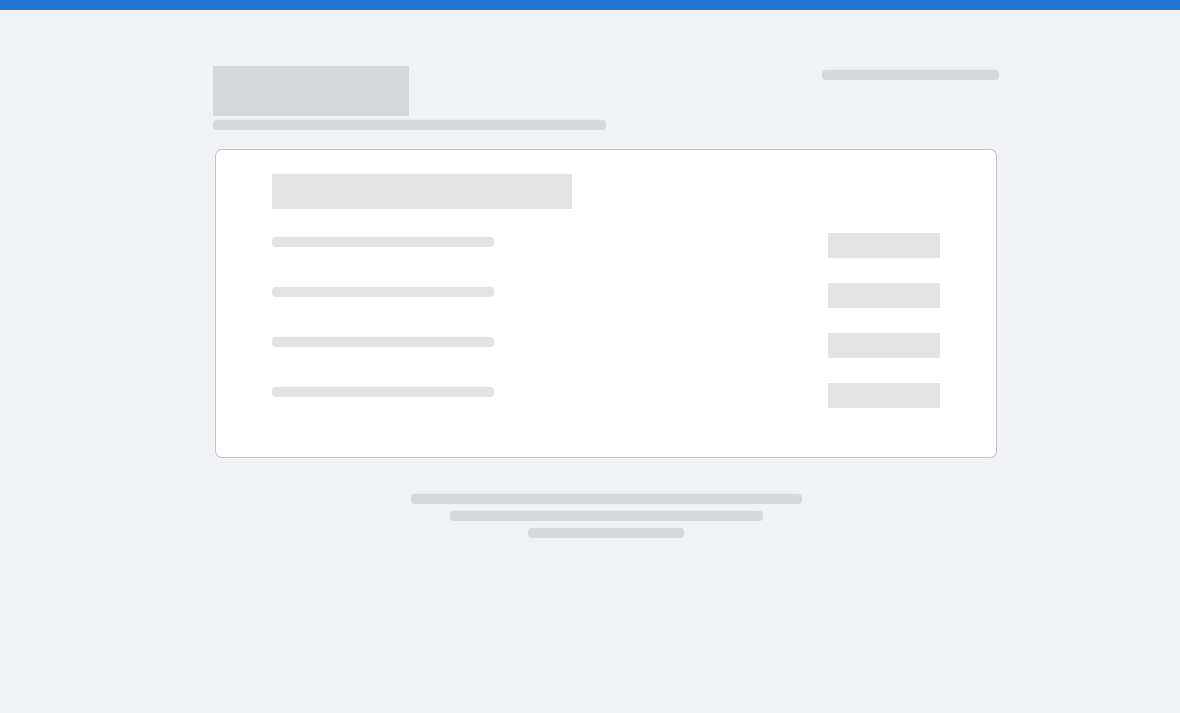 scroll, scrollTop: 0, scrollLeft: 0, axis: both 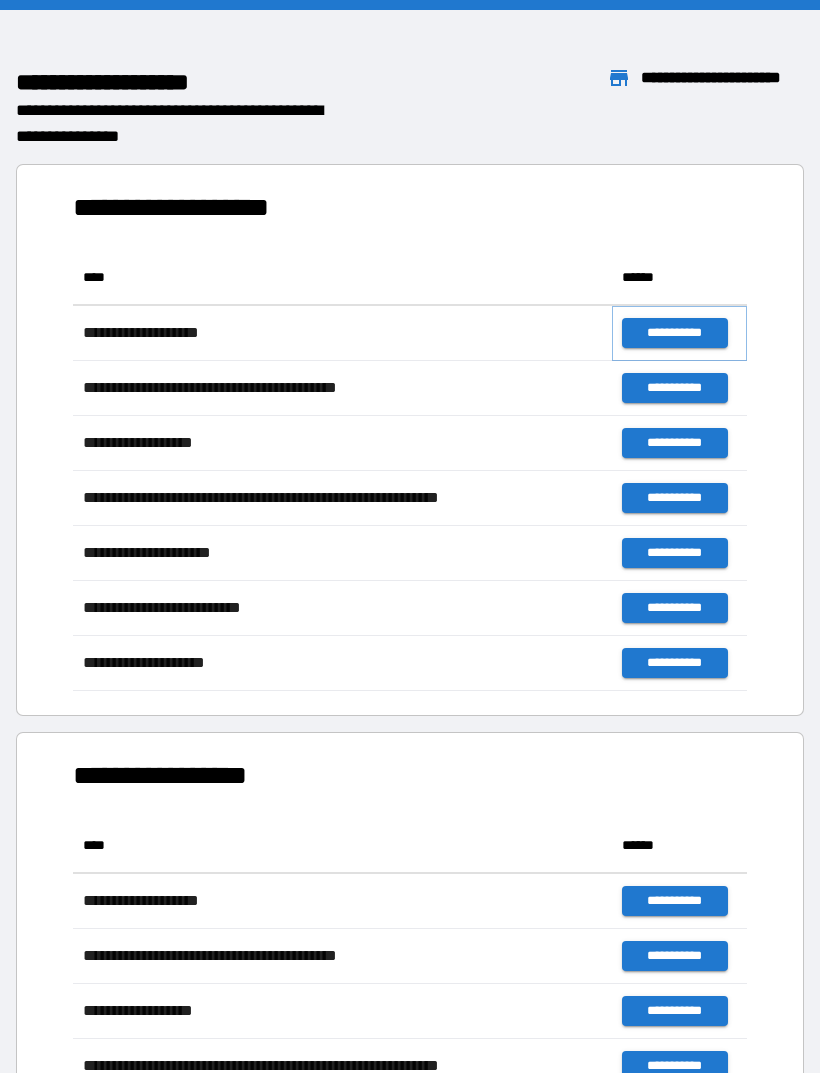 click on "**********" at bounding box center (674, 333) 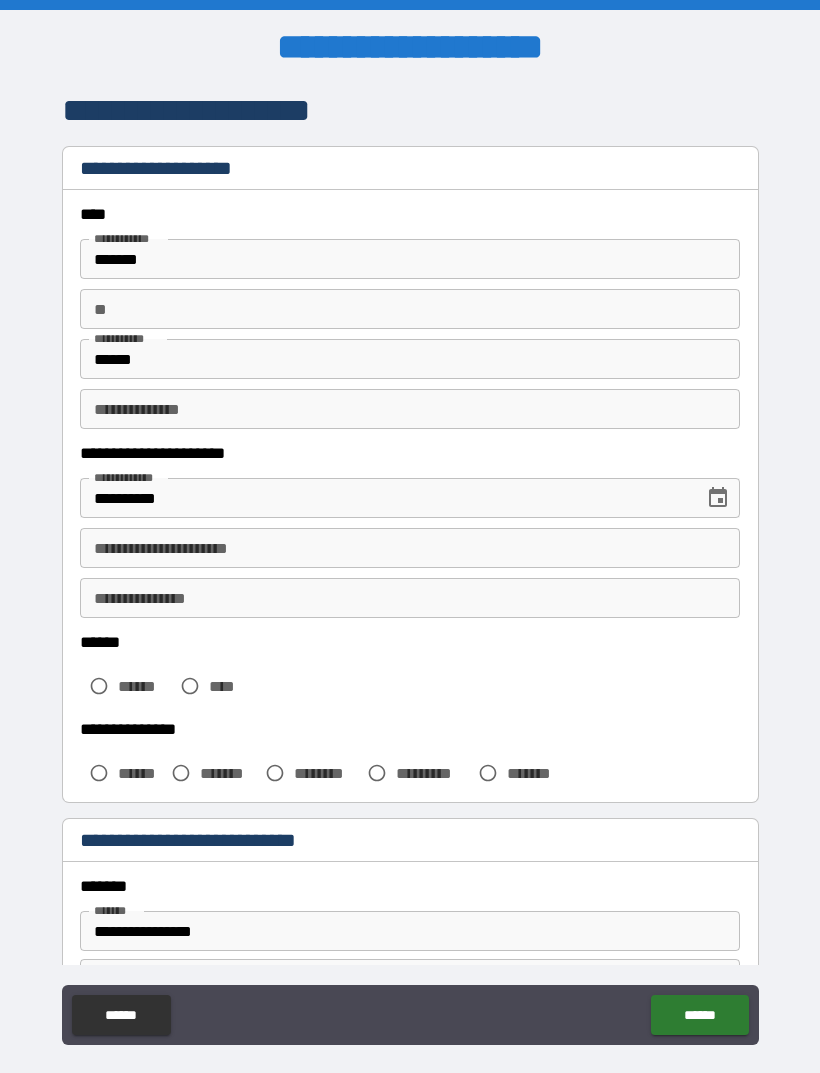 click on "**********" at bounding box center (410, 548) 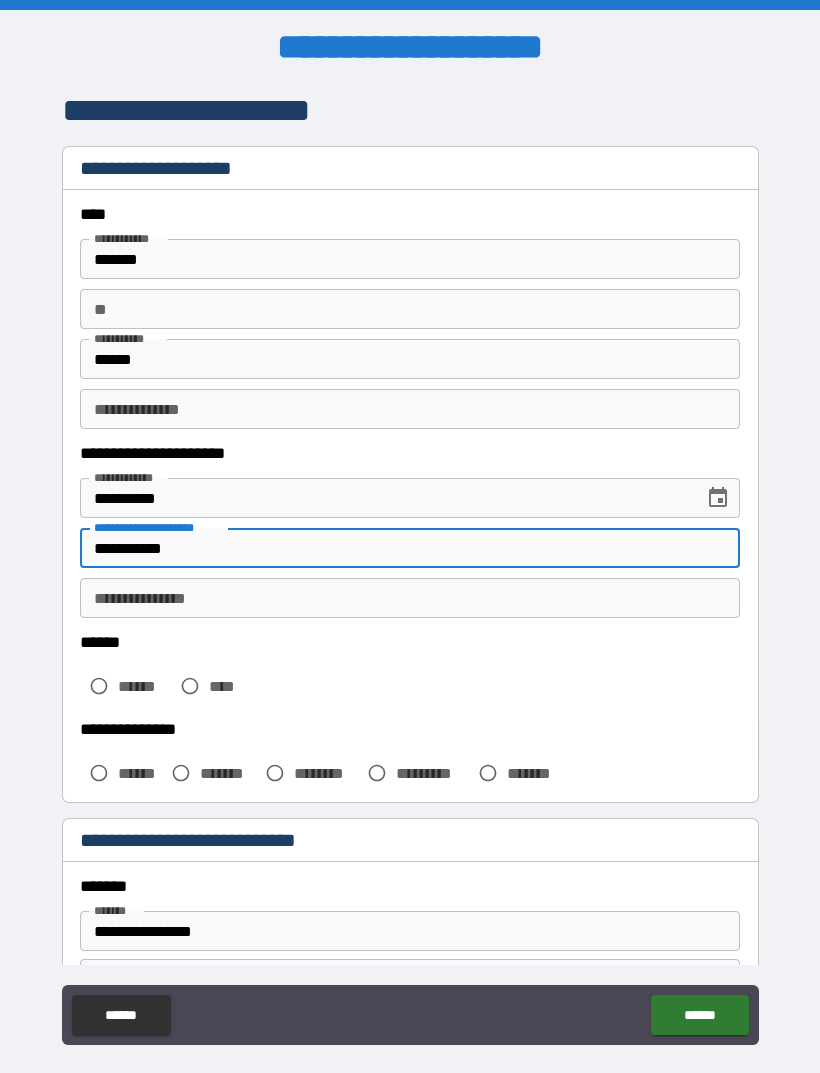 type on "**********" 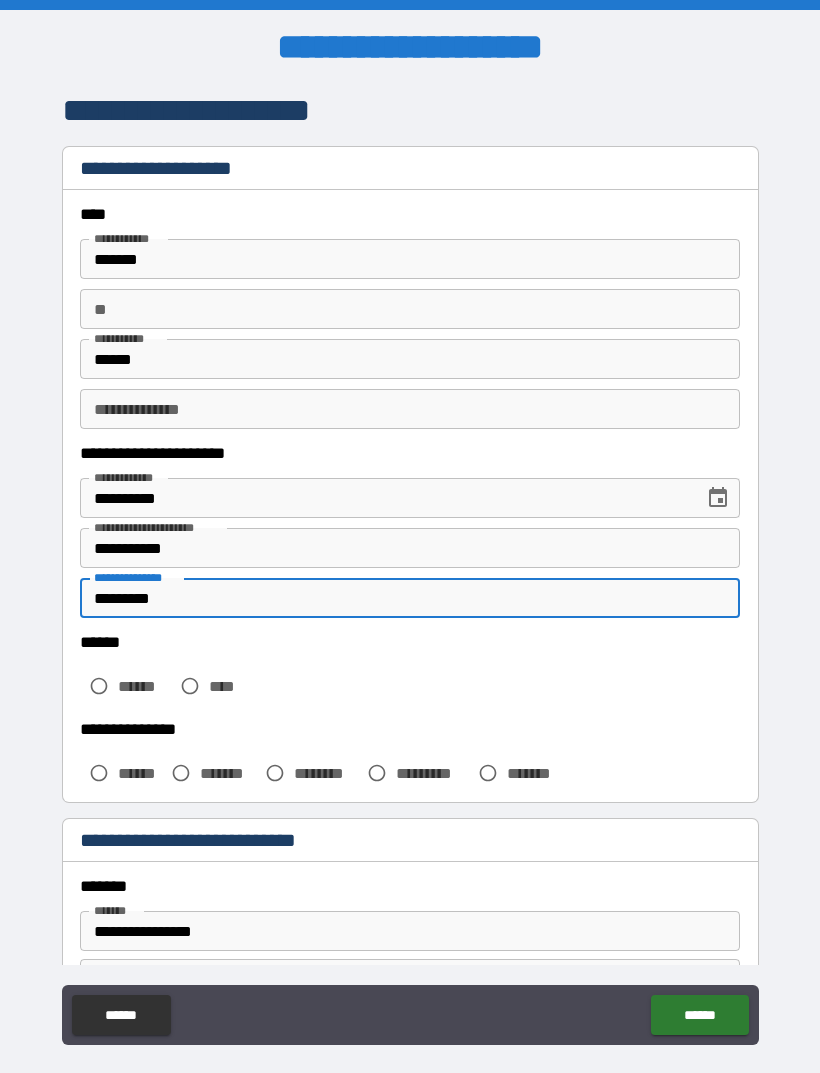 type on "*********" 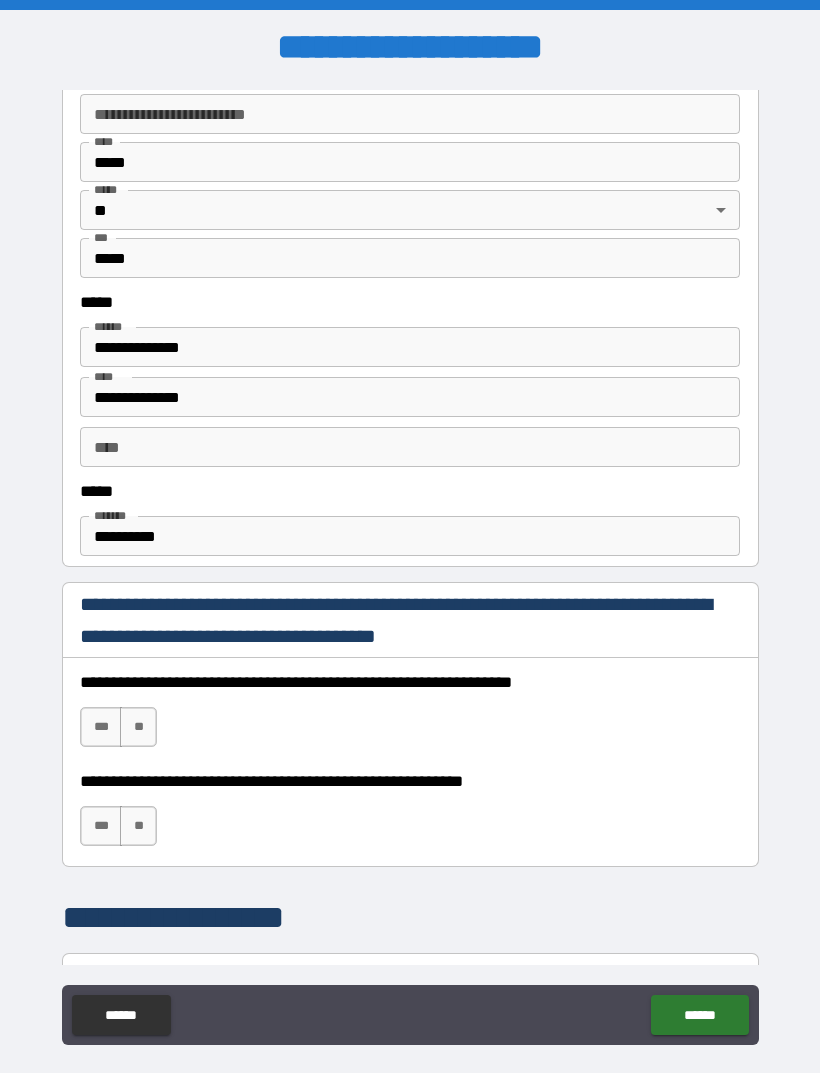 scroll, scrollTop: 867, scrollLeft: 0, axis: vertical 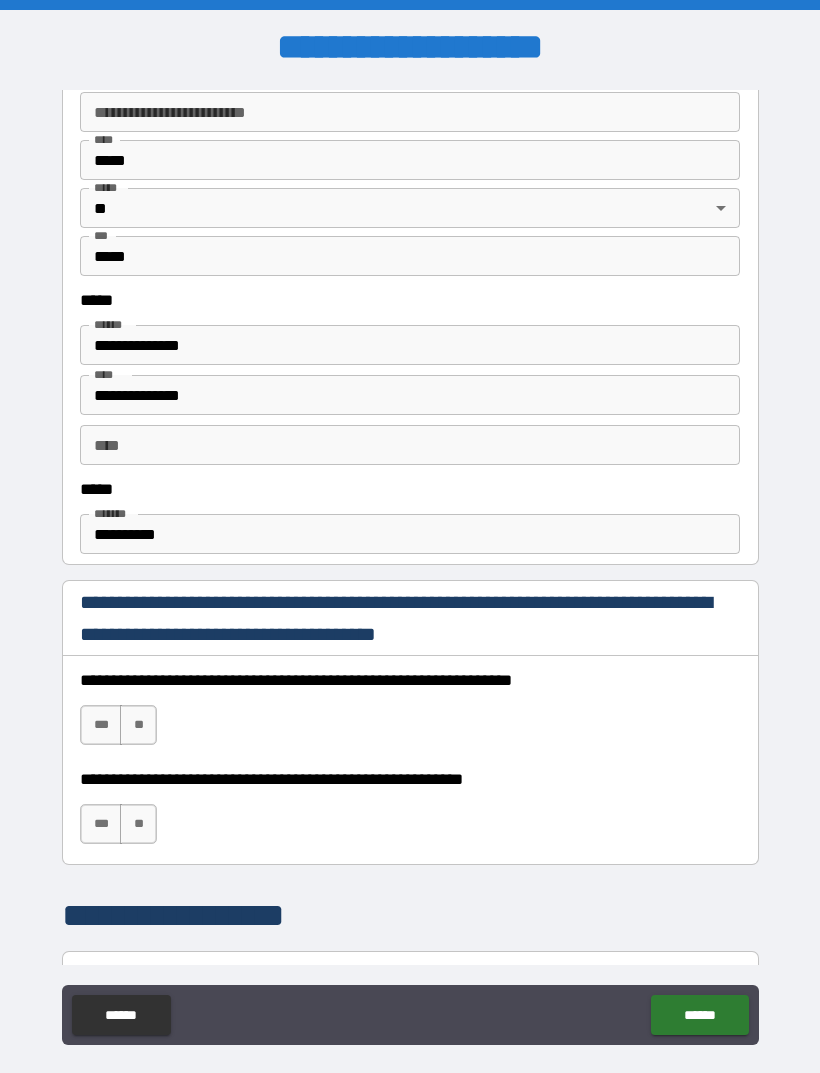 click on "***" at bounding box center [101, 725] 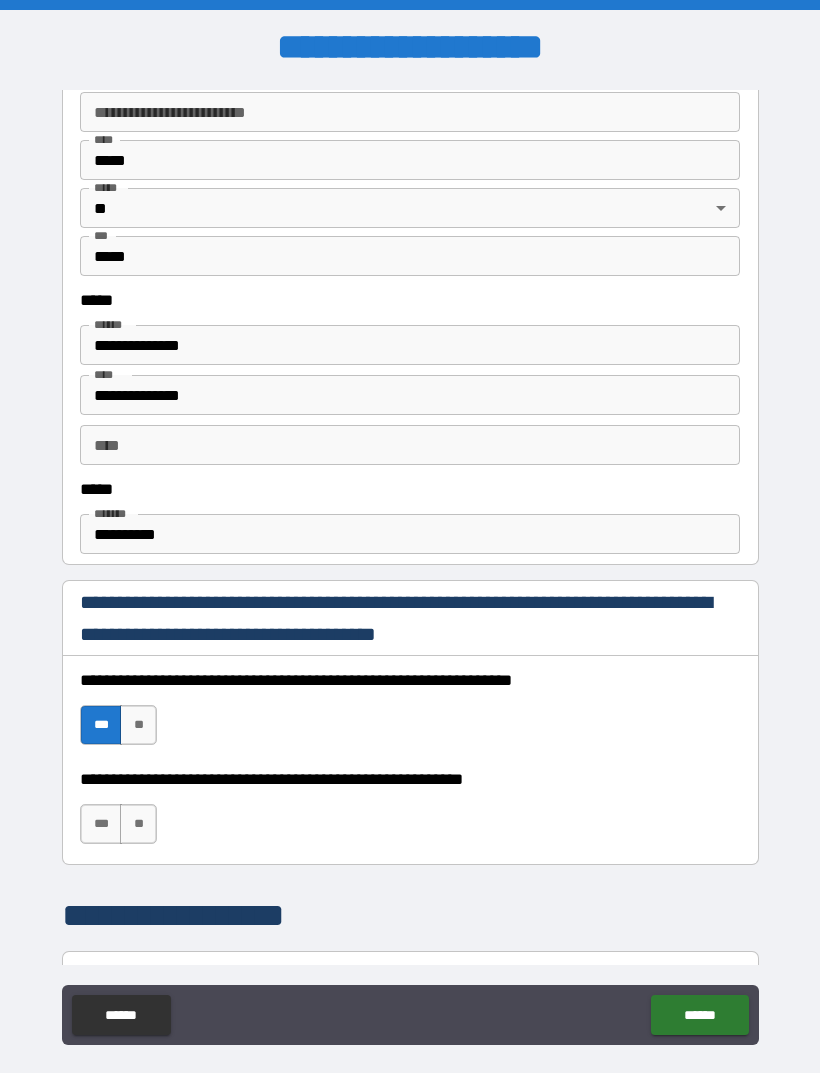 click on "***" at bounding box center [101, 824] 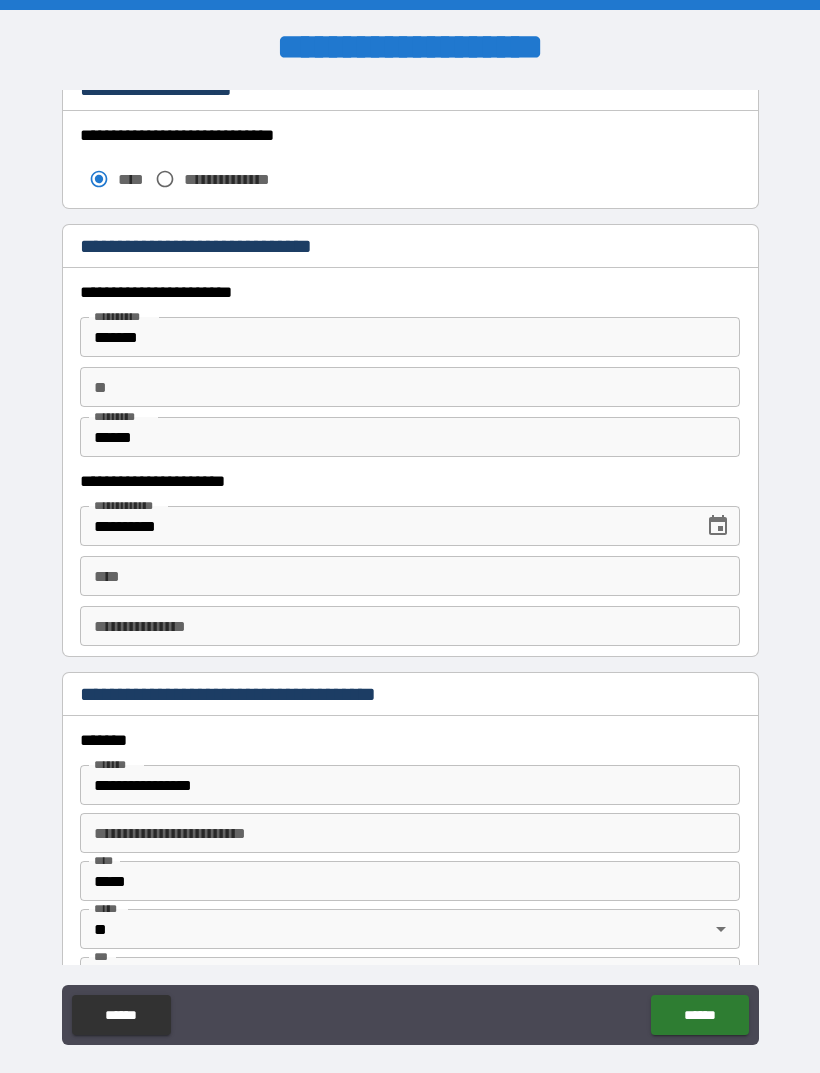 scroll, scrollTop: 1784, scrollLeft: 0, axis: vertical 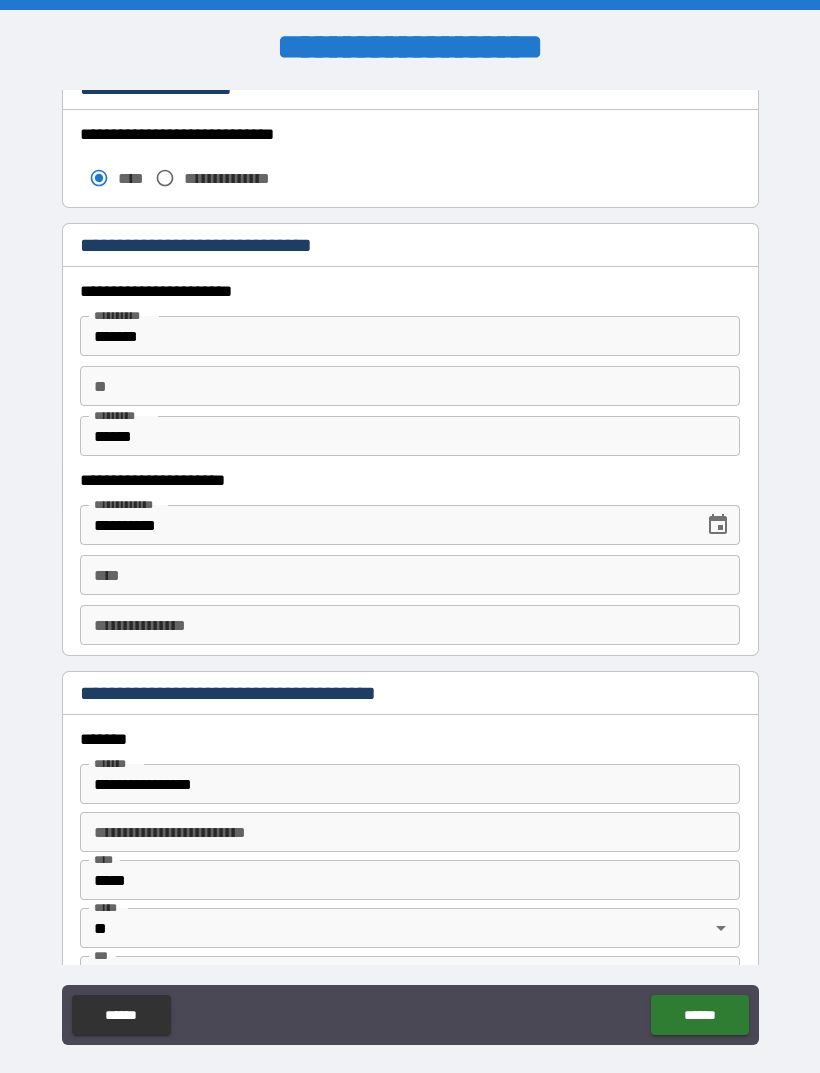click on "****" at bounding box center [410, 575] 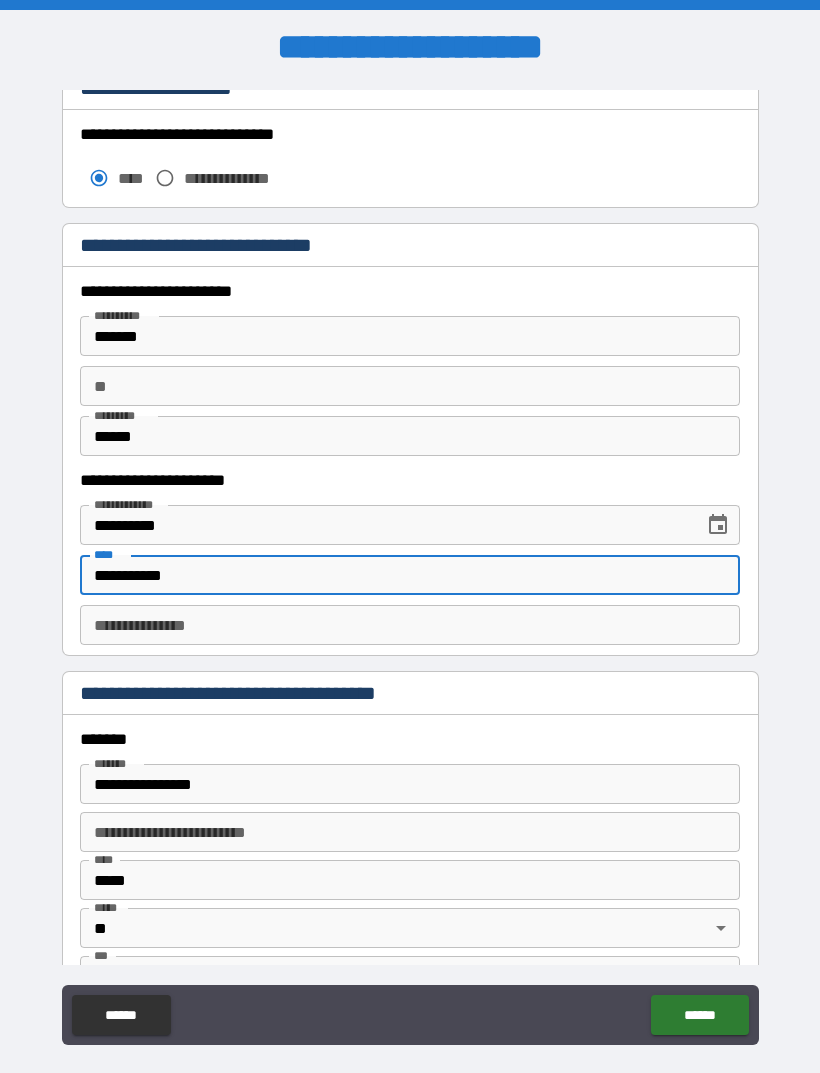 type on "**********" 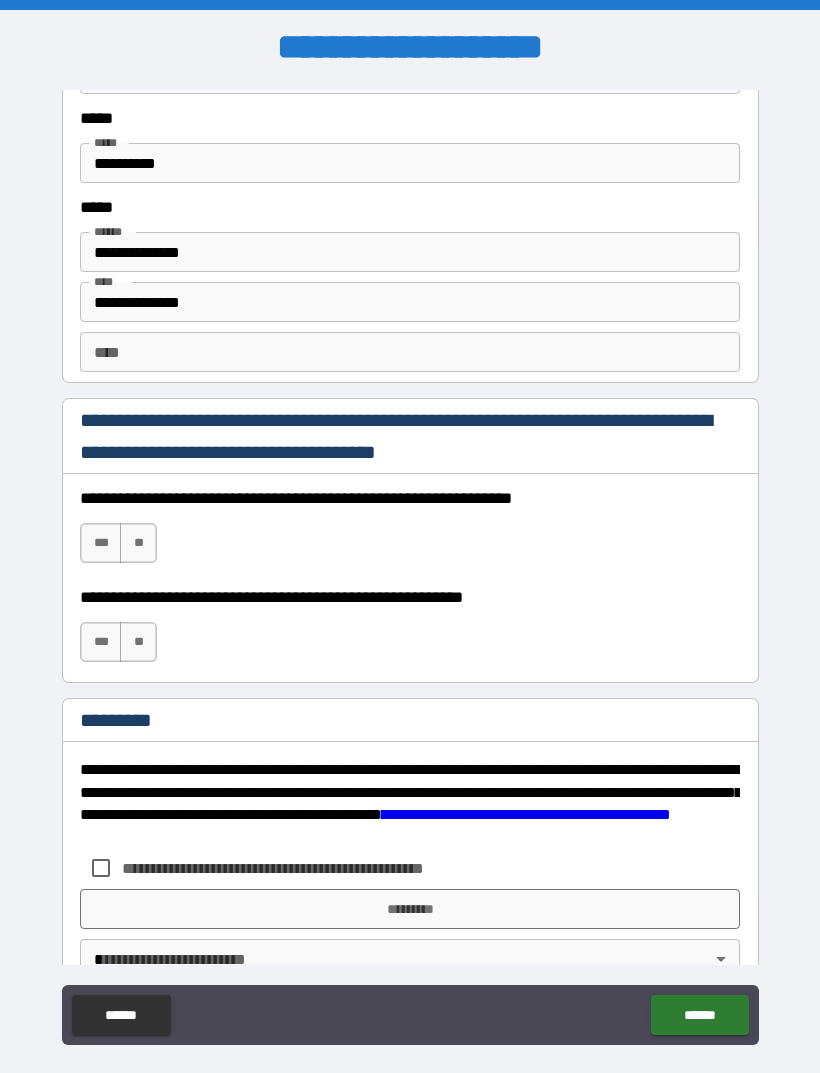 scroll, scrollTop: 2704, scrollLeft: 0, axis: vertical 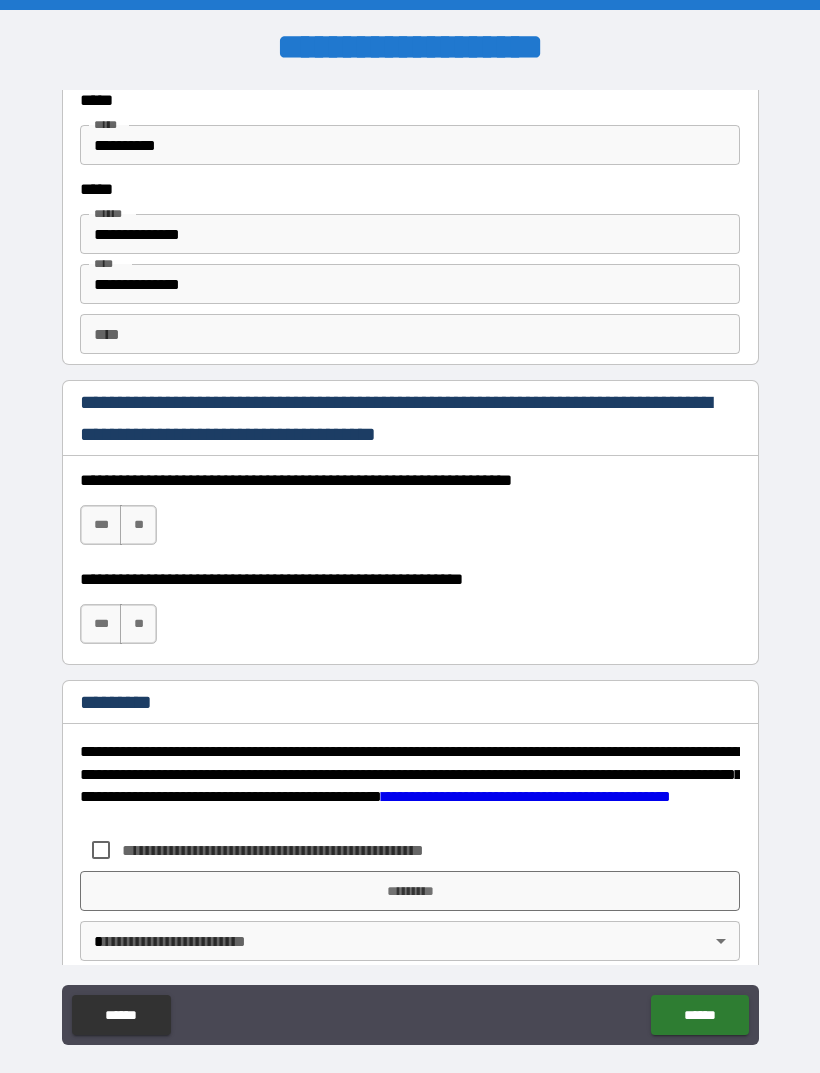 type on "**********" 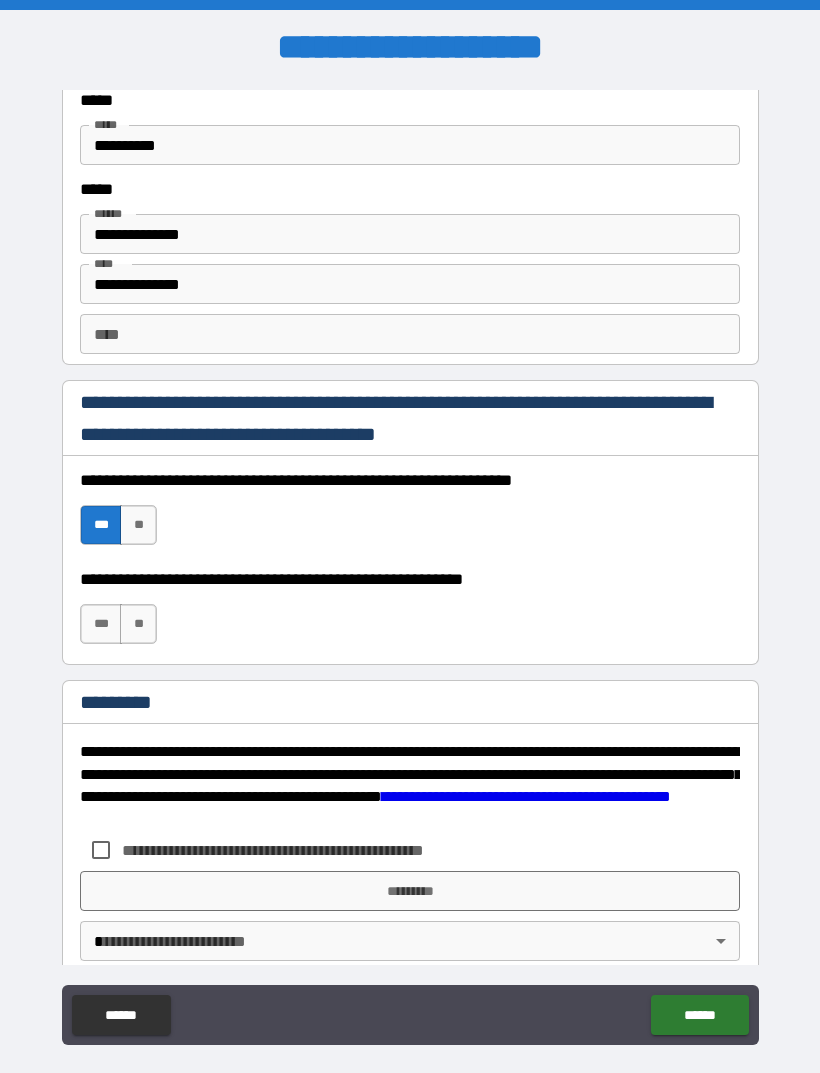 click on "***" at bounding box center [101, 624] 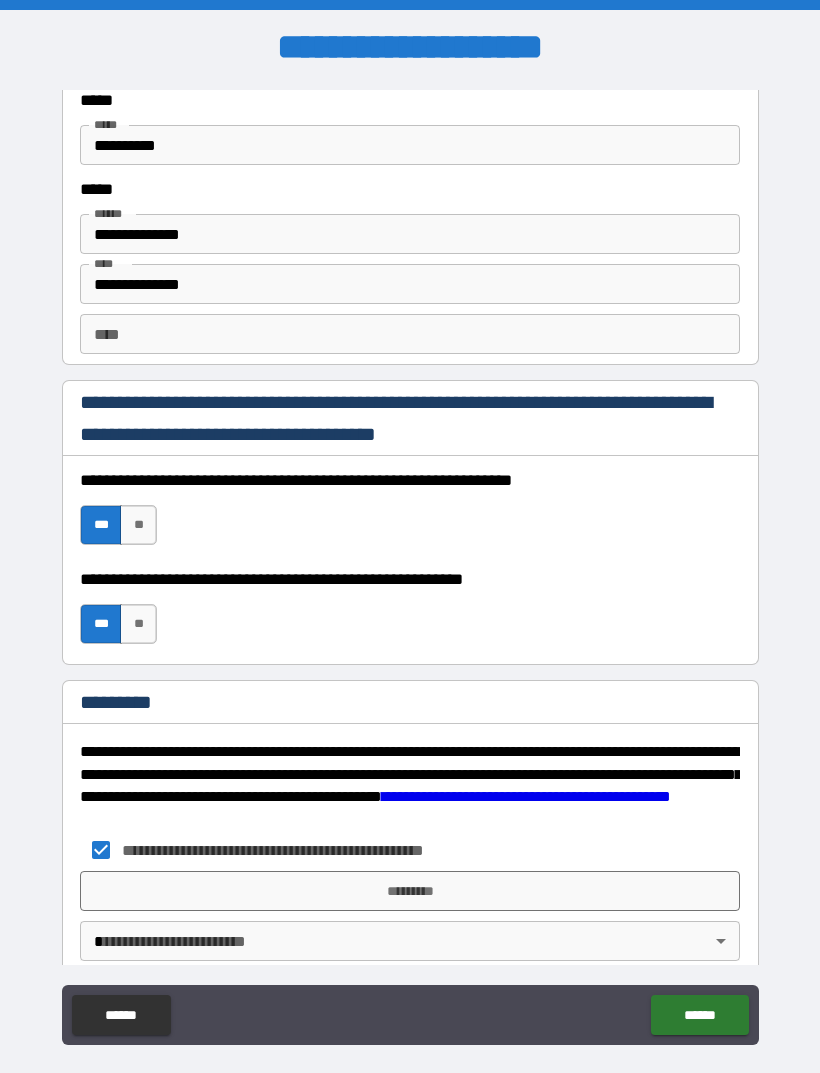 click on "*********" at bounding box center (410, 891) 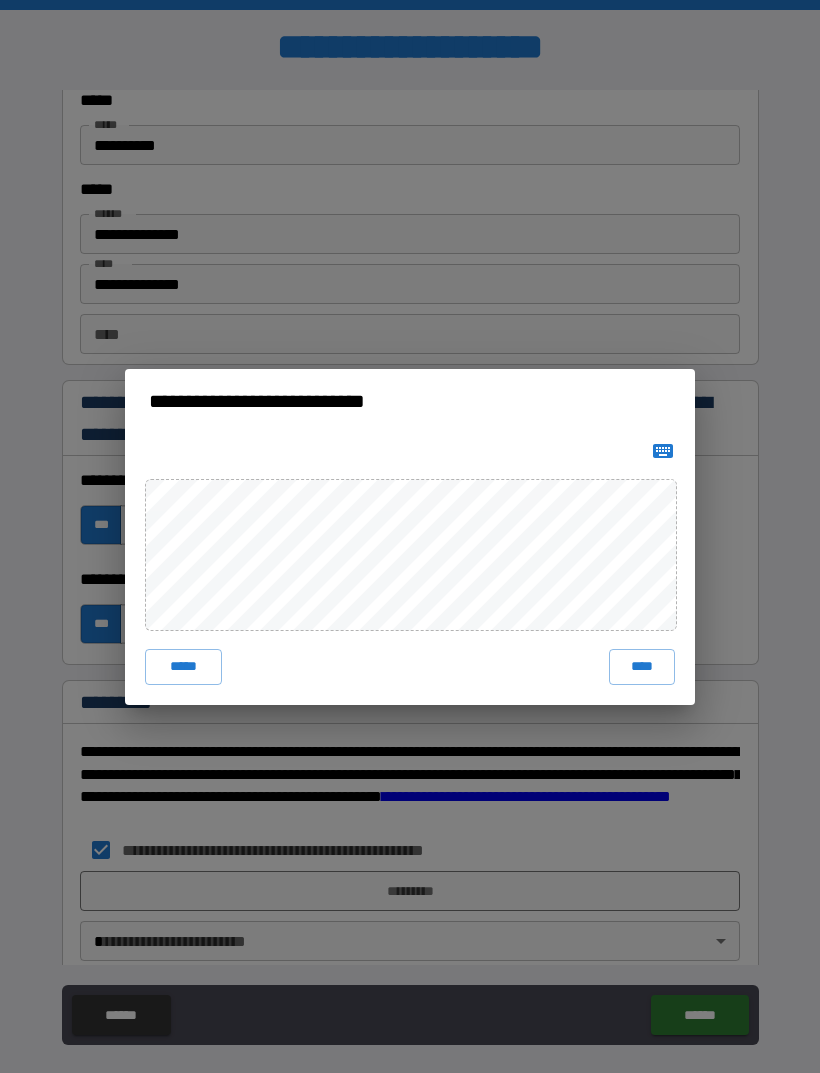 click on "****" at bounding box center (642, 667) 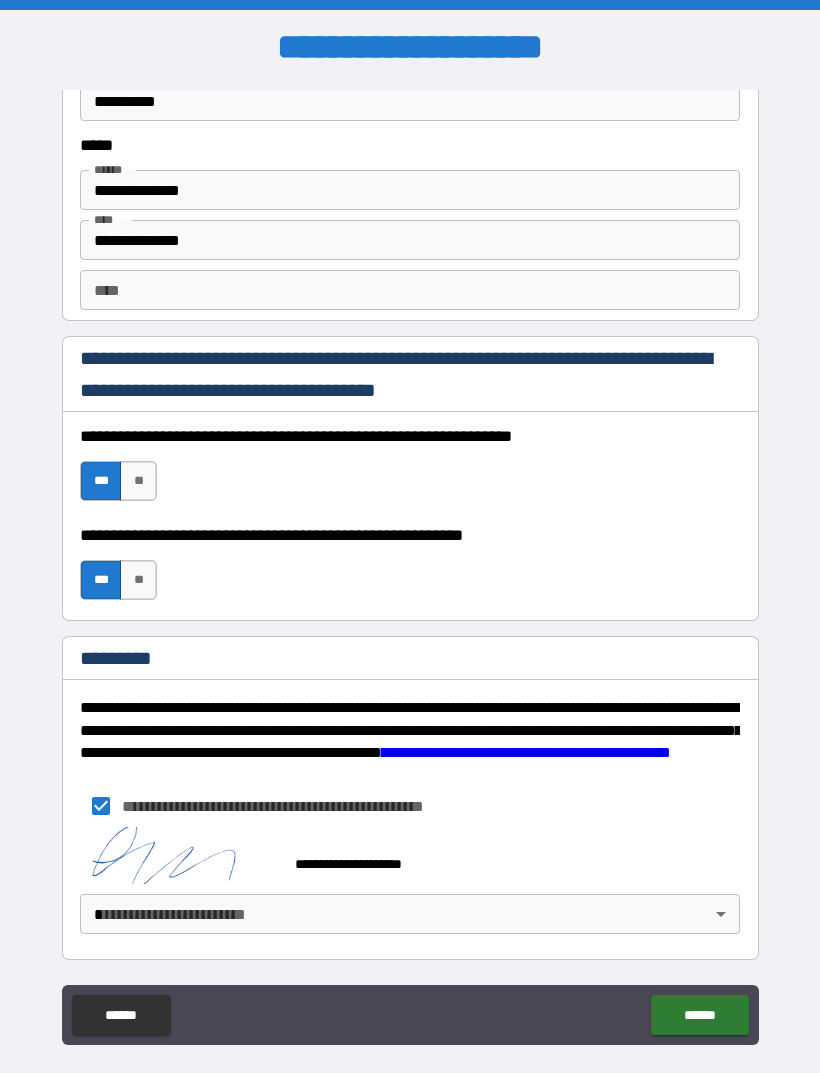 scroll, scrollTop: 2748, scrollLeft: 0, axis: vertical 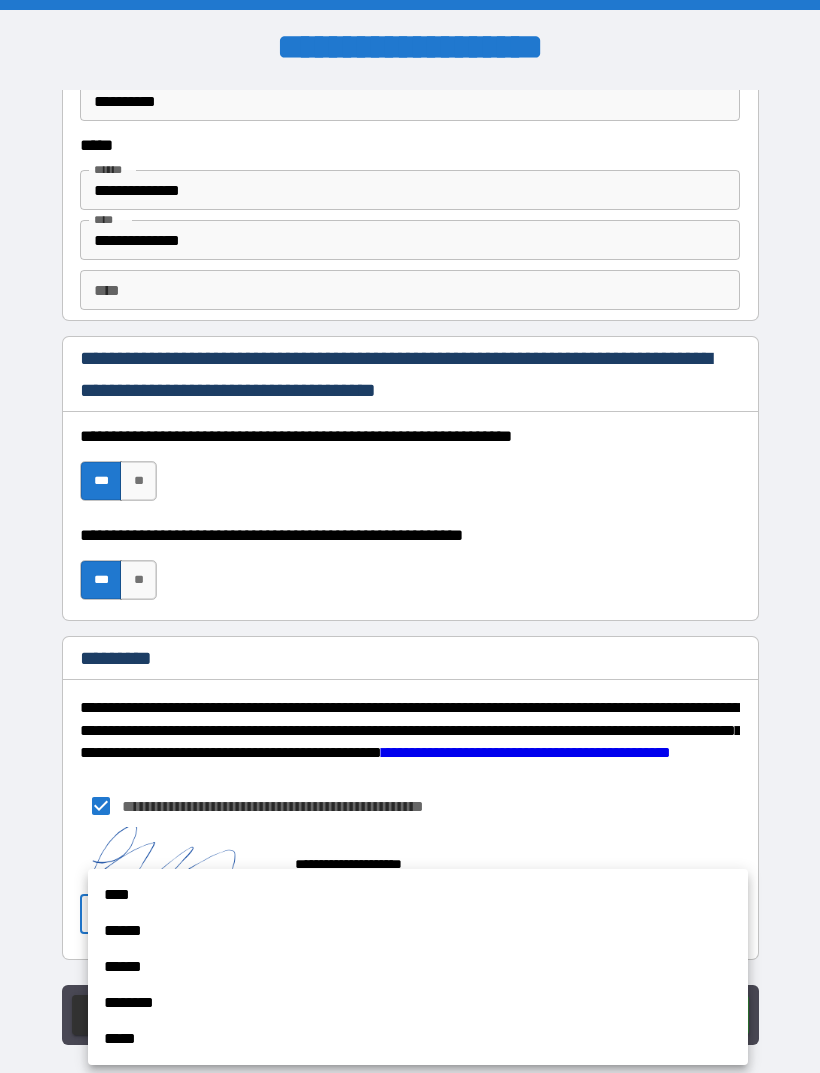 click on "******" at bounding box center (418, 931) 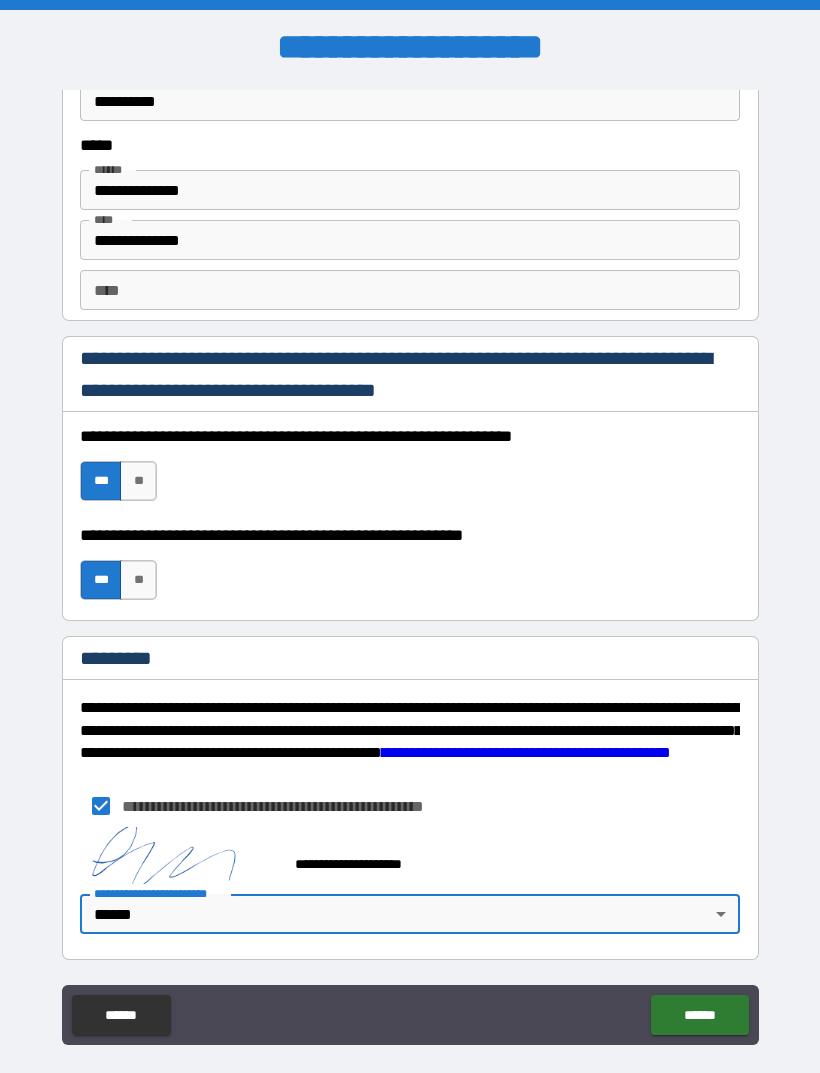 click on "******" at bounding box center (699, 1015) 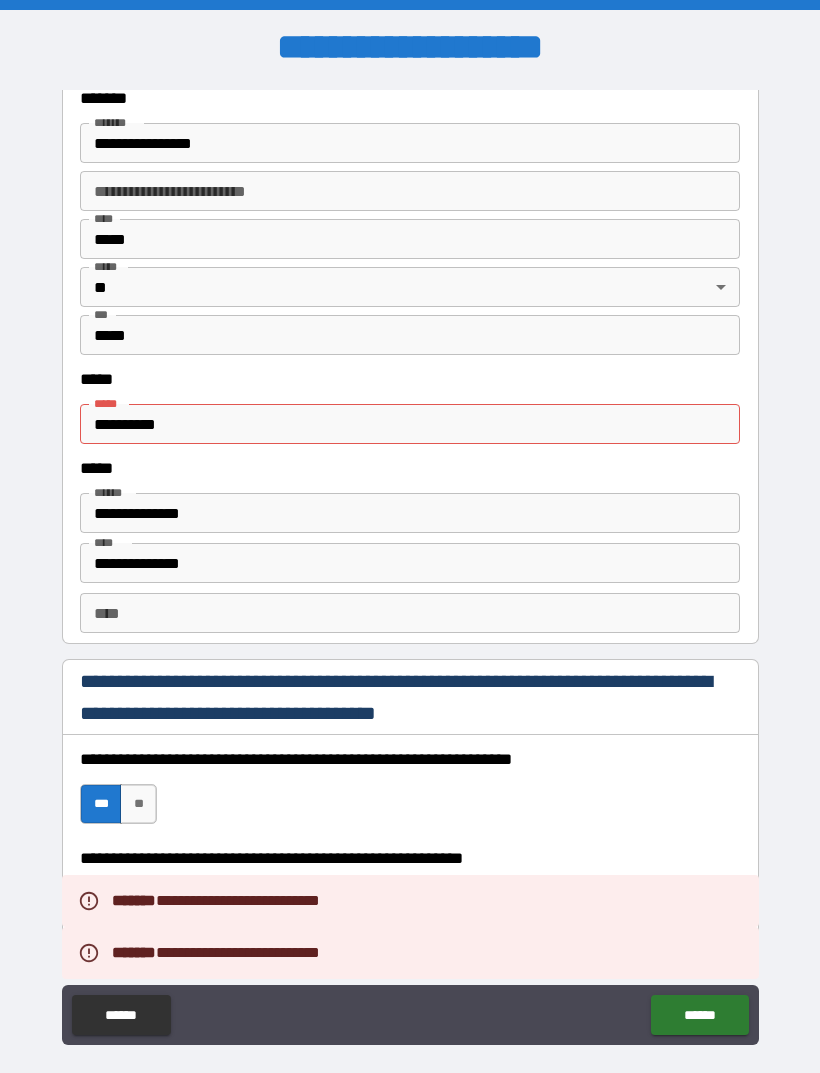 scroll, scrollTop: 2391, scrollLeft: 0, axis: vertical 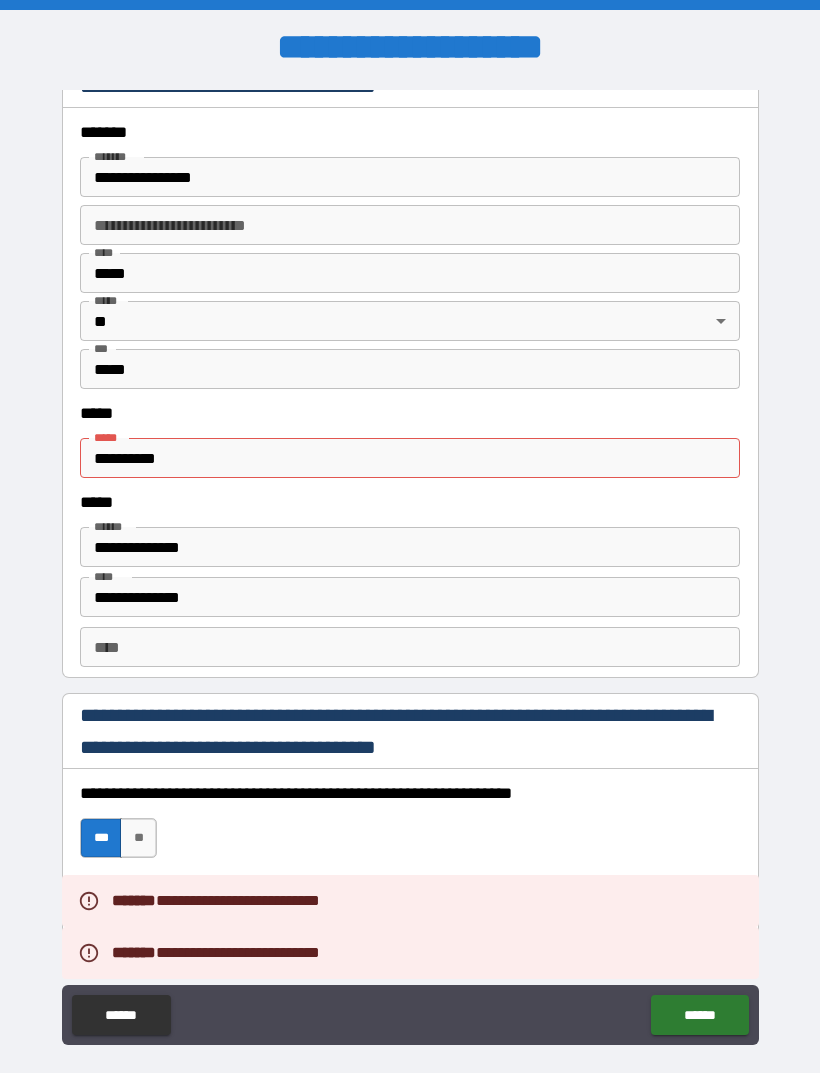 click on "**********" at bounding box center (410, 458) 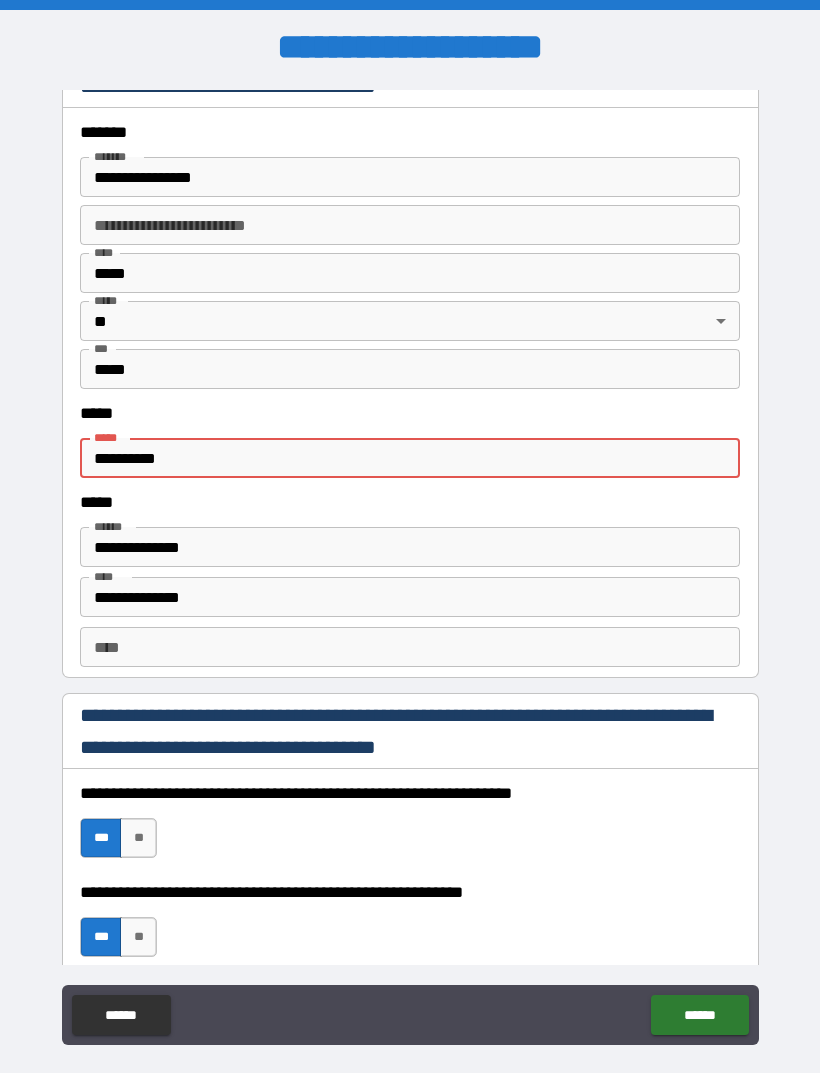 click on "**********" at bounding box center [410, 458] 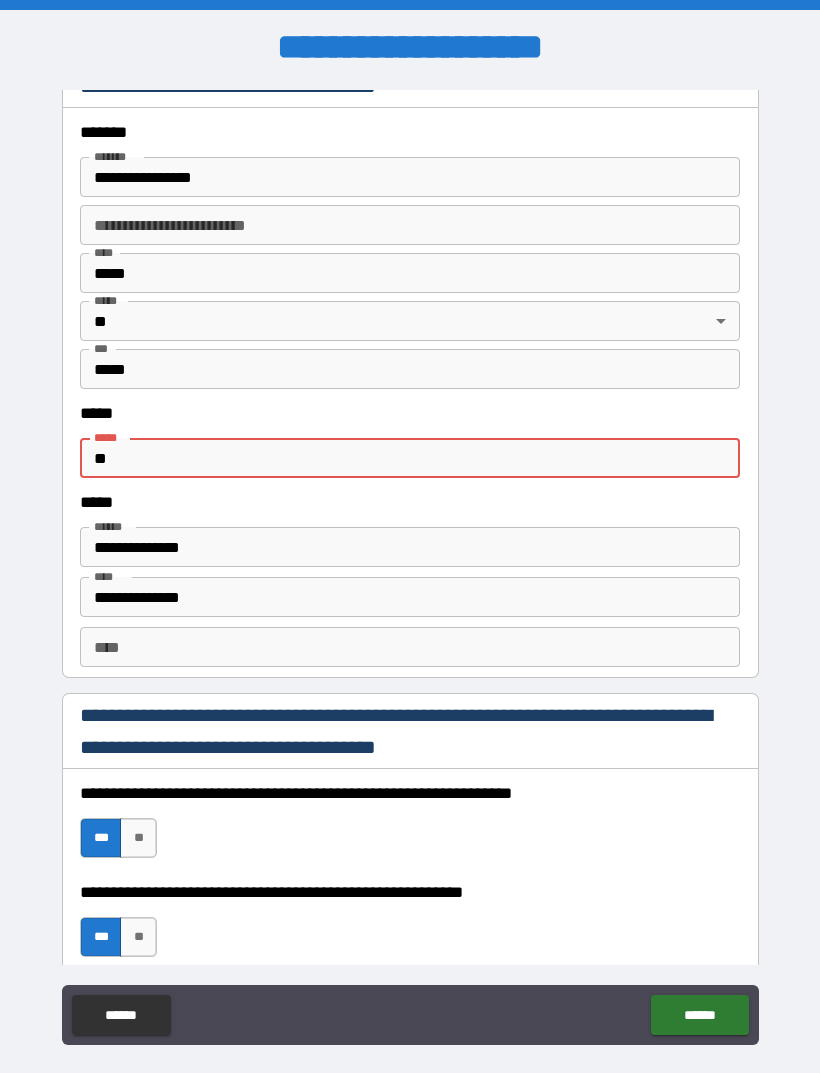 type on "*" 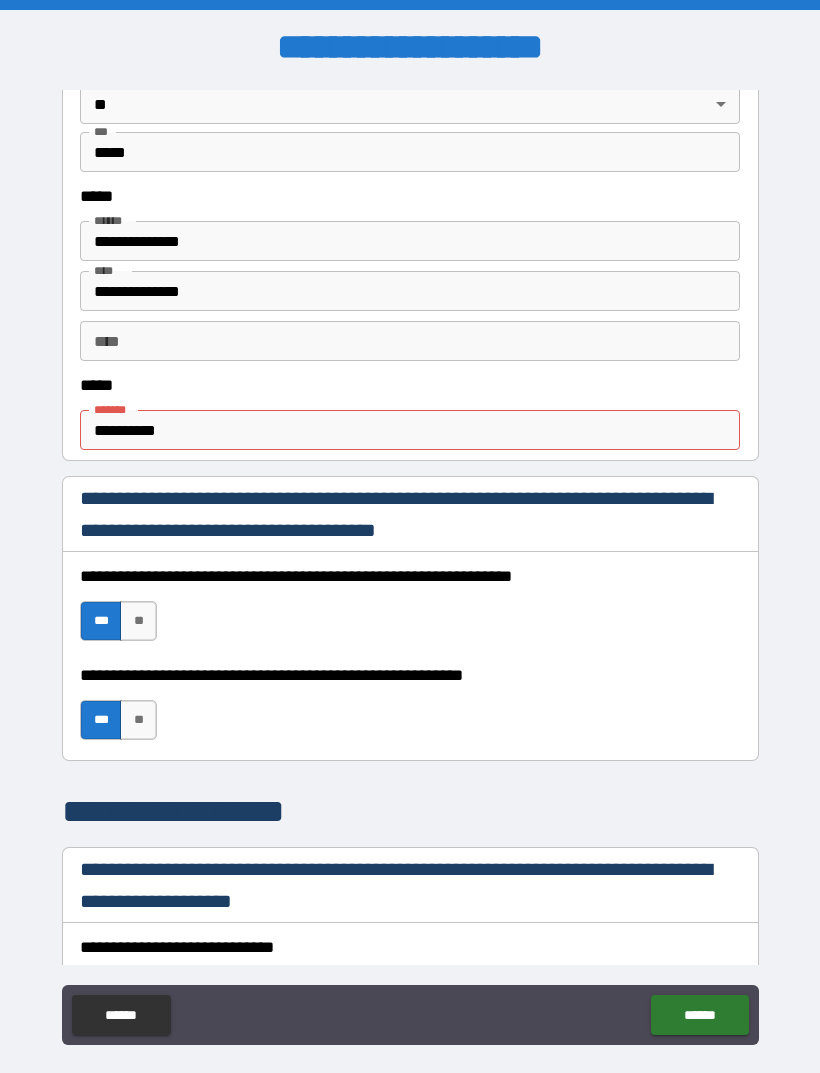 scroll, scrollTop: 930, scrollLeft: 0, axis: vertical 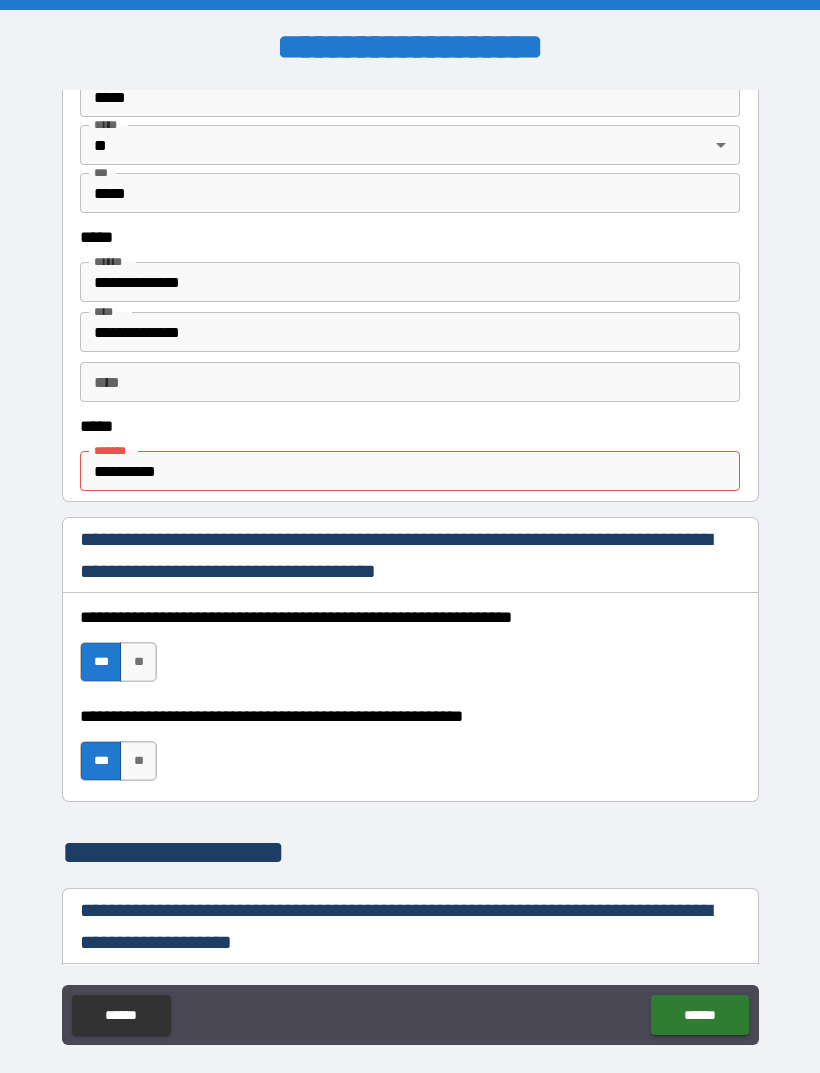 type on "**********" 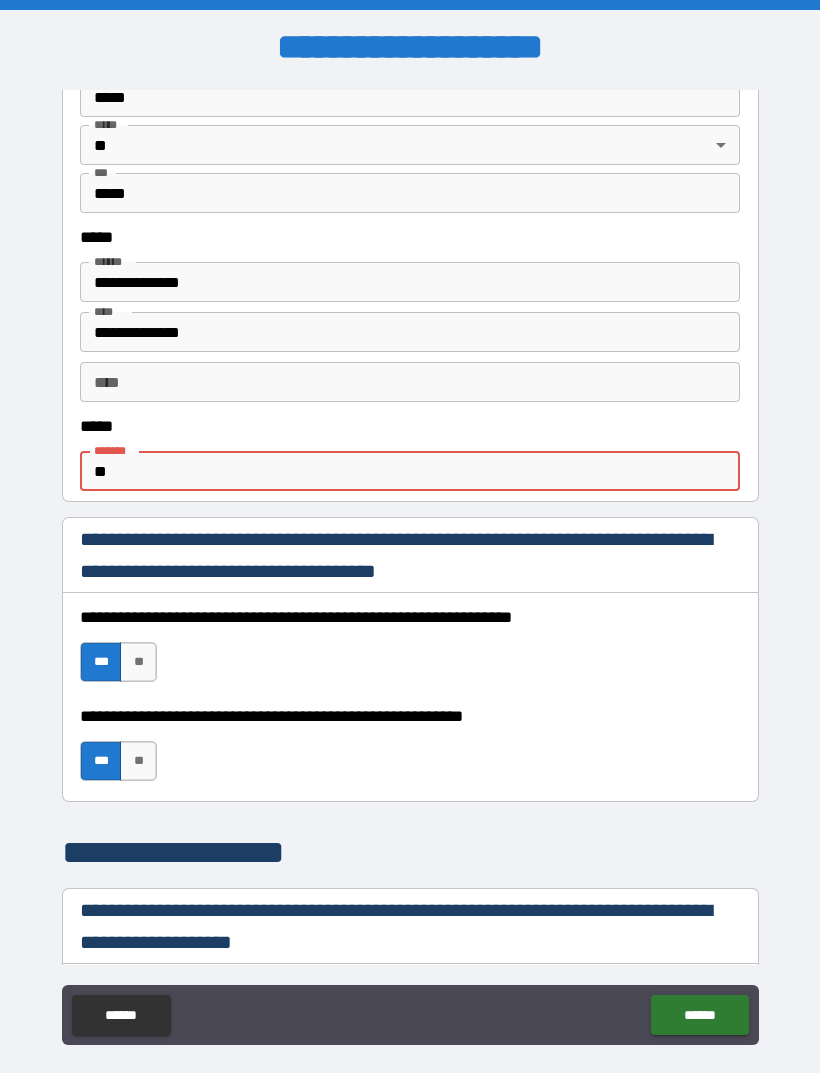 type on "*" 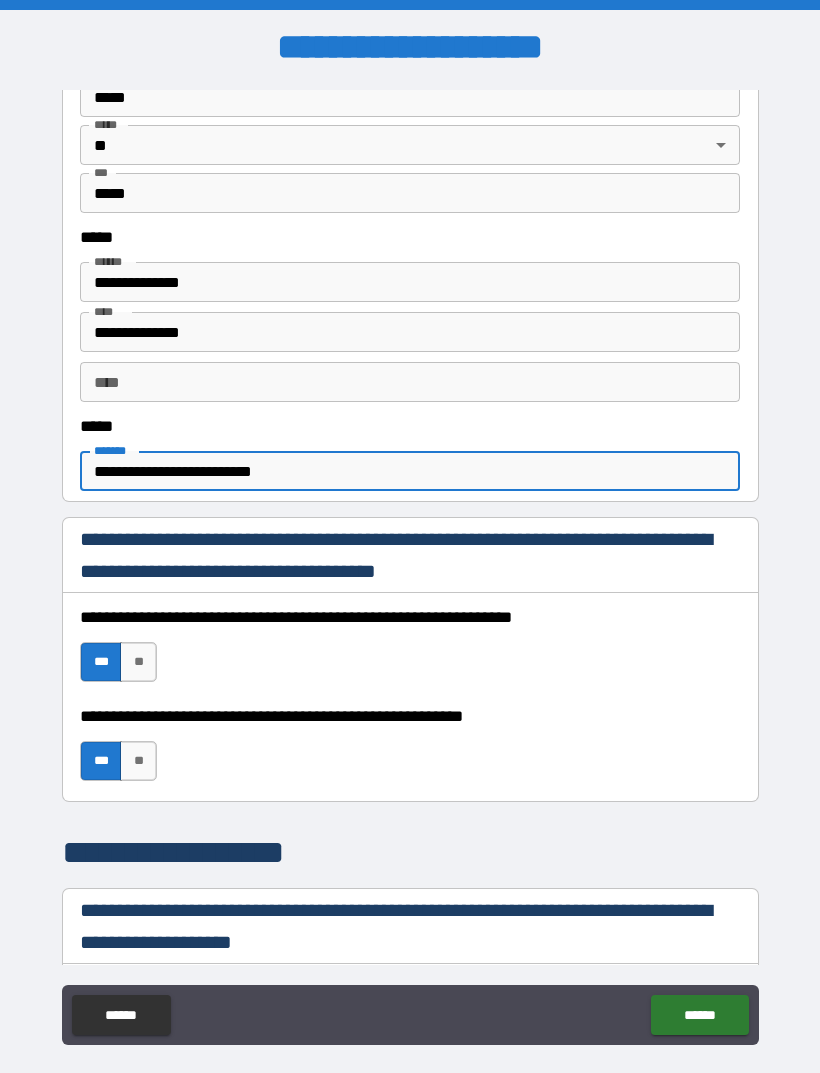 type on "**********" 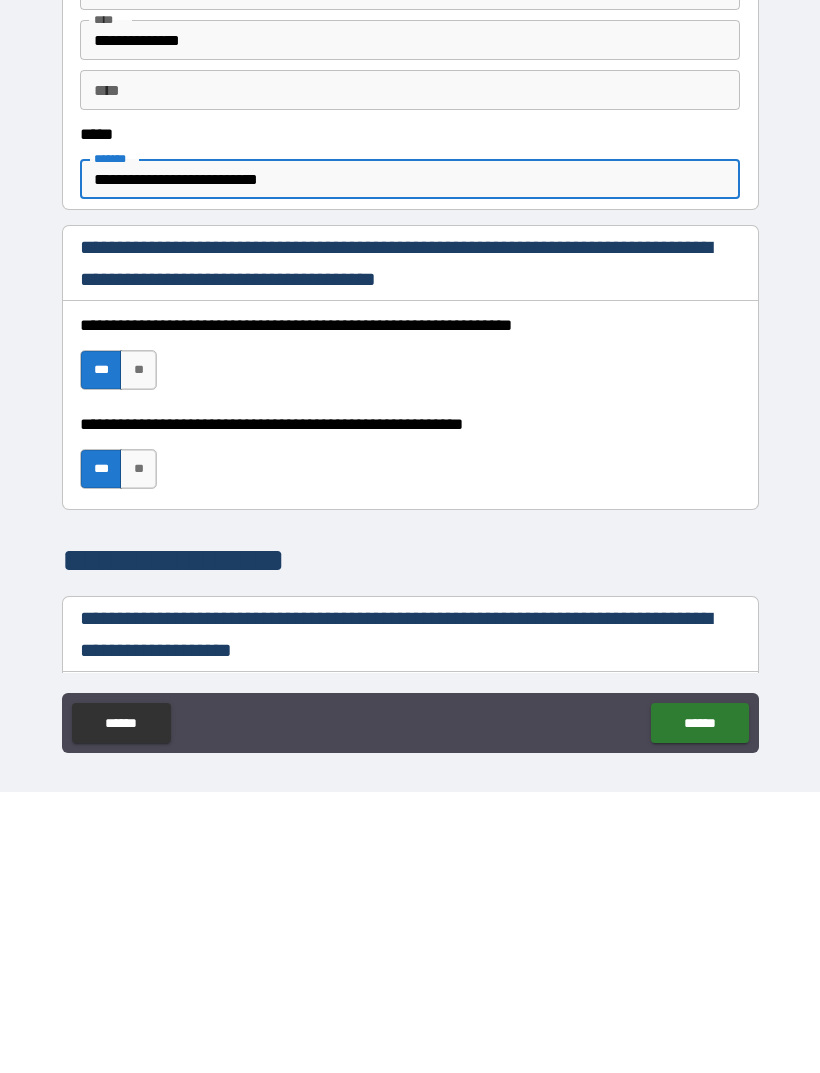 scroll, scrollTop: 64, scrollLeft: 0, axis: vertical 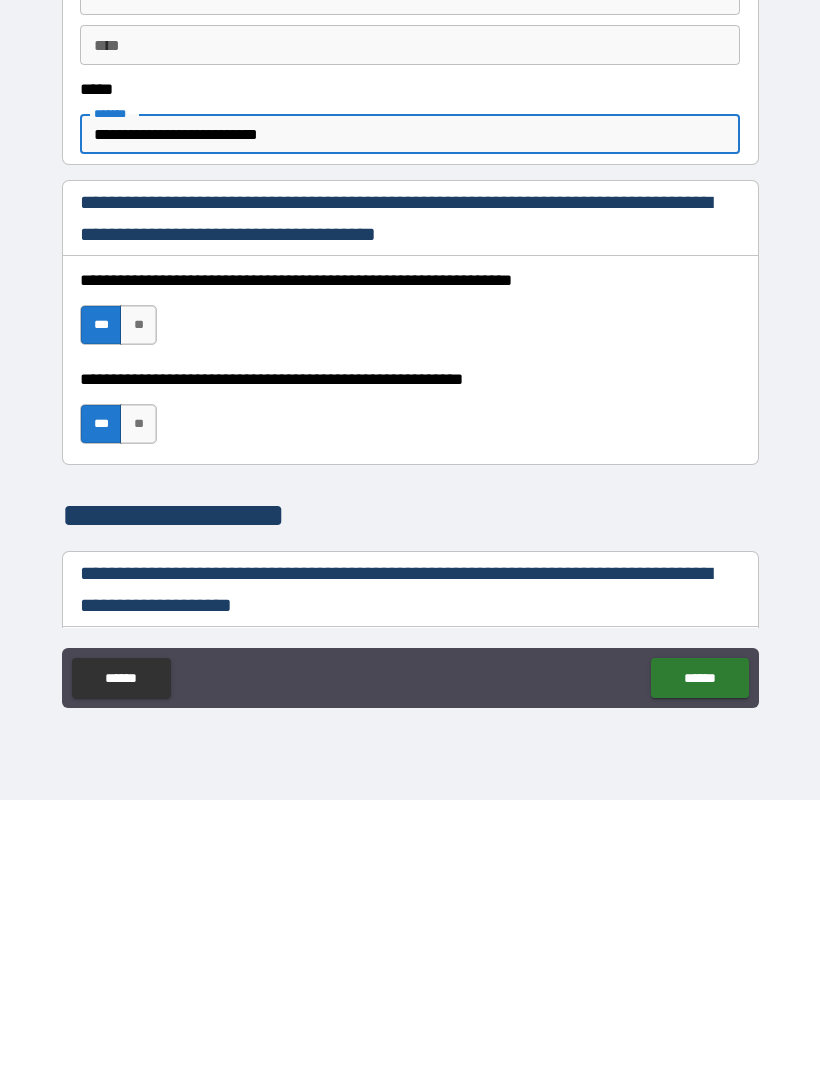 click on "******" at bounding box center (699, 951) 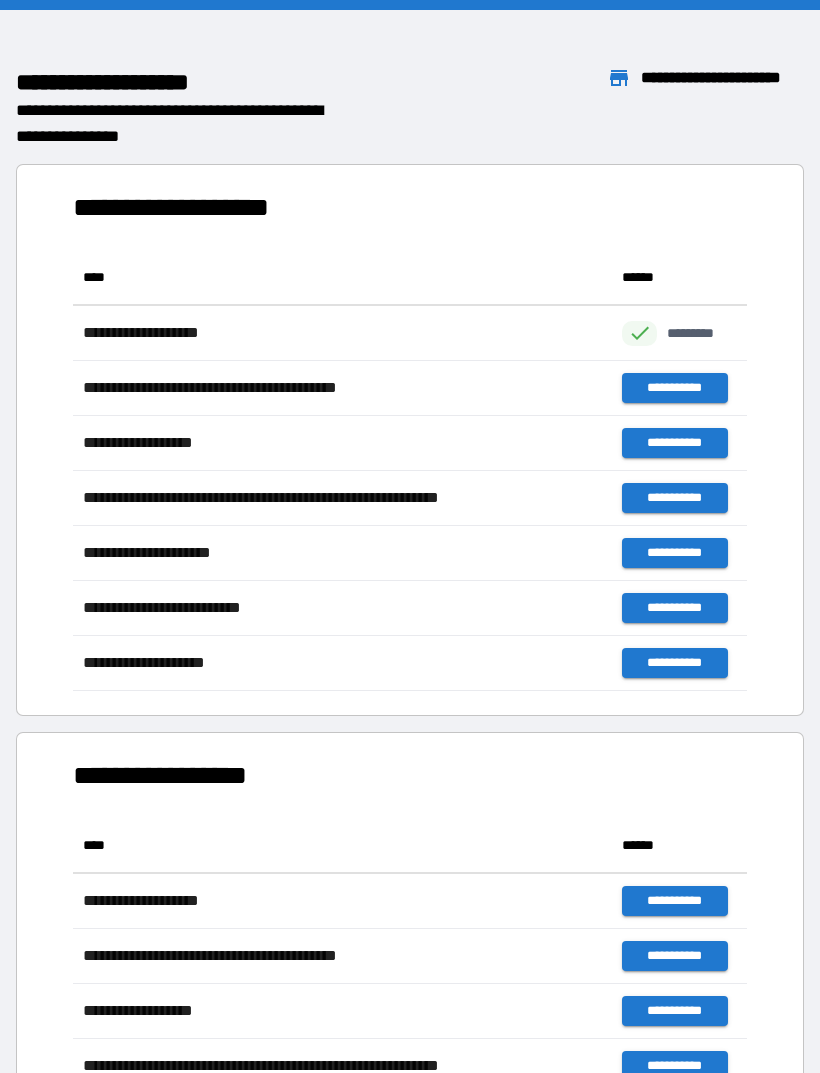 scroll, scrollTop: 1, scrollLeft: 1, axis: both 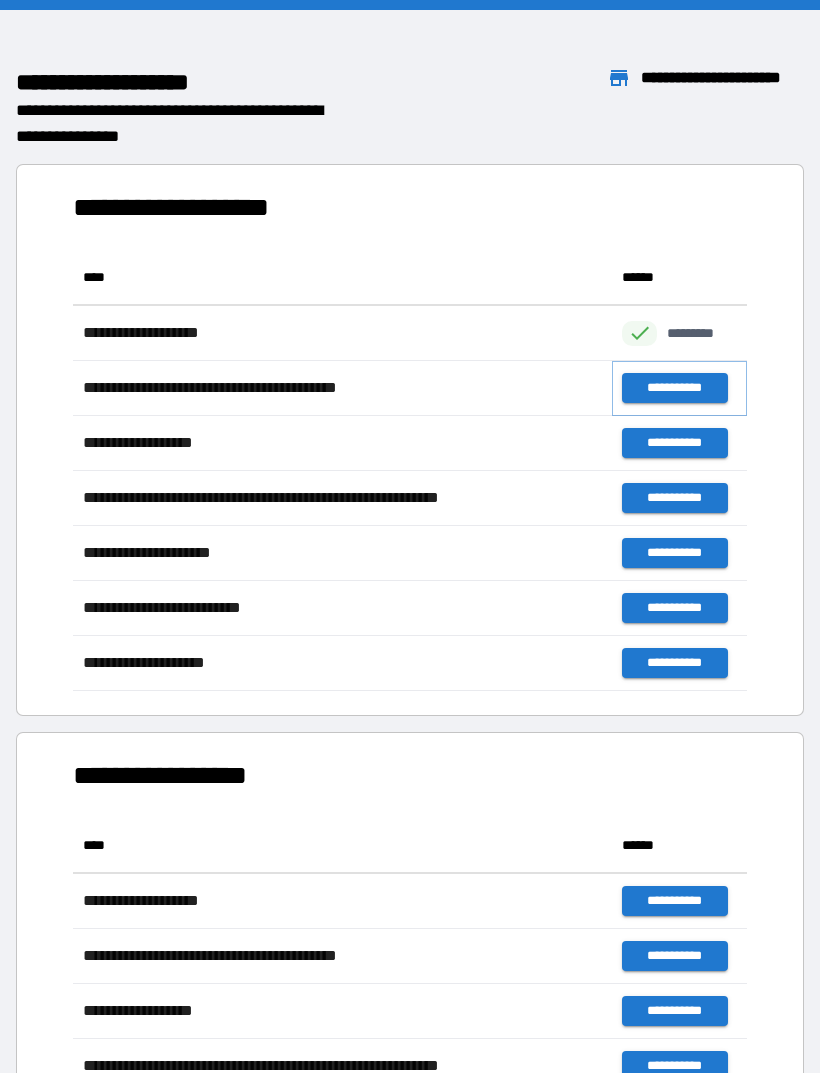 click on "**********" at bounding box center [674, 388] 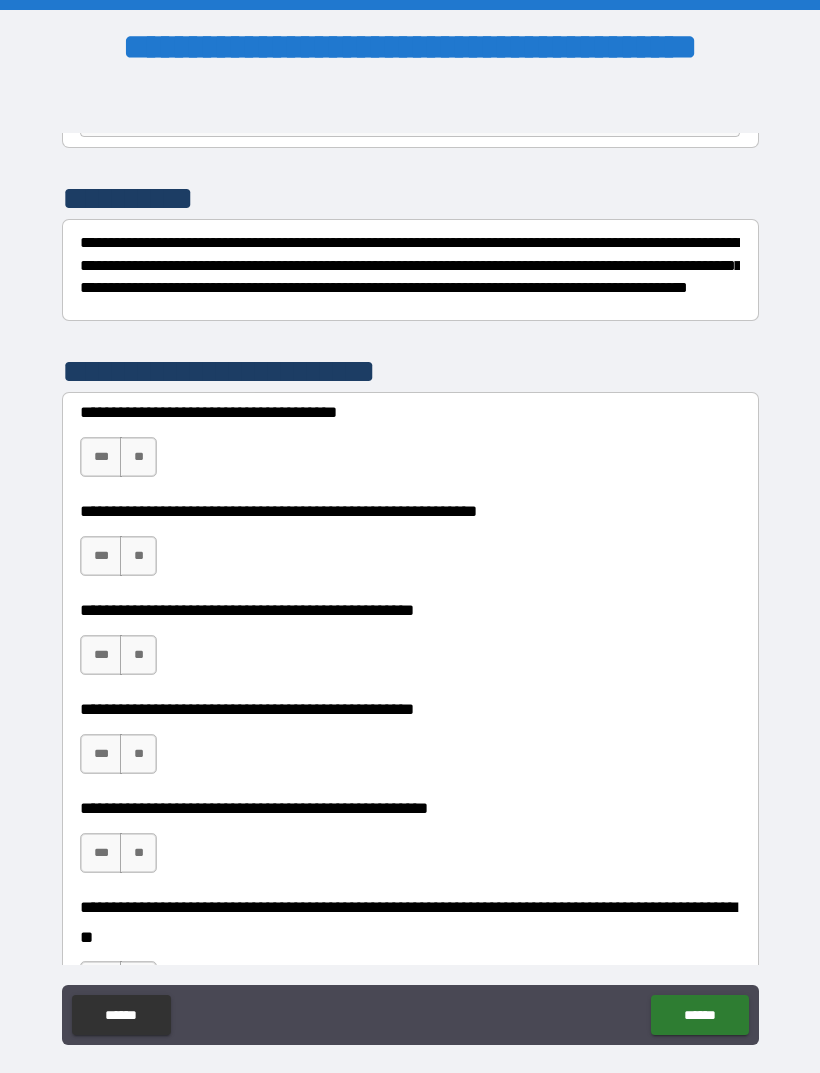 scroll, scrollTop: 256, scrollLeft: 0, axis: vertical 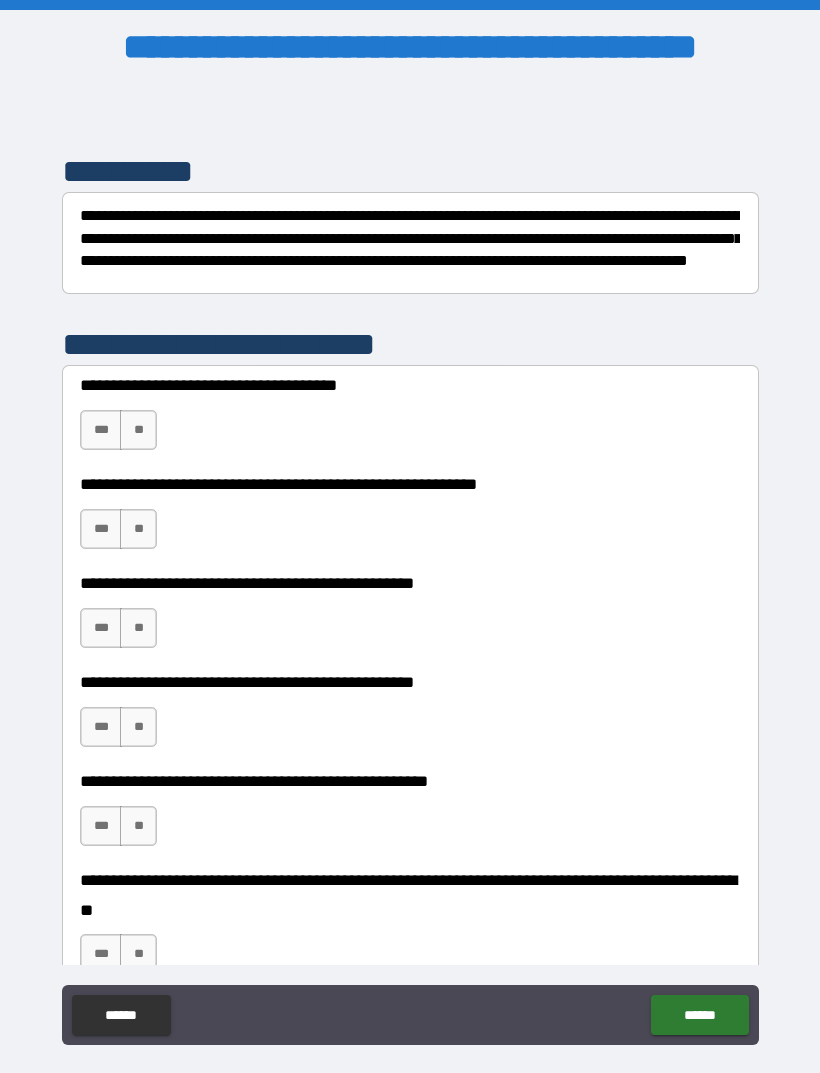 click on "***" at bounding box center [101, 430] 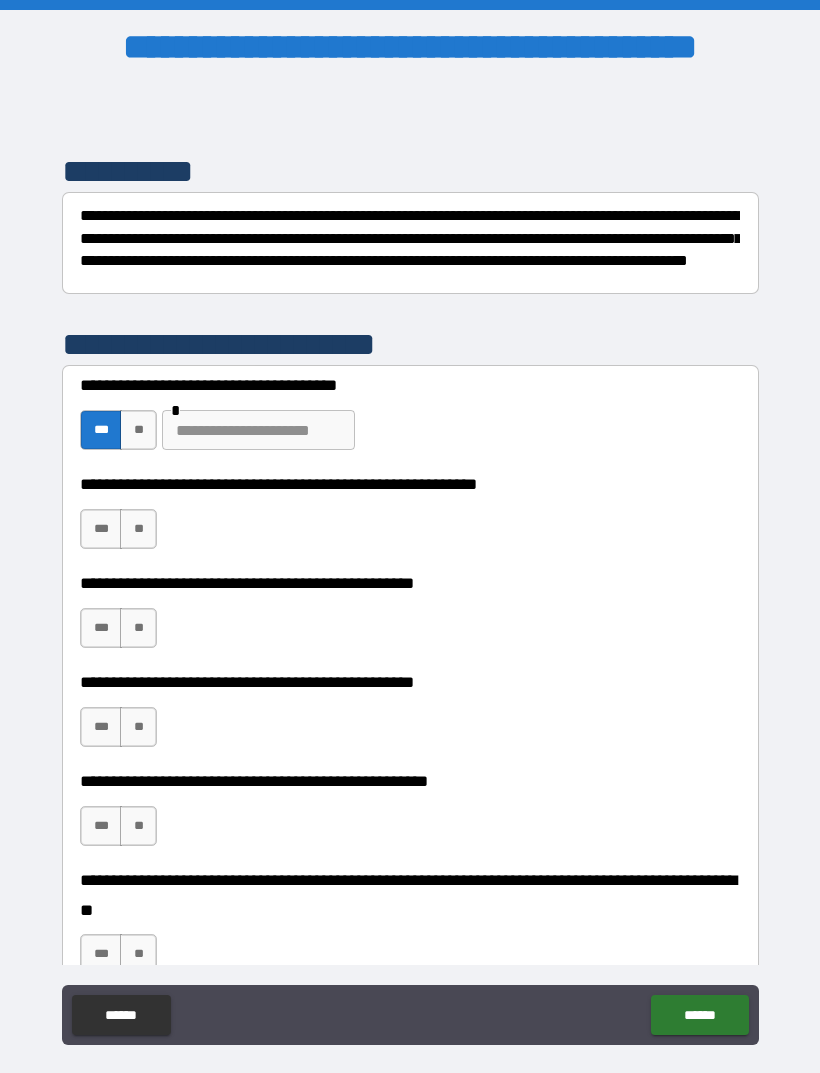 click on "**" at bounding box center [138, 430] 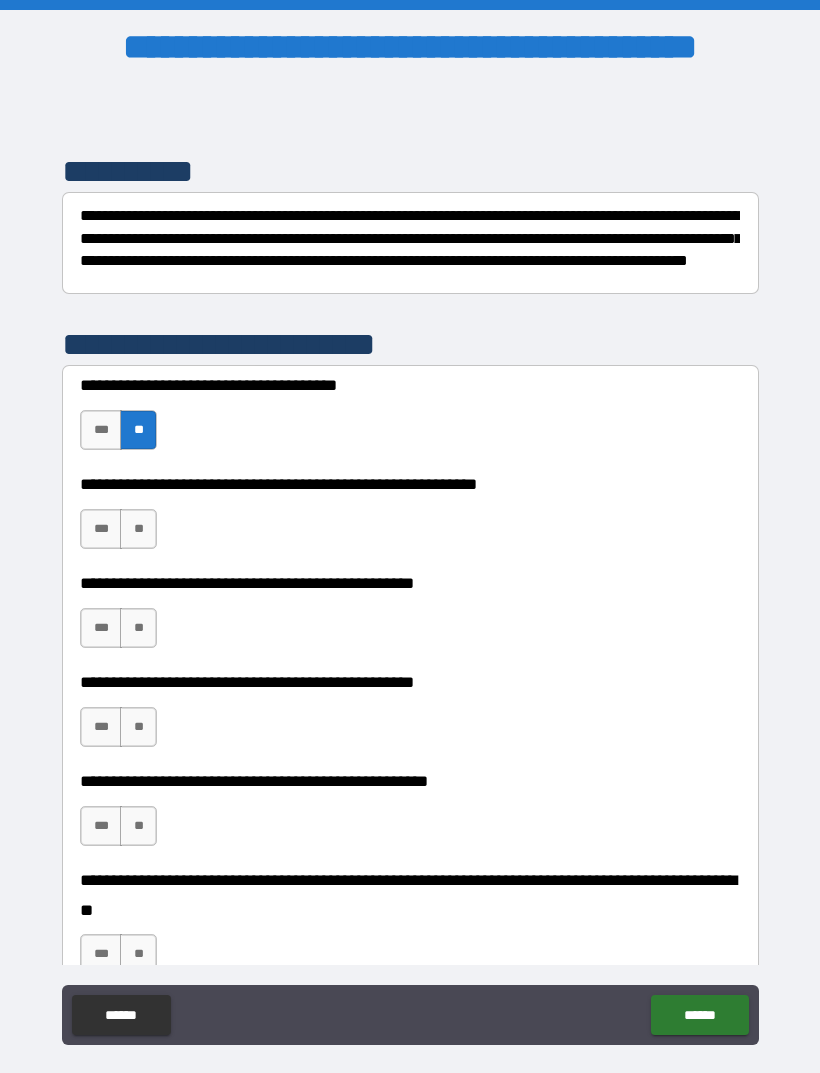 click on "**" at bounding box center [138, 529] 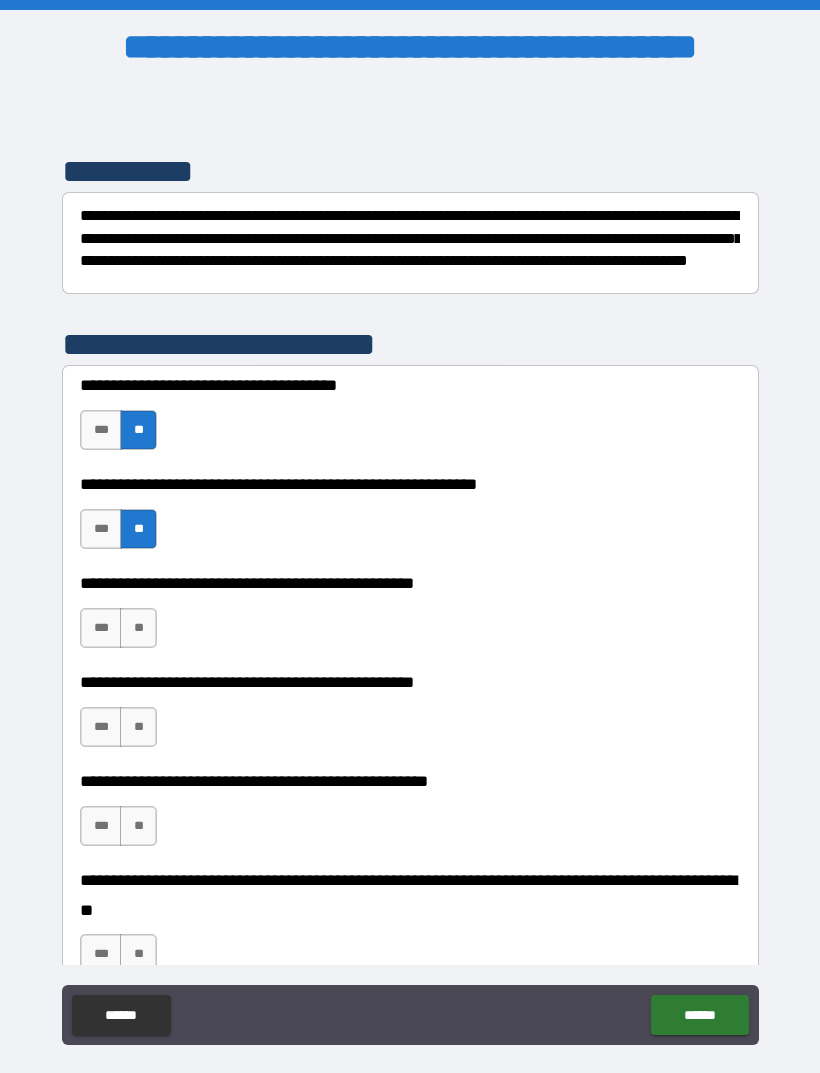 click on "**" at bounding box center (138, 628) 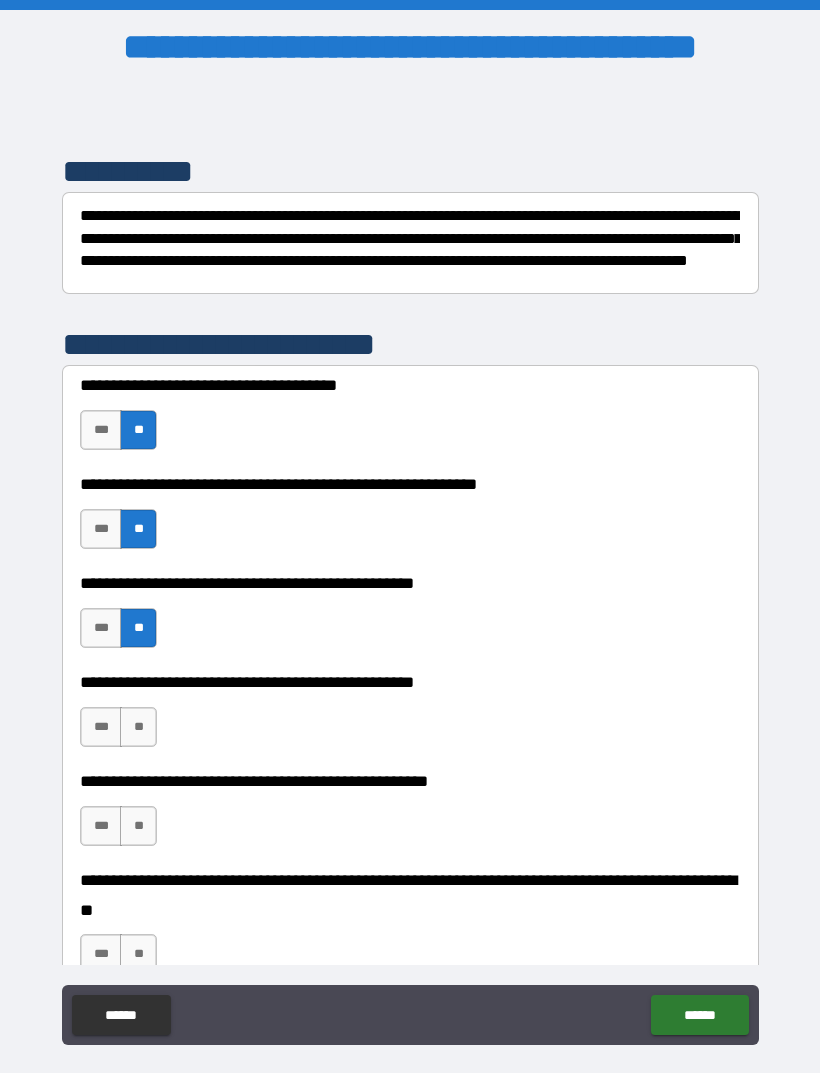 click on "***" at bounding box center (101, 727) 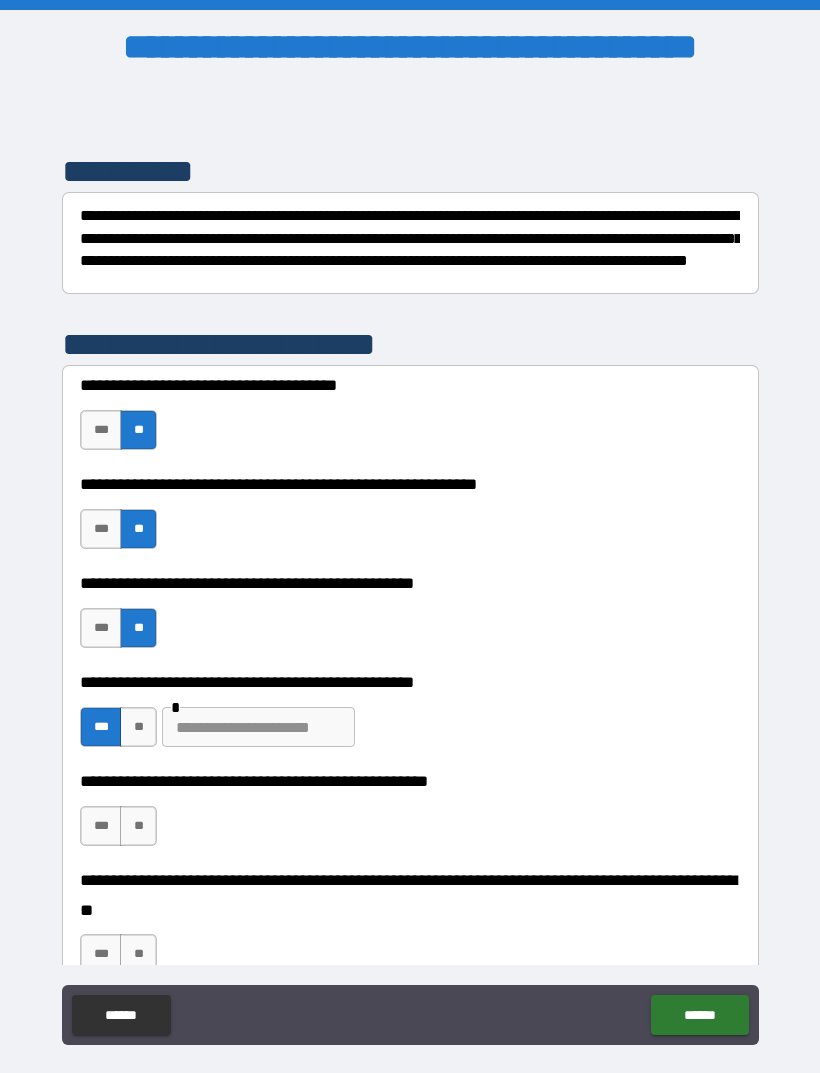 click on "**" at bounding box center [138, 826] 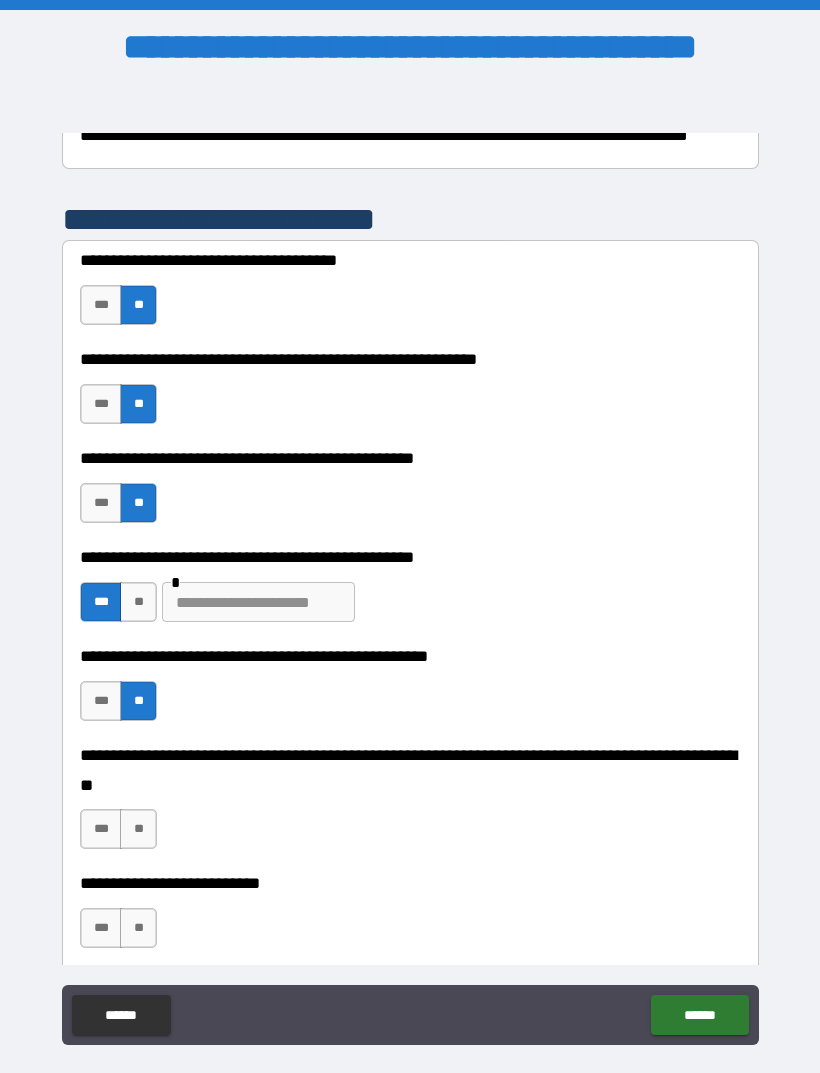 click on "**" at bounding box center [138, 829] 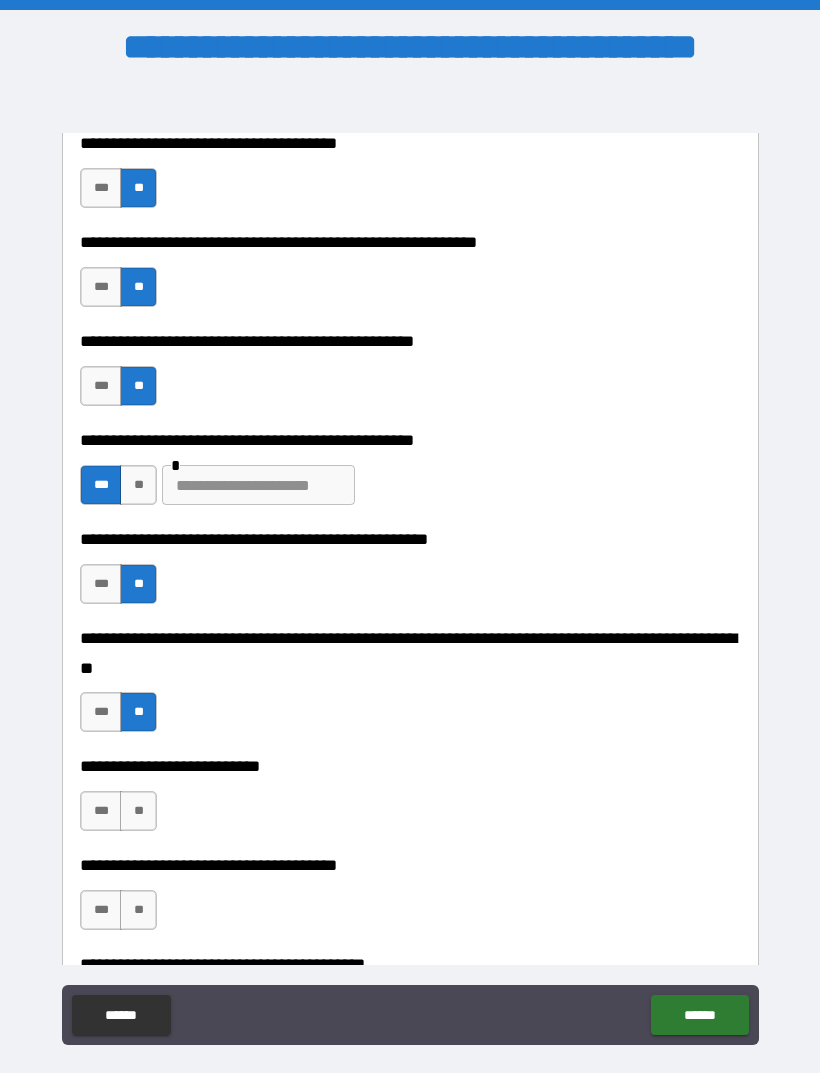 click on "*** **" at bounding box center (121, 816) 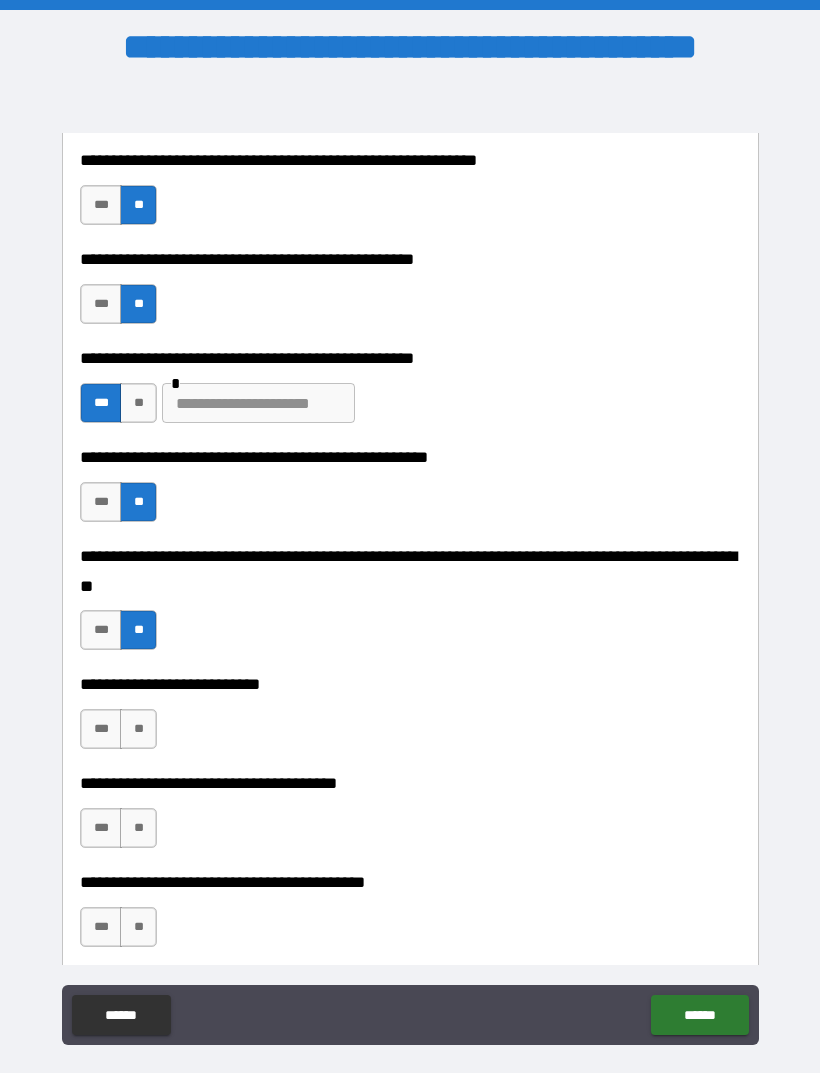 click on "**" at bounding box center (138, 828) 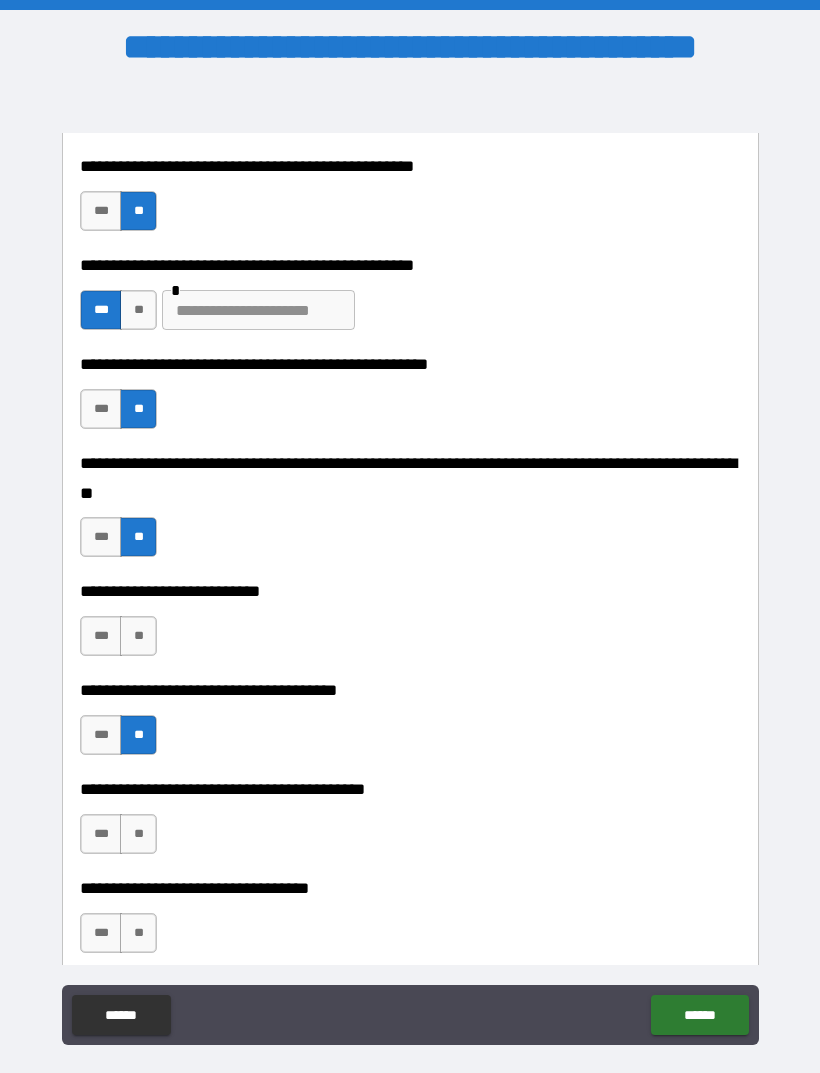 click on "**" at bounding box center [138, 834] 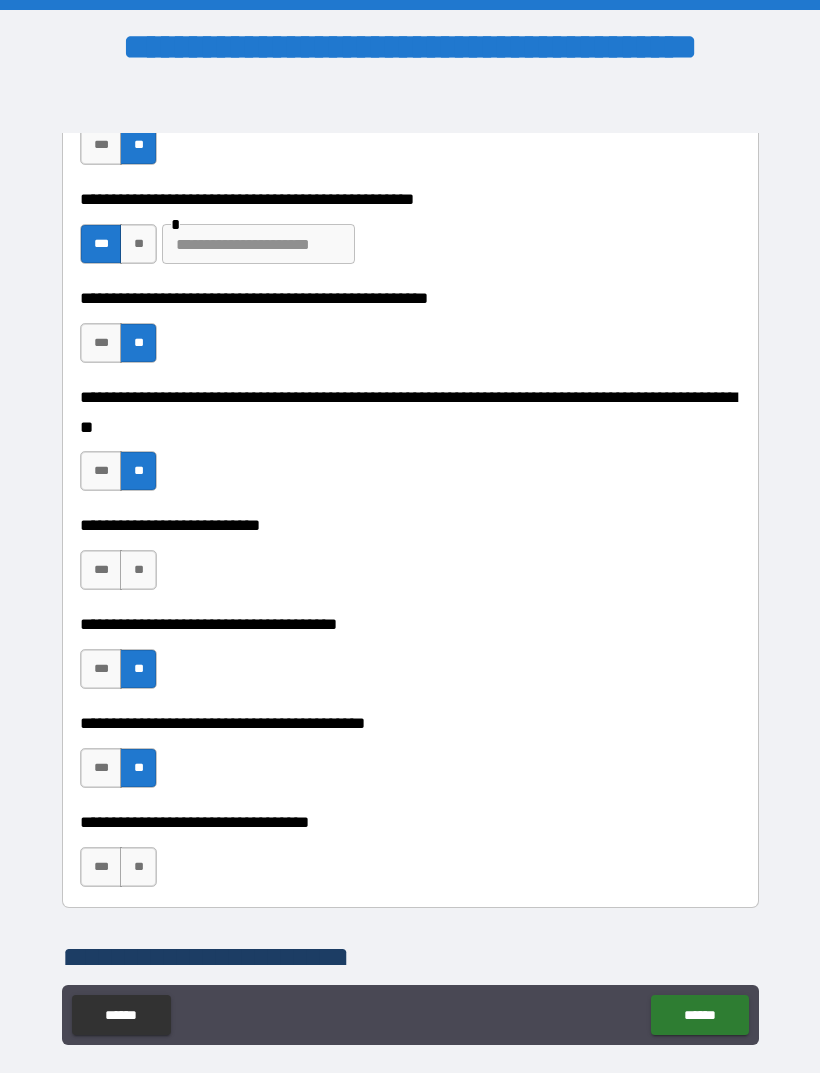 scroll, scrollTop: 750, scrollLeft: 0, axis: vertical 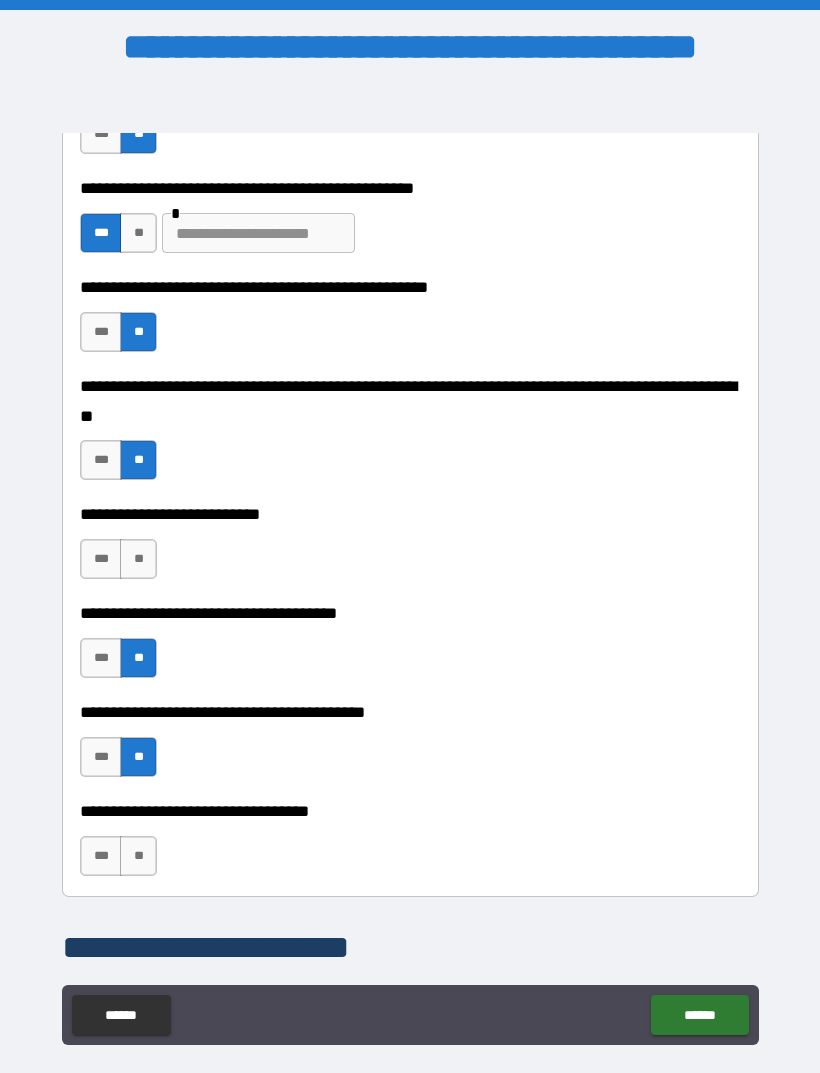 click on "**" at bounding box center [138, 856] 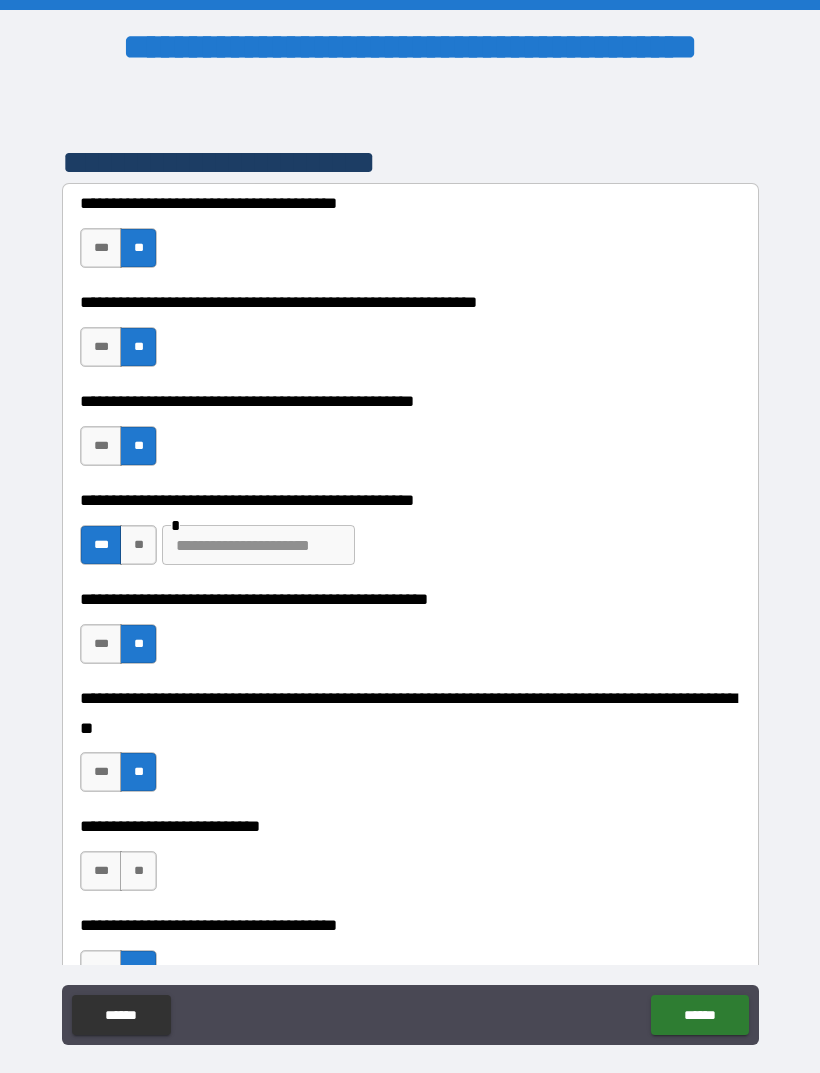 scroll, scrollTop: 430, scrollLeft: 0, axis: vertical 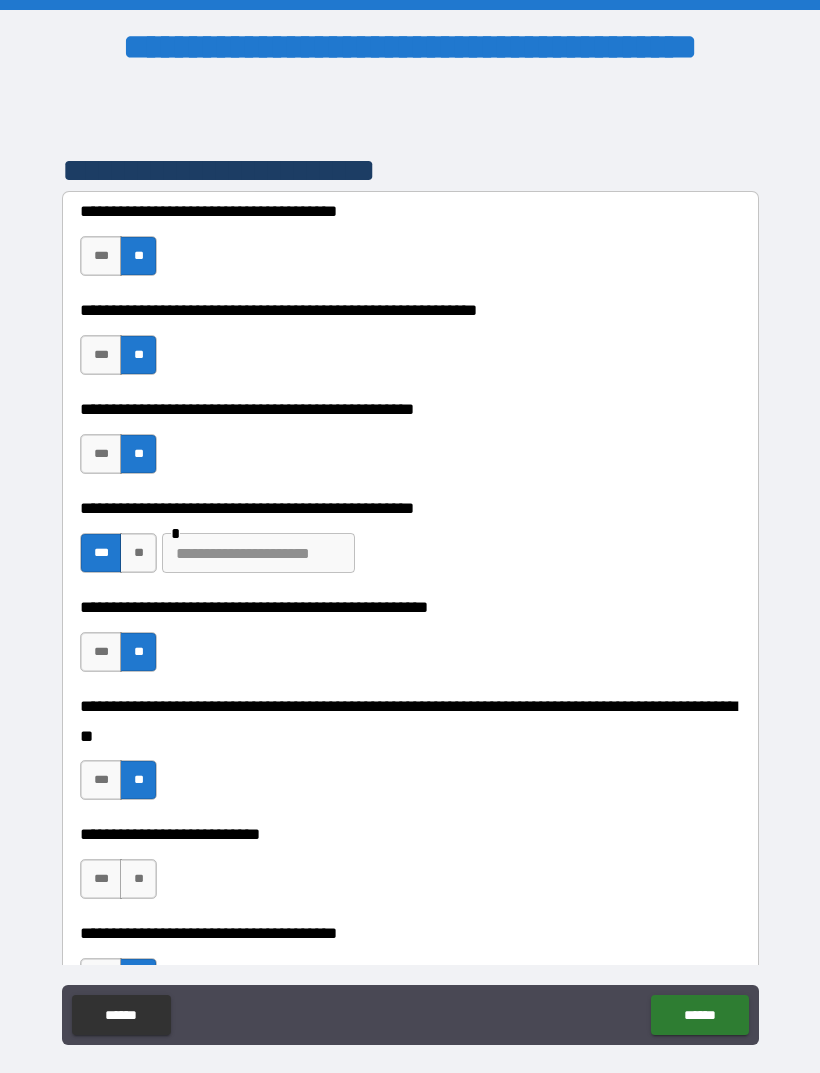 click at bounding box center (258, 553) 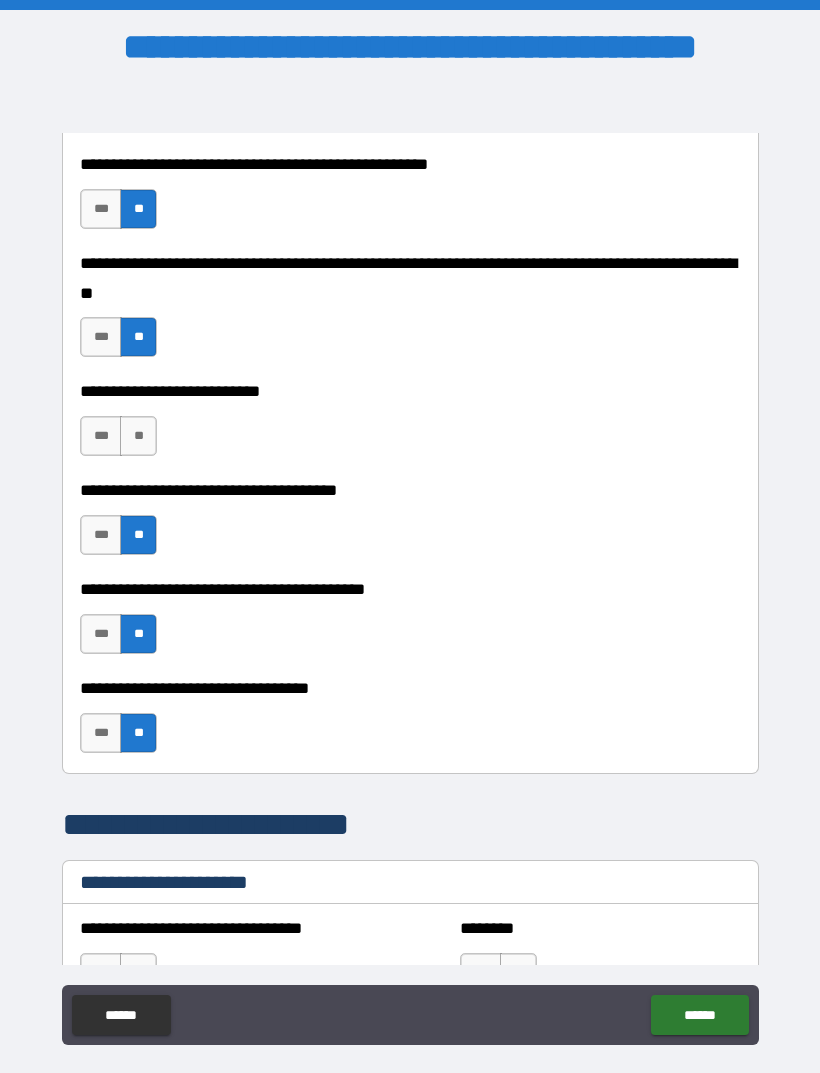 scroll, scrollTop: 900, scrollLeft: 0, axis: vertical 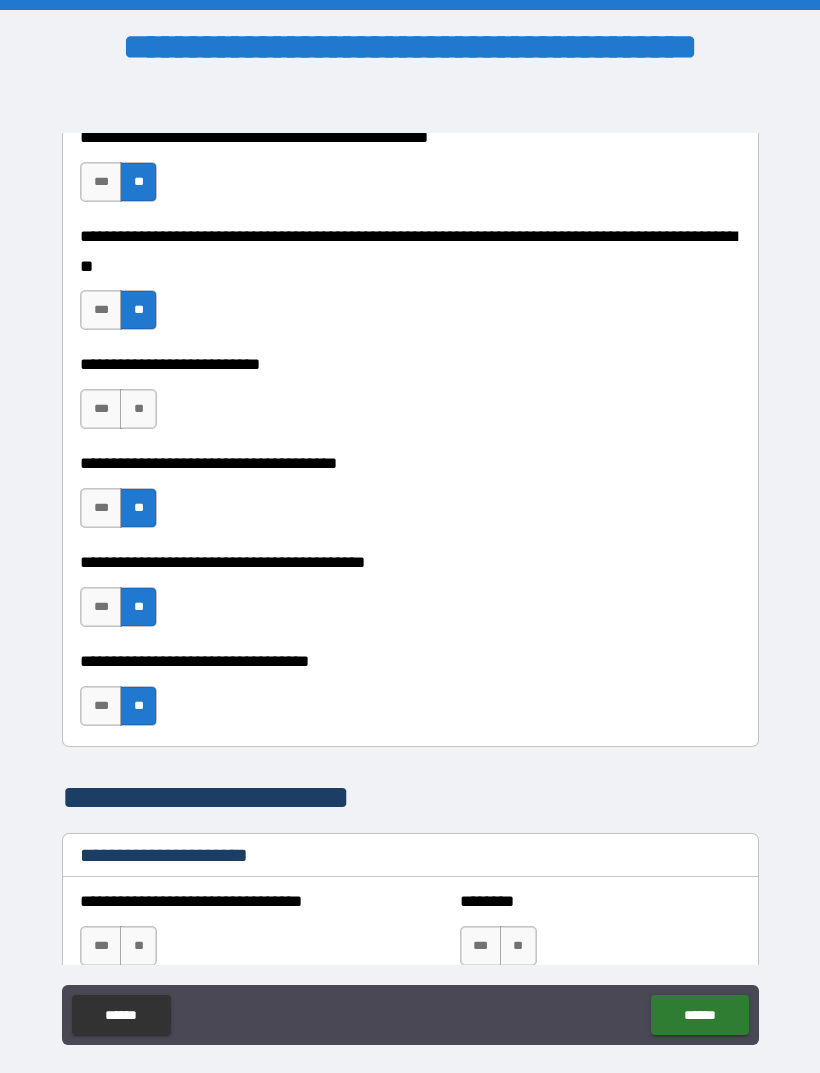 type on "**********" 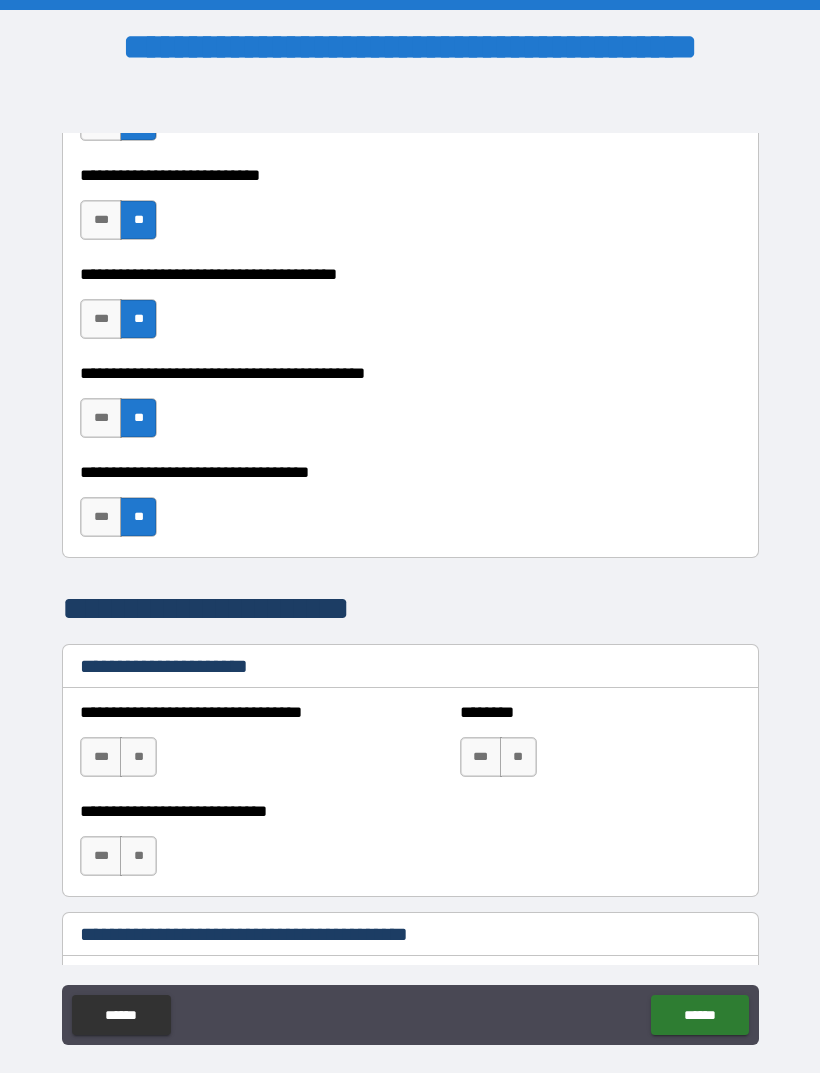 scroll, scrollTop: 1096, scrollLeft: 0, axis: vertical 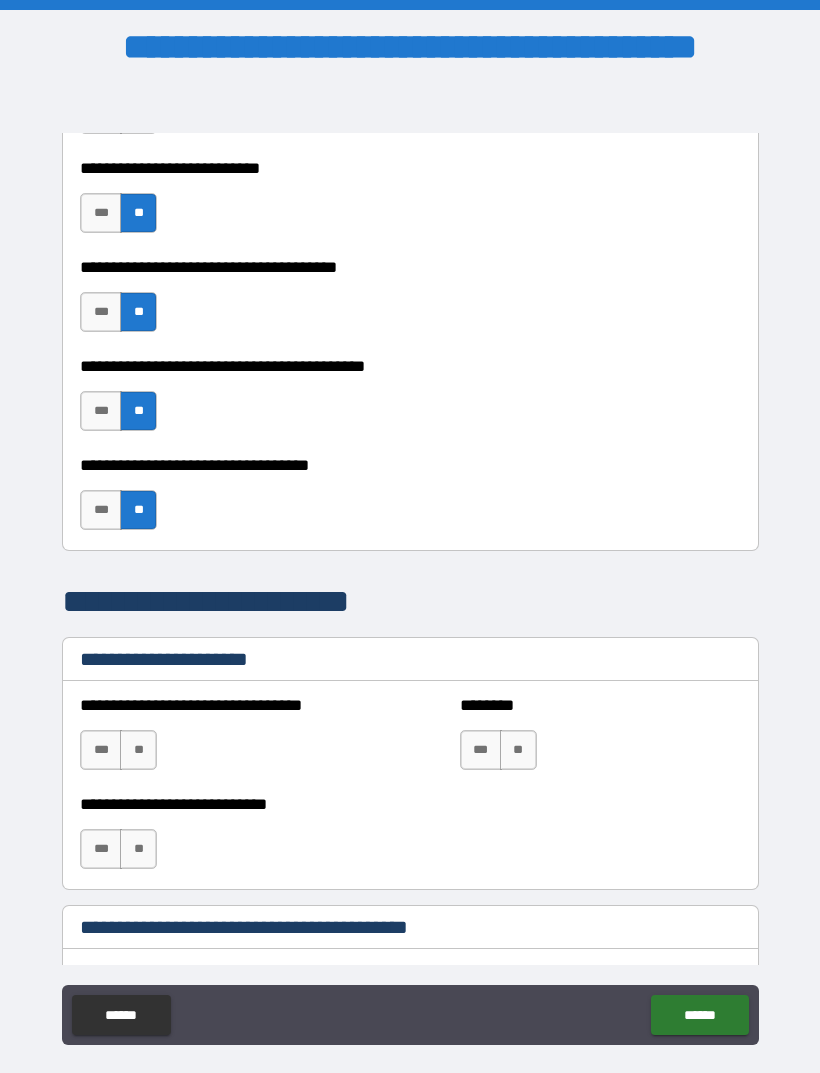 click on "**" at bounding box center [138, 750] 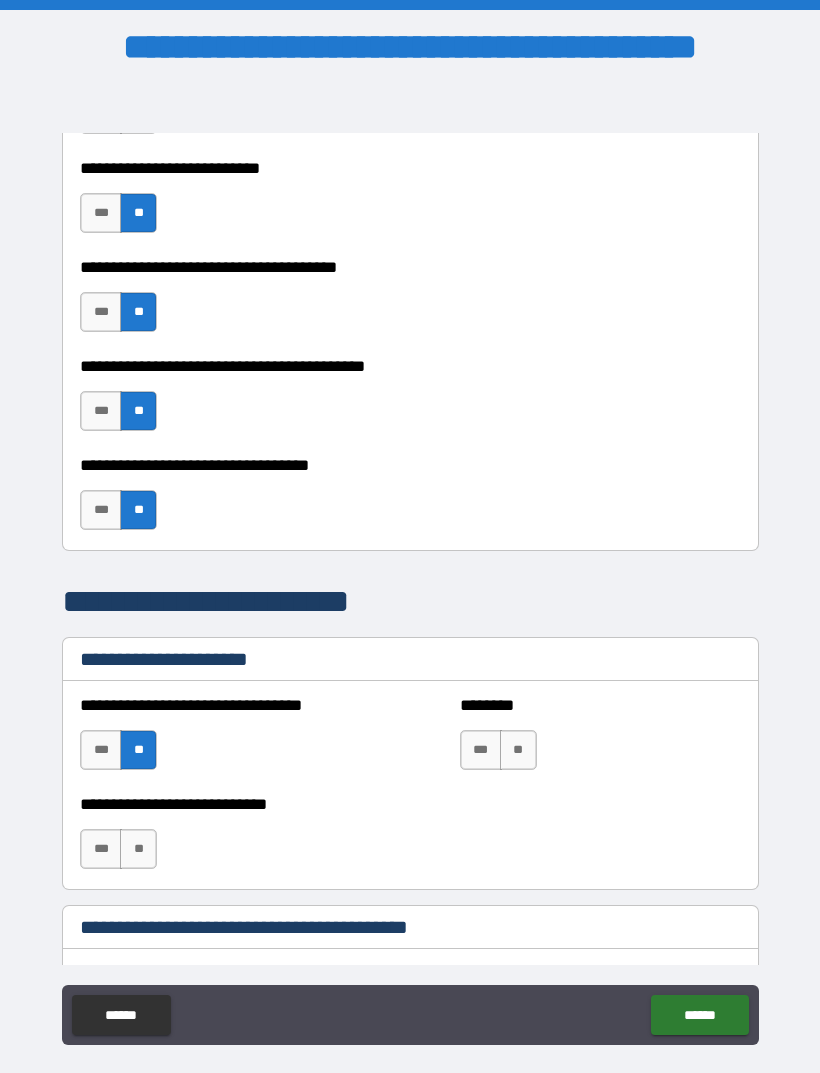 click on "**" at bounding box center (518, 750) 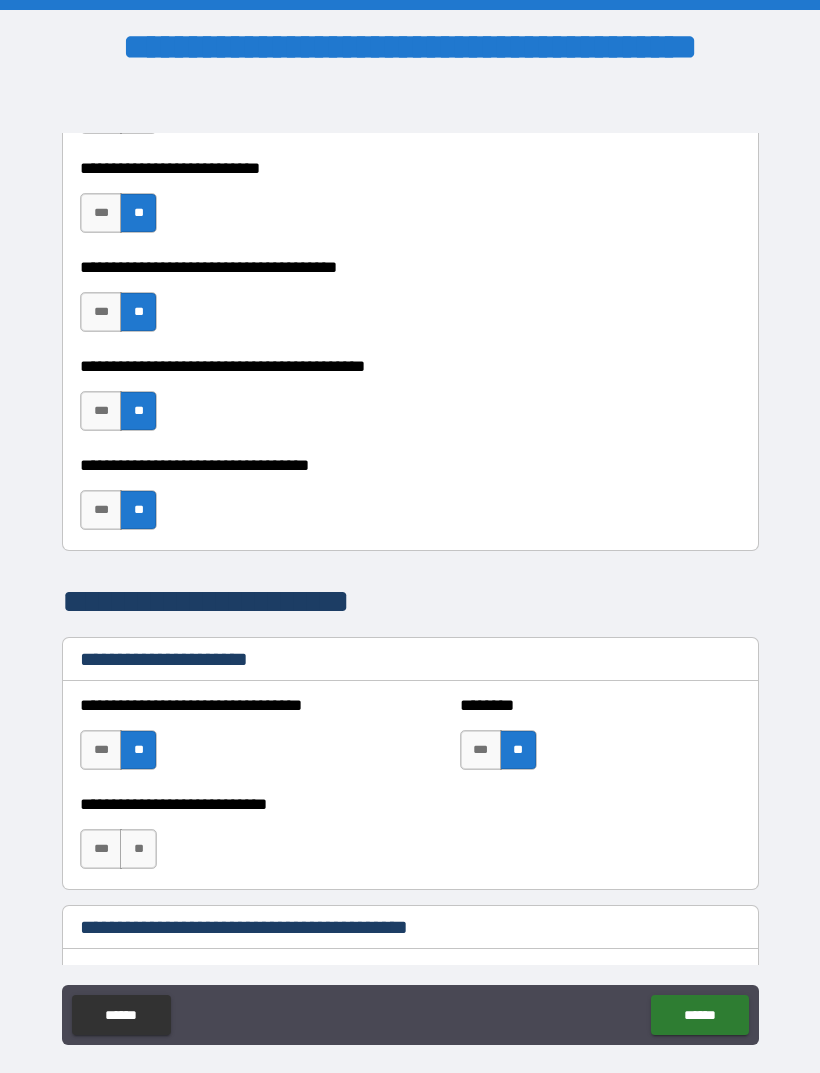 click on "**" at bounding box center (138, 849) 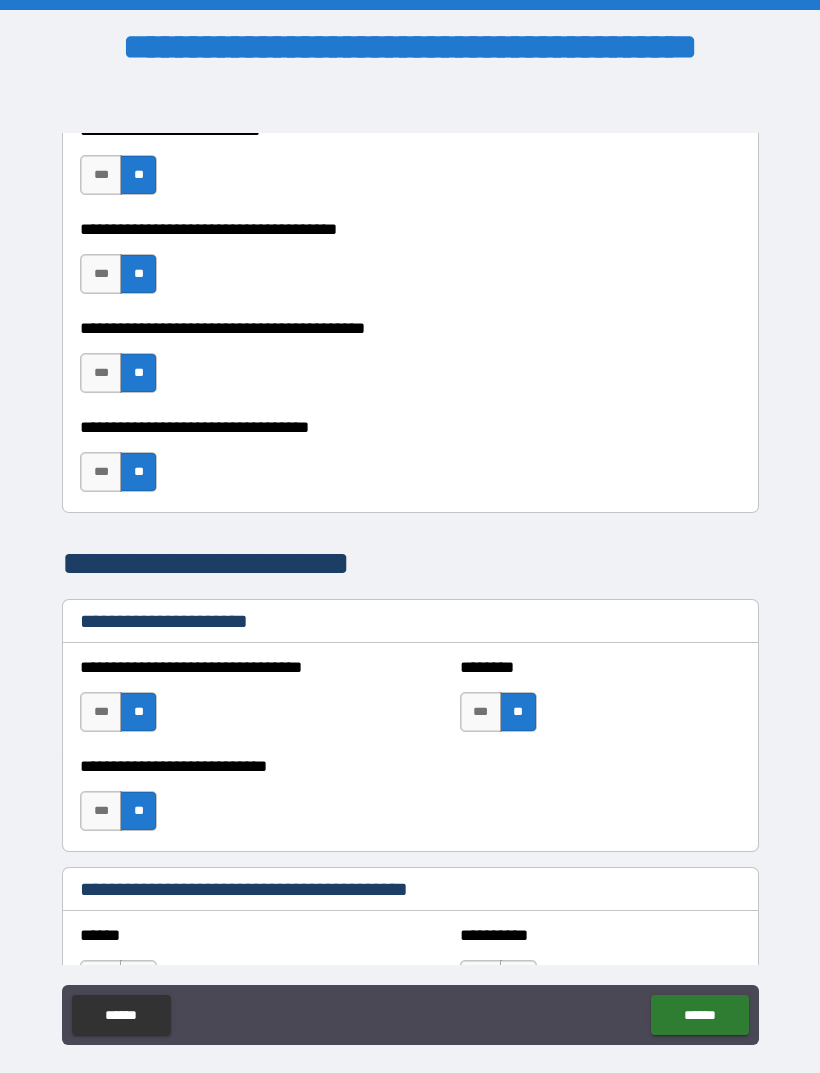 scroll, scrollTop: 1141, scrollLeft: 0, axis: vertical 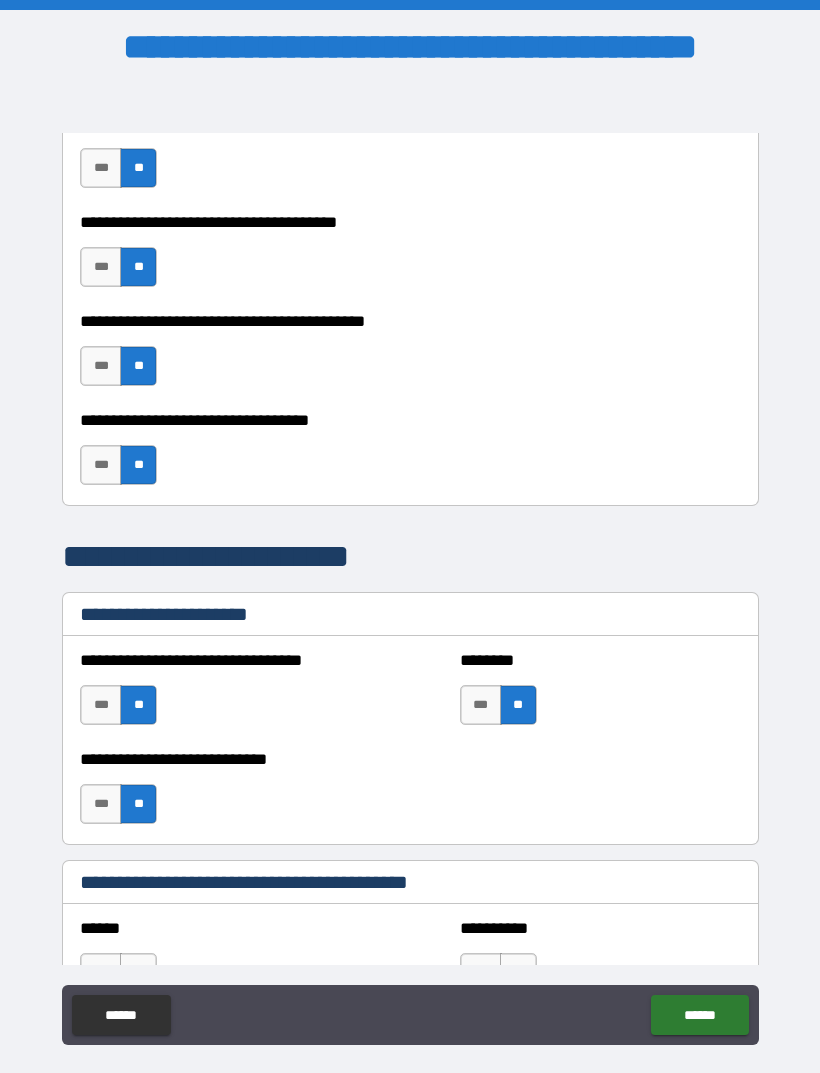 click on "***" at bounding box center (101, 804) 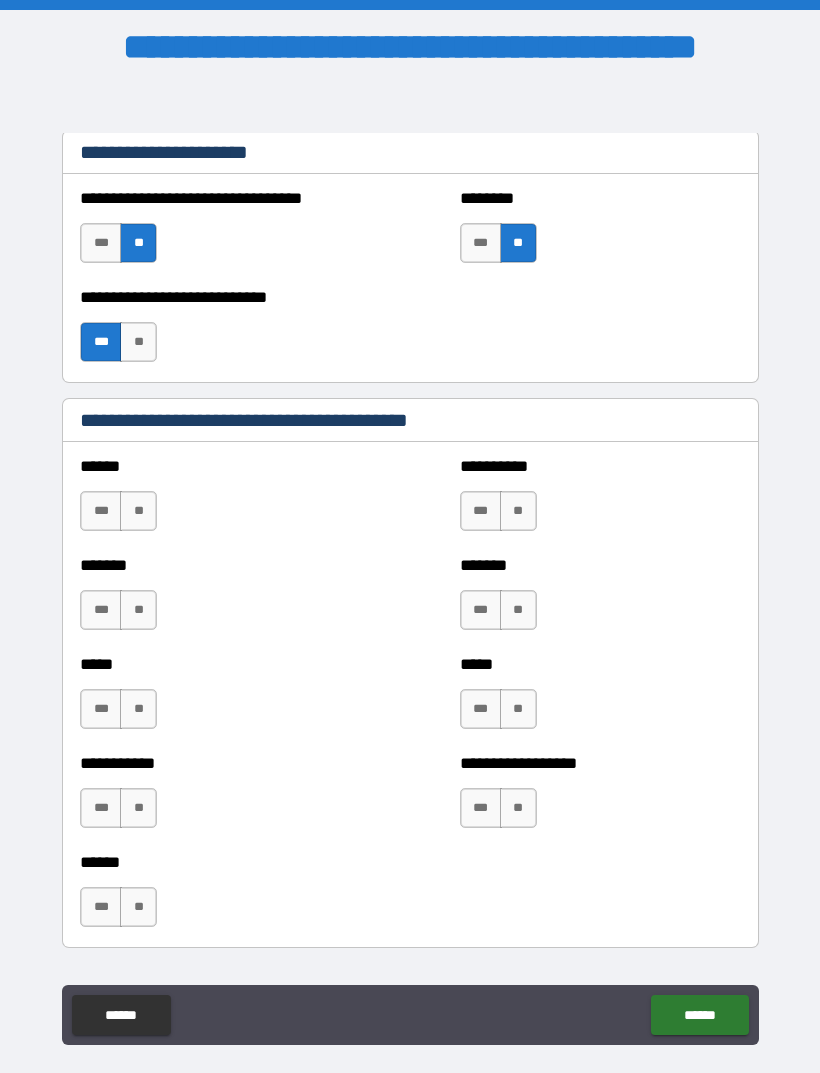scroll, scrollTop: 1618, scrollLeft: 0, axis: vertical 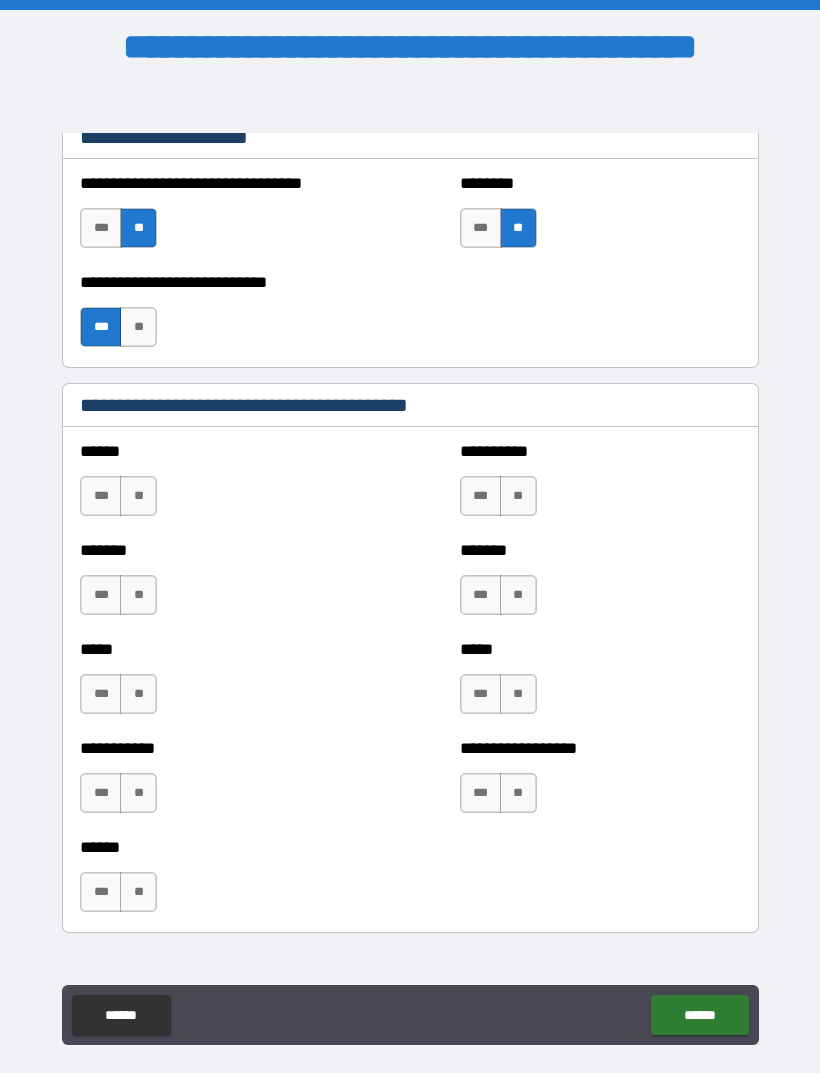 click on "**" at bounding box center (138, 496) 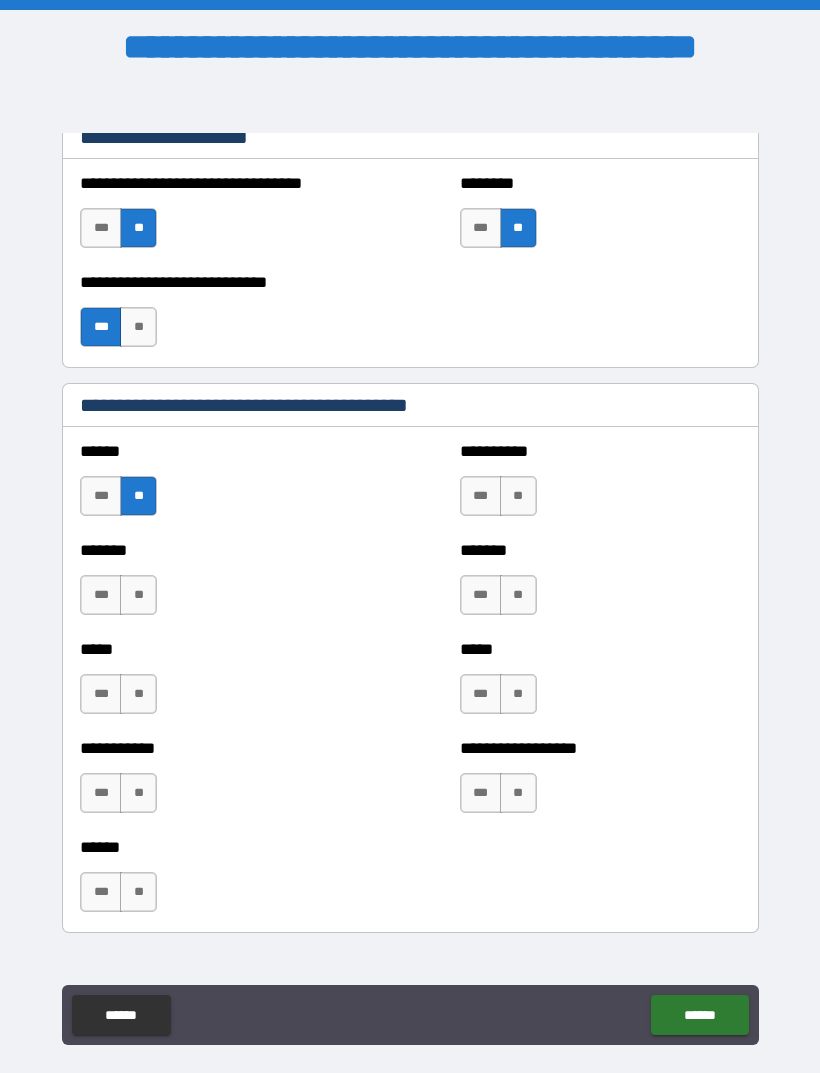 click on "**" at bounding box center (138, 595) 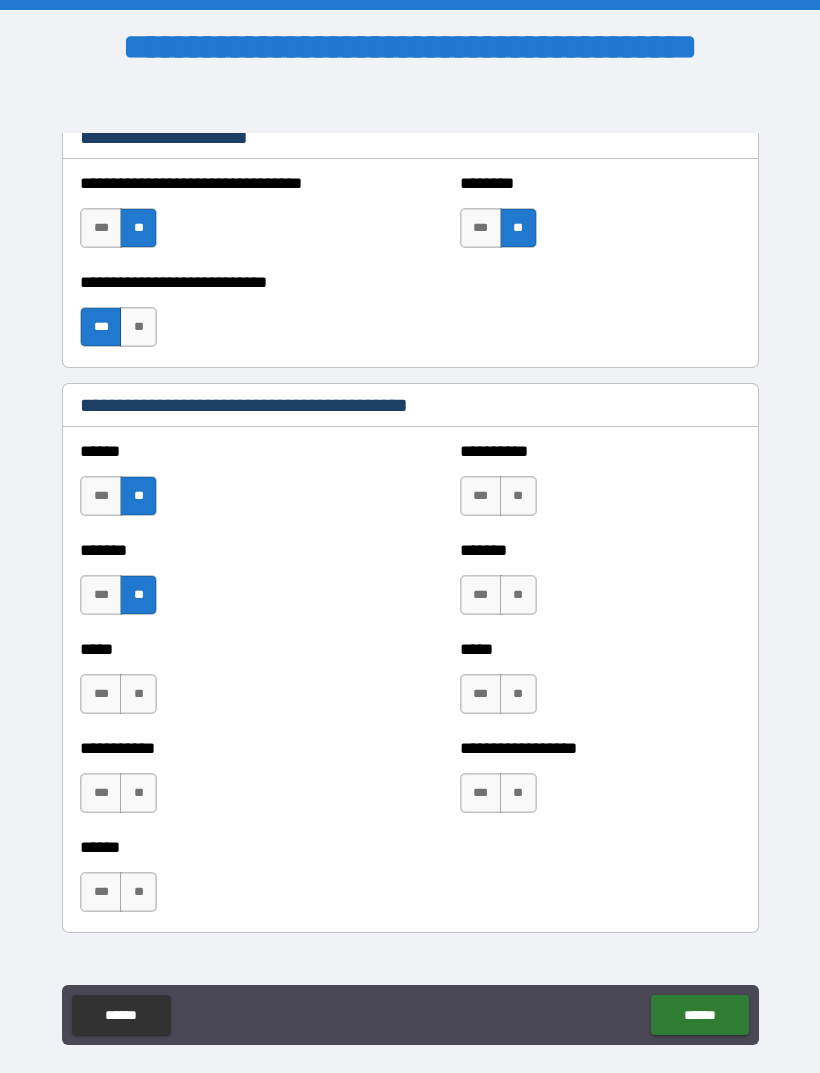 click on "**" at bounding box center [138, 694] 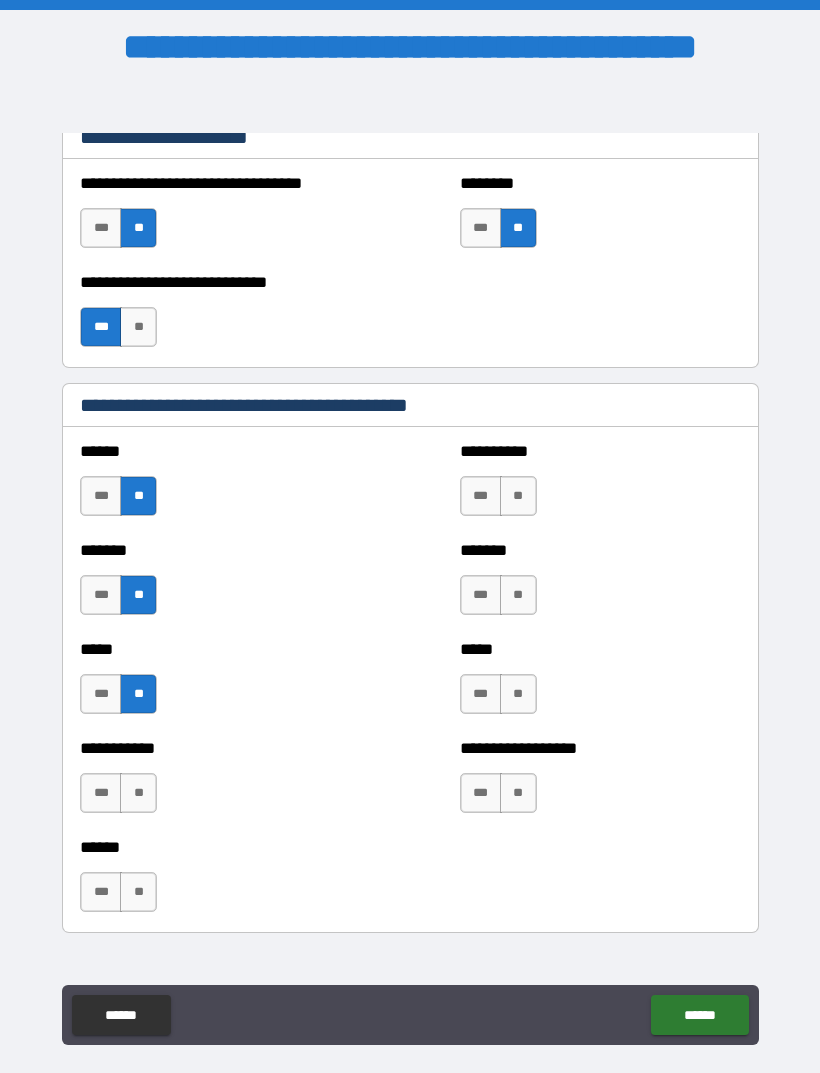 click on "**" at bounding box center [138, 793] 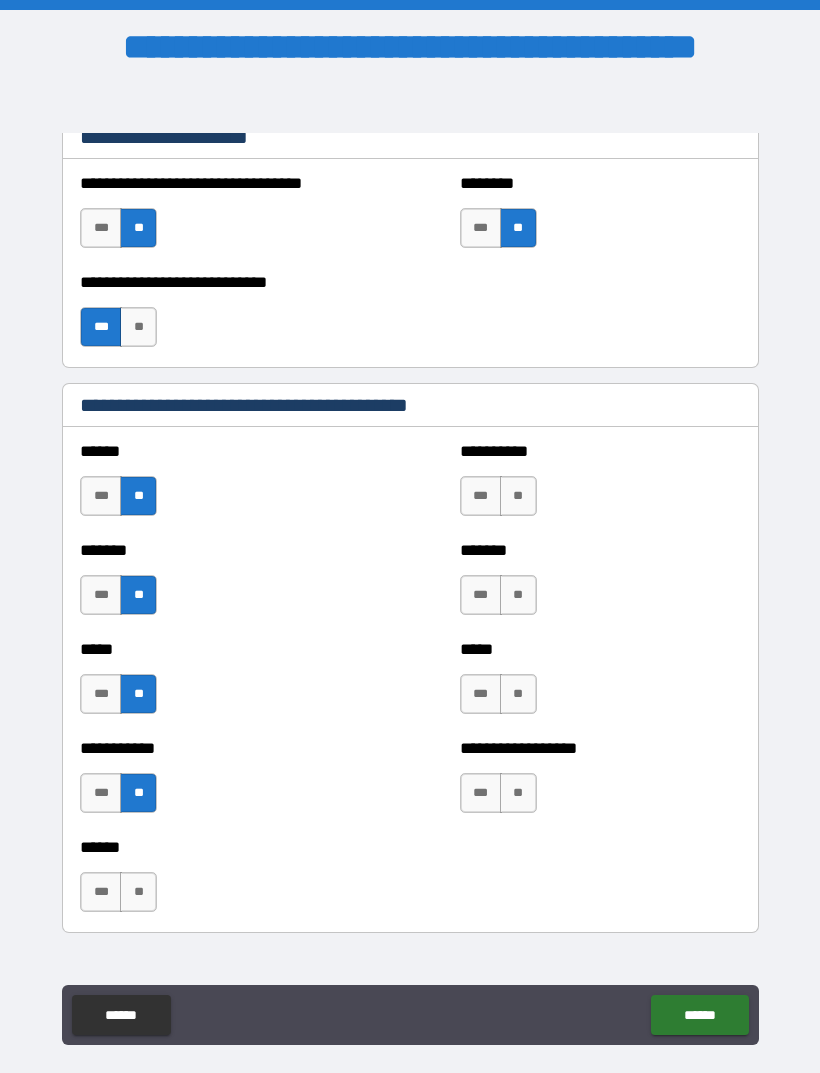 click on "**" at bounding box center (138, 892) 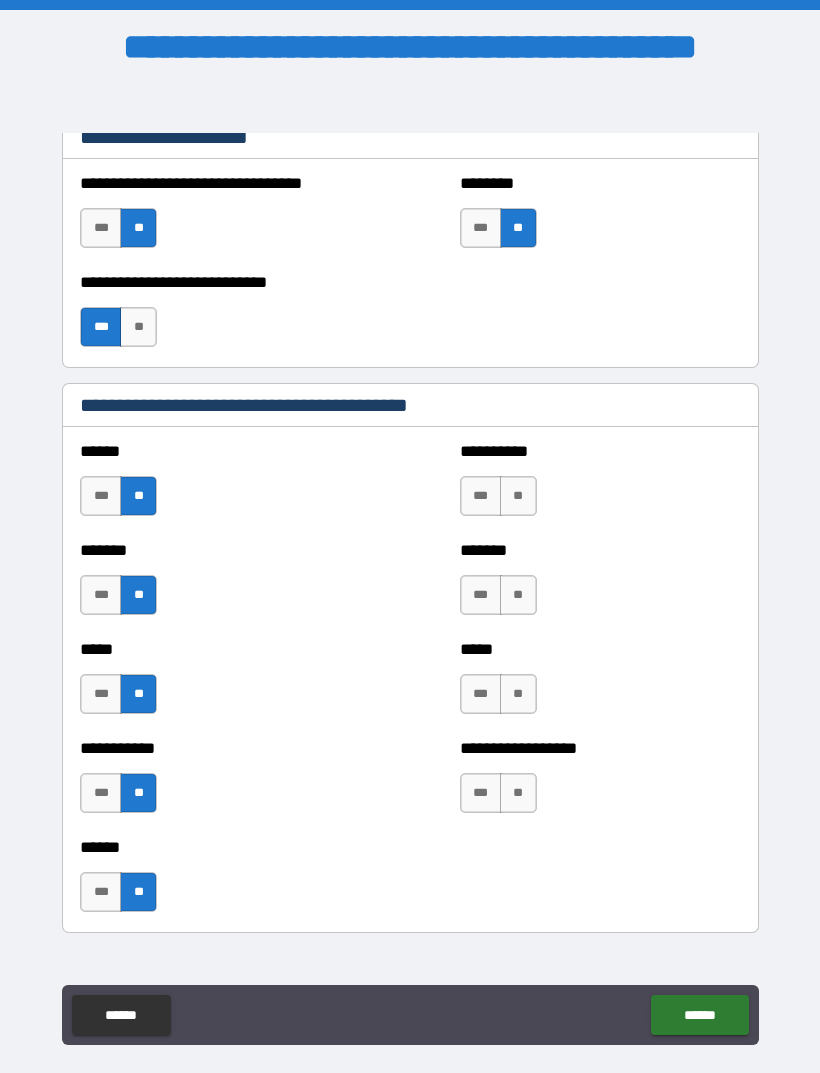 click on "**" at bounding box center (518, 496) 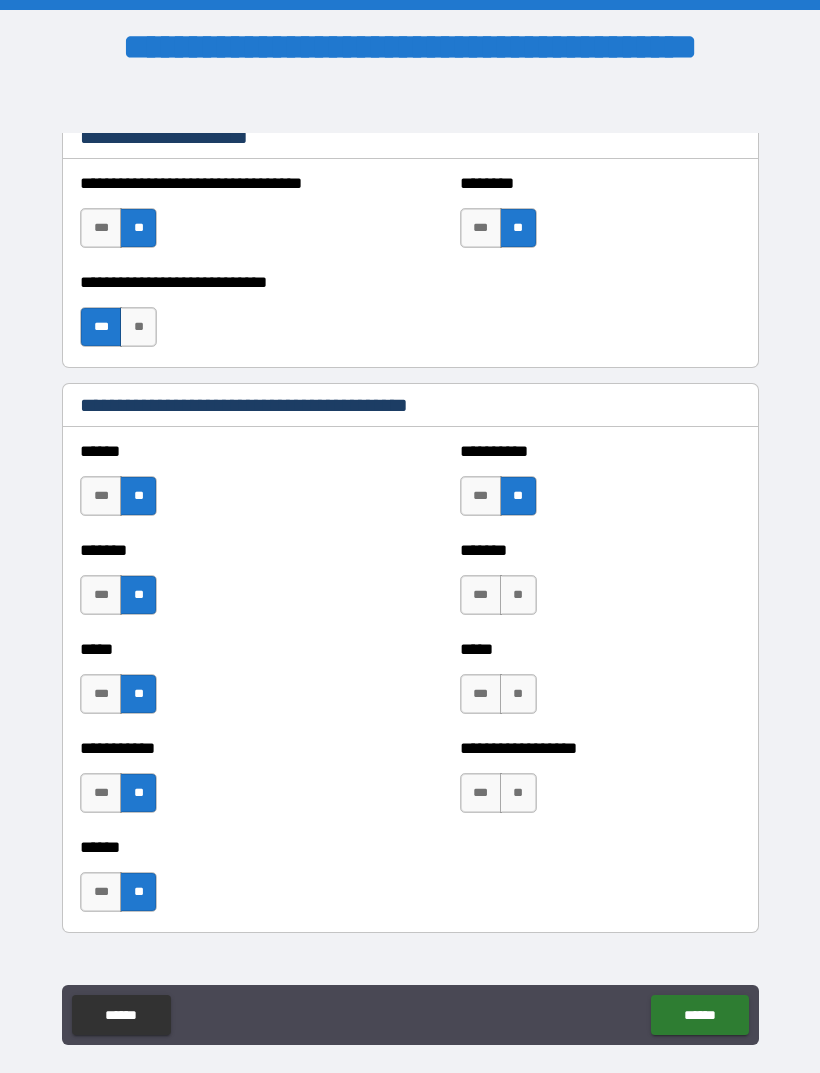 click on "**" at bounding box center (518, 595) 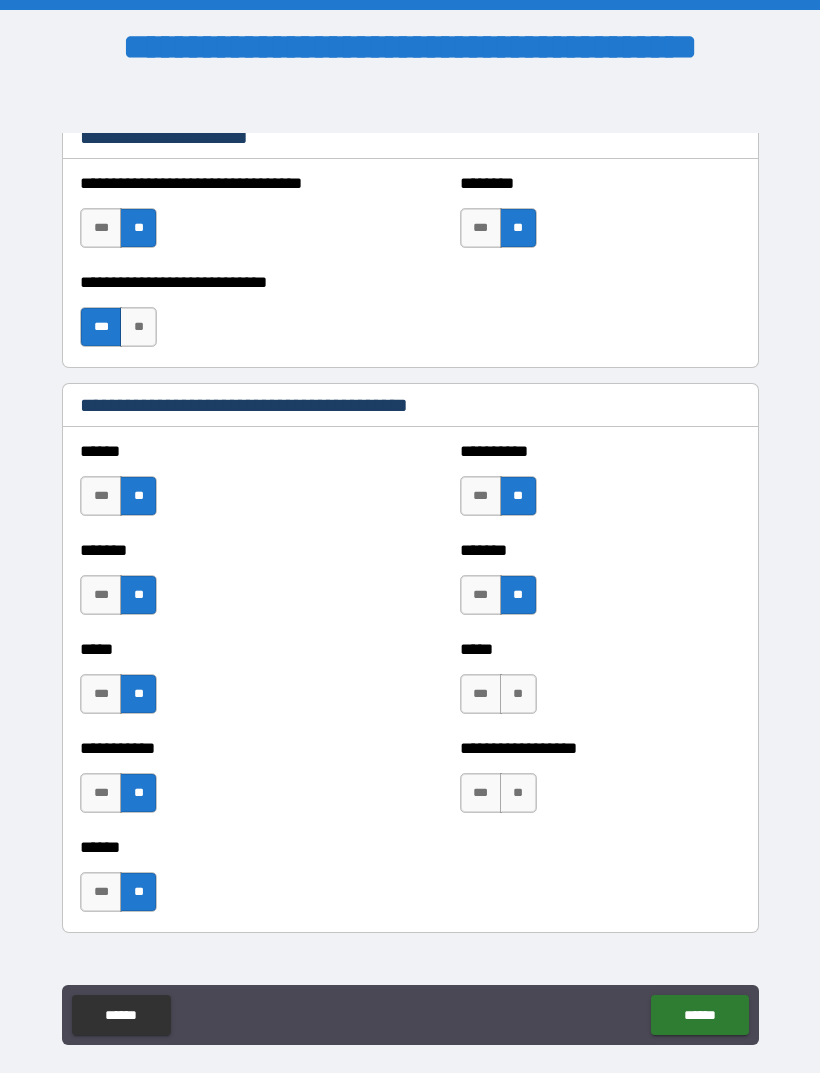 click on "**" at bounding box center (518, 694) 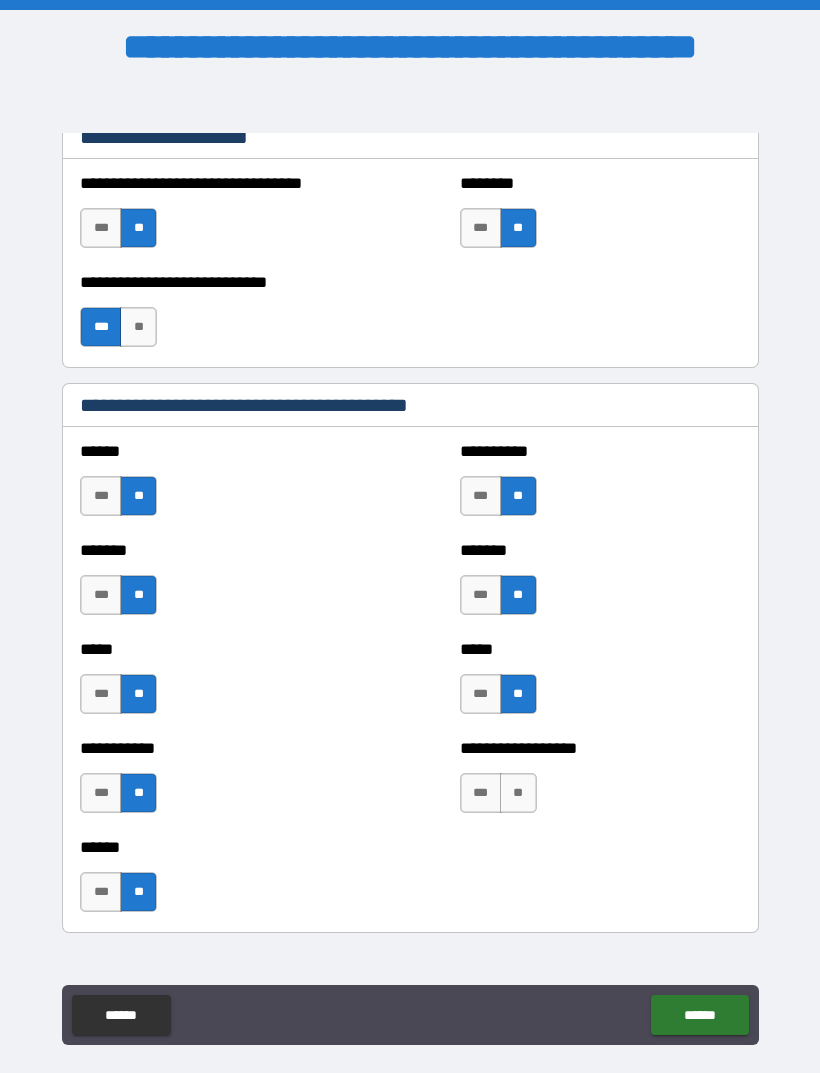 click on "**" at bounding box center [518, 793] 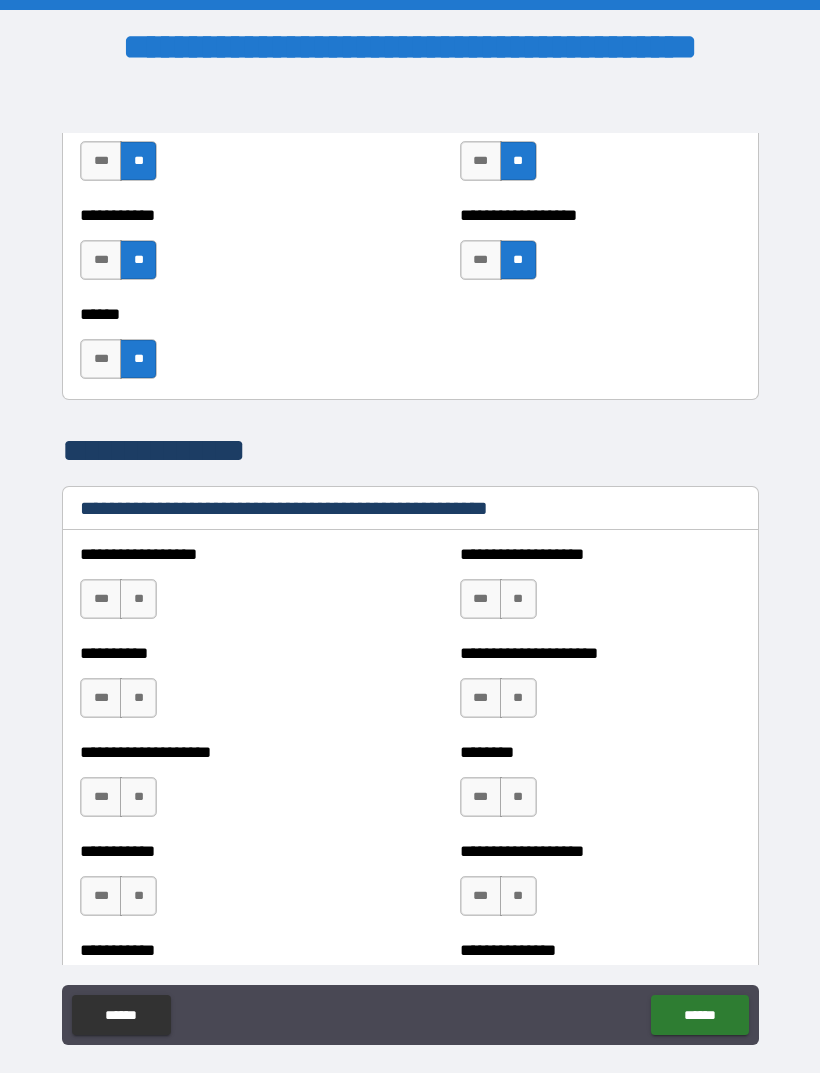scroll, scrollTop: 2153, scrollLeft: 0, axis: vertical 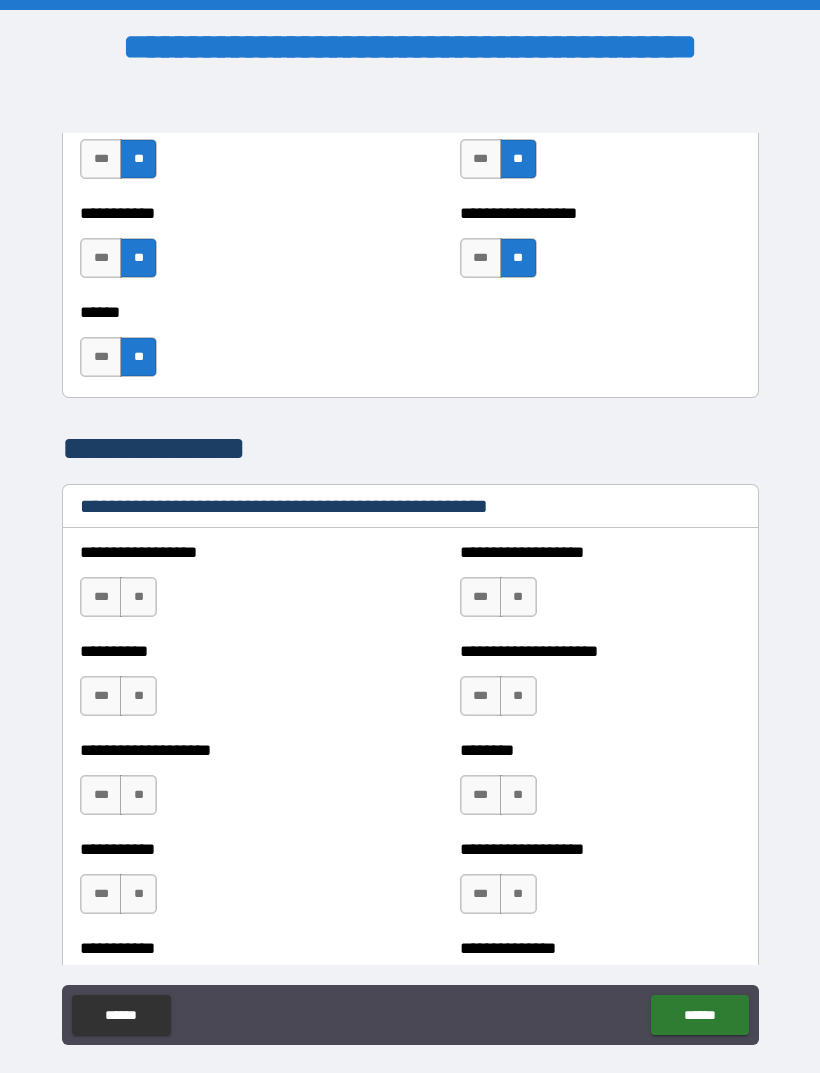 click on "**" at bounding box center (138, 597) 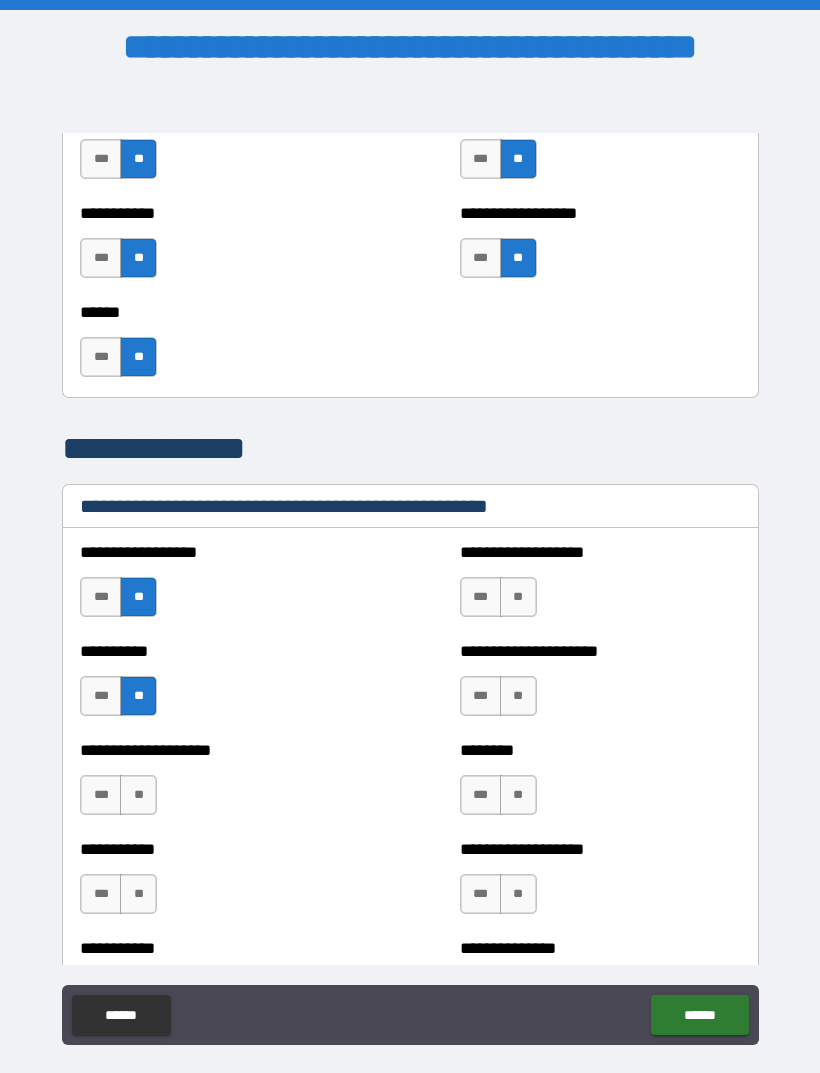 click on "**" at bounding box center [138, 795] 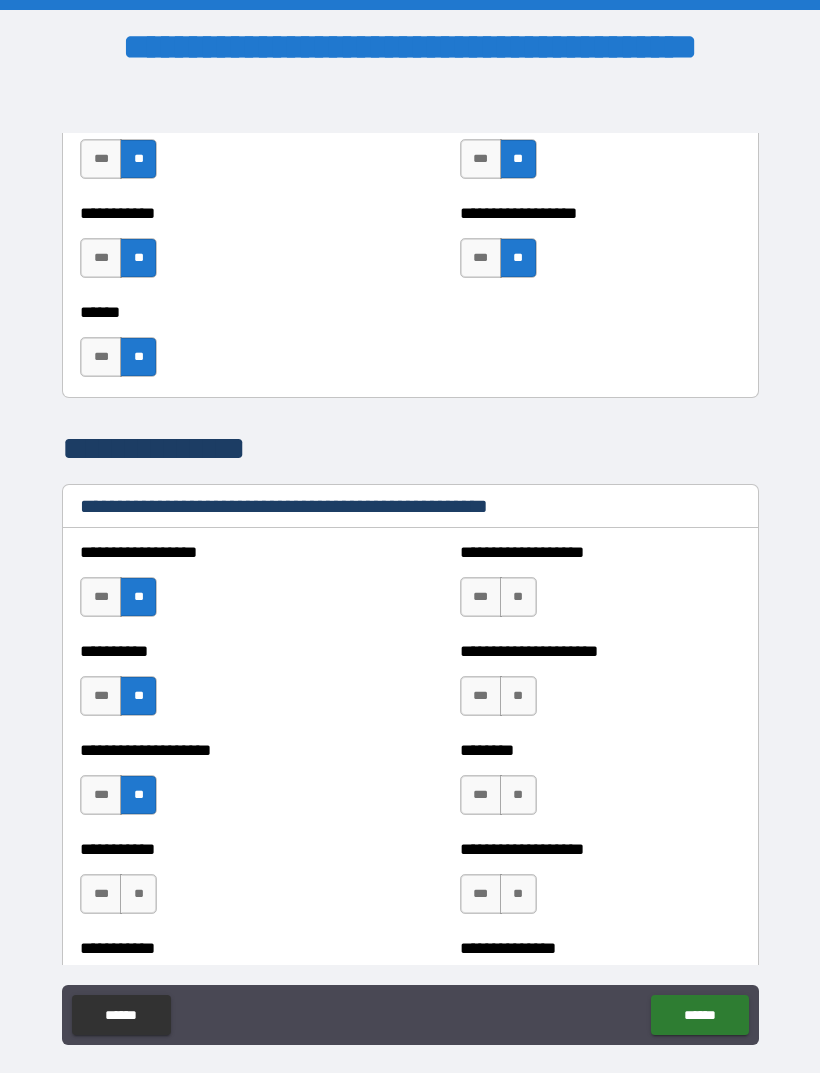 click on "**" at bounding box center [138, 894] 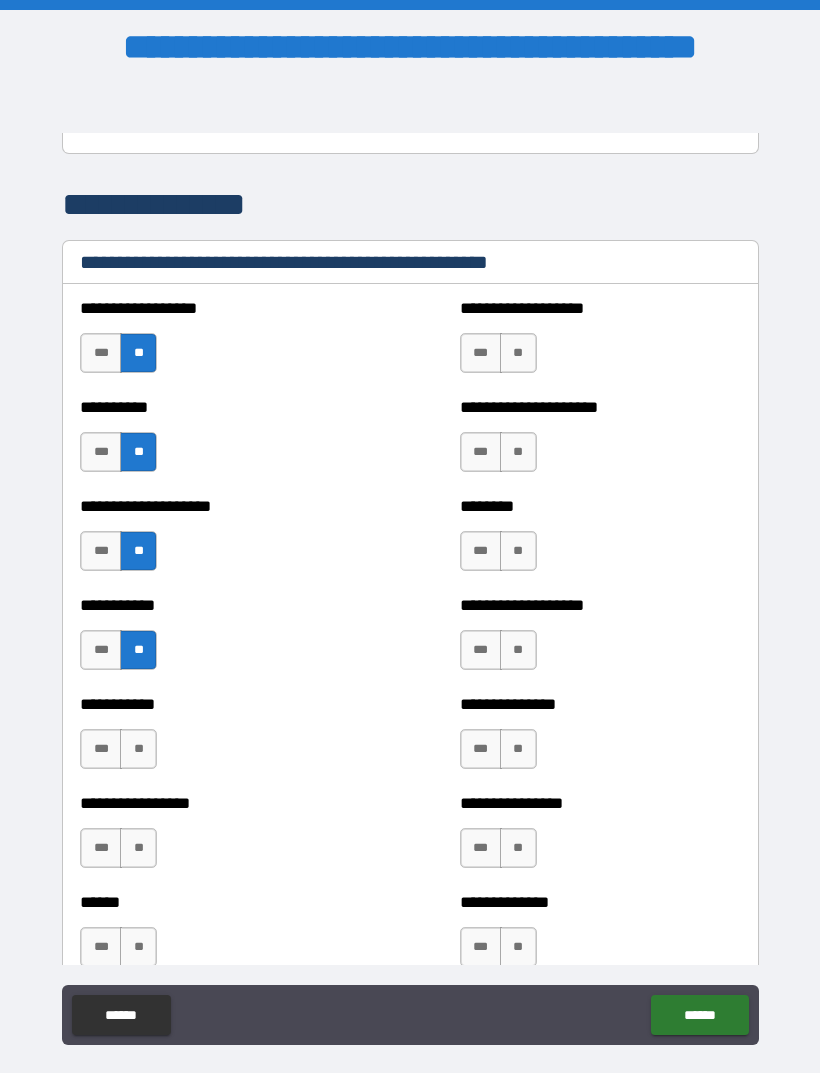 scroll, scrollTop: 2398, scrollLeft: 0, axis: vertical 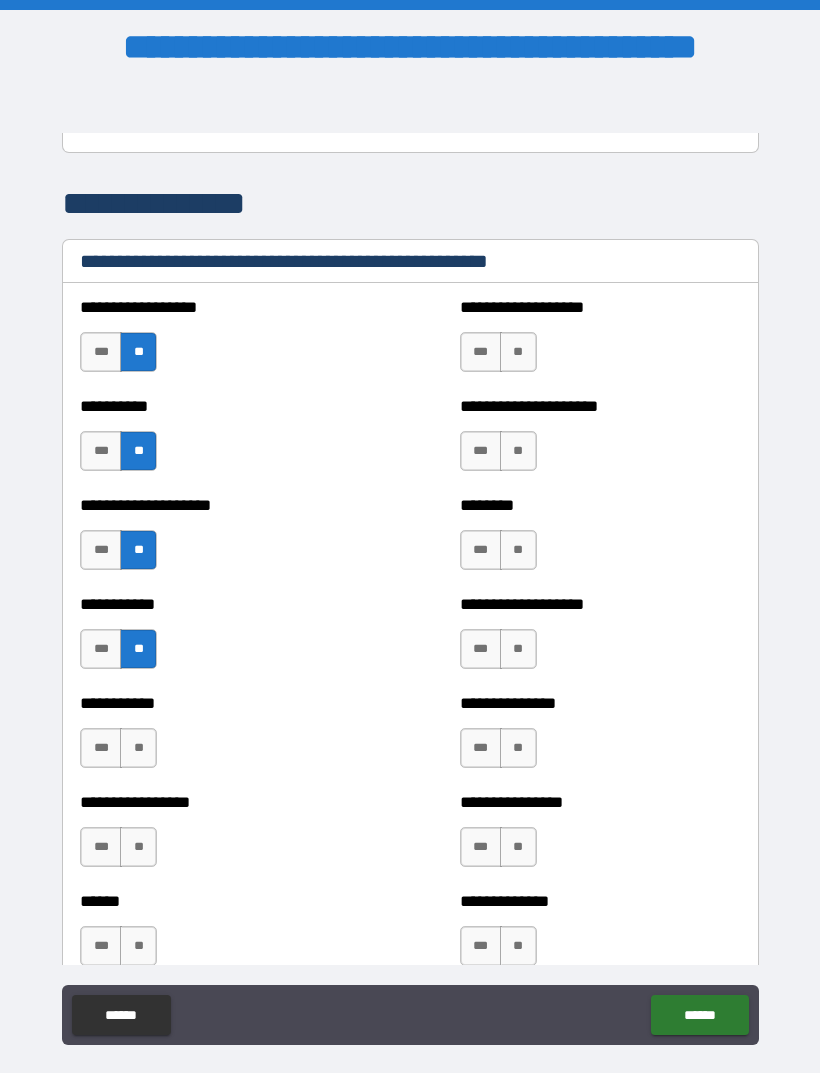 click on "**" at bounding box center [138, 748] 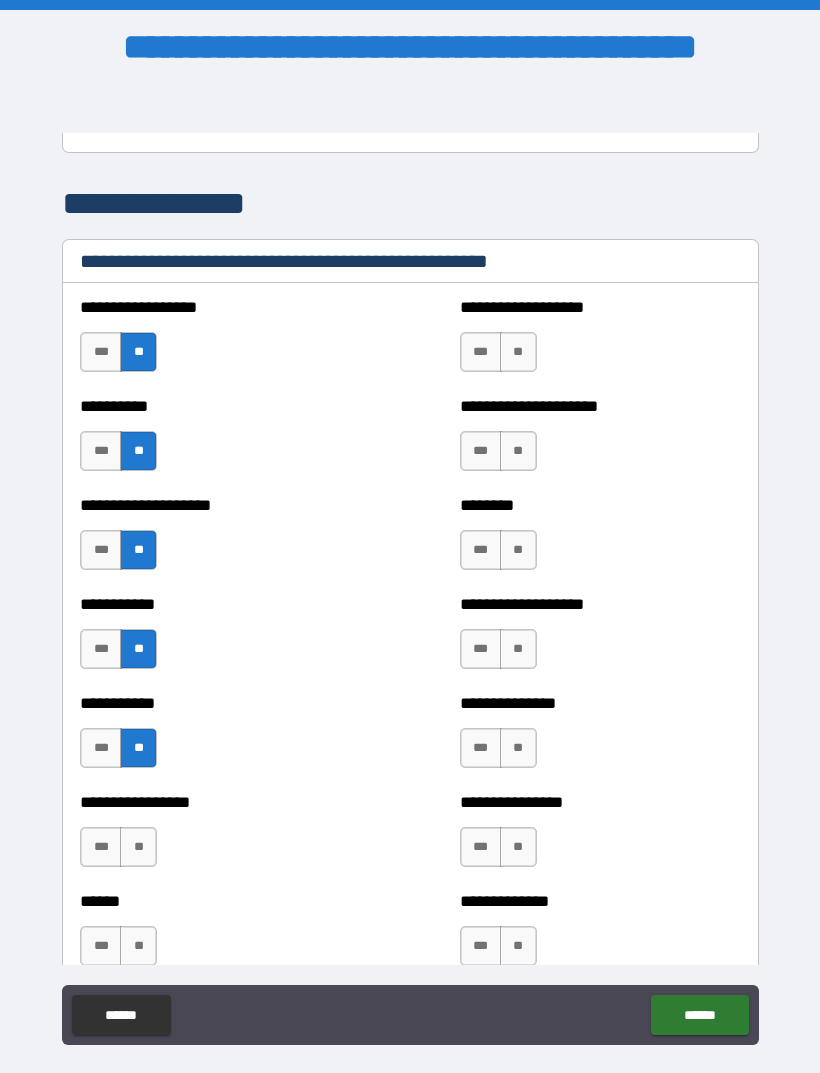 click on "**" at bounding box center (138, 847) 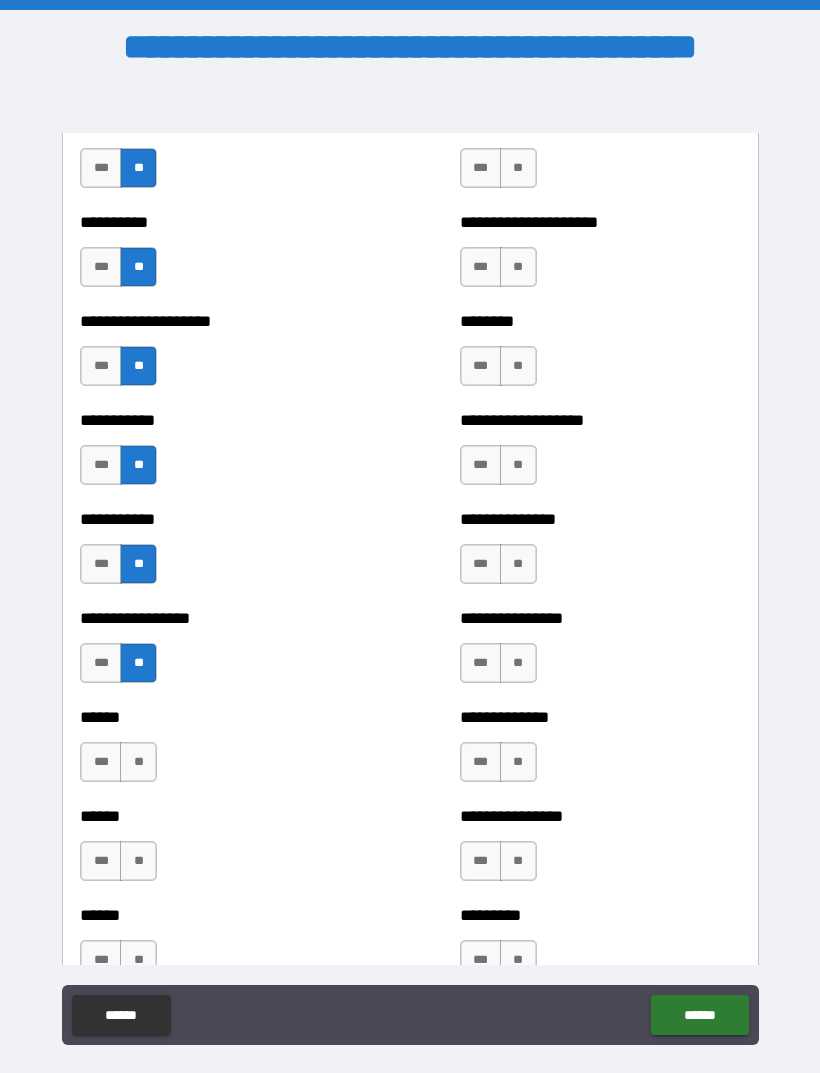 scroll, scrollTop: 2583, scrollLeft: 0, axis: vertical 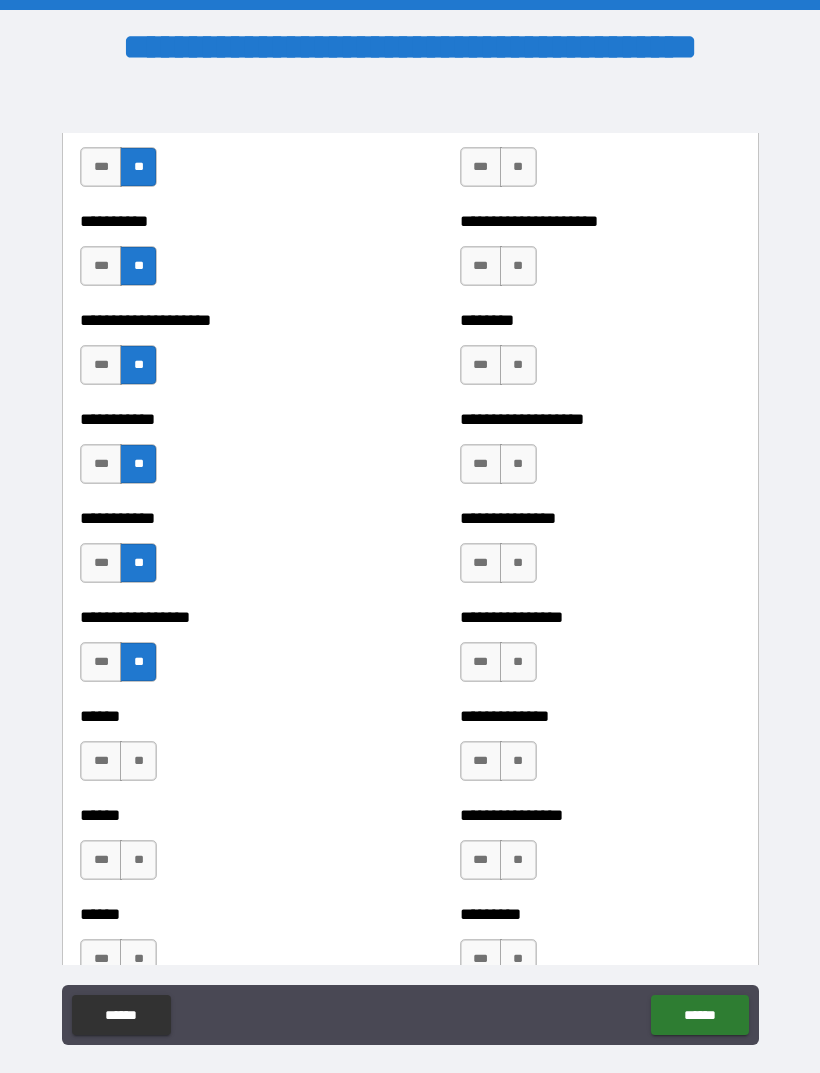 click on "**" at bounding box center [138, 761] 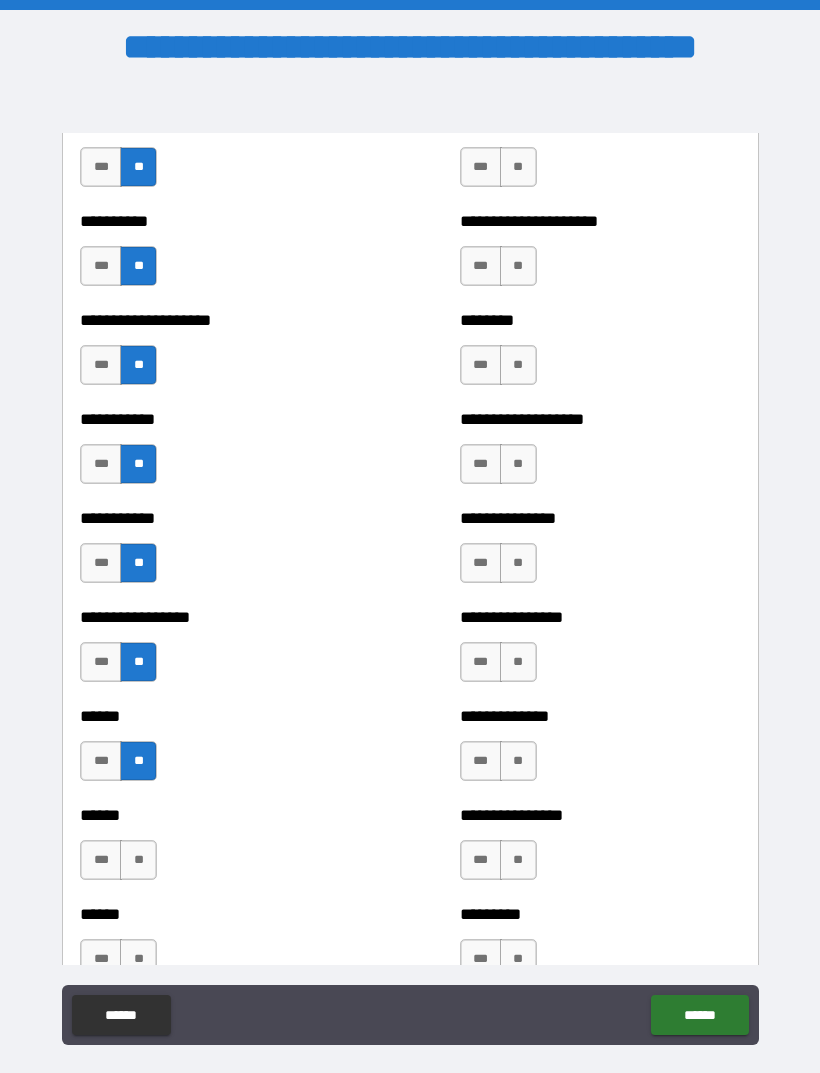 click on "**" at bounding box center [138, 860] 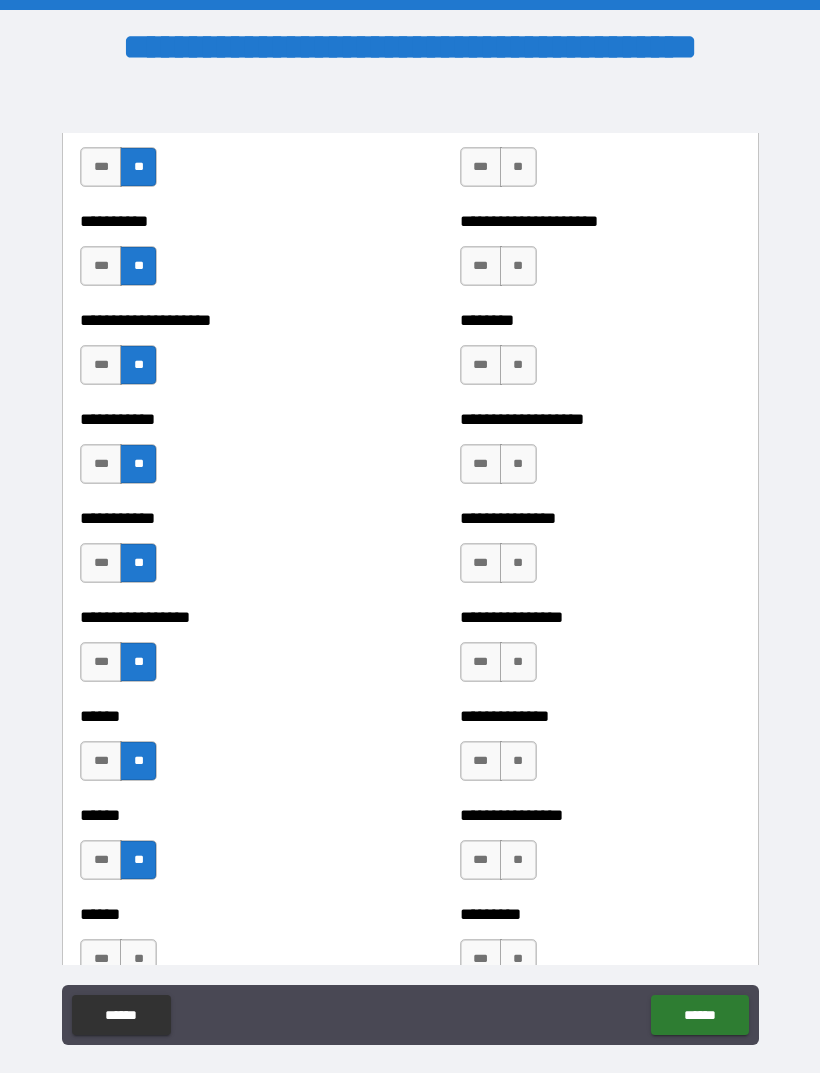 scroll, scrollTop: 2774, scrollLeft: 0, axis: vertical 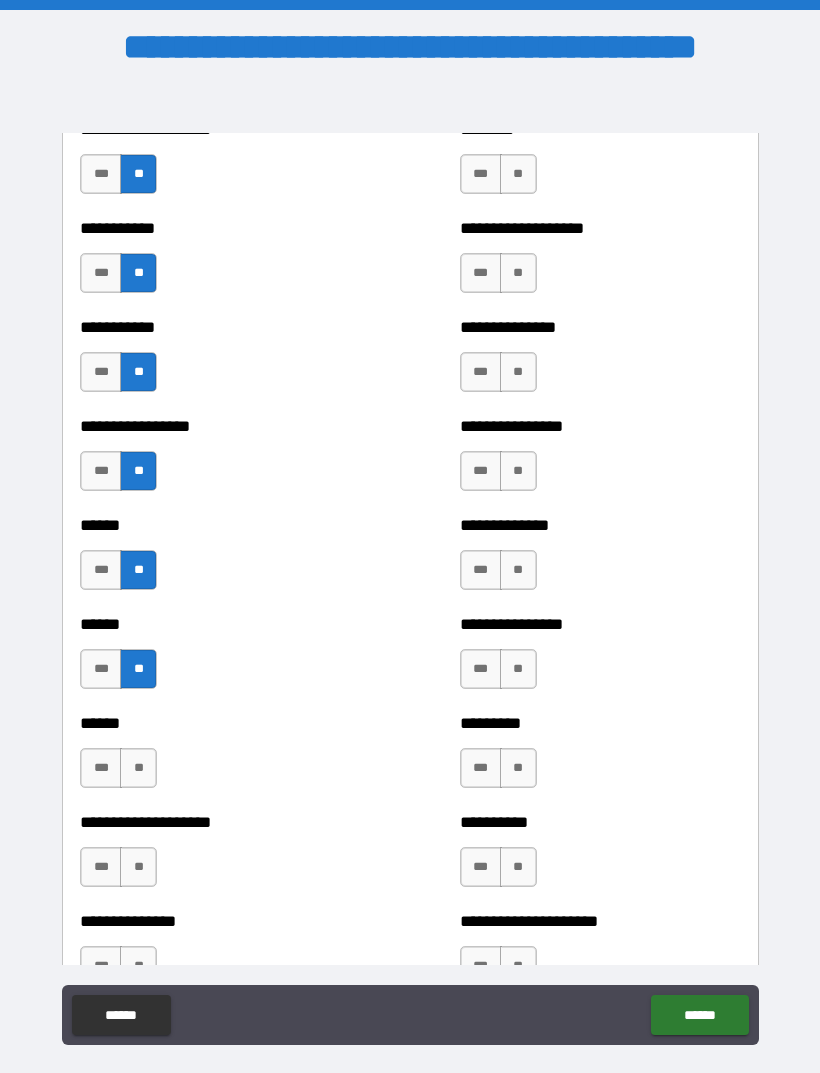 click on "**" at bounding box center [138, 768] 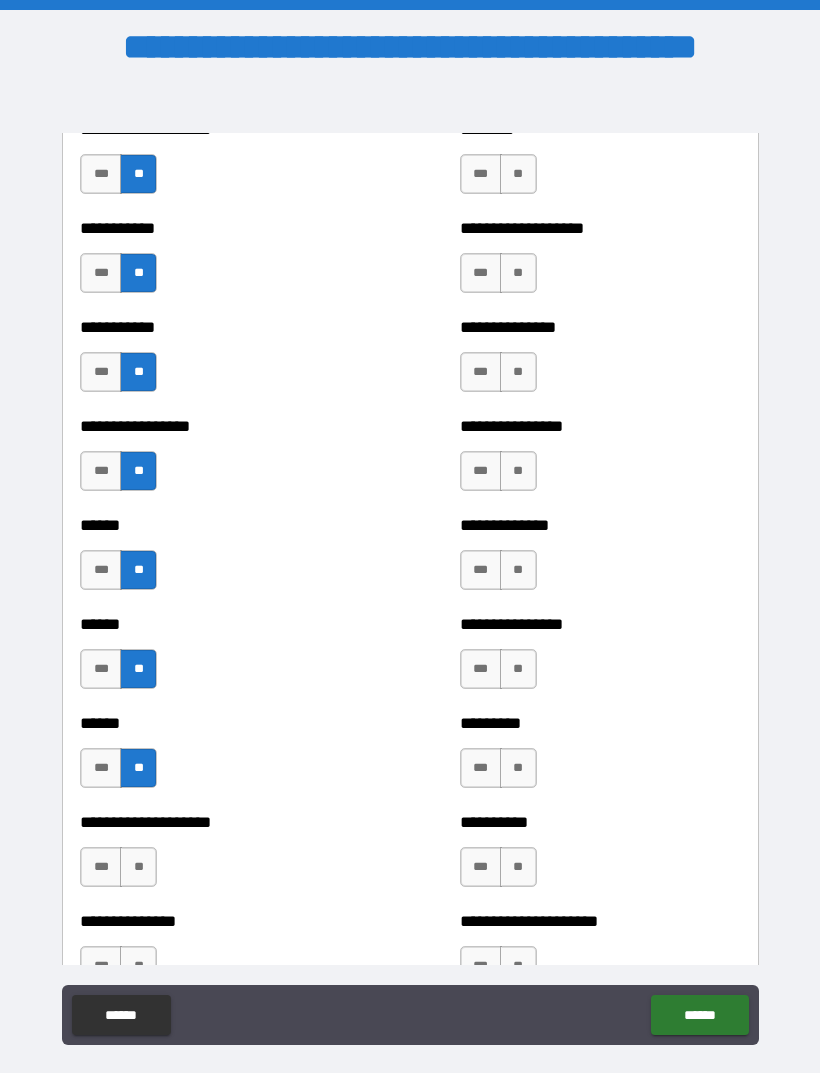 click on "**" at bounding box center (138, 867) 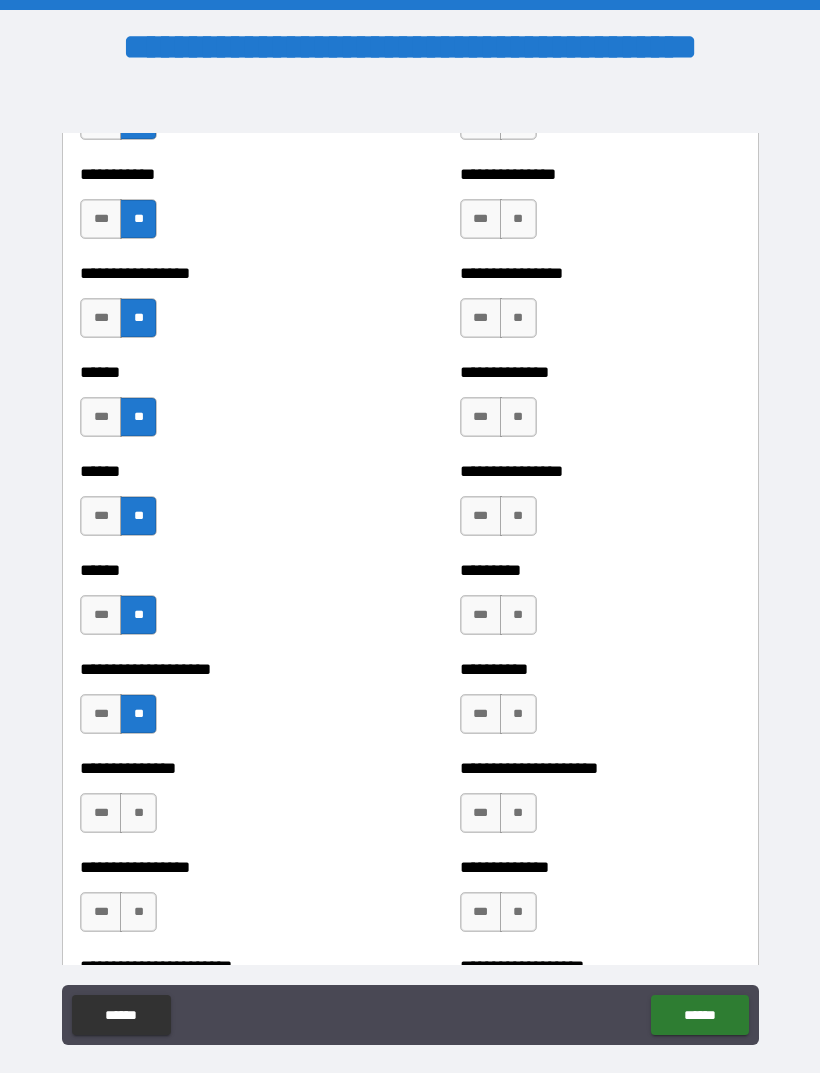 scroll, scrollTop: 2926, scrollLeft: 0, axis: vertical 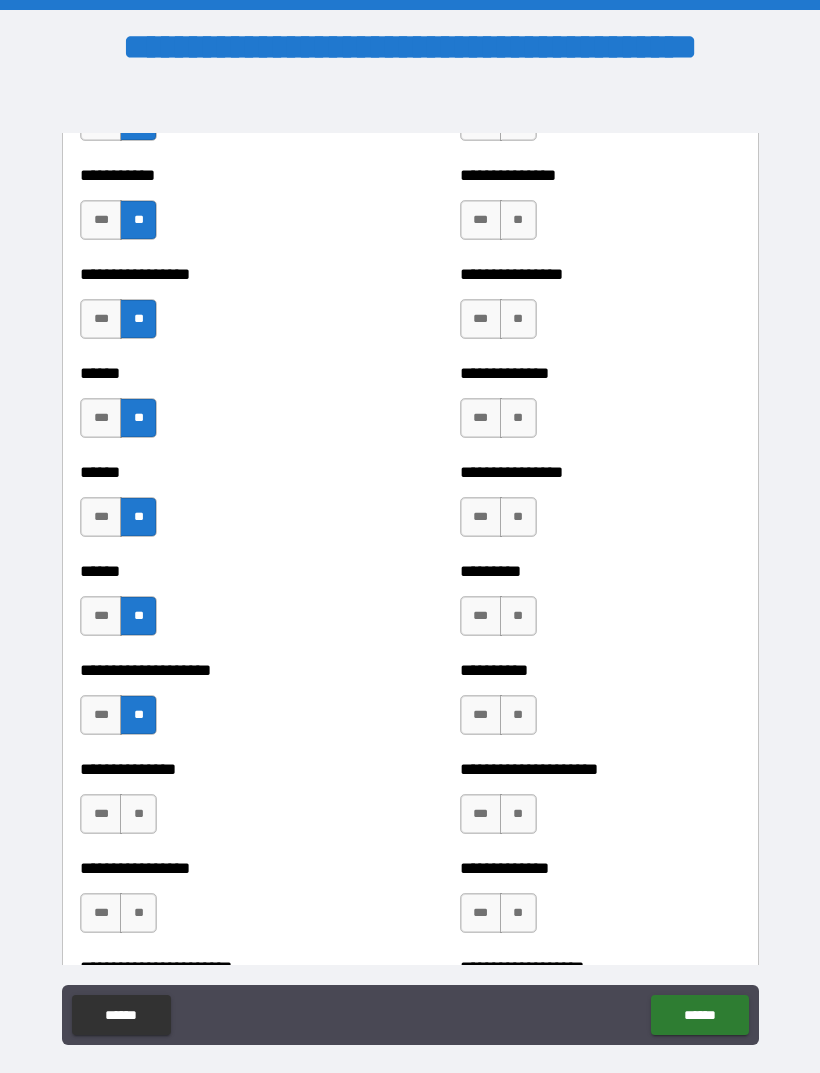 click on "***" at bounding box center [101, 814] 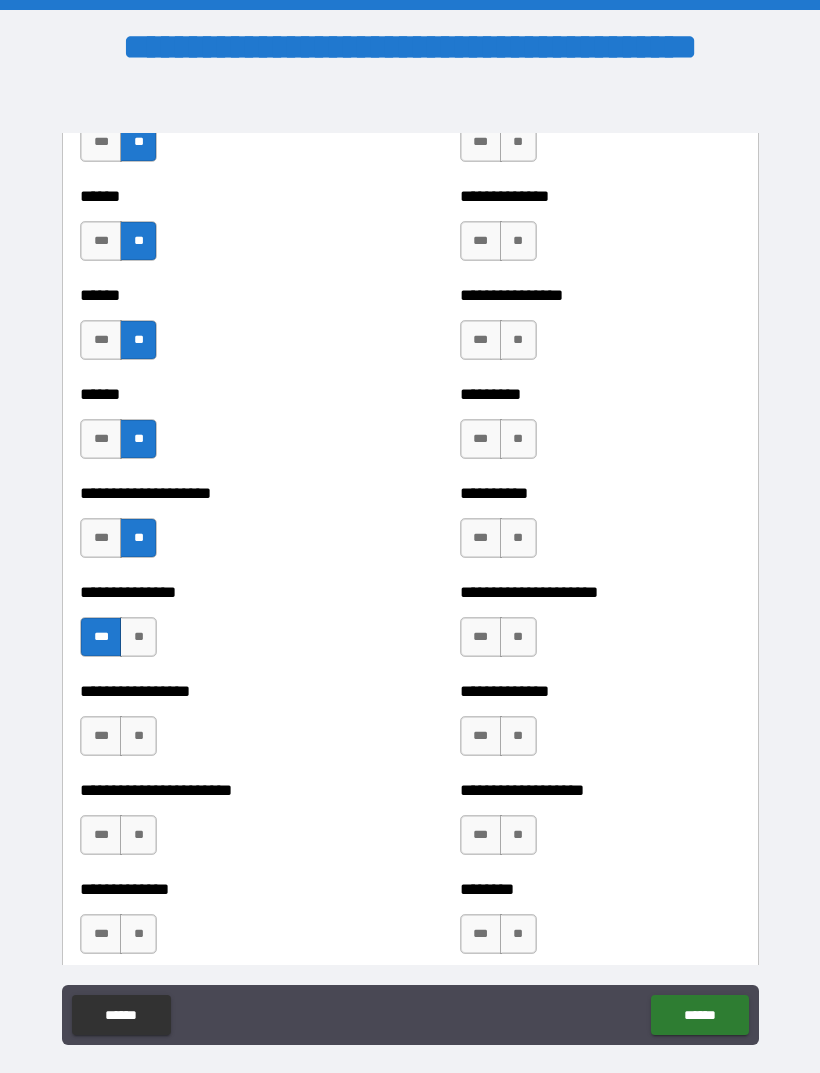 scroll, scrollTop: 3115, scrollLeft: 0, axis: vertical 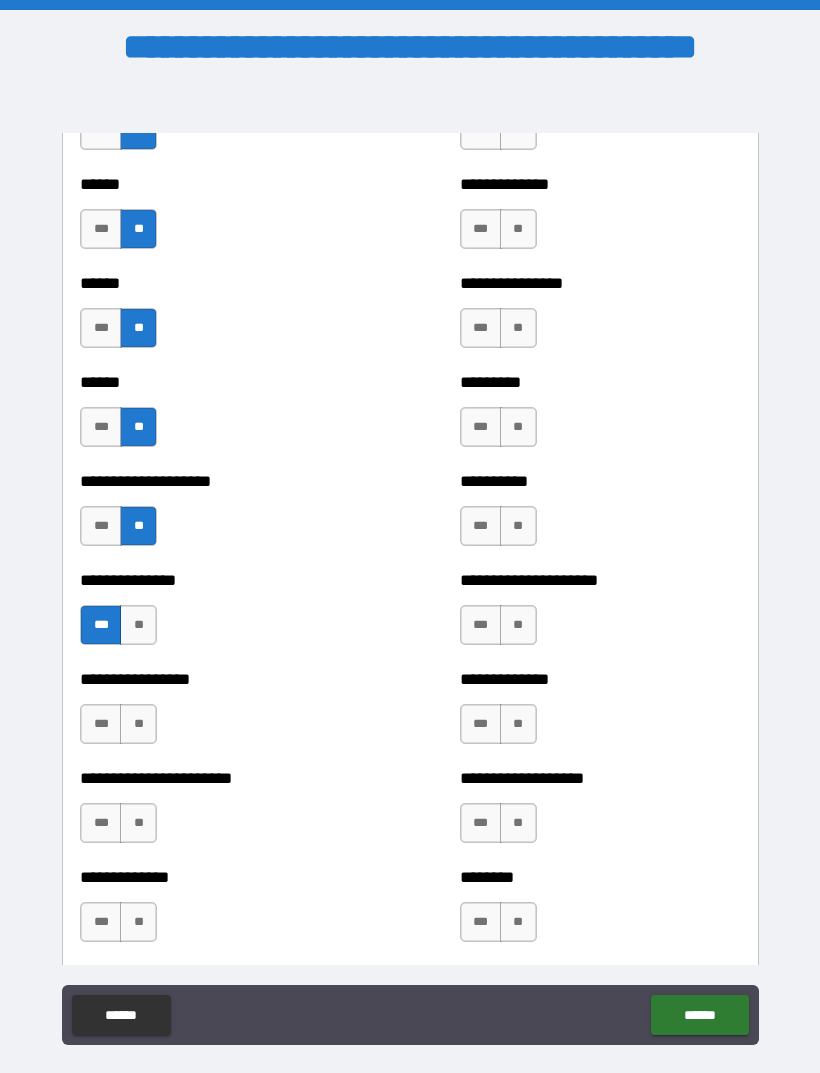 click on "**" at bounding box center (138, 724) 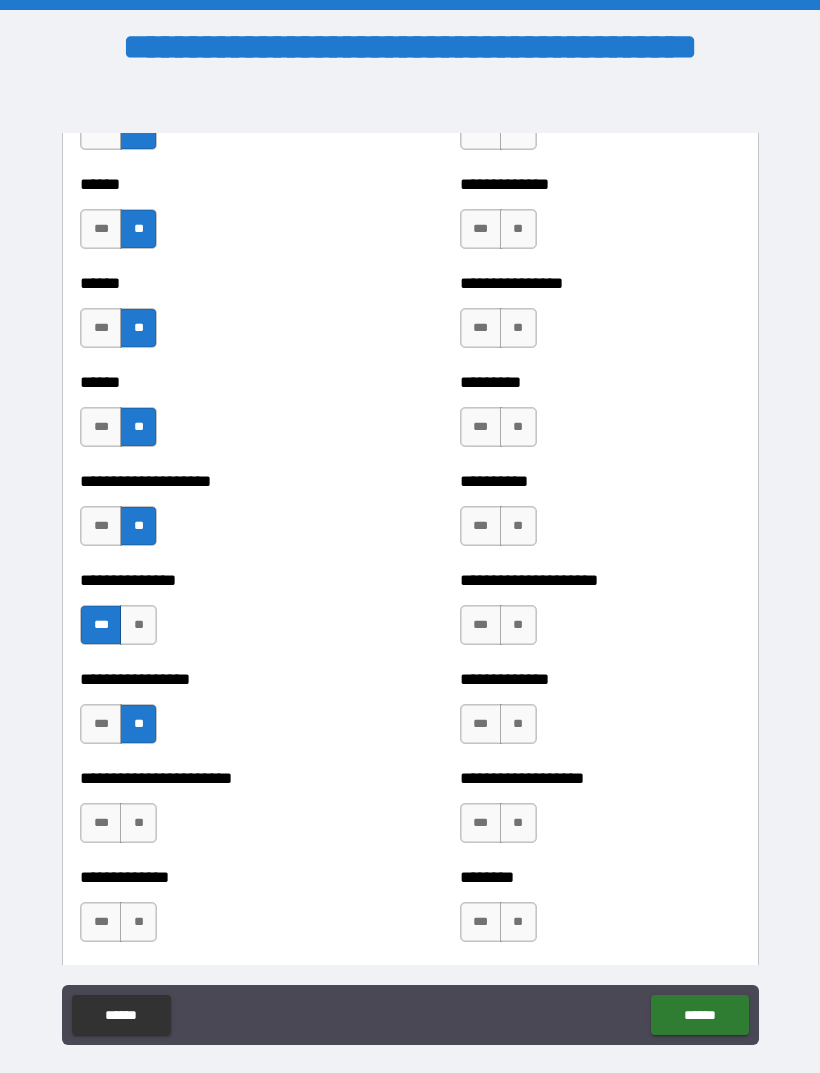 click on "***" at bounding box center [101, 724] 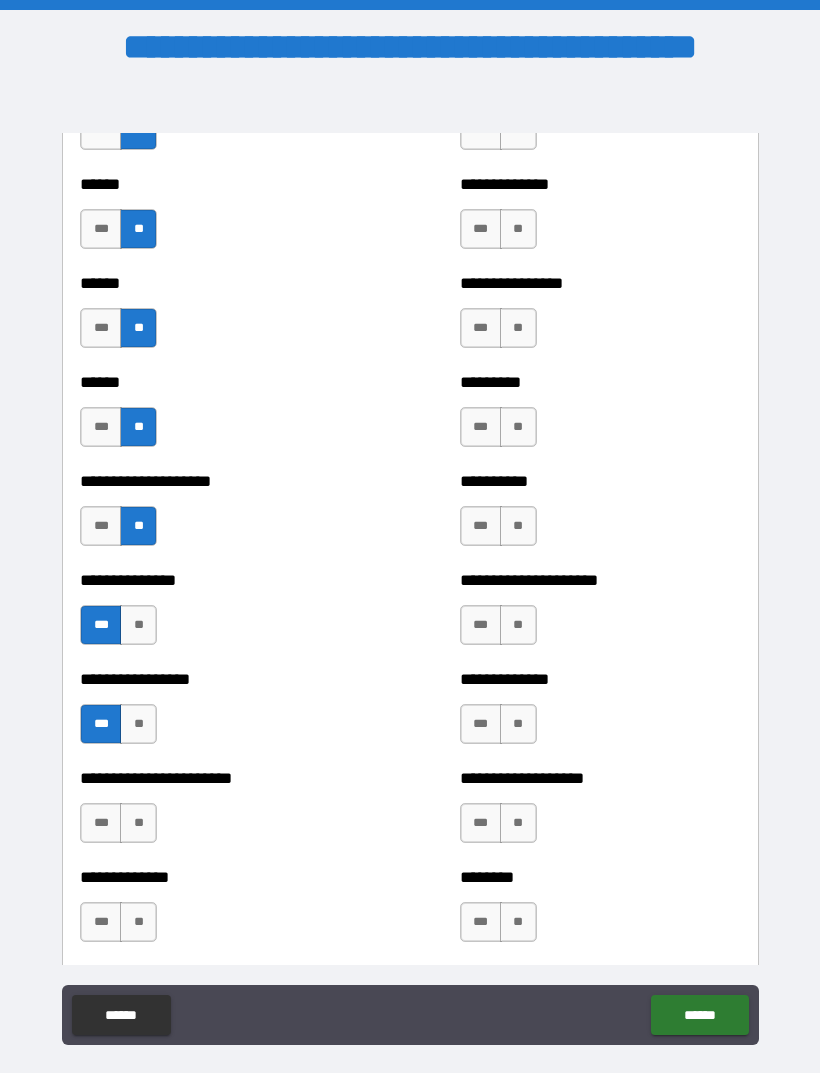 click on "**" at bounding box center (138, 823) 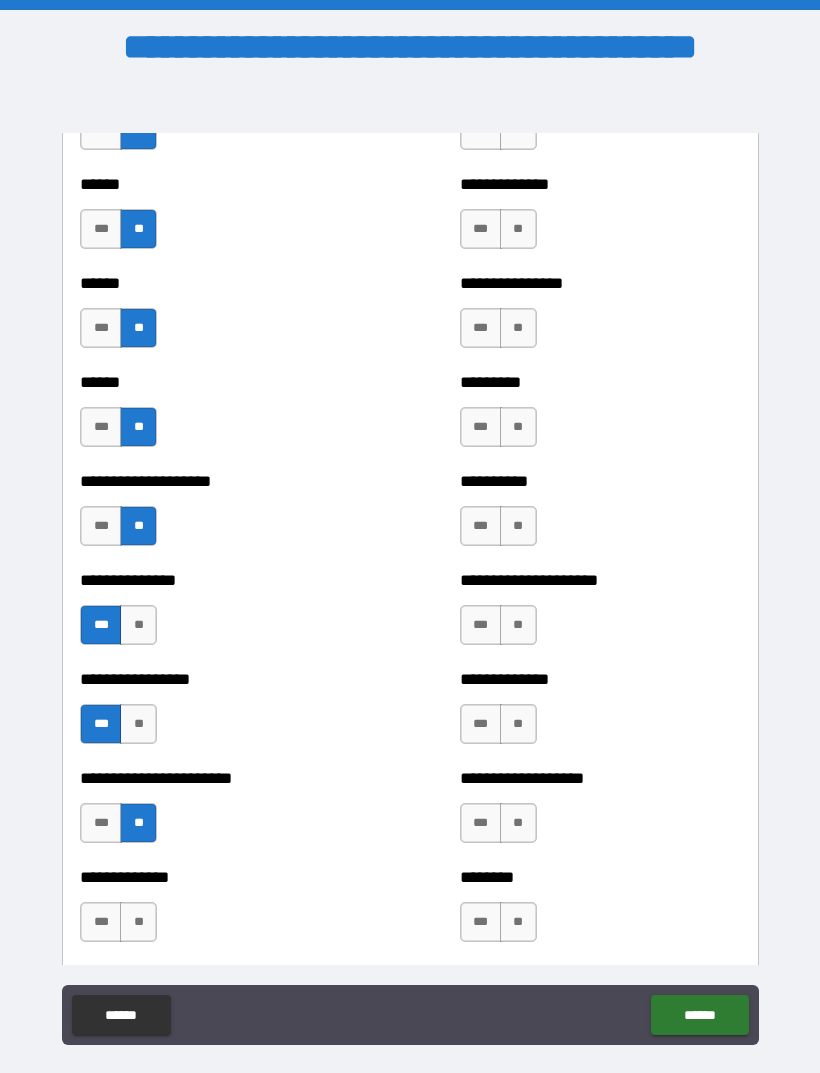 click on "**" at bounding box center (138, 922) 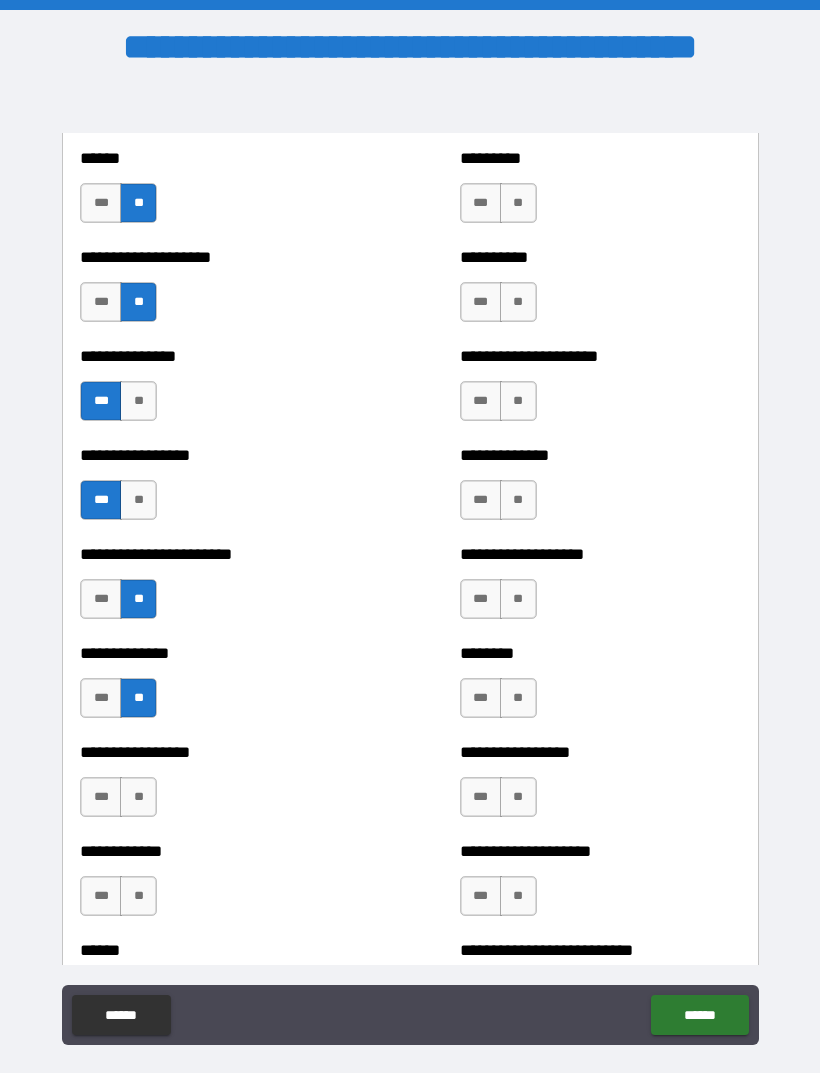 scroll, scrollTop: 3338, scrollLeft: 0, axis: vertical 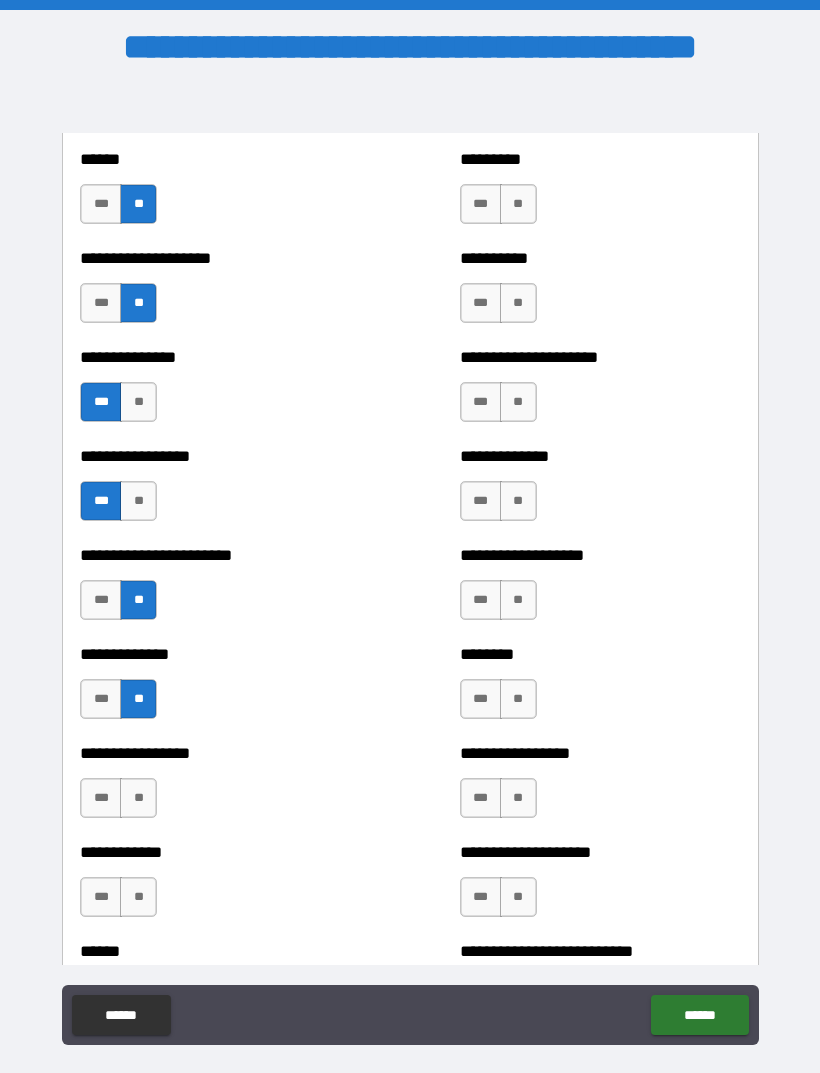 click on "**" at bounding box center [138, 798] 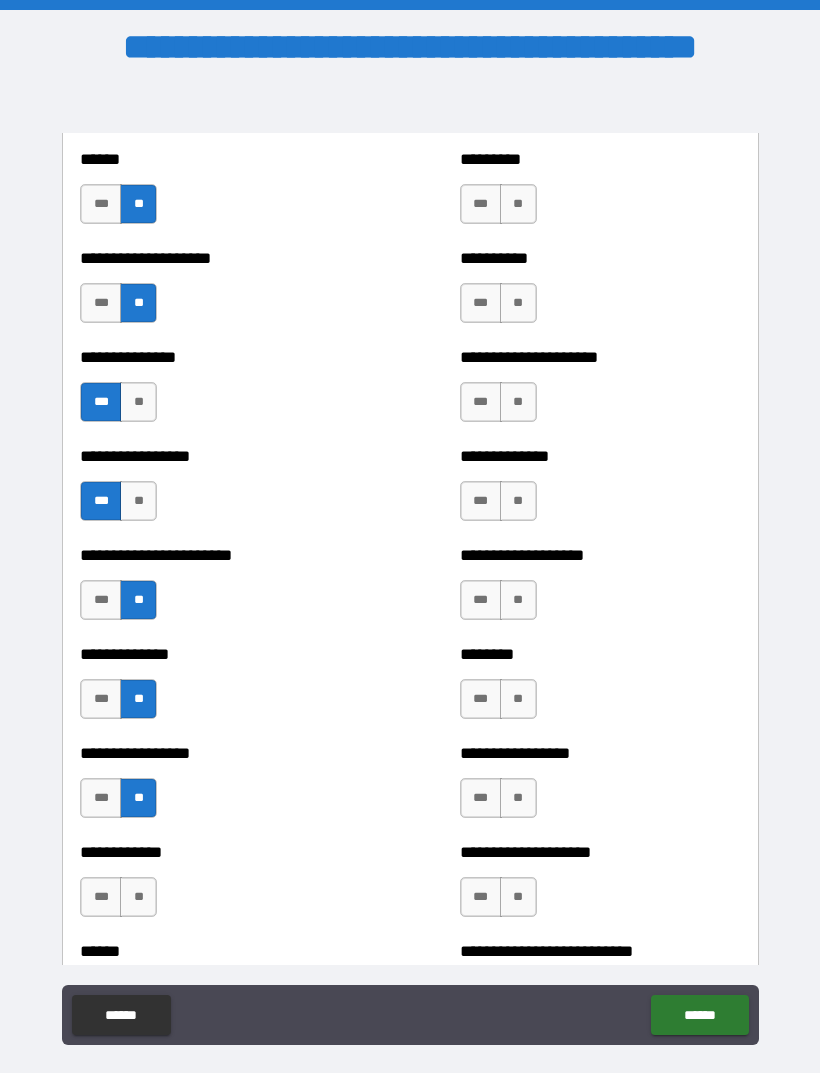 click on "**" at bounding box center [138, 897] 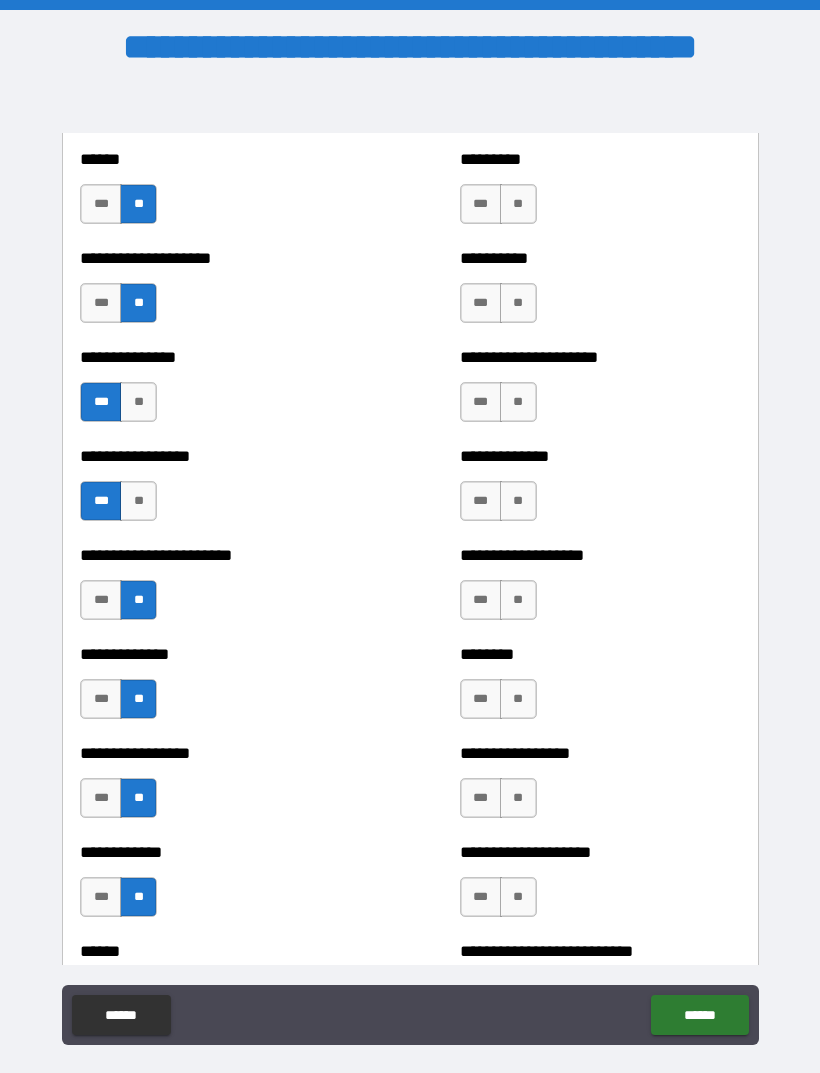 scroll, scrollTop: 3505, scrollLeft: 0, axis: vertical 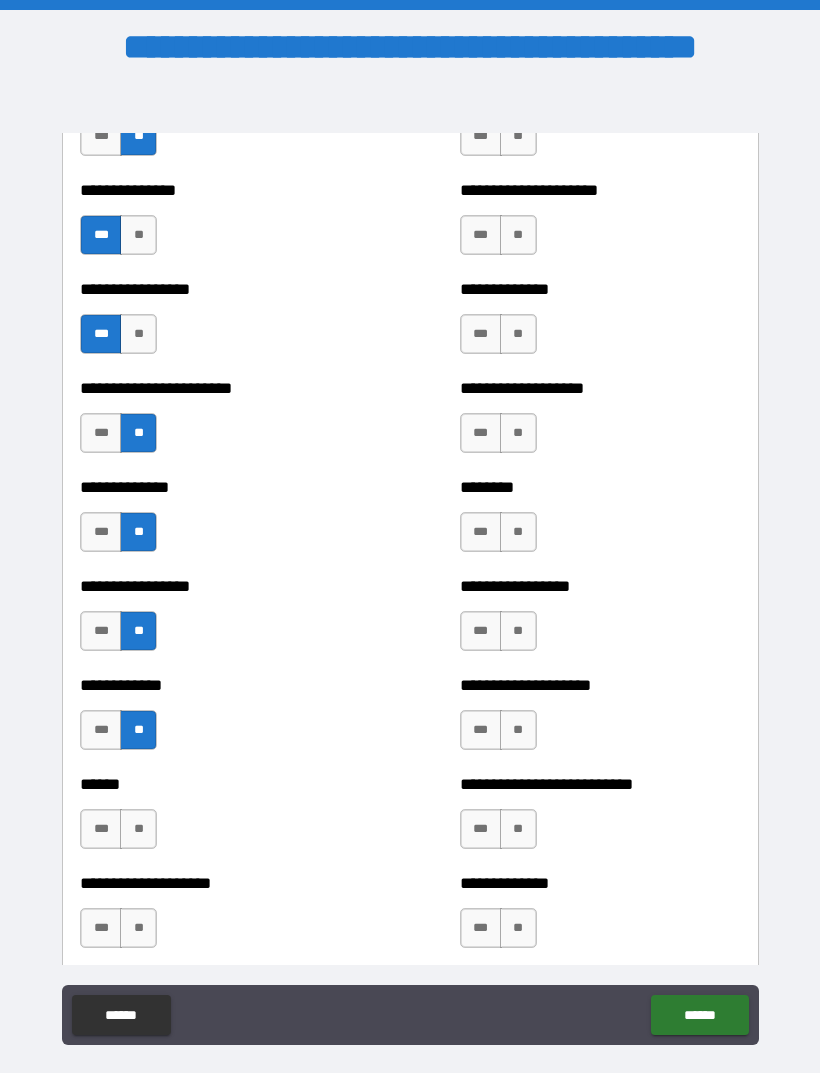 click on "**" at bounding box center [138, 829] 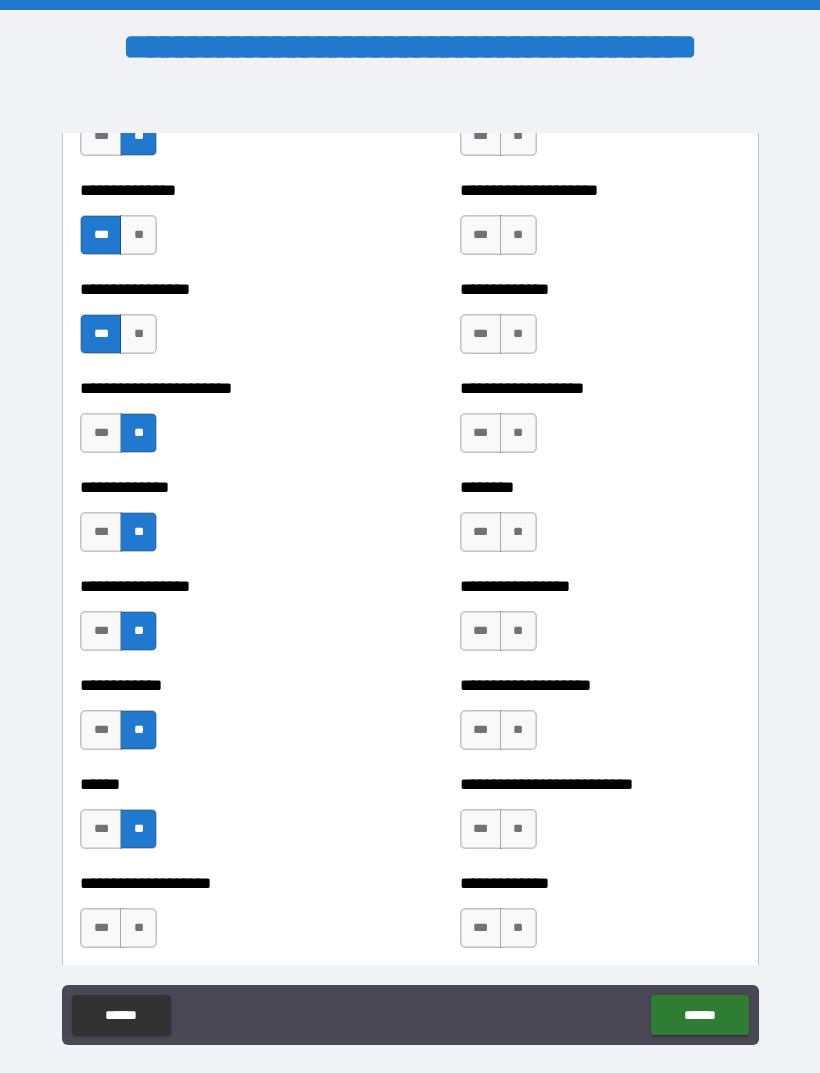 click on "**" at bounding box center (138, 928) 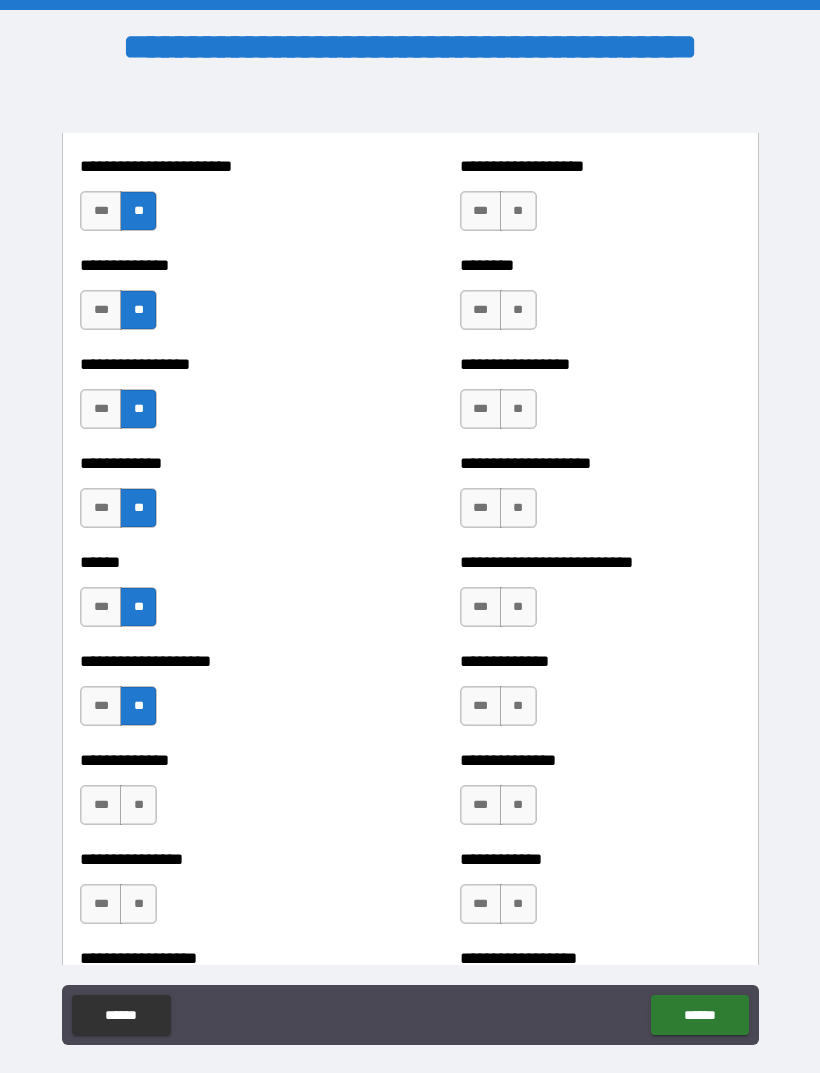 scroll, scrollTop: 3726, scrollLeft: 0, axis: vertical 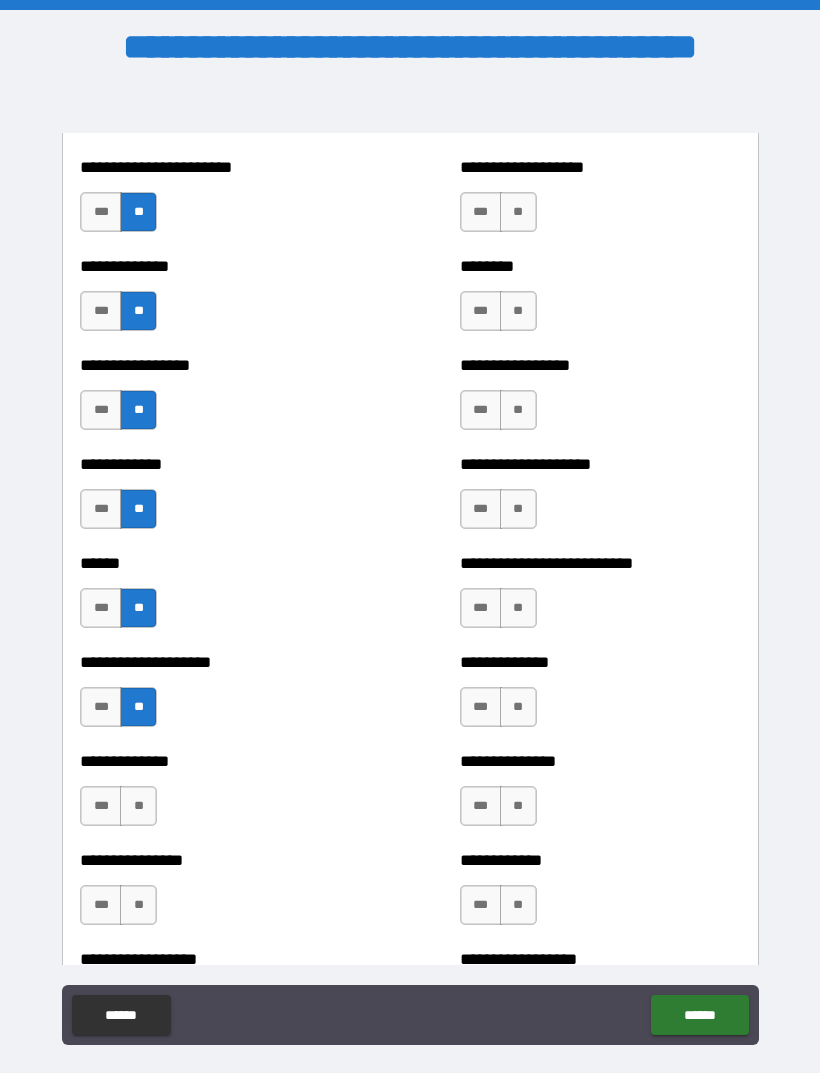click on "**" at bounding box center [138, 806] 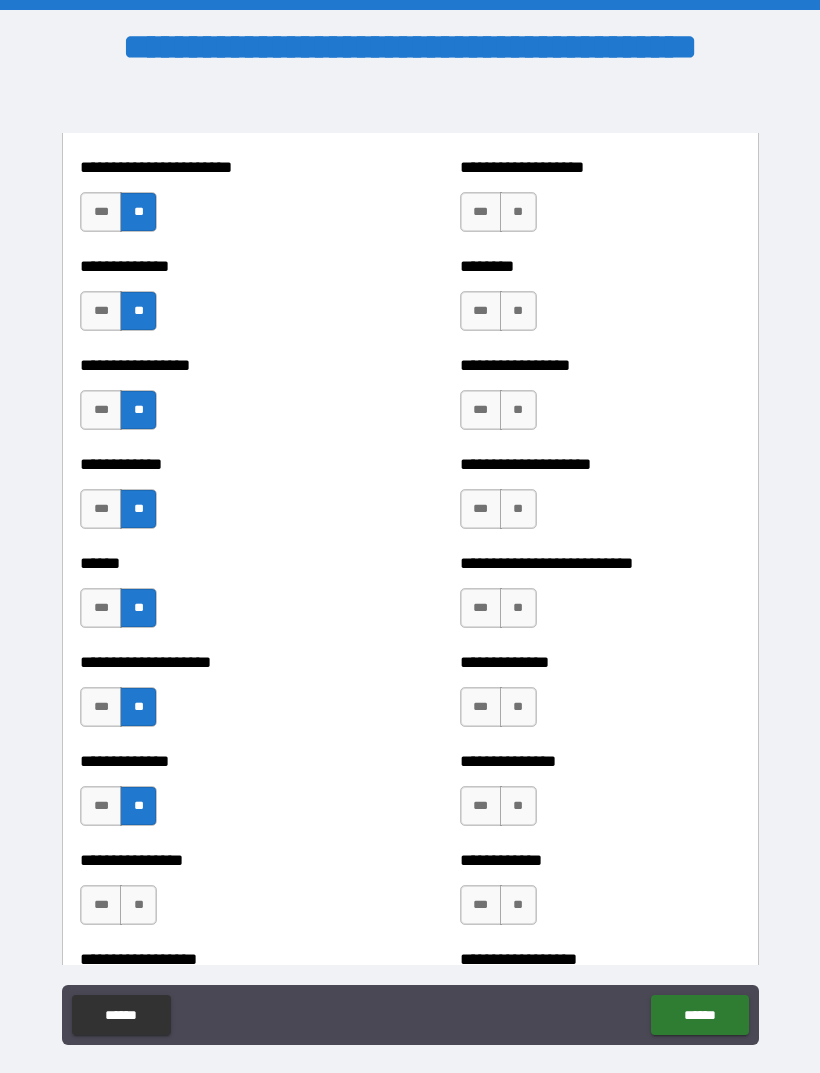click on "**" at bounding box center (138, 905) 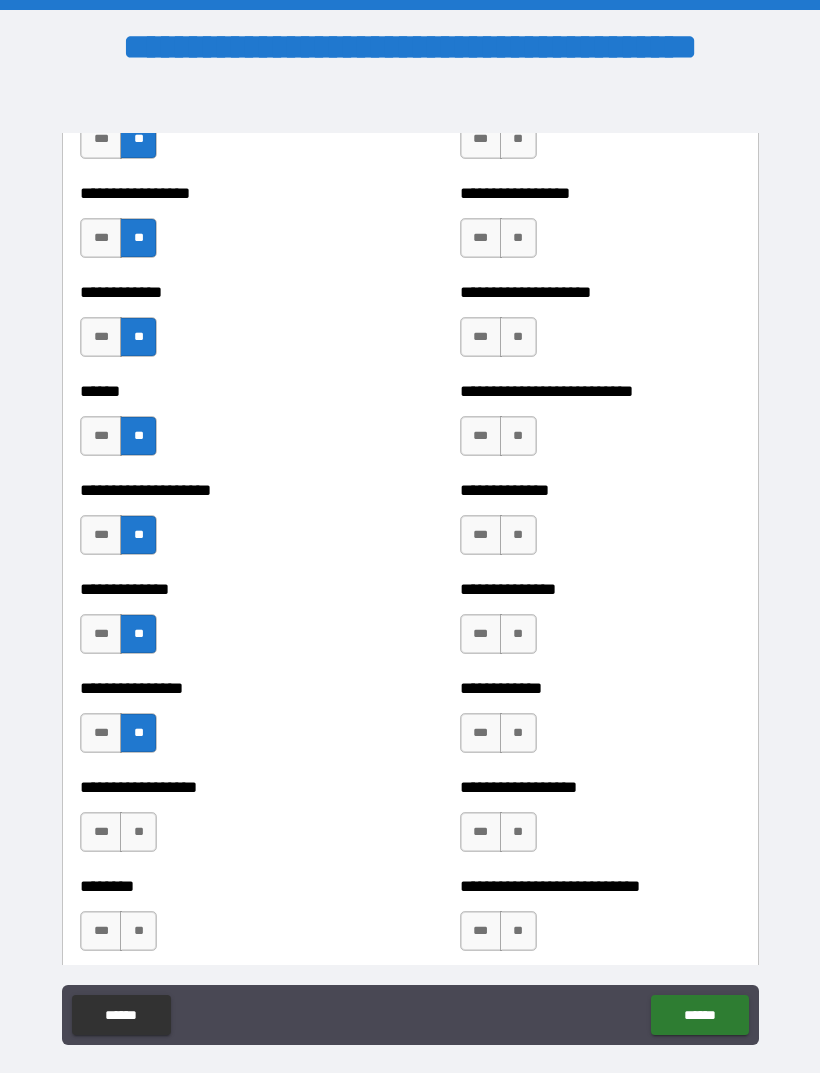 click on "**" at bounding box center (138, 832) 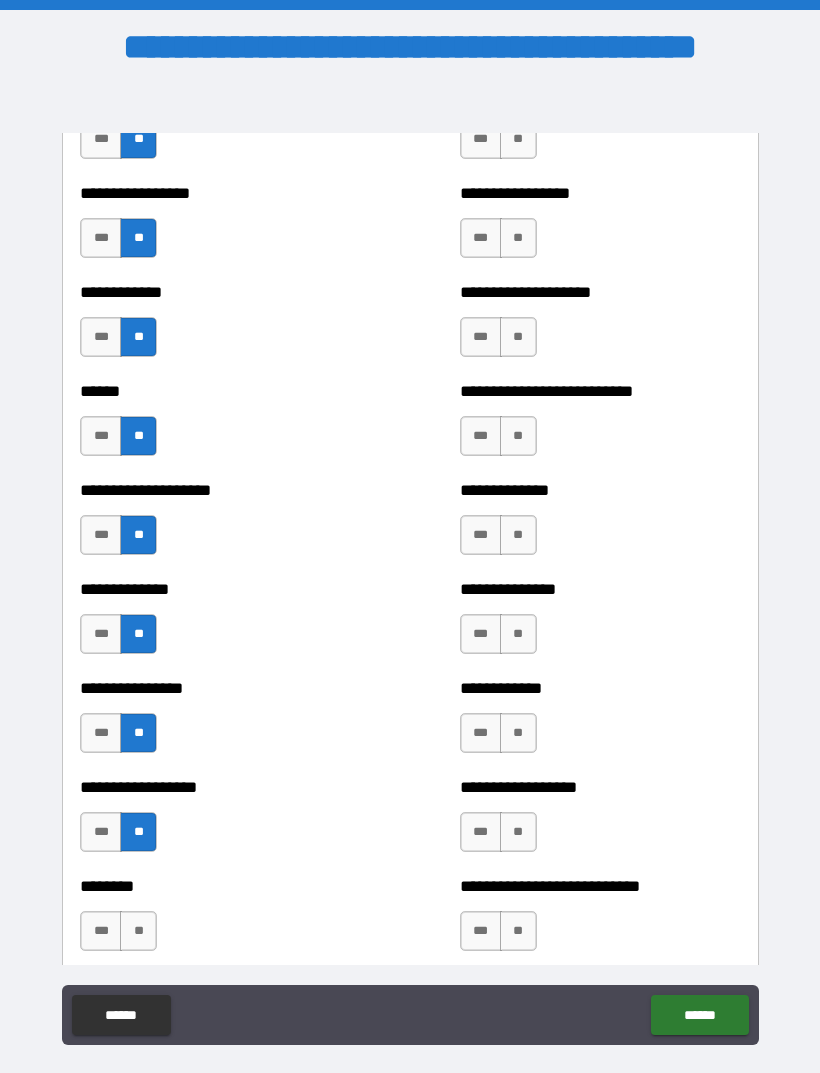 click on "**" at bounding box center (138, 931) 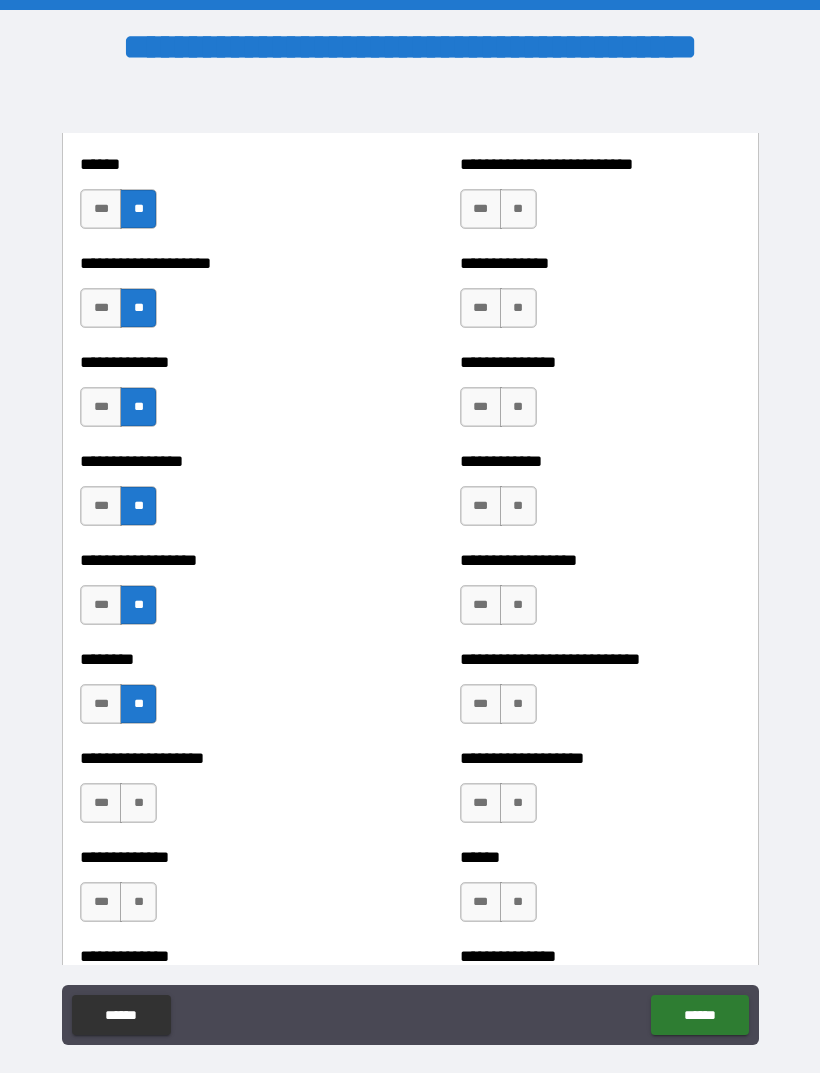 scroll, scrollTop: 4129, scrollLeft: 0, axis: vertical 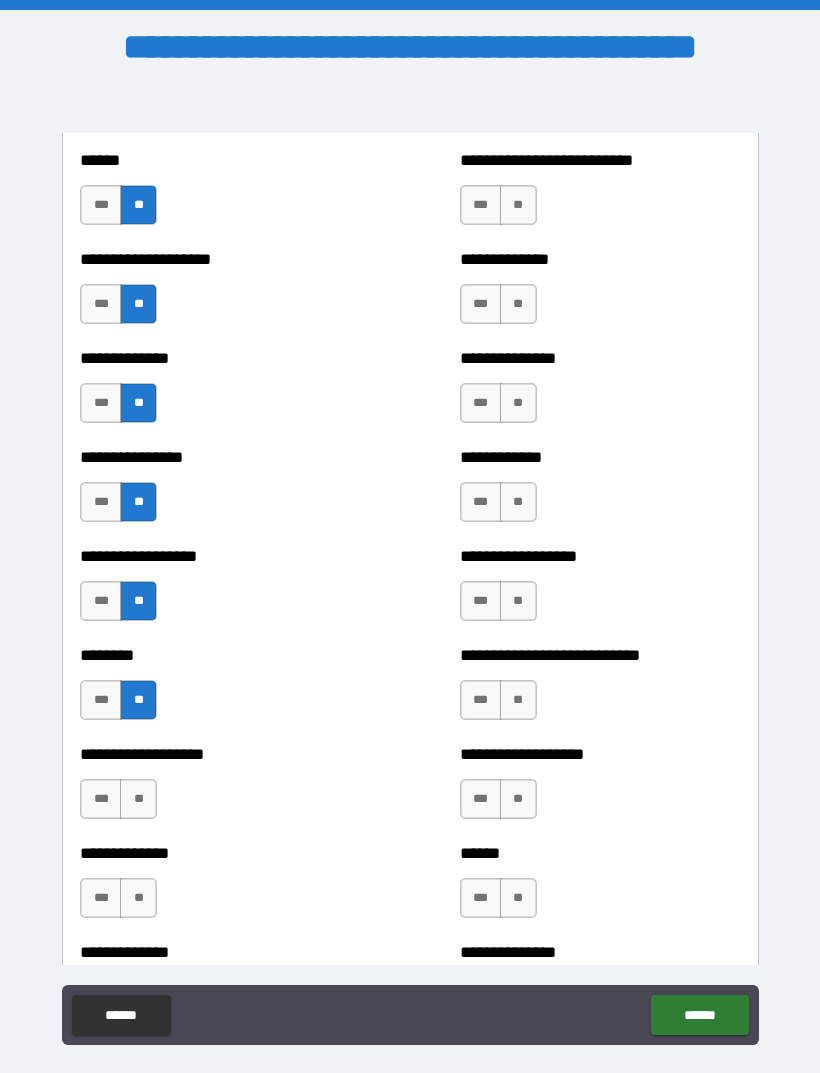 click on "**" at bounding box center (138, 799) 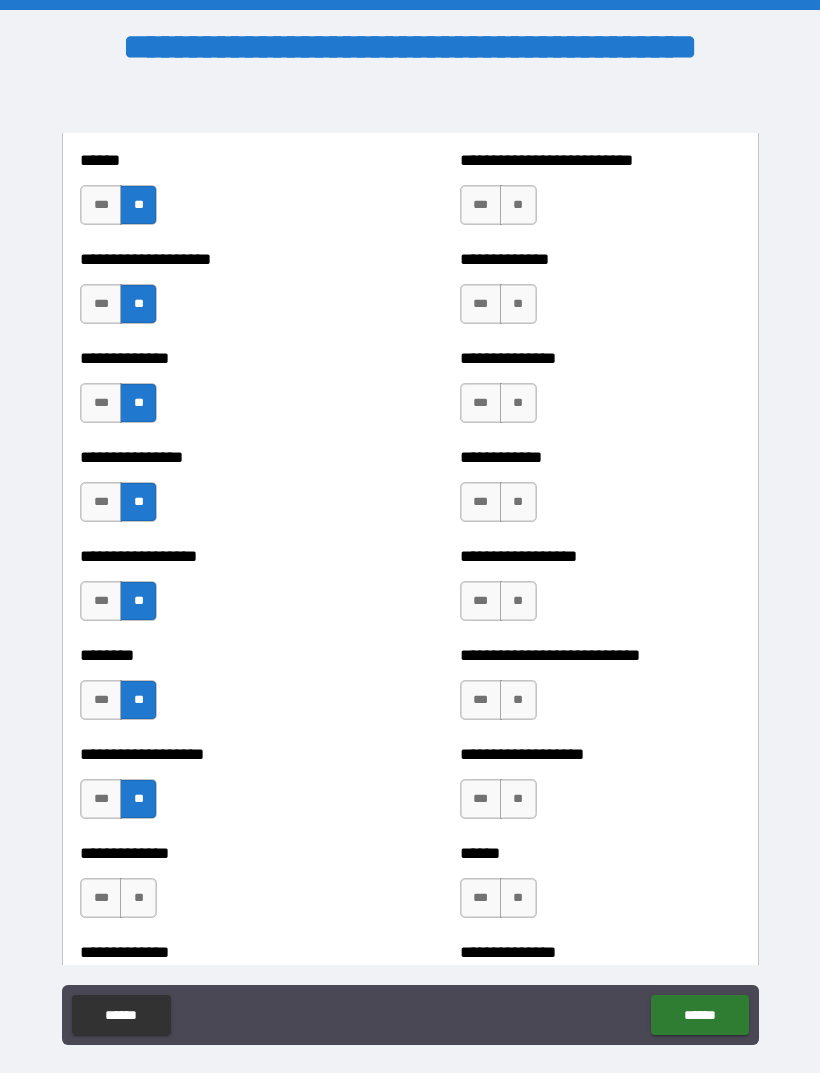 click on "**" at bounding box center (138, 898) 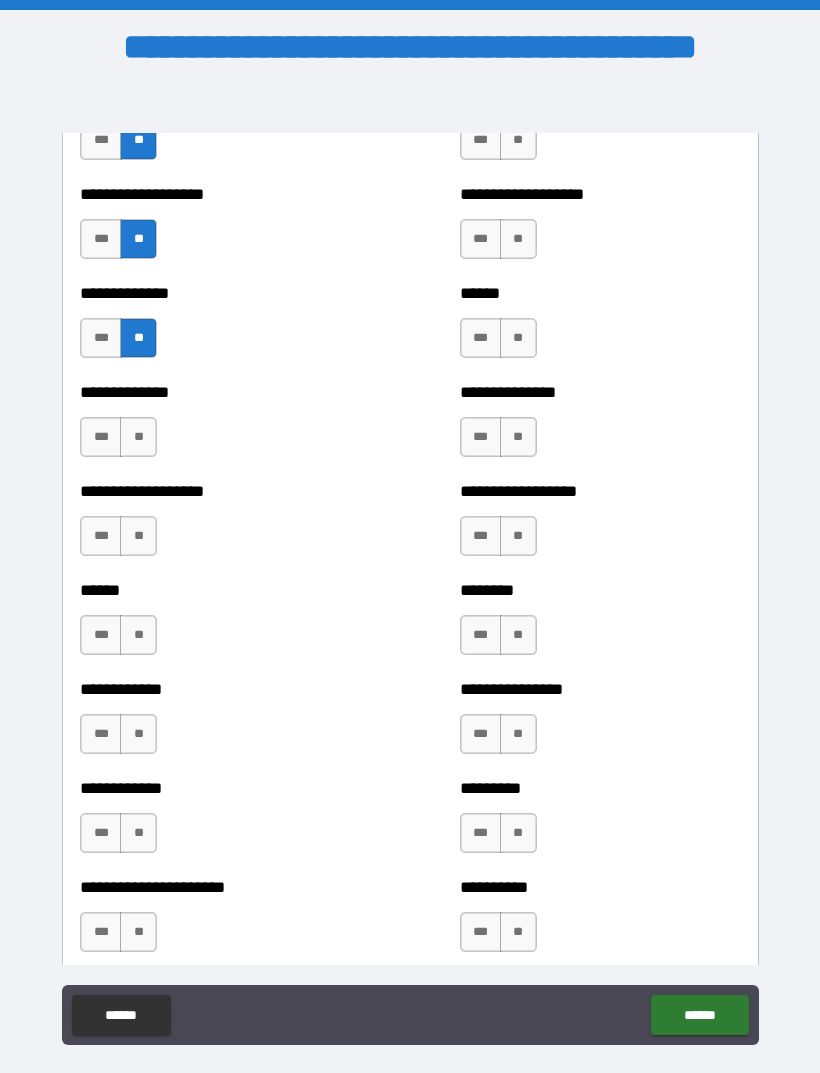 scroll, scrollTop: 4696, scrollLeft: 0, axis: vertical 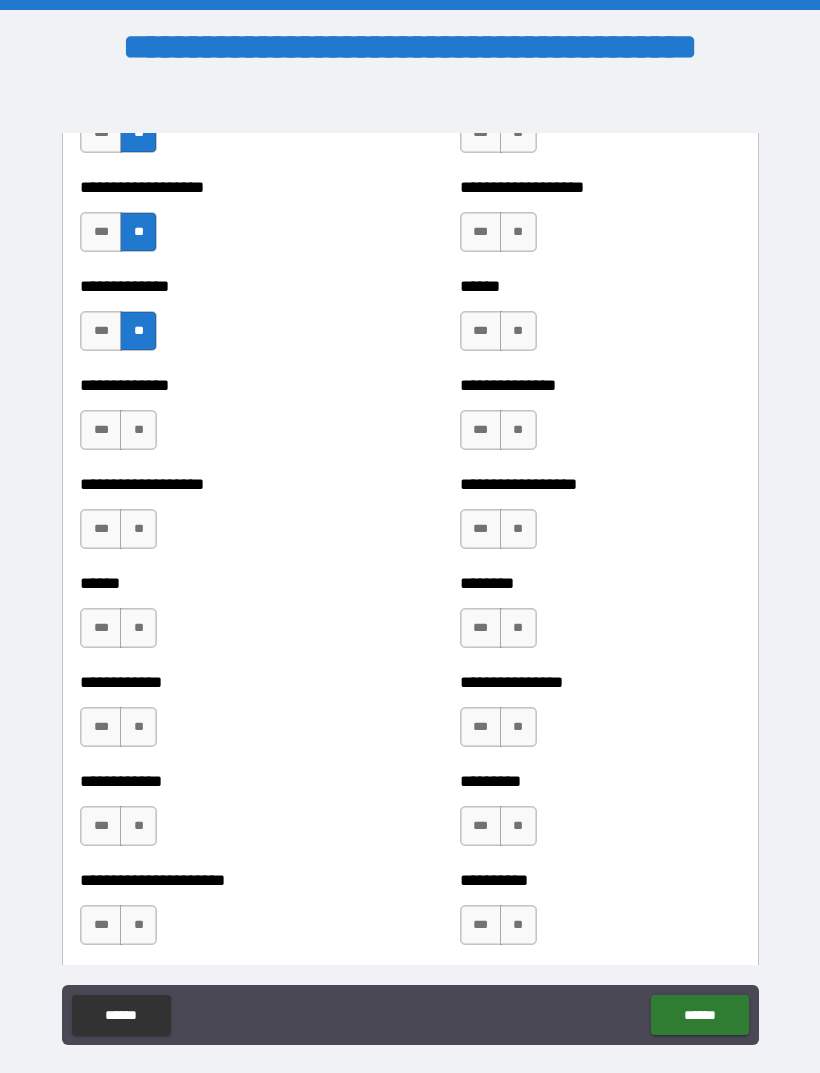click on "***" at bounding box center [101, 430] 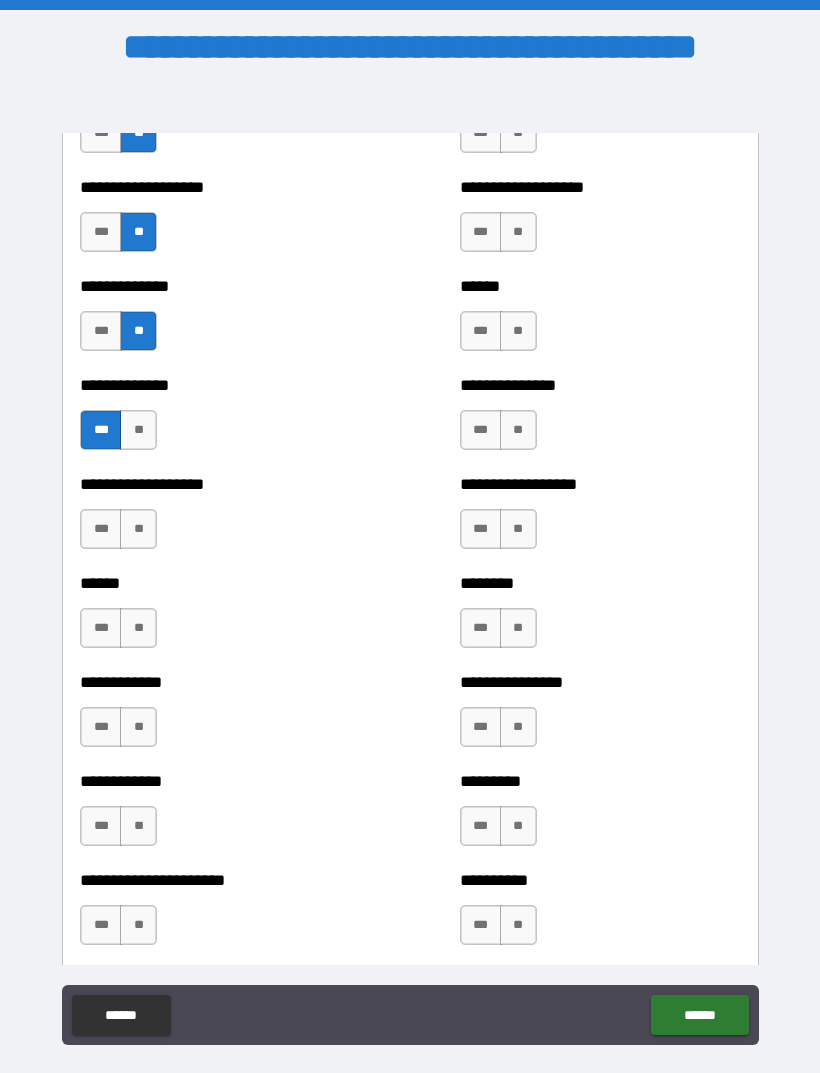 click on "**" at bounding box center (138, 529) 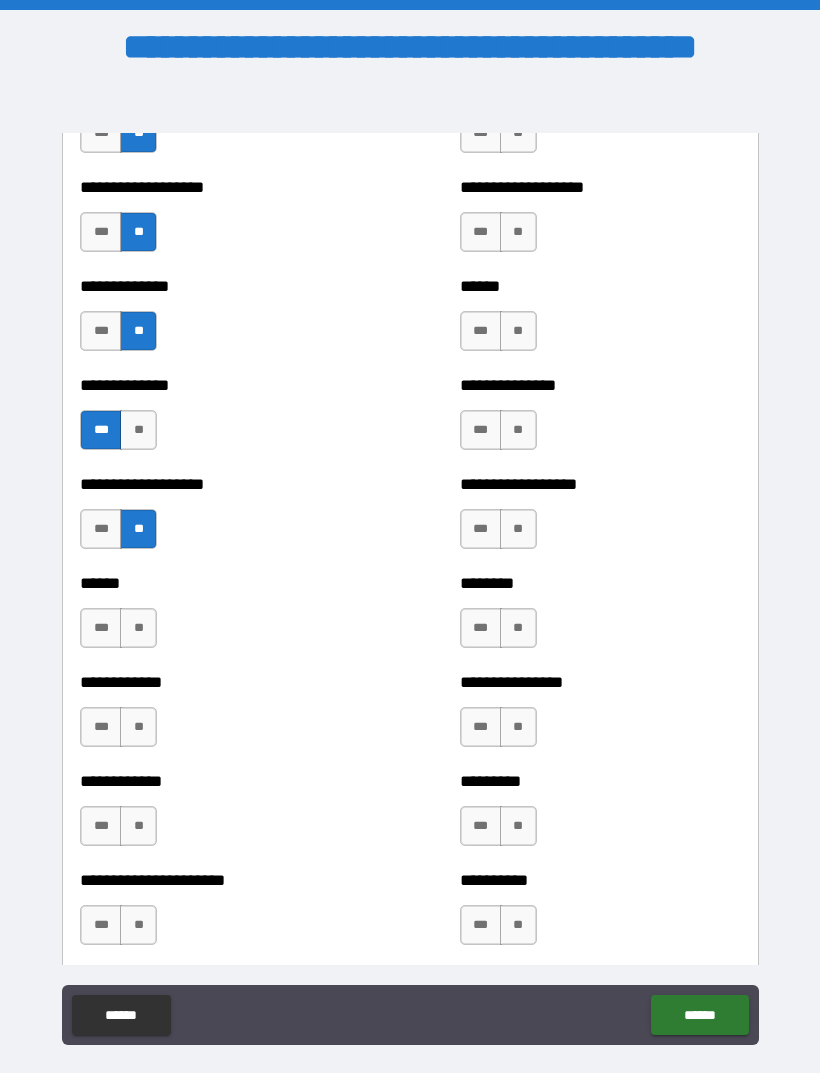 click on "**" at bounding box center [138, 628] 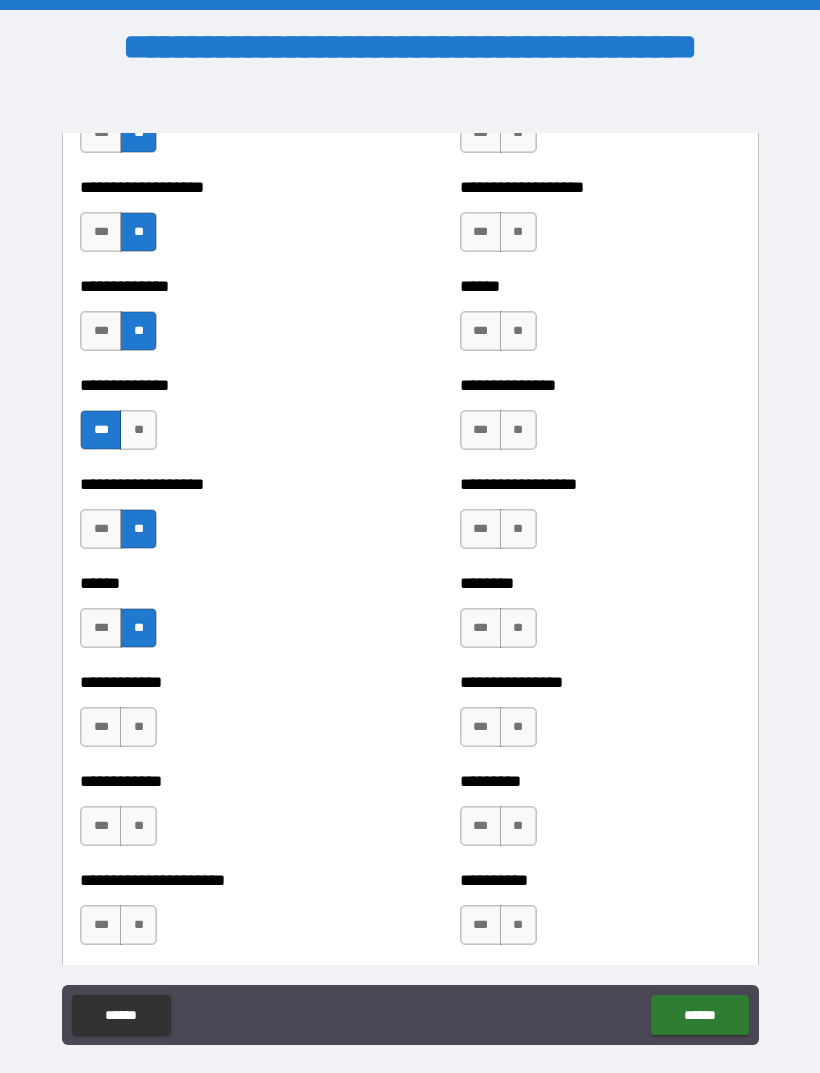click on "**" at bounding box center (138, 727) 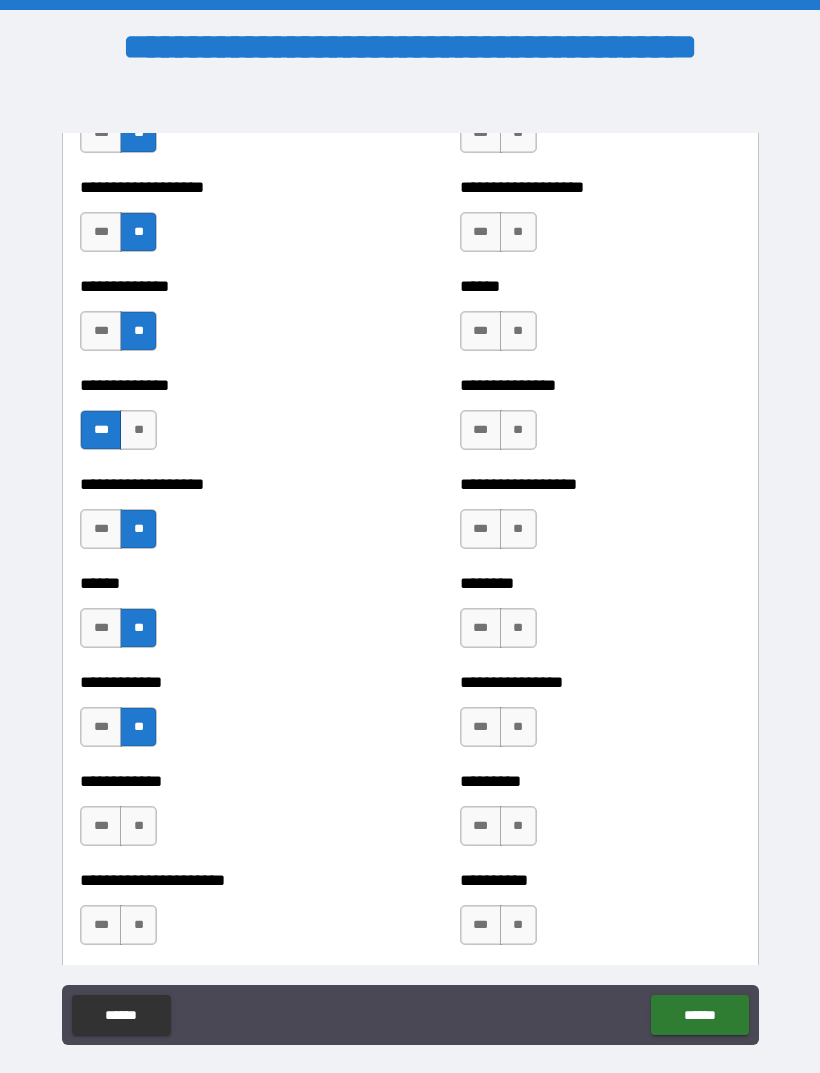 click on "**" at bounding box center [138, 826] 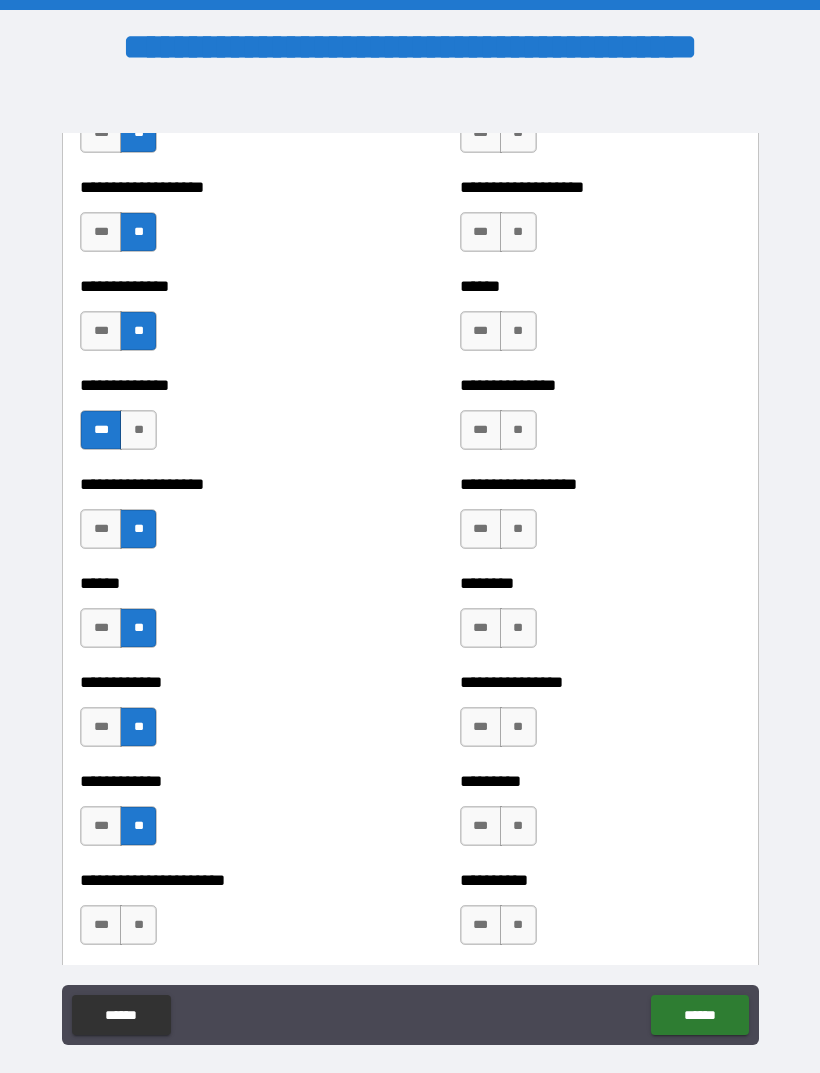 click on "**" at bounding box center [138, 925] 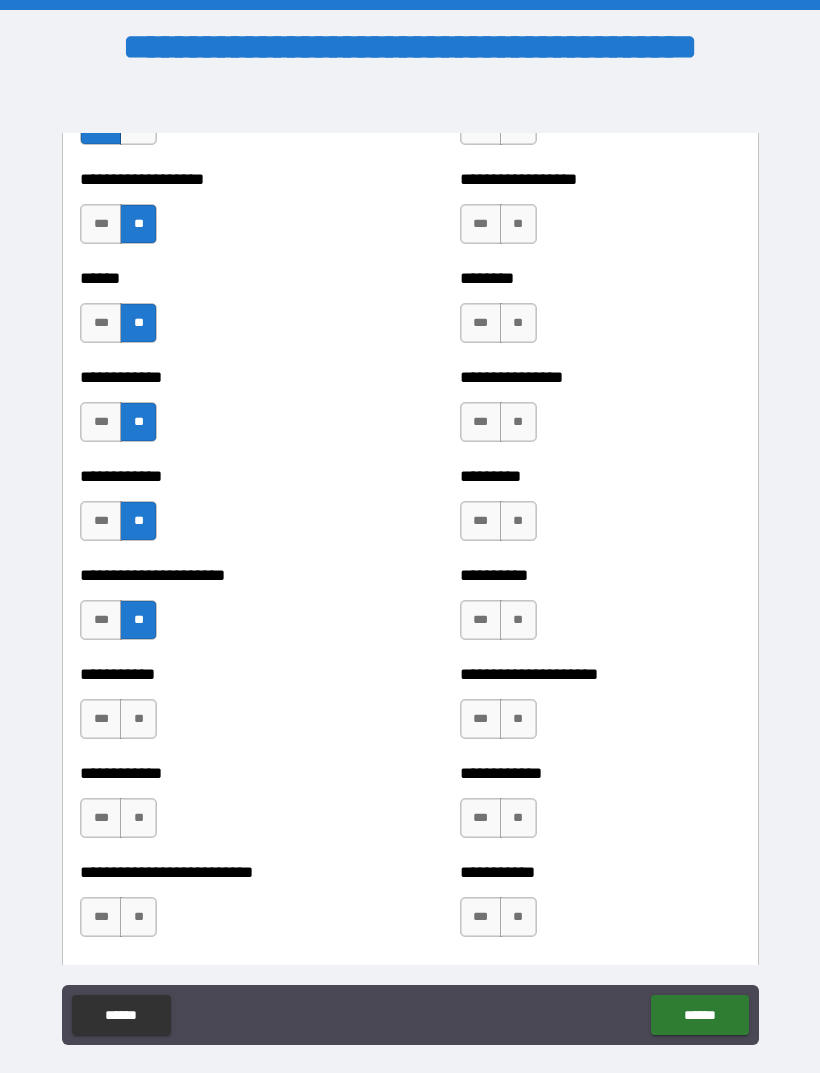 scroll, scrollTop: 5022, scrollLeft: 0, axis: vertical 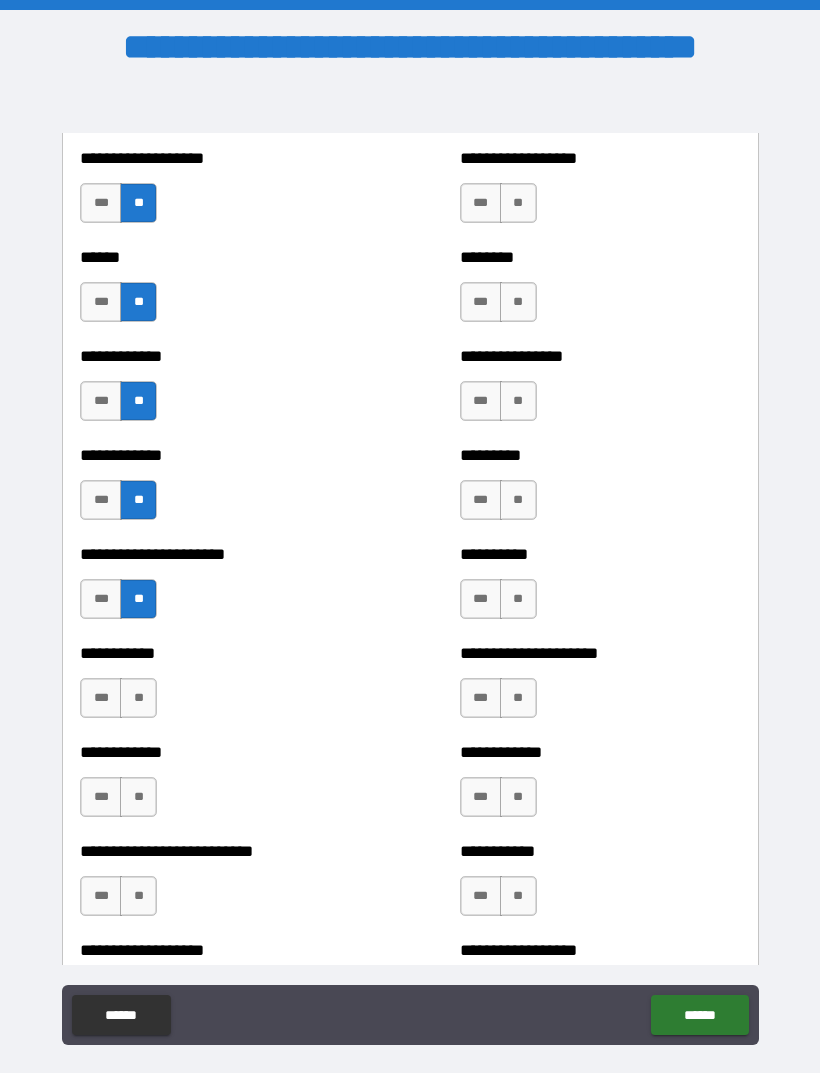 click on "**" at bounding box center (138, 698) 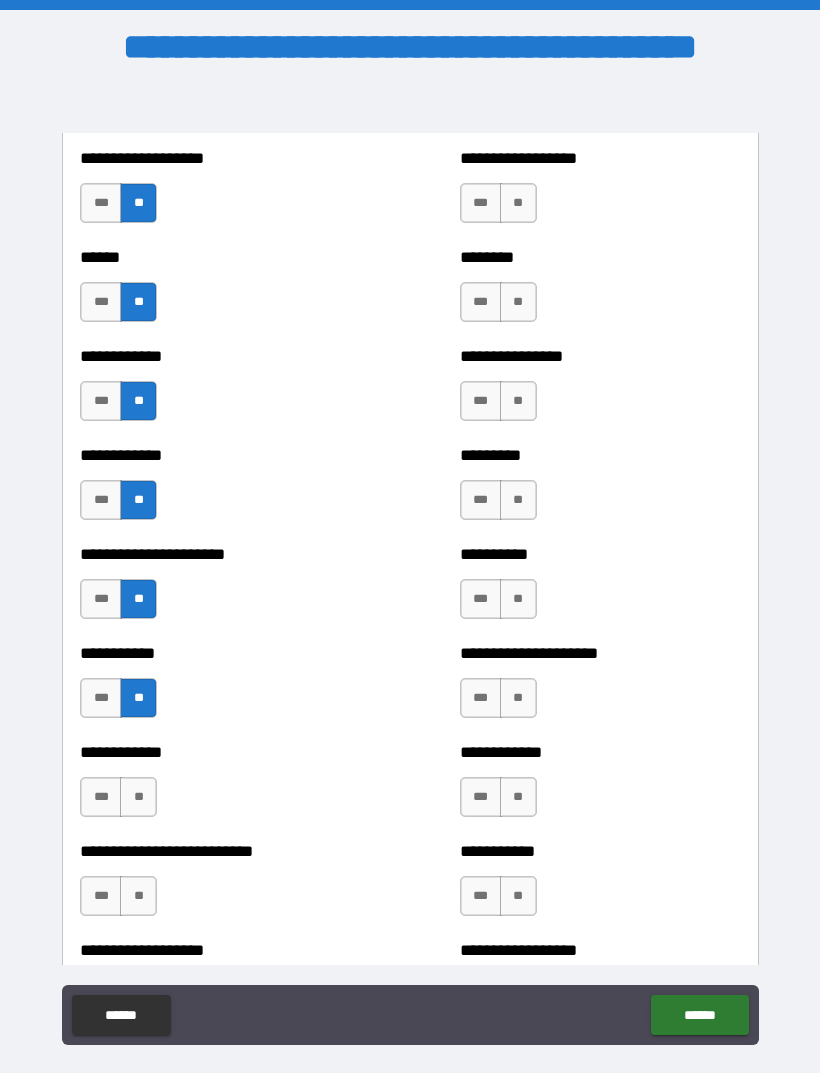 click on "**" at bounding box center [138, 797] 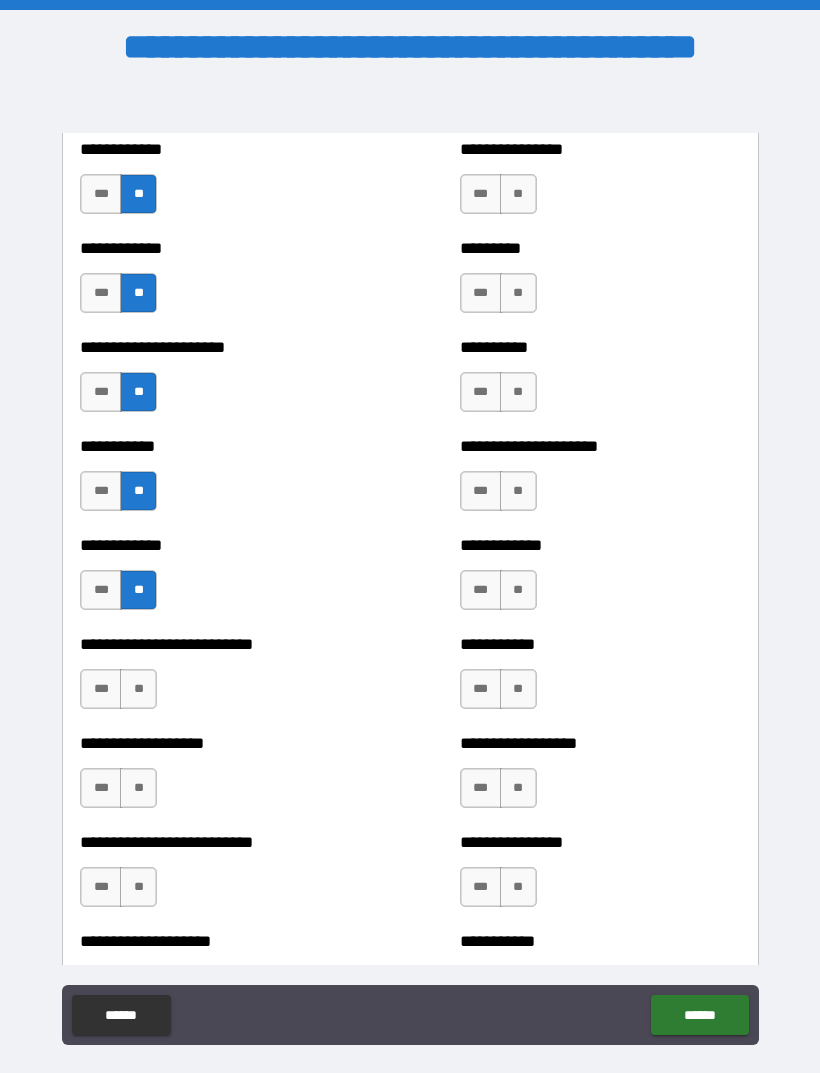 scroll, scrollTop: 5228, scrollLeft: 0, axis: vertical 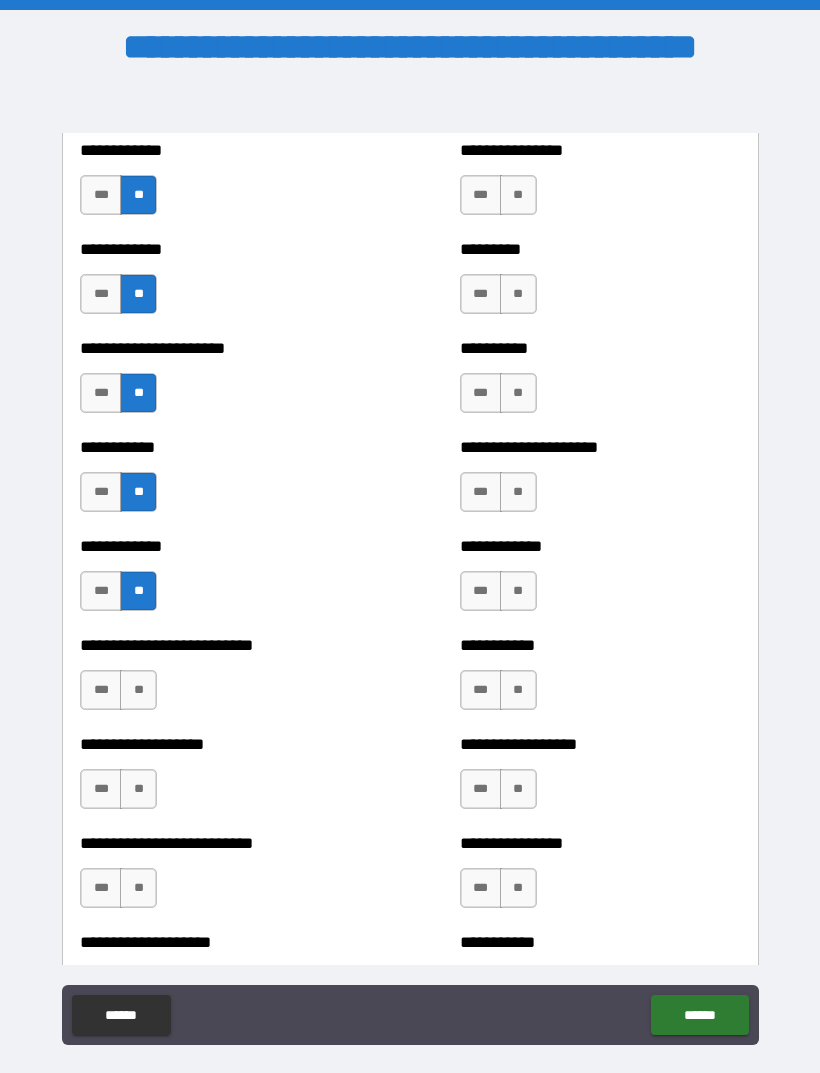 click on "**" at bounding box center [138, 690] 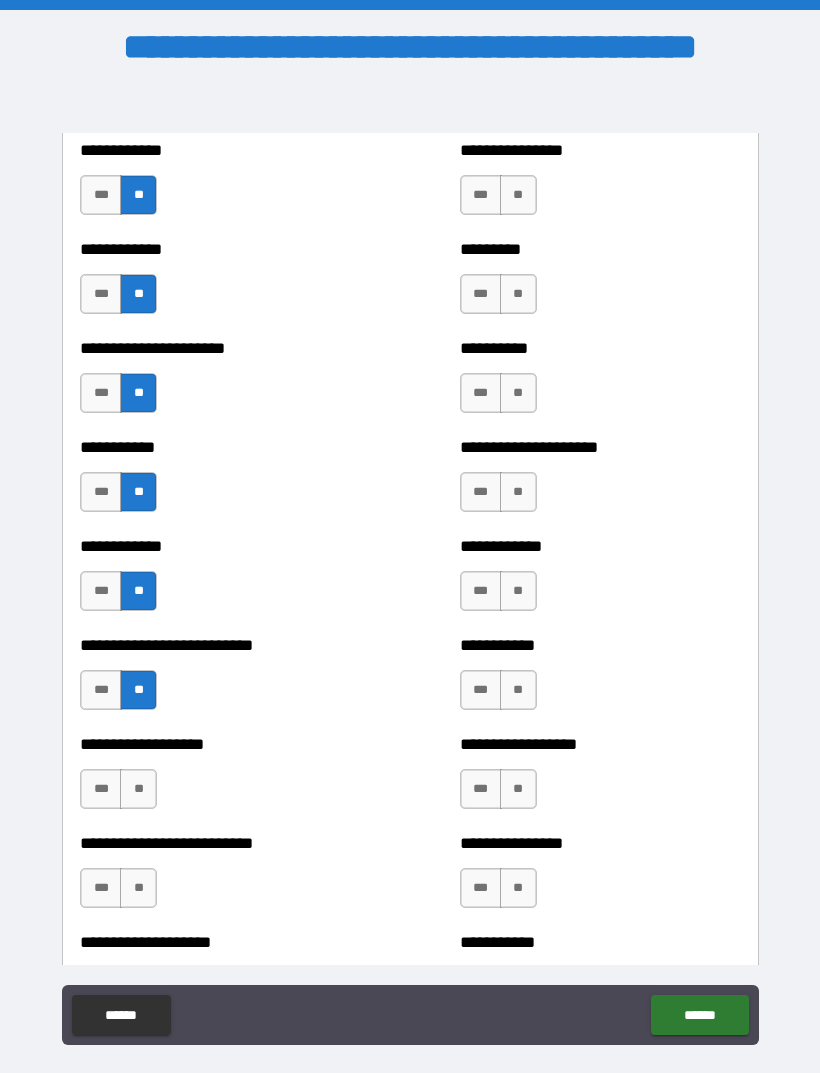 click on "**" at bounding box center (138, 789) 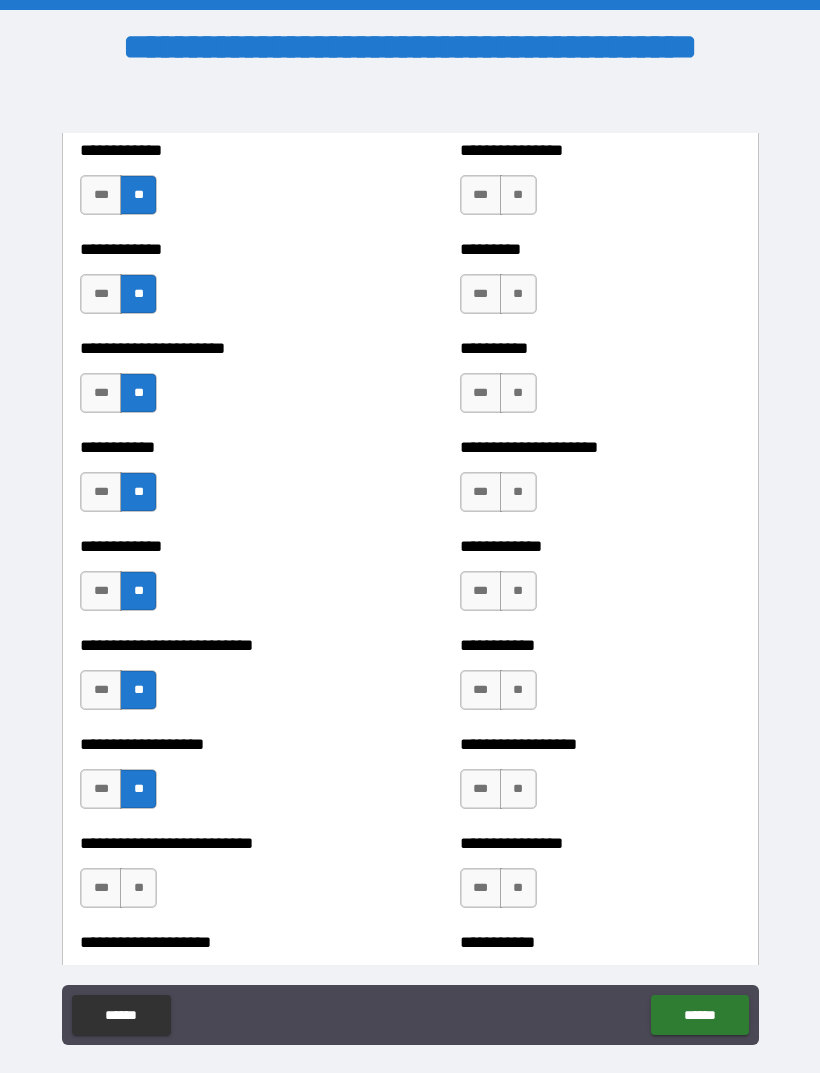 click on "***" at bounding box center (101, 789) 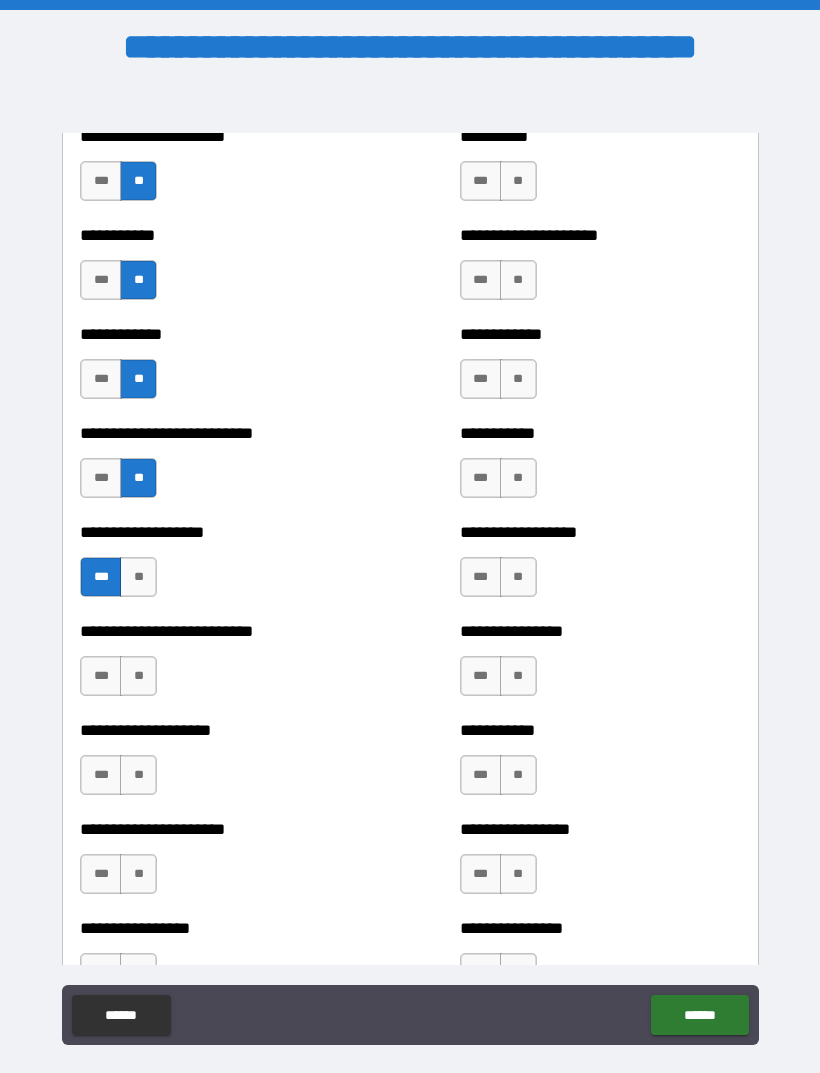 scroll, scrollTop: 5454, scrollLeft: 0, axis: vertical 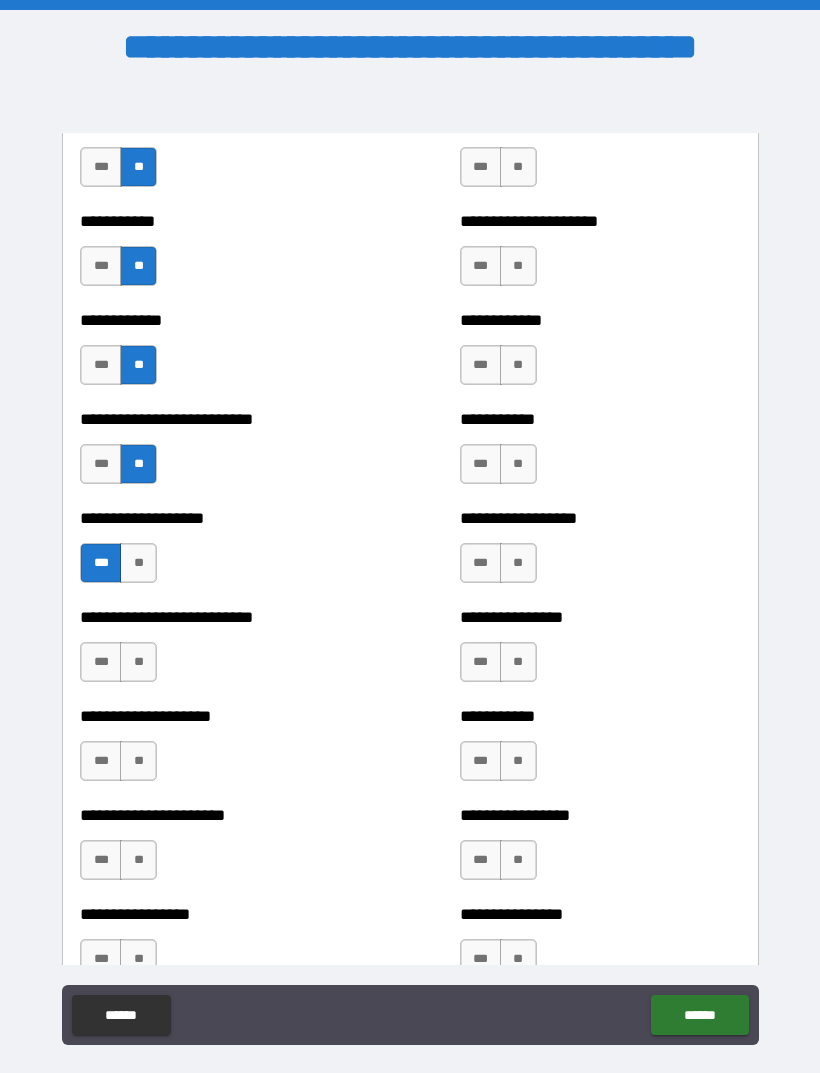 click on "**" at bounding box center (138, 662) 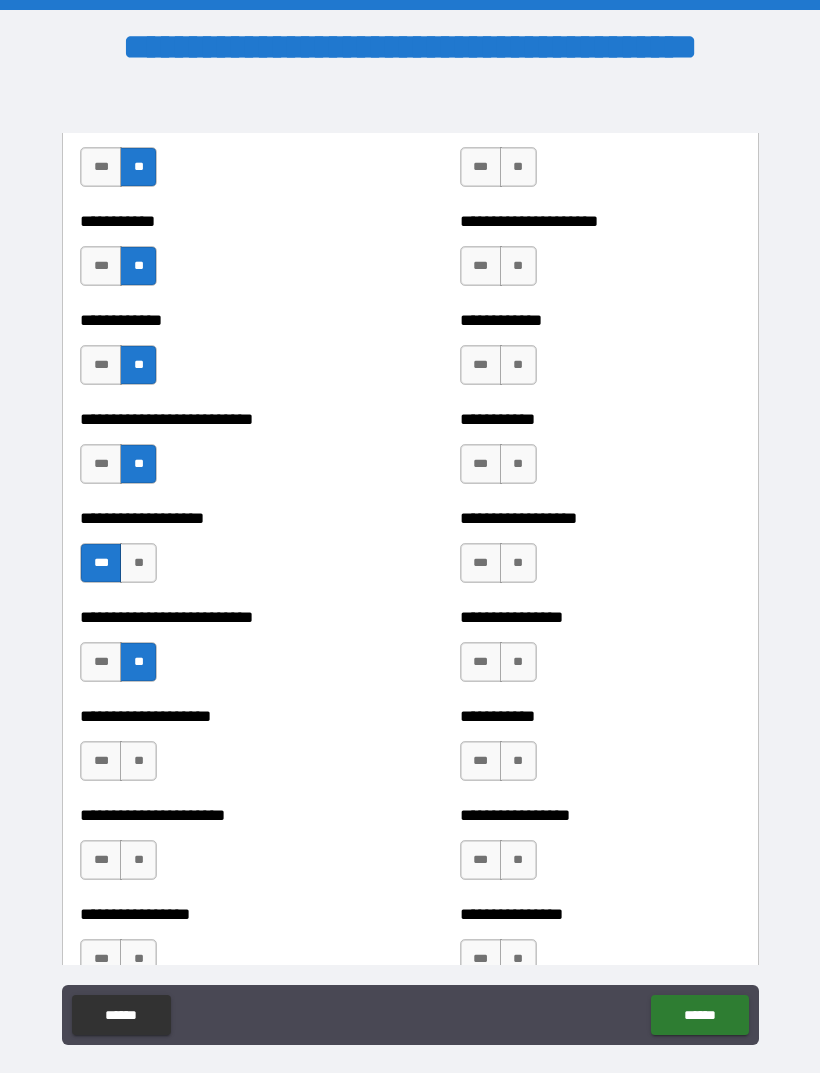 click on "**" at bounding box center [138, 761] 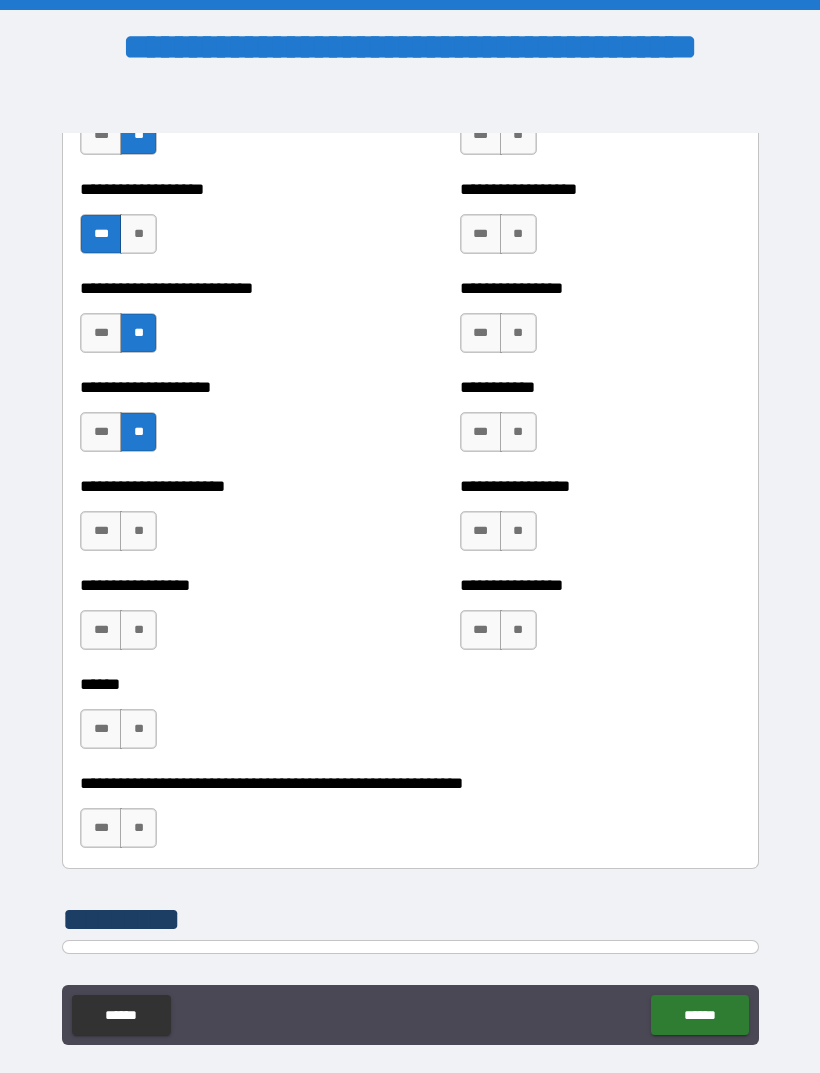 scroll, scrollTop: 5797, scrollLeft: 0, axis: vertical 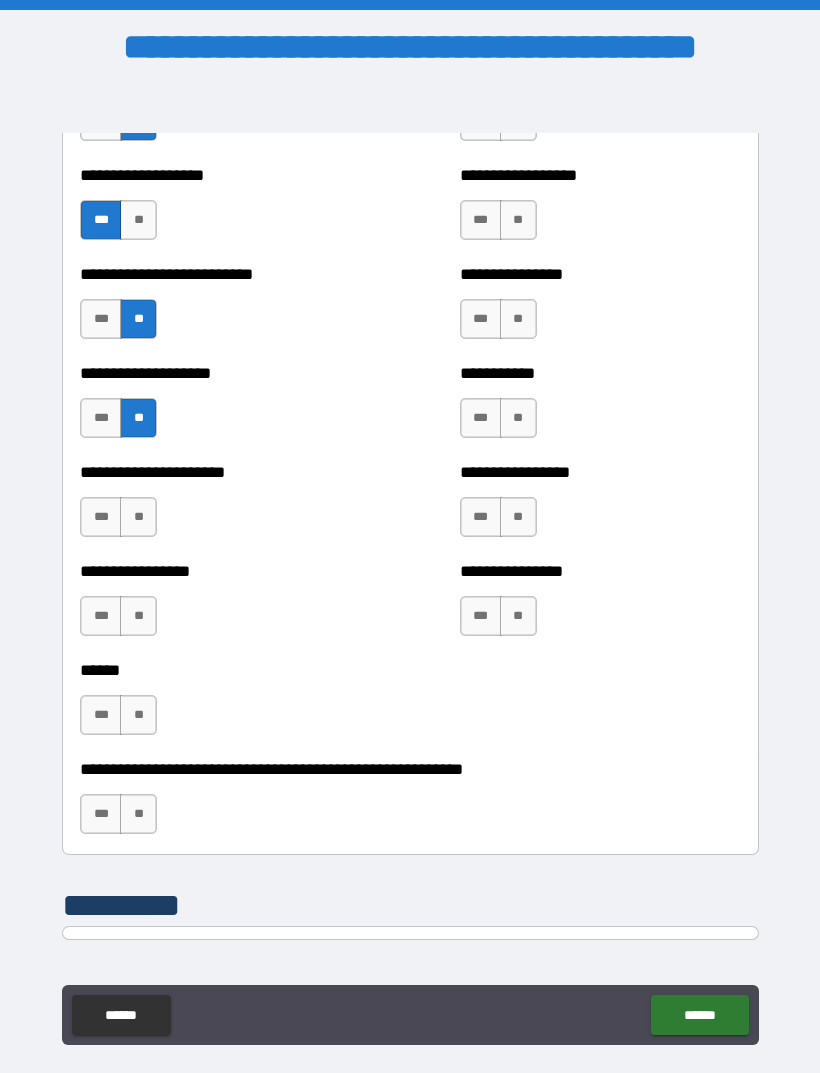 click on "**" at bounding box center (138, 517) 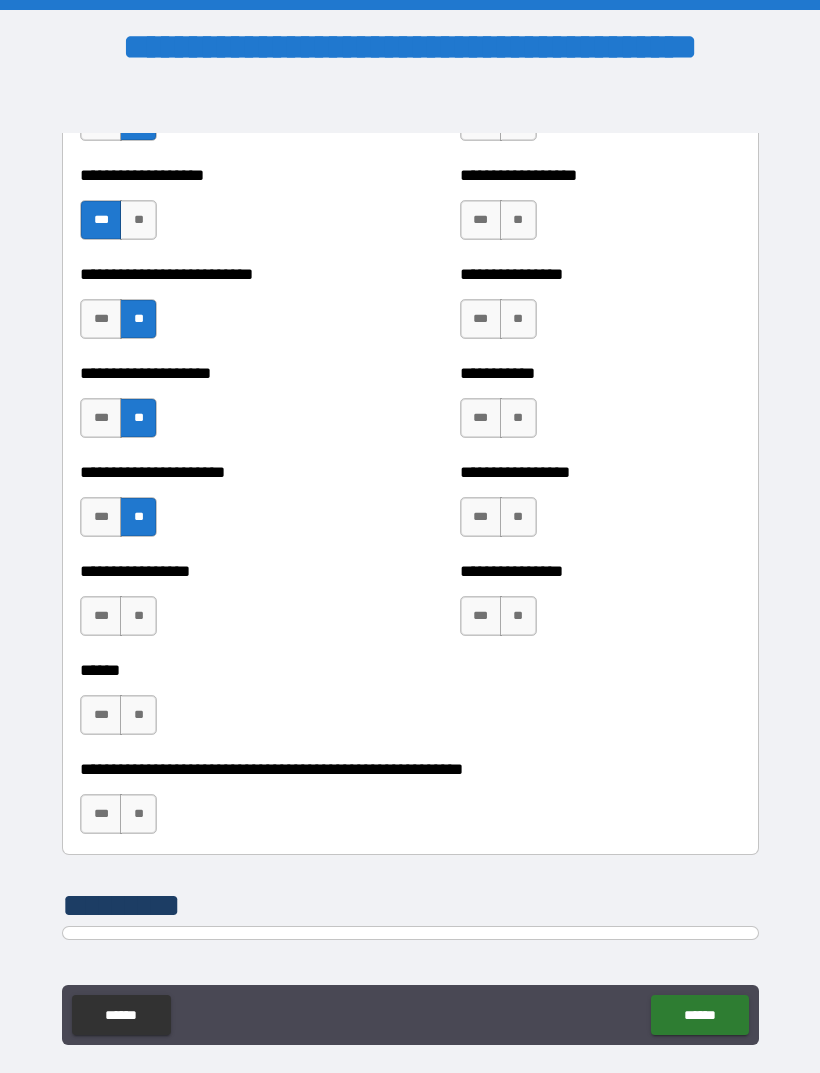 click on "**" at bounding box center (138, 616) 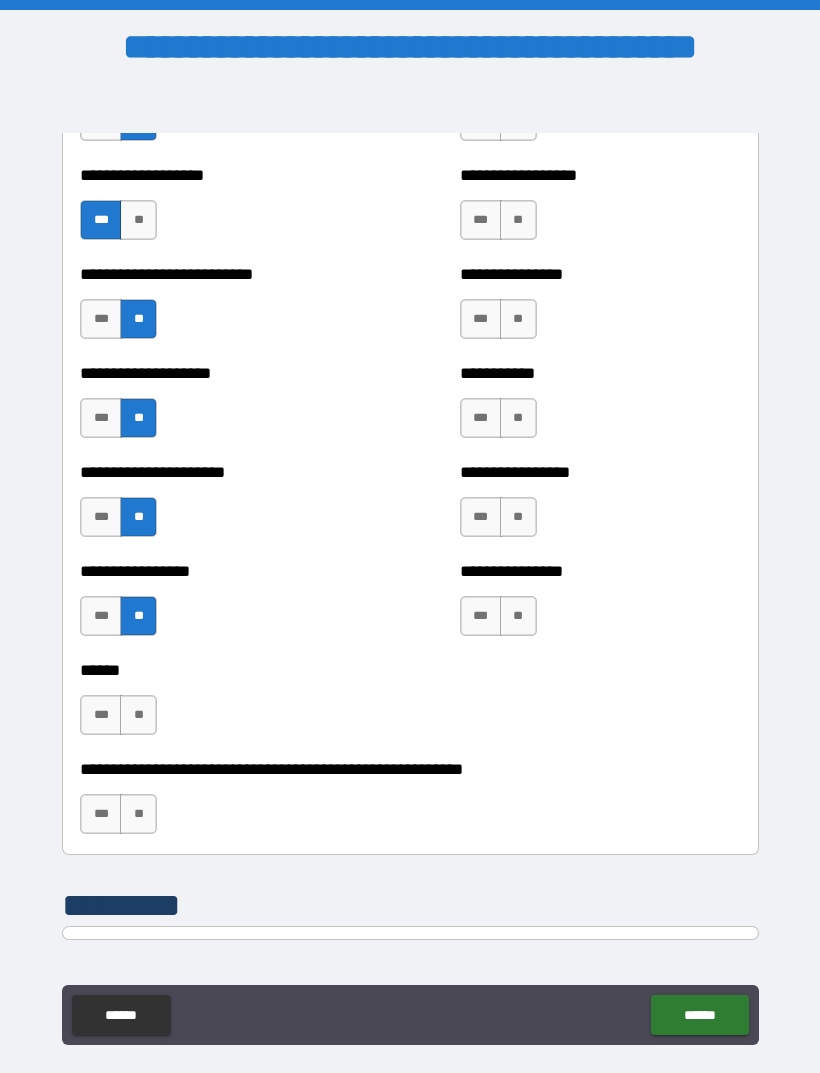 click on "**" at bounding box center [138, 715] 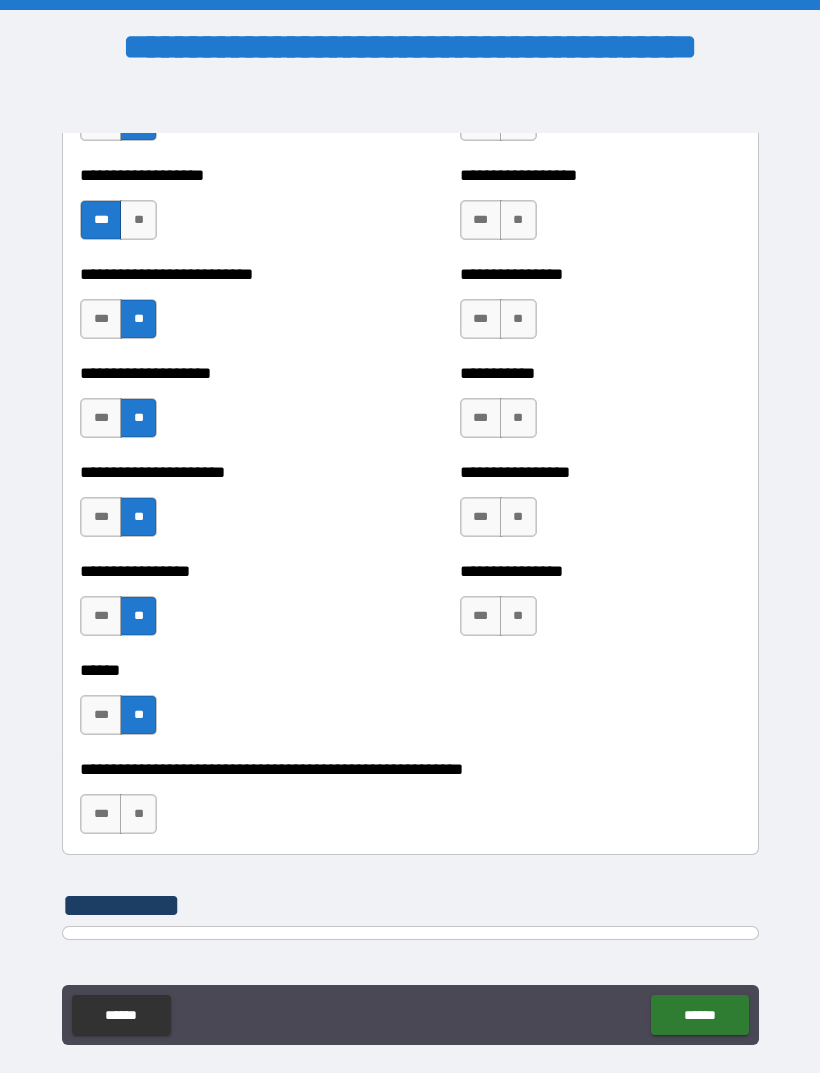 click on "**" at bounding box center [138, 814] 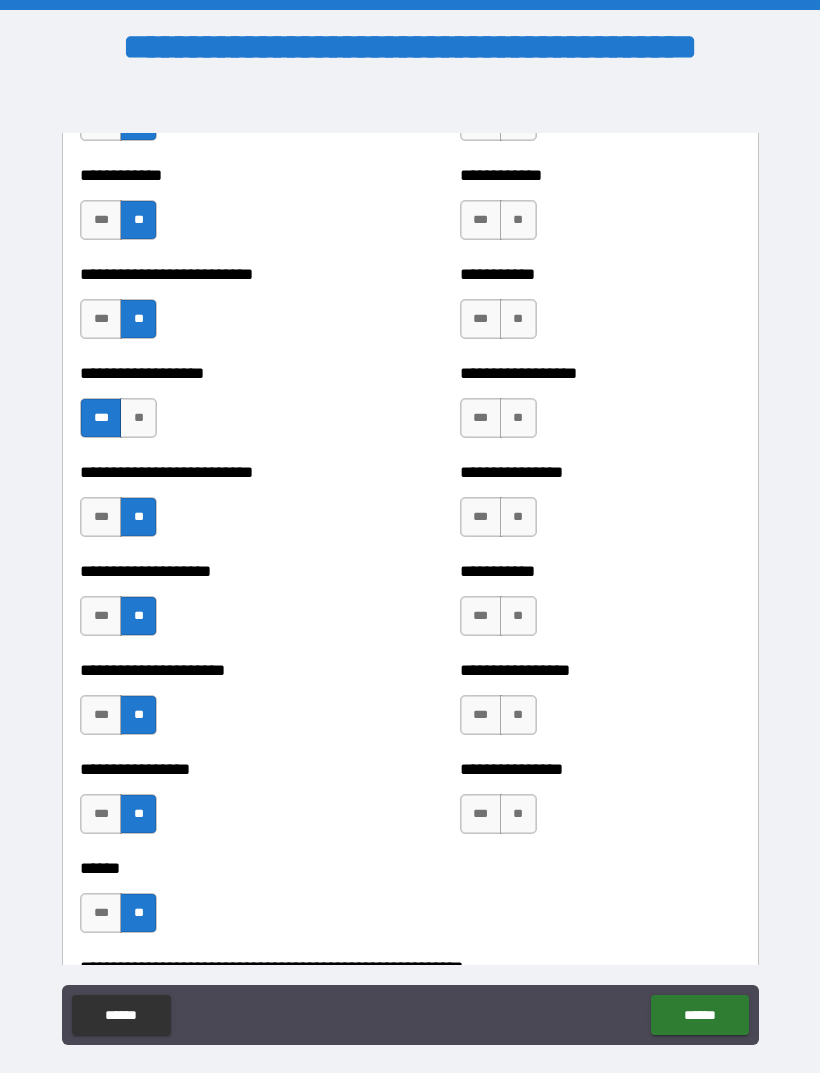 scroll, scrollTop: 5596, scrollLeft: 0, axis: vertical 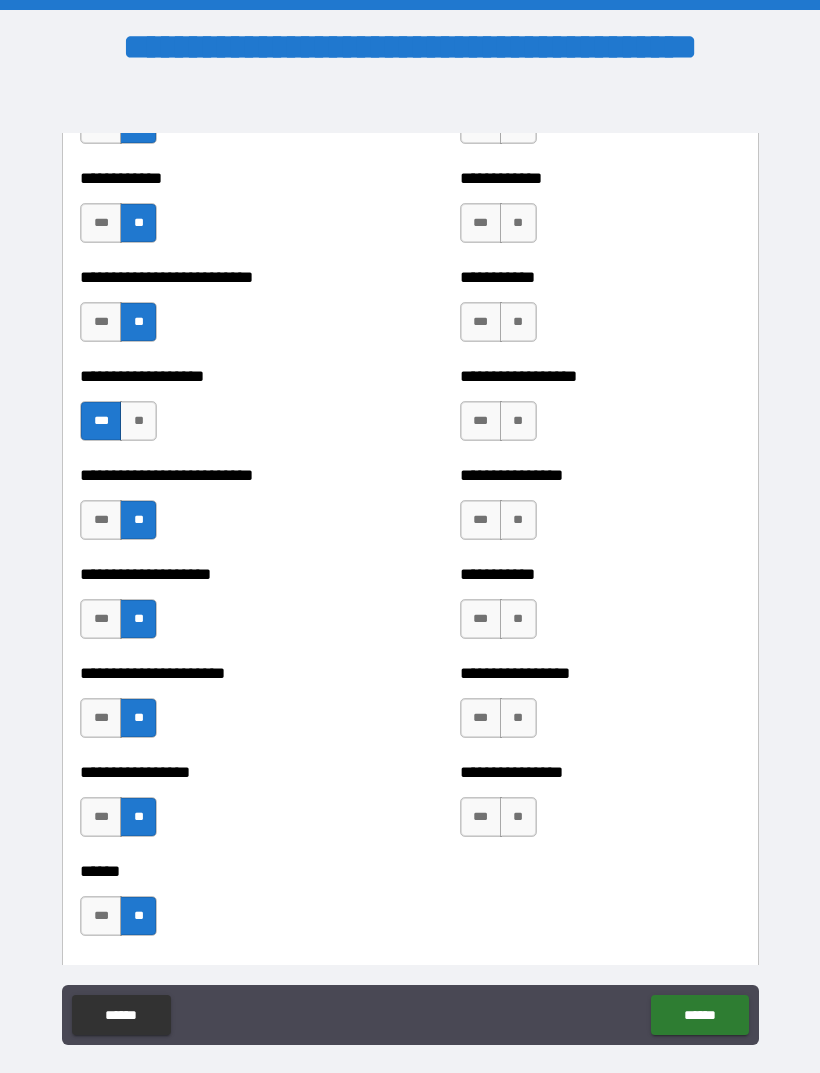 click on "**" at bounding box center [518, 817] 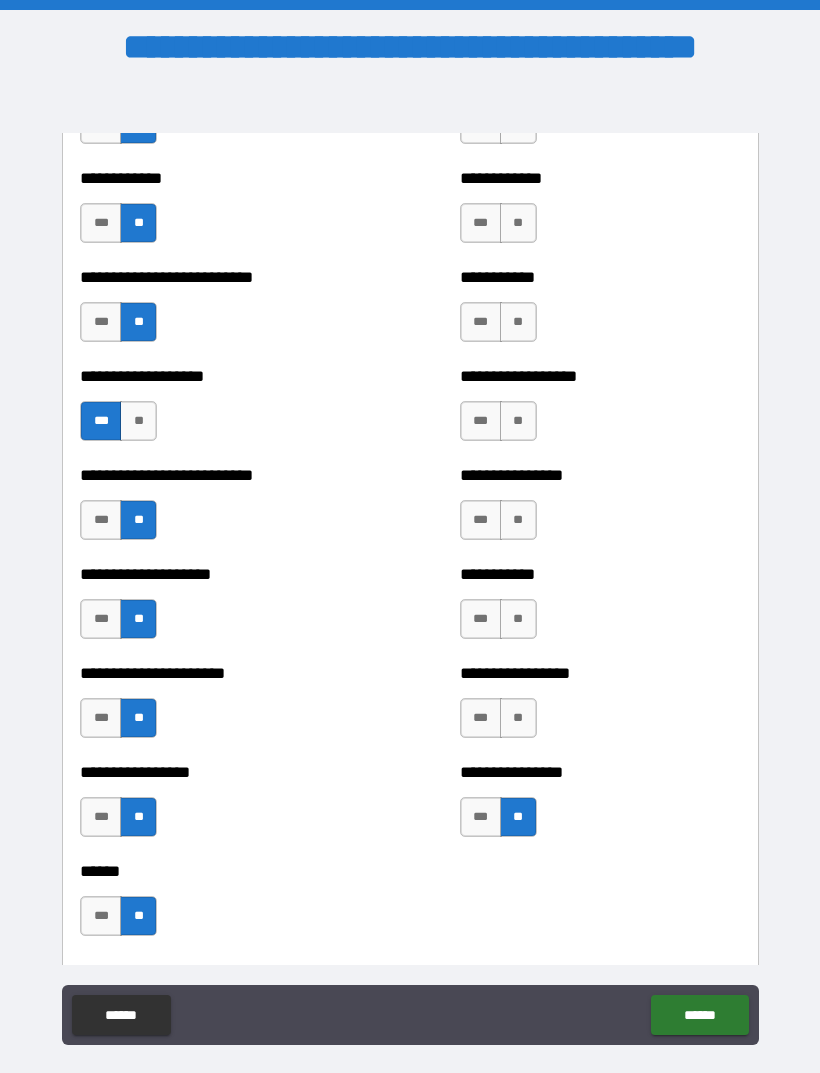 click on "**" at bounding box center [518, 718] 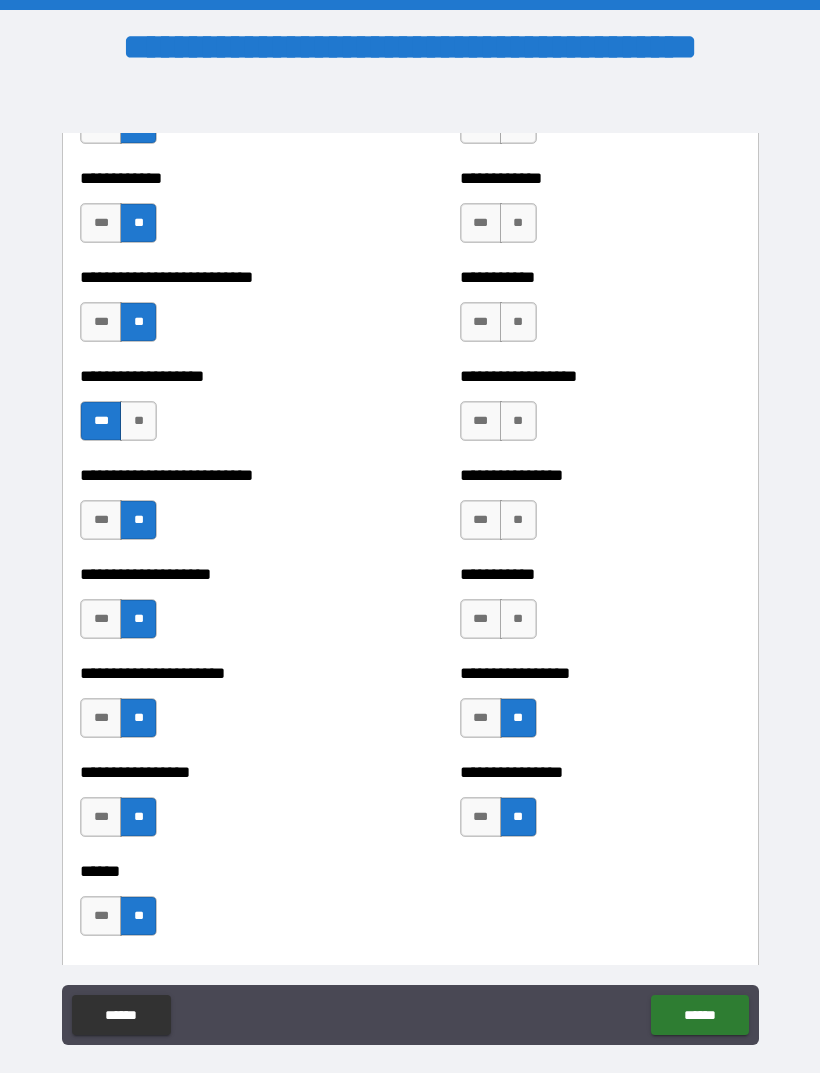 click on "**" at bounding box center (518, 619) 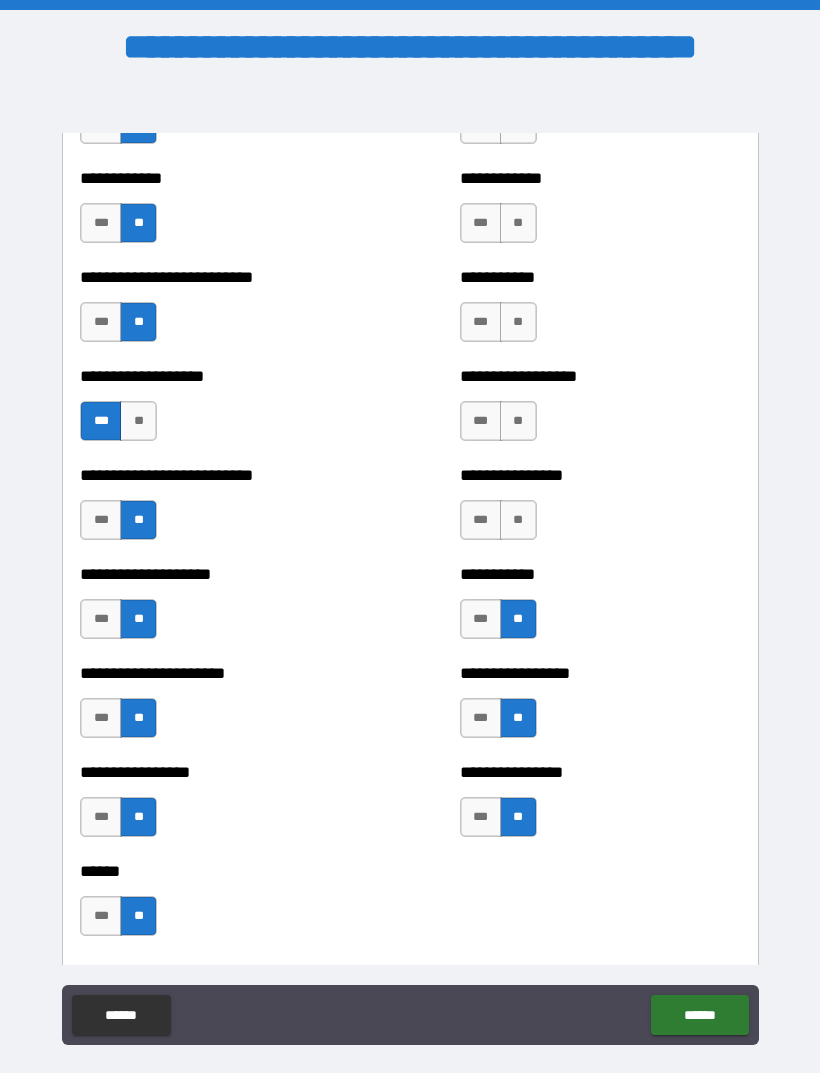 click on "**" at bounding box center [518, 520] 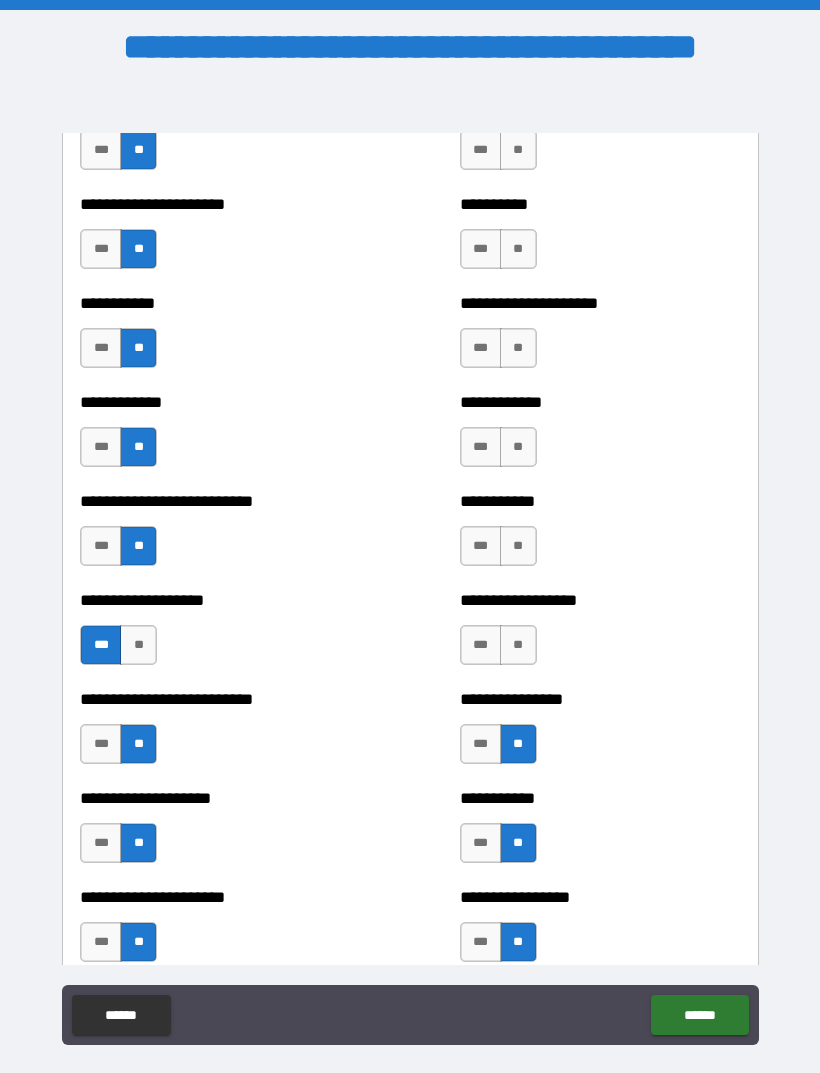 scroll, scrollTop: 5318, scrollLeft: 0, axis: vertical 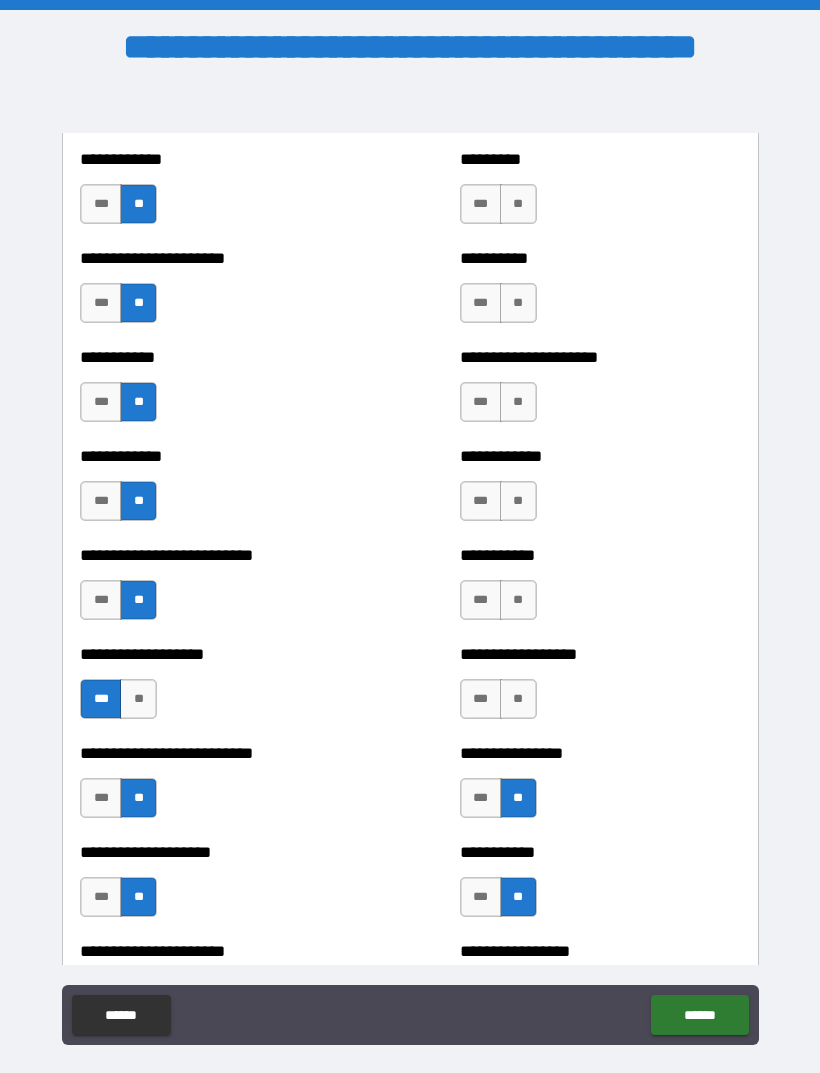 click on "**" at bounding box center (518, 699) 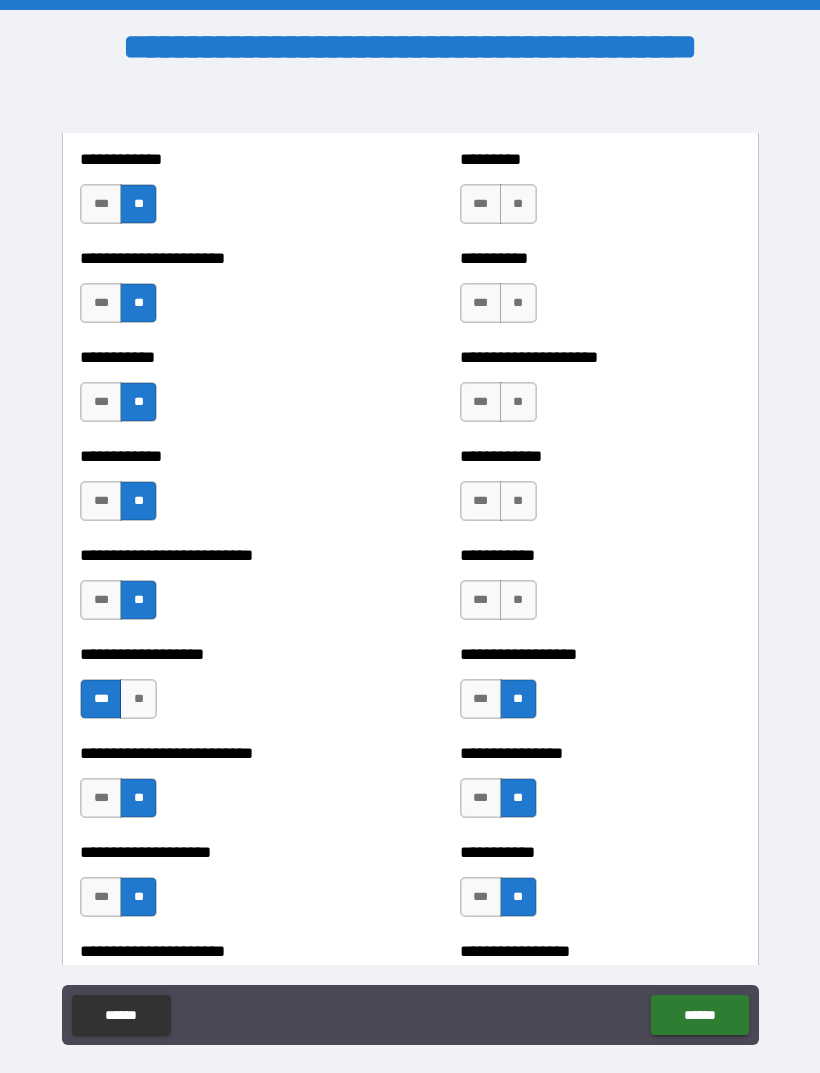 click on "**" at bounding box center (518, 600) 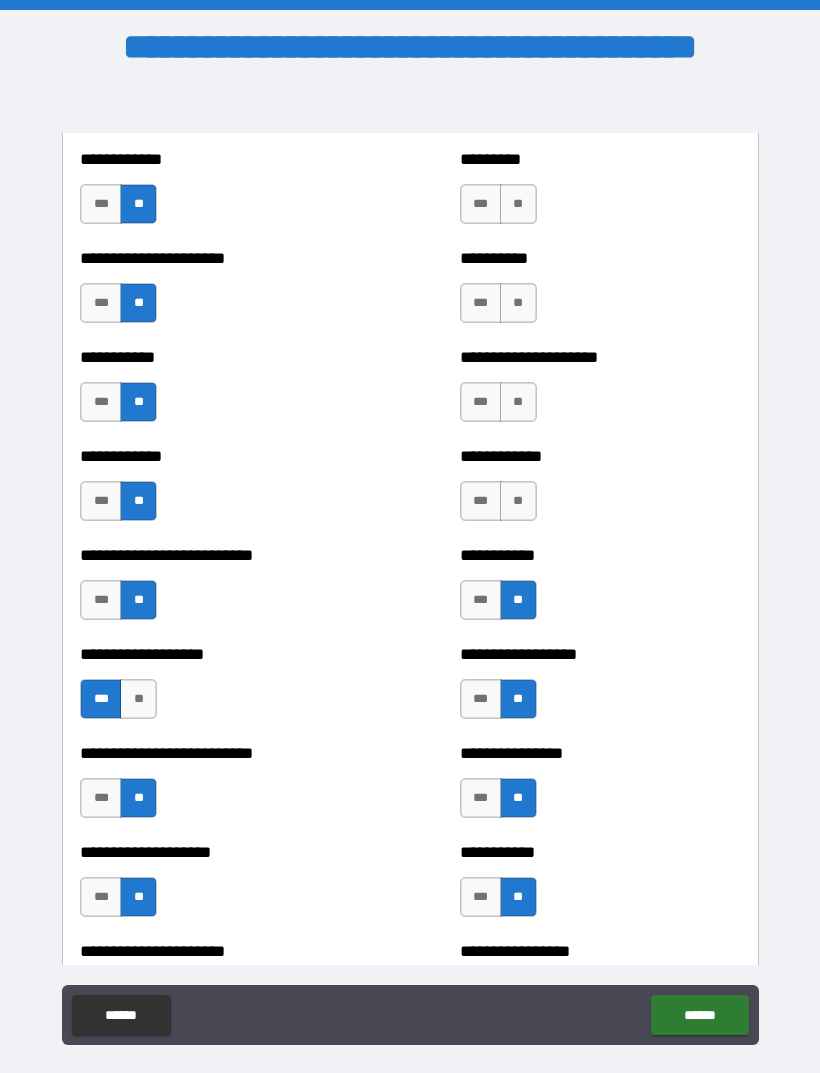 click on "**" at bounding box center [518, 501] 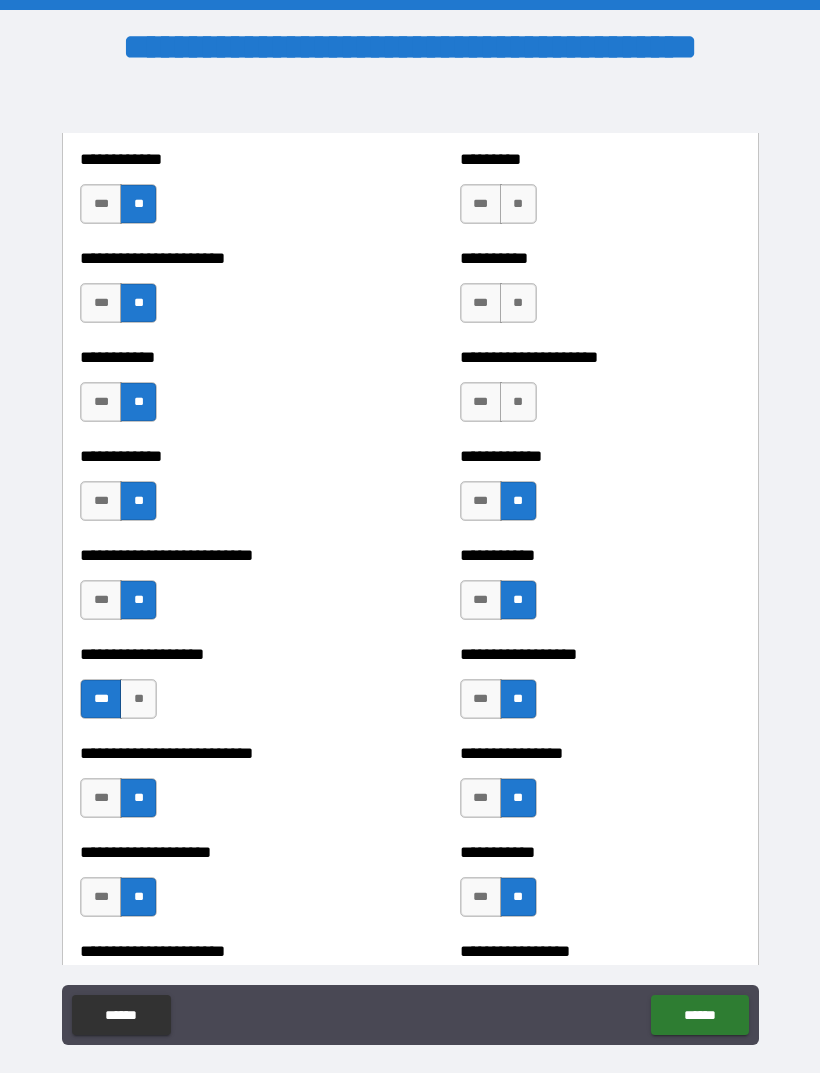 click on "**" at bounding box center (518, 402) 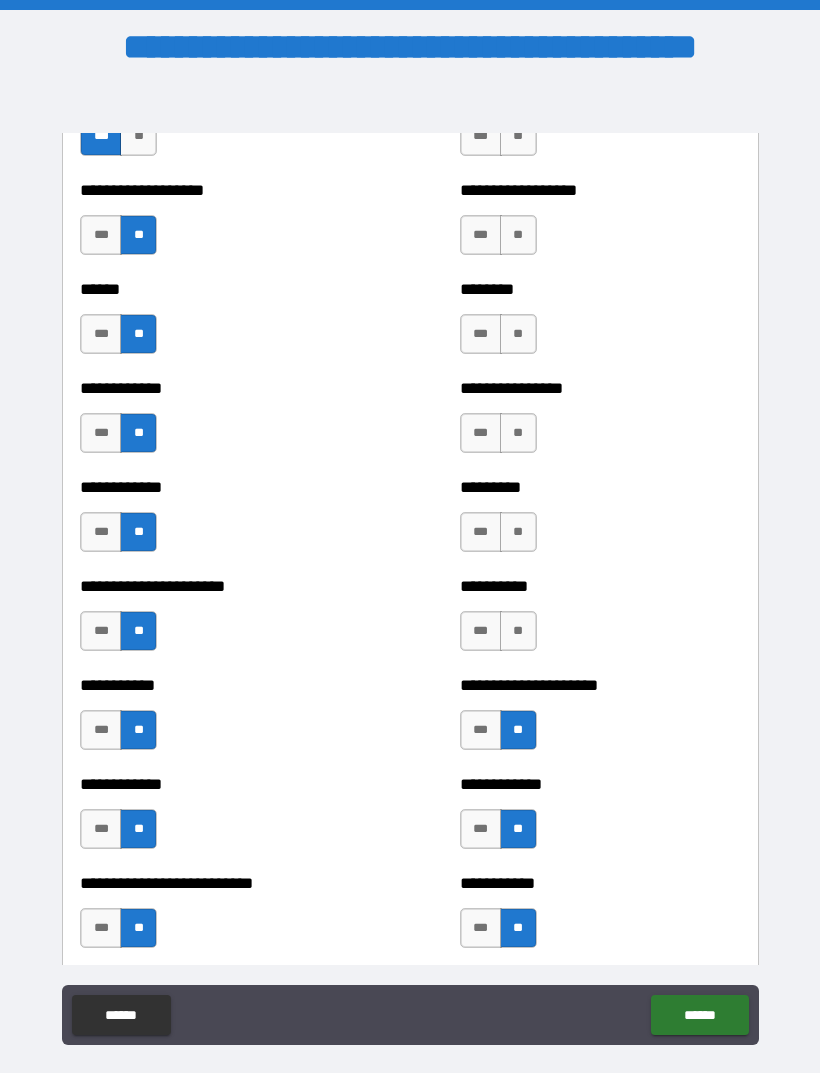 scroll, scrollTop: 4978, scrollLeft: 0, axis: vertical 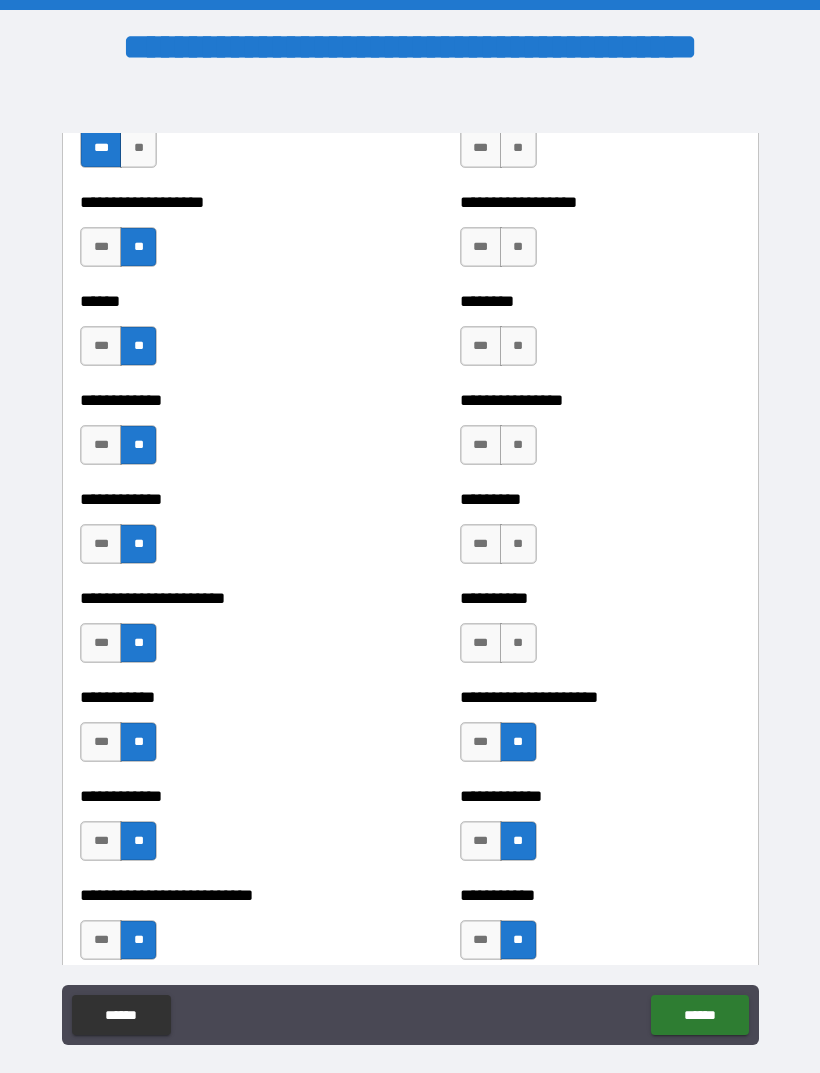 click on "**" at bounding box center [518, 643] 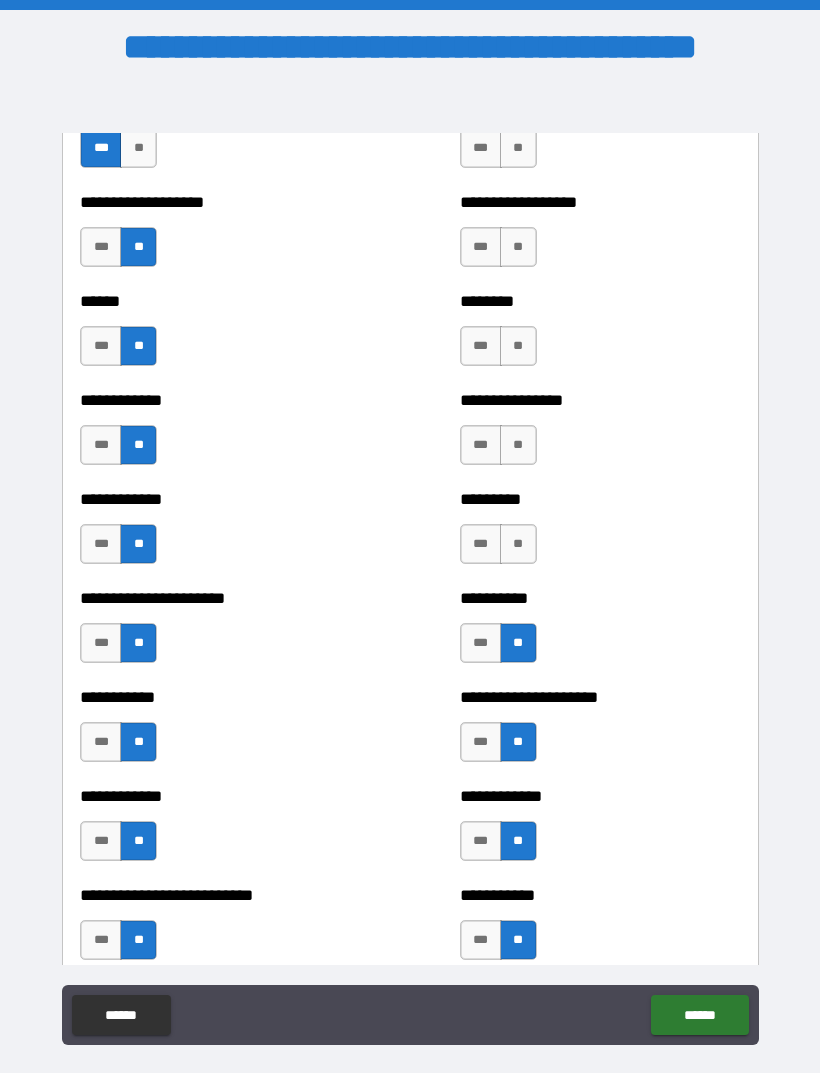 click on "**" at bounding box center (518, 544) 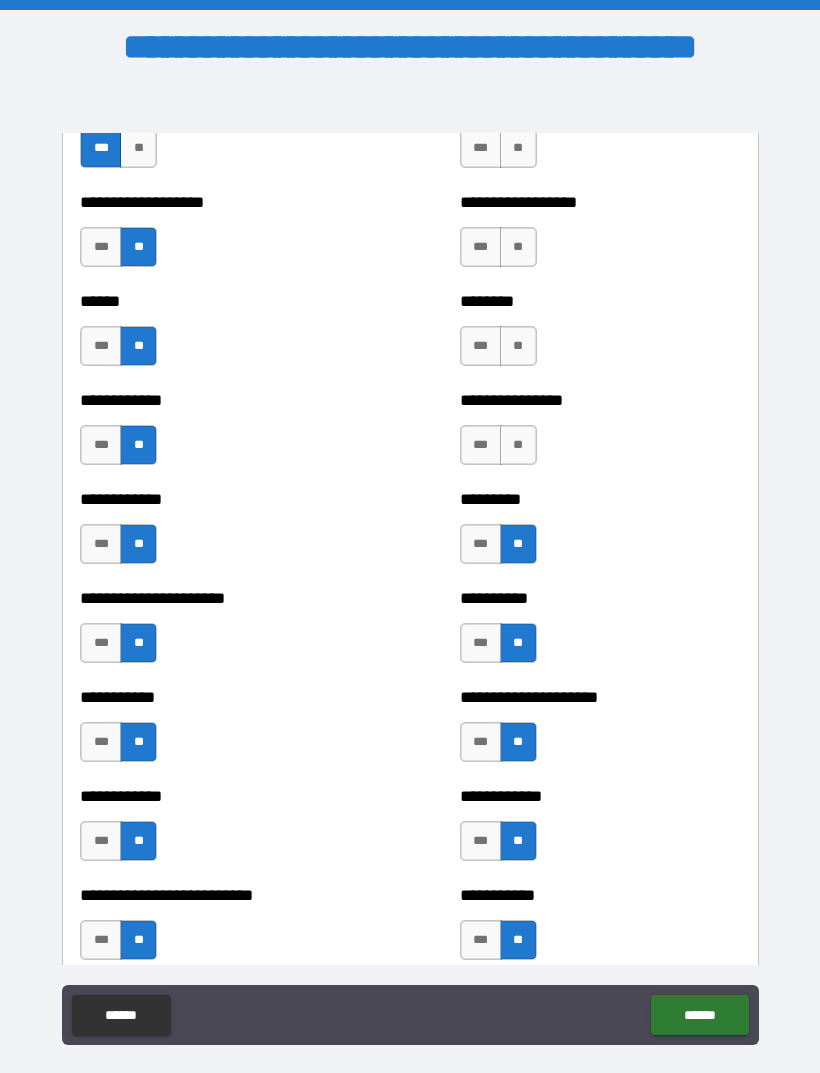 click on "***" at bounding box center [481, 445] 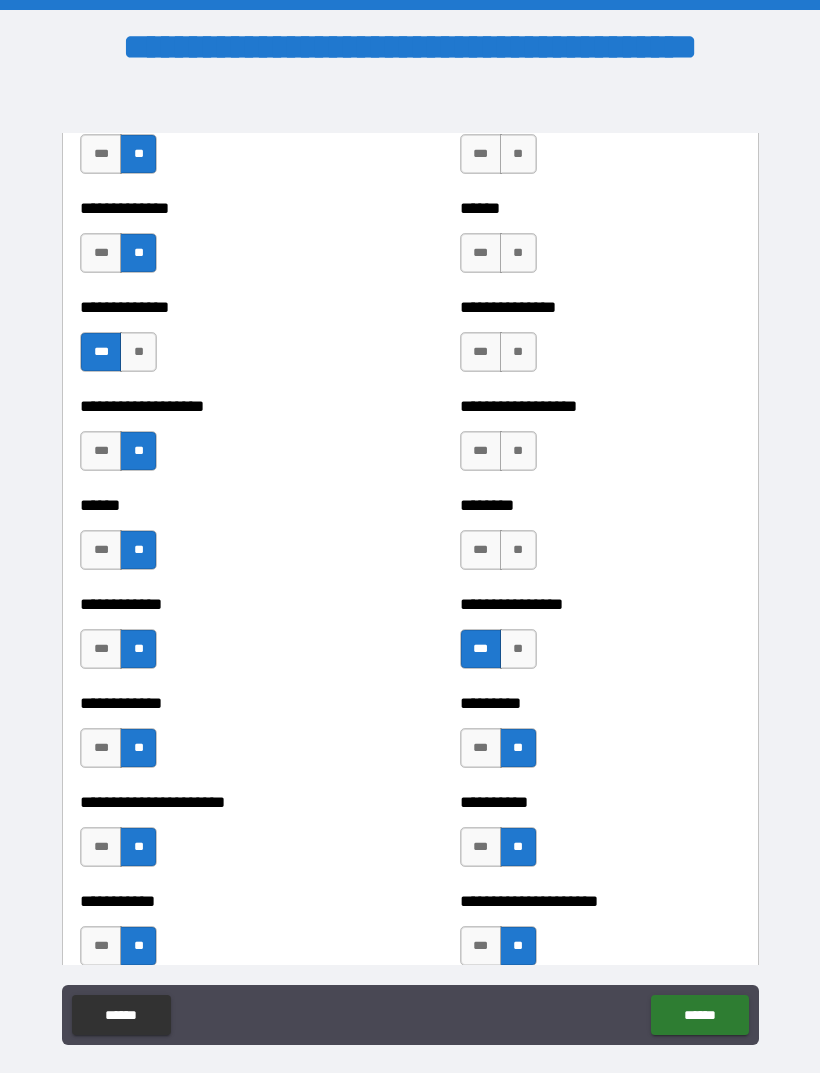 scroll, scrollTop: 4712, scrollLeft: 0, axis: vertical 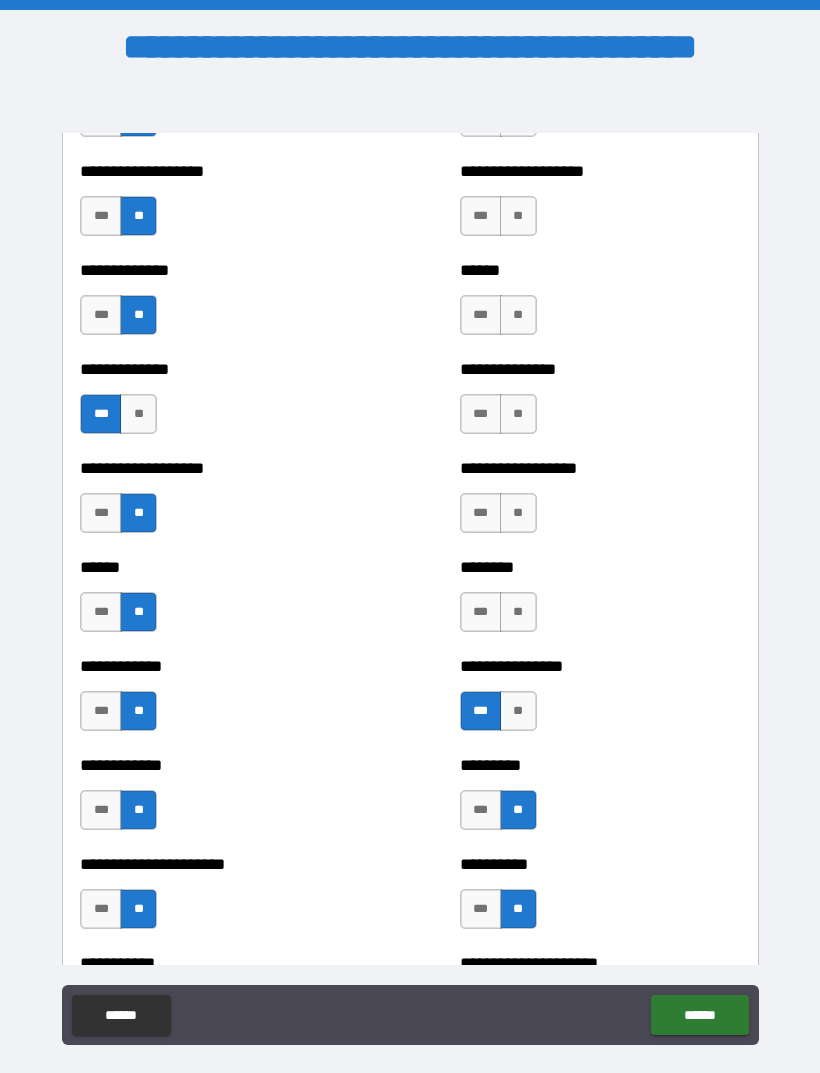 click on "**" at bounding box center (518, 612) 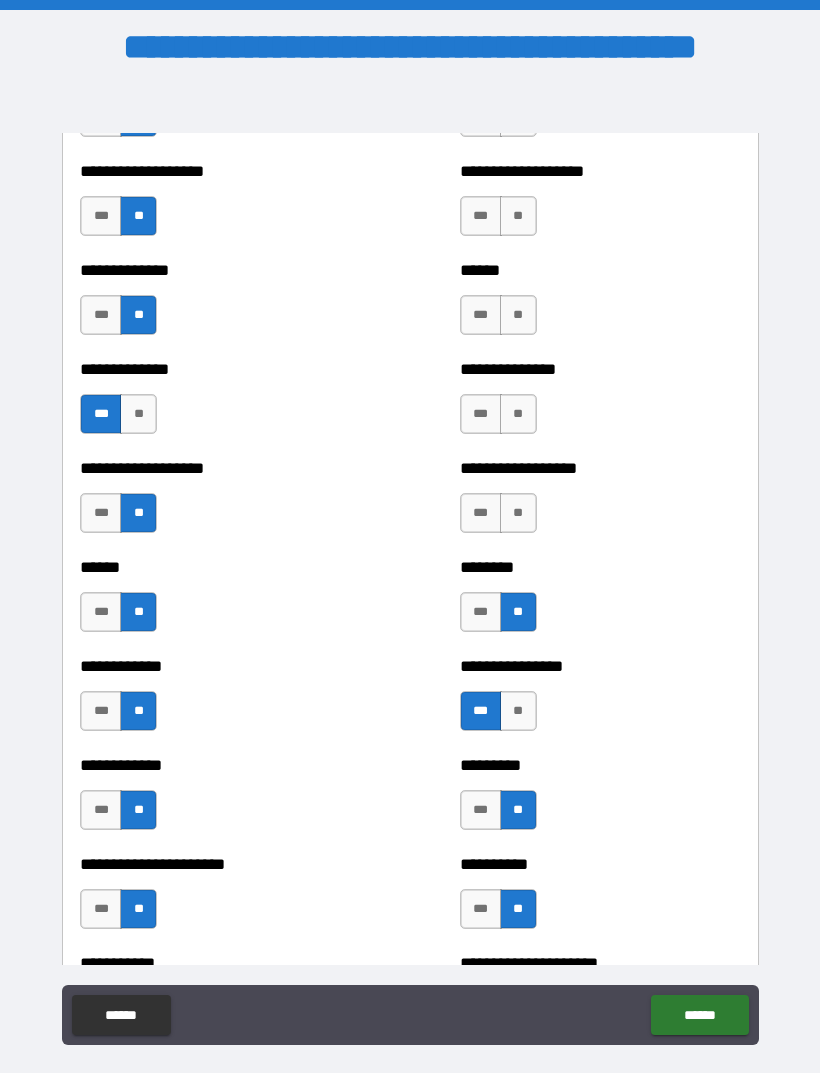 click on "**" at bounding box center [518, 513] 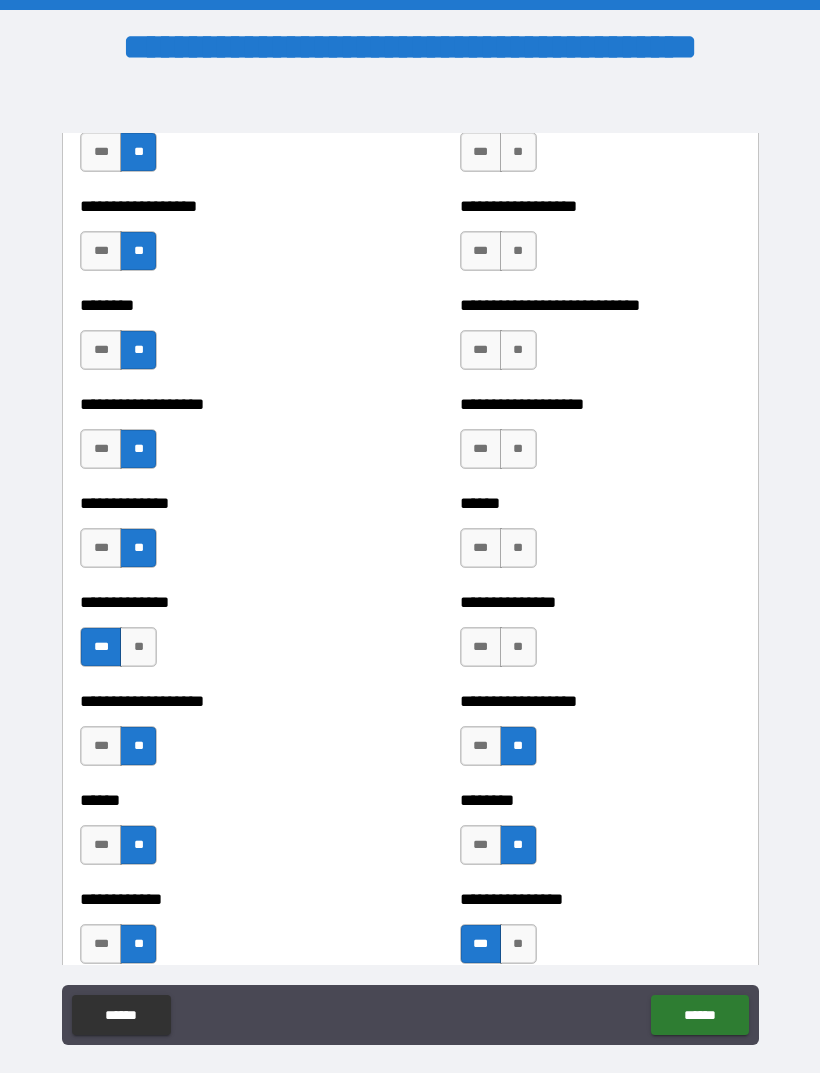 scroll, scrollTop: 4478, scrollLeft: 0, axis: vertical 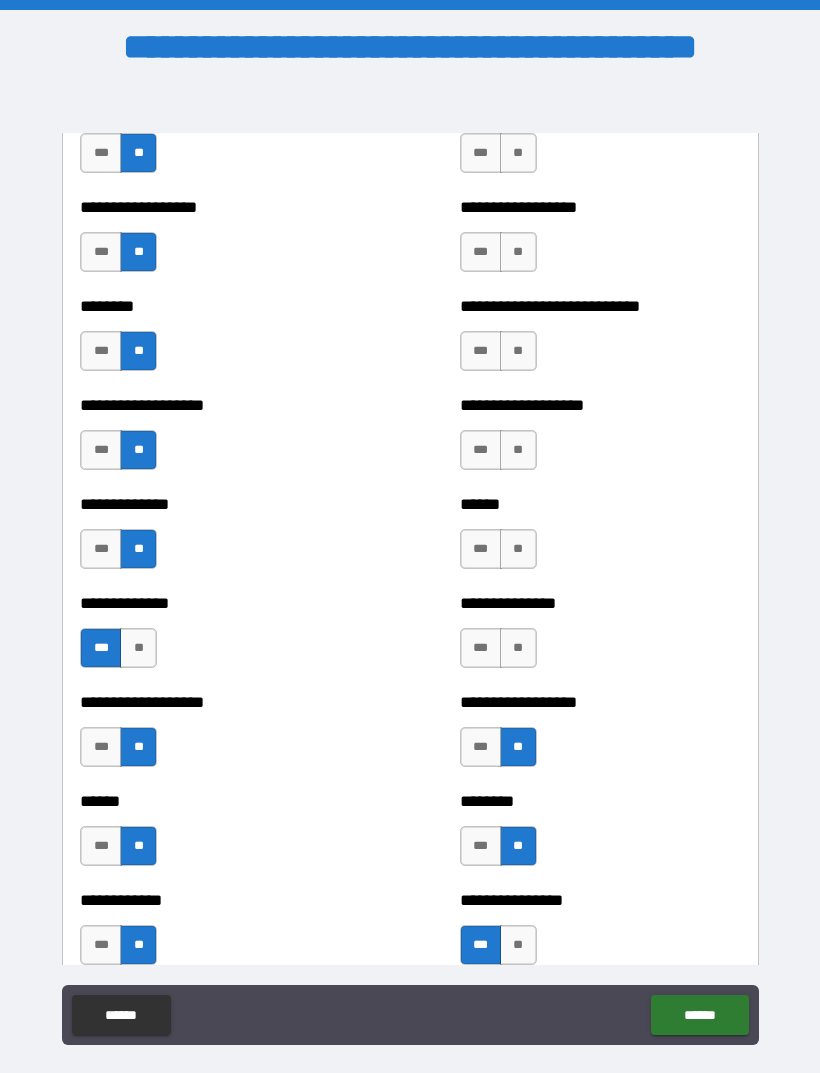 click on "**" at bounding box center [518, 648] 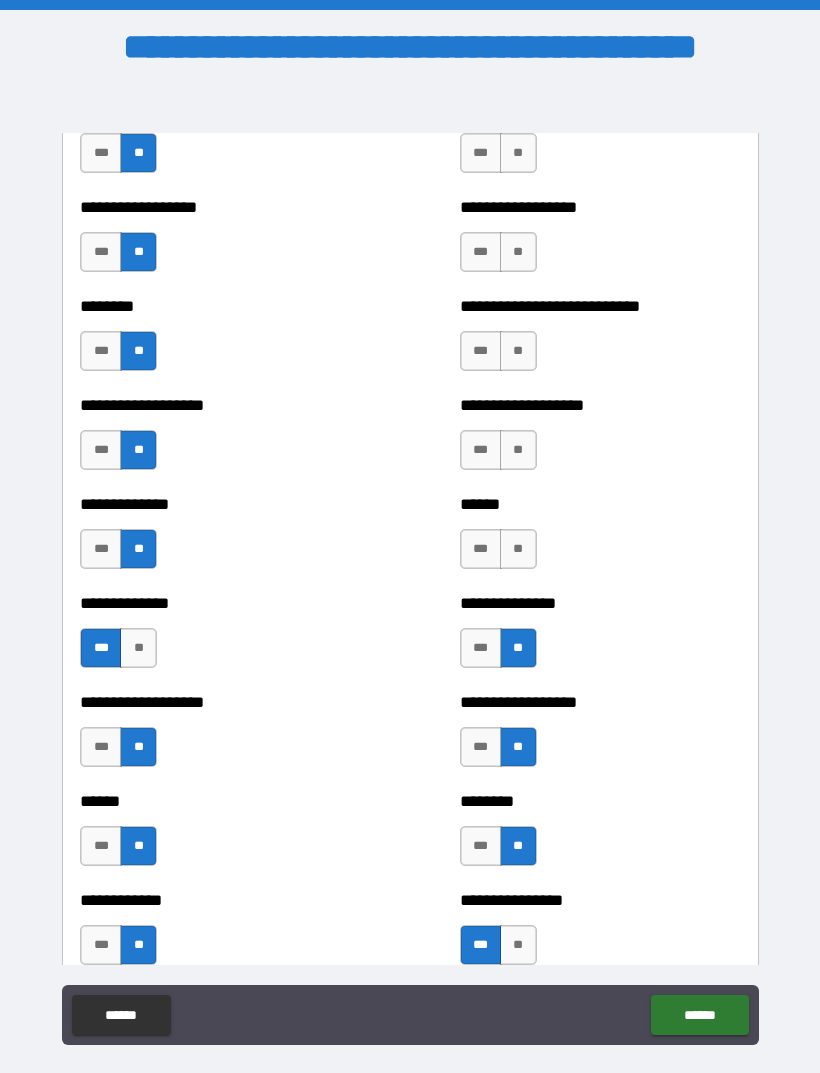 click on "**" at bounding box center [518, 549] 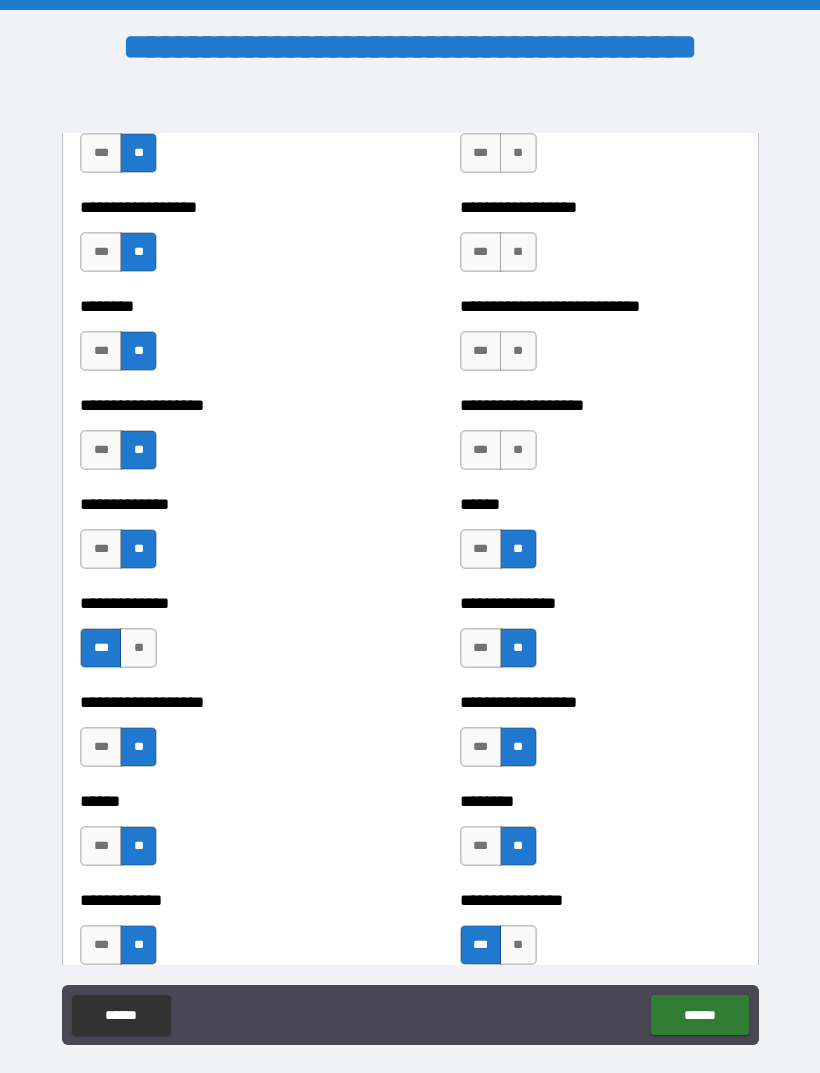 click on "**" at bounding box center [518, 450] 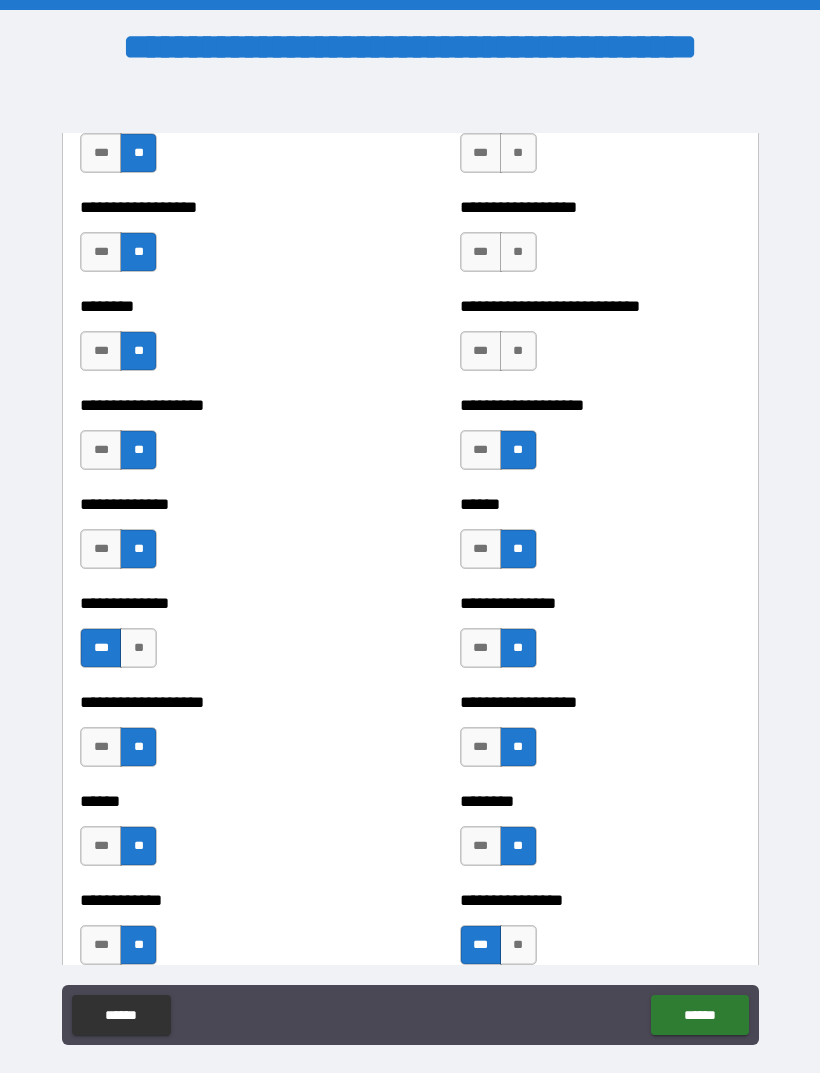 click on "***" at bounding box center (481, 450) 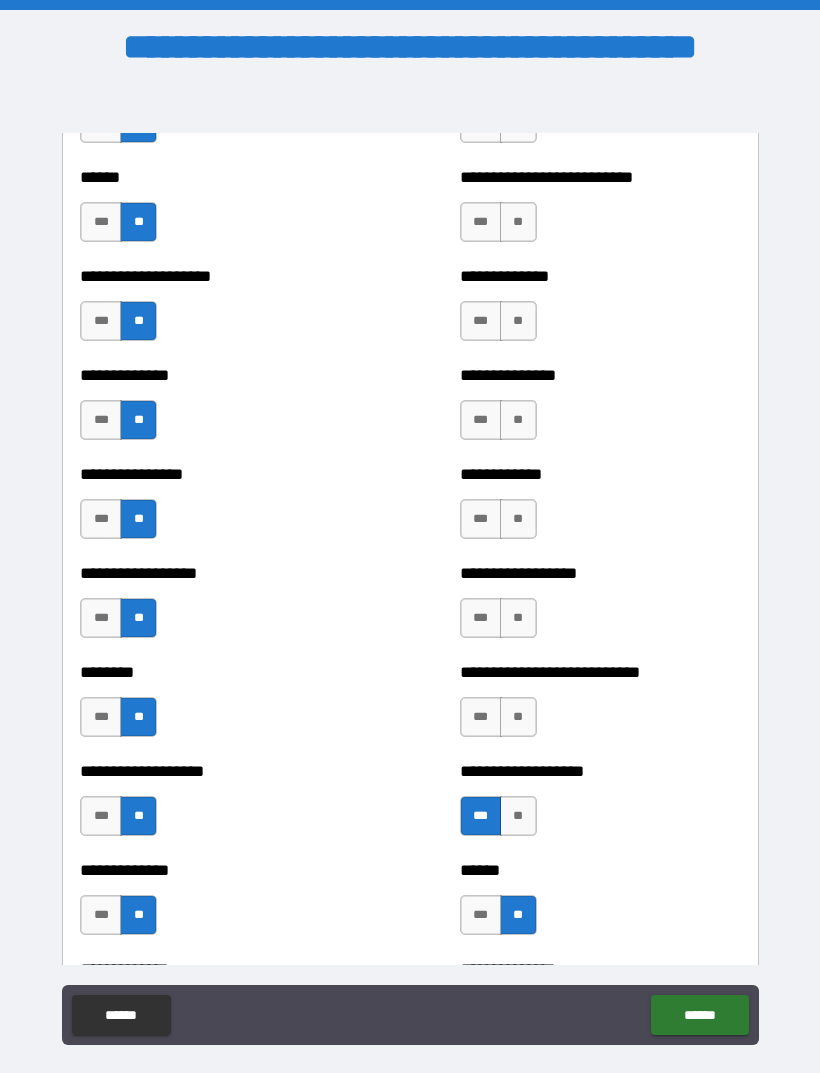 scroll, scrollTop: 4108, scrollLeft: 0, axis: vertical 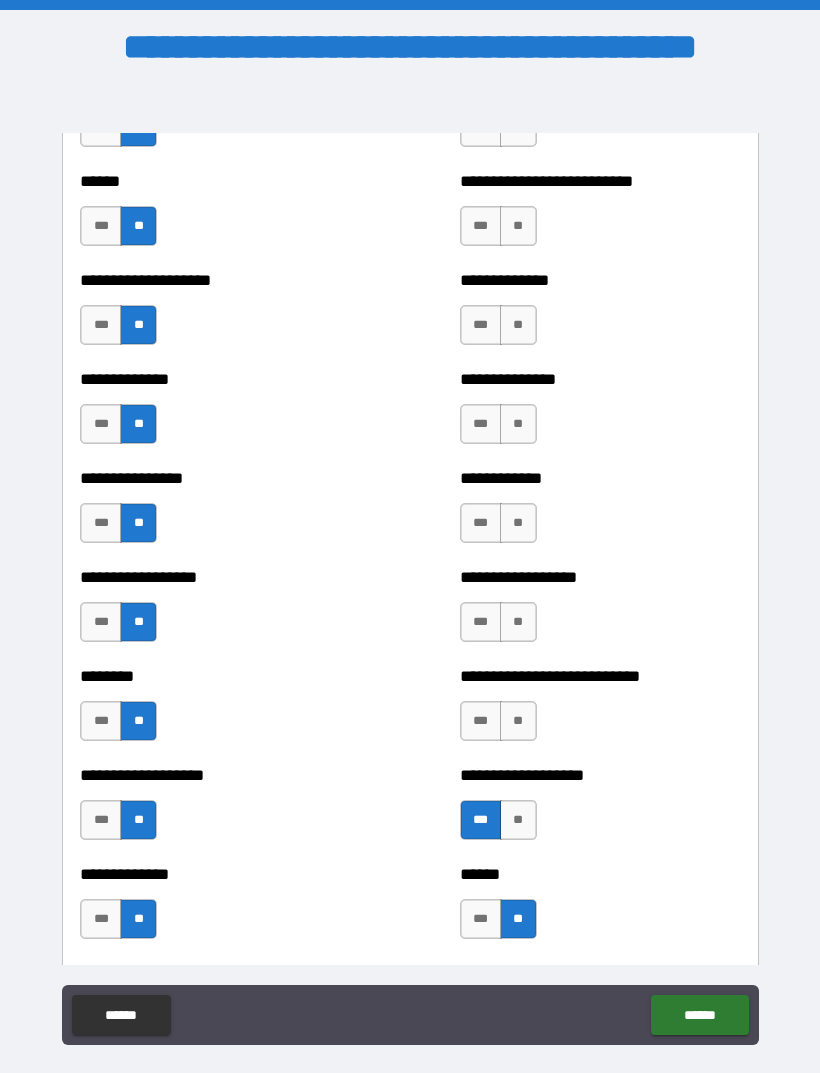 click on "**" at bounding box center (518, 721) 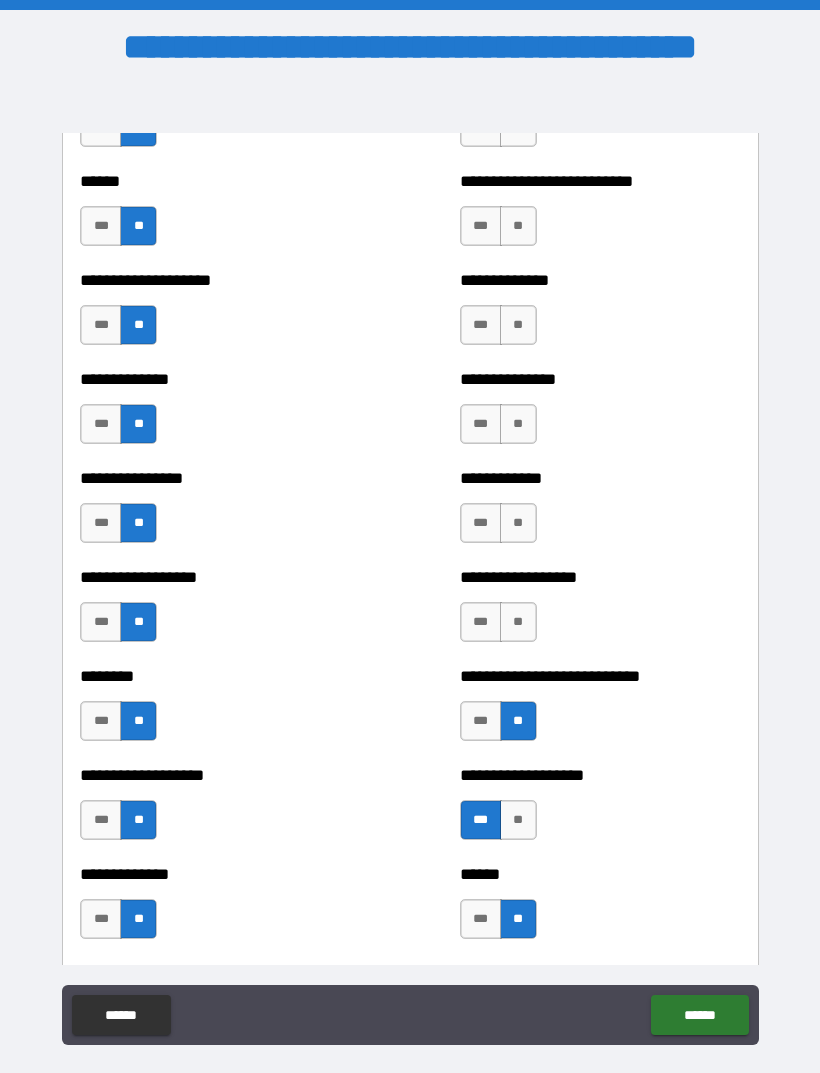 click on "**" at bounding box center (518, 622) 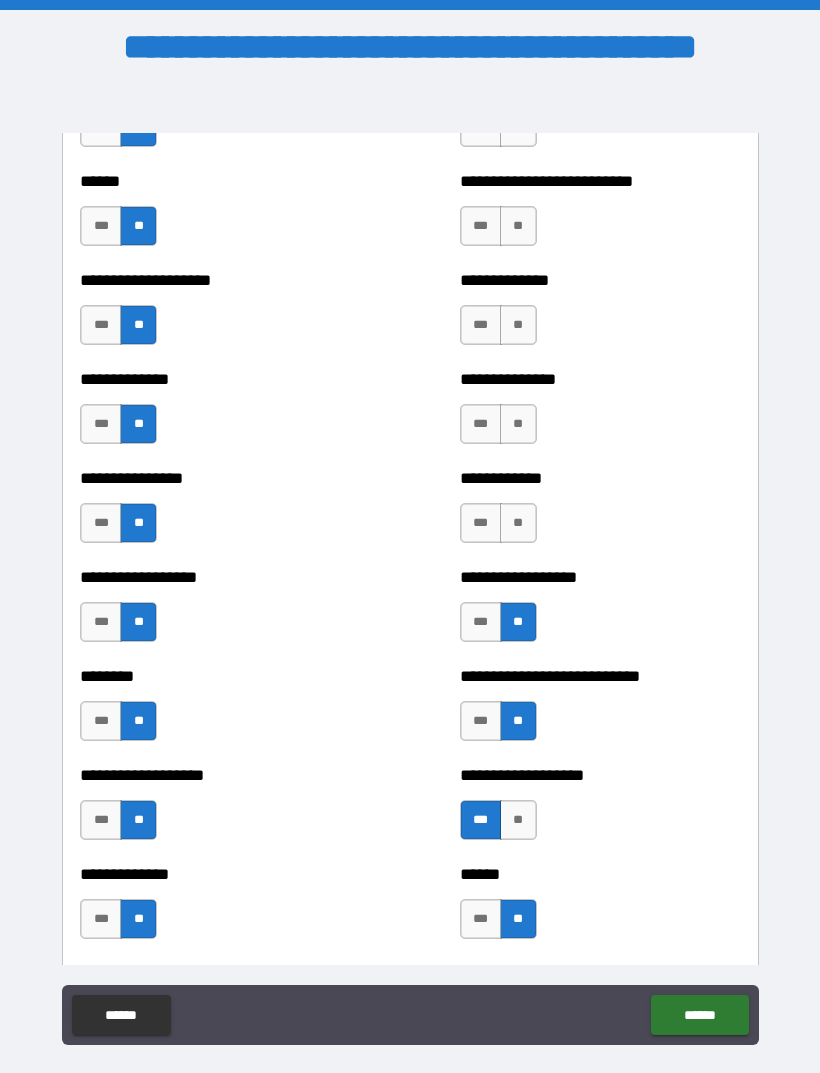 click on "**" at bounding box center [518, 523] 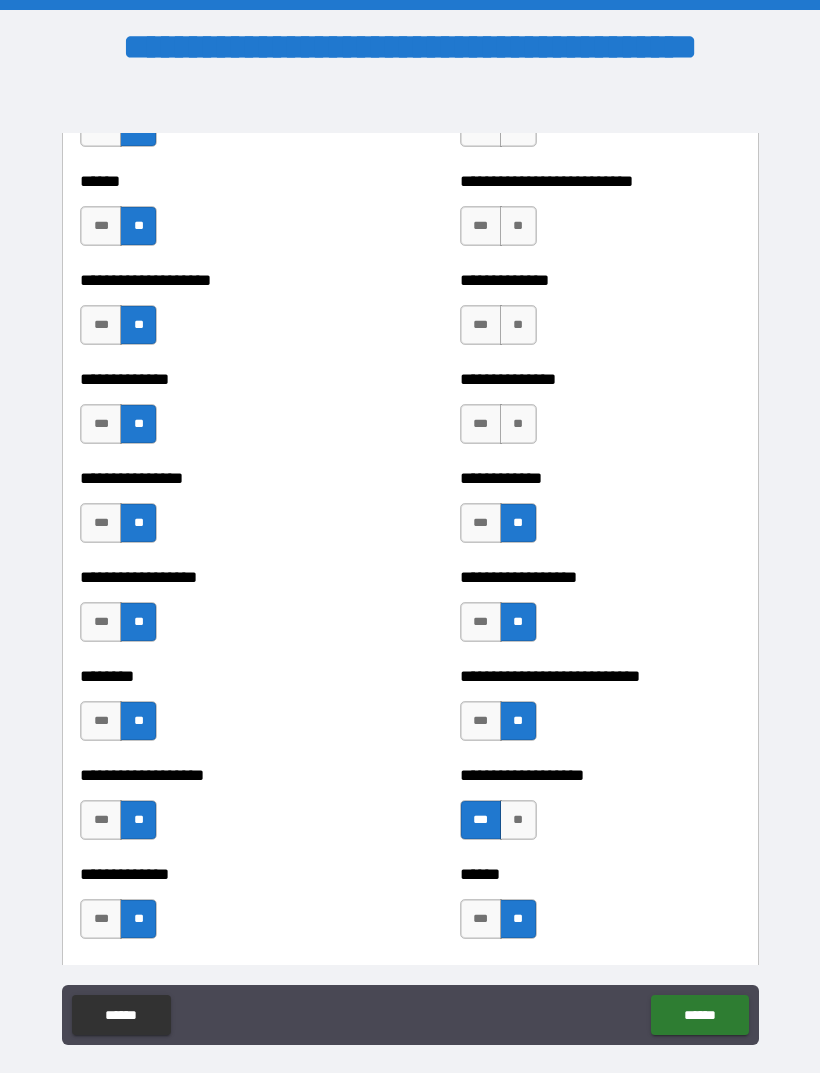 click on "**" at bounding box center [518, 424] 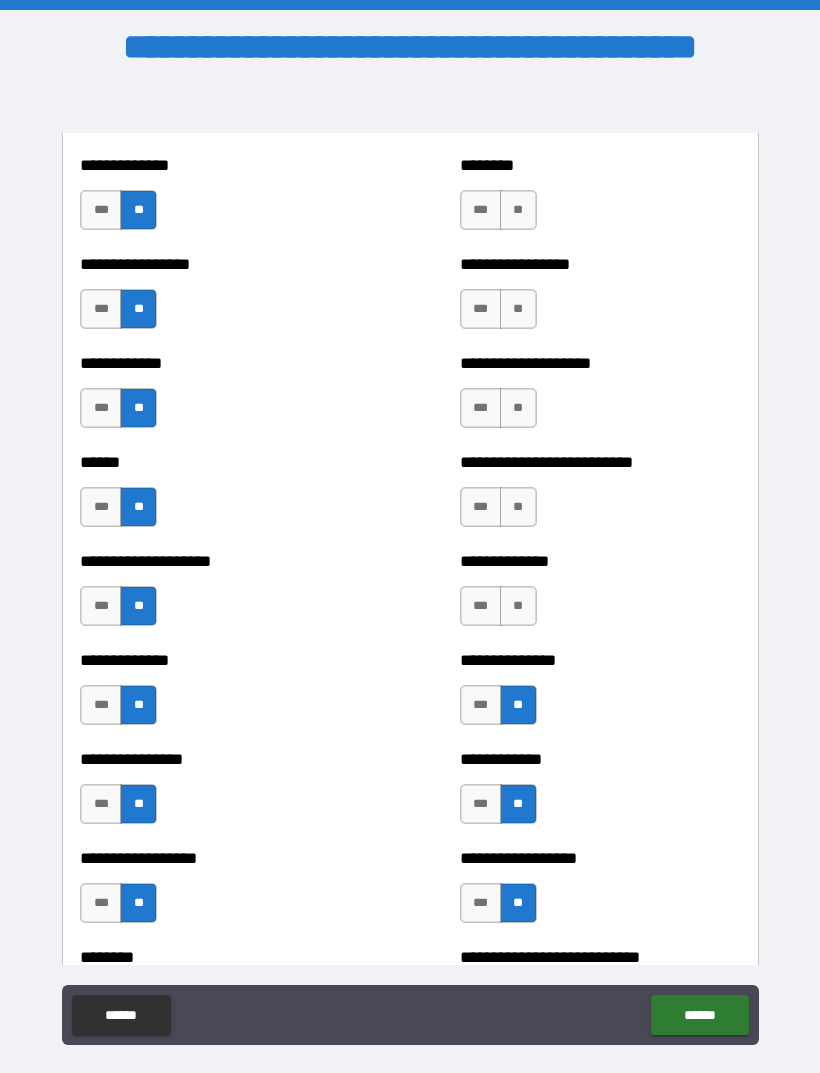 scroll, scrollTop: 3791, scrollLeft: 0, axis: vertical 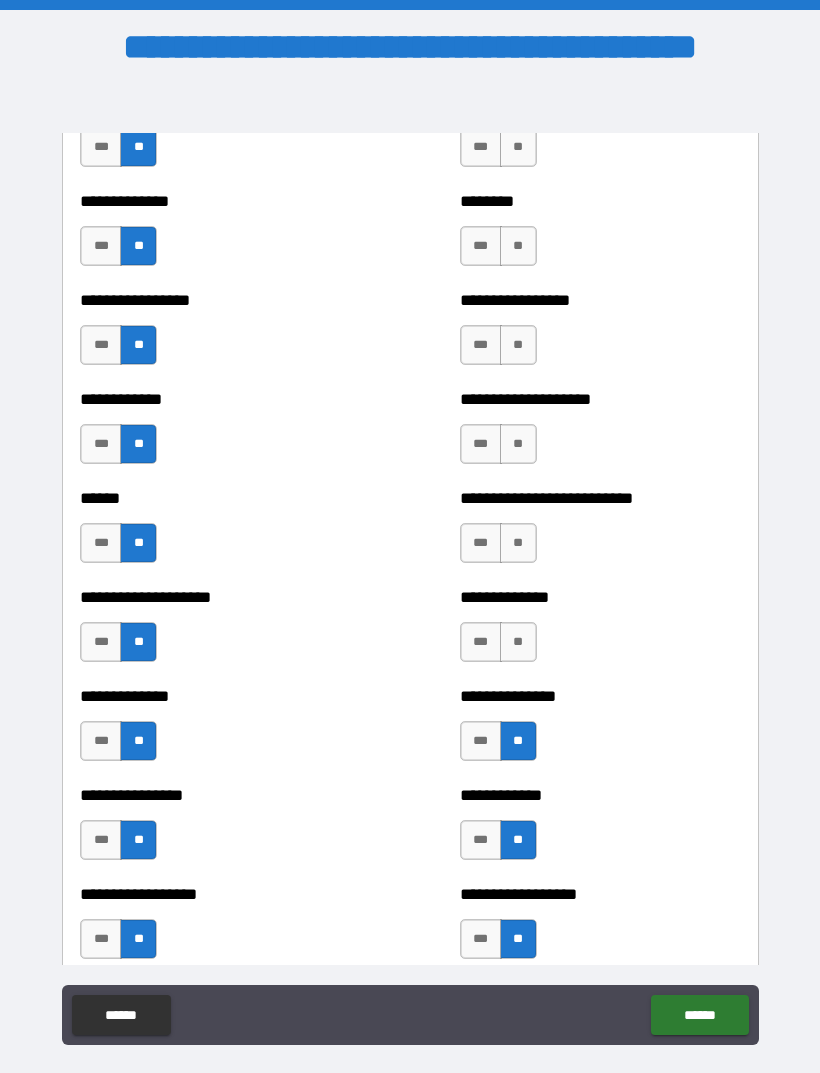 click on "**" at bounding box center [518, 642] 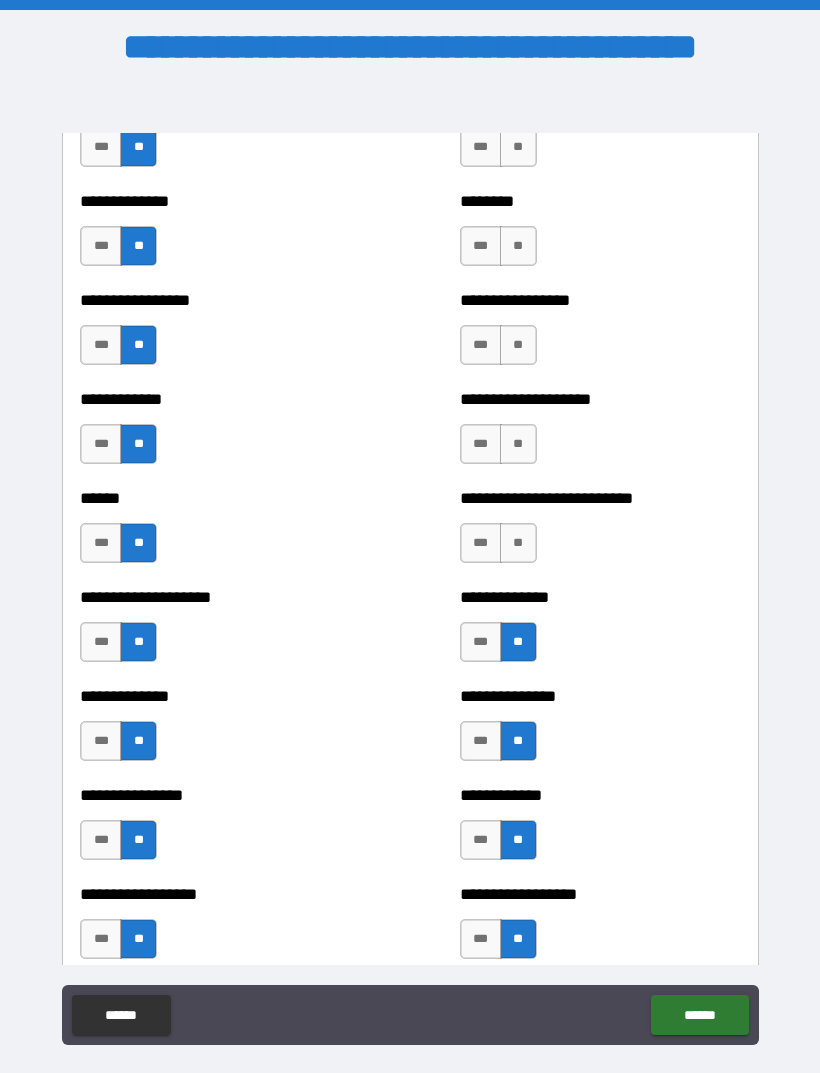 click on "**" at bounding box center (518, 543) 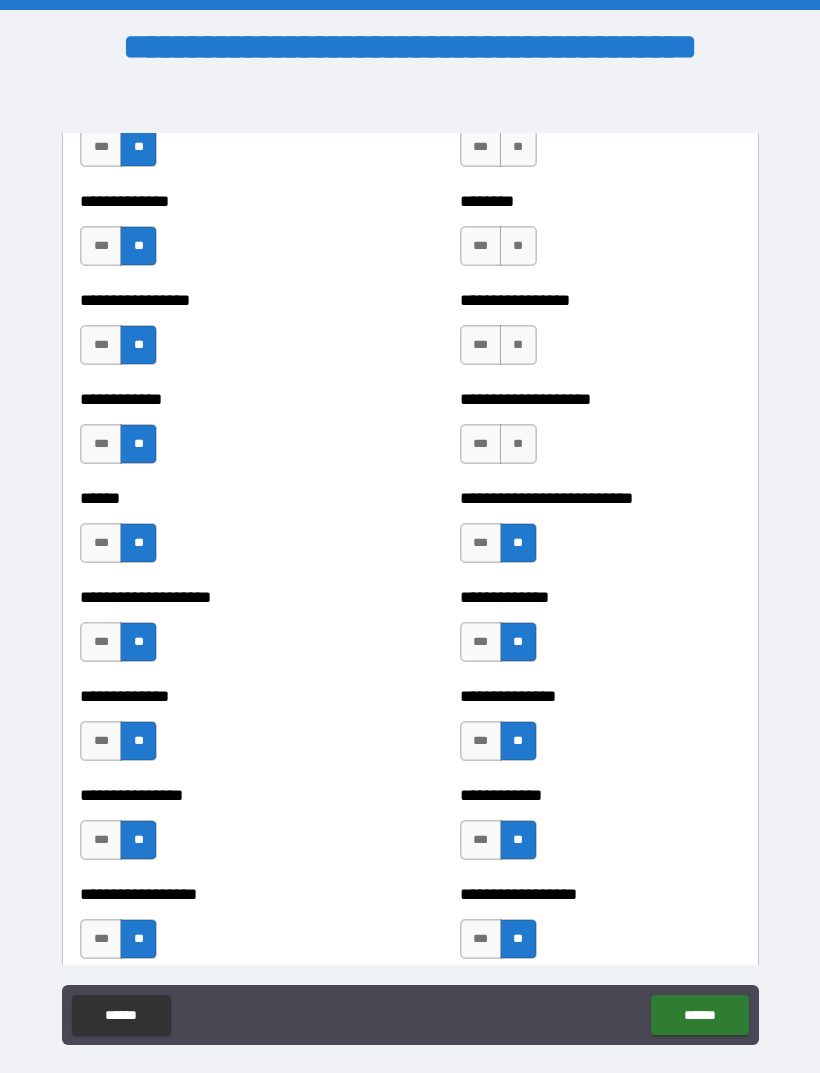 click on "***" at bounding box center [481, 543] 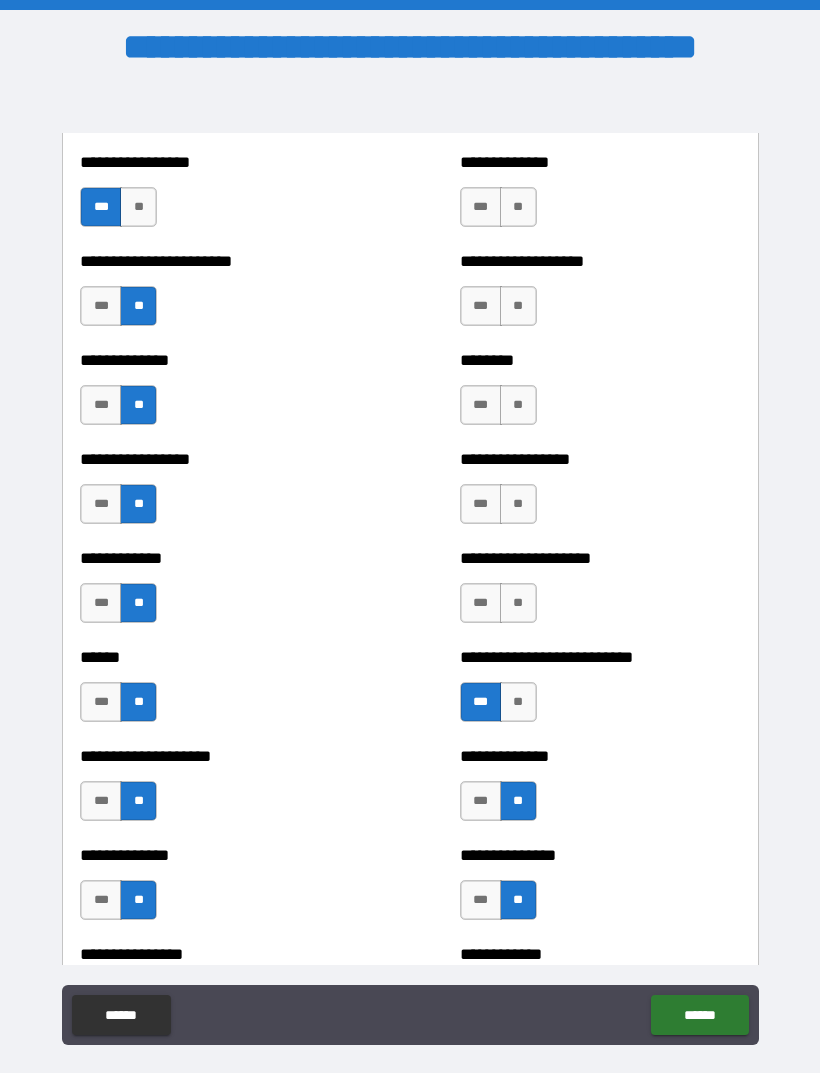 scroll, scrollTop: 3598, scrollLeft: 0, axis: vertical 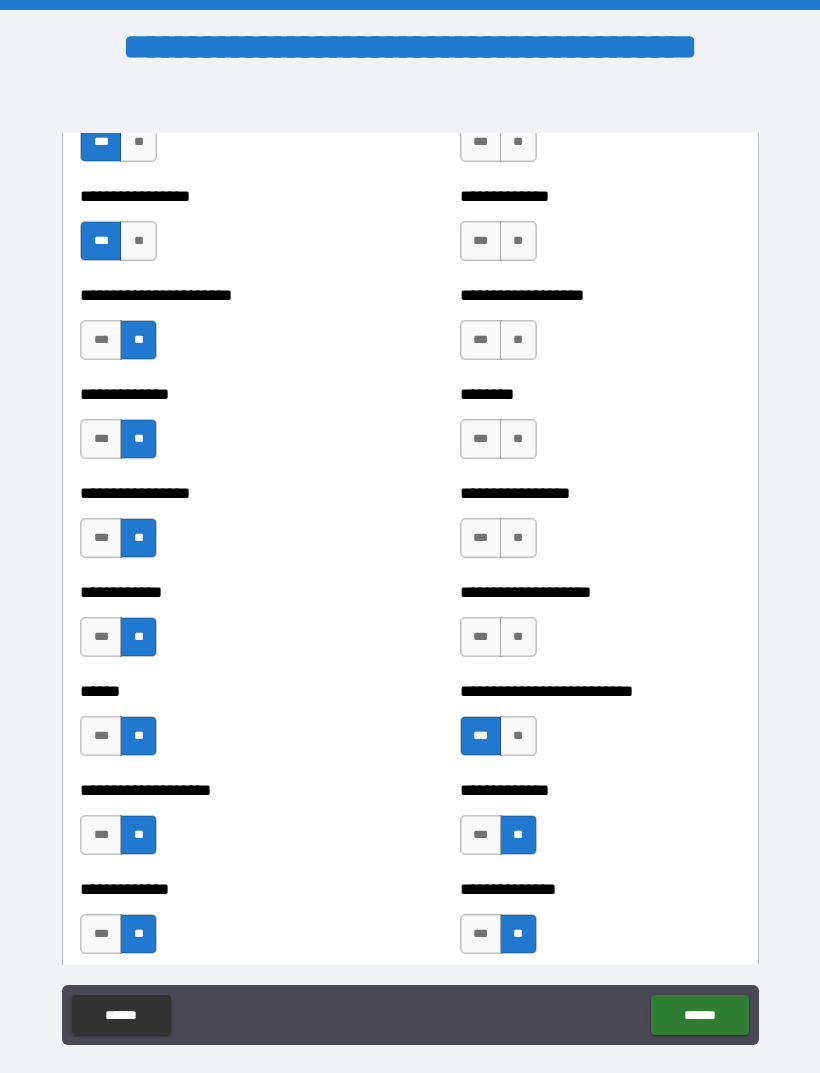 click on "**" at bounding box center (518, 736) 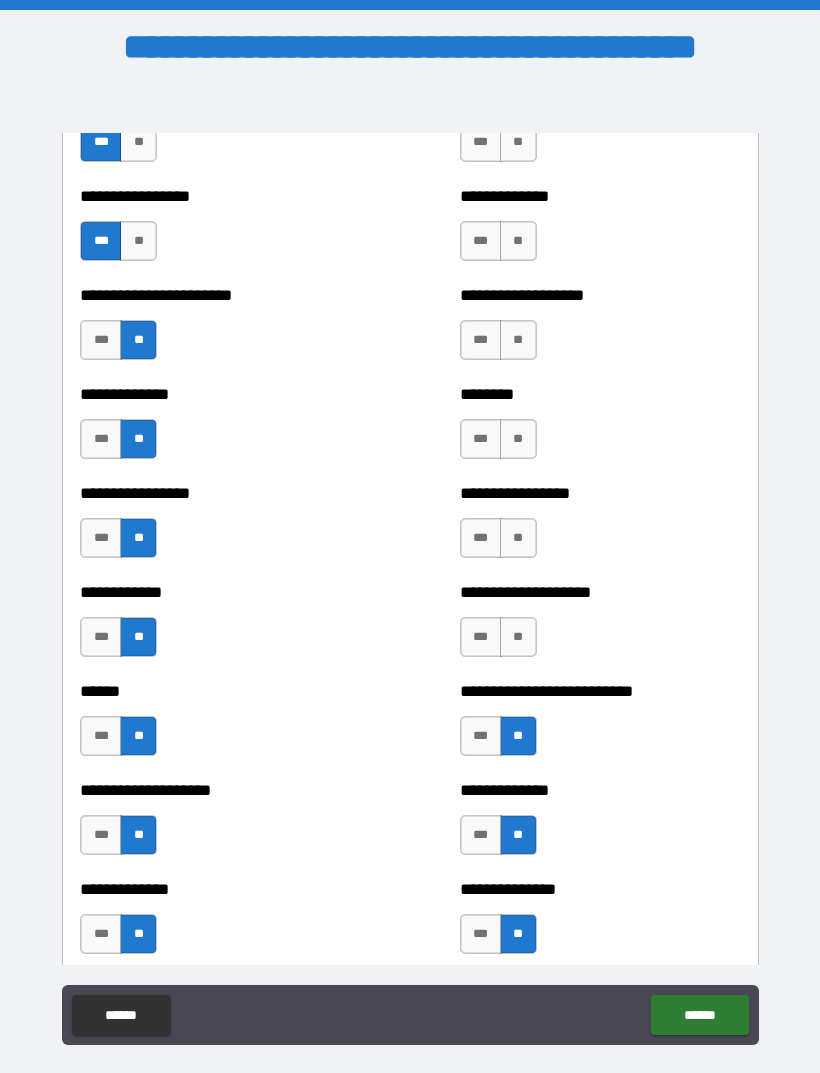 click on "**" at bounding box center [518, 637] 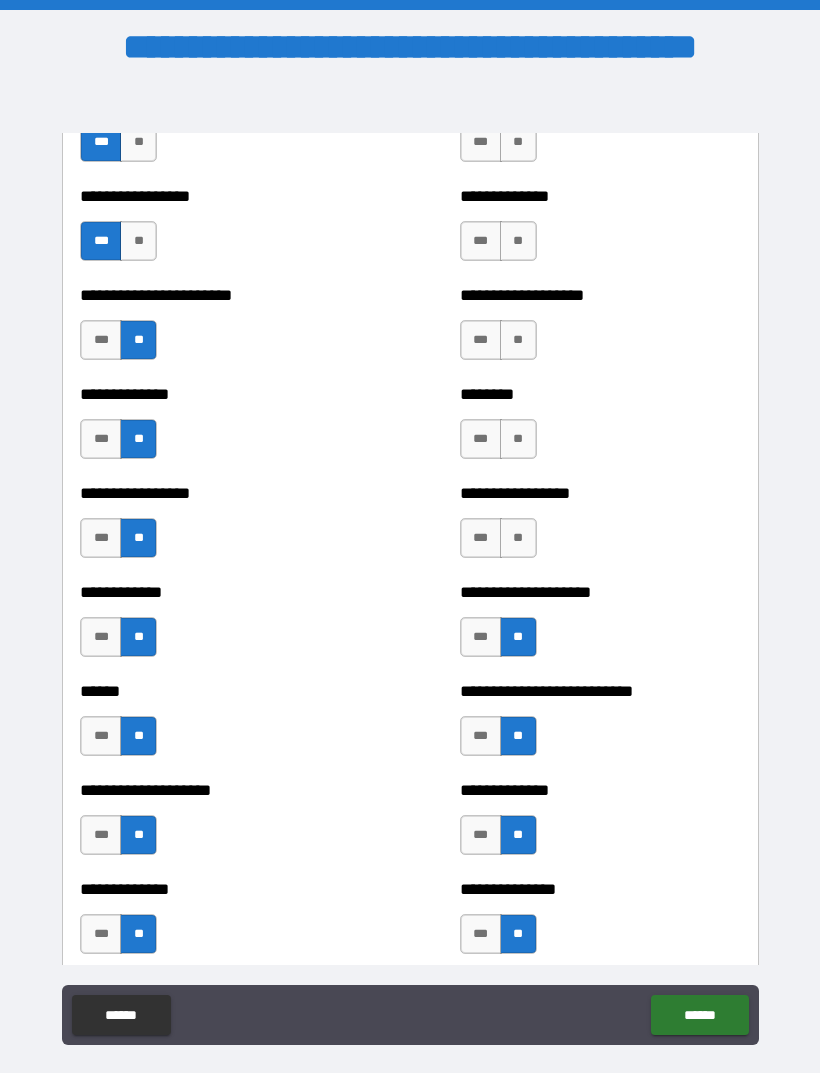 click on "**" at bounding box center (518, 538) 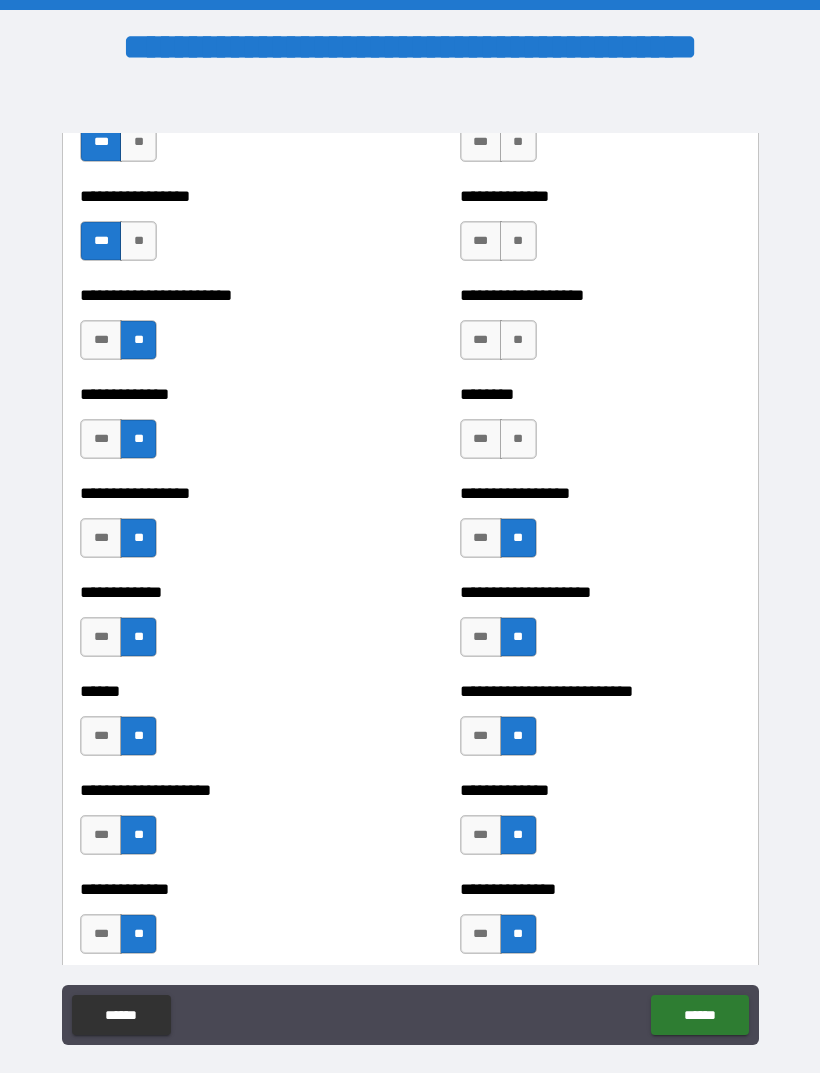 click on "**" at bounding box center [518, 439] 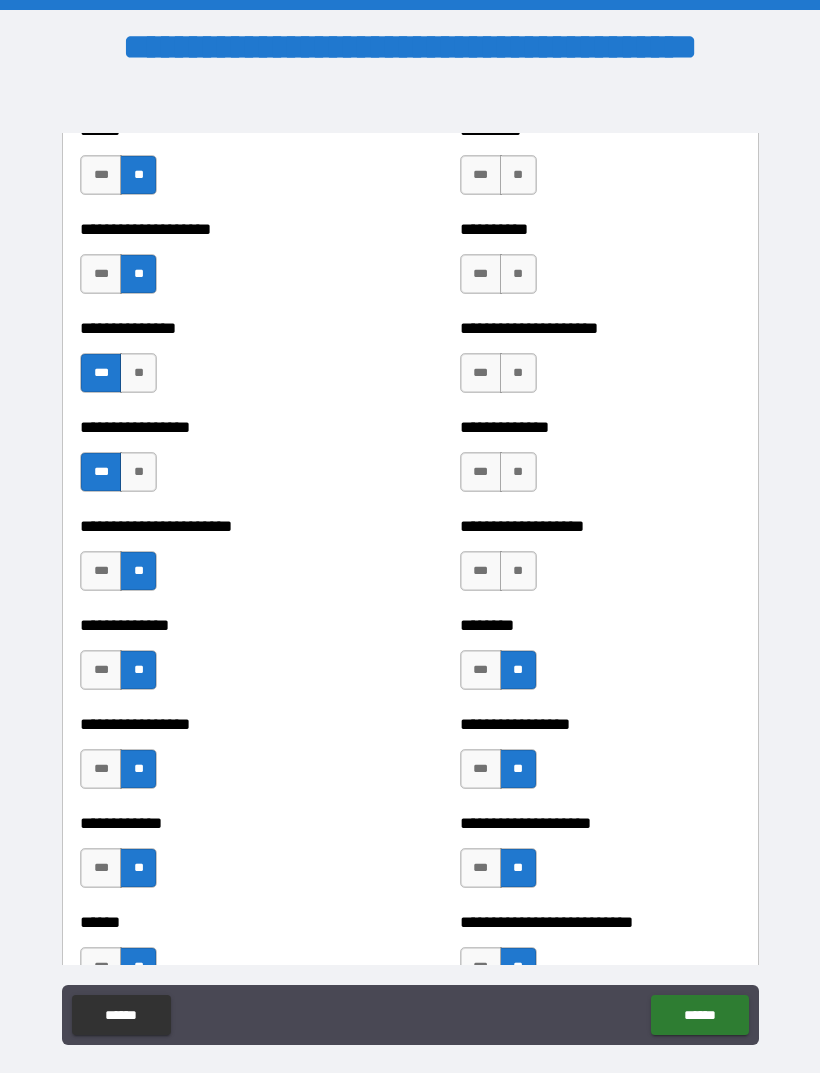 scroll, scrollTop: 3363, scrollLeft: 0, axis: vertical 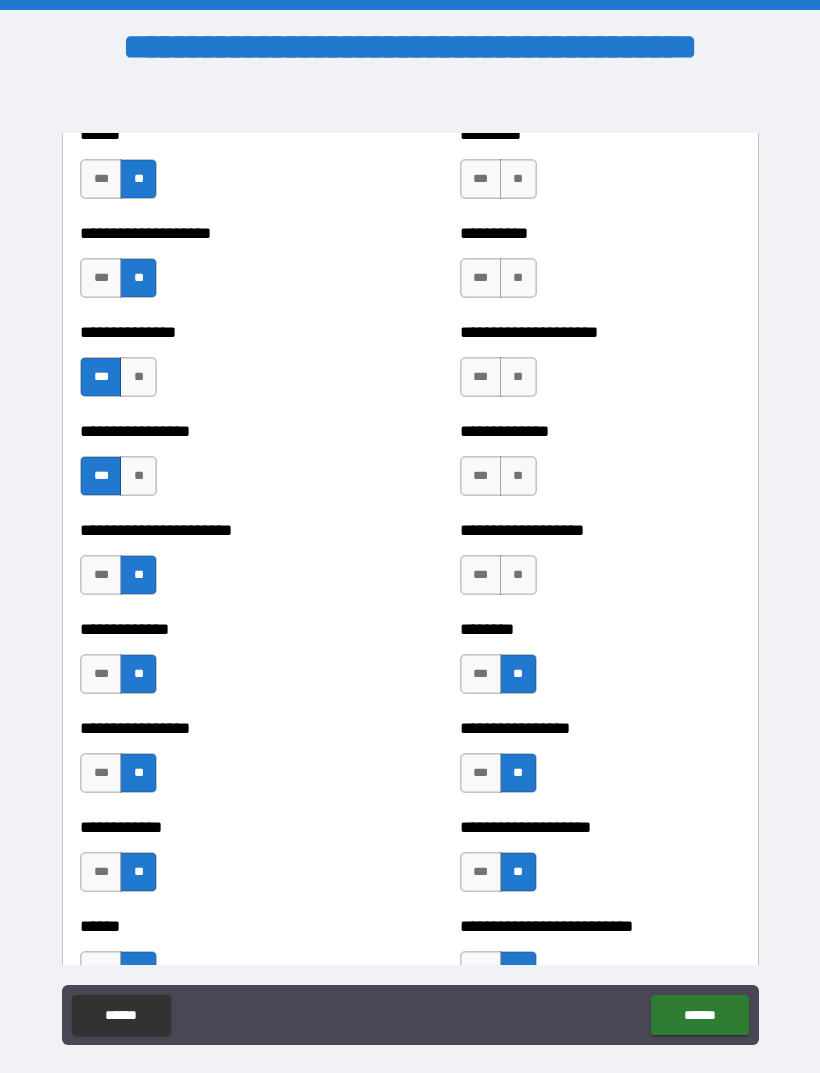 click on "**" at bounding box center (518, 575) 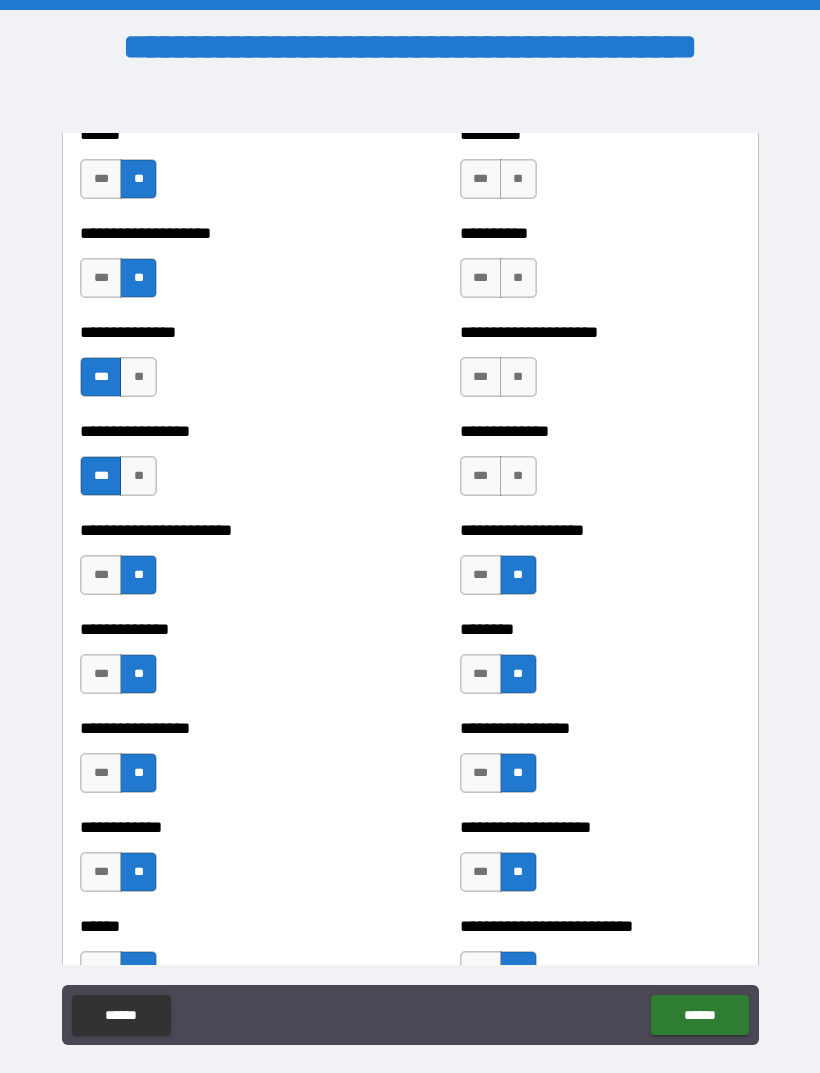 click on "**" at bounding box center (518, 476) 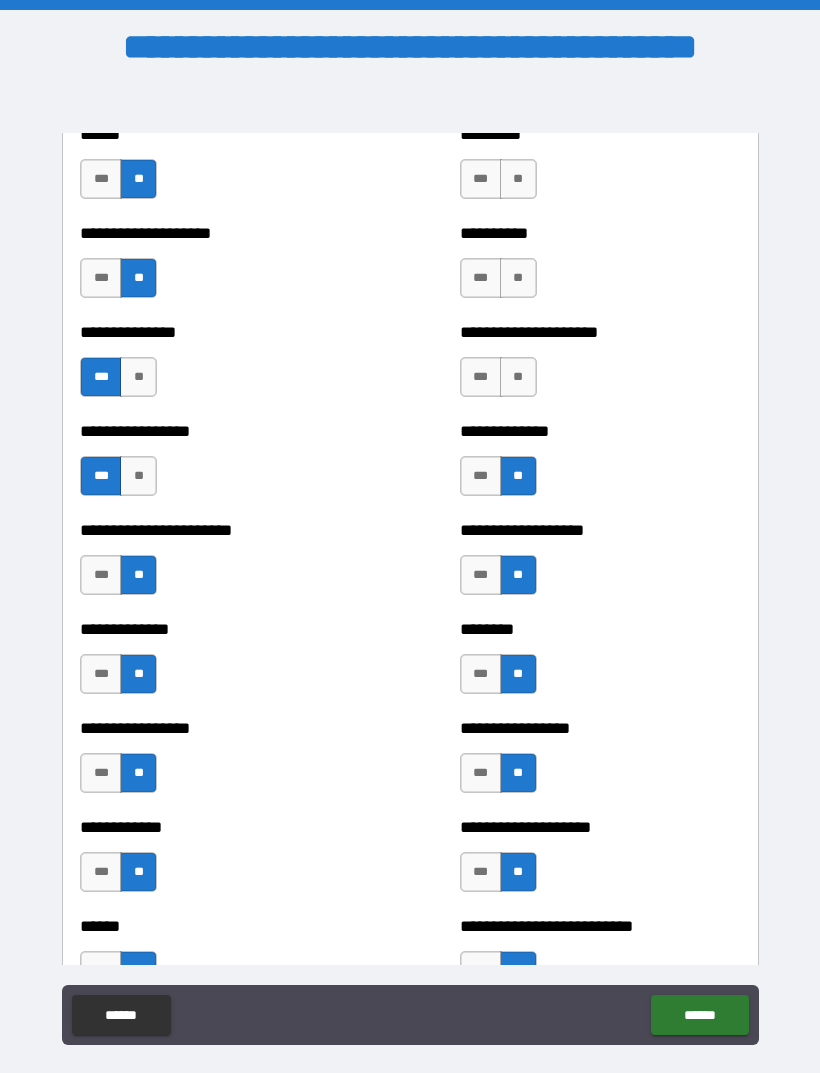 click on "**" at bounding box center [518, 377] 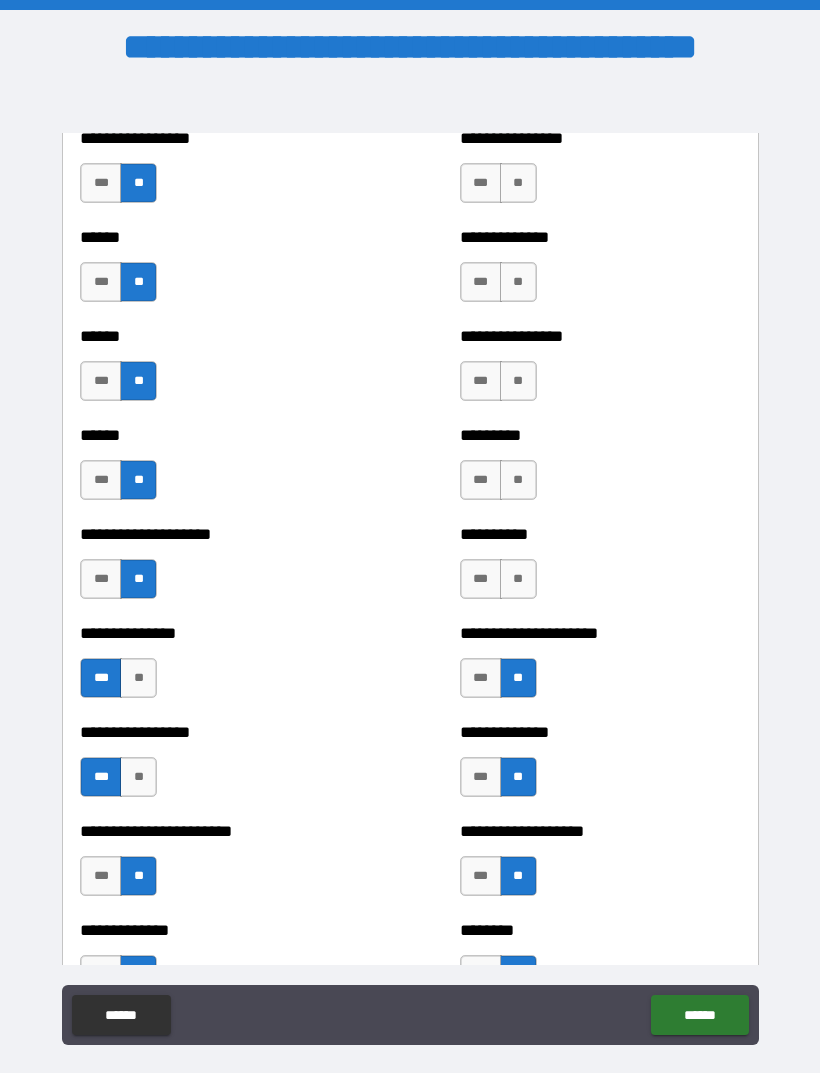 scroll, scrollTop: 3051, scrollLeft: 0, axis: vertical 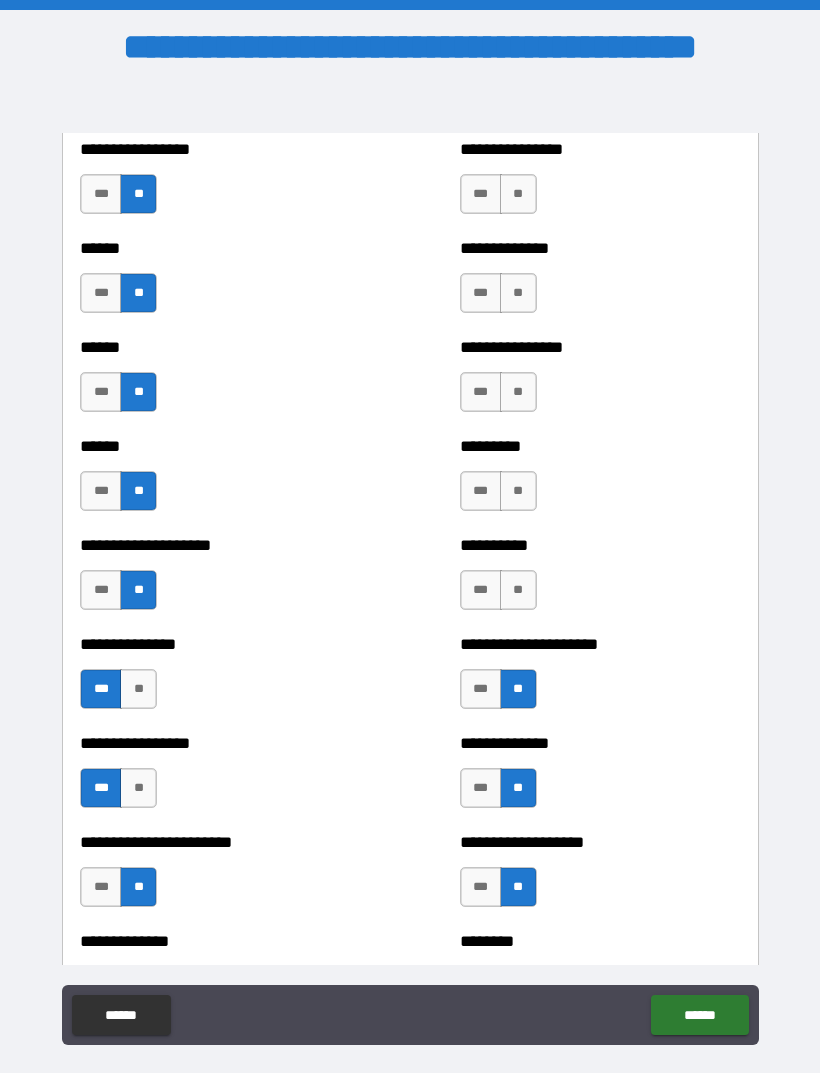click on "***" at bounding box center (481, 590) 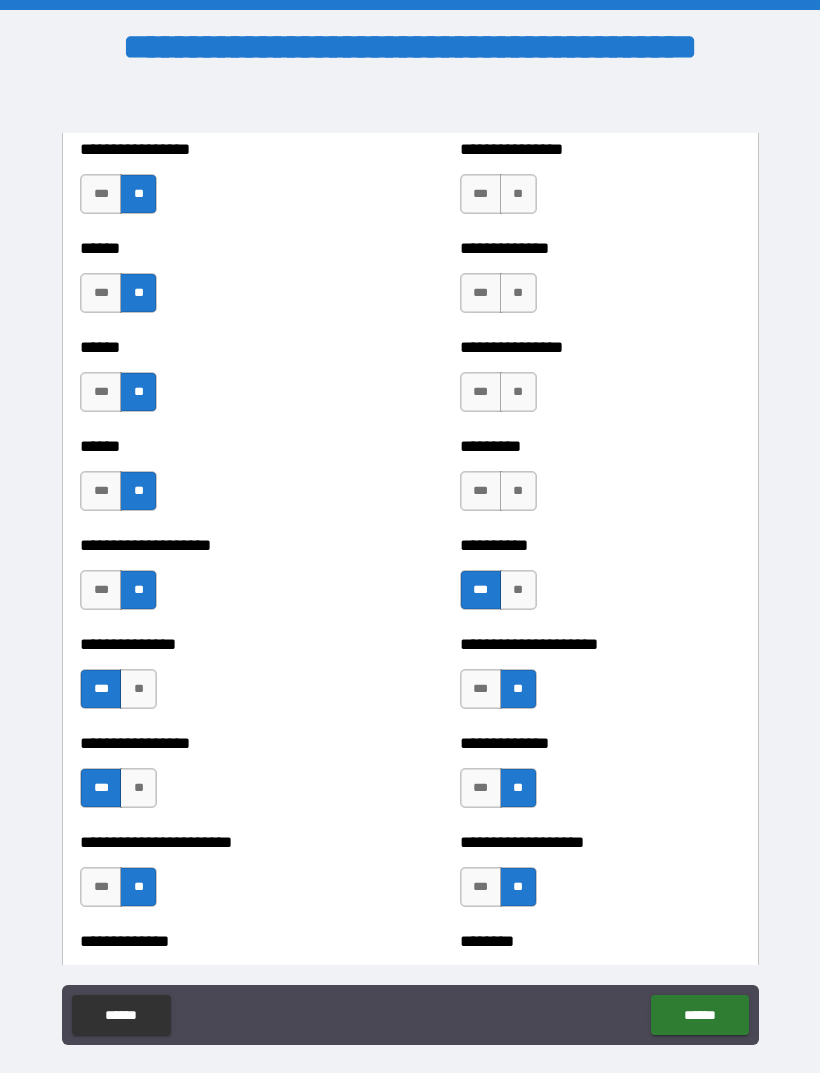 click on "**" at bounding box center (518, 491) 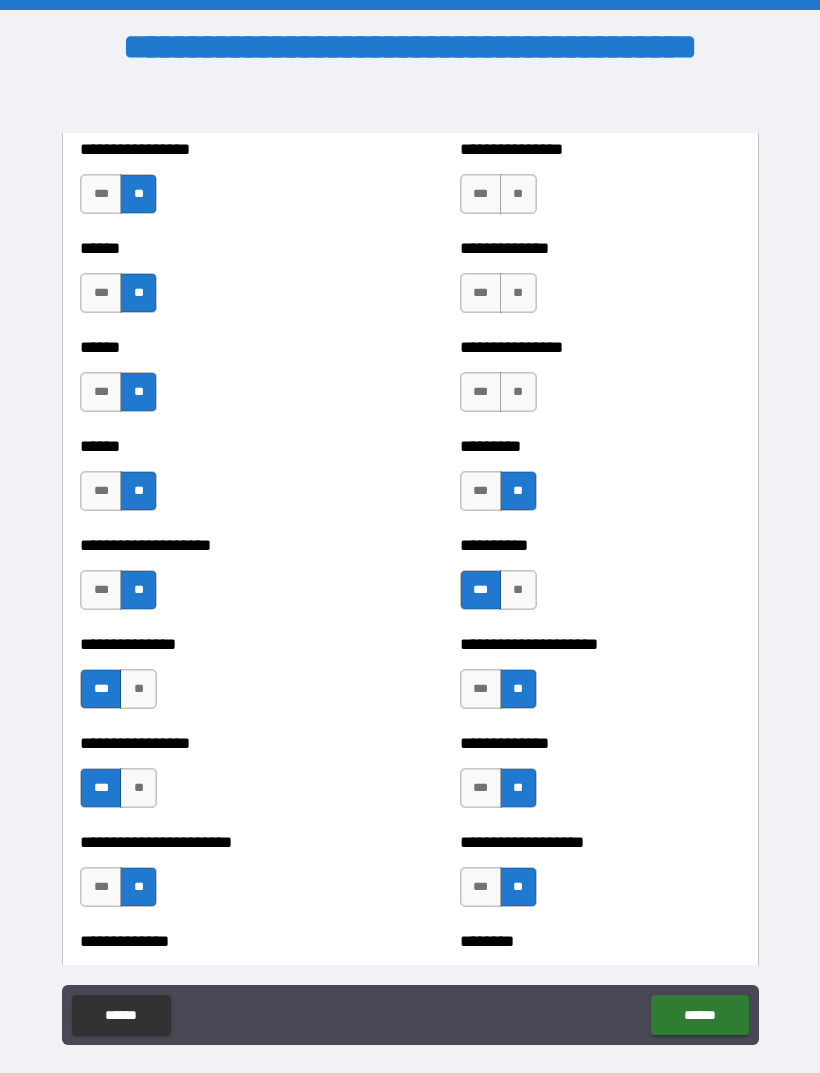 click on "**" at bounding box center (518, 392) 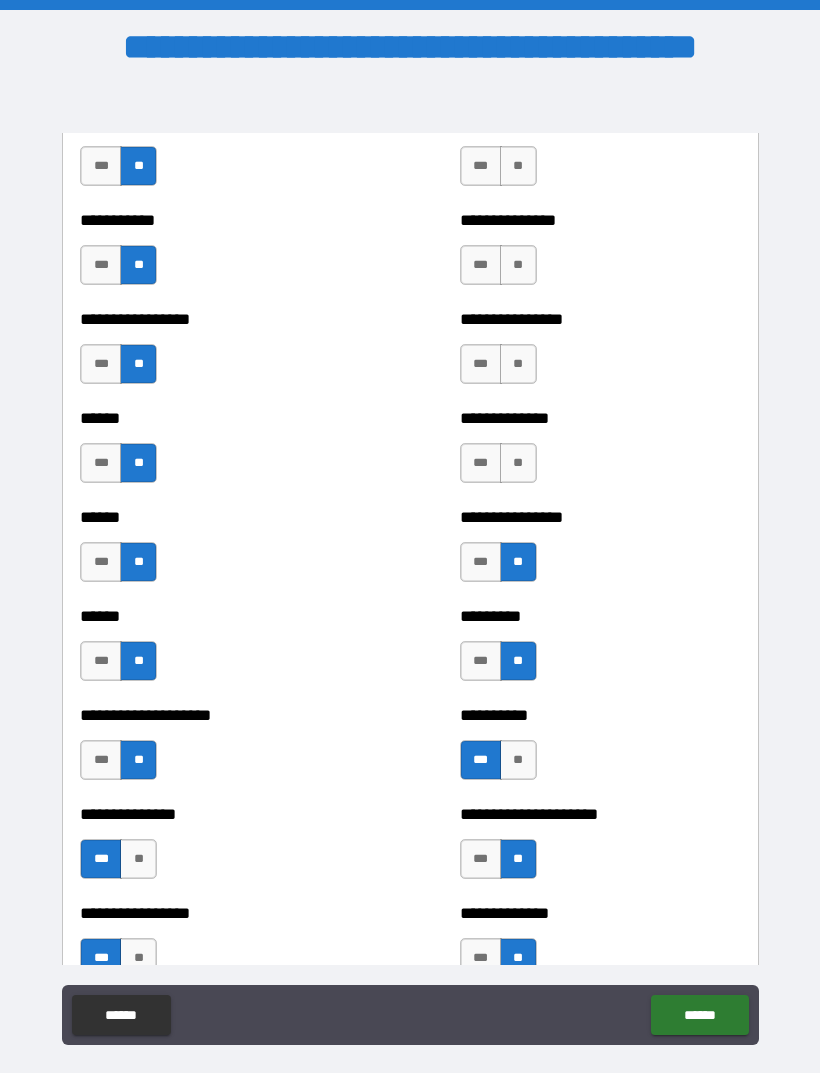 scroll, scrollTop: 2863, scrollLeft: 0, axis: vertical 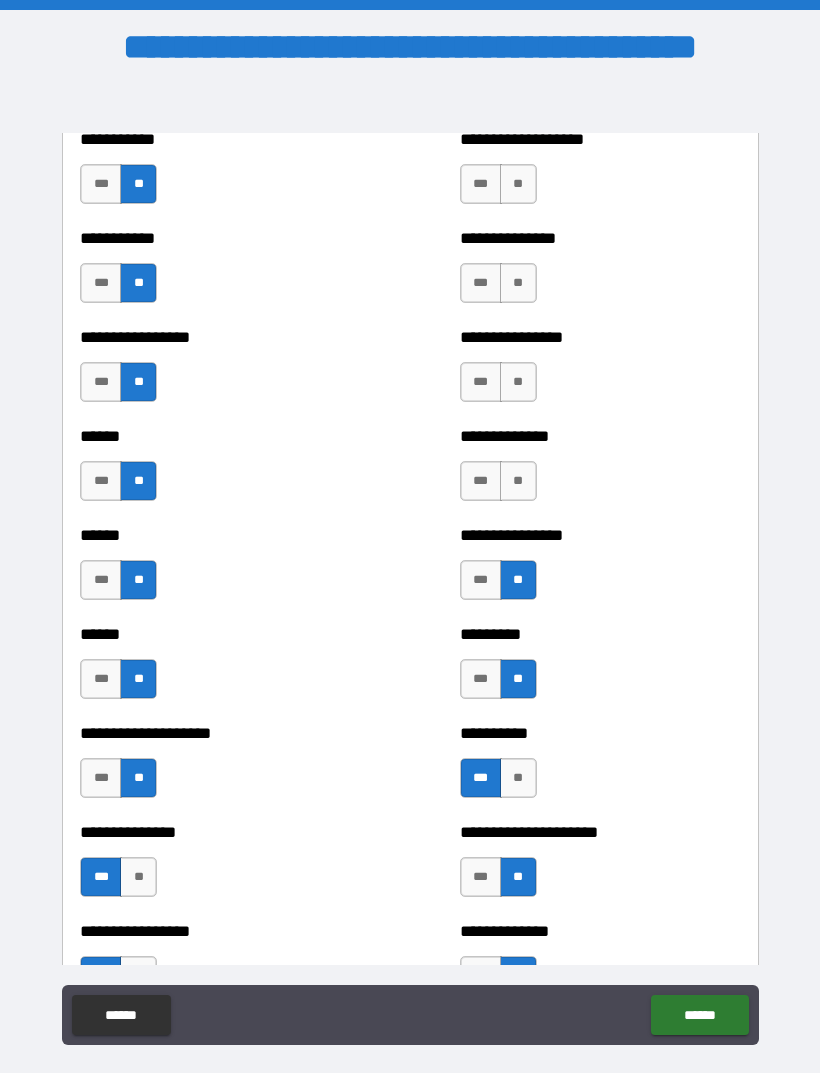 click on "**" at bounding box center [518, 481] 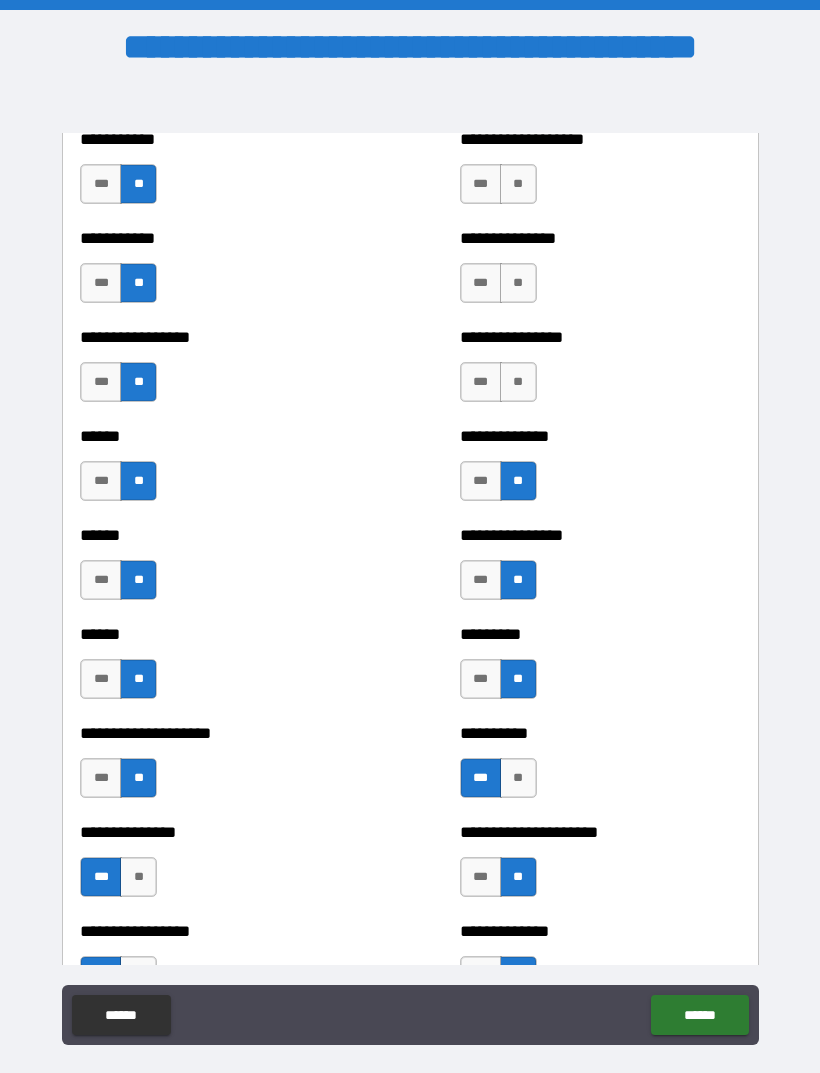 click on "**" at bounding box center (518, 382) 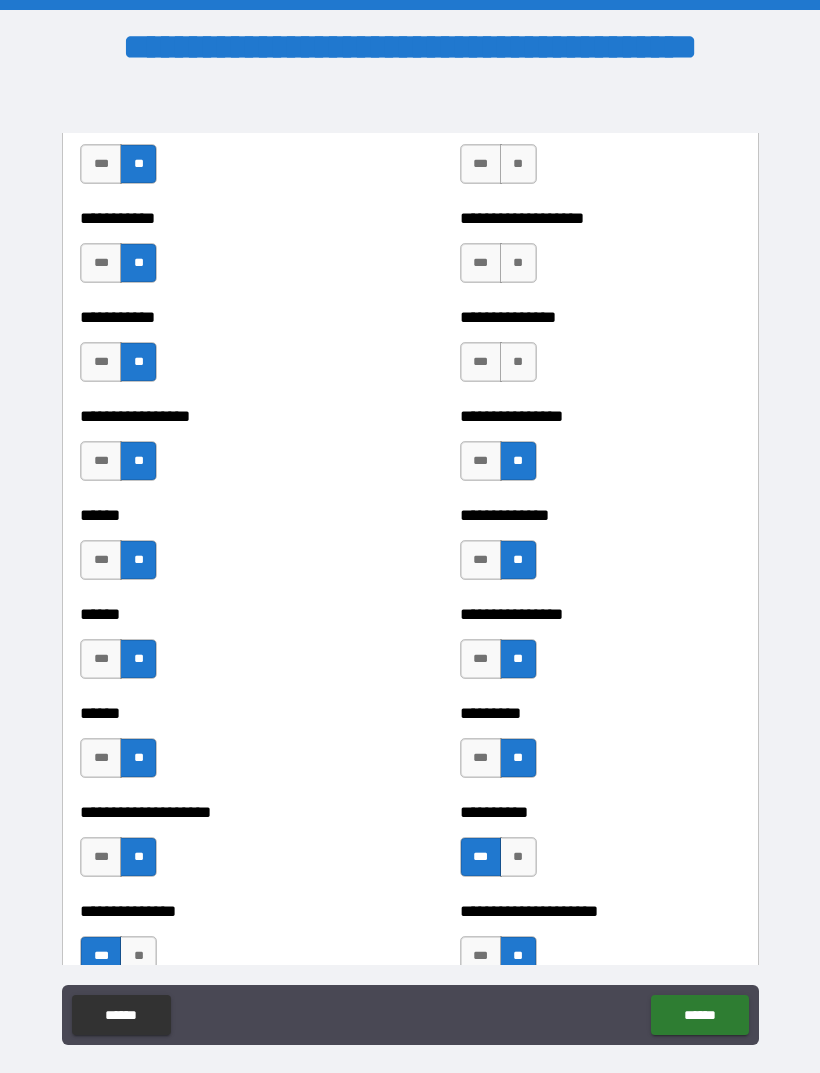 scroll, scrollTop: 2728, scrollLeft: 0, axis: vertical 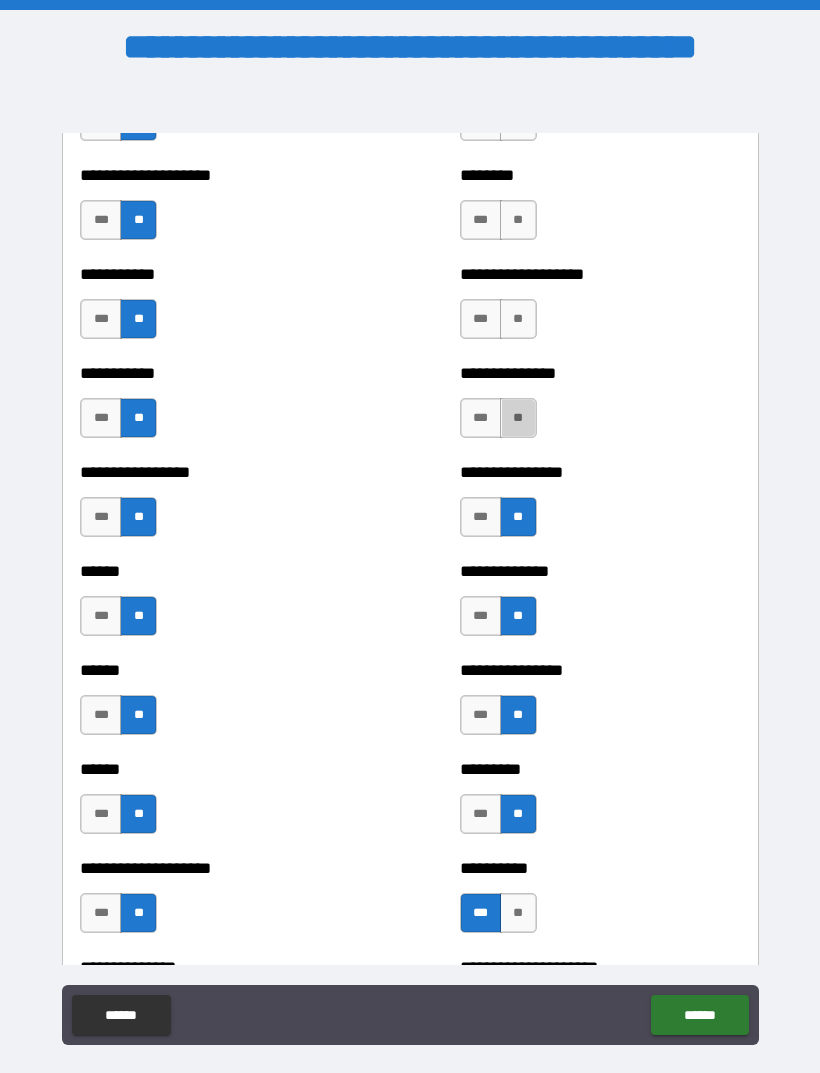 click on "**" at bounding box center (518, 418) 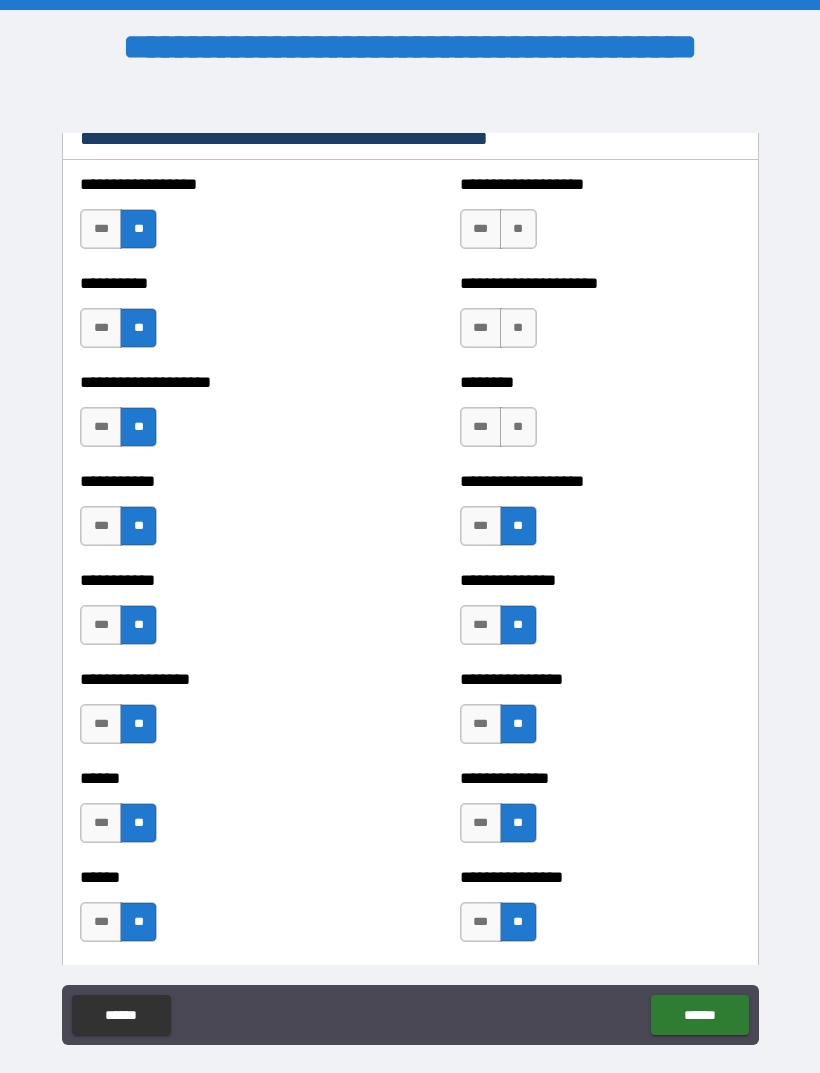 scroll, scrollTop: 2520, scrollLeft: 0, axis: vertical 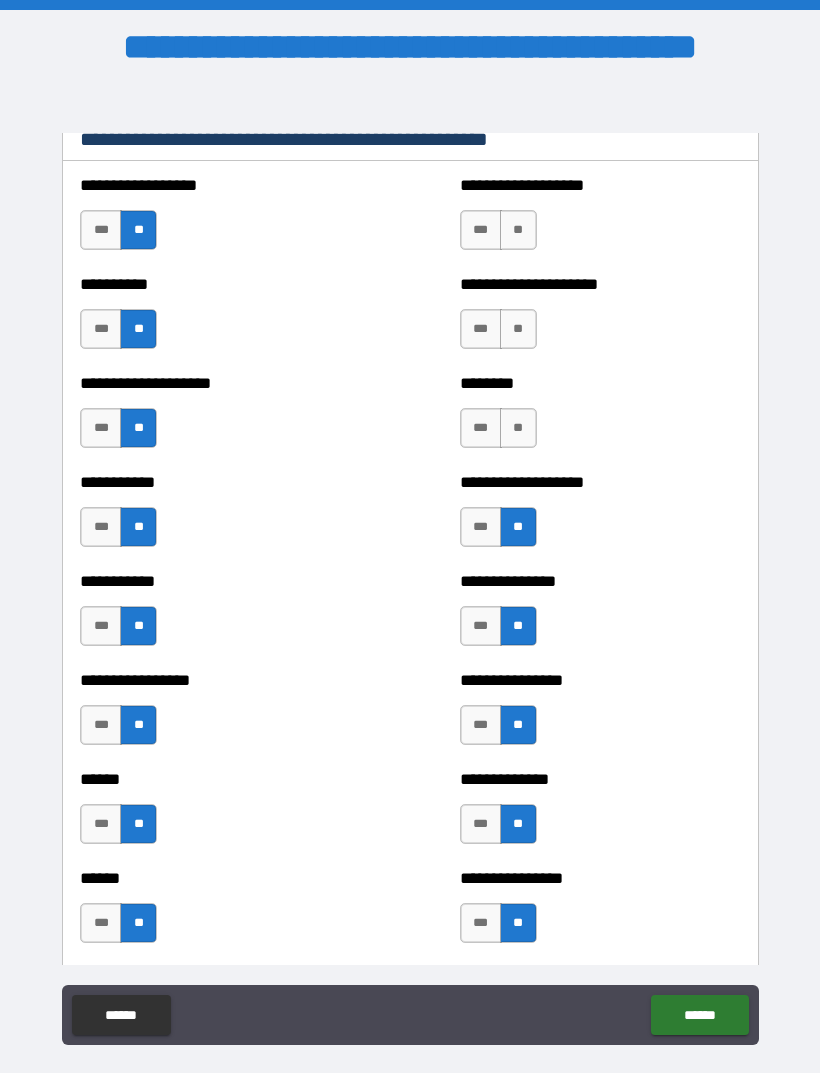 click on "**" at bounding box center [518, 428] 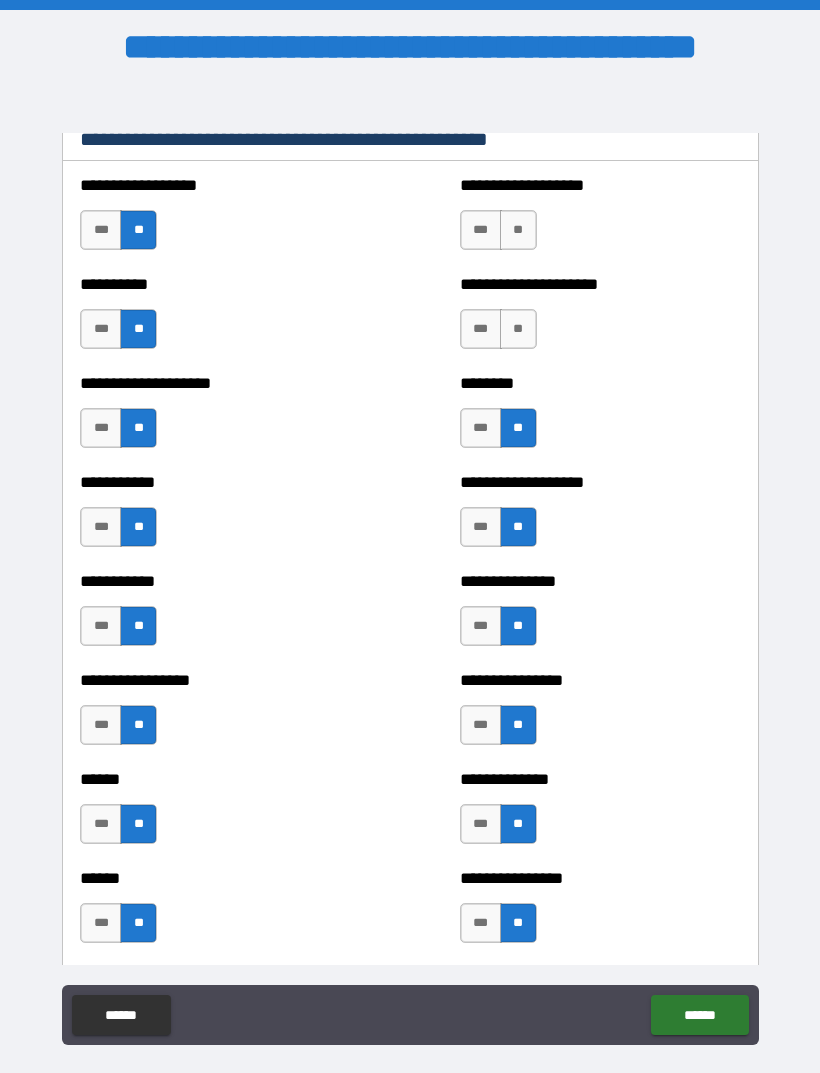 click on "**" at bounding box center (518, 329) 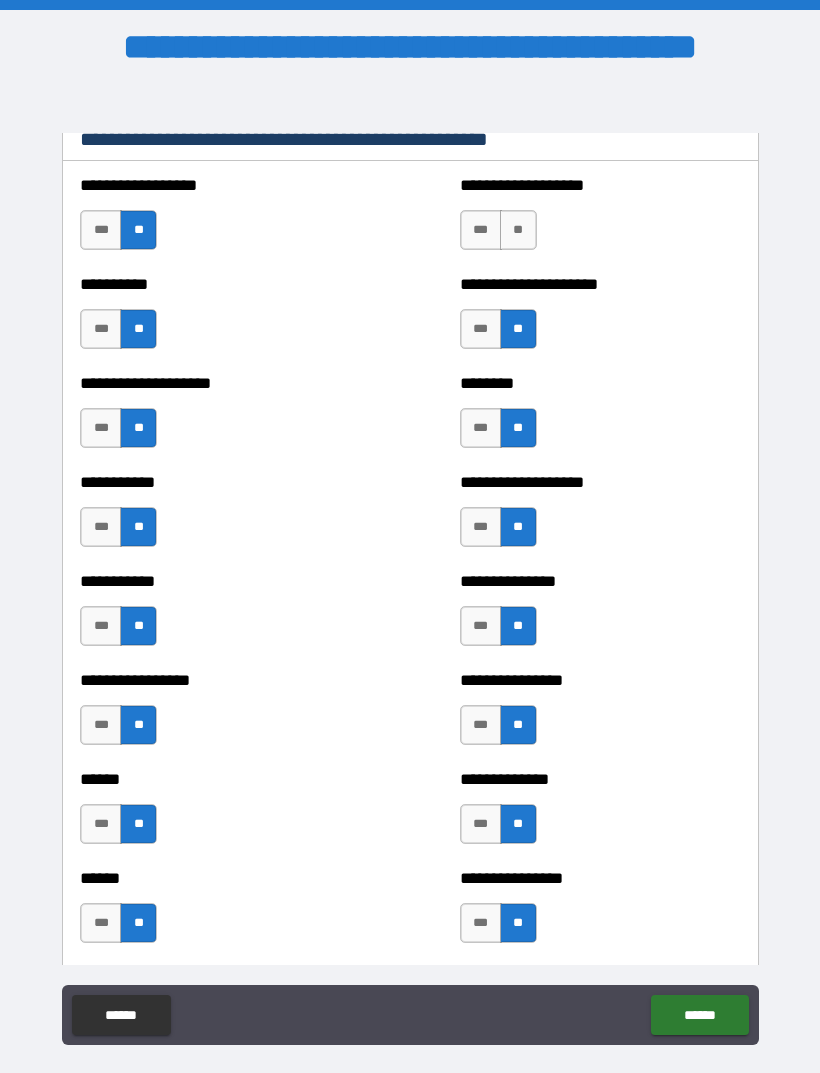 click on "**" at bounding box center (518, 230) 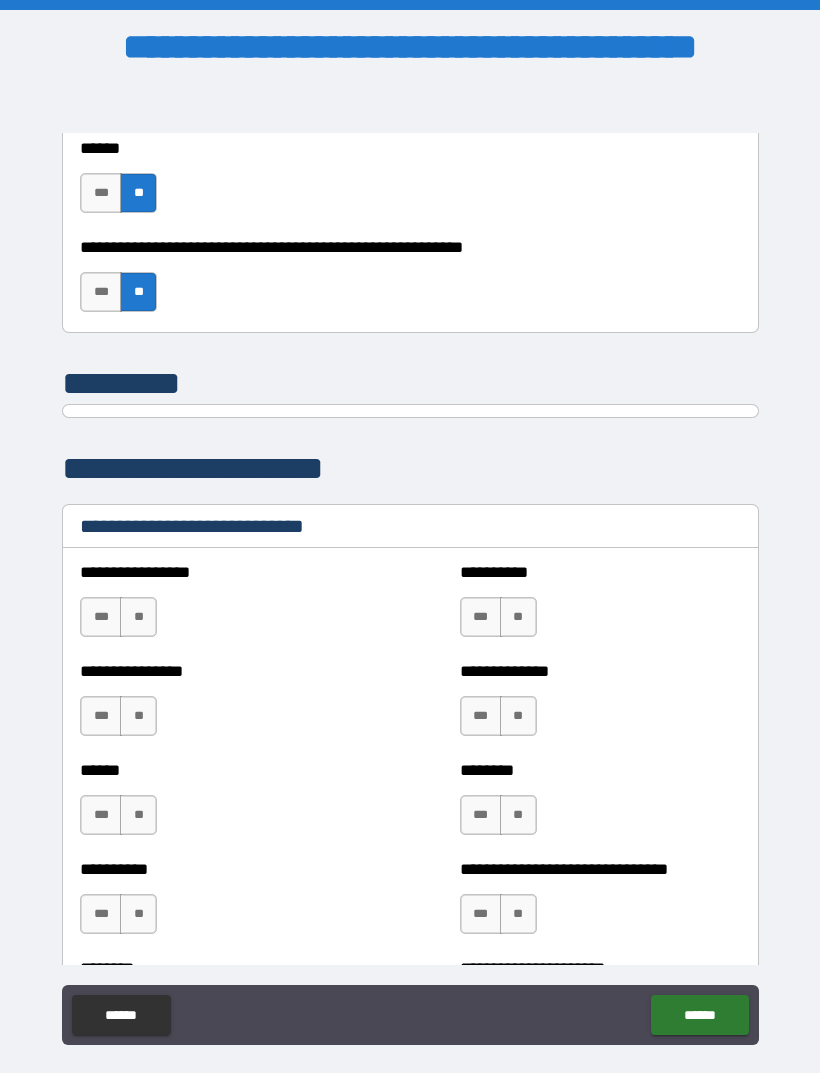 scroll, scrollTop: 6330, scrollLeft: 0, axis: vertical 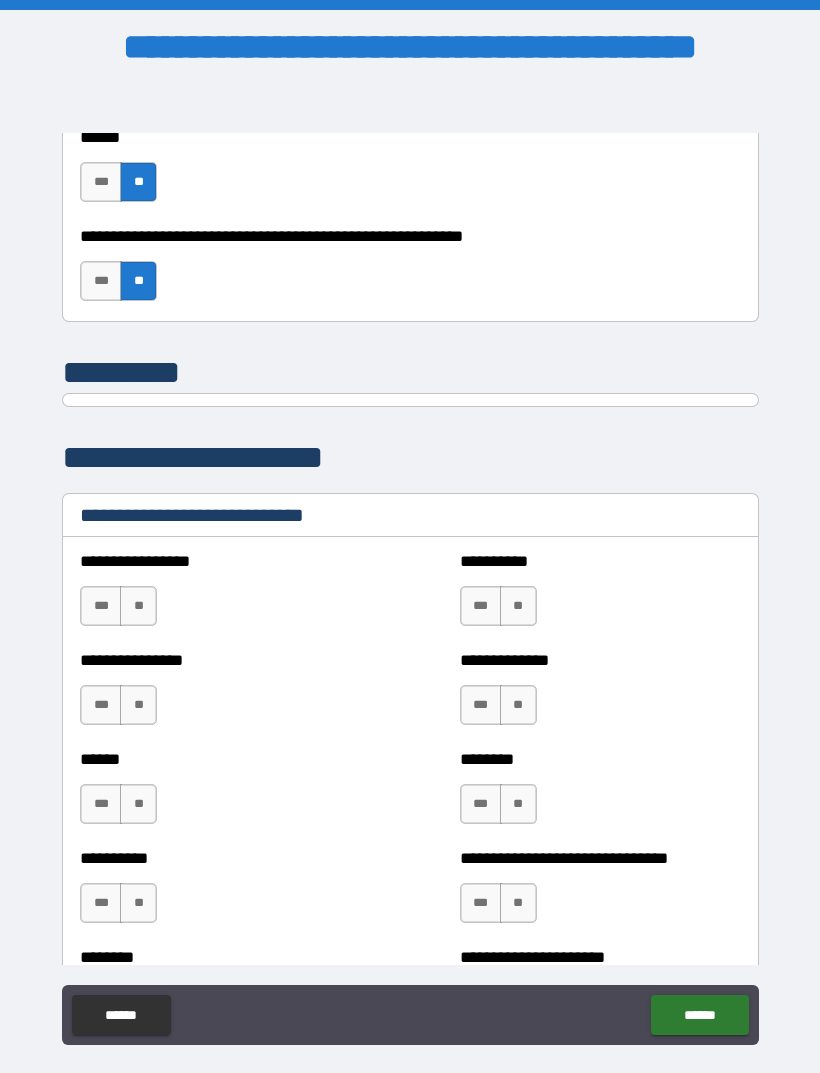 click on "***" at bounding box center [101, 804] 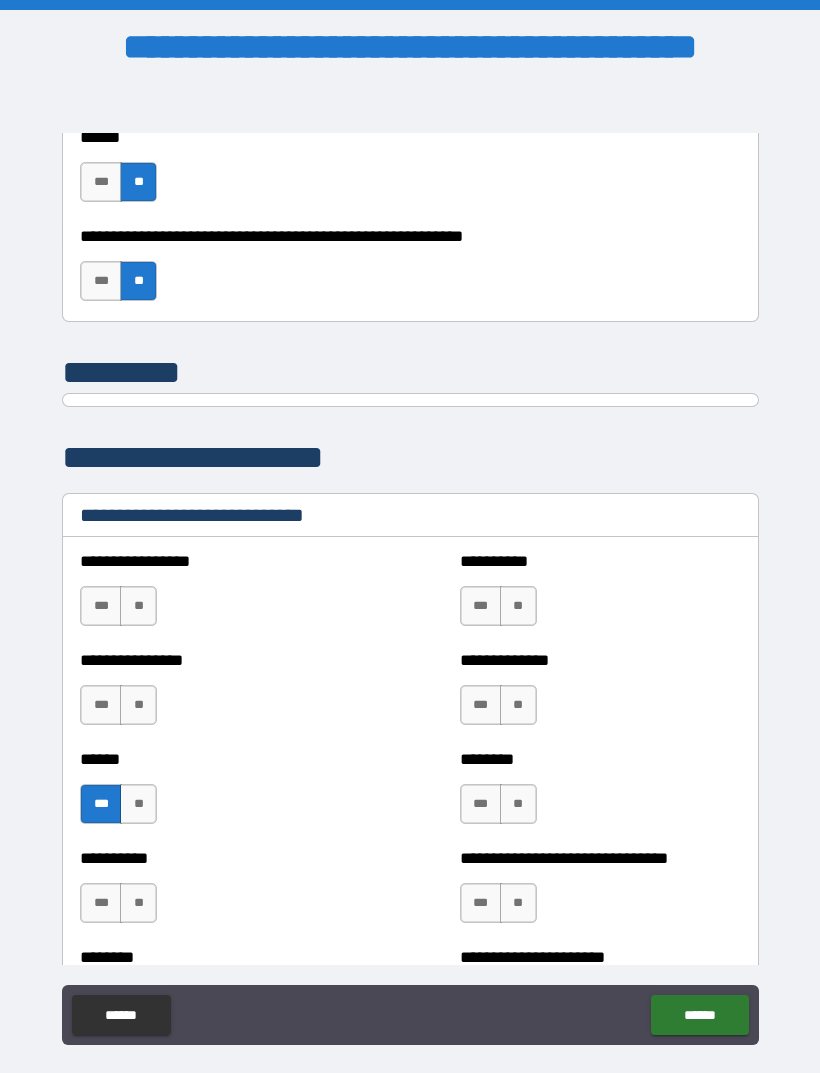 click on "***" at bounding box center [481, 606] 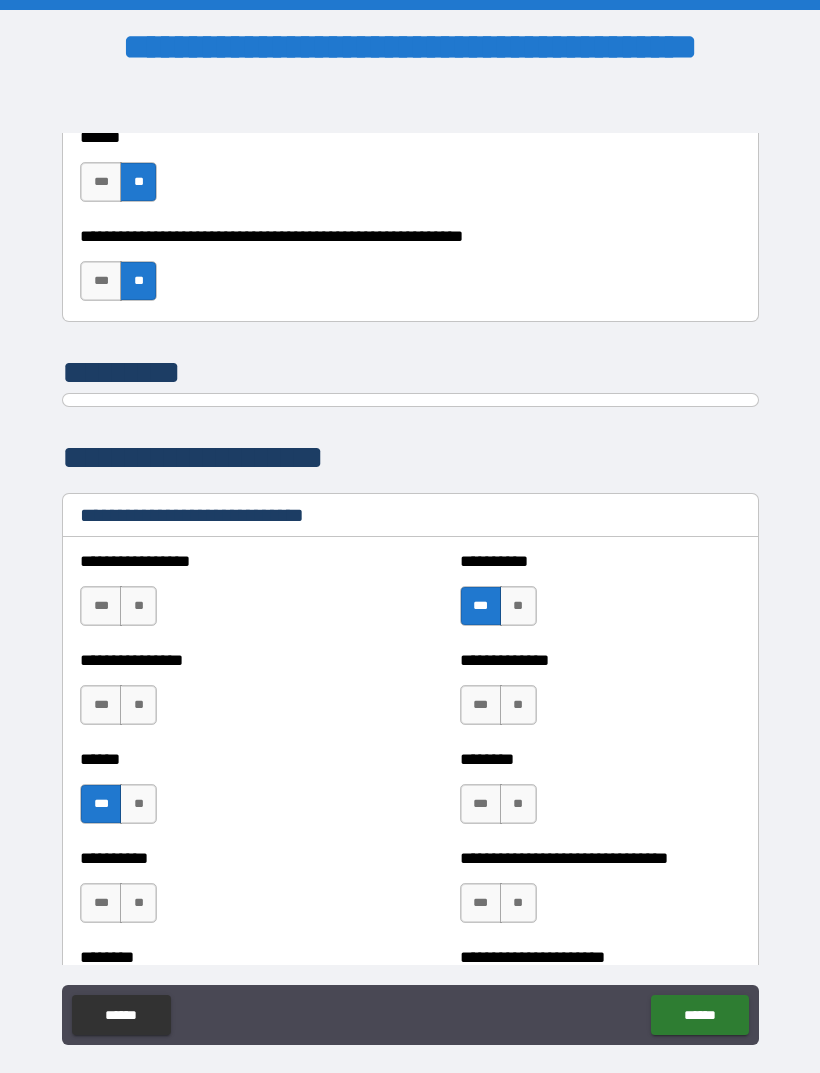 click on "**" at bounding box center (138, 606) 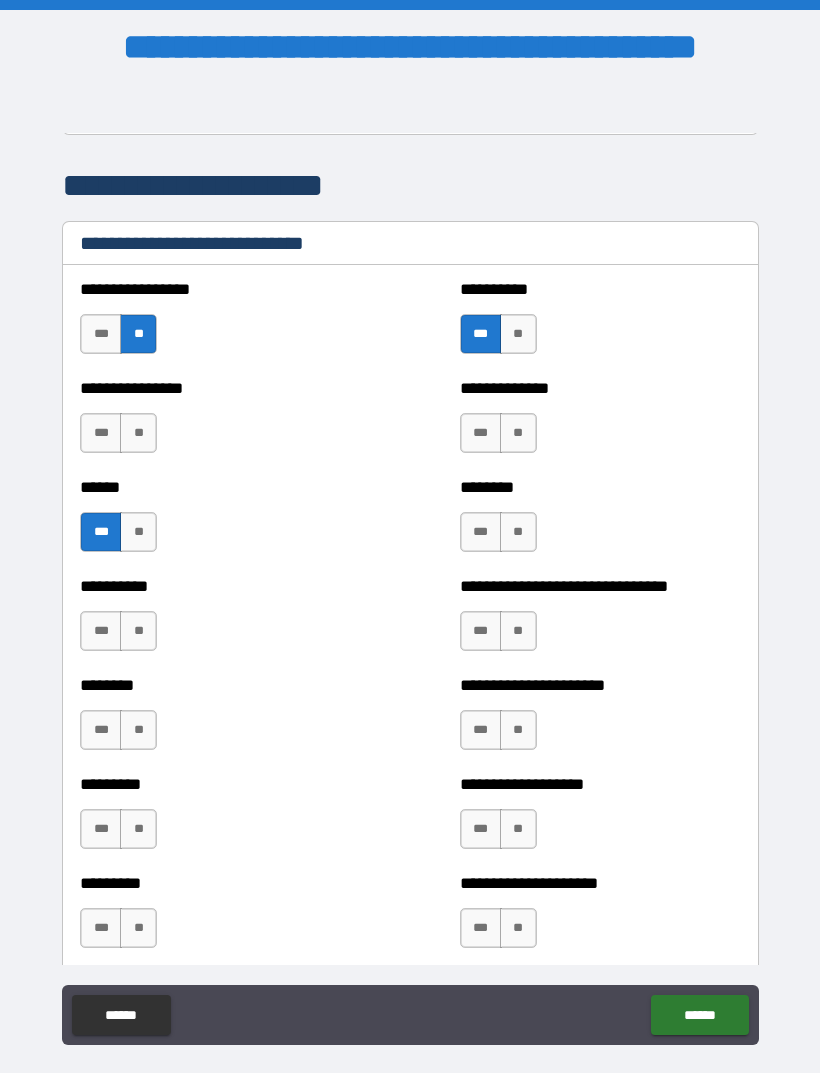 scroll, scrollTop: 6618, scrollLeft: 0, axis: vertical 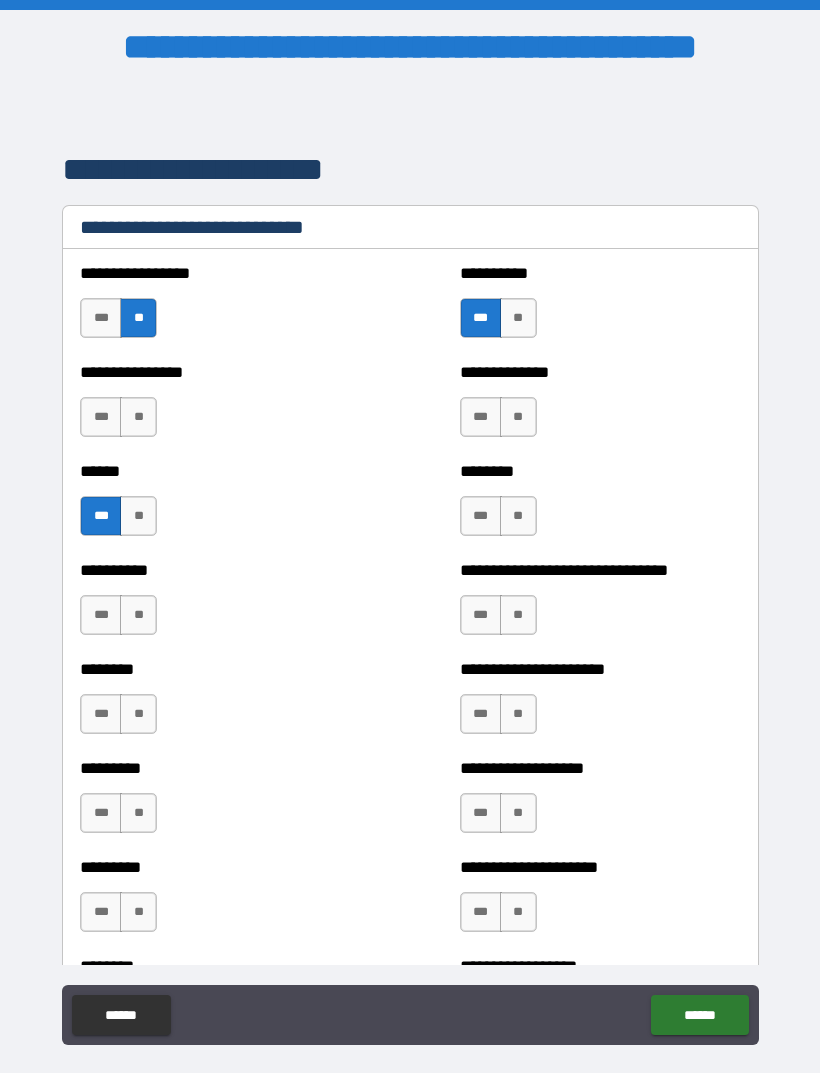 click on "**" at bounding box center (138, 615) 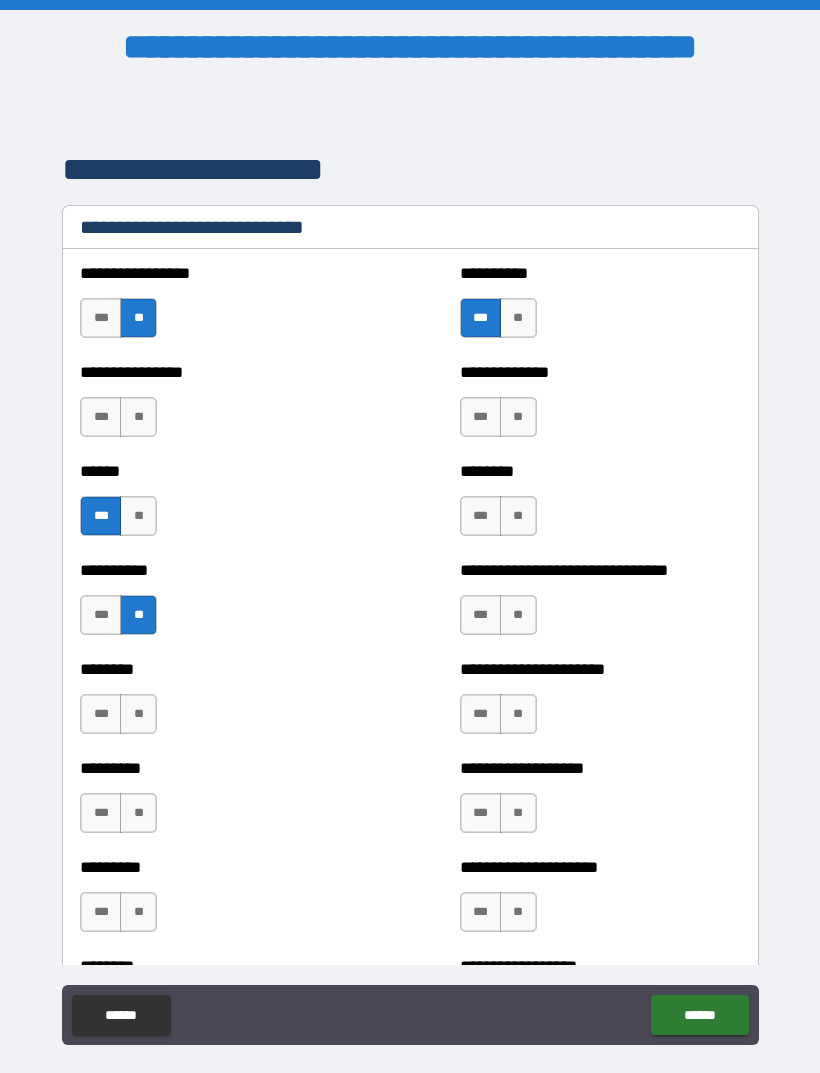 click on "**" at bounding box center (138, 714) 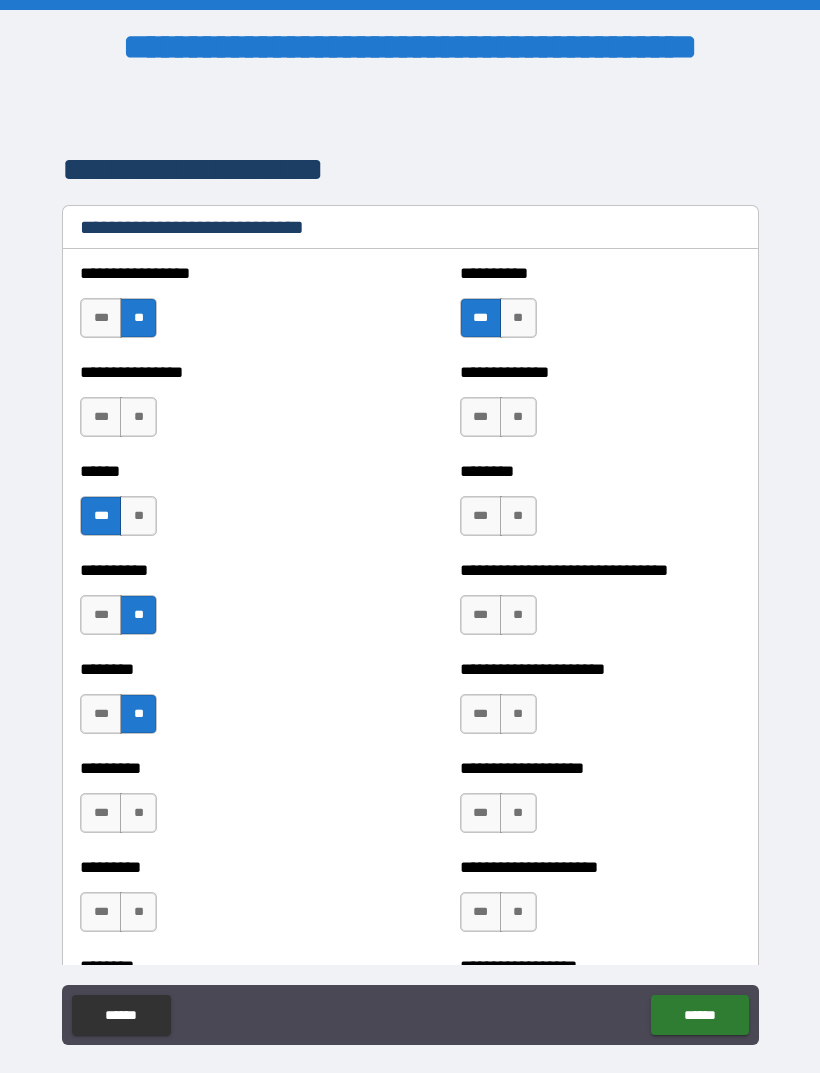 click on "**" at bounding box center [138, 813] 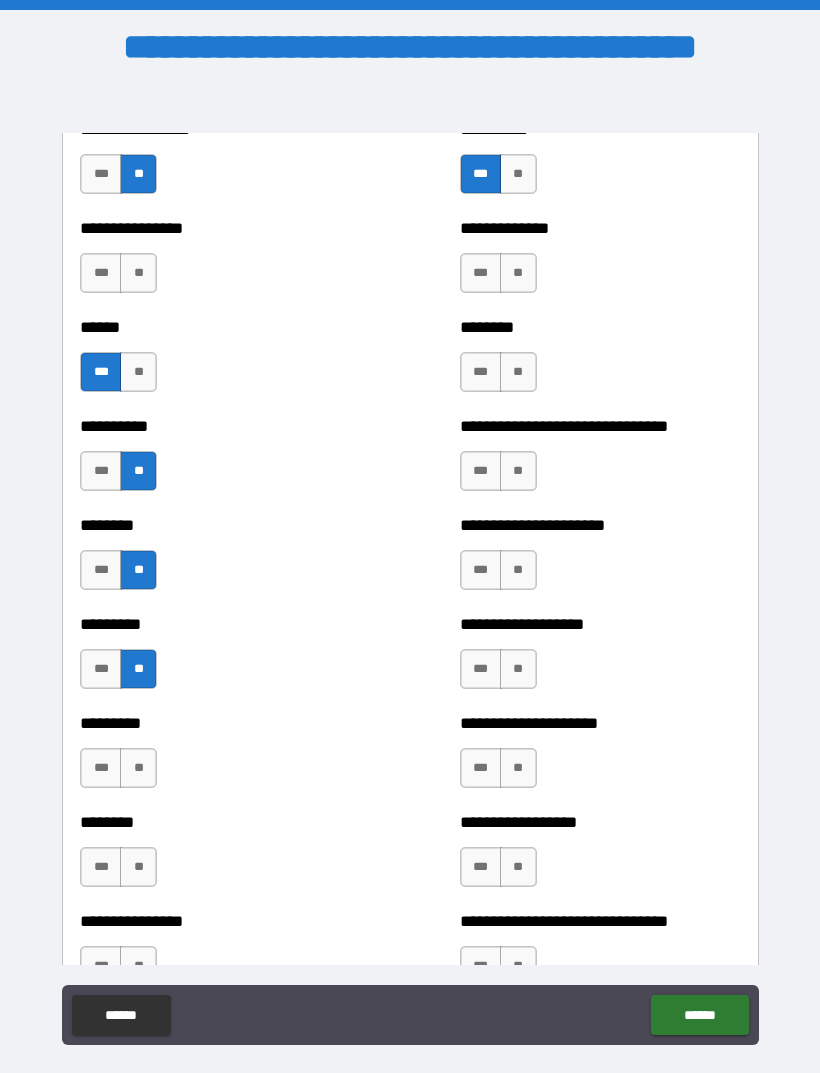 click on "***" at bounding box center (101, 768) 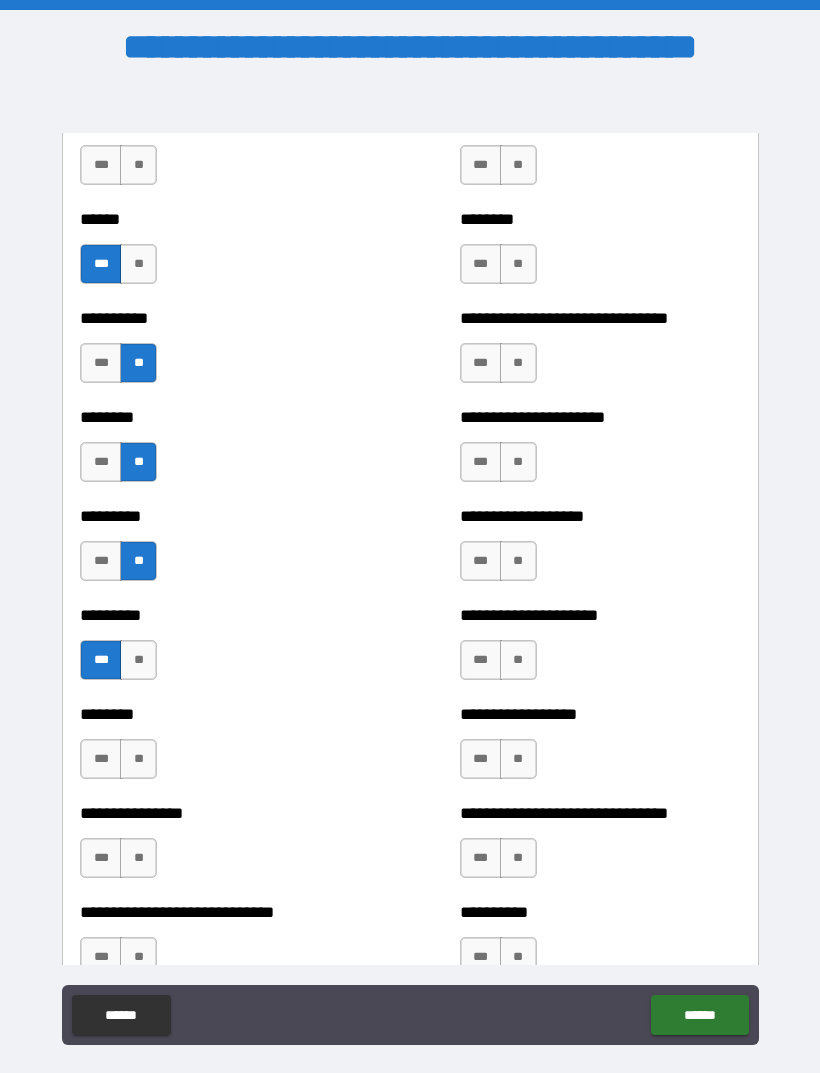 scroll, scrollTop: 6884, scrollLeft: 0, axis: vertical 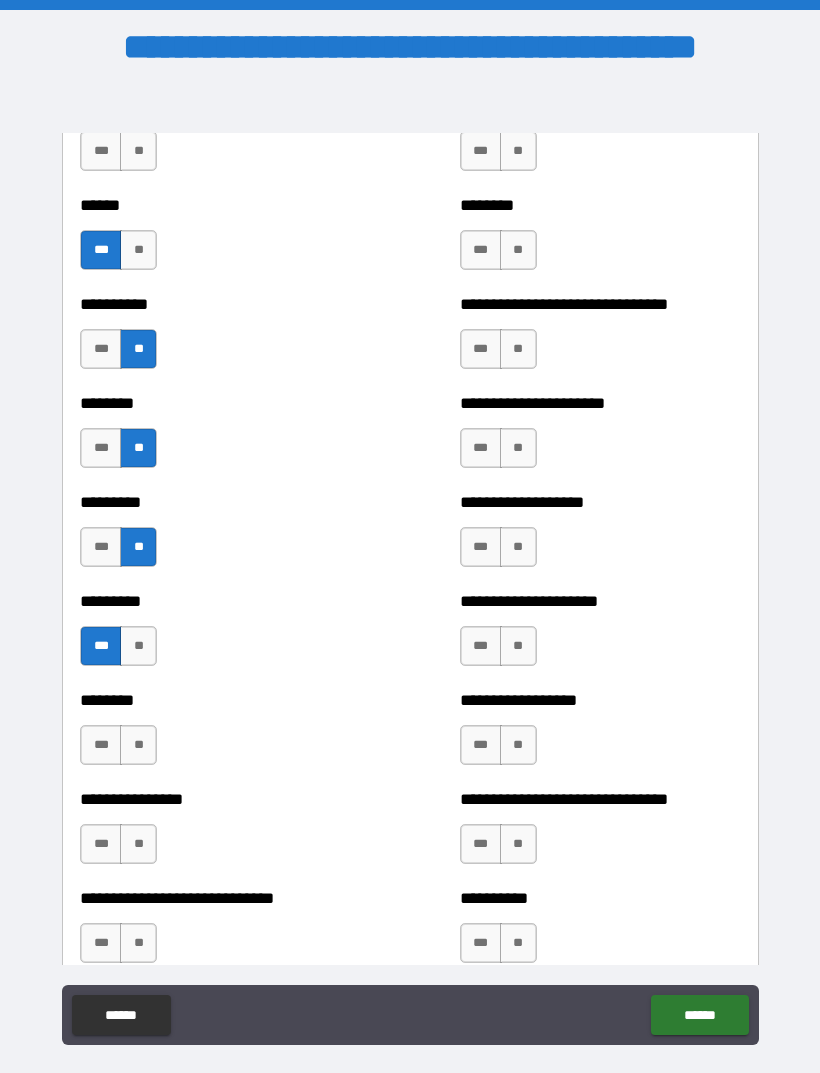 click on "**" at bounding box center [138, 745] 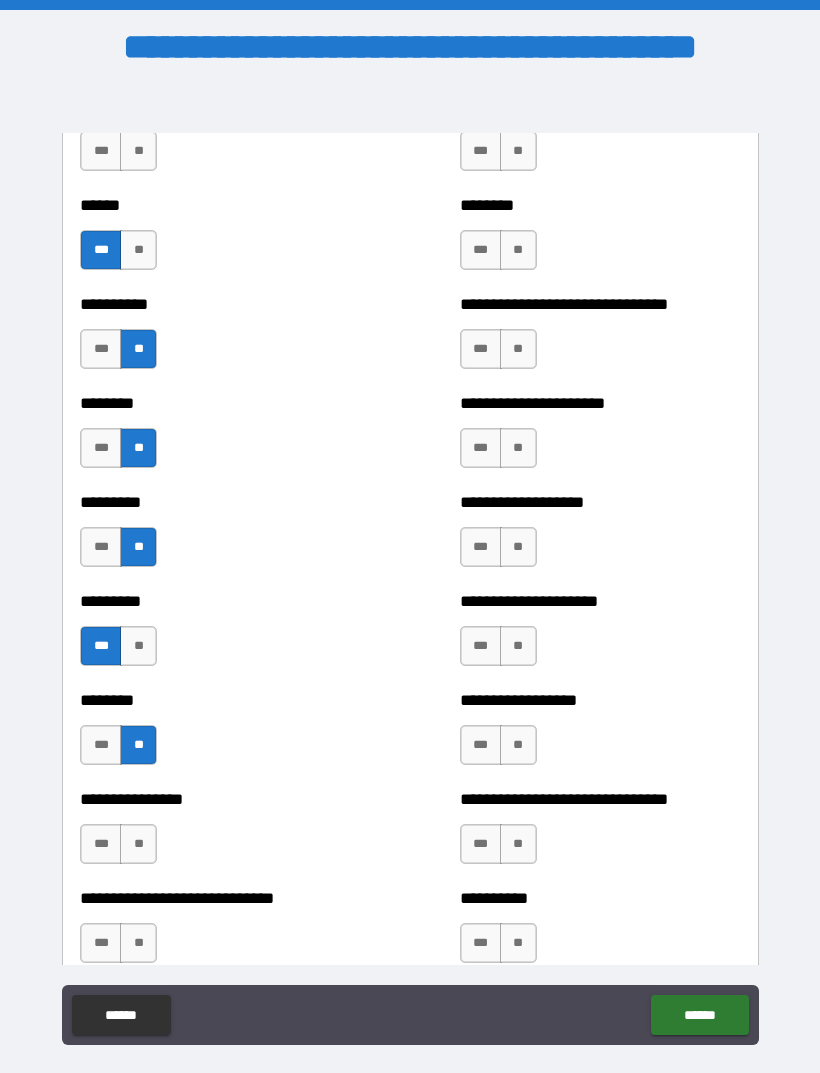 click on "***" at bounding box center [101, 844] 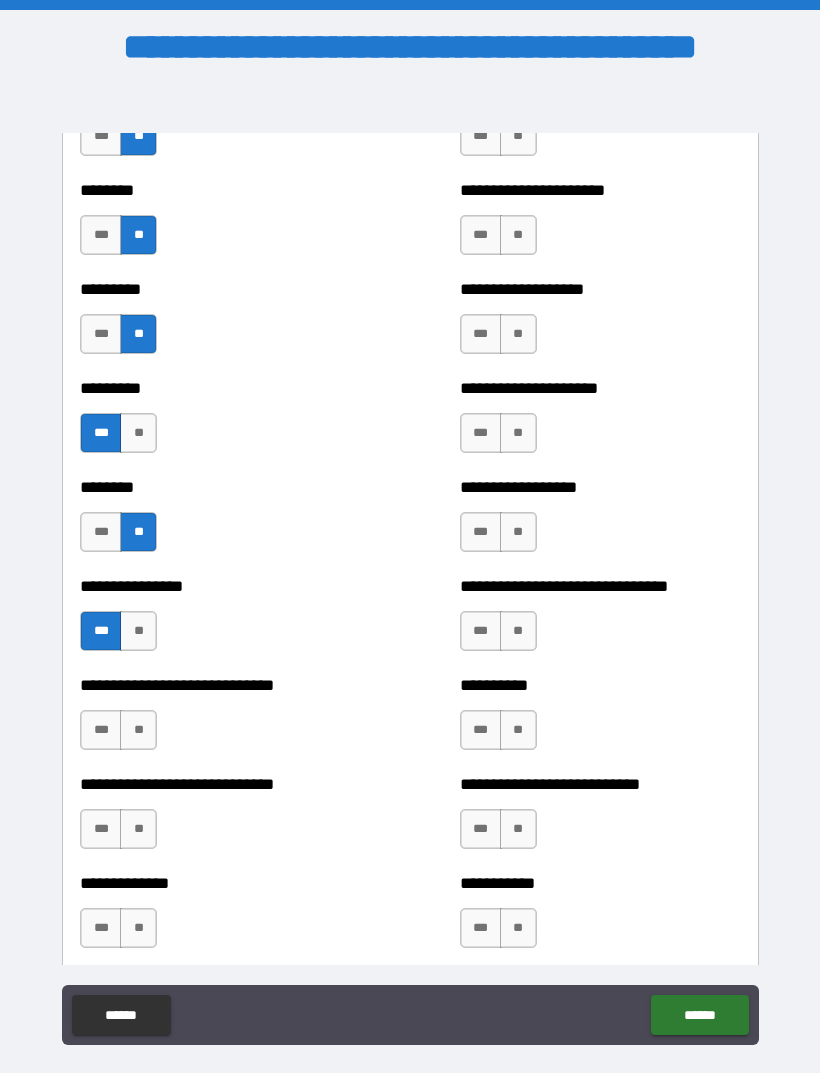 scroll, scrollTop: 7099, scrollLeft: 0, axis: vertical 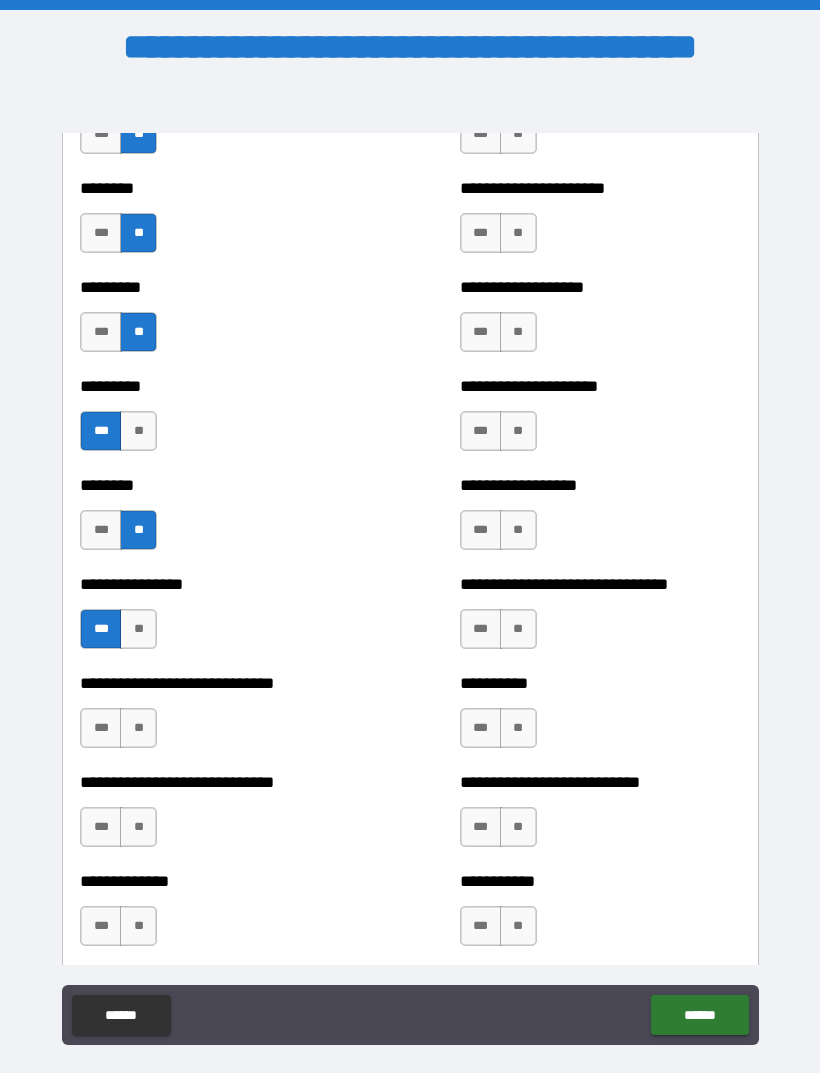 click on "**" at bounding box center (138, 728) 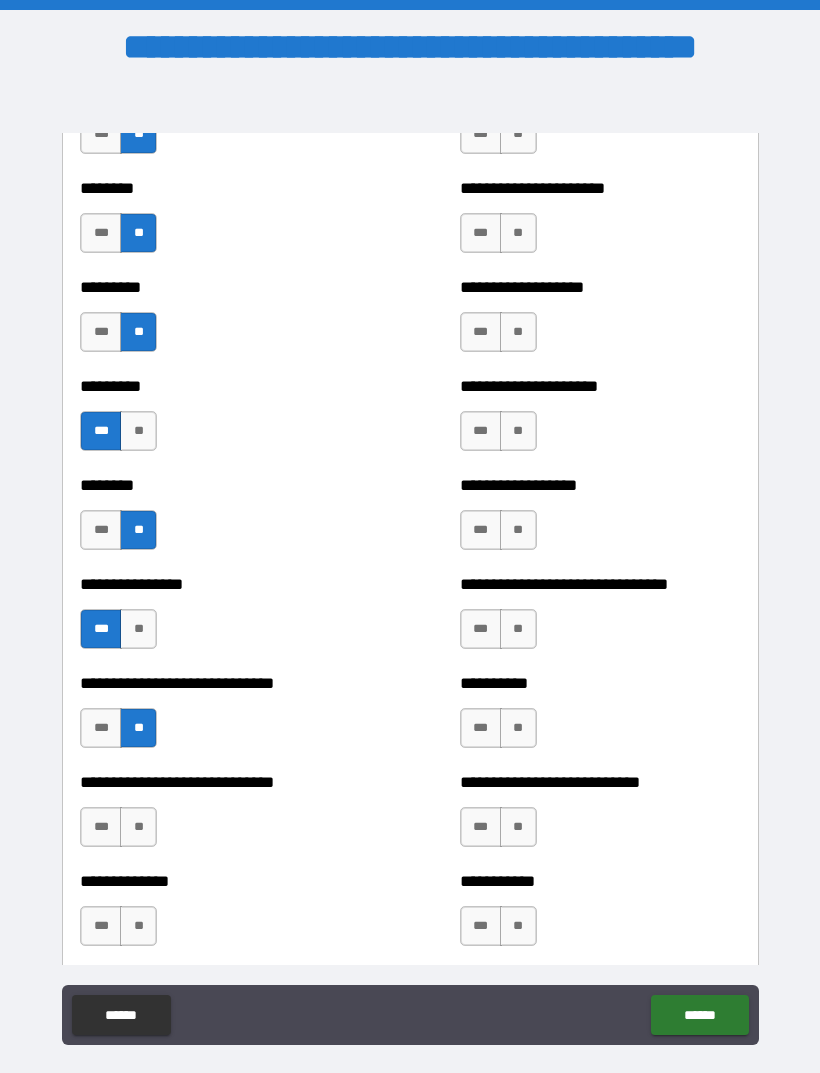 click on "**" at bounding box center [138, 827] 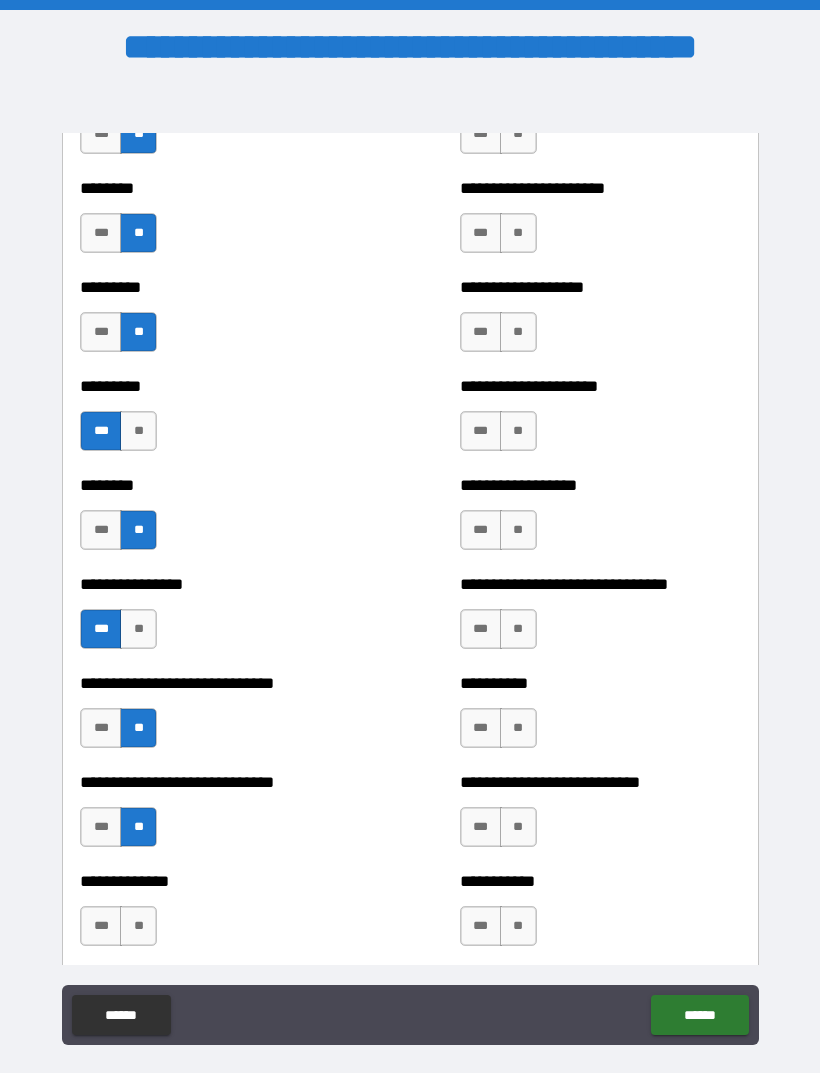 click on "**" at bounding box center [138, 926] 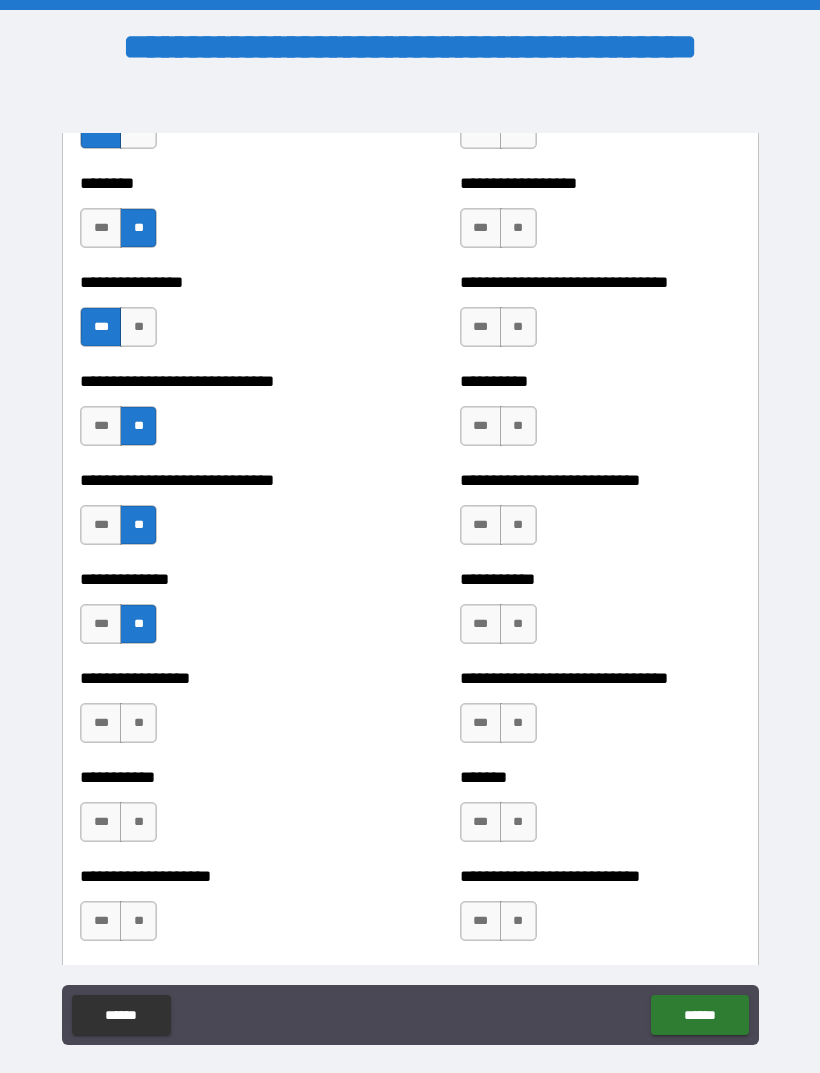 scroll, scrollTop: 7402, scrollLeft: 0, axis: vertical 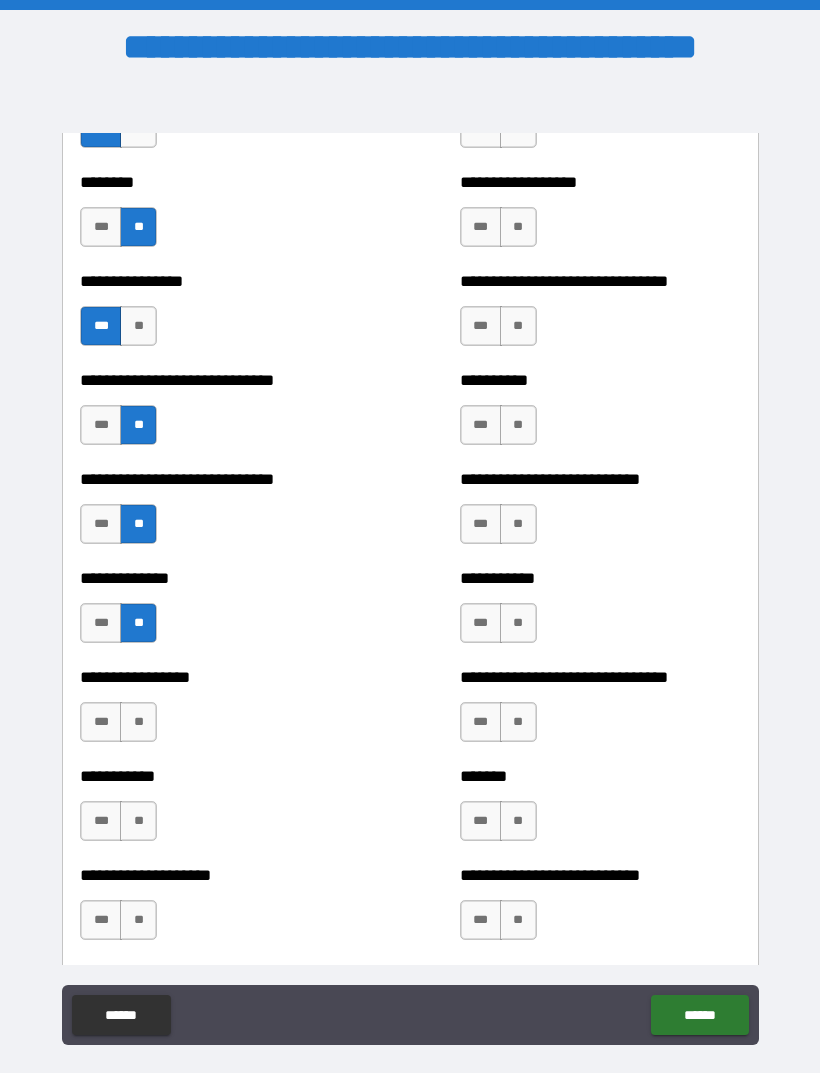 click on "***" at bounding box center [101, 722] 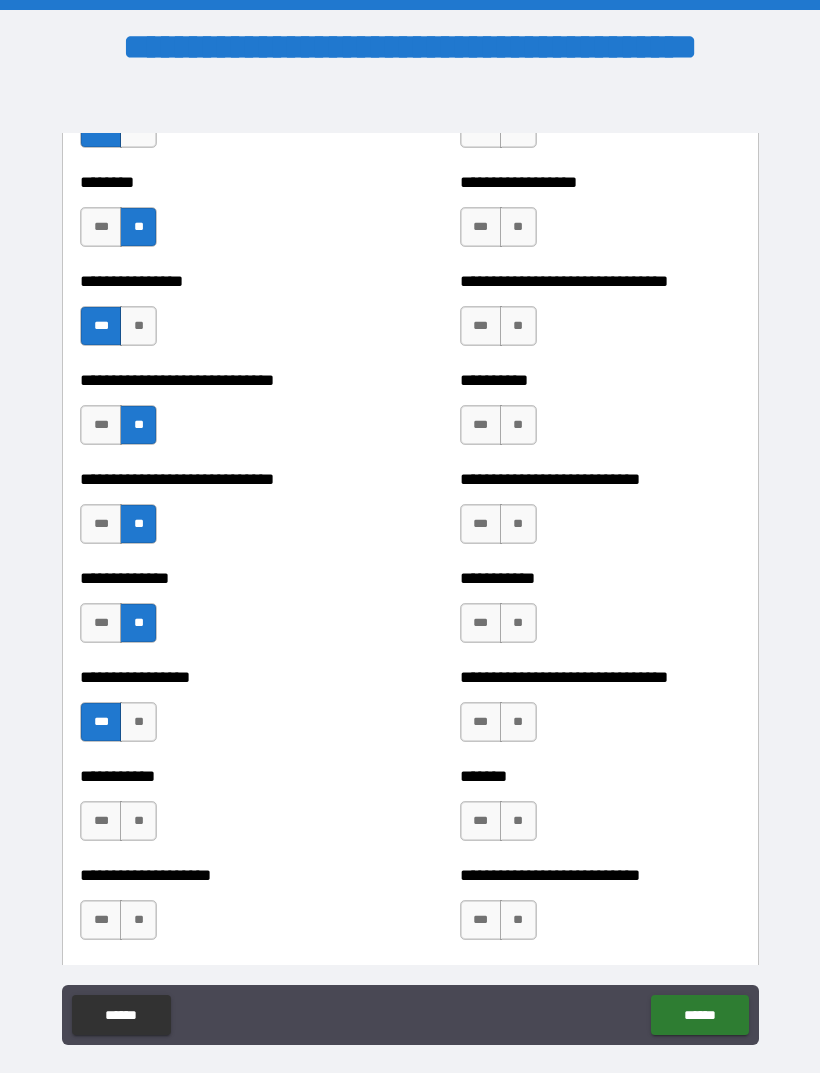 click on "***" at bounding box center [101, 821] 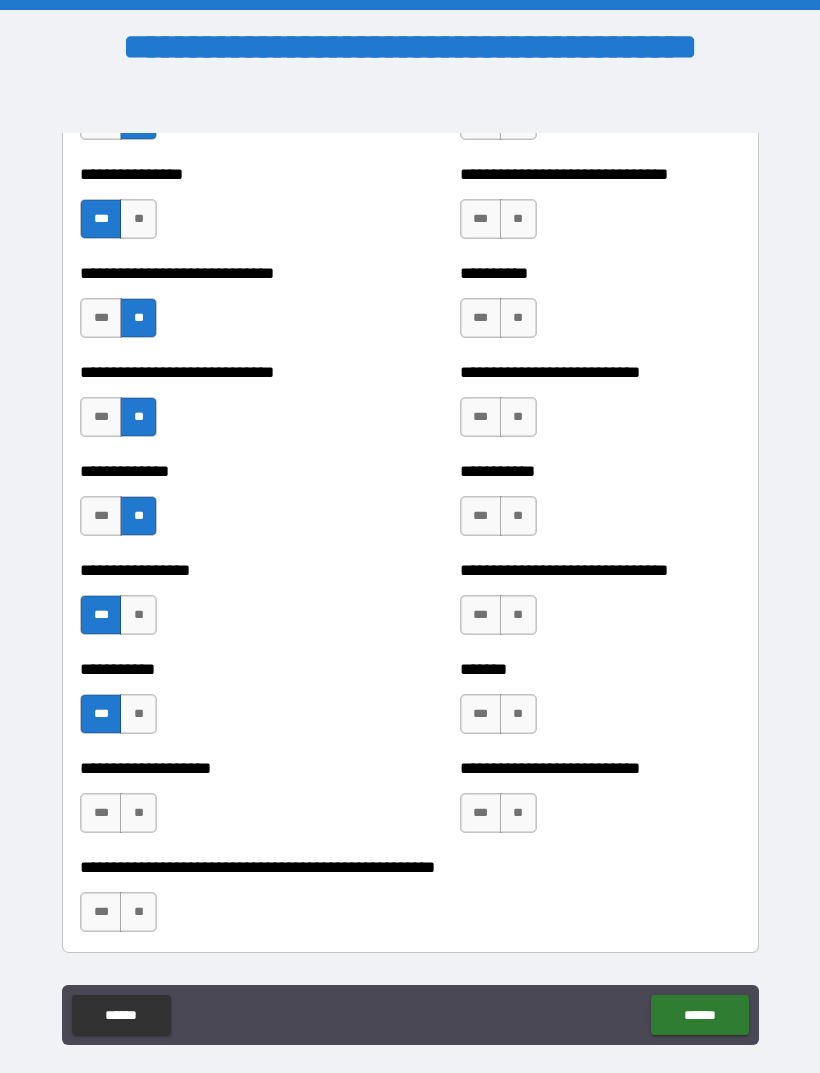 scroll, scrollTop: 7539, scrollLeft: 0, axis: vertical 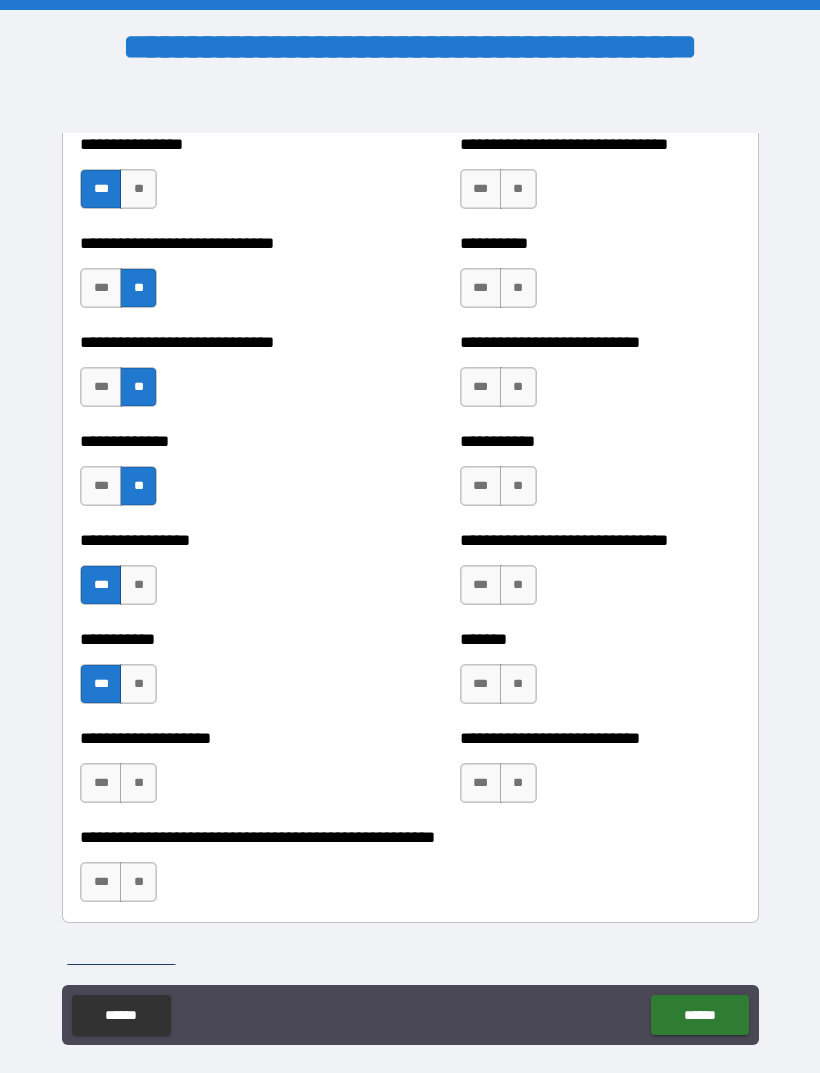 click on "**" at bounding box center (138, 783) 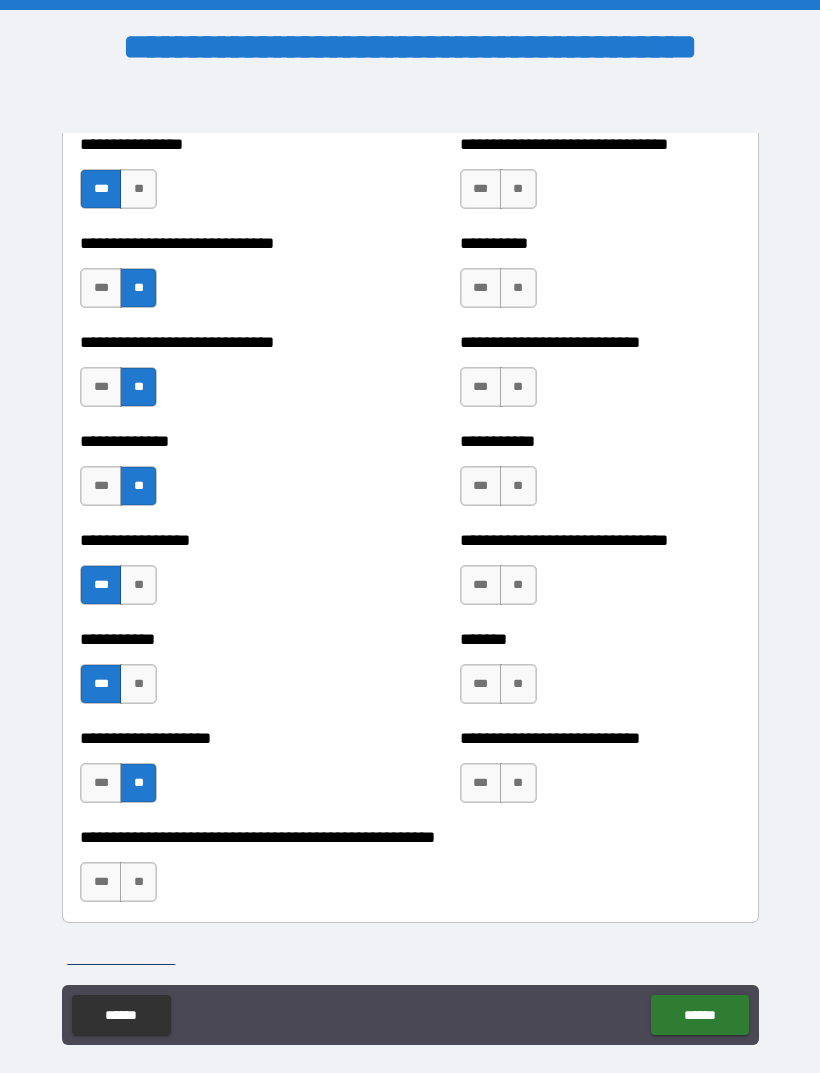click on "**" at bounding box center (138, 882) 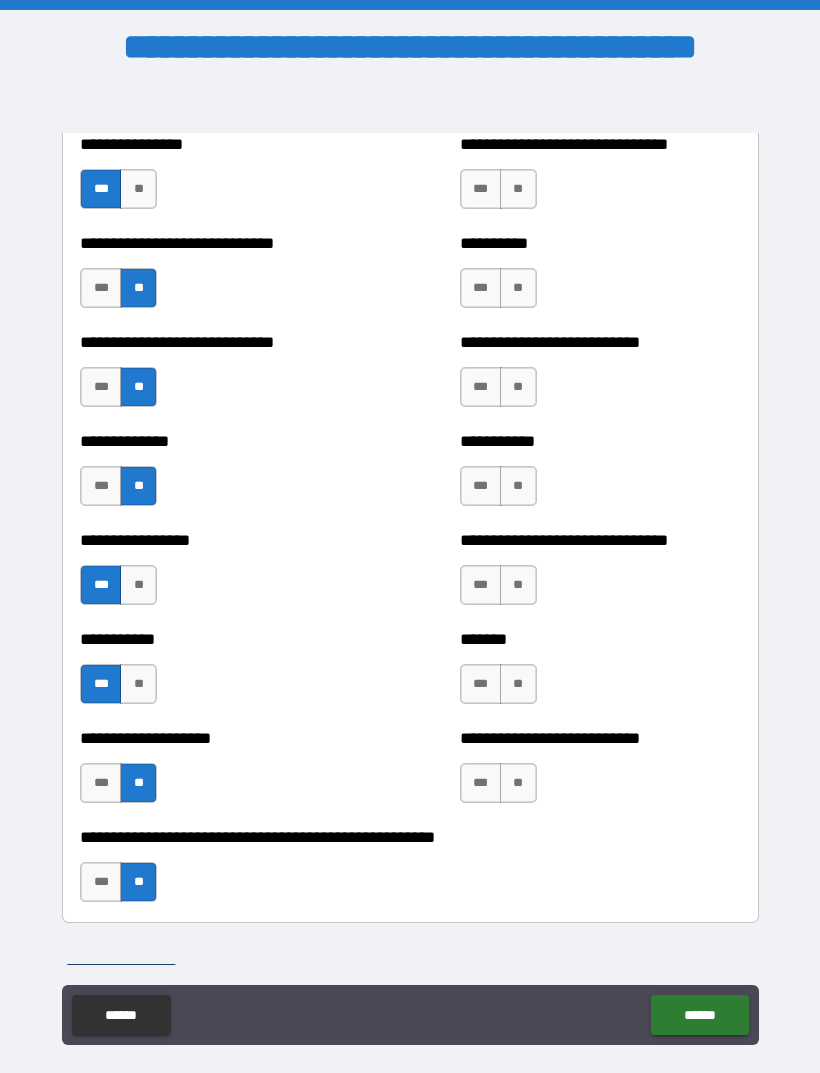 click on "**" at bounding box center (518, 783) 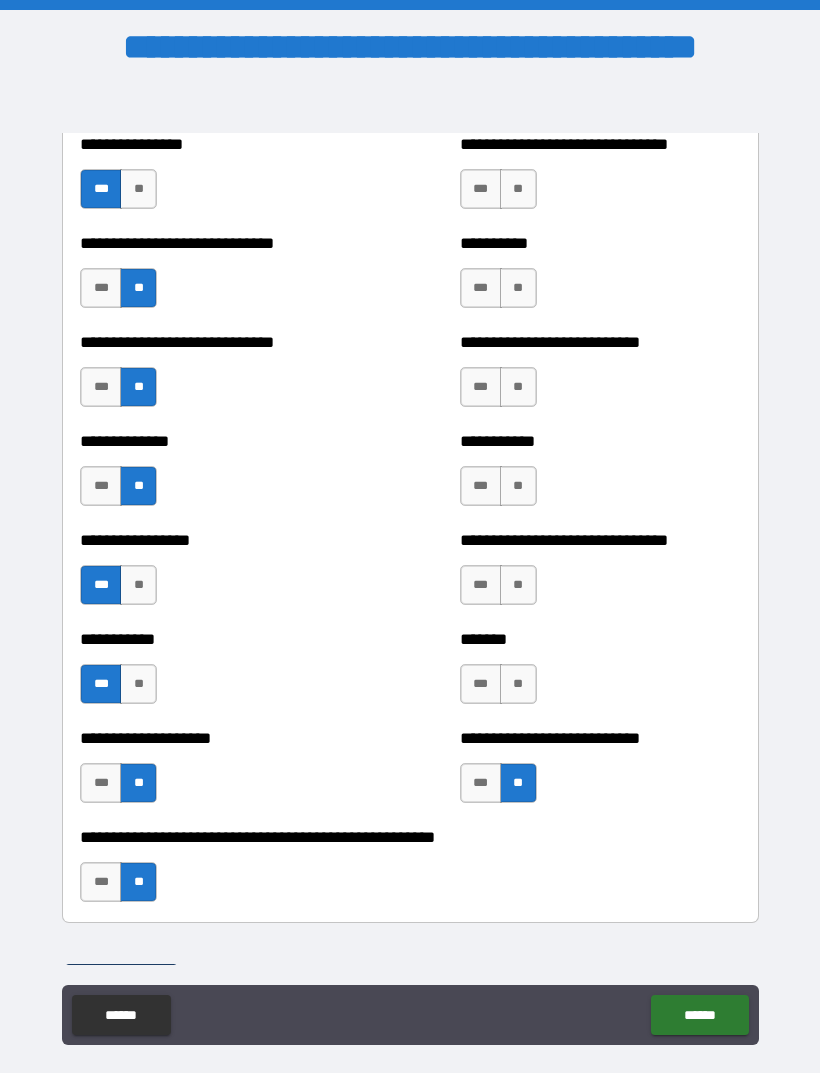 click on "***" at bounding box center [481, 684] 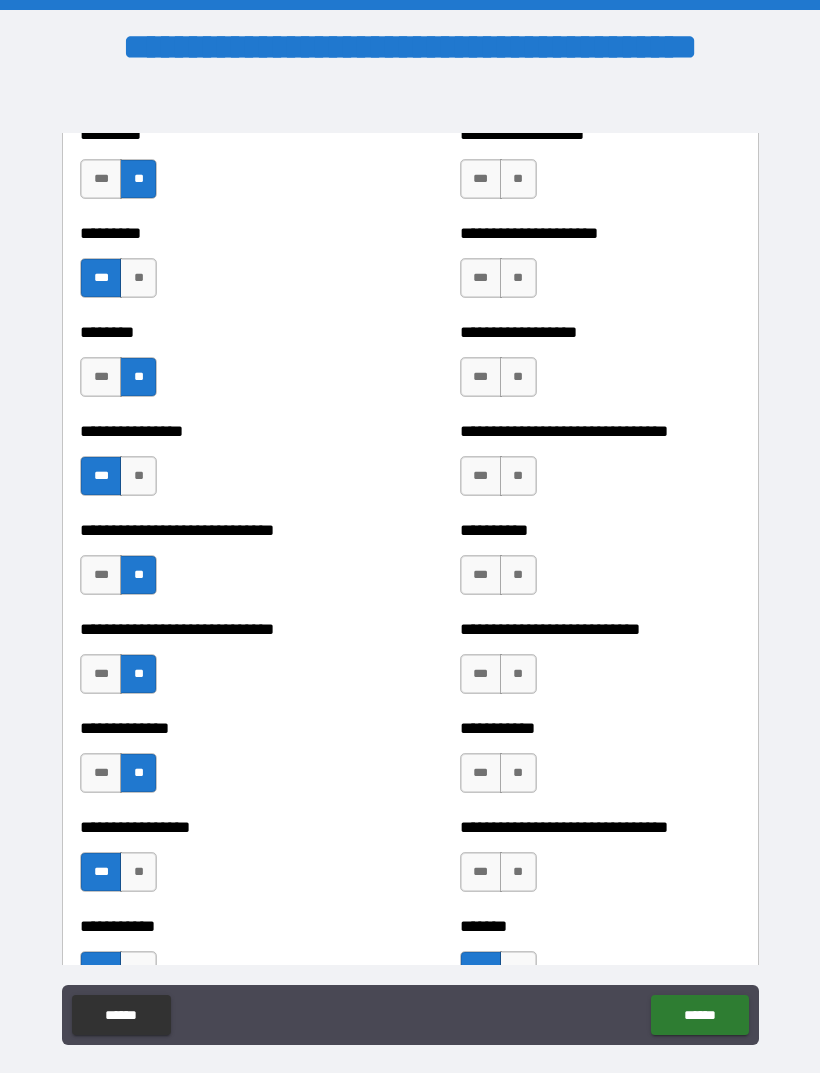 scroll, scrollTop: 7251, scrollLeft: 0, axis: vertical 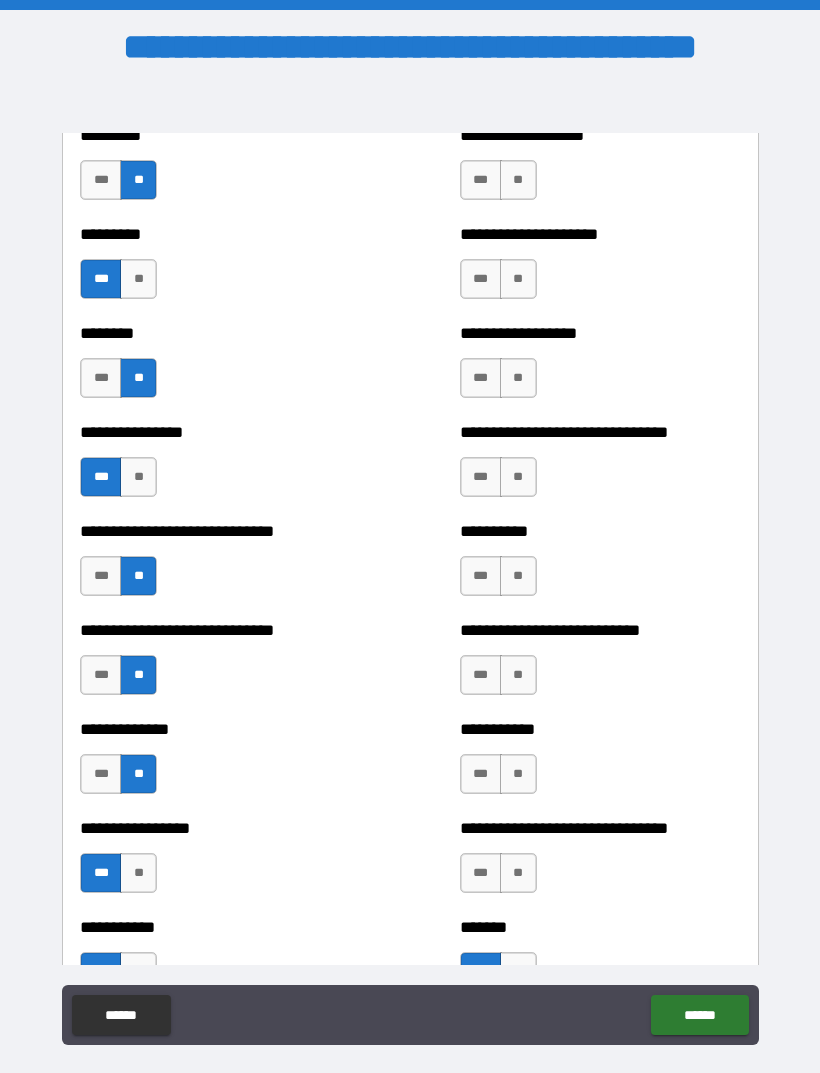 click on "**" at bounding box center [518, 873] 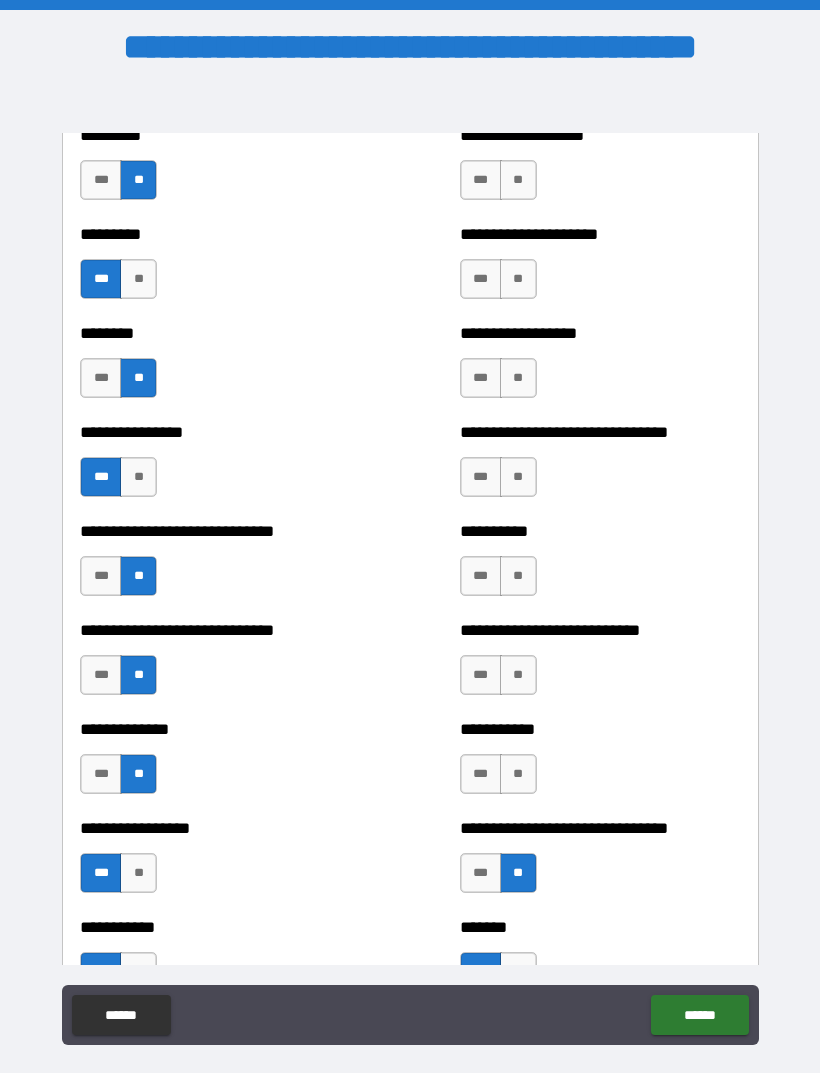 click on "**" at bounding box center (518, 774) 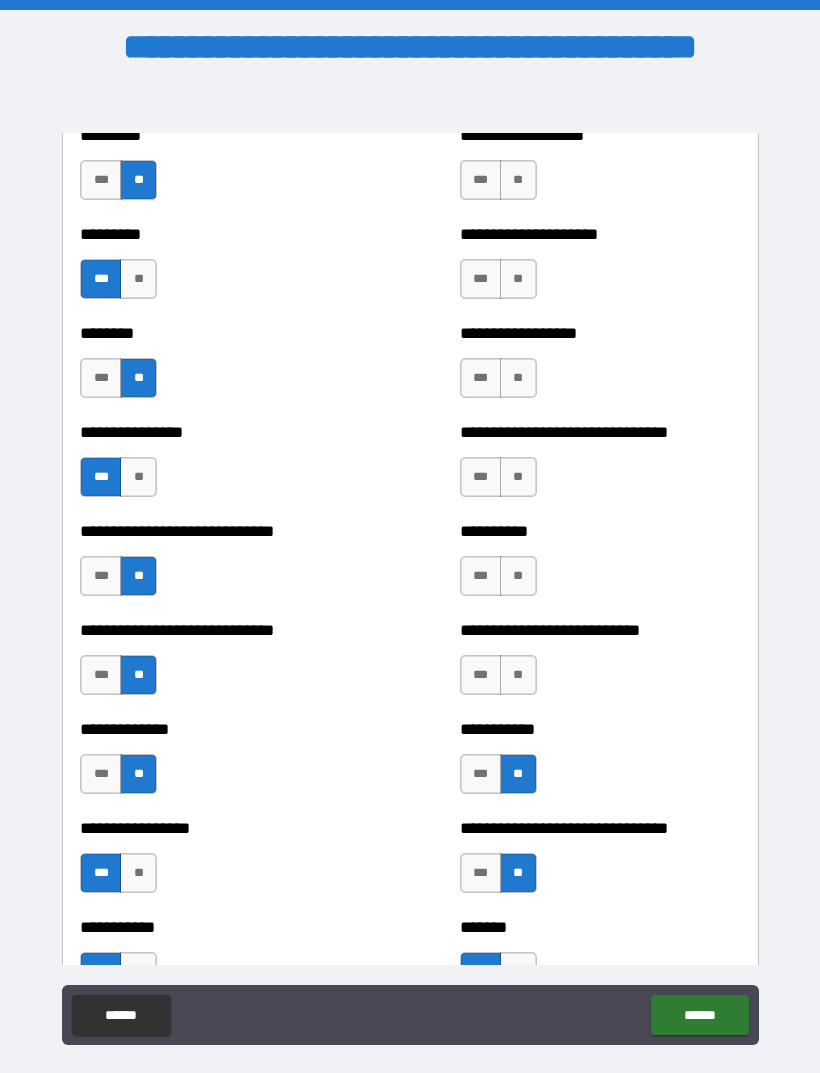 click on "**" at bounding box center [518, 675] 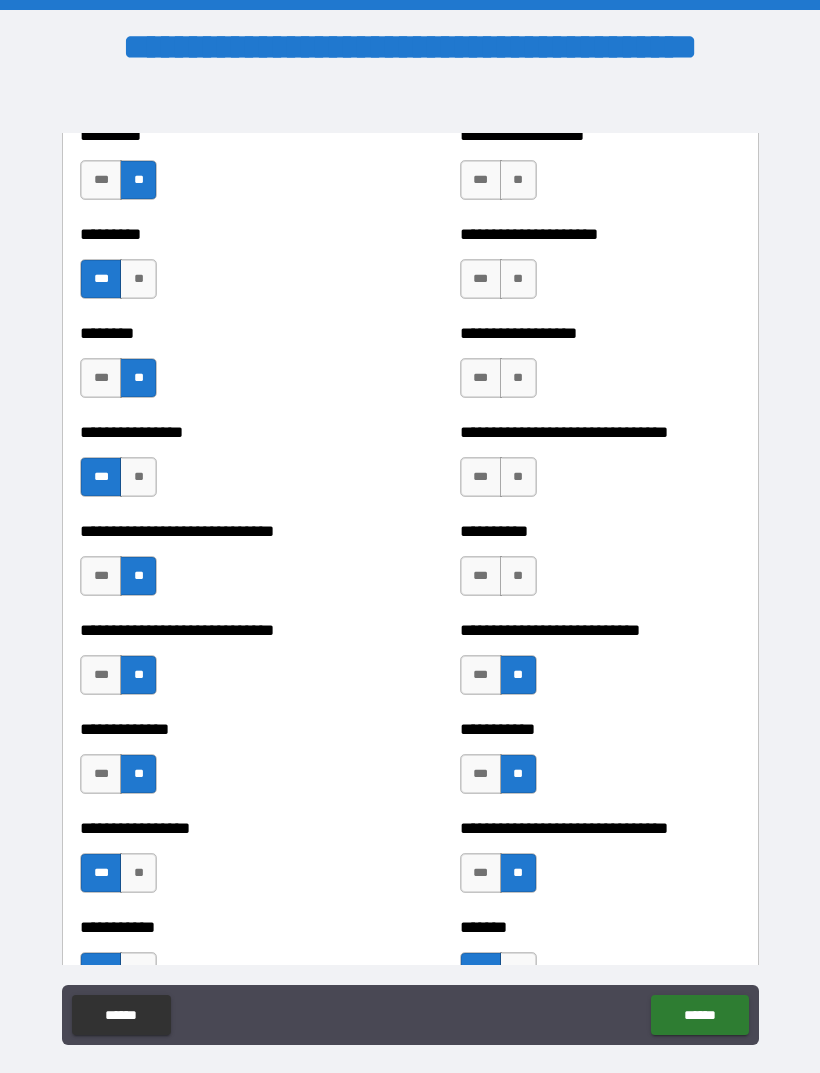 click on "**" at bounding box center (518, 576) 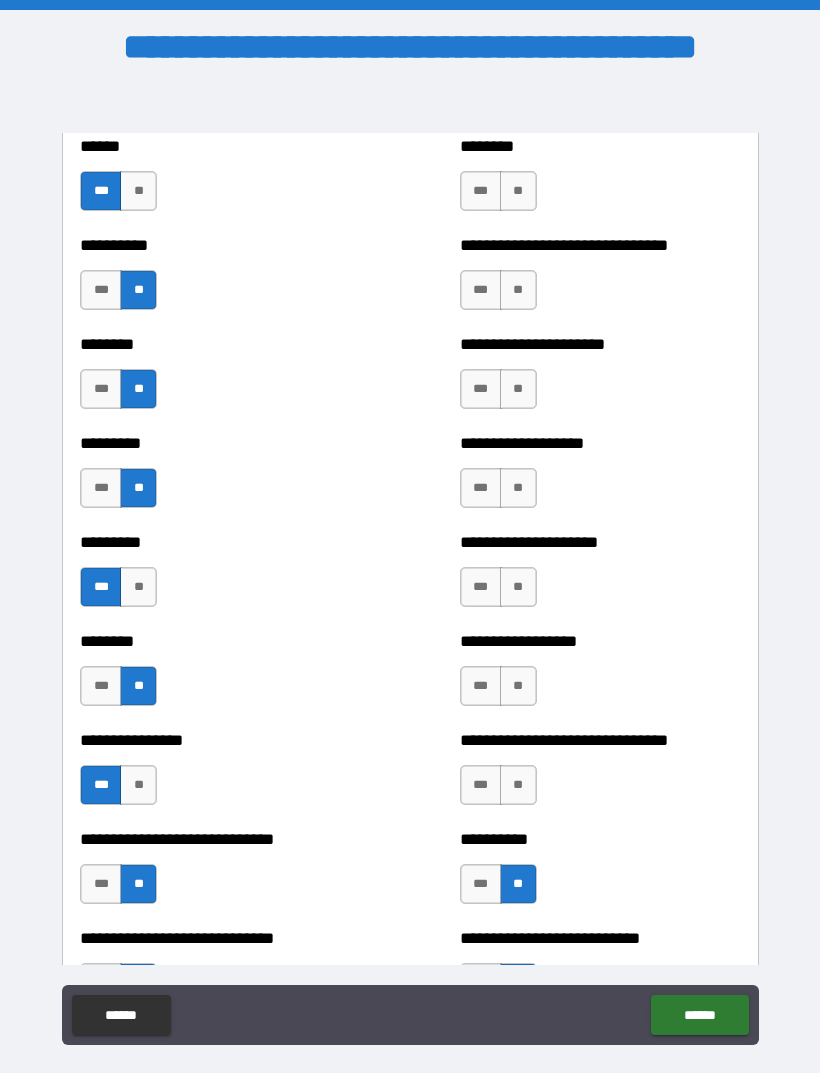 scroll, scrollTop: 6942, scrollLeft: 0, axis: vertical 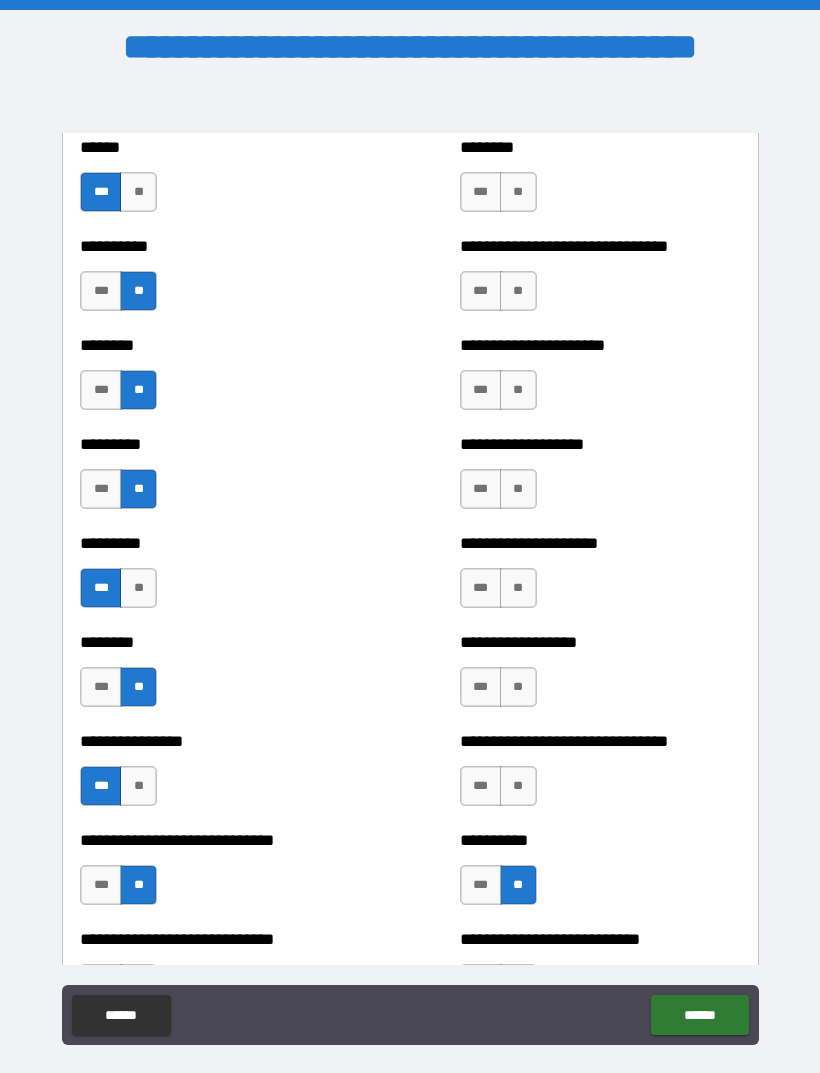 click on "***" at bounding box center [481, 786] 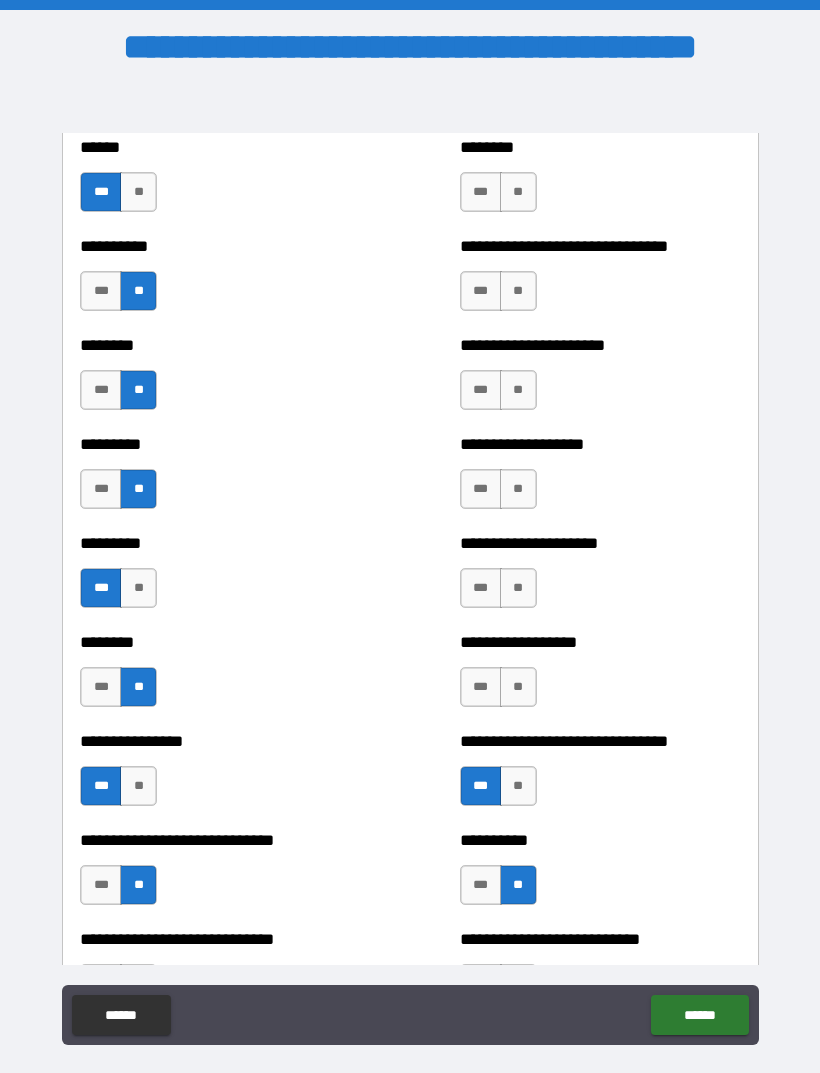 click on "**" at bounding box center (518, 687) 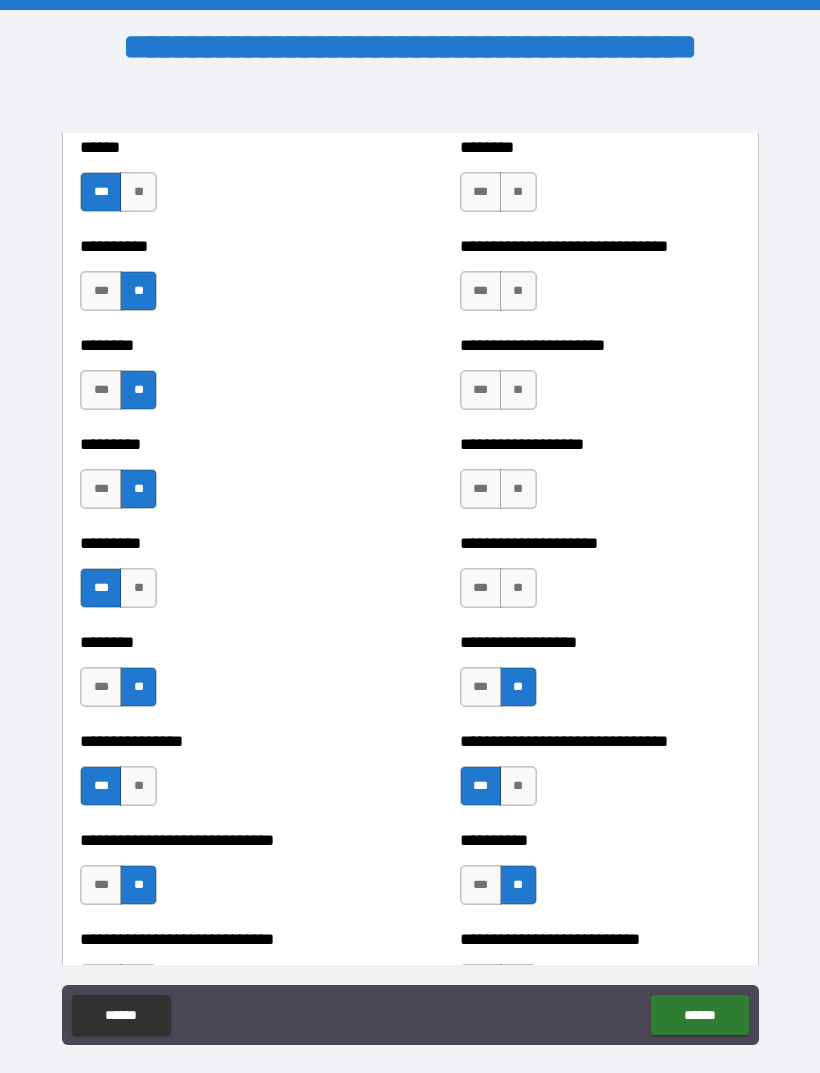 click on "***" at bounding box center (481, 588) 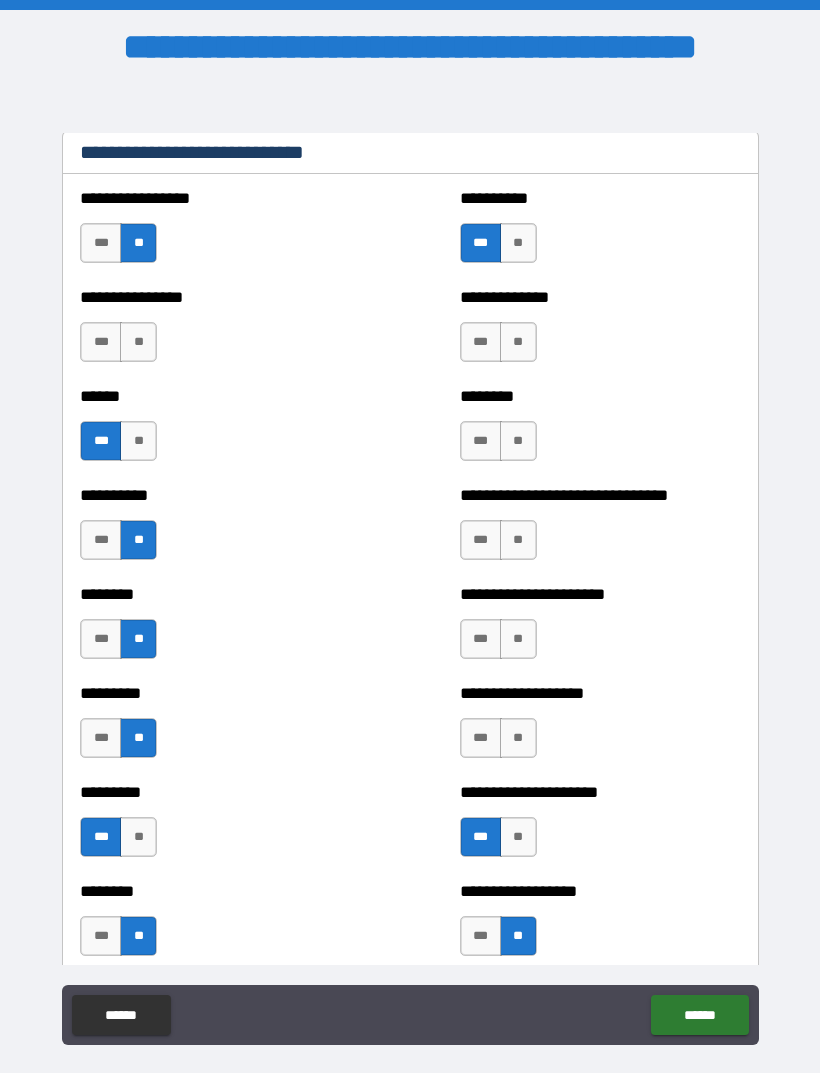 click on "***" at bounding box center [481, 738] 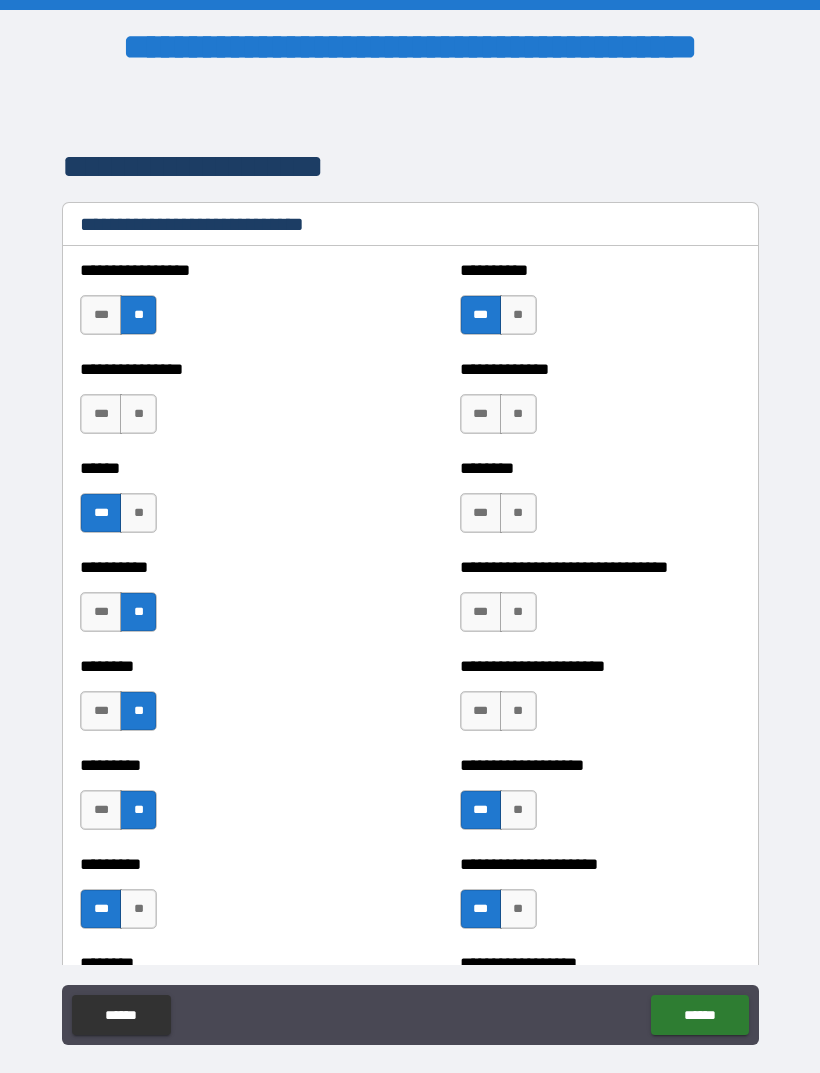 scroll, scrollTop: 6613, scrollLeft: 0, axis: vertical 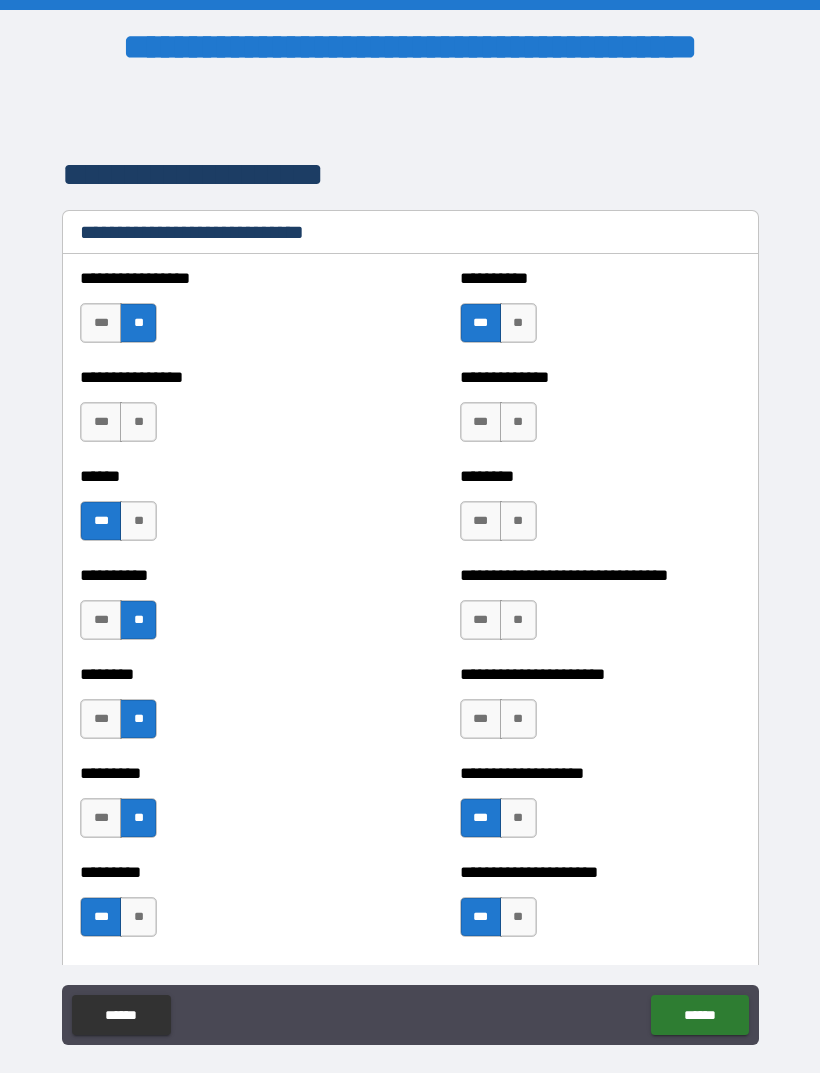 click on "***" at bounding box center (481, 719) 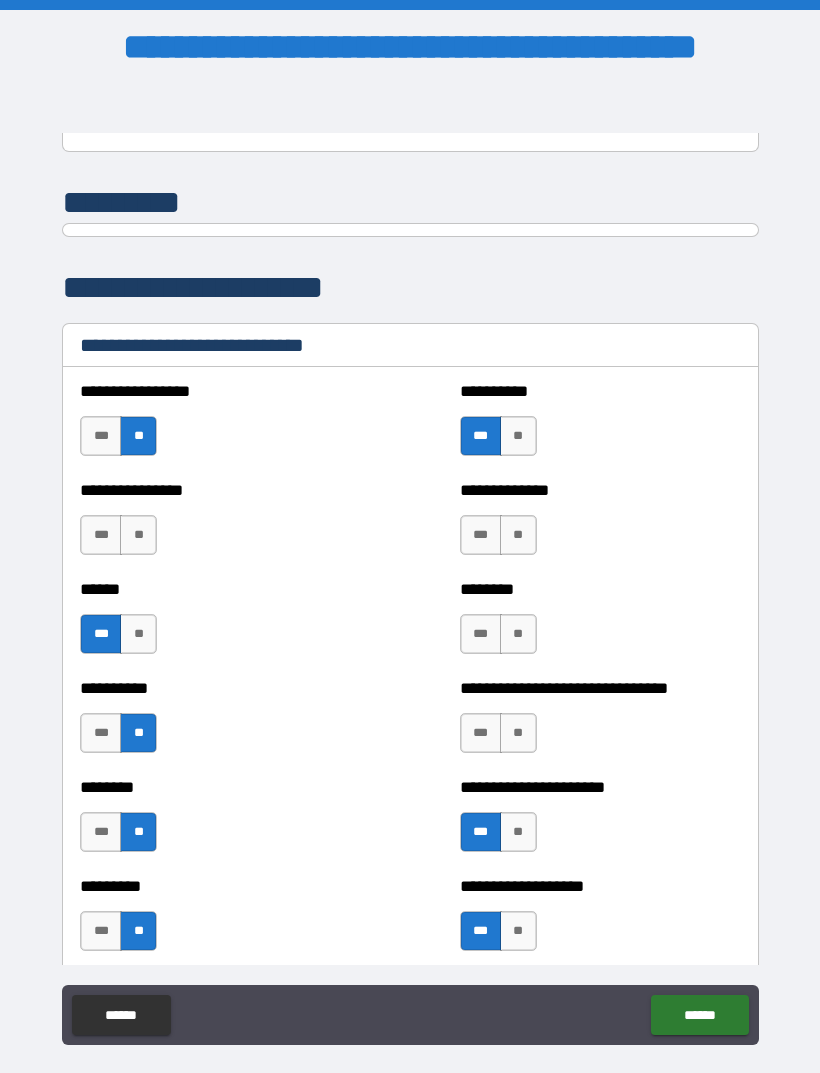 scroll, scrollTop: 6503, scrollLeft: 0, axis: vertical 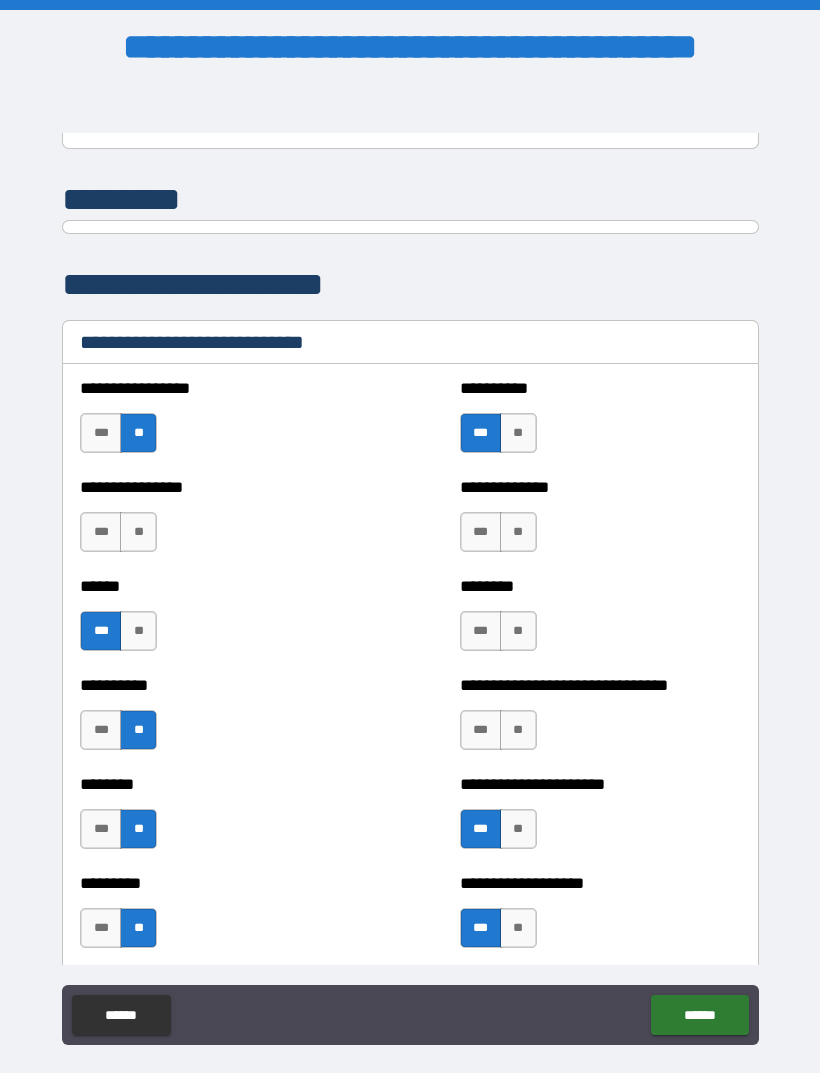 click on "***" at bounding box center (481, 730) 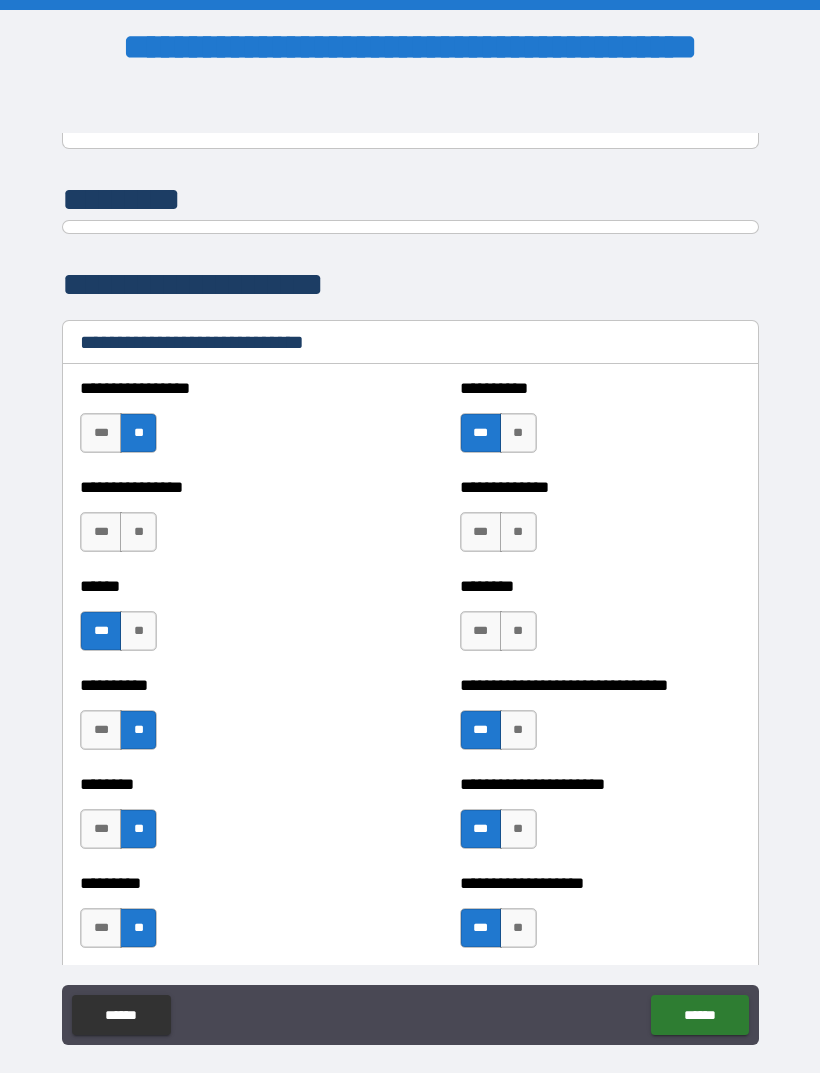 click on "***" at bounding box center [481, 631] 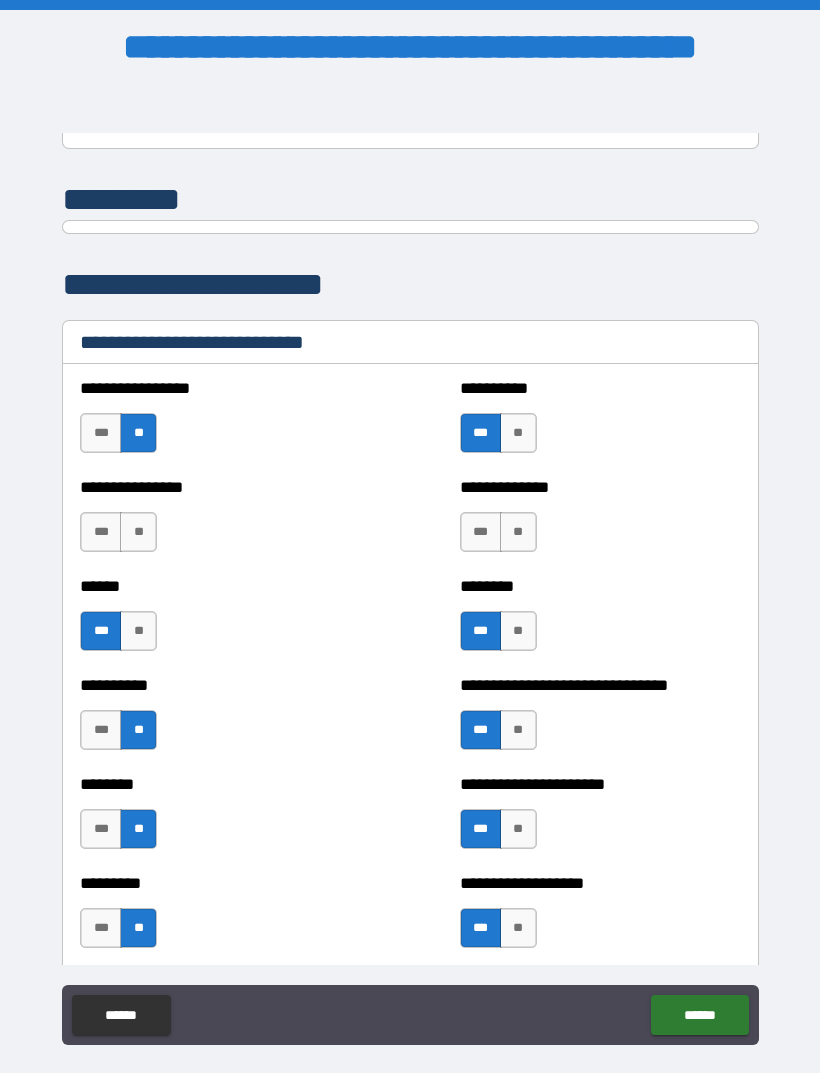 click on "***" at bounding box center (481, 532) 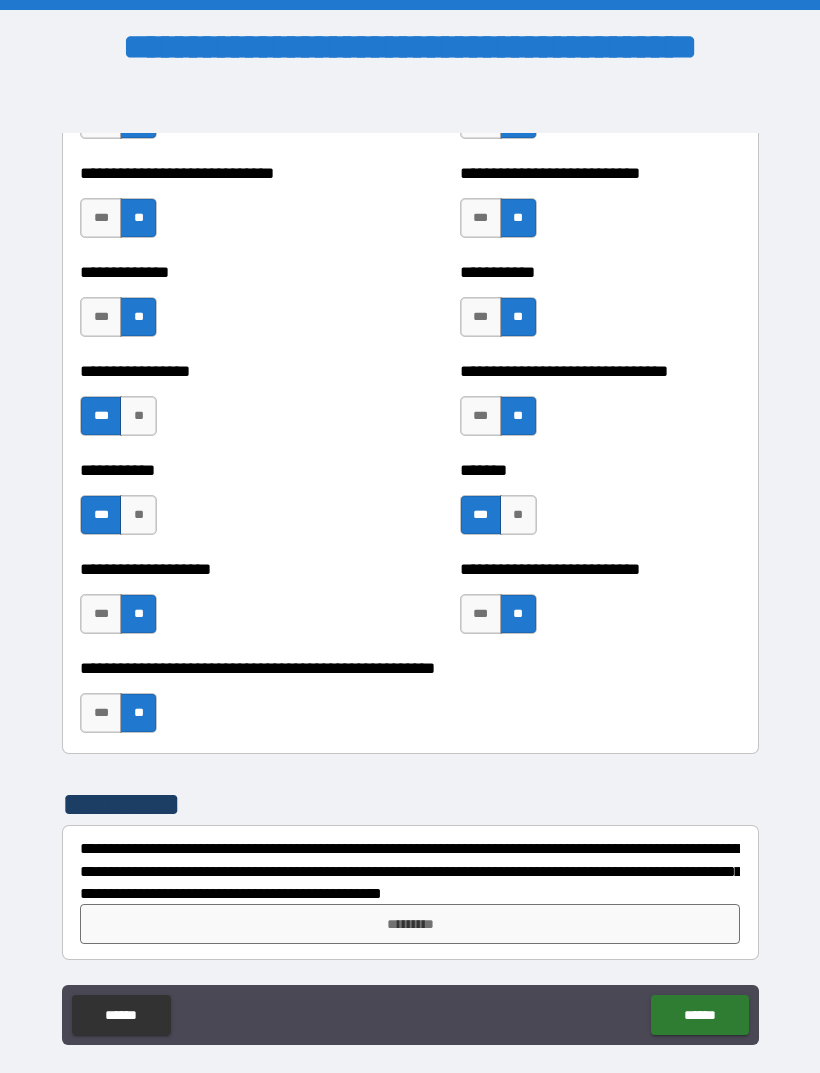 scroll, scrollTop: 7708, scrollLeft: 0, axis: vertical 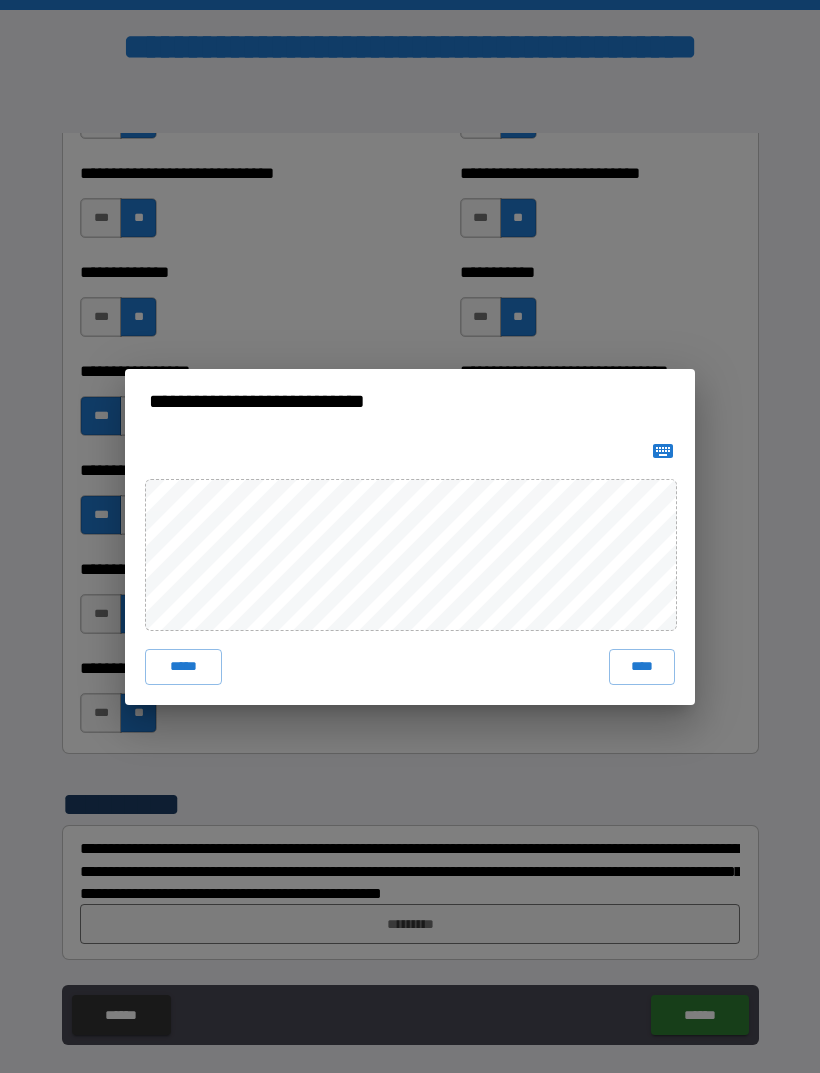 click on "****" at bounding box center [642, 667] 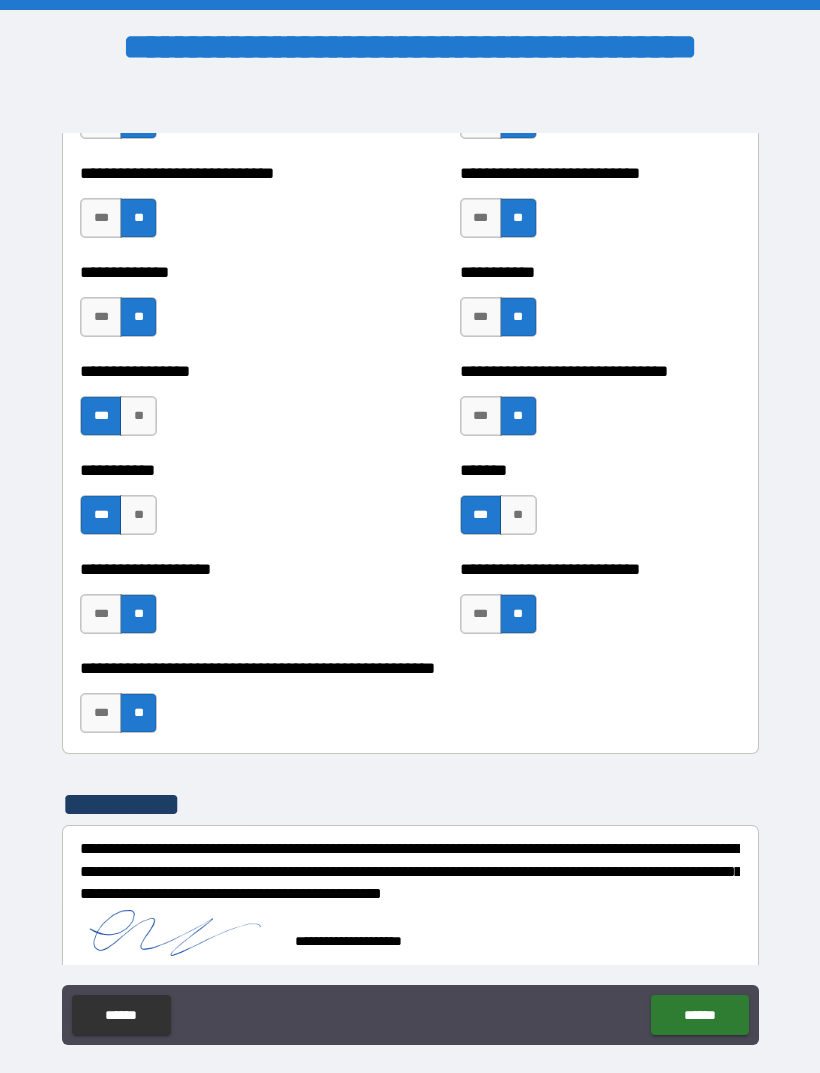 click on "******" at bounding box center (699, 1015) 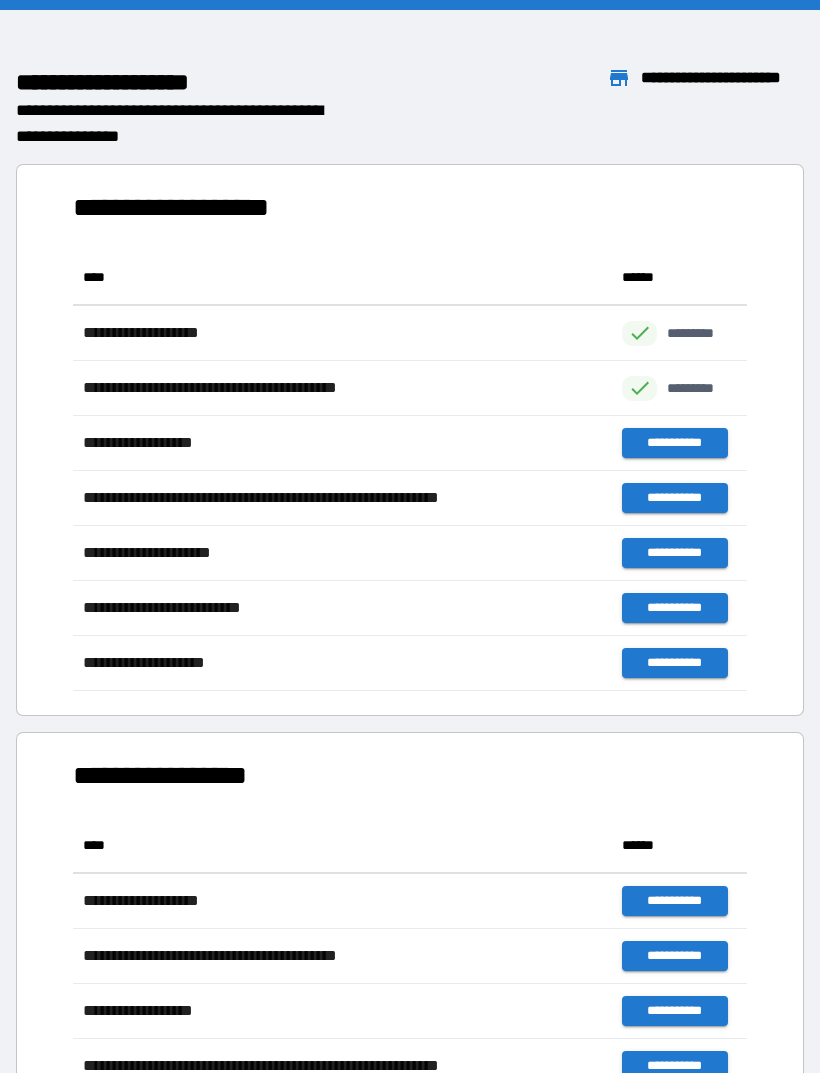 scroll, scrollTop: 441, scrollLeft: 674, axis: both 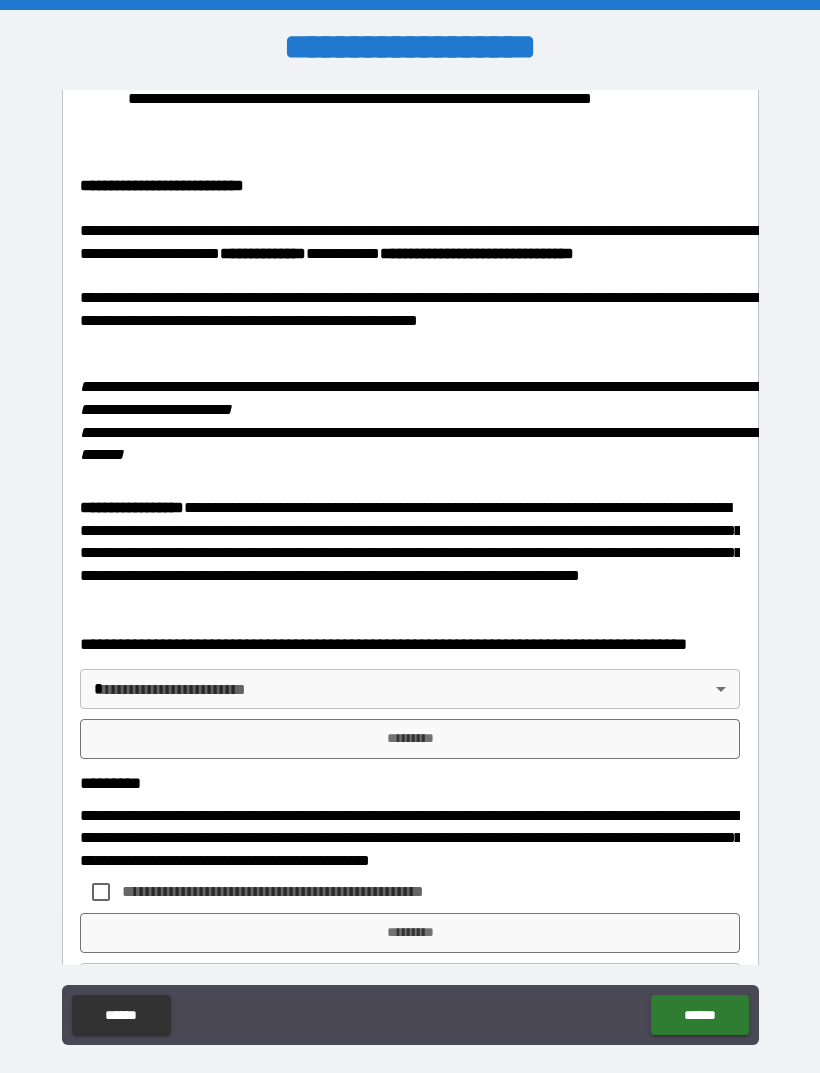 click on "**********" at bounding box center [410, 568] 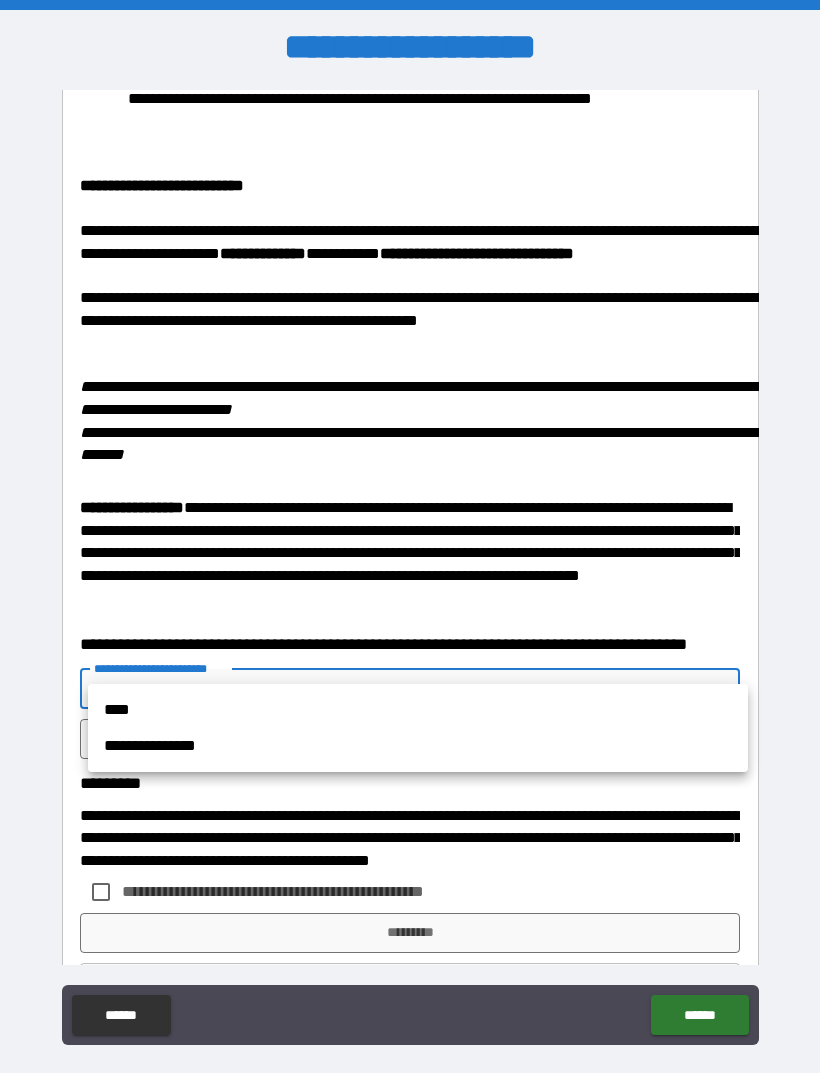 click on "****" at bounding box center [418, 710] 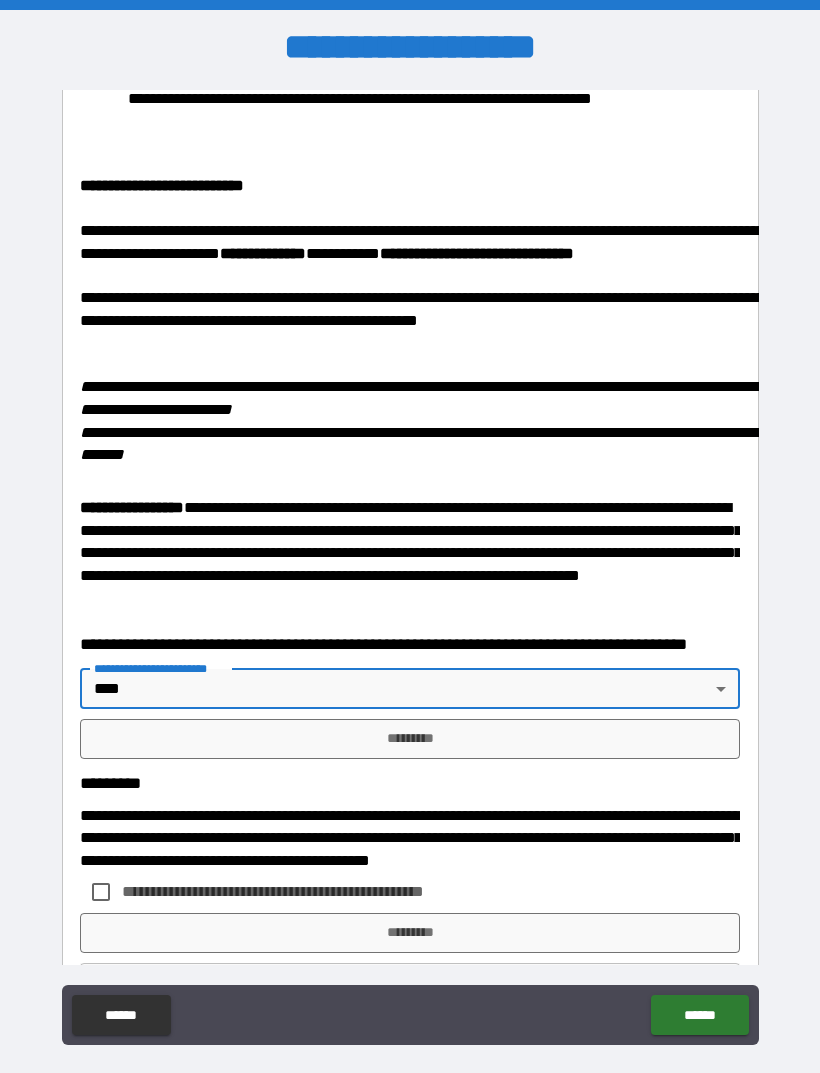 type on "****" 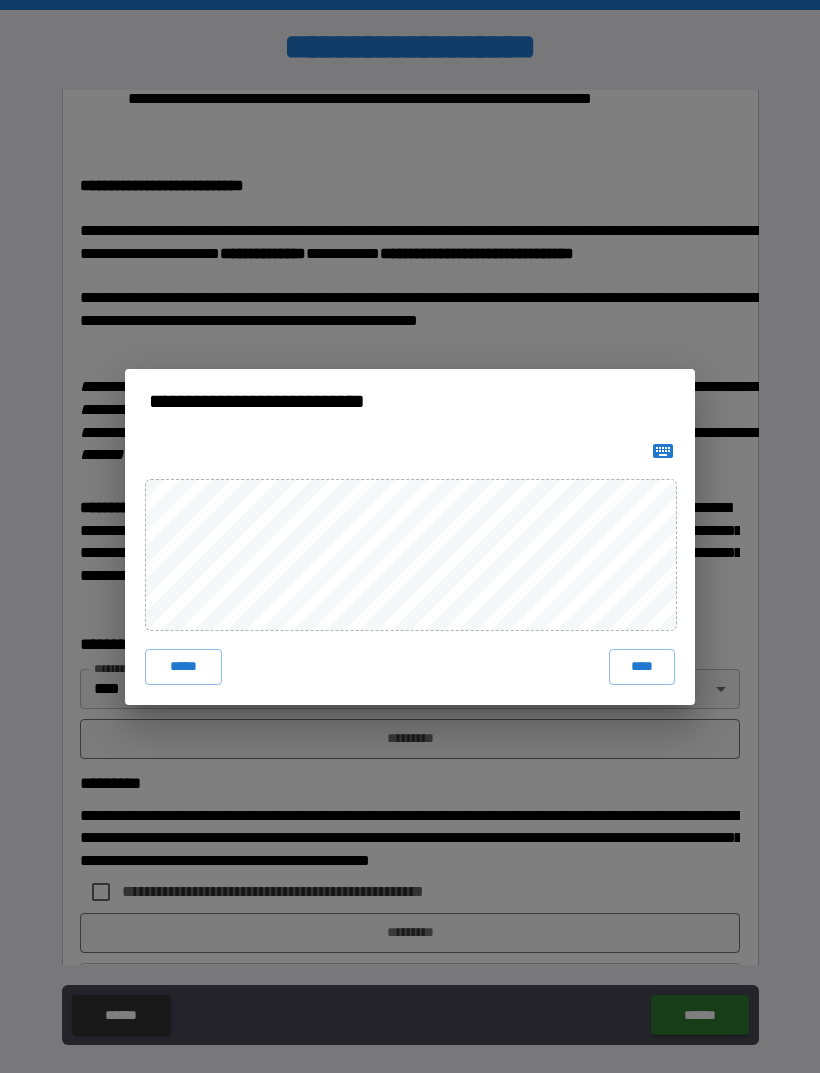 click on "****" at bounding box center [642, 667] 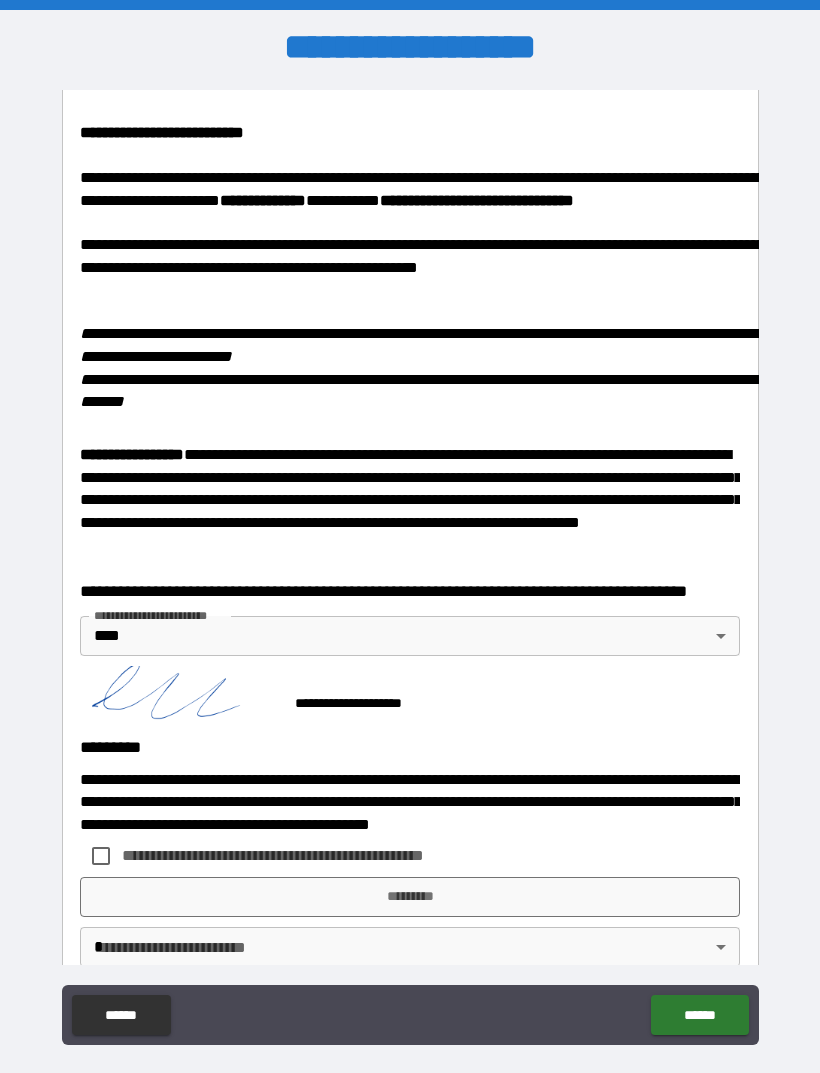 scroll, scrollTop: 3141, scrollLeft: 0, axis: vertical 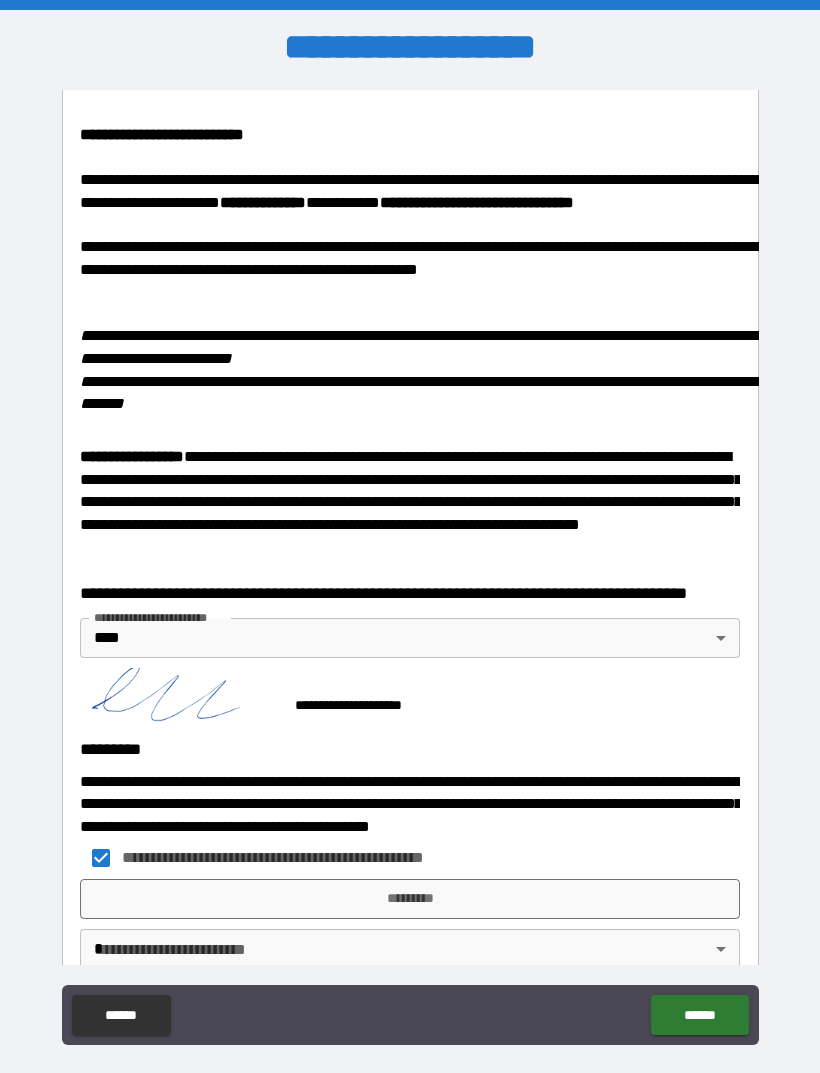 click on "*********" at bounding box center [410, 899] 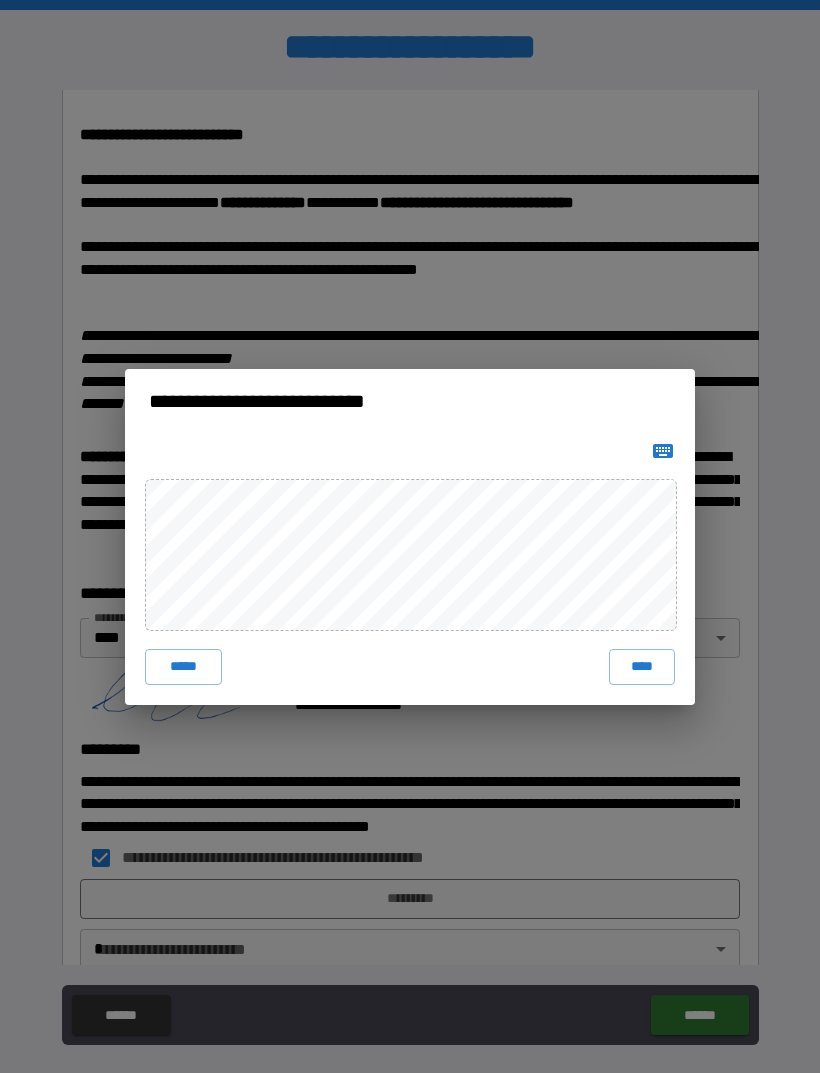 click on "****" at bounding box center (642, 667) 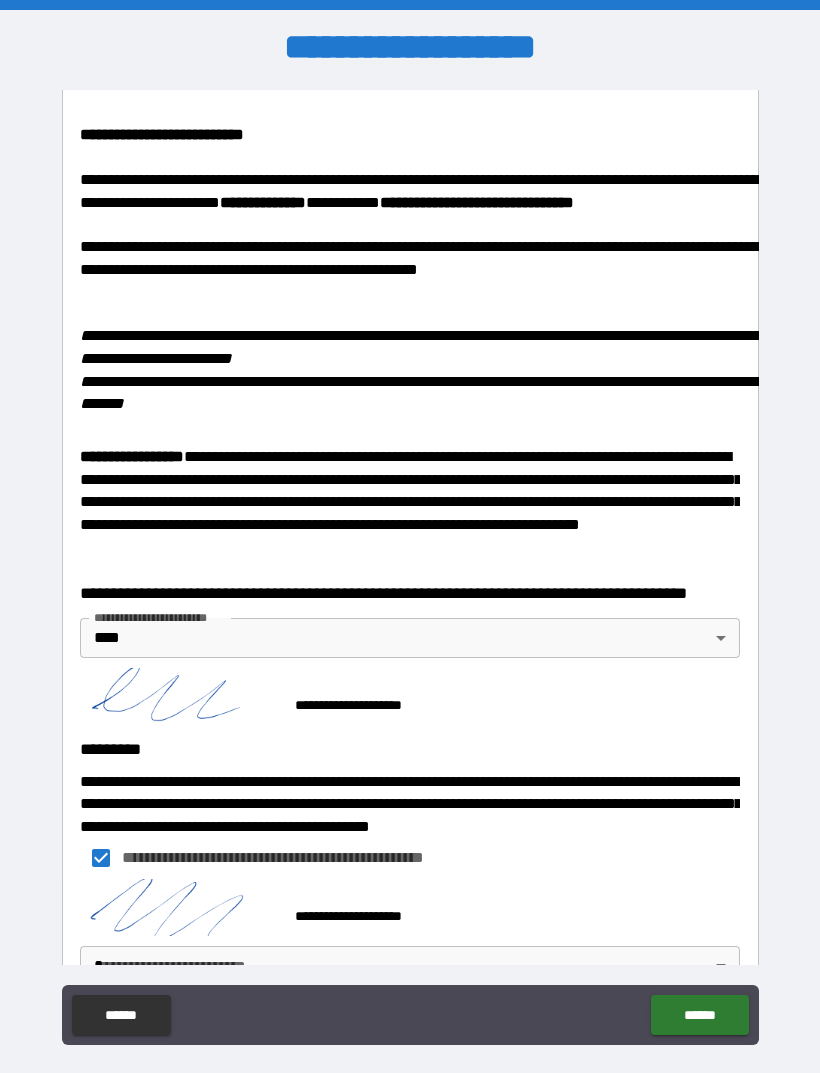 click on "**********" at bounding box center [410, 568] 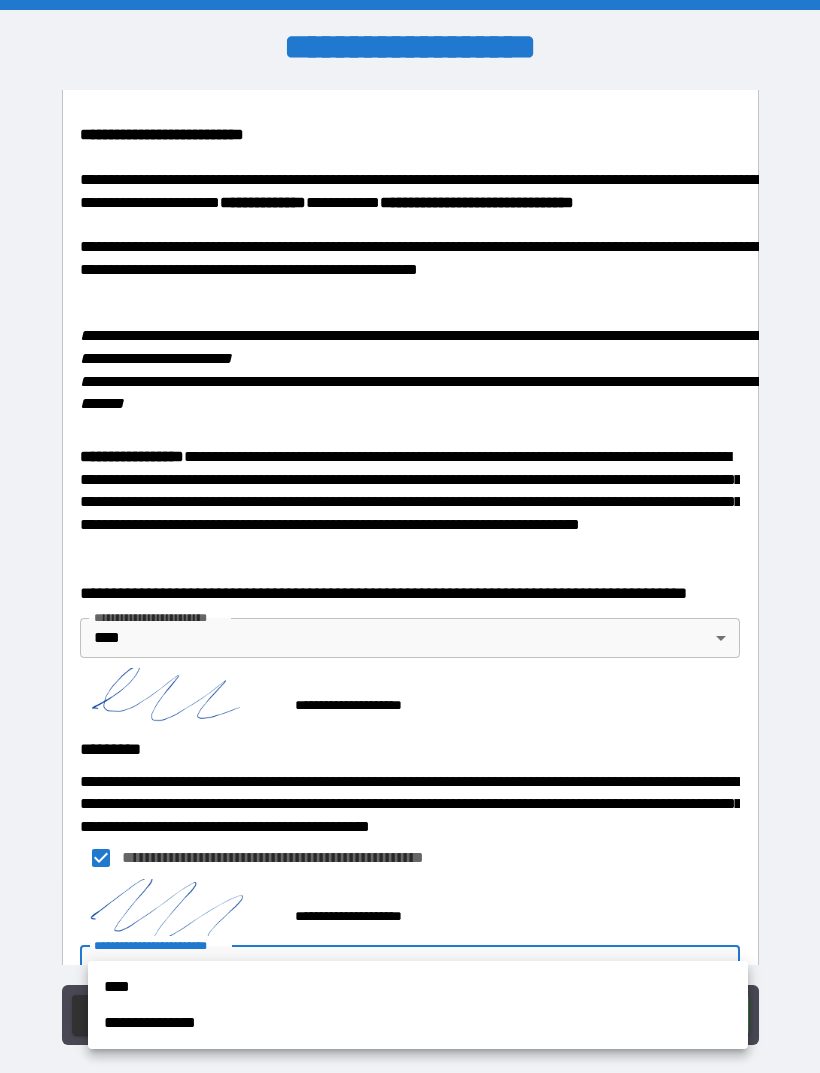 click on "****" at bounding box center [418, 987] 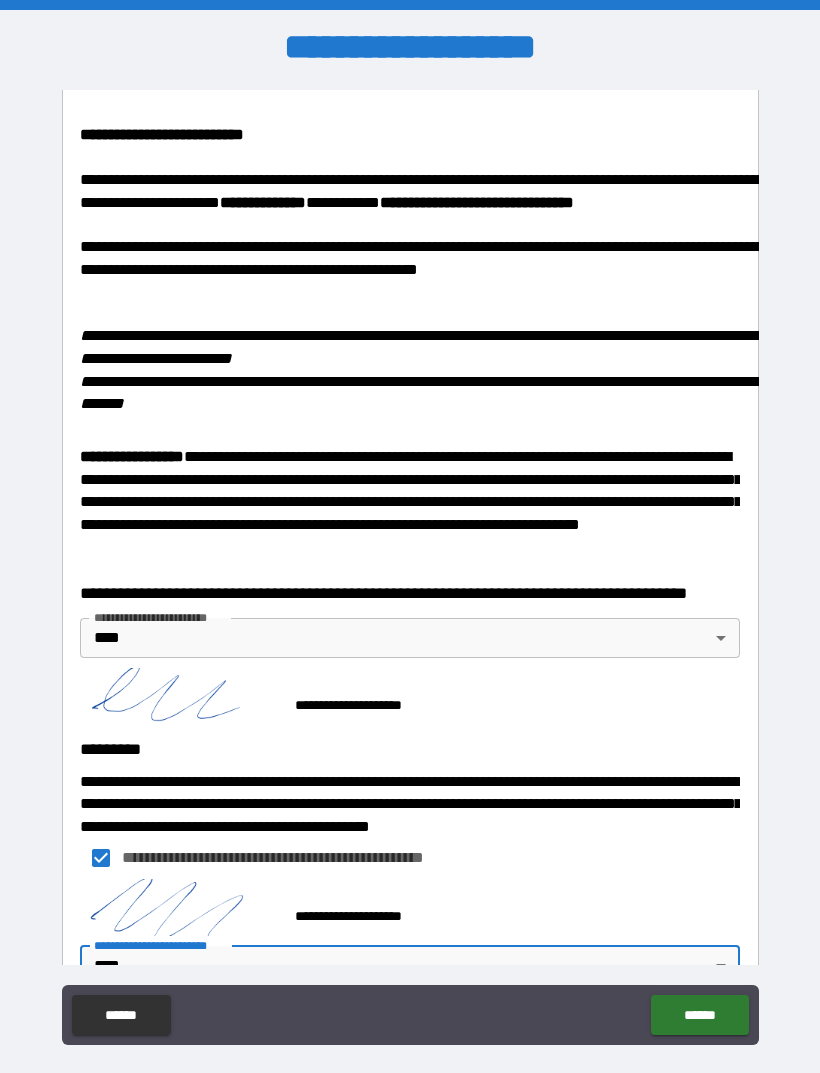 click on "******" at bounding box center [699, 1015] 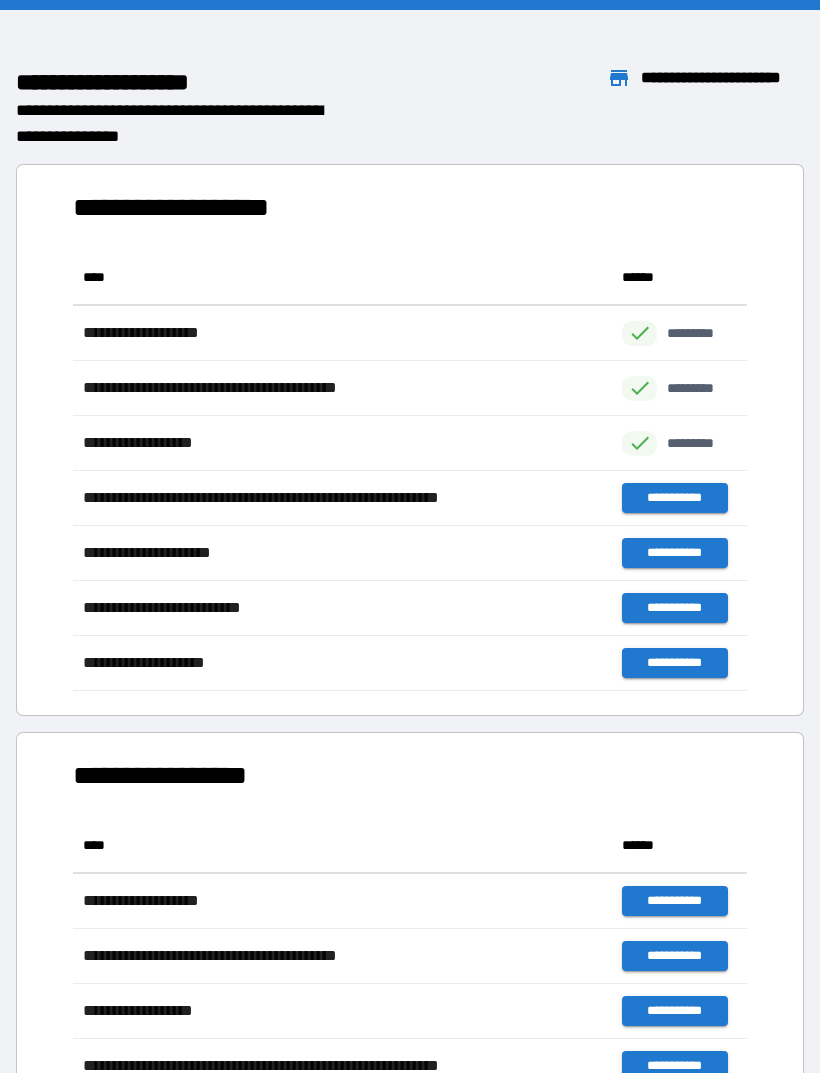 scroll, scrollTop: 1, scrollLeft: 1, axis: both 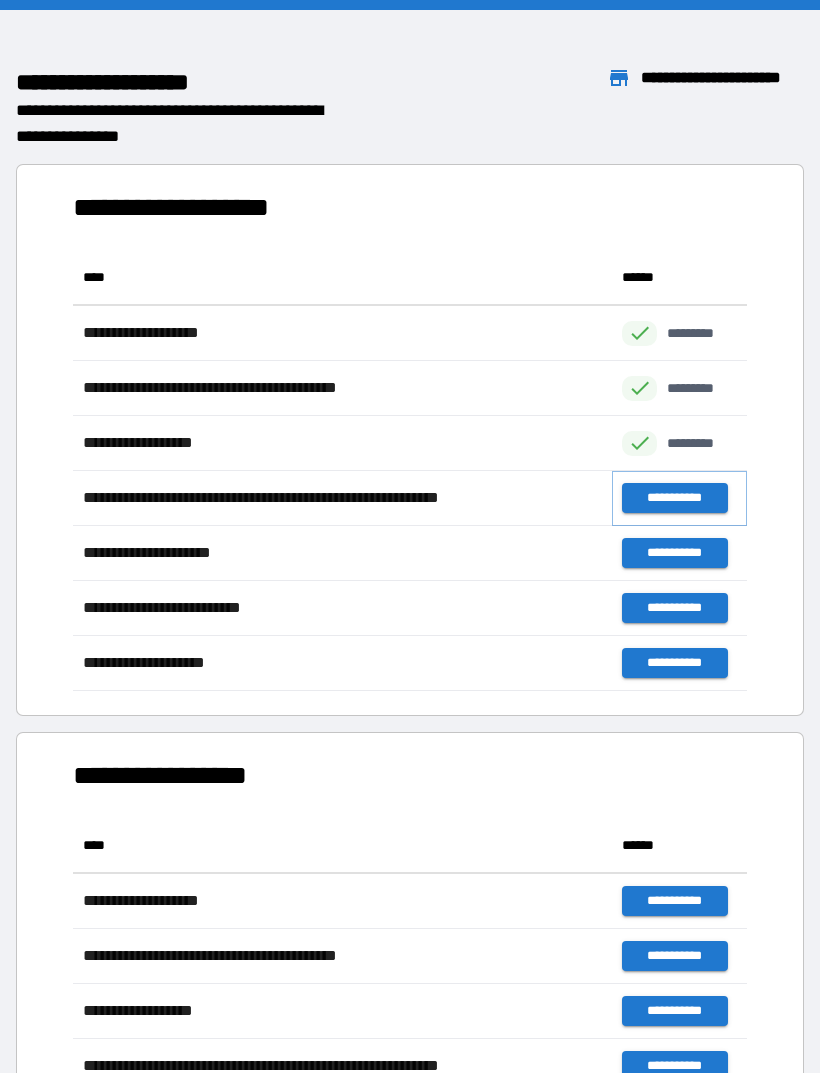 click on "**********" at bounding box center [674, 498] 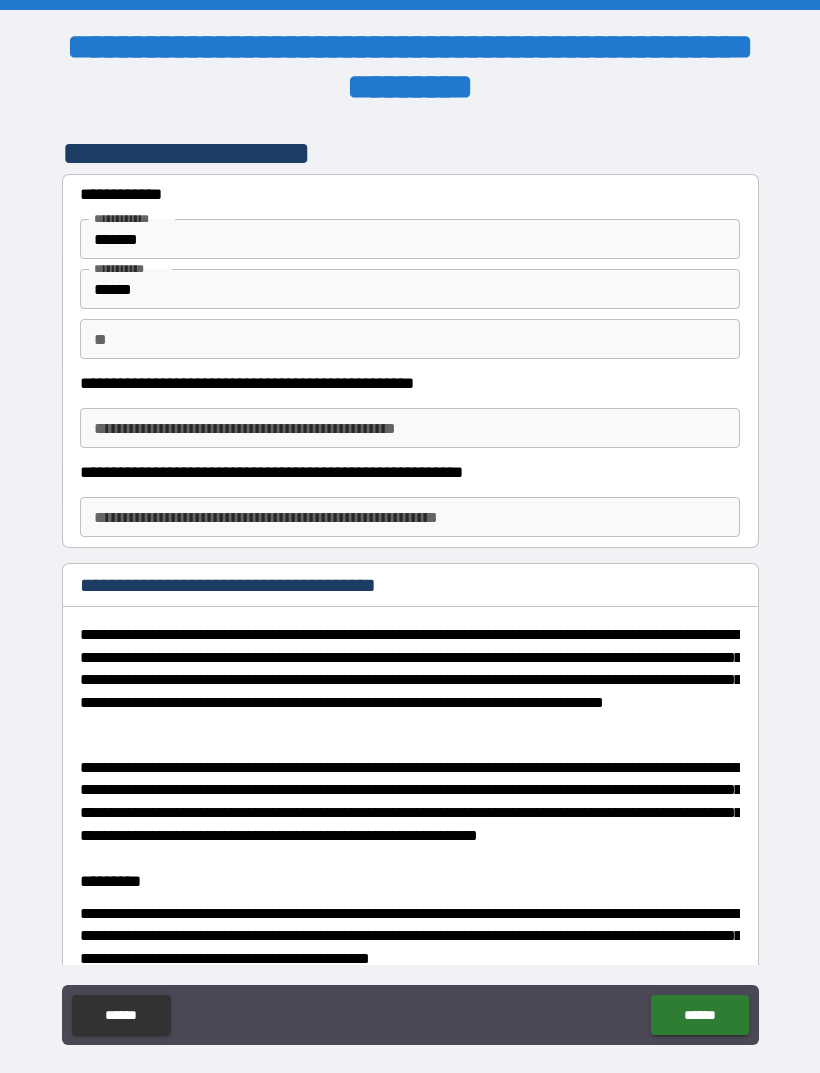 click on "**********" at bounding box center (410, 428) 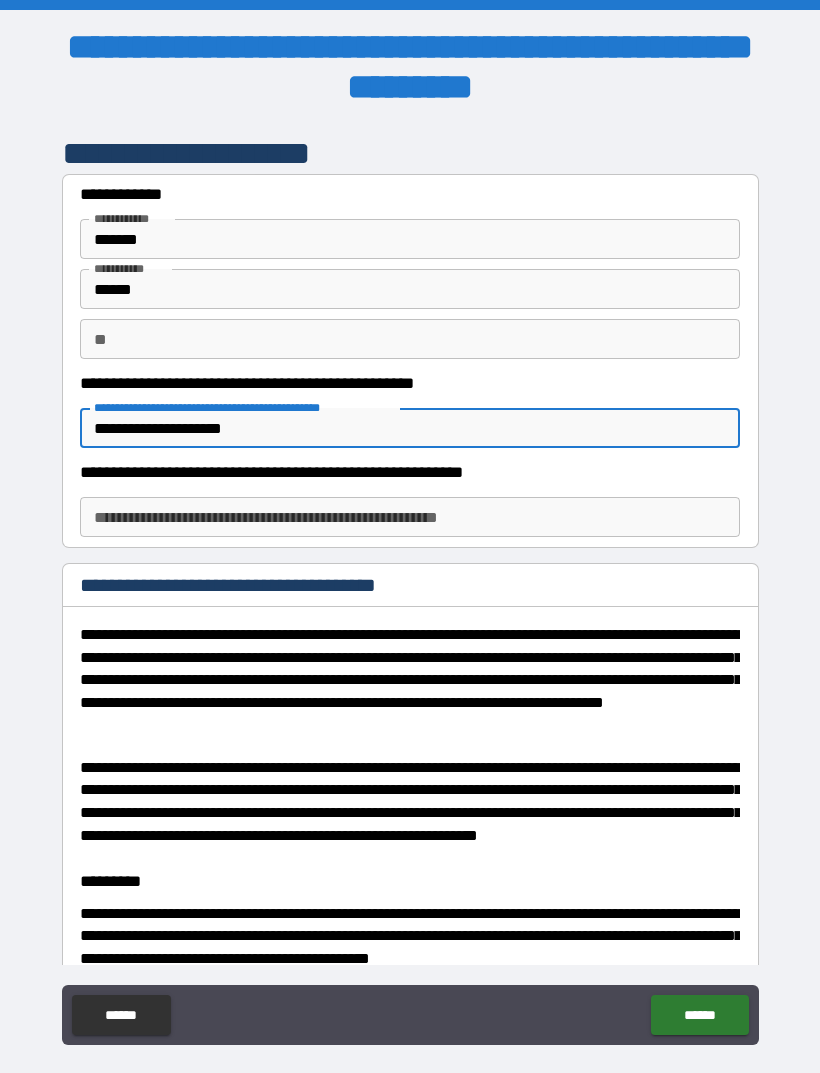 click on "**********" at bounding box center (410, 428) 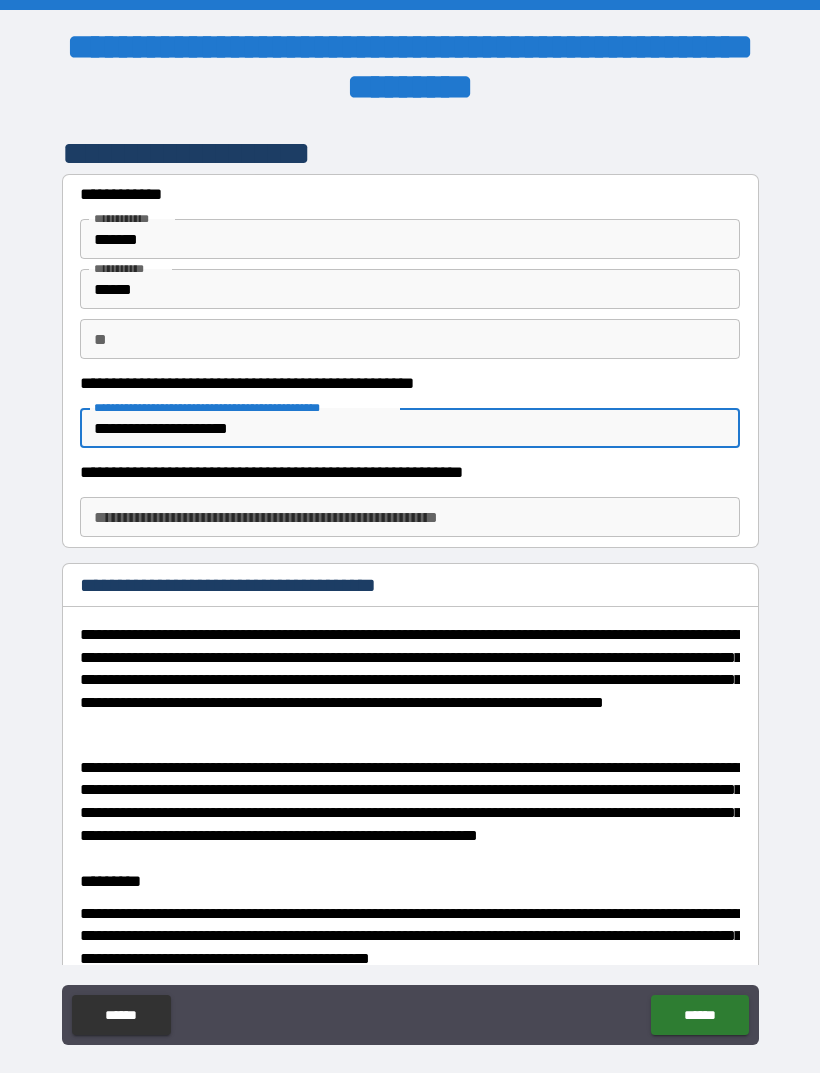 click on "**********" at bounding box center (410, 428) 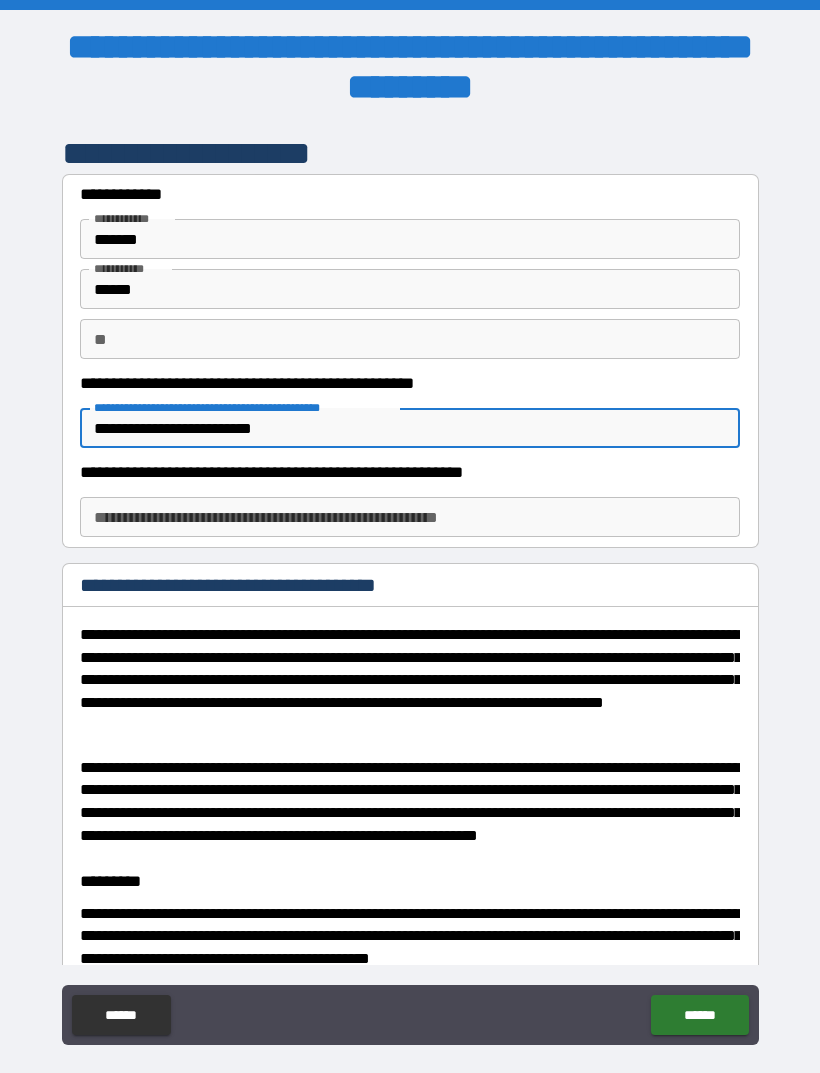 type on "**********" 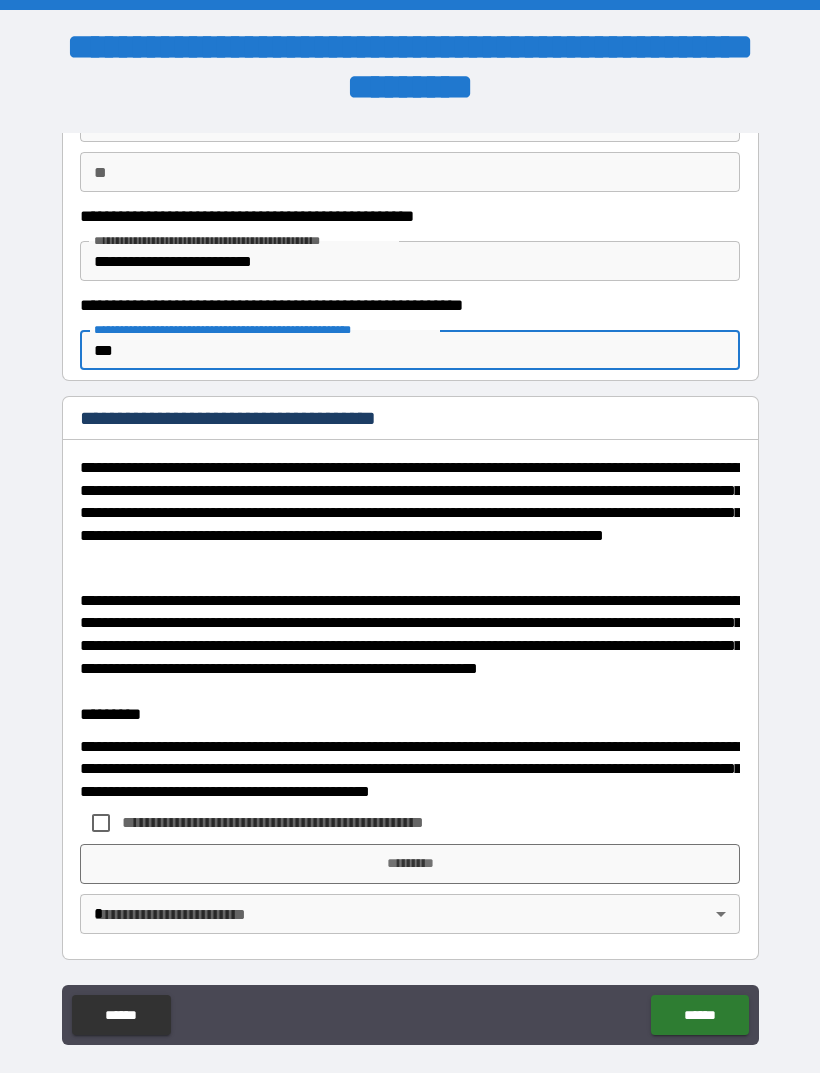 scroll, scrollTop: 166, scrollLeft: 0, axis: vertical 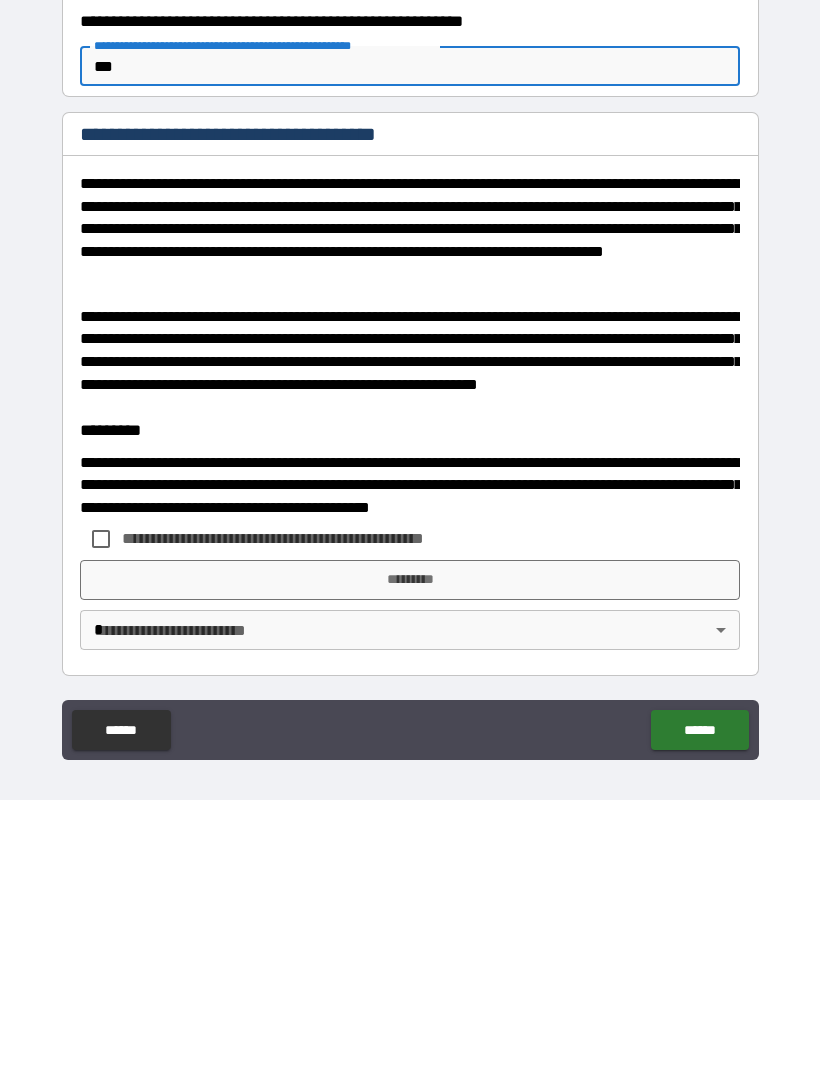 type on "***" 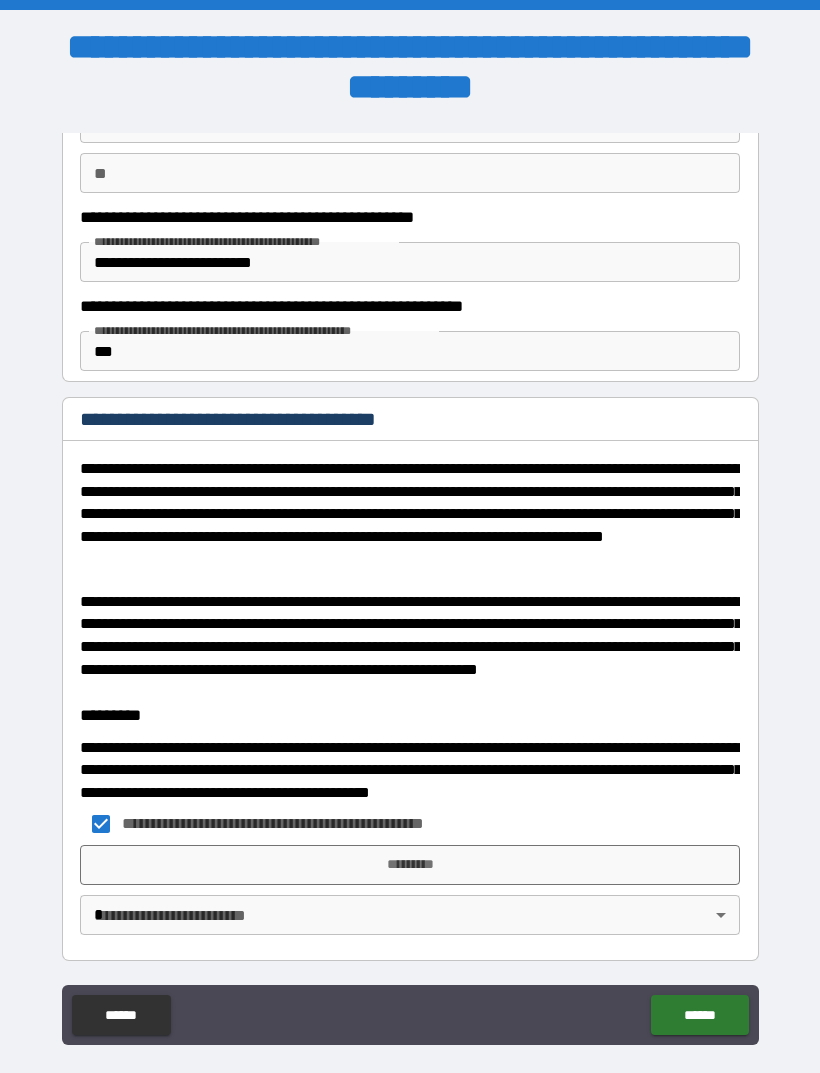 click on "*********" at bounding box center [410, 865] 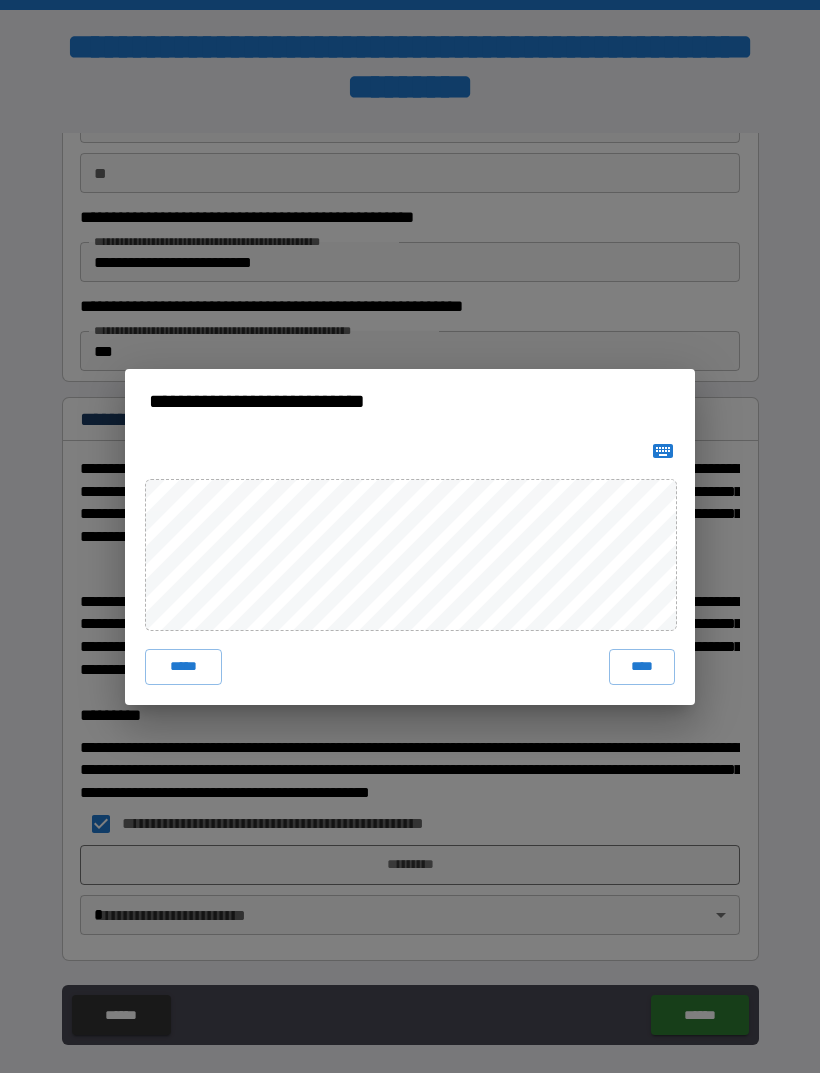 click on "**********" at bounding box center (410, 536) 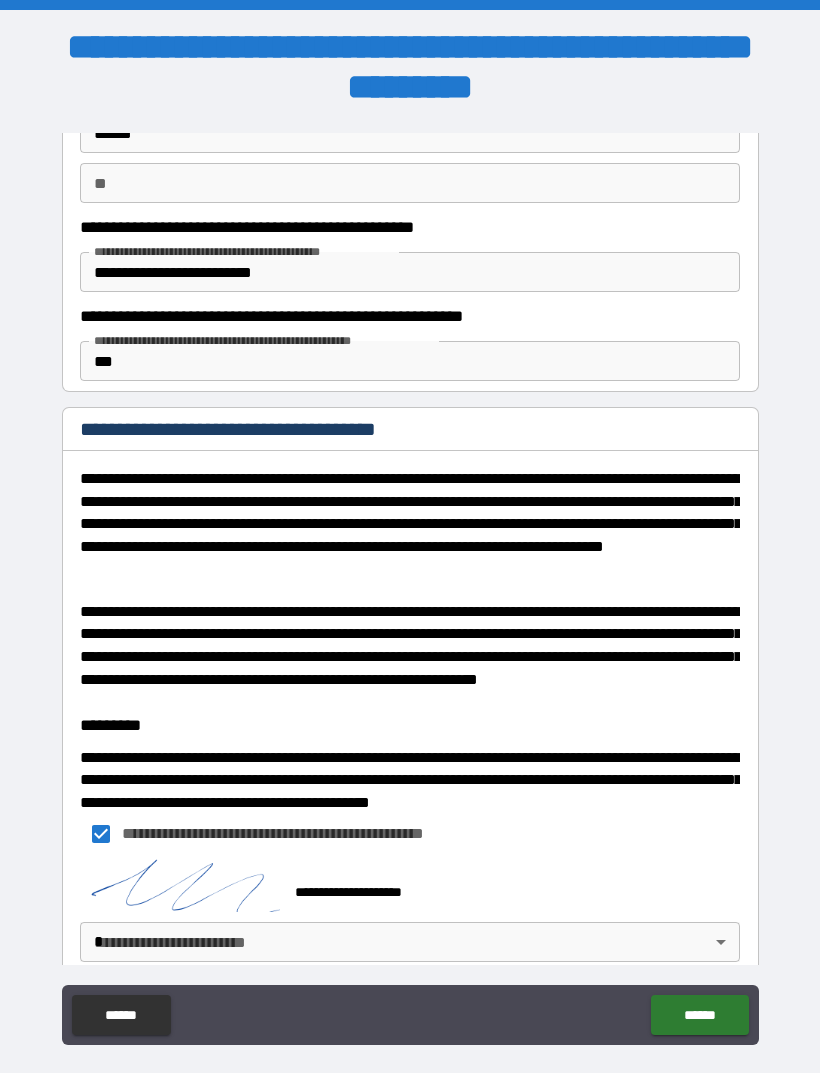 click on "**********" at bounding box center [410, 568] 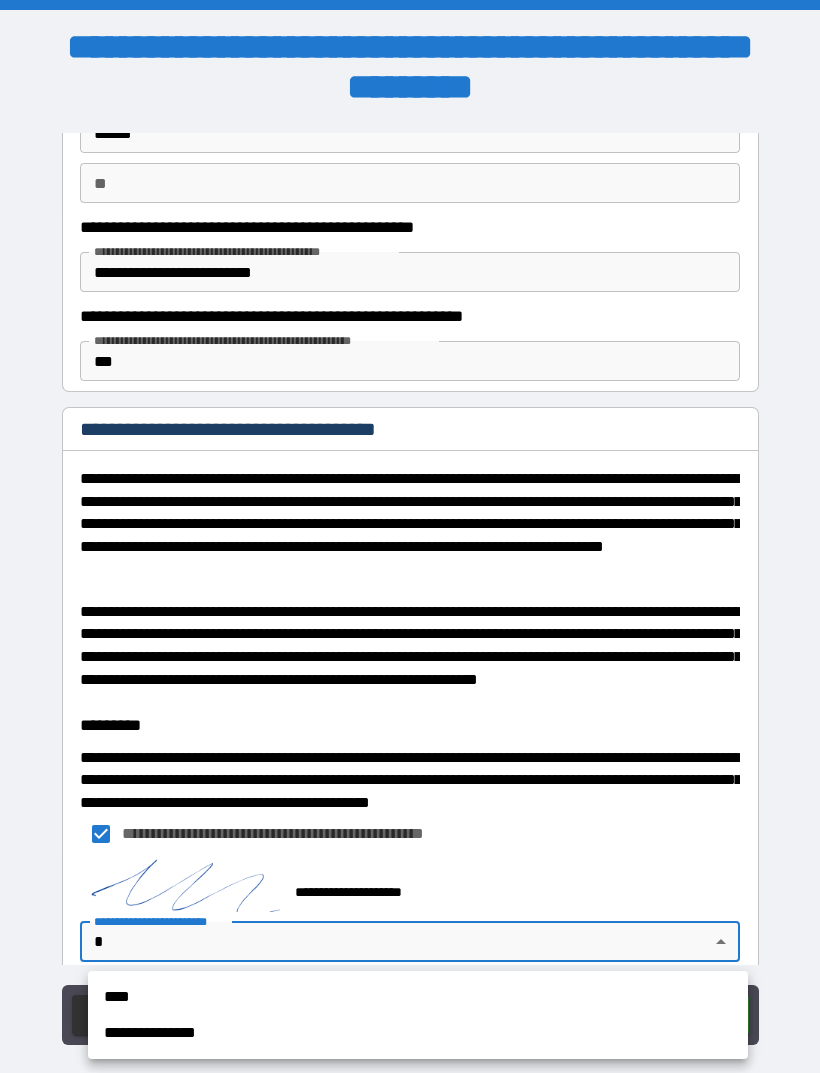 click on "****" at bounding box center (418, 997) 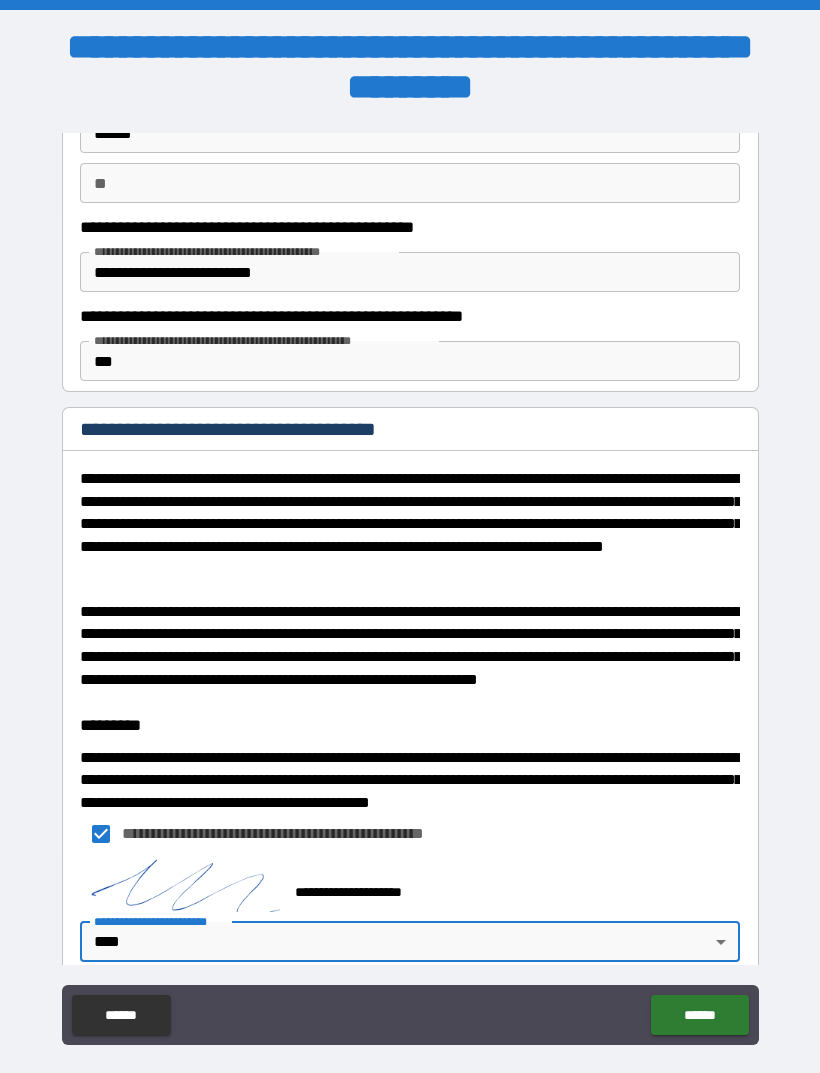 click on "******" at bounding box center [699, 1015] 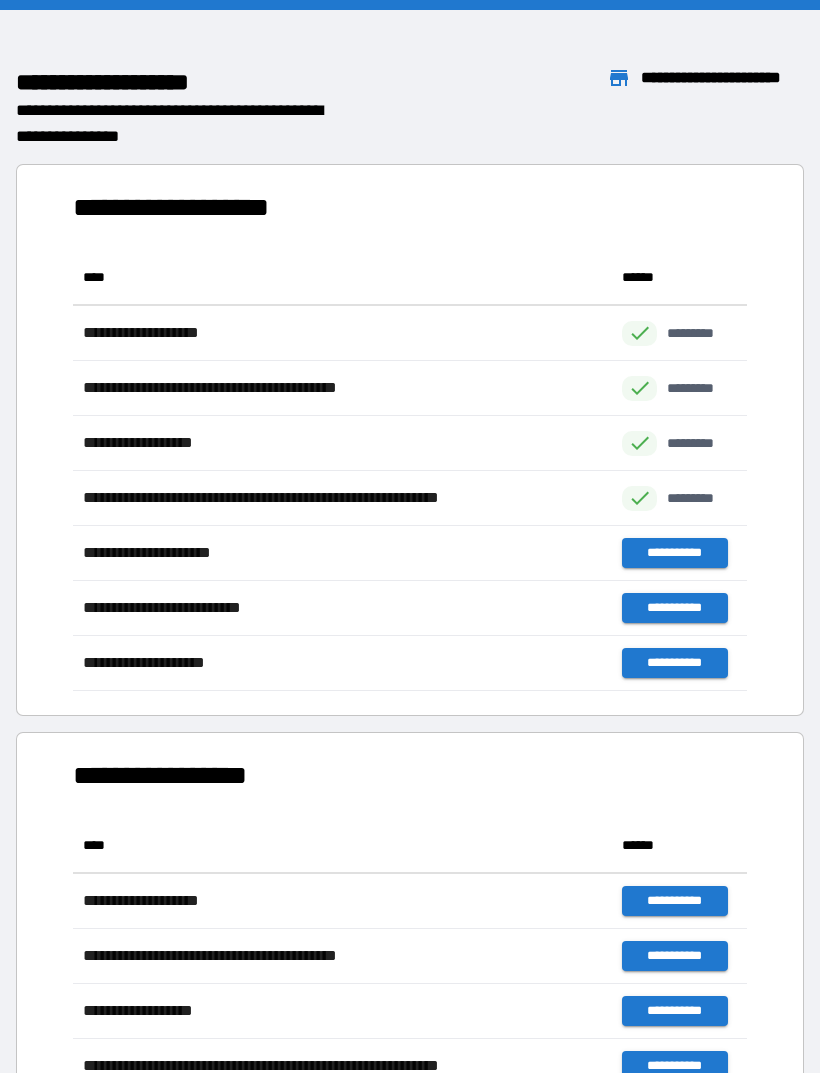scroll, scrollTop: 1, scrollLeft: 1, axis: both 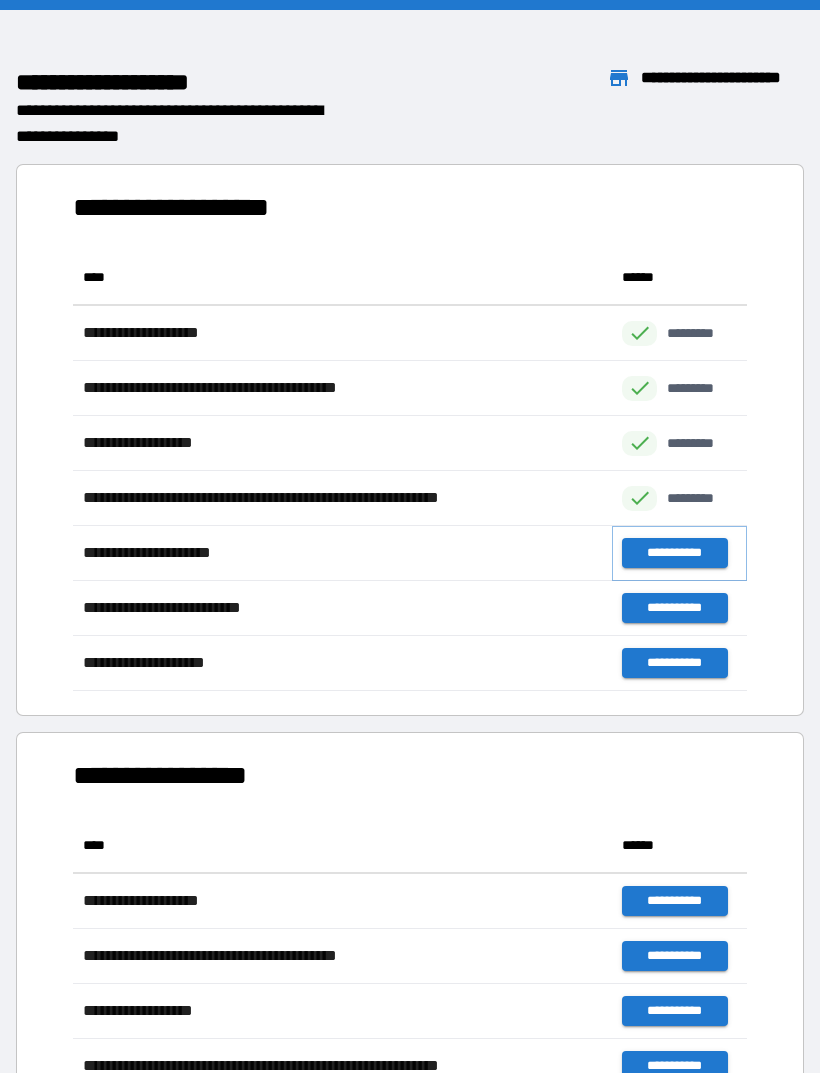 click on "**********" at bounding box center [674, 553] 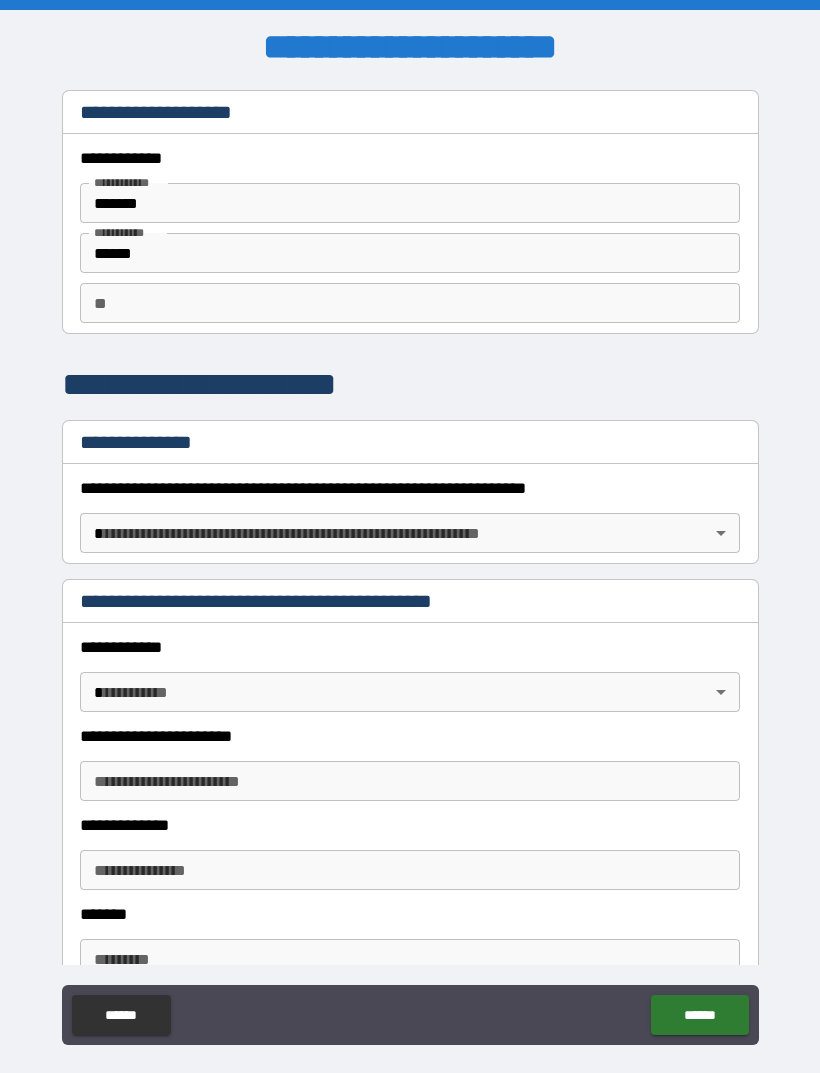 click on "**********" at bounding box center [410, 568] 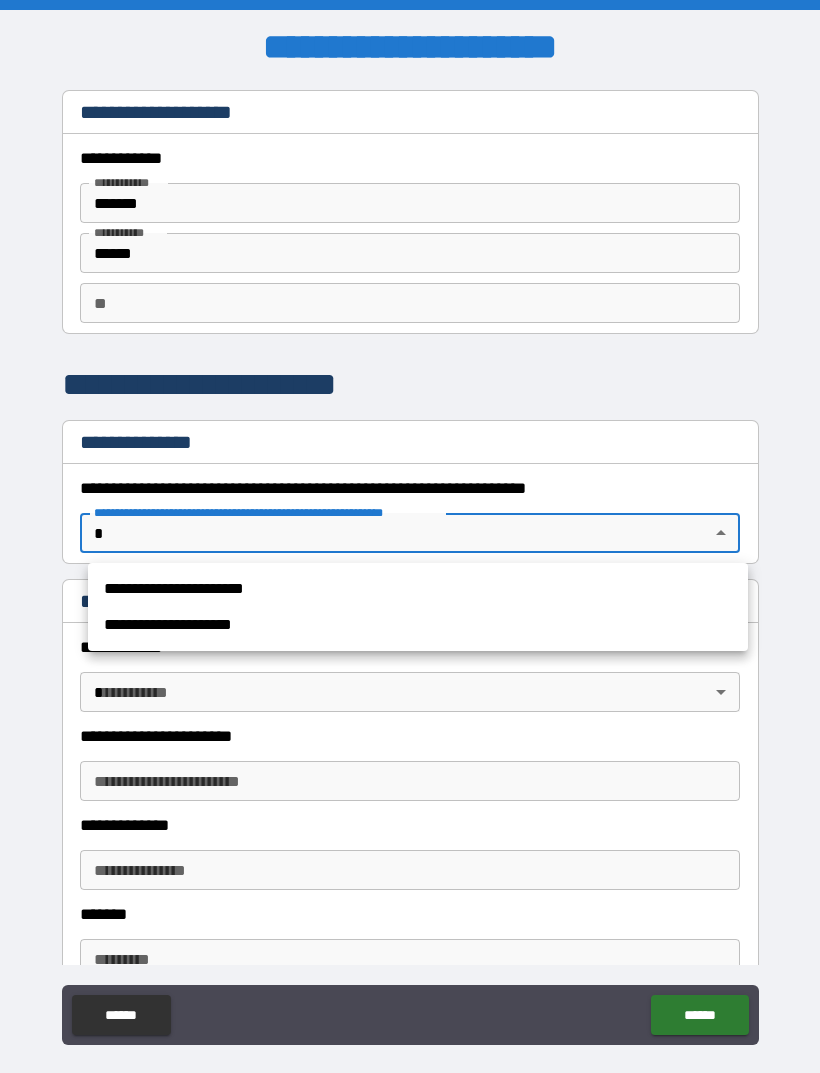 click on "**********" at bounding box center [418, 589] 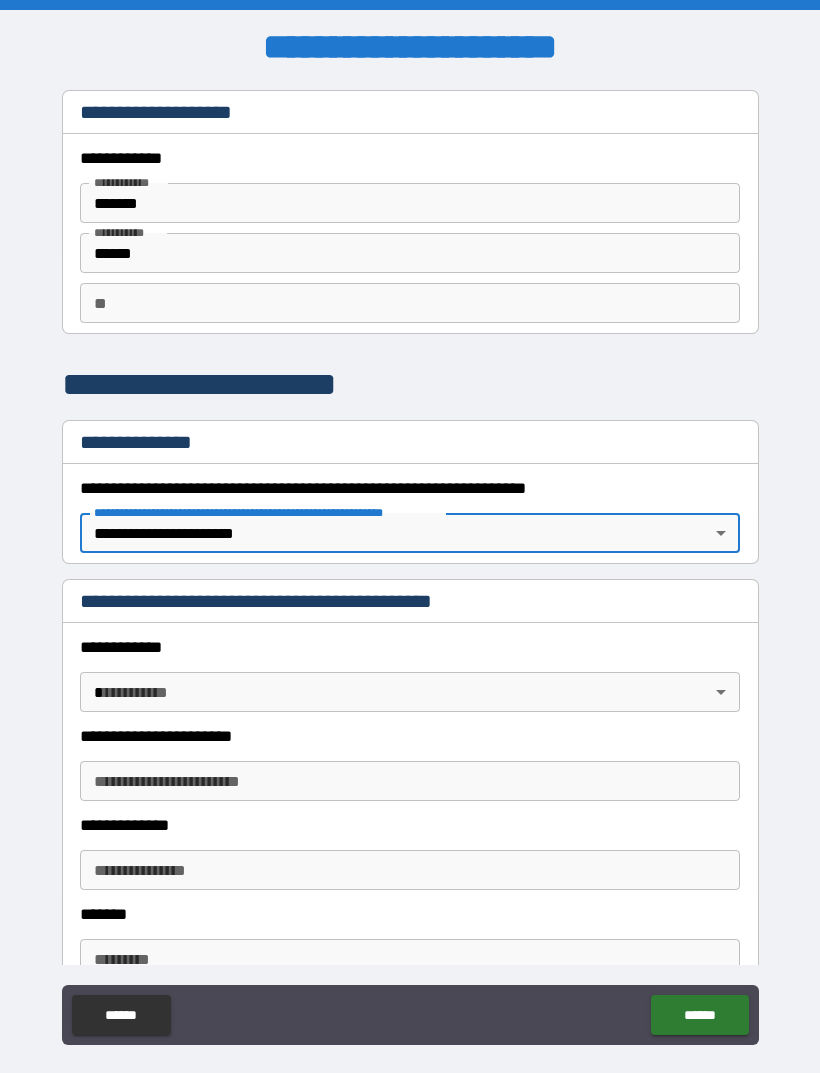 click on "**********" at bounding box center (410, 568) 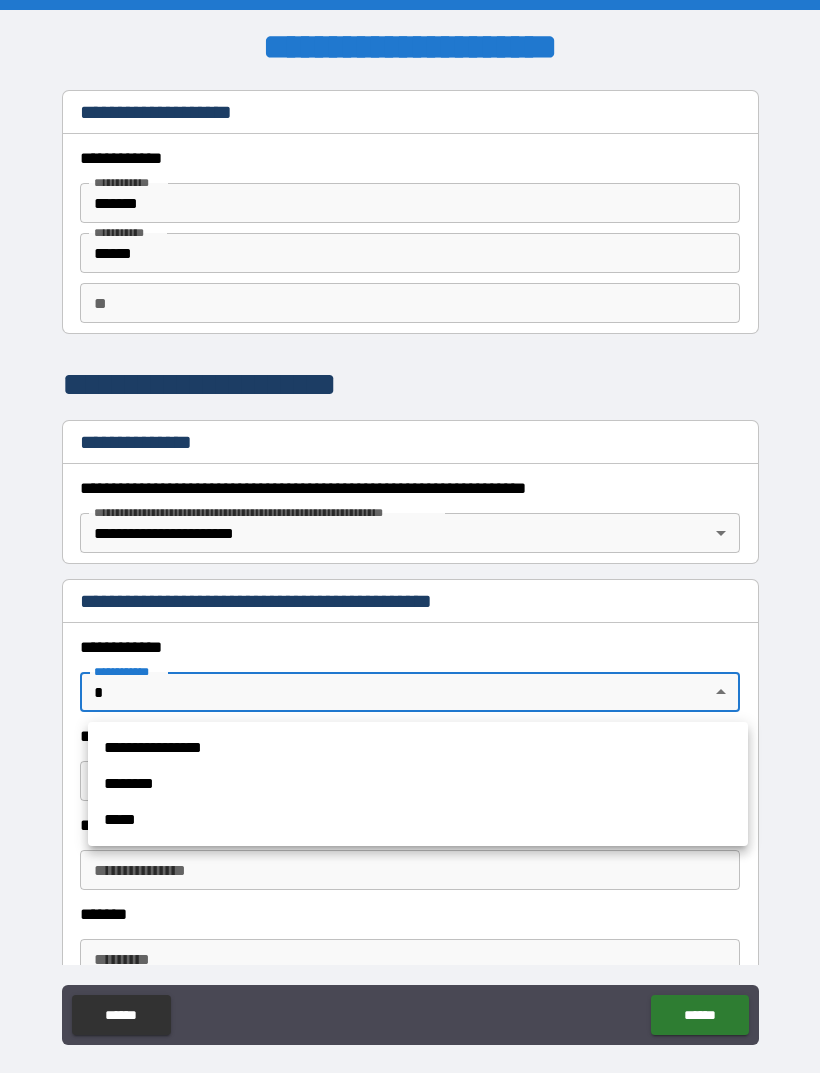 click on "**********" at bounding box center [418, 748] 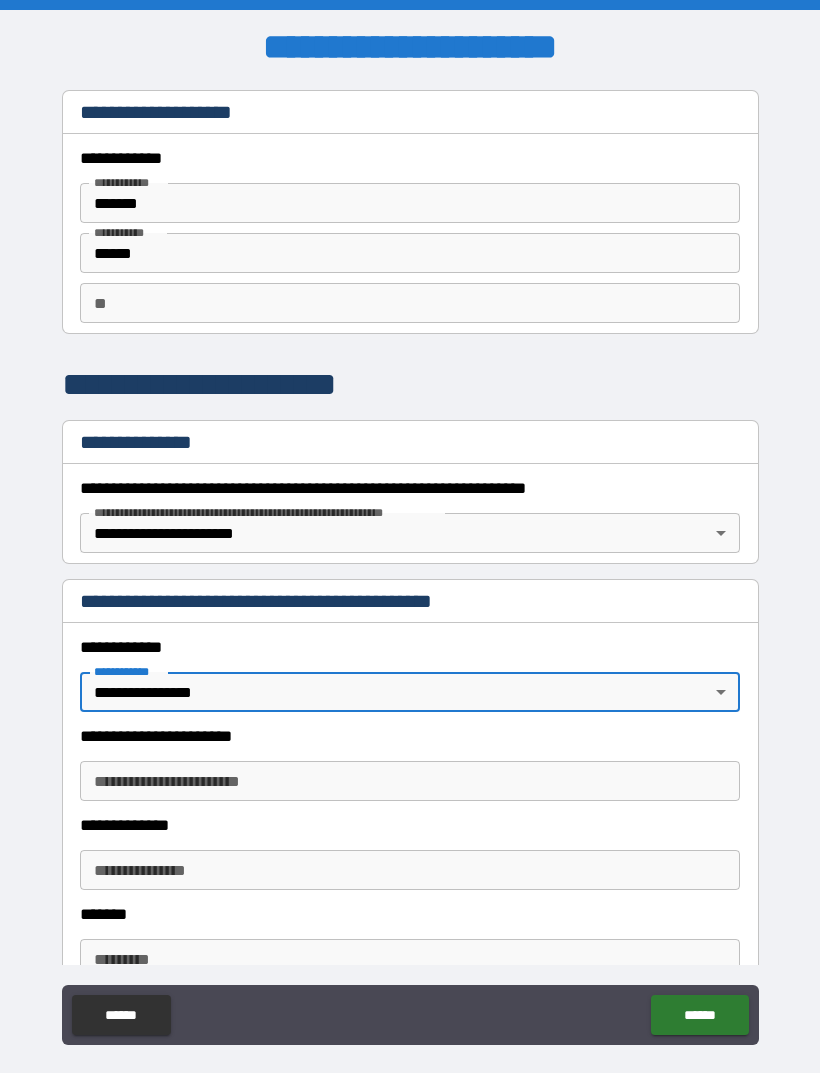click on "**********" at bounding box center [410, 781] 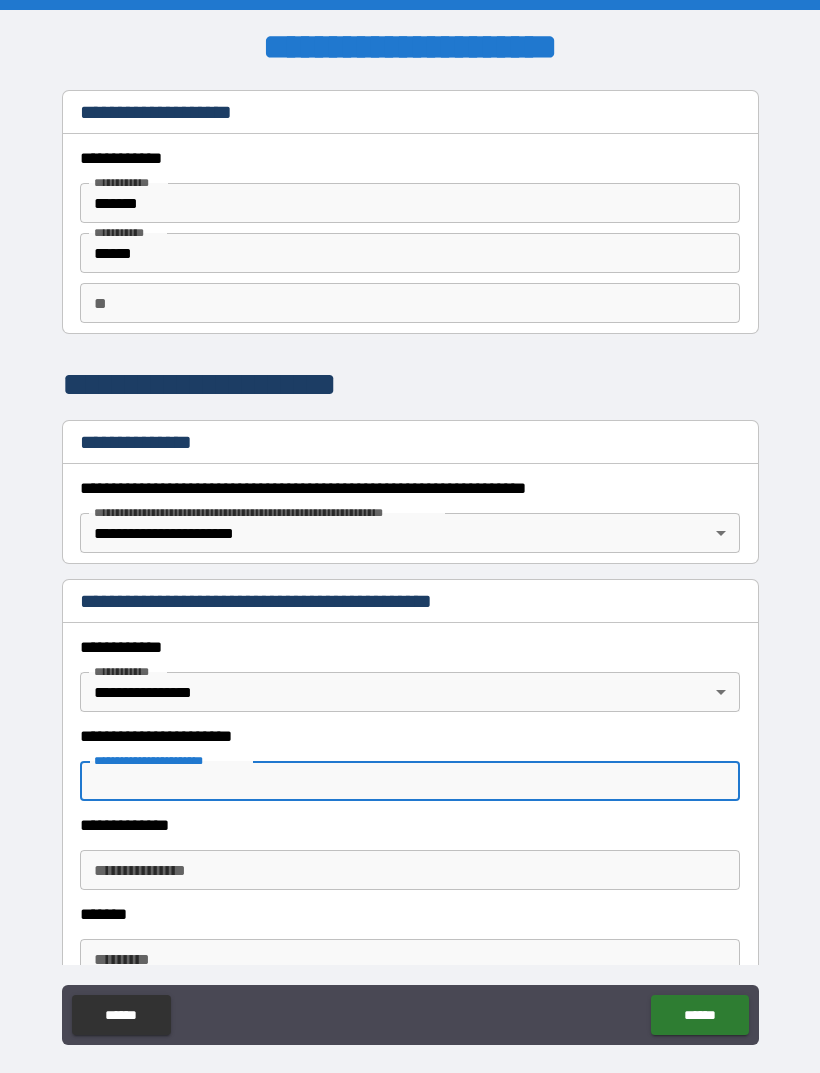 scroll, scrollTop: 64, scrollLeft: 0, axis: vertical 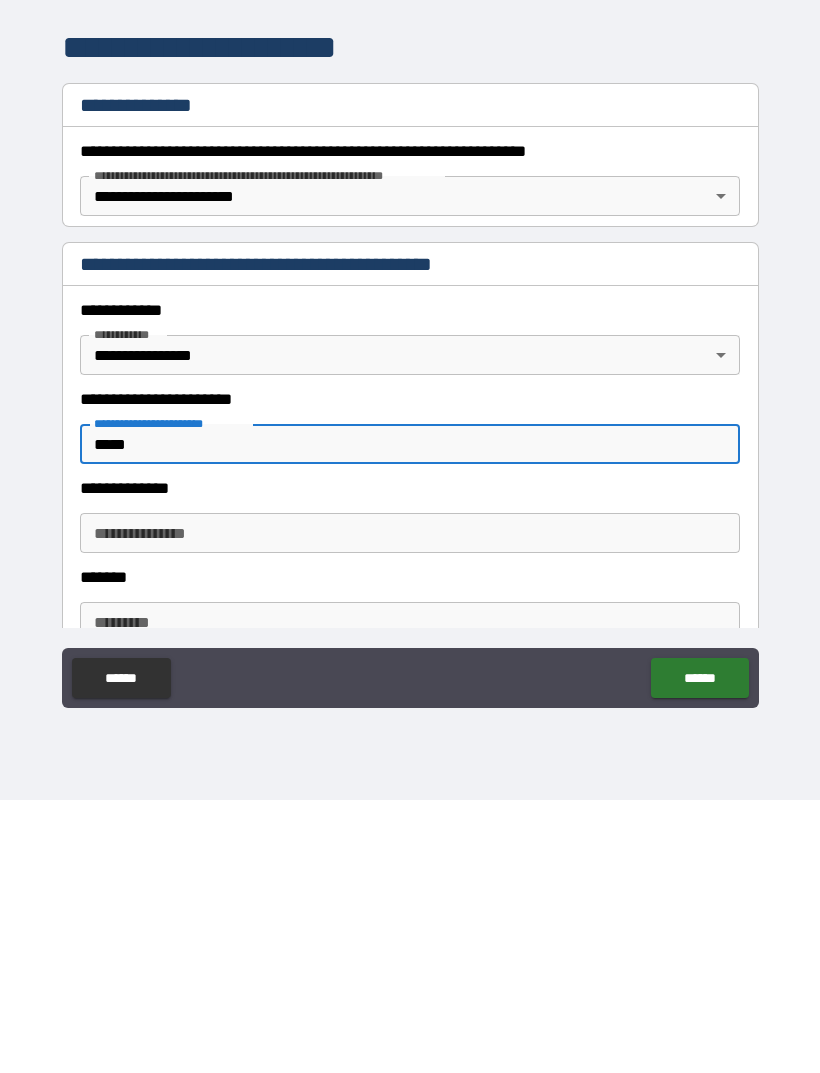 type on "*****" 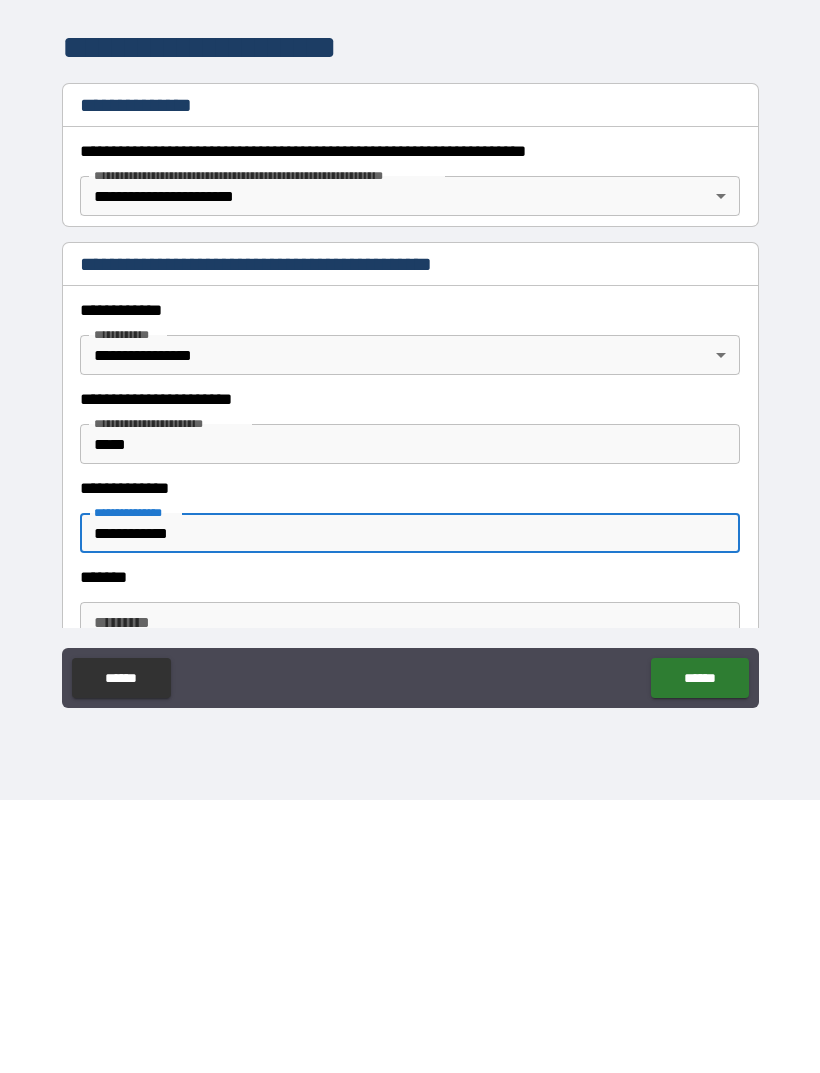 type on "**********" 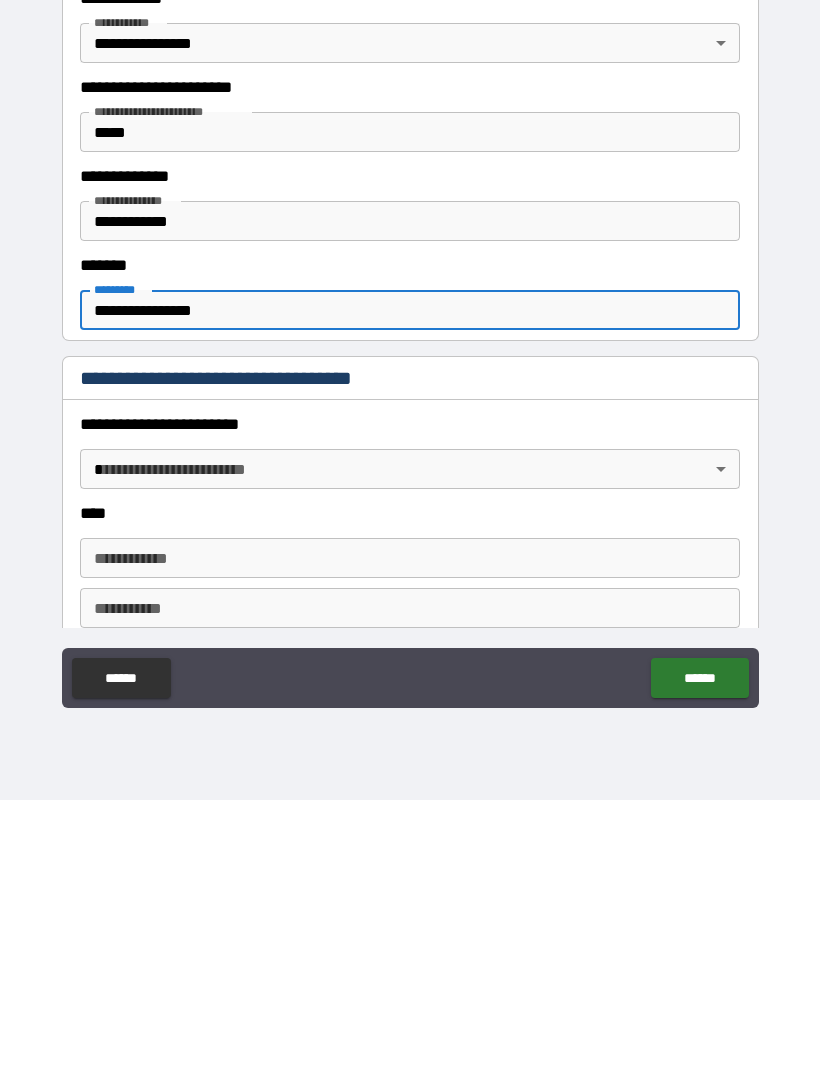 scroll, scrollTop: 316, scrollLeft: 0, axis: vertical 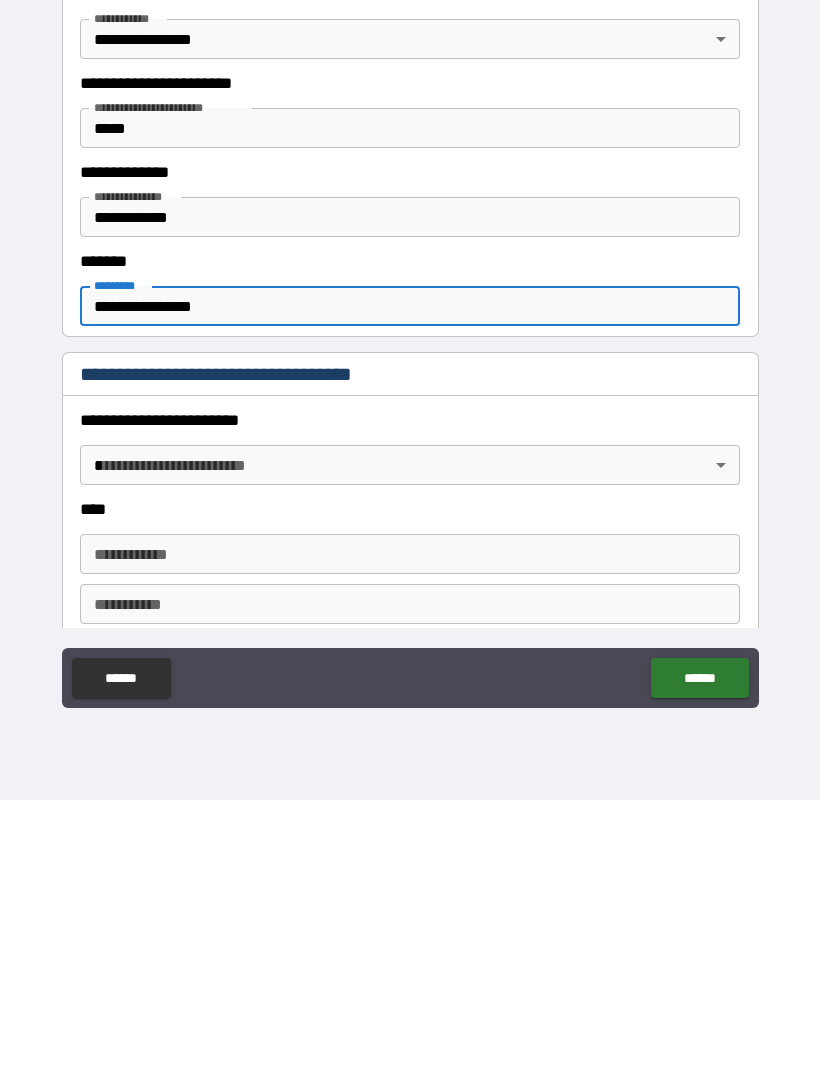 type on "**********" 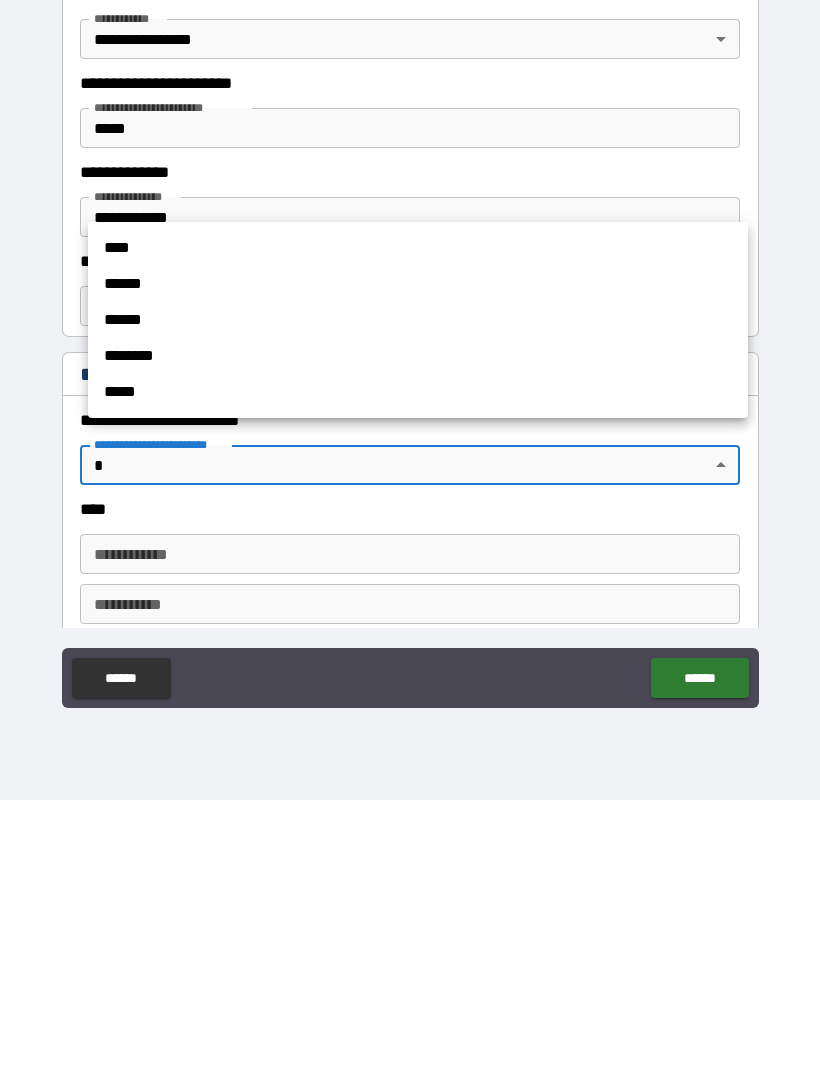 scroll, scrollTop: 0, scrollLeft: 0, axis: both 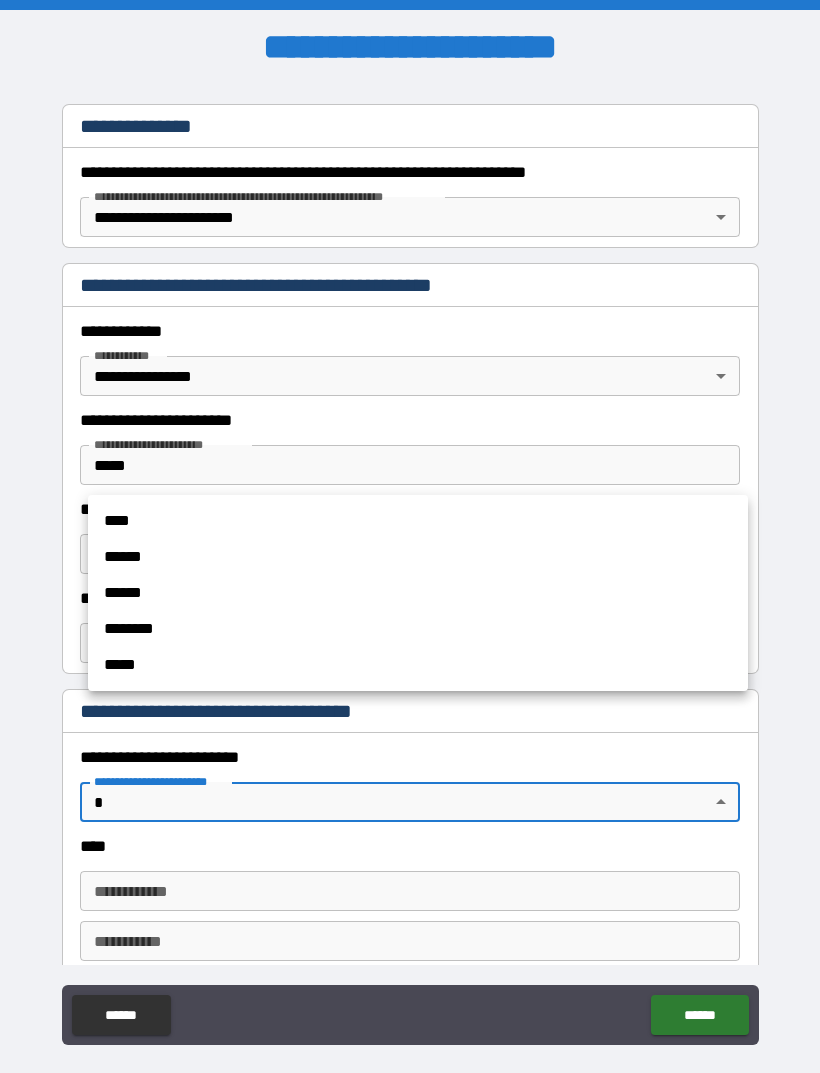 click on "****" at bounding box center (418, 521) 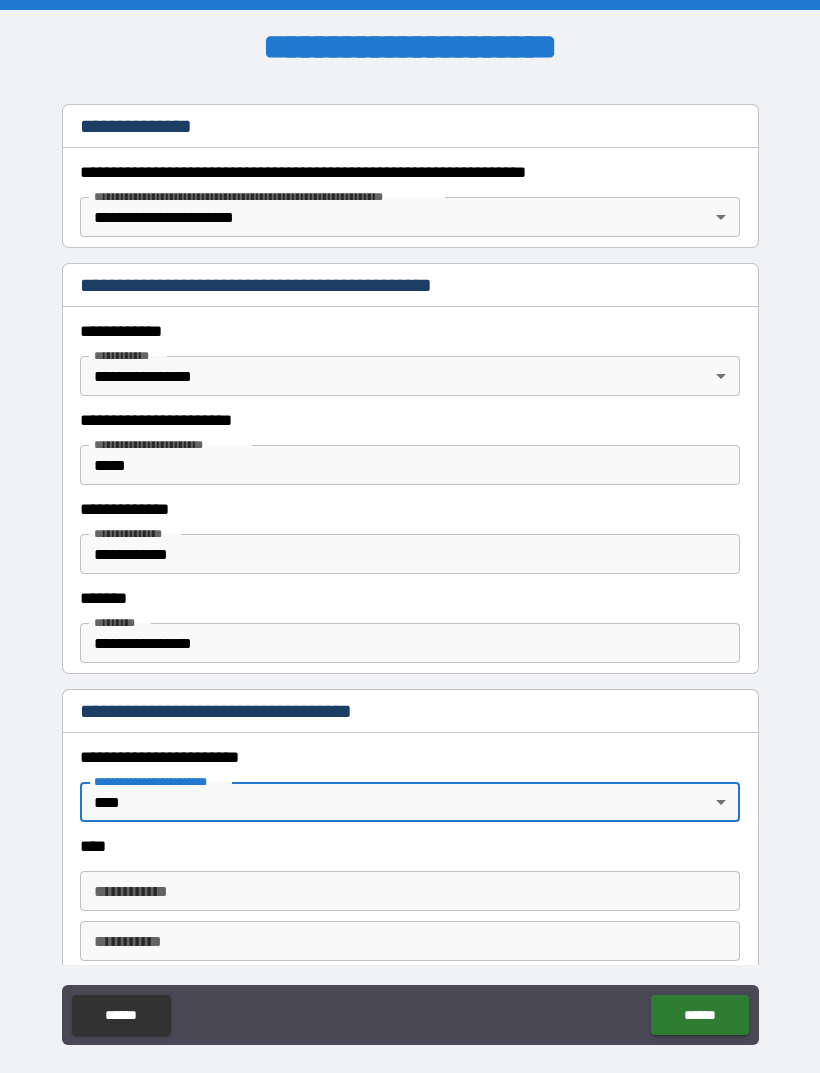 click on "**********" at bounding box center [410, 891] 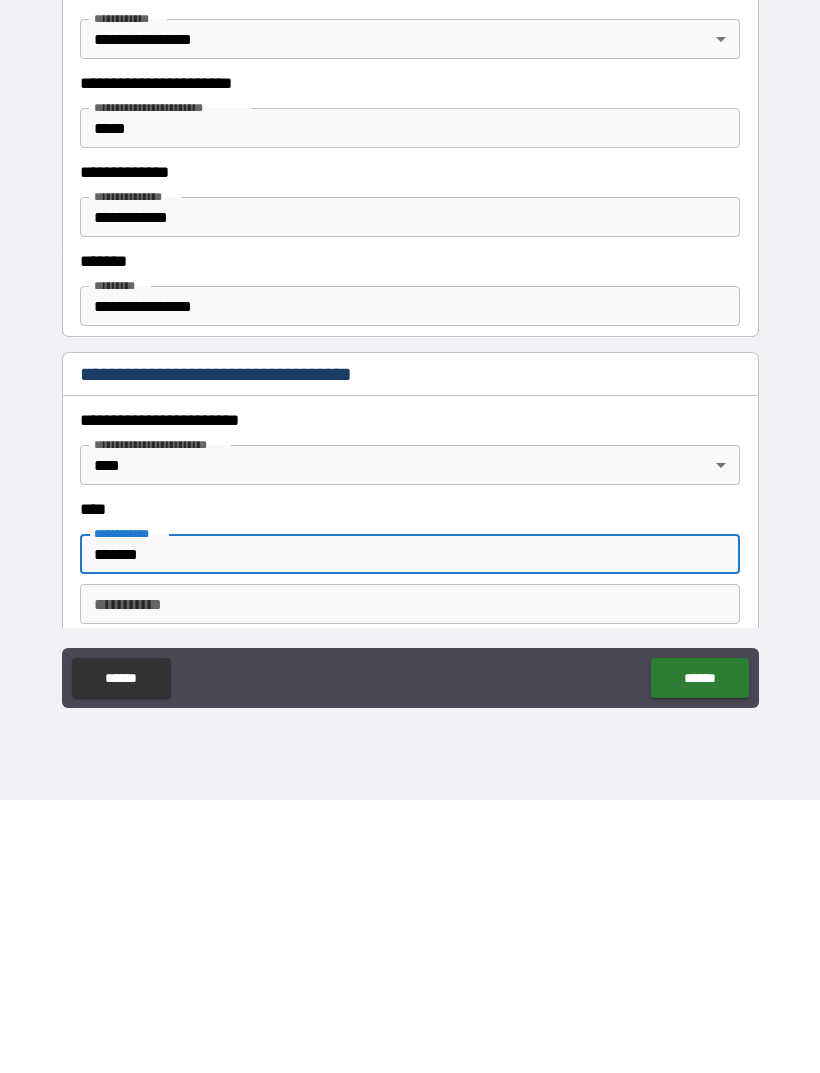 type on "*******" 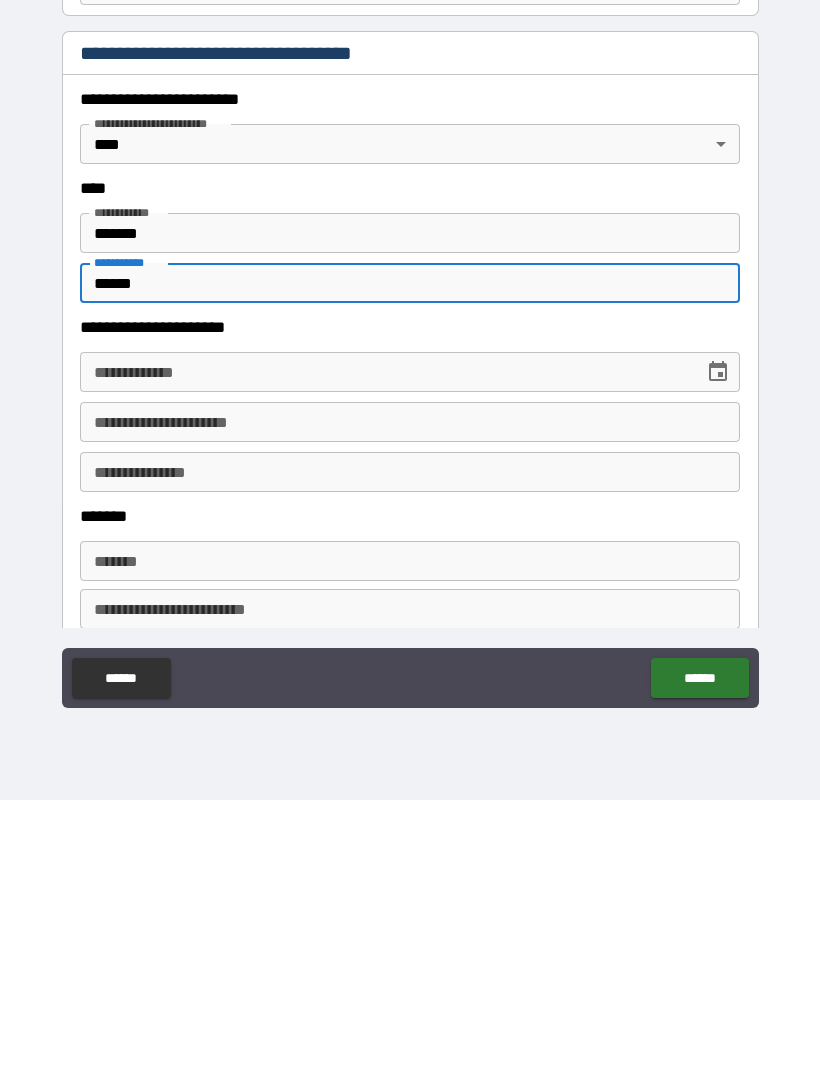 scroll, scrollTop: 640, scrollLeft: 0, axis: vertical 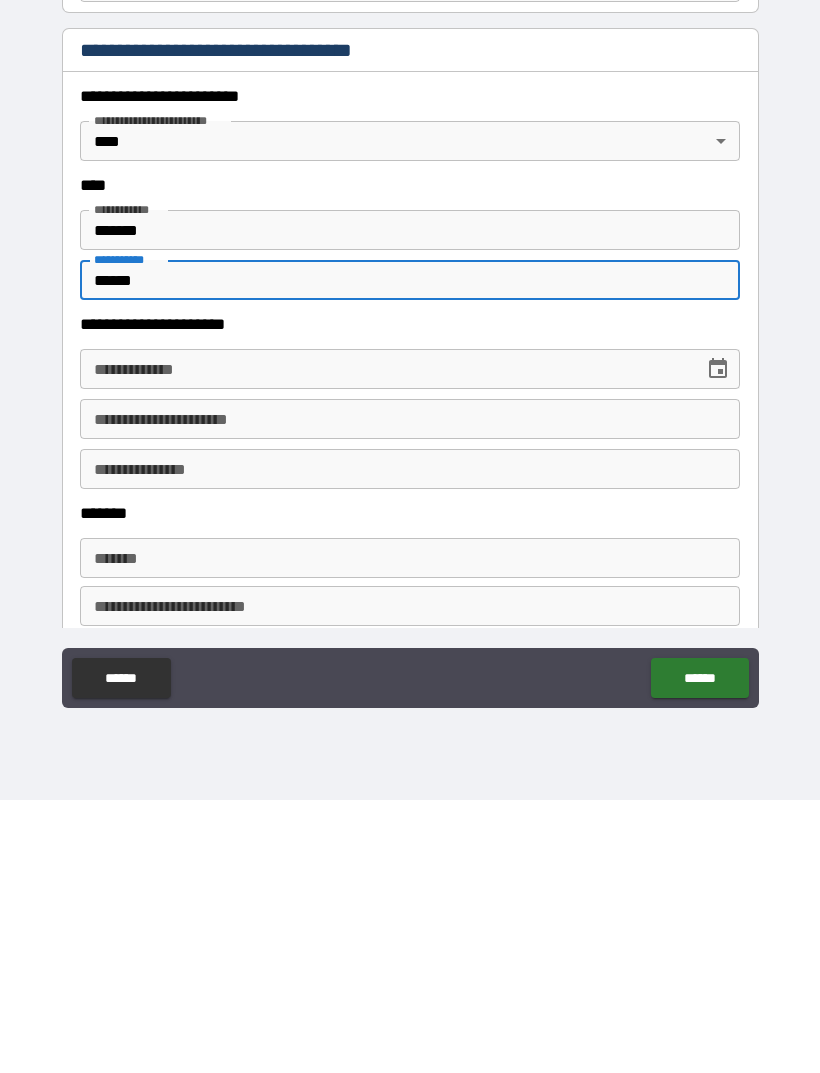 type on "******" 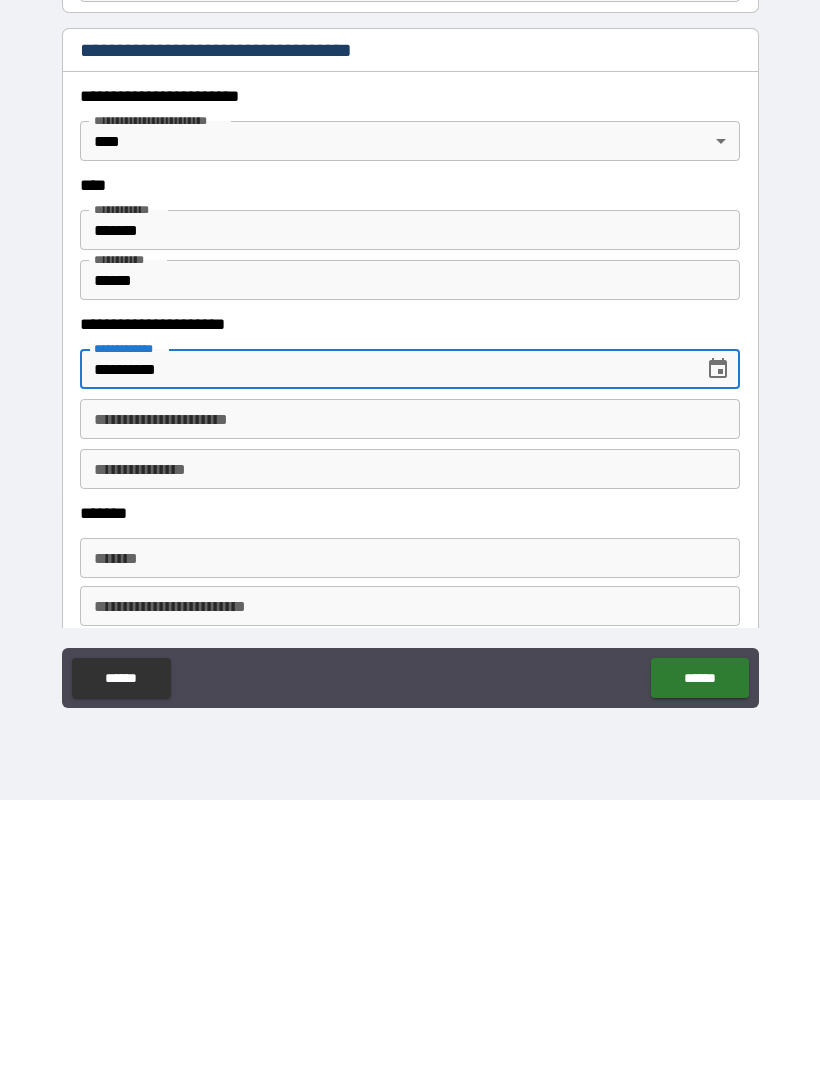 type on "**********" 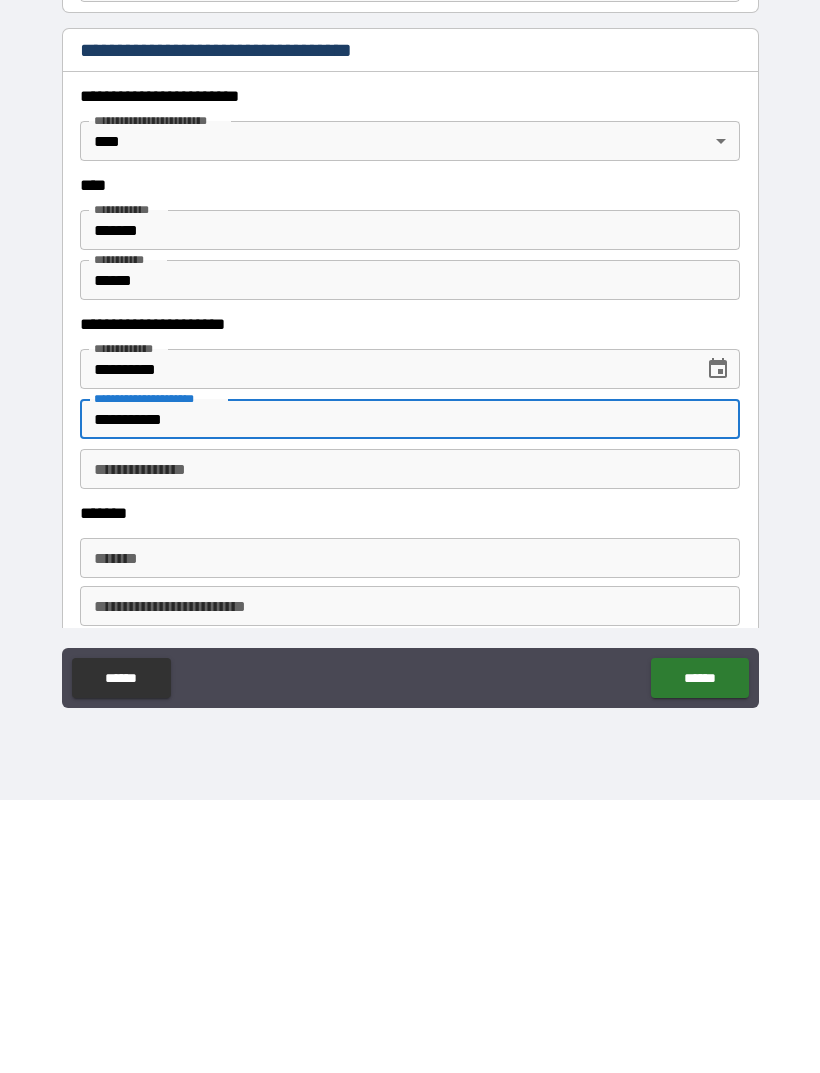 type on "**********" 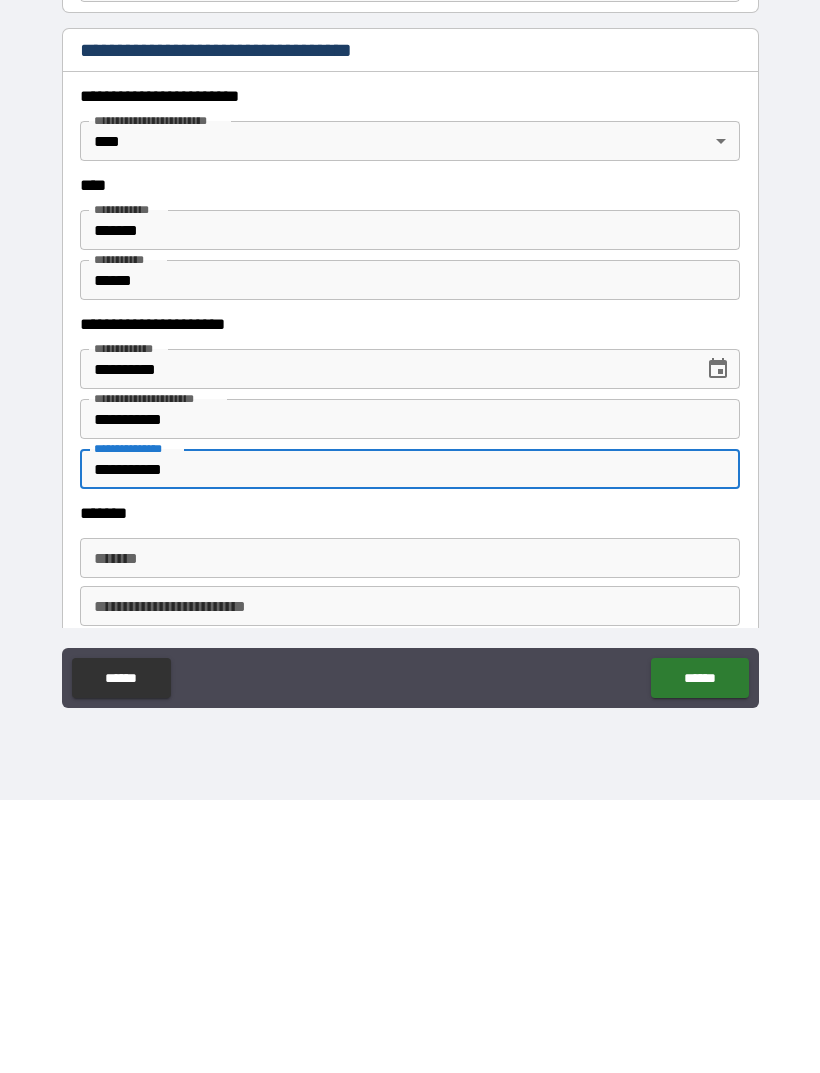 type on "**********" 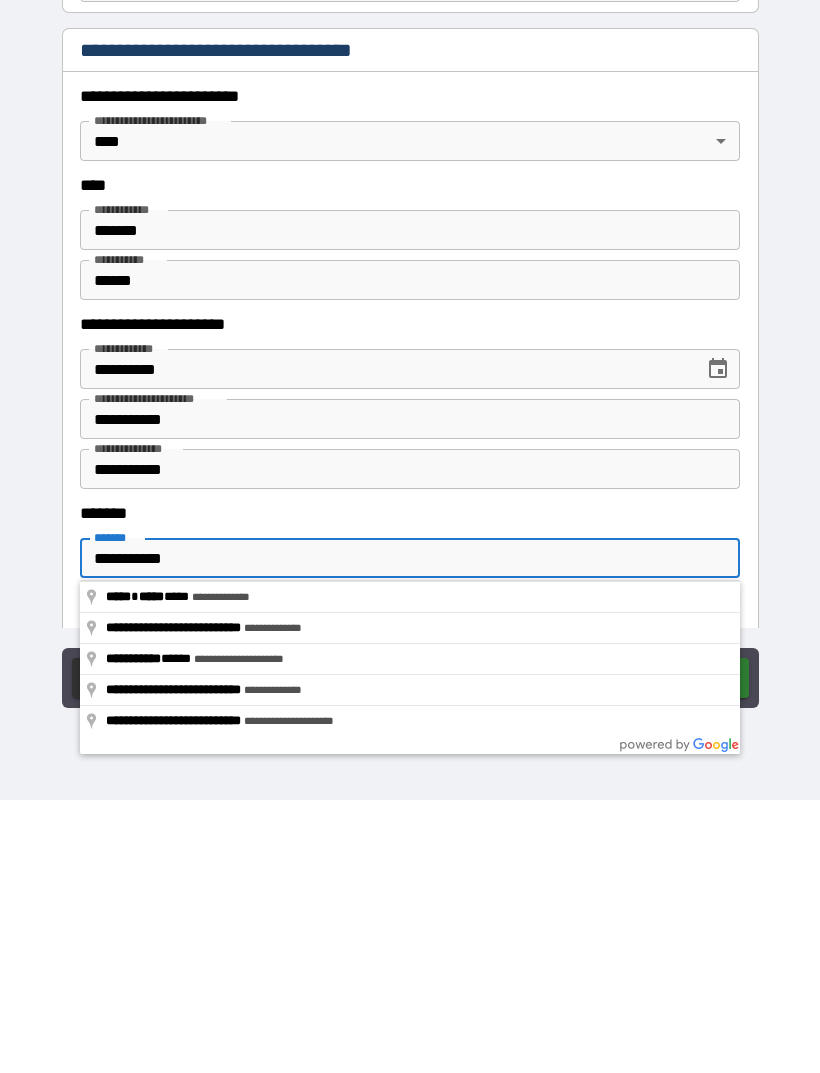 type on "**********" 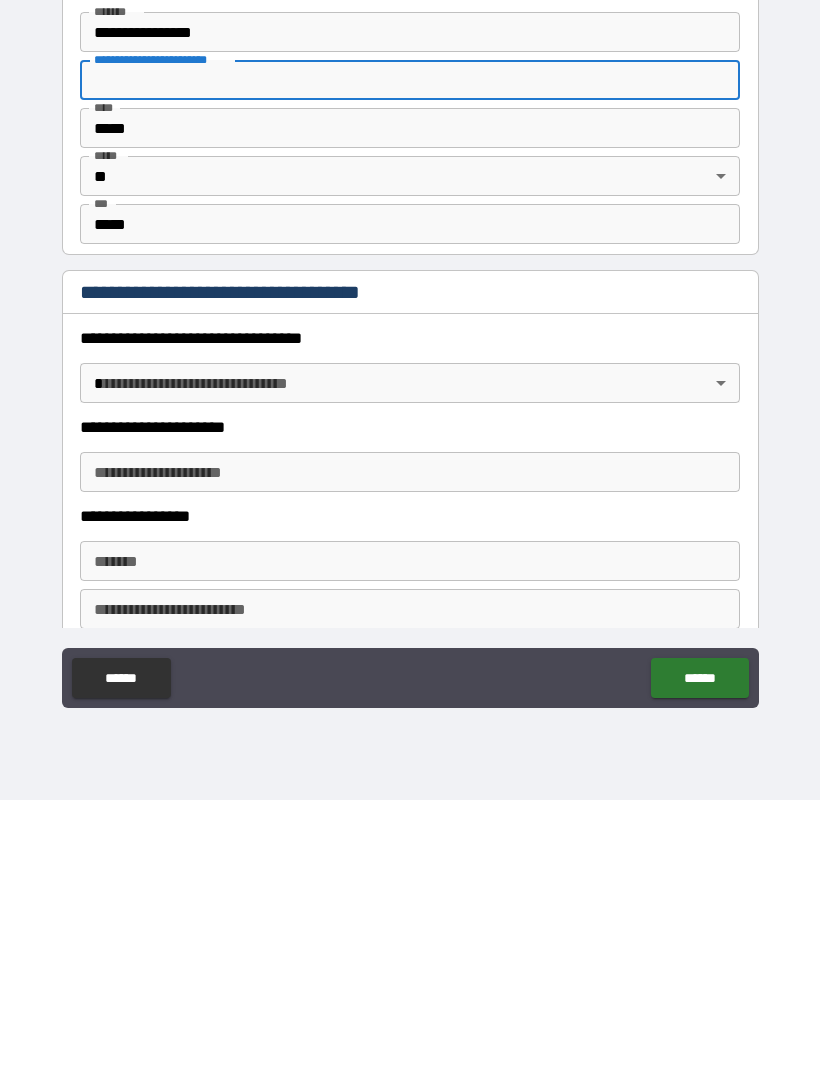 scroll, scrollTop: 1167, scrollLeft: 0, axis: vertical 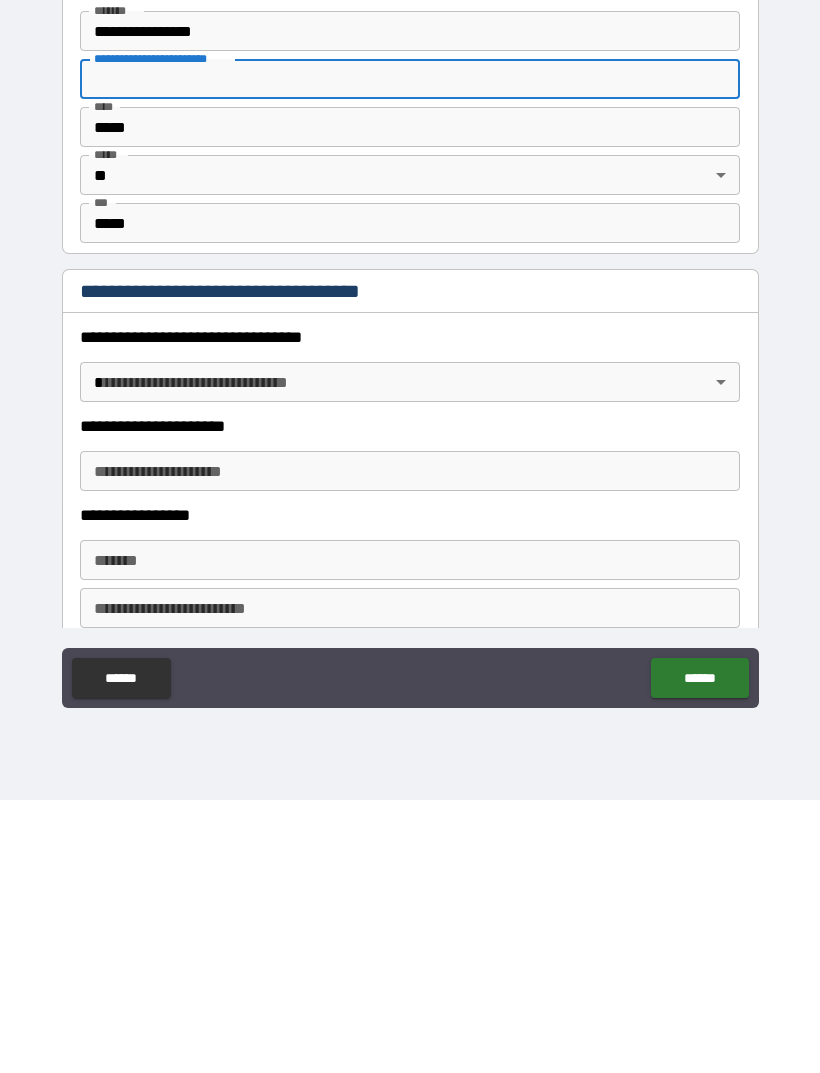 click on "**********" at bounding box center [410, 504] 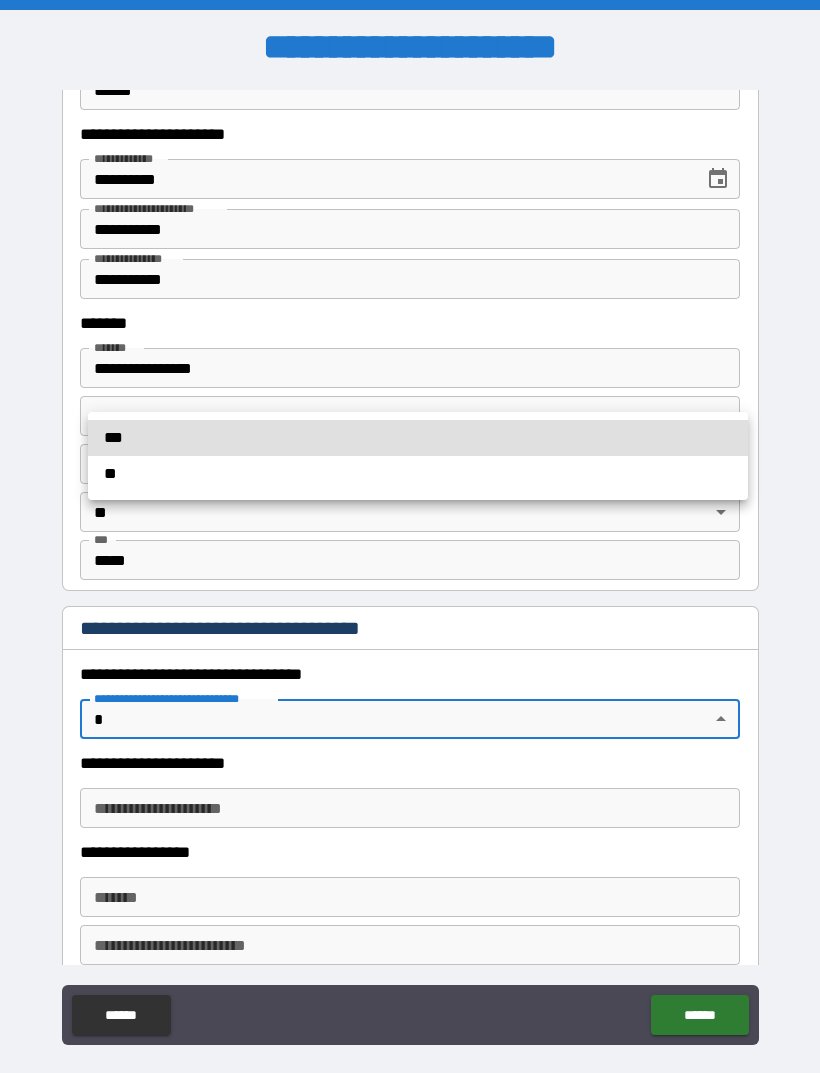 click at bounding box center [410, 536] 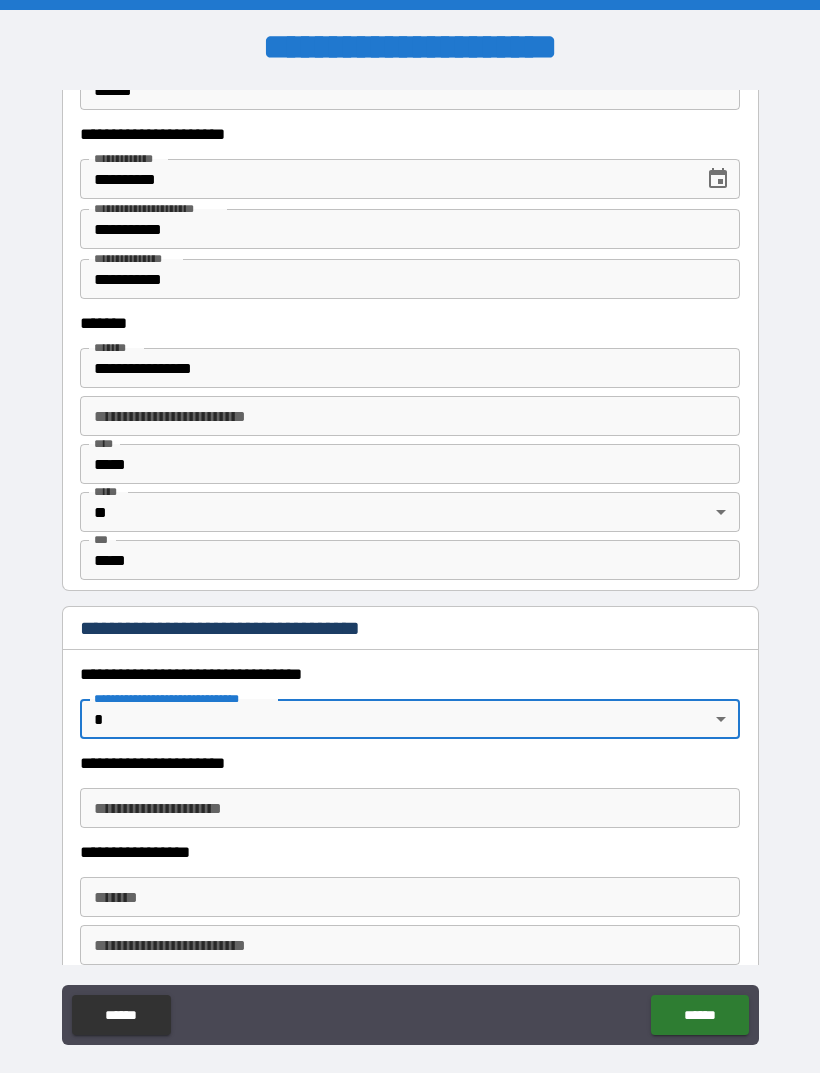 click on "**********" at bounding box center [410, 568] 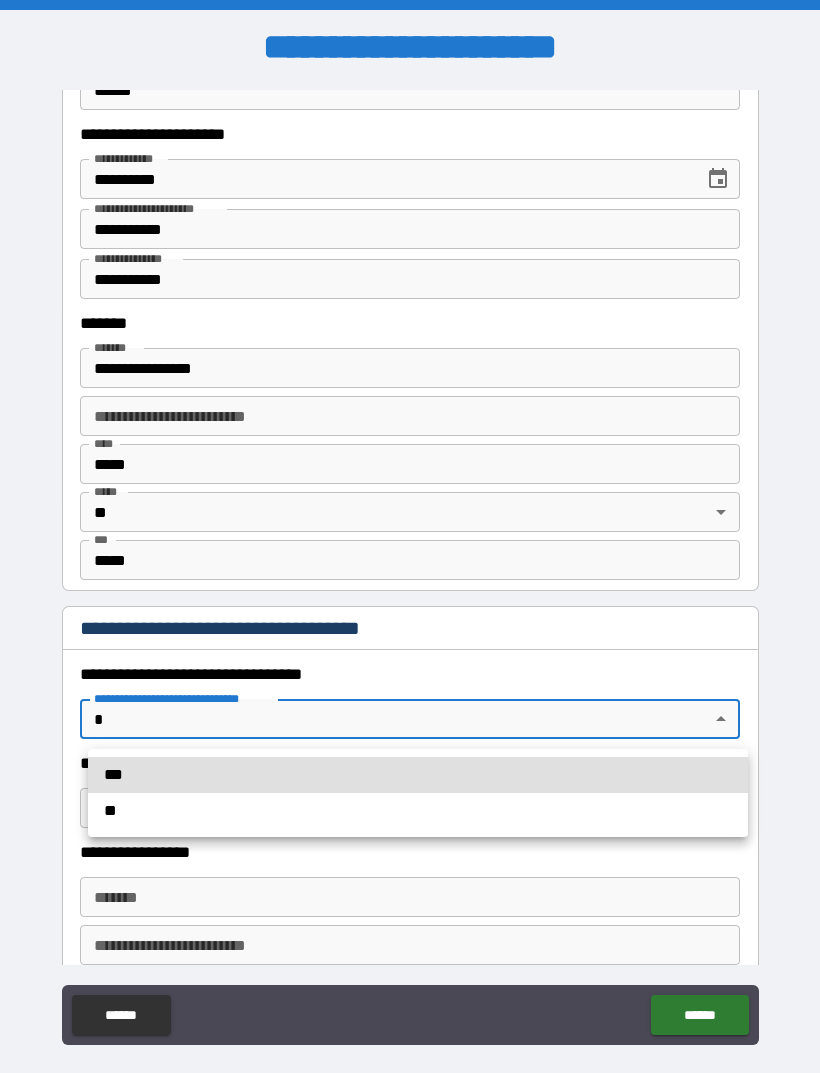 click on "***" at bounding box center [418, 775] 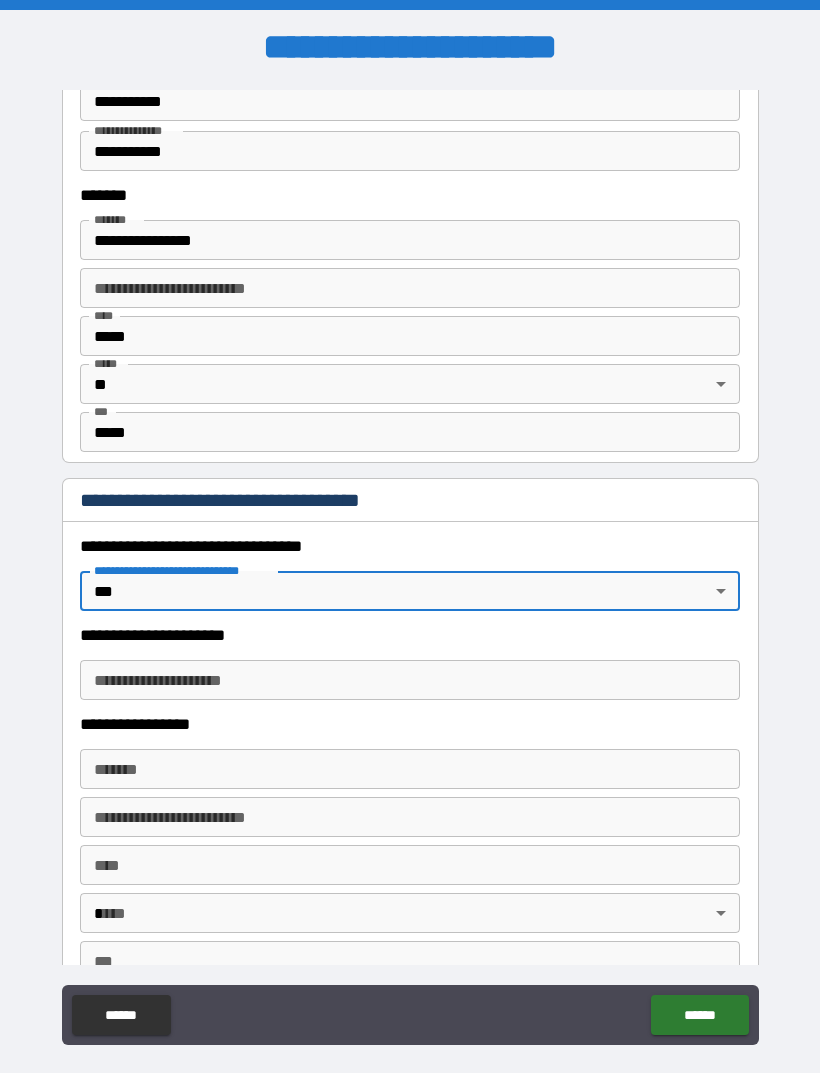 scroll, scrollTop: 1315, scrollLeft: 0, axis: vertical 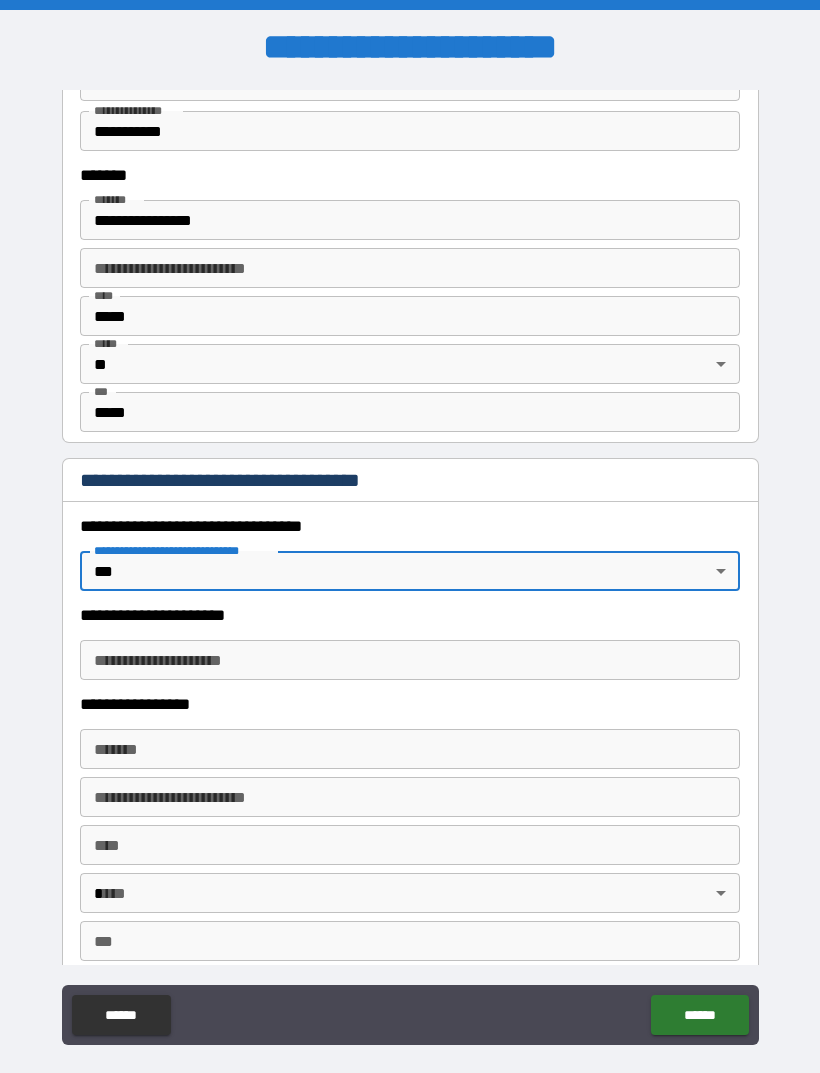 click on "**********" at bounding box center [410, 660] 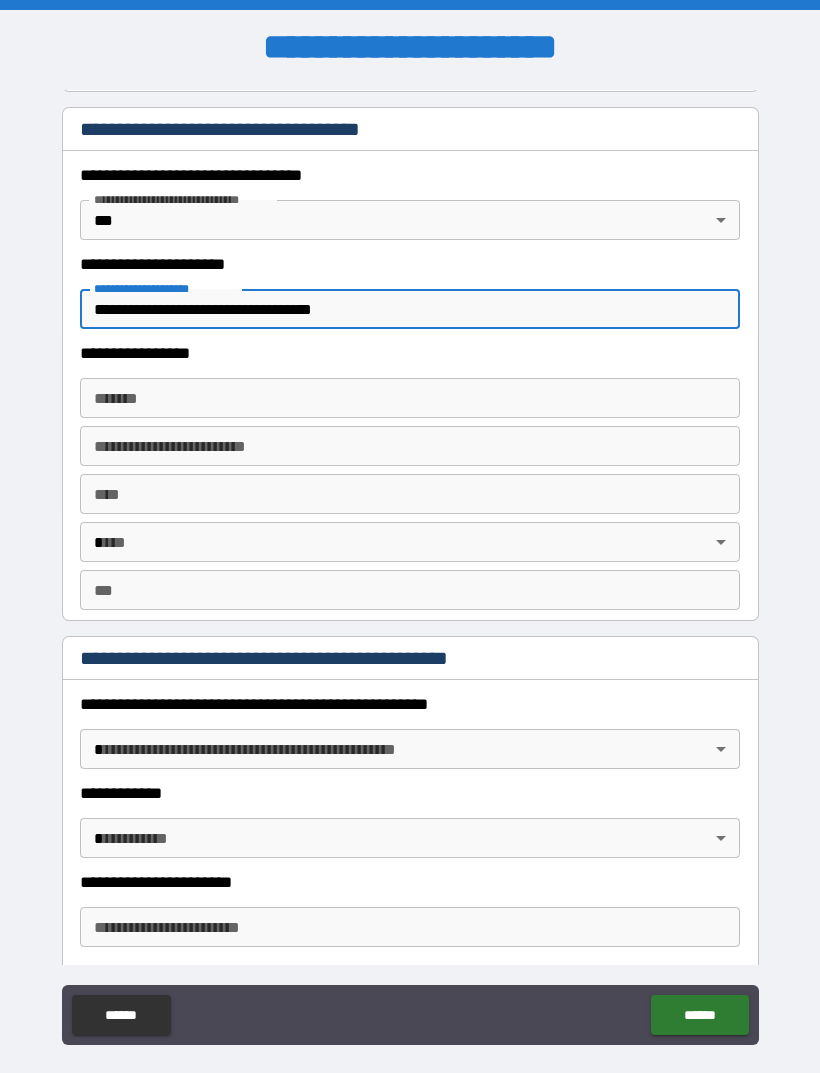 scroll, scrollTop: 1698, scrollLeft: 0, axis: vertical 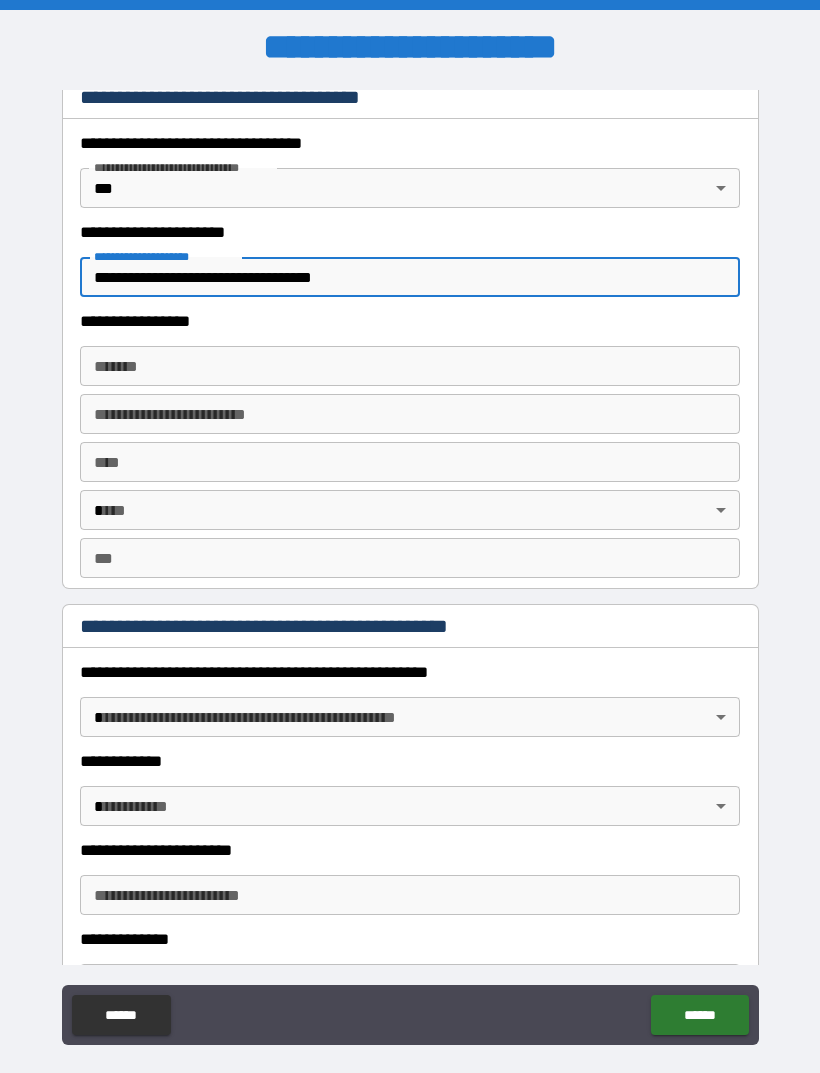 type on "**********" 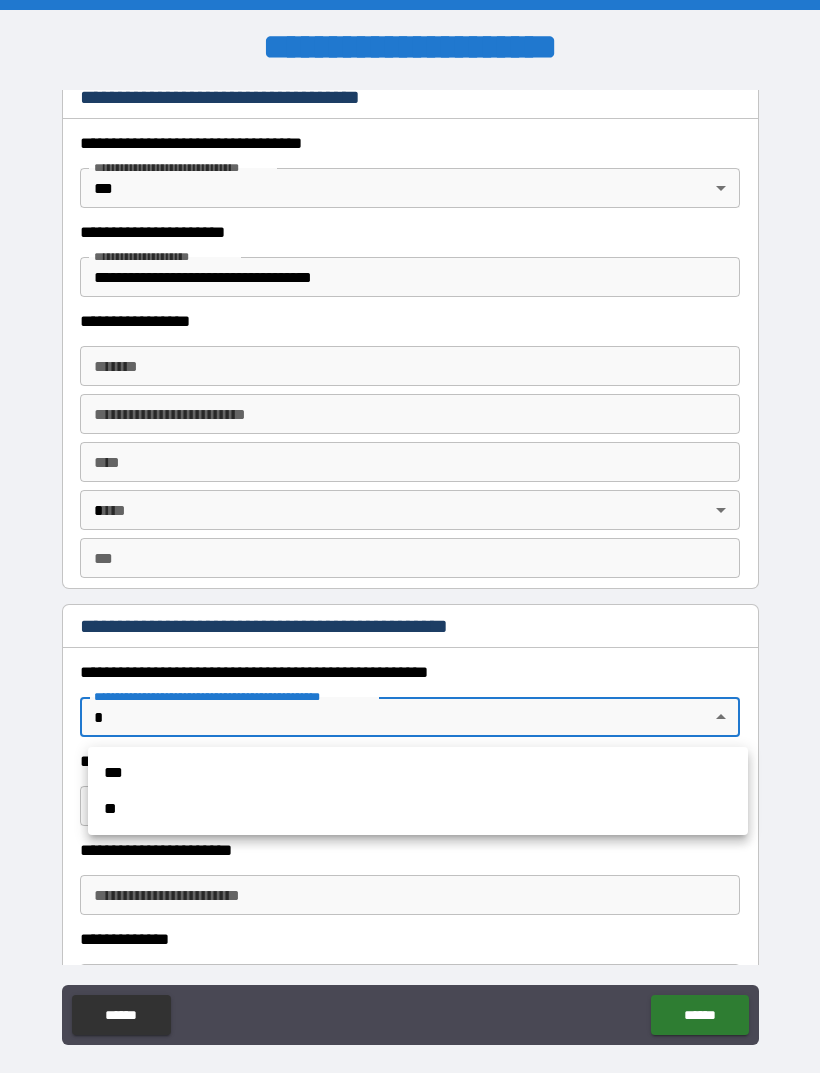 click on "**" at bounding box center [418, 809] 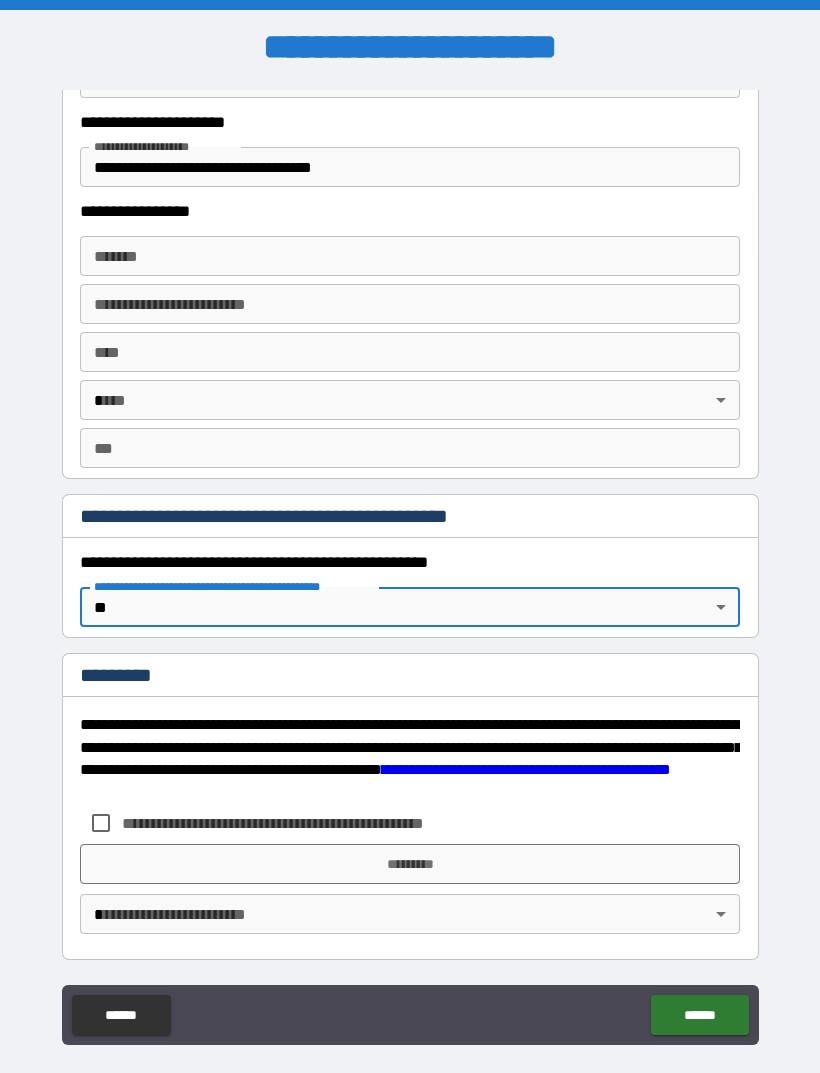scroll, scrollTop: 1808, scrollLeft: 0, axis: vertical 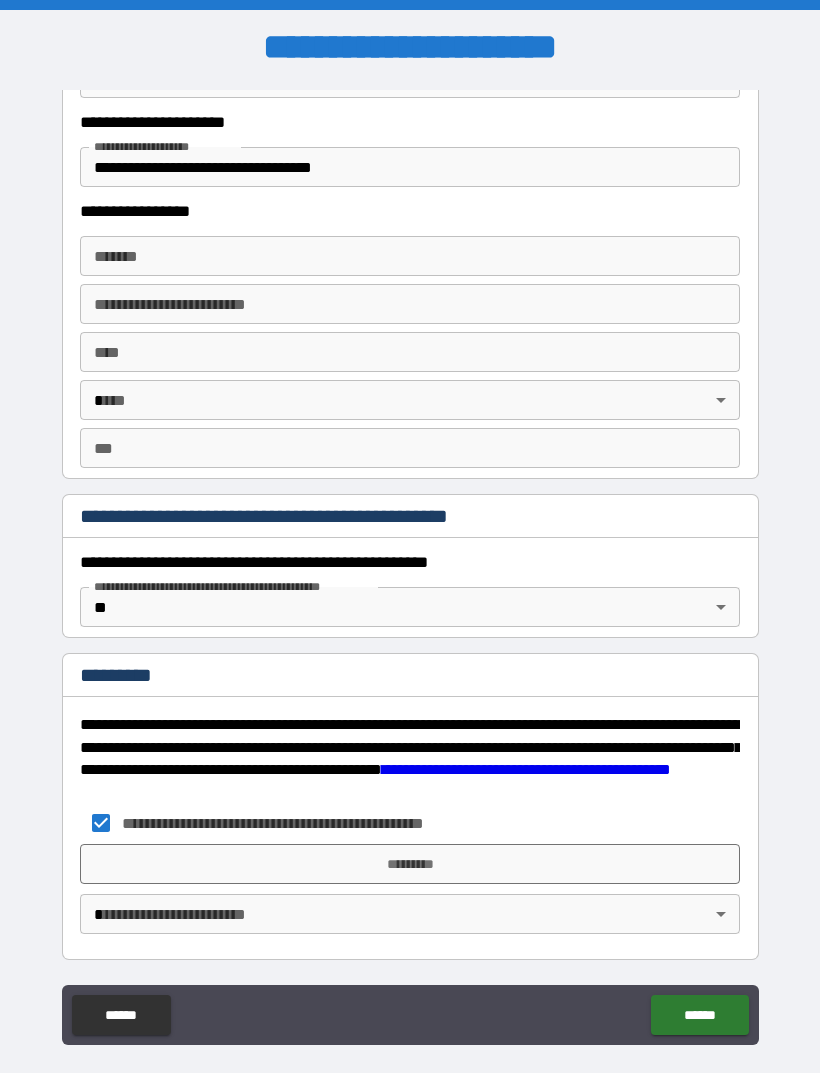 click on "*********" at bounding box center [410, 864] 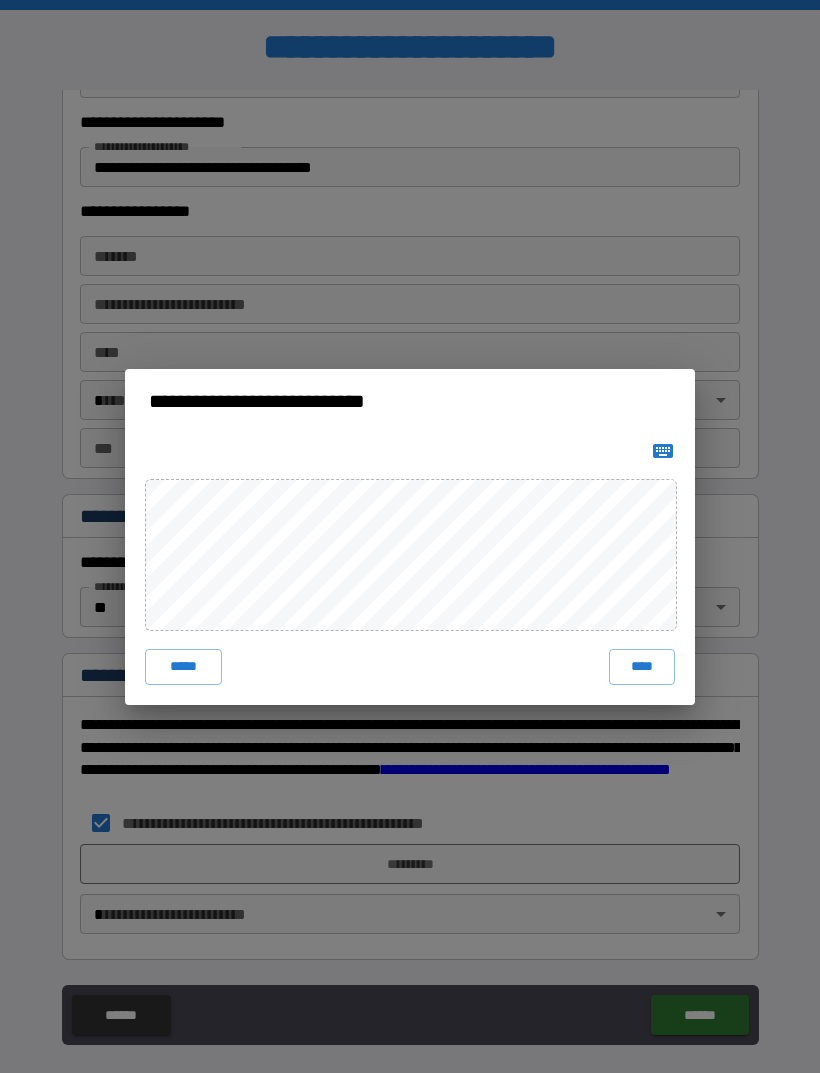 click on "****" at bounding box center [642, 667] 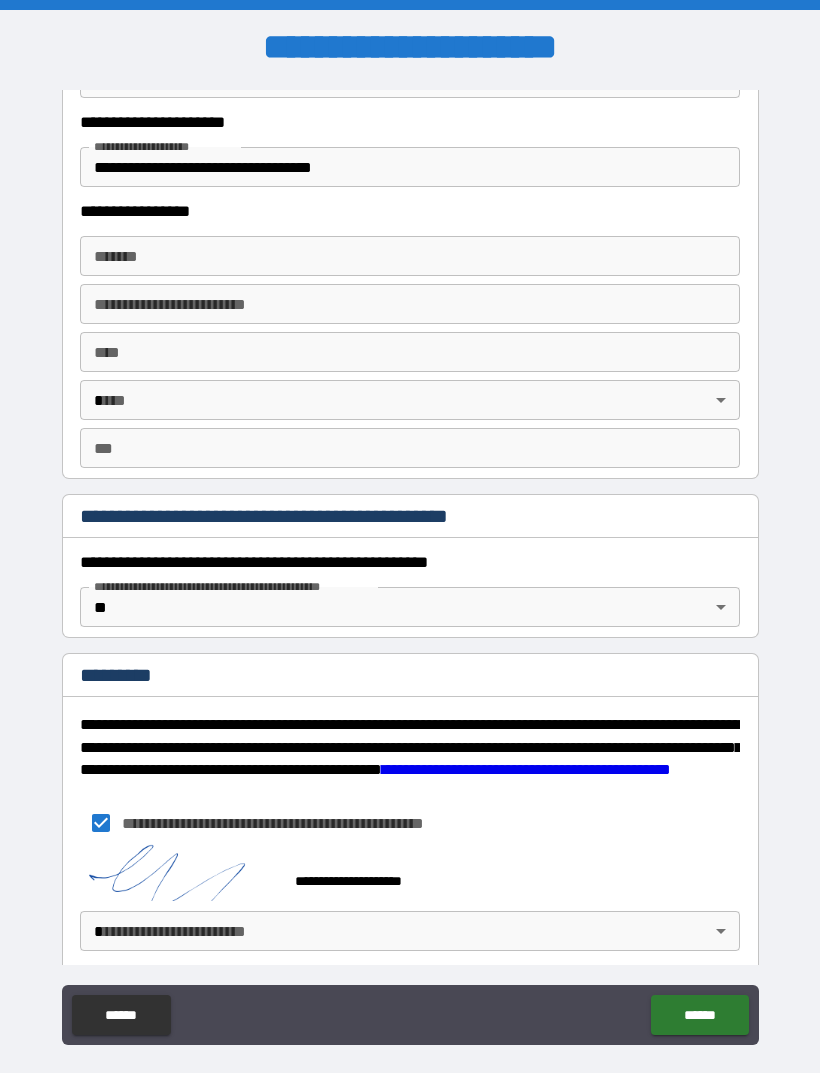click on "**********" at bounding box center [410, 568] 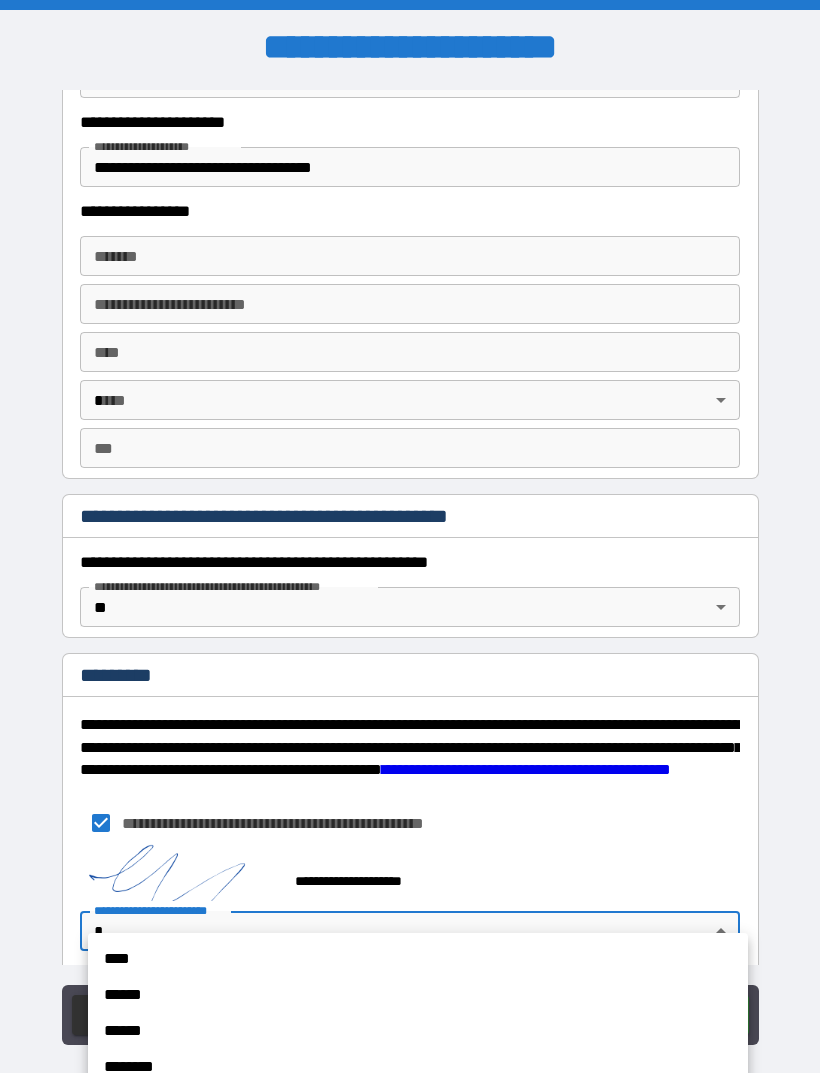 click on "******" at bounding box center [418, 995] 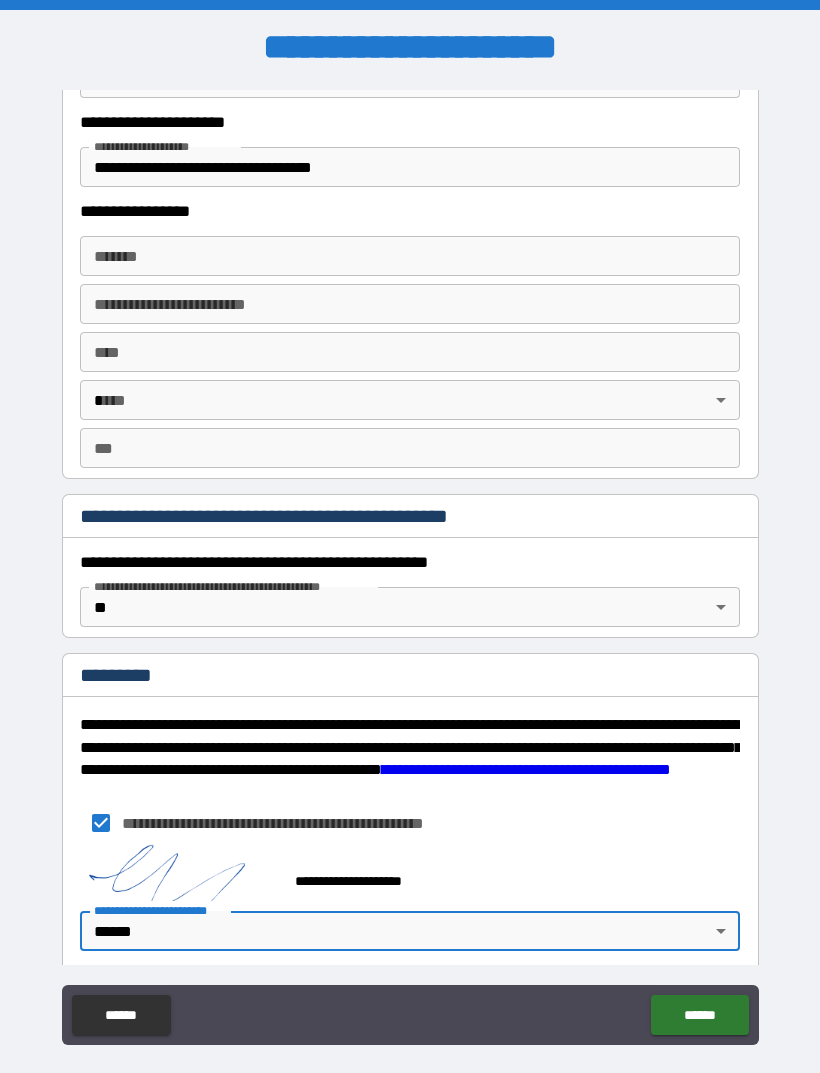 click on "**********" at bounding box center [410, 568] 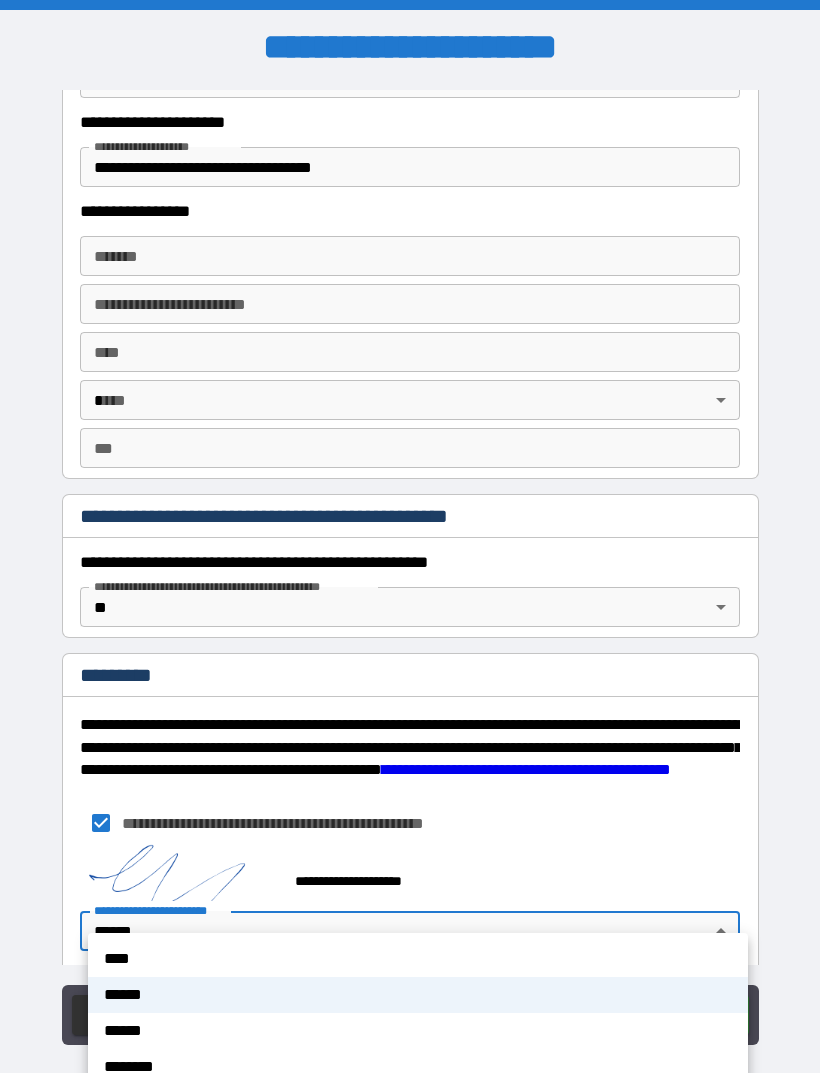 click on "****" at bounding box center [418, 959] 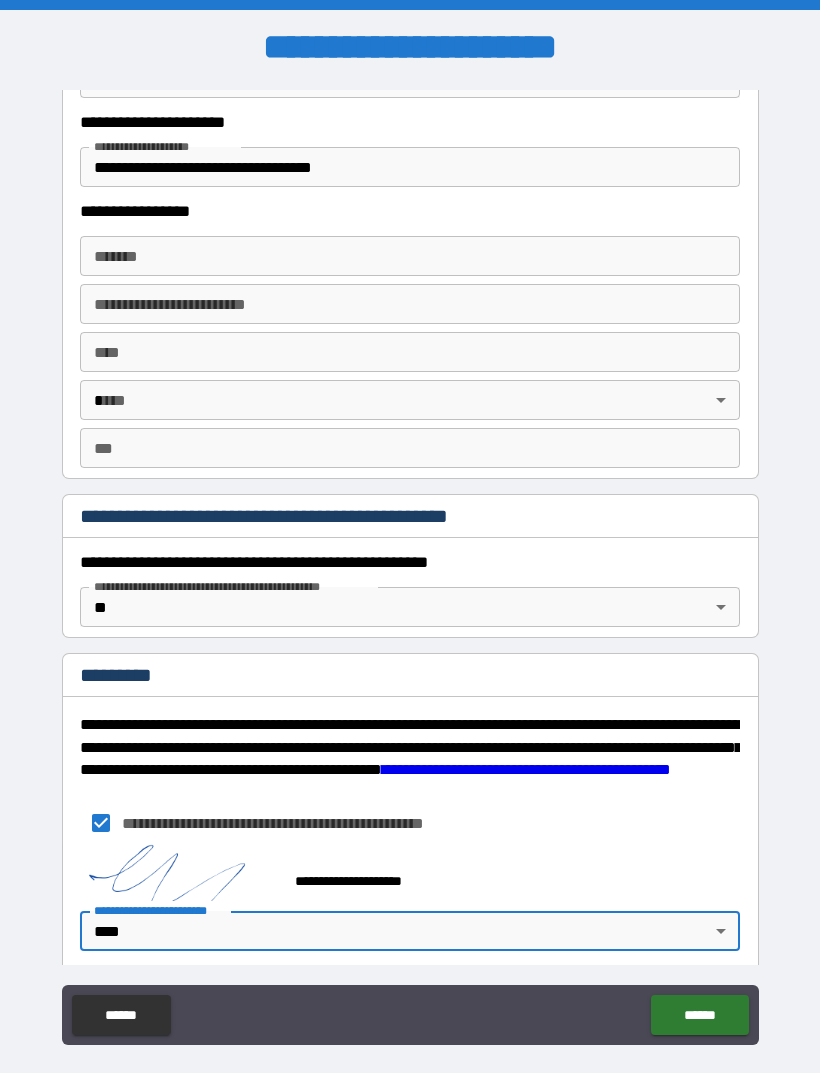 type on "*" 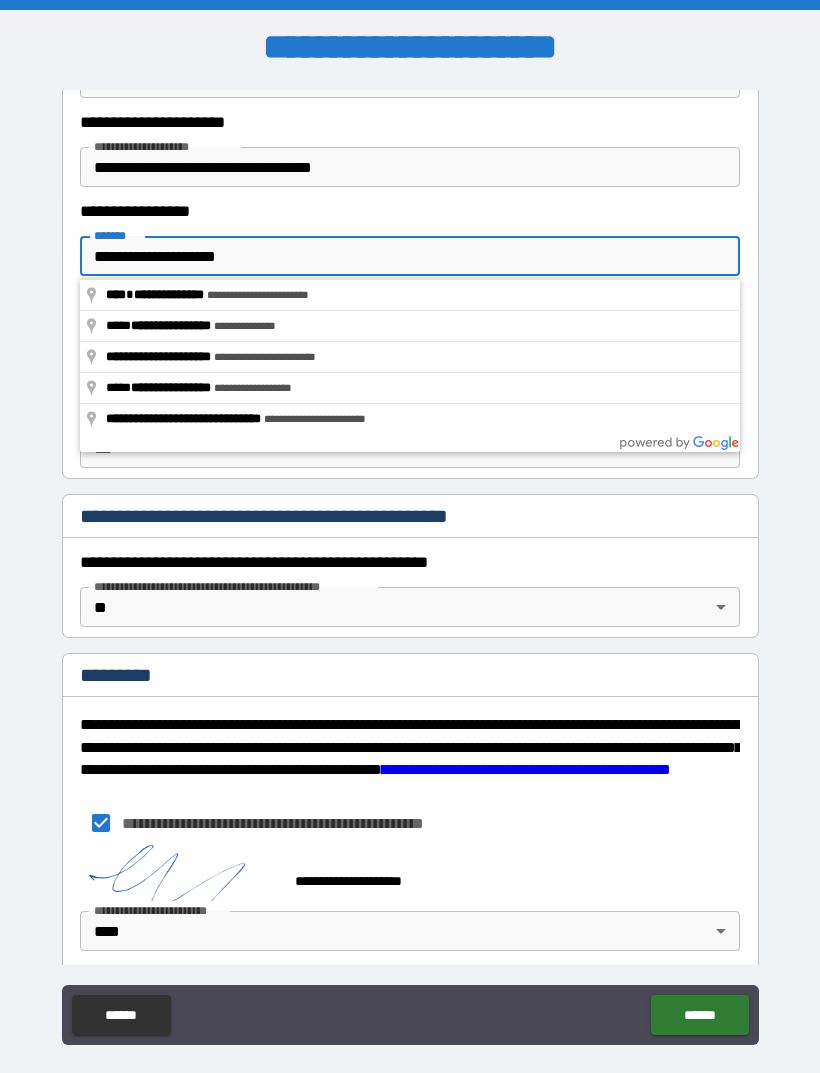 type on "**********" 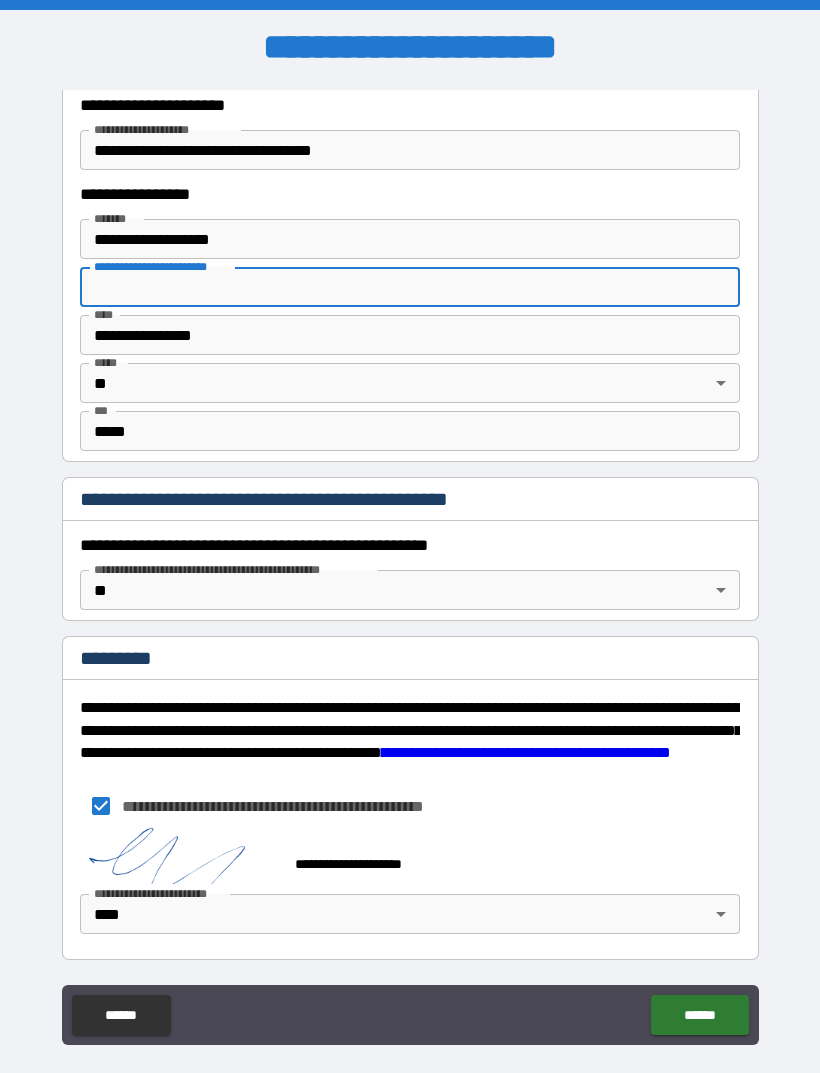scroll, scrollTop: 1825, scrollLeft: 0, axis: vertical 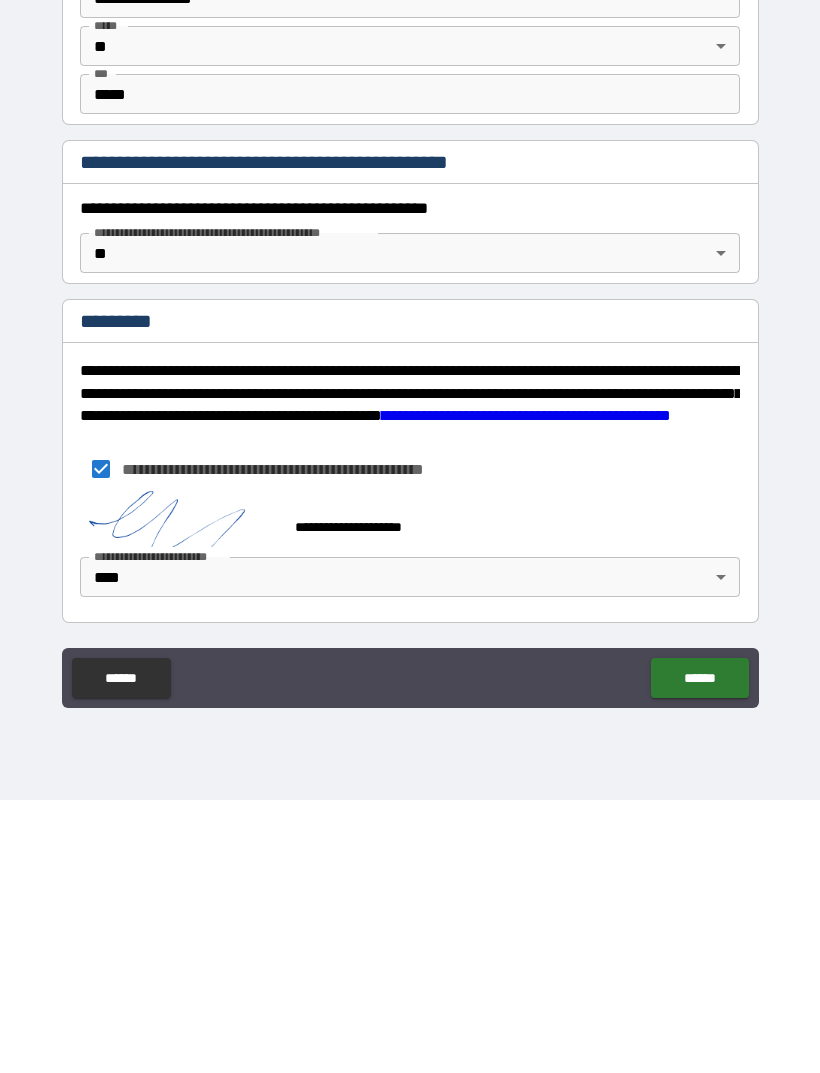 click on "******" at bounding box center [699, 951] 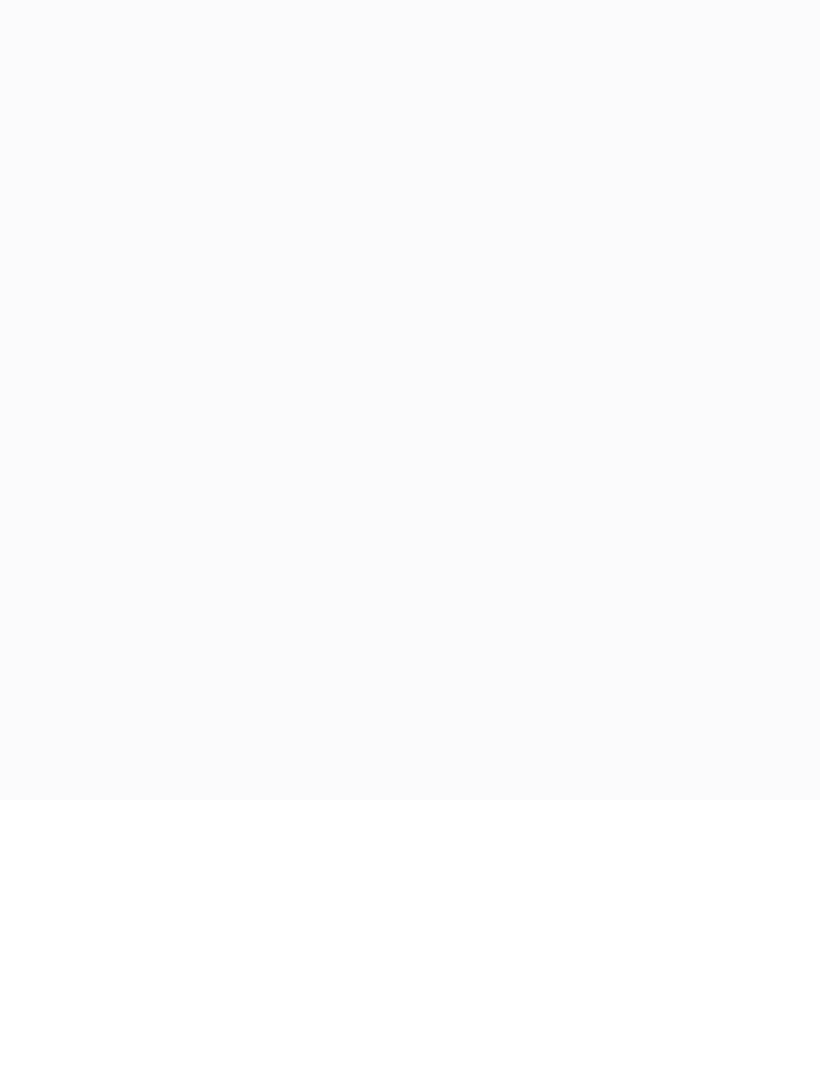 scroll, scrollTop: 0, scrollLeft: 0, axis: both 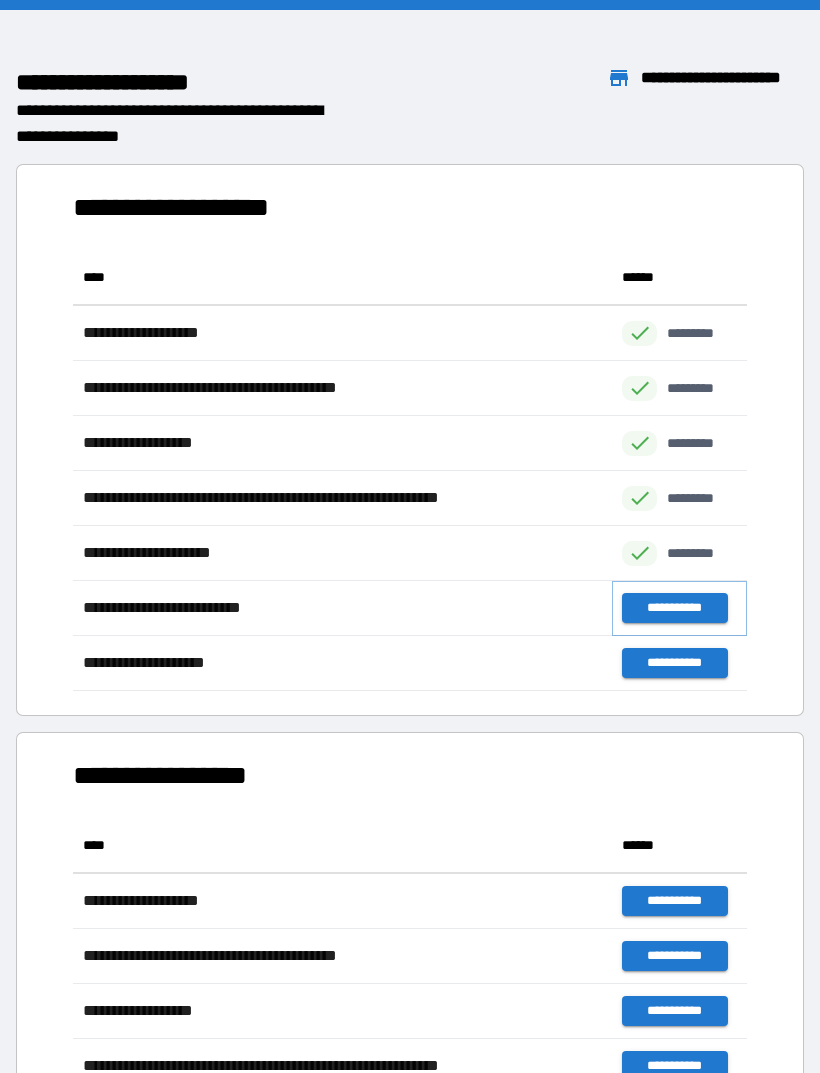 click on "**********" at bounding box center (674, 608) 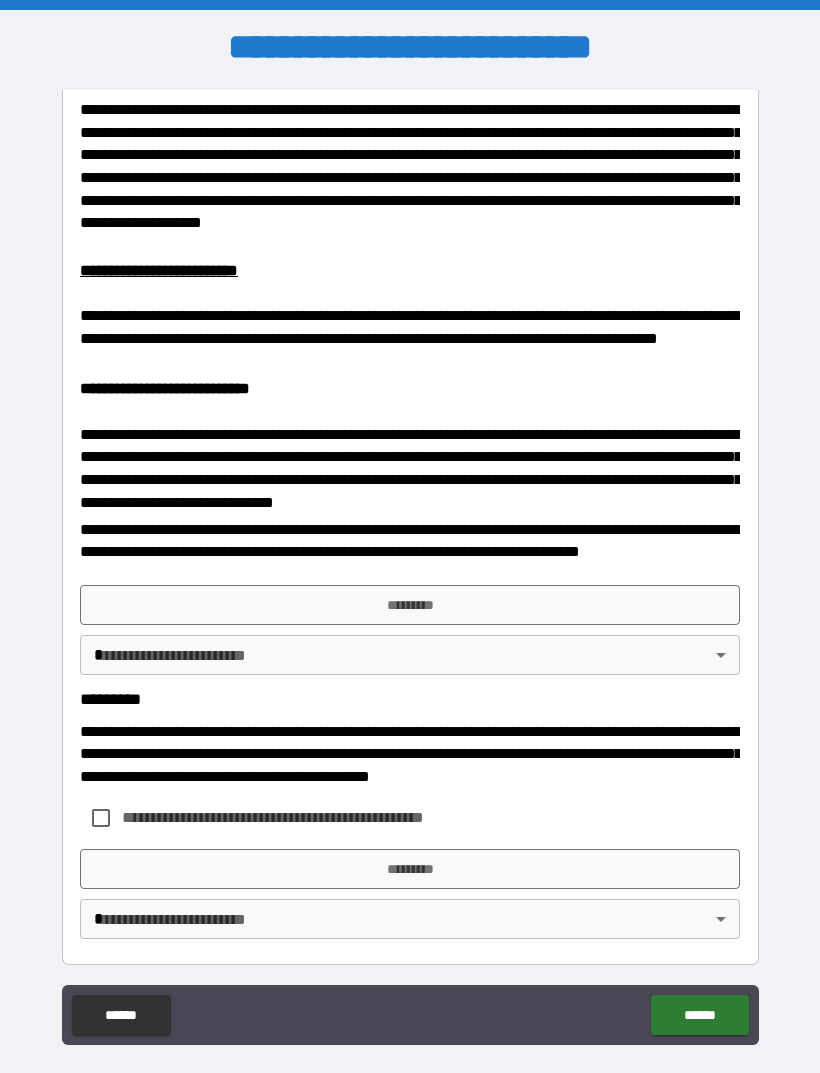scroll, scrollTop: 577, scrollLeft: 0, axis: vertical 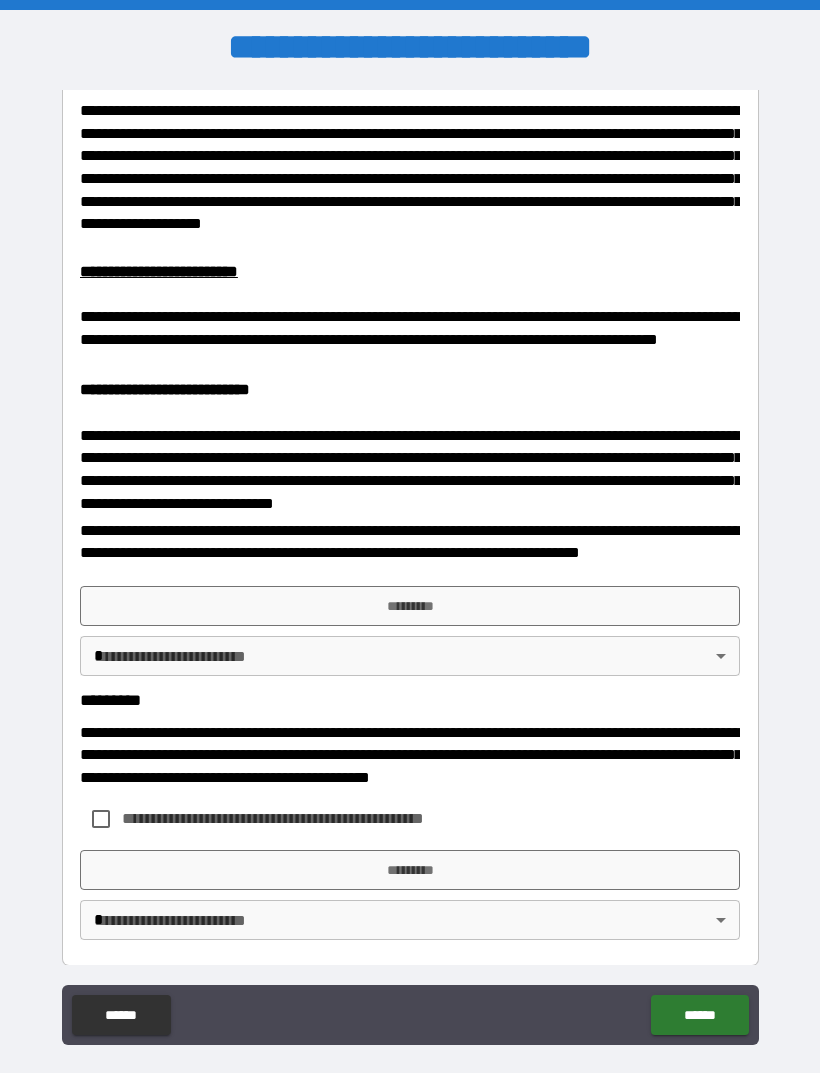 click on "*********" at bounding box center [410, 606] 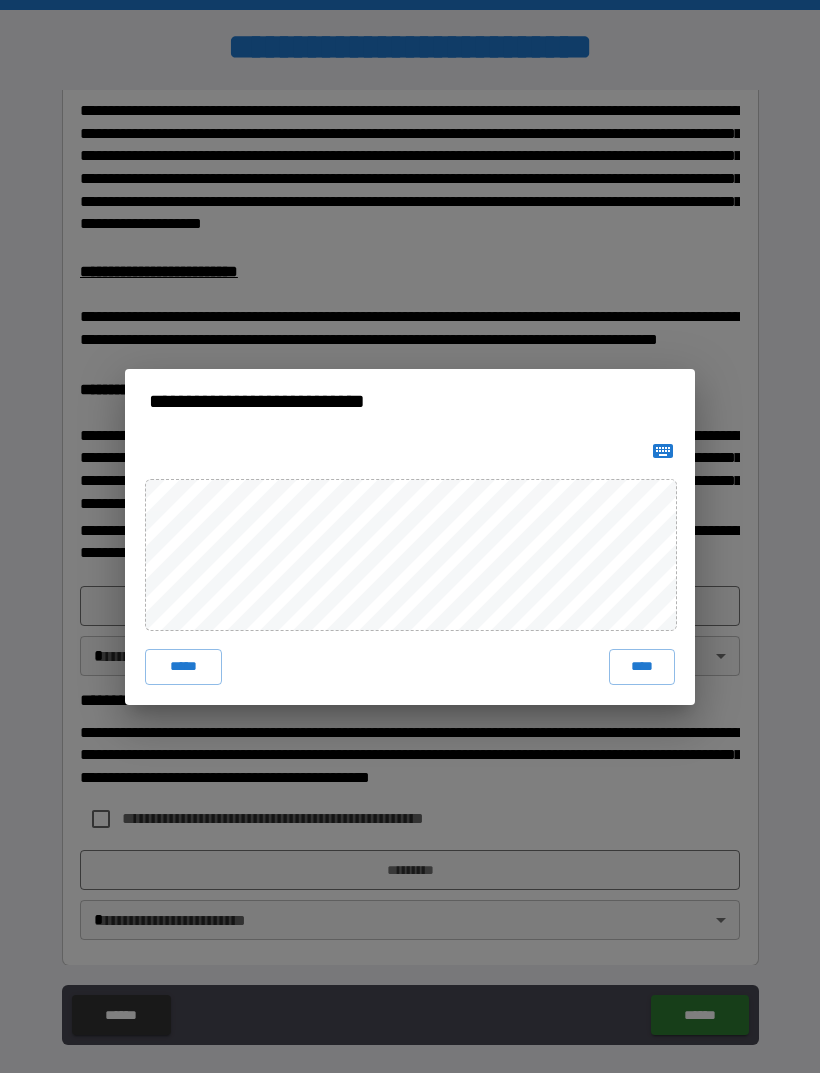 click on "****" at bounding box center (642, 667) 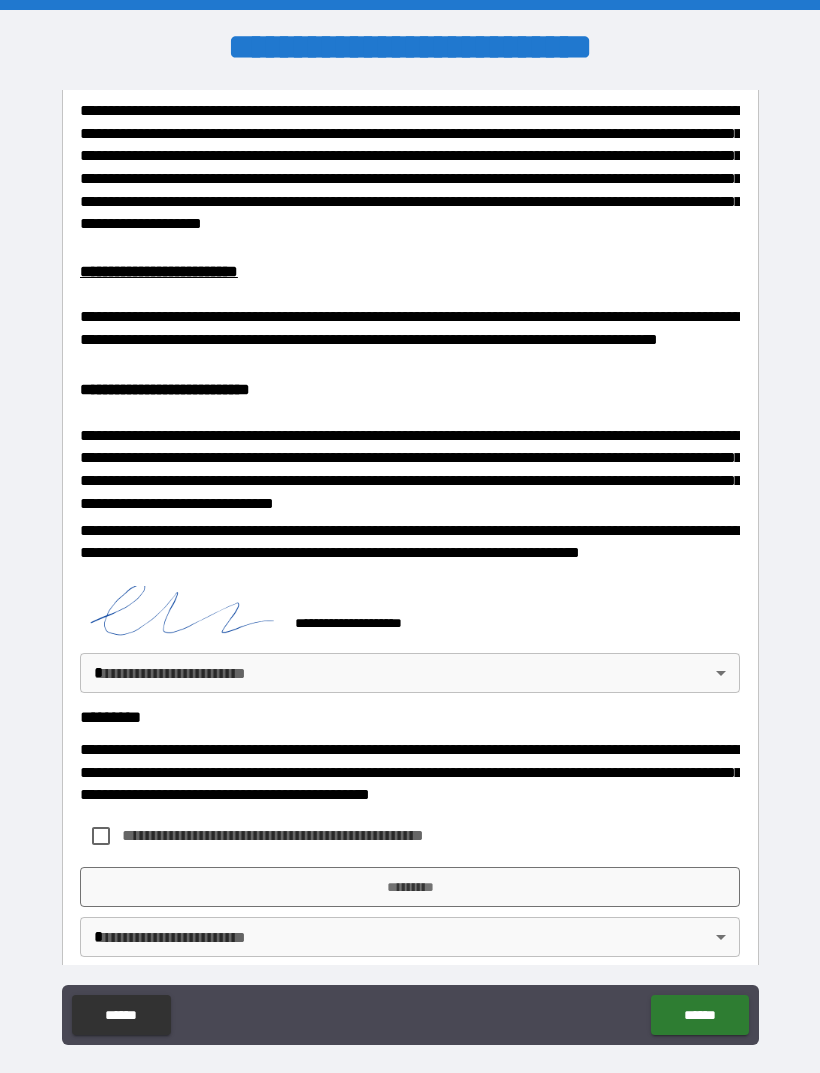 click on "**********" at bounding box center (410, 568) 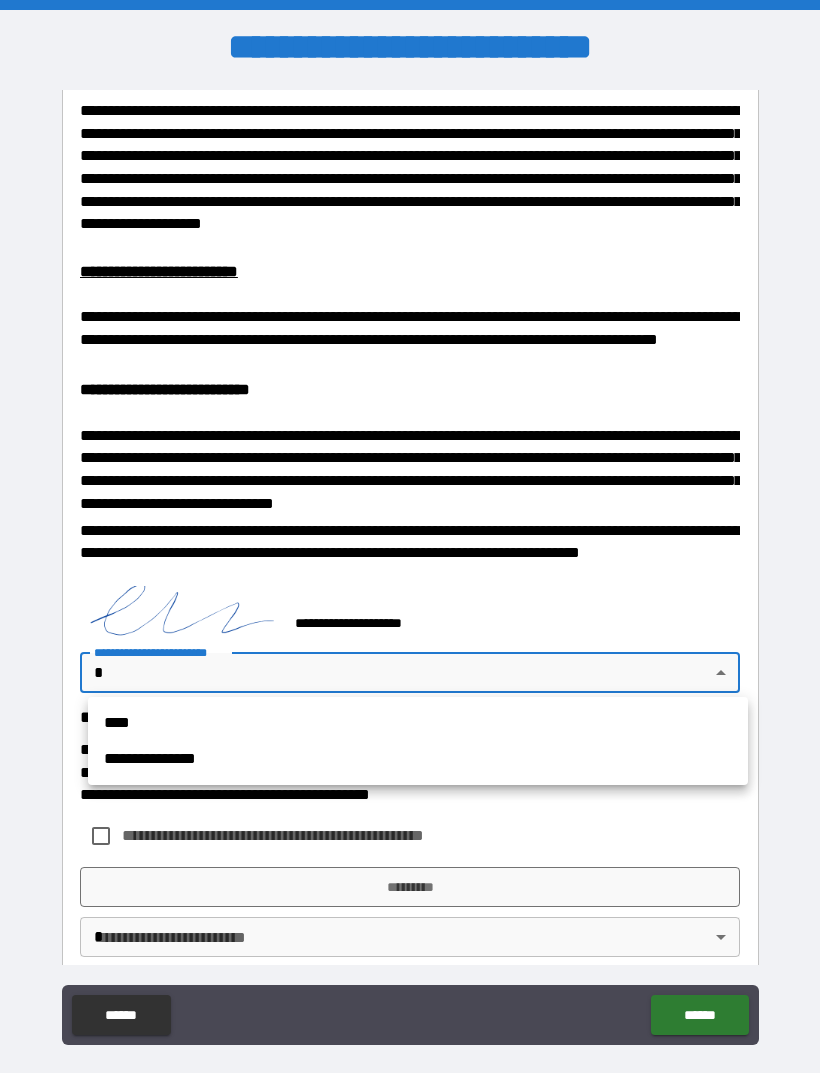 click on "****" at bounding box center [418, 723] 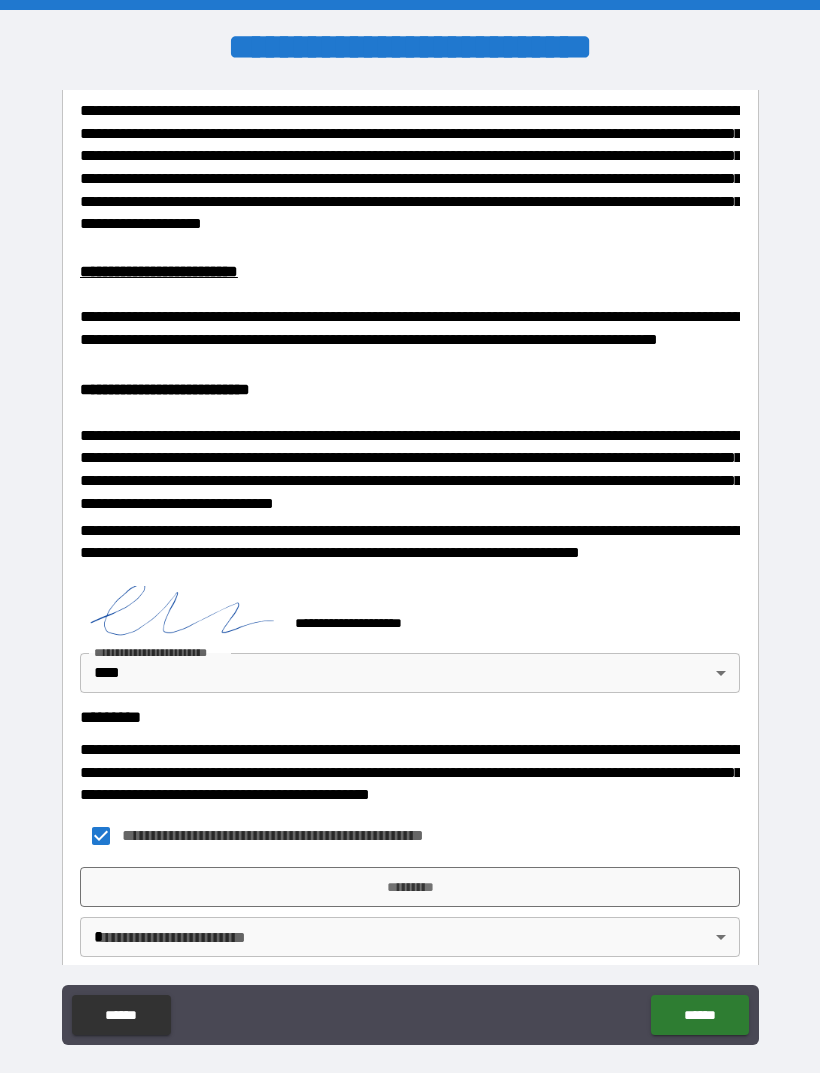 click on "*********" at bounding box center [410, 887] 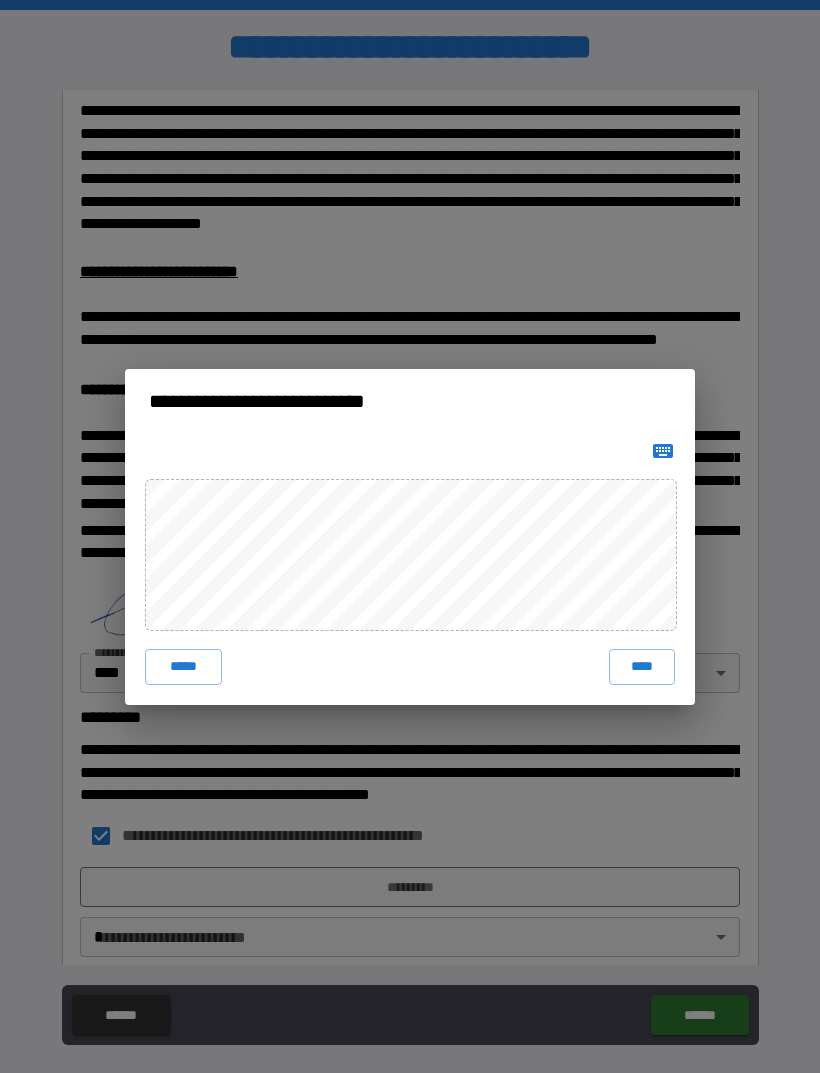 click on "****" at bounding box center (642, 667) 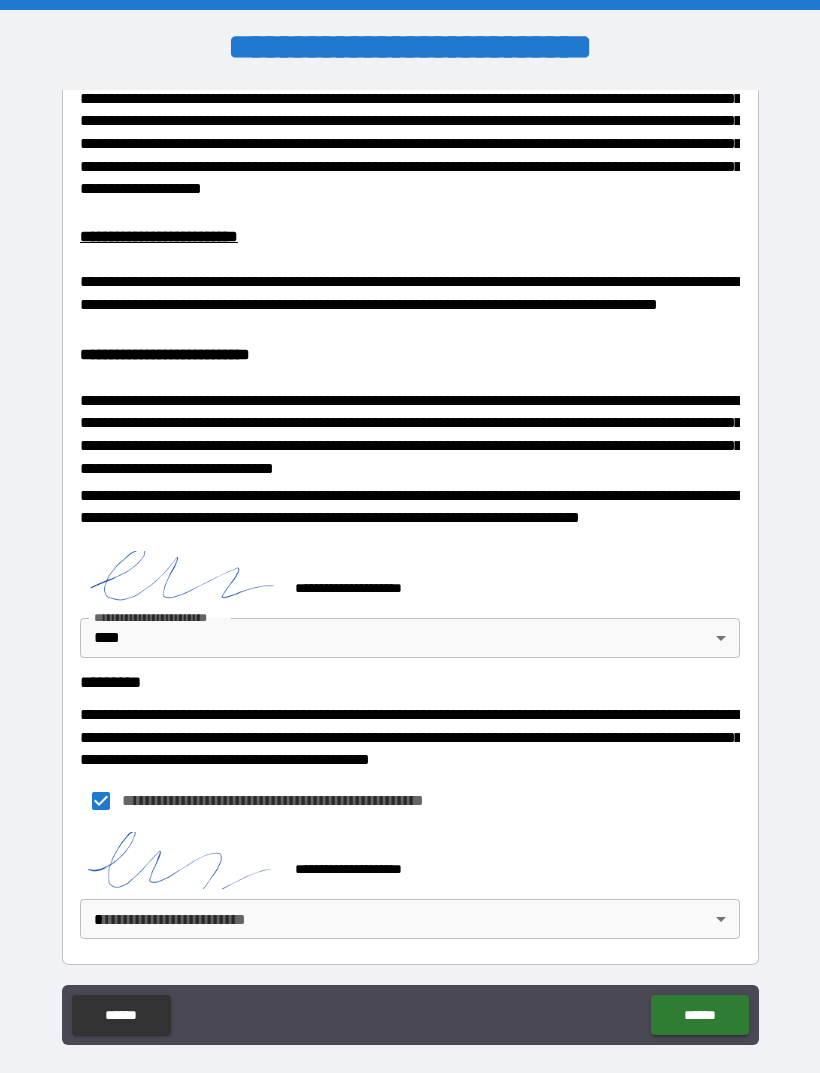 scroll, scrollTop: 611, scrollLeft: 0, axis: vertical 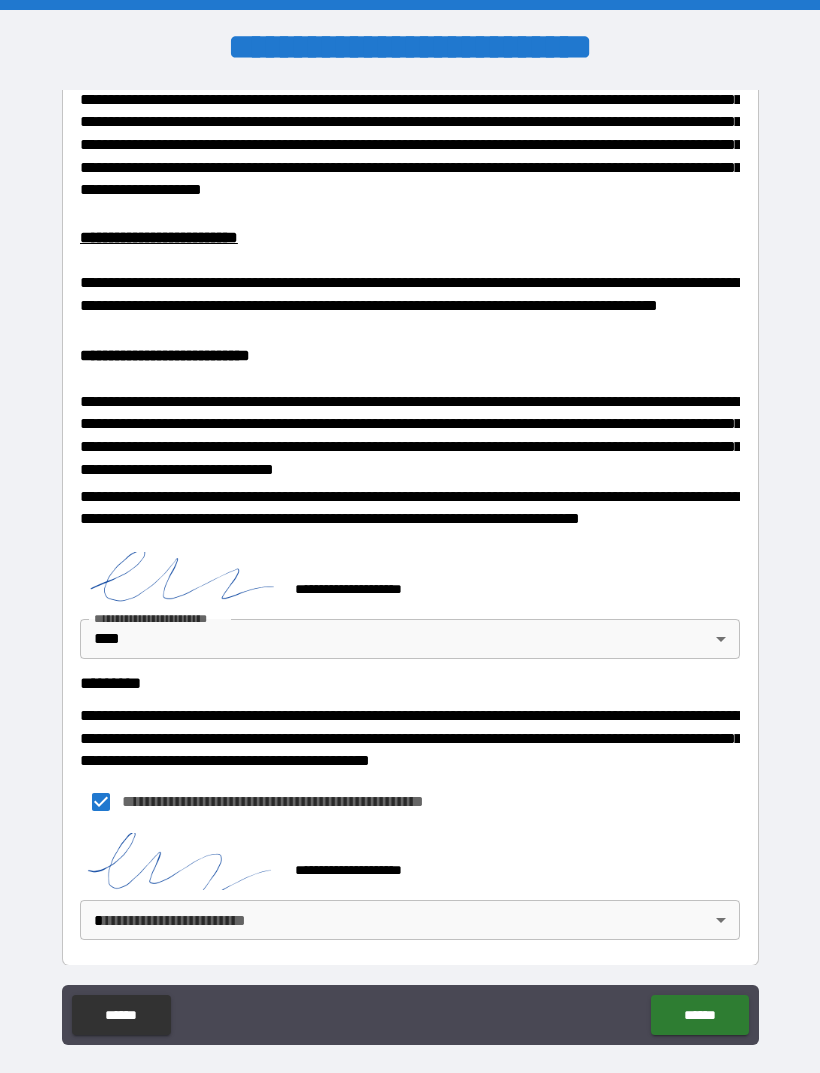 click on "**********" at bounding box center [410, 568] 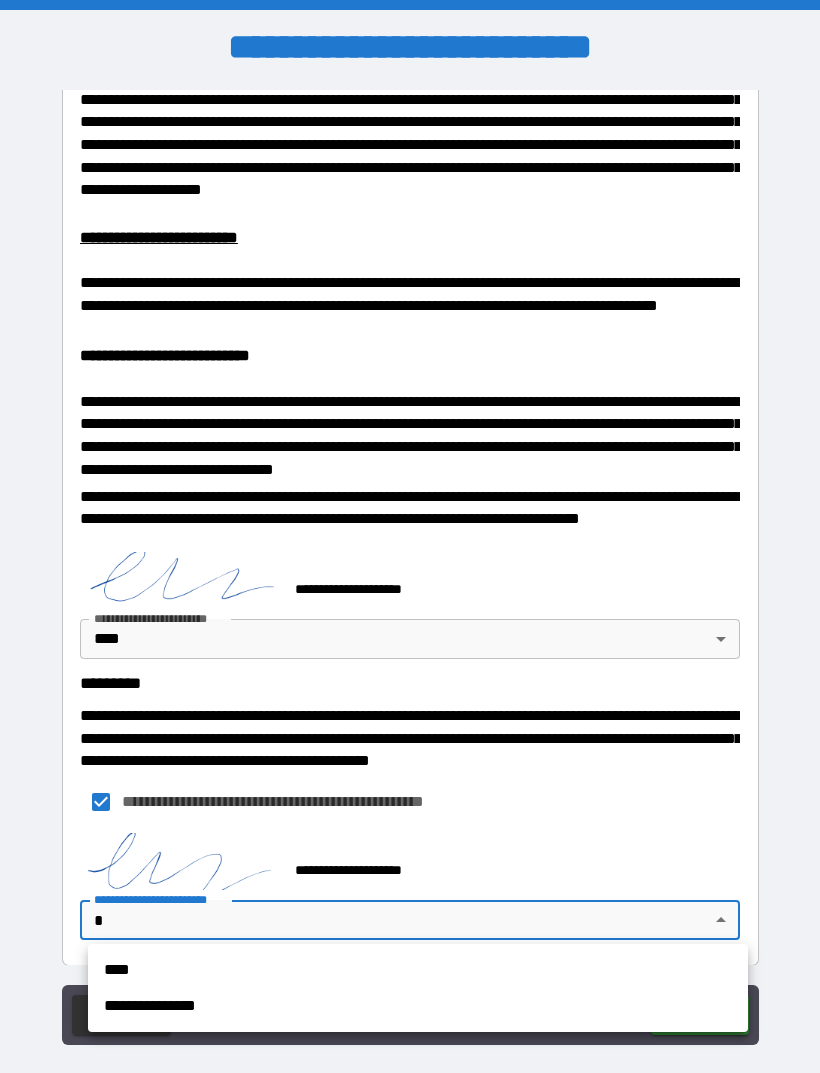 click on "****" at bounding box center [418, 970] 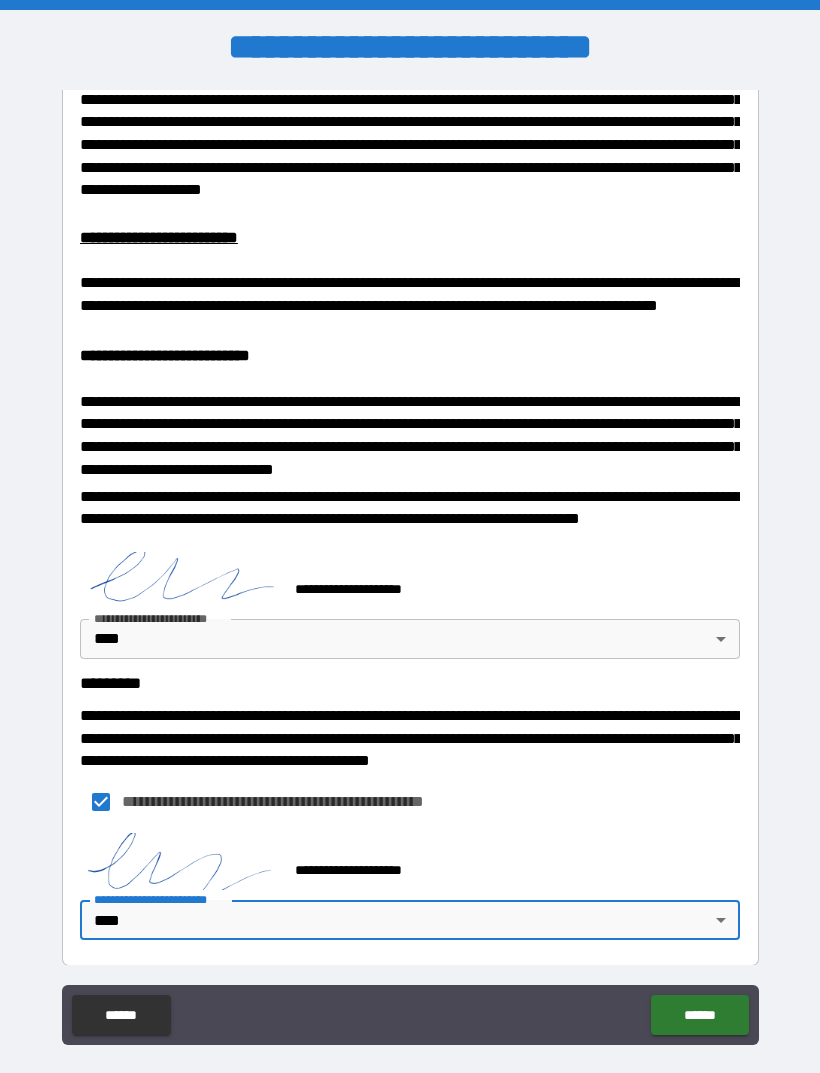 click on "******" at bounding box center (699, 1015) 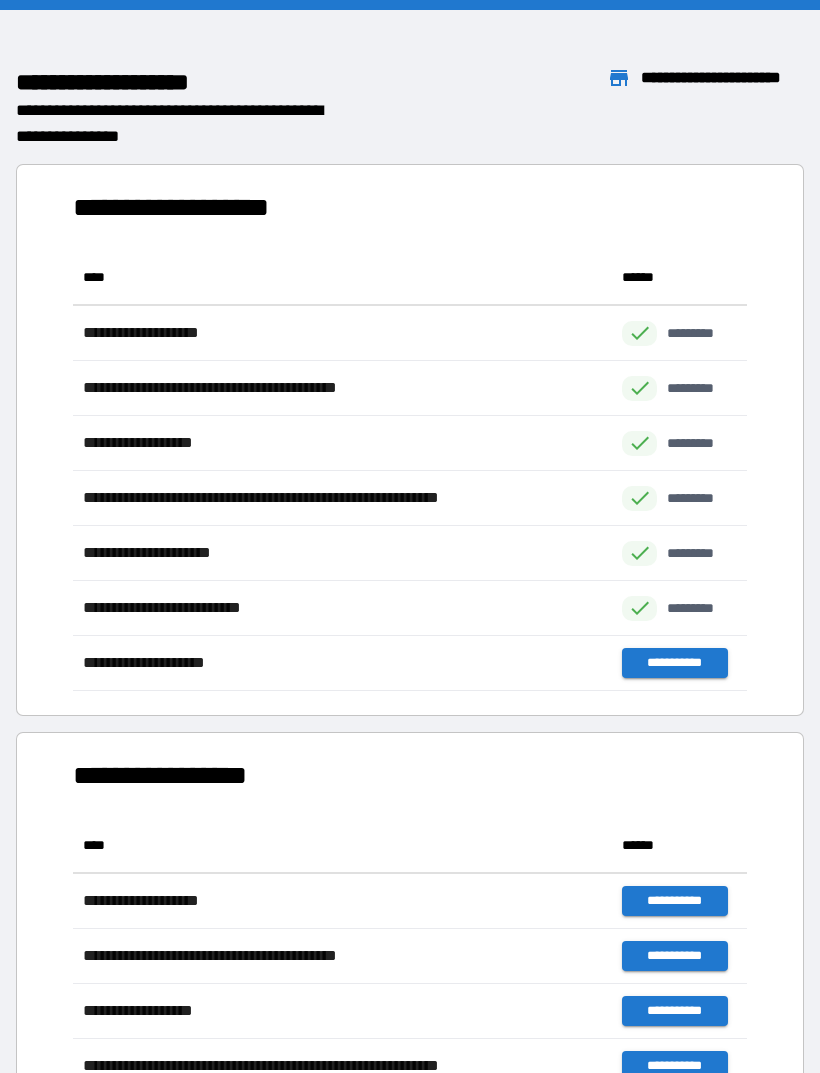 scroll, scrollTop: 441, scrollLeft: 674, axis: both 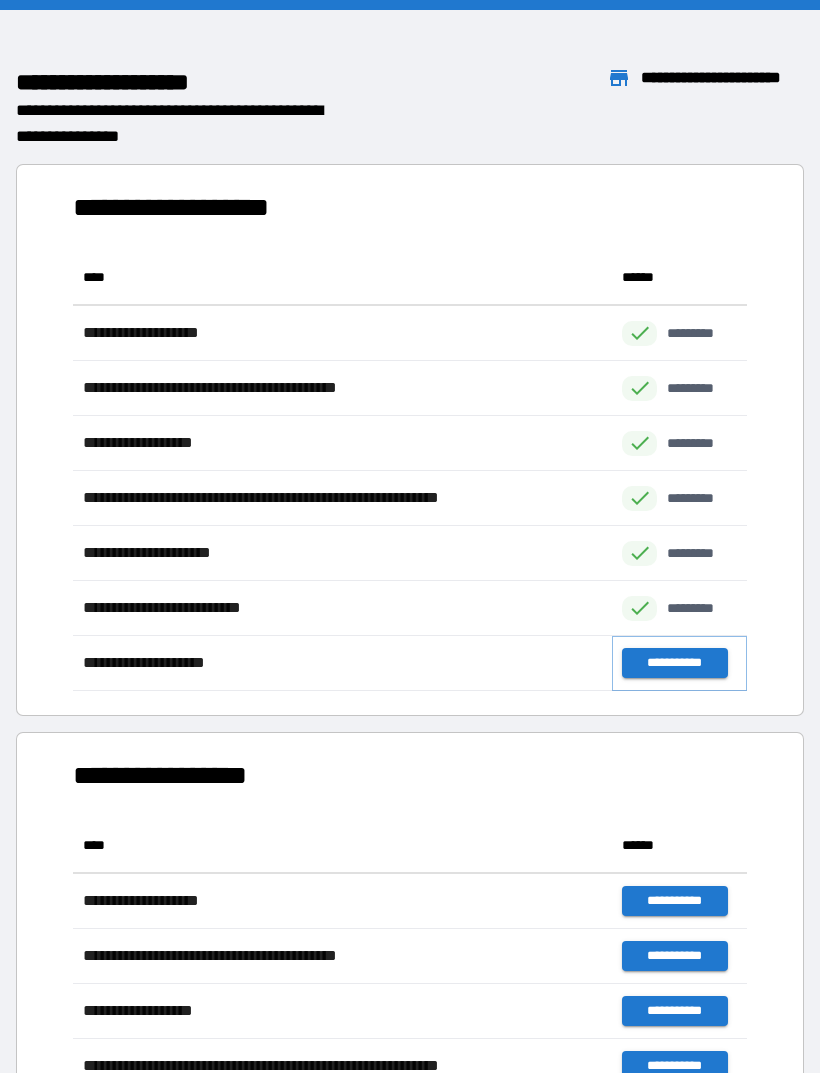 click on "**********" at bounding box center (674, 663) 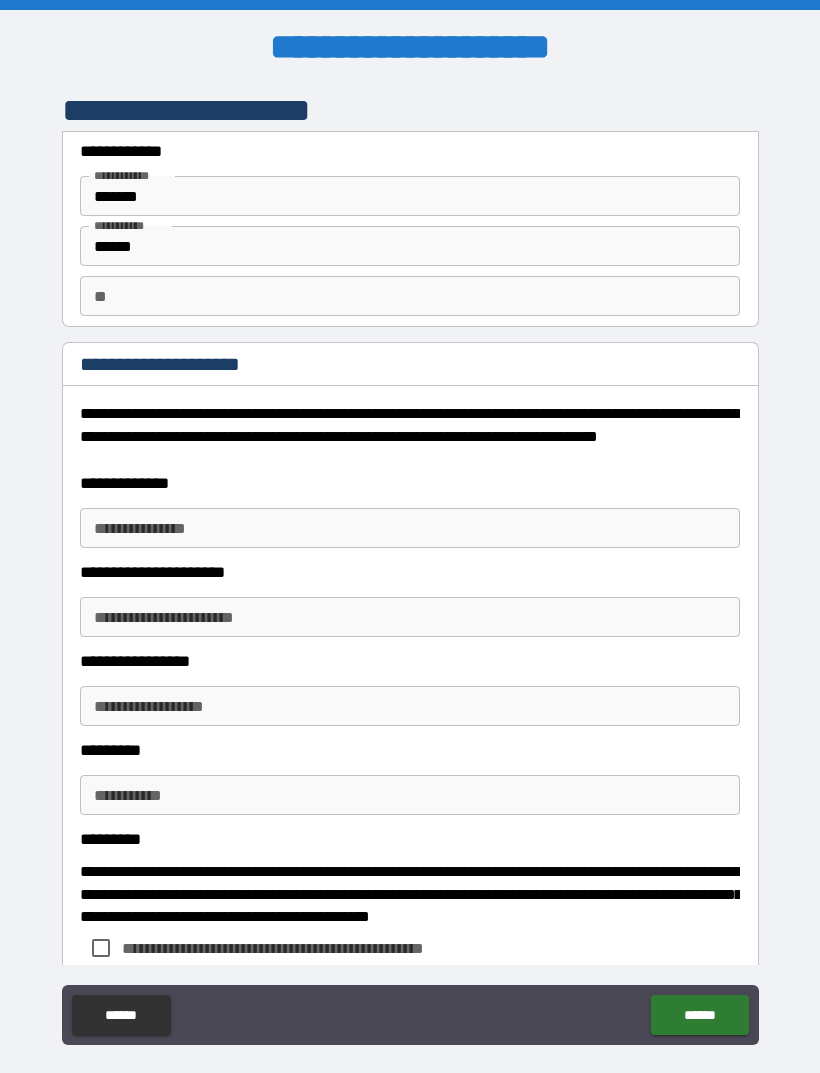 click on "**********" at bounding box center (410, 528) 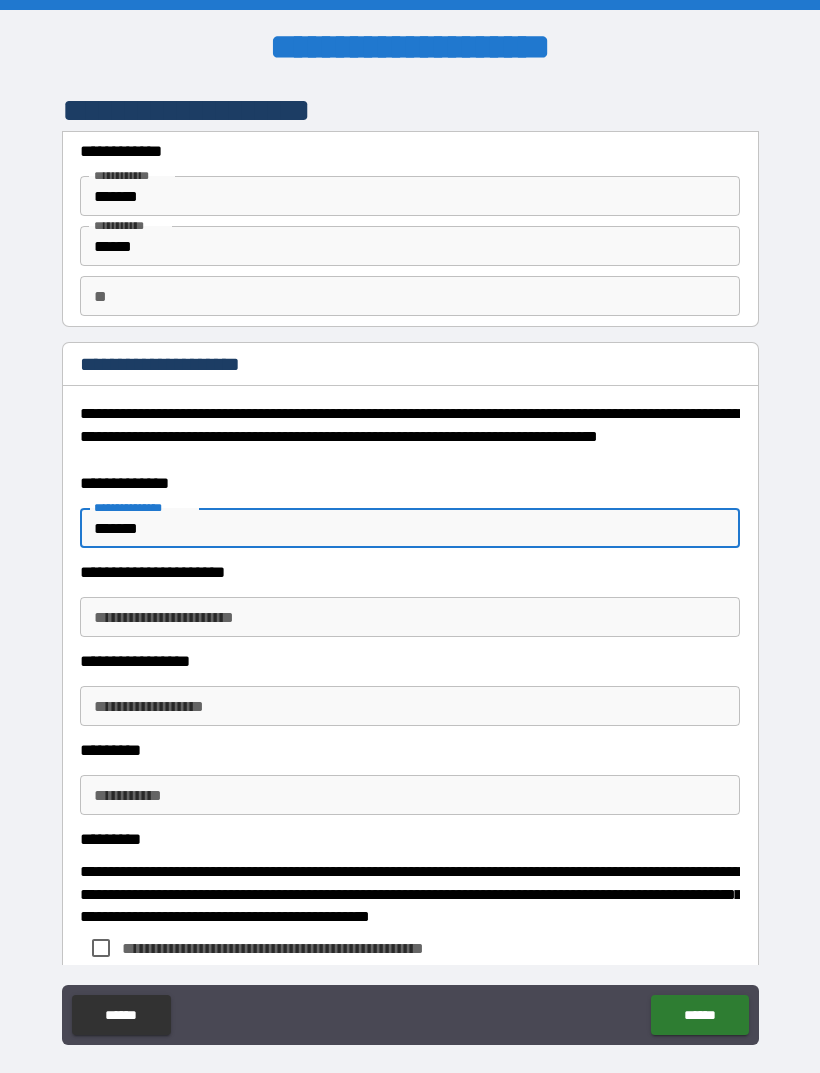 type on "*******" 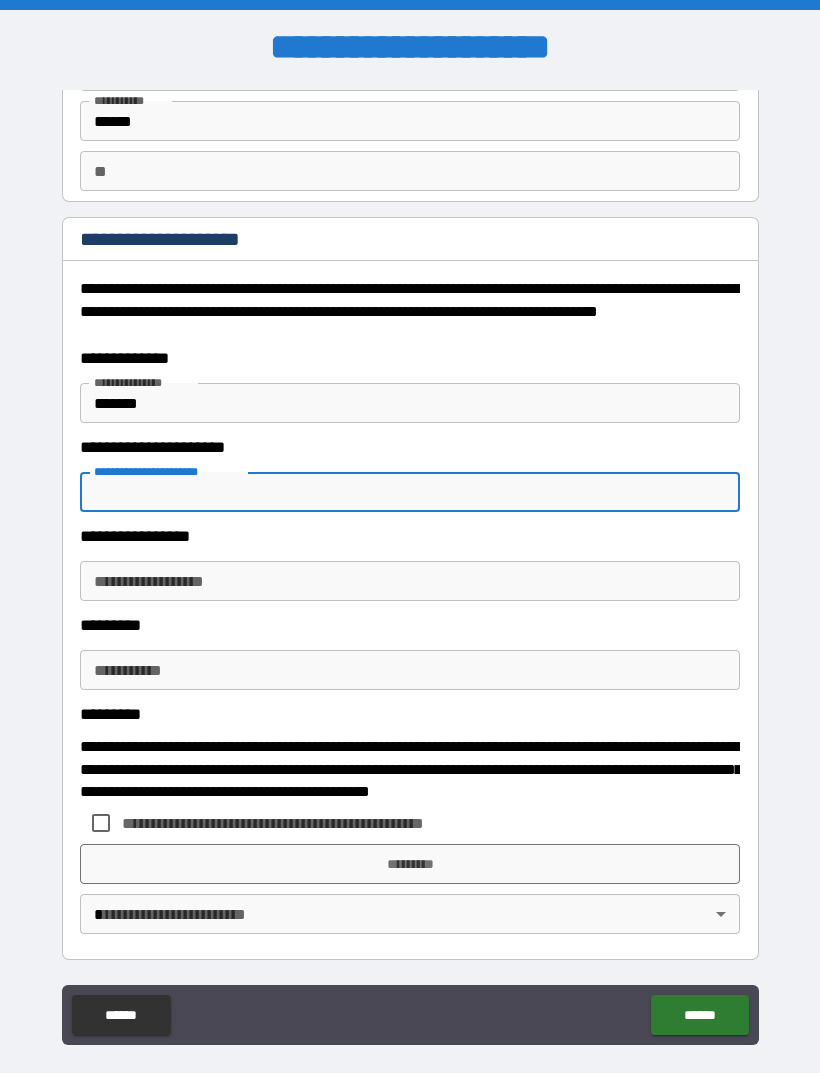 scroll, scrollTop: 125, scrollLeft: 0, axis: vertical 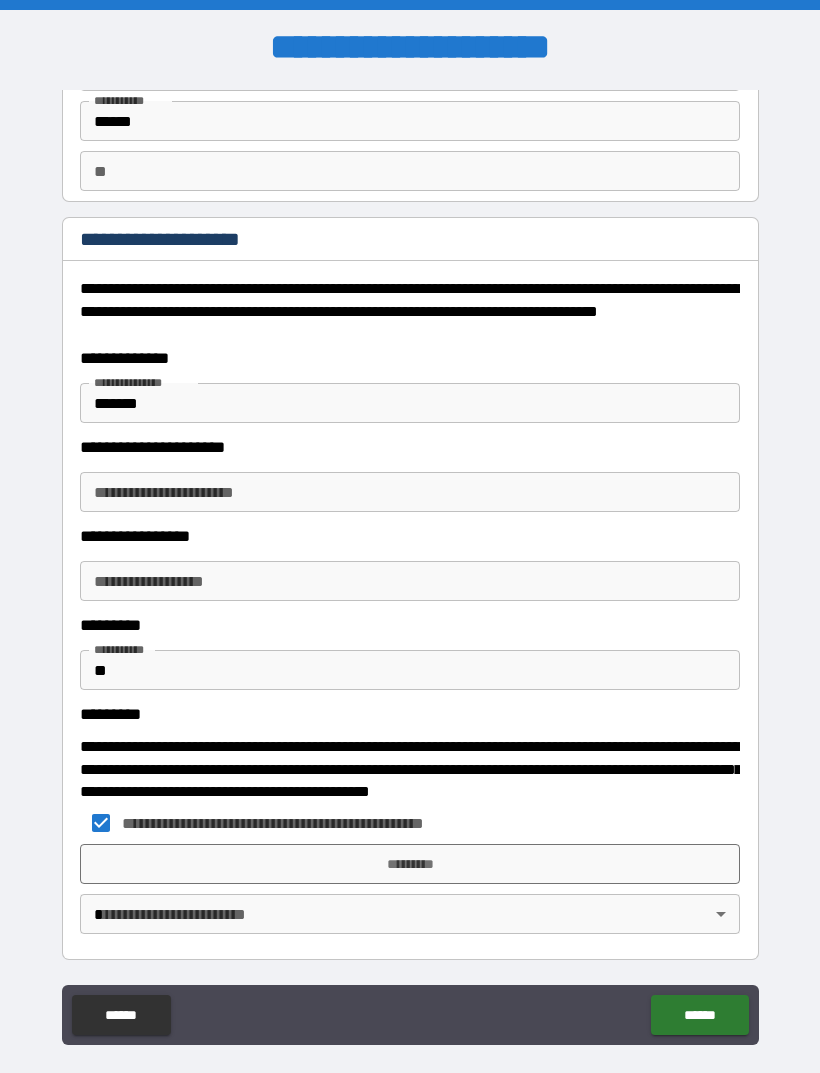 click on "*********" at bounding box center (410, 864) 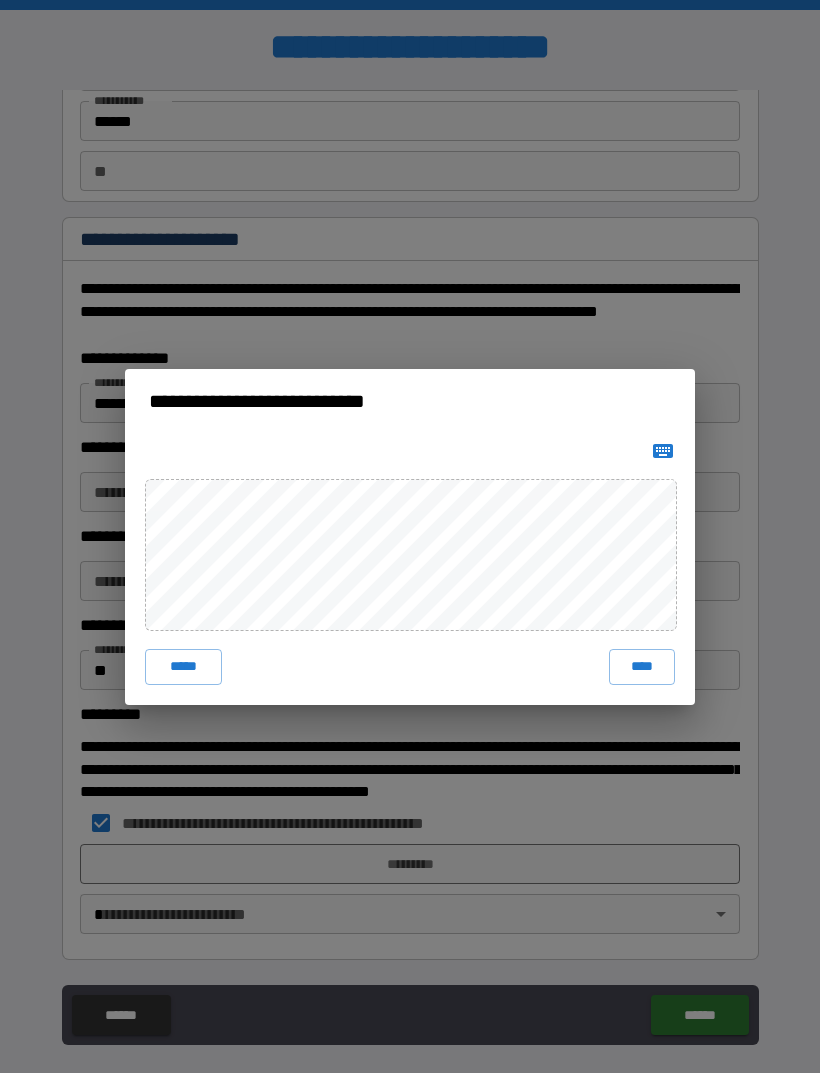 click on "****" at bounding box center (642, 667) 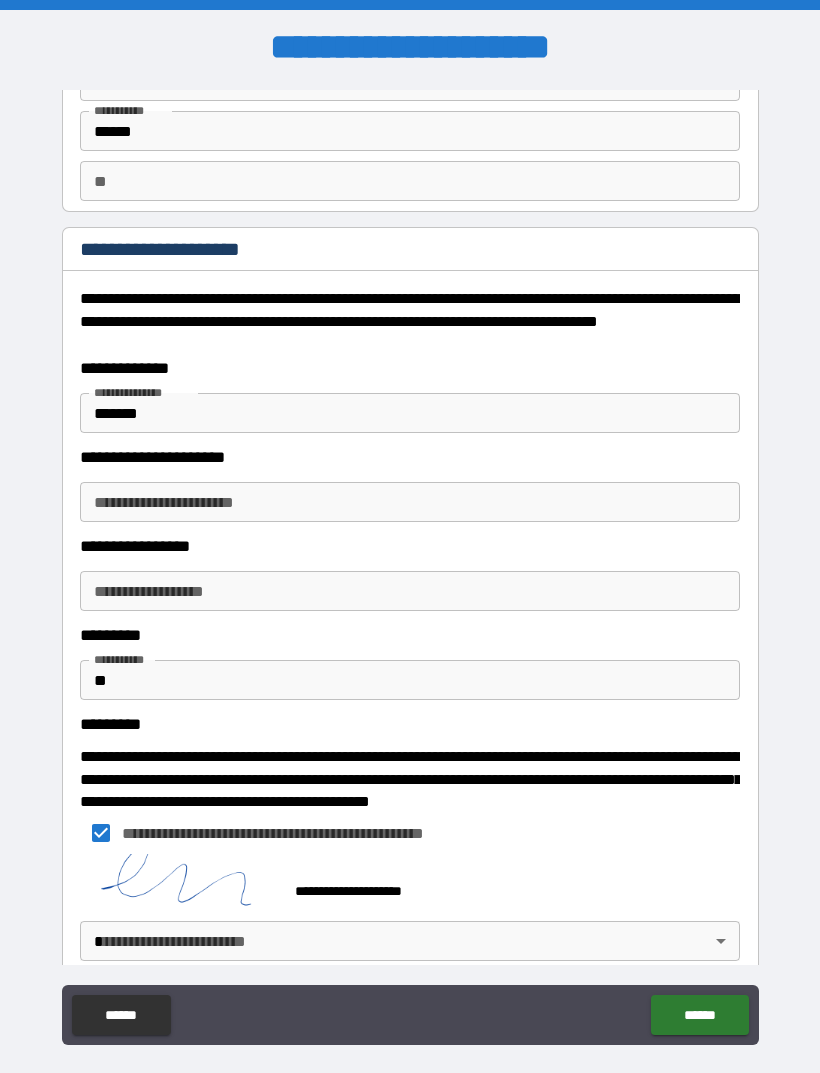 click on "**" at bounding box center [410, 680] 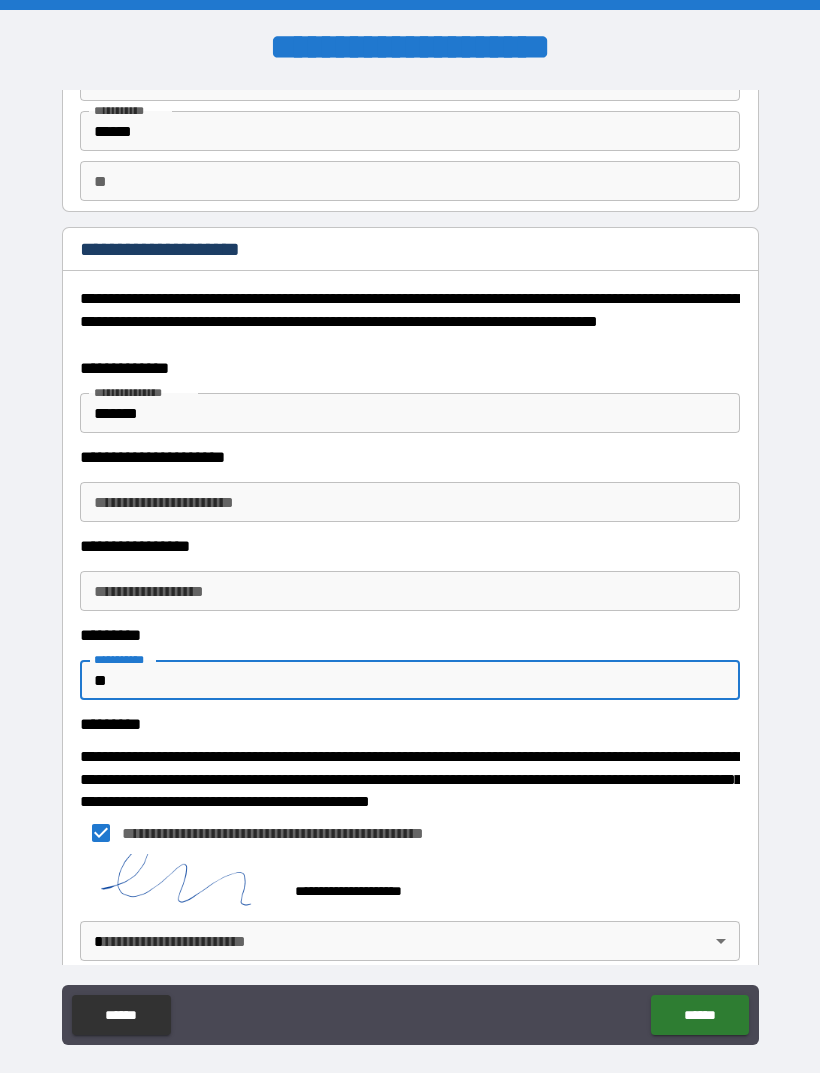 type on "*" 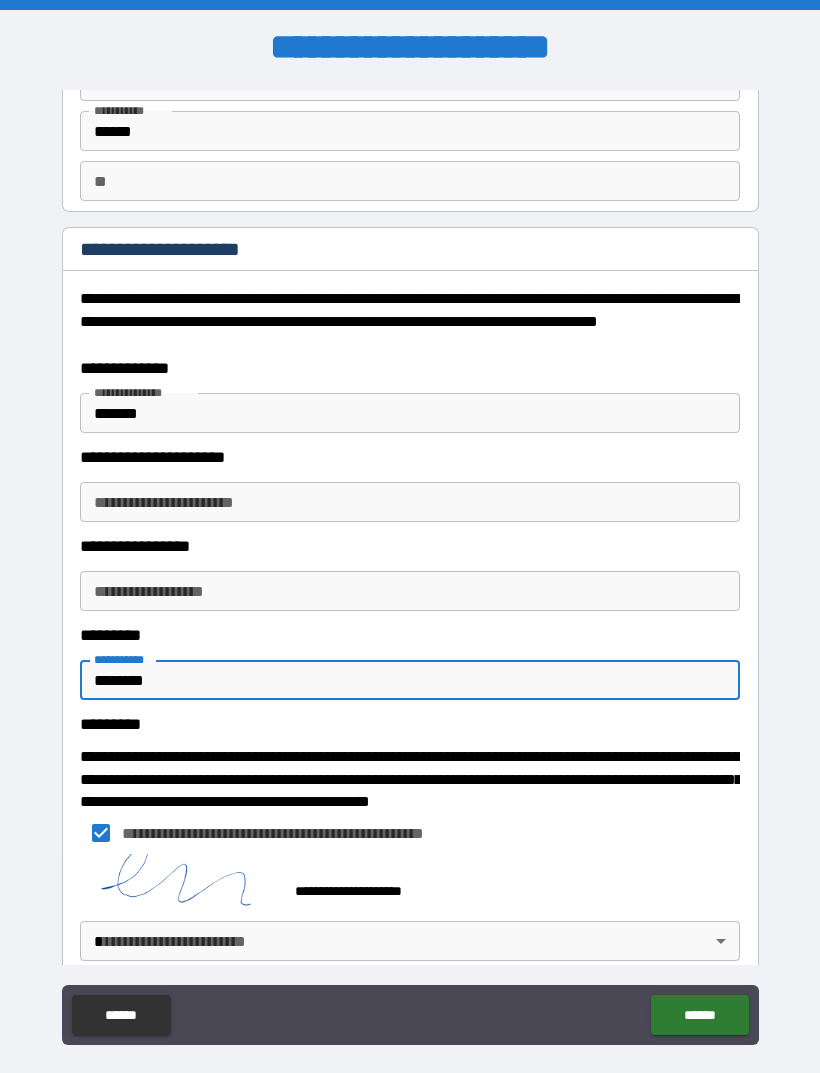 type on "********" 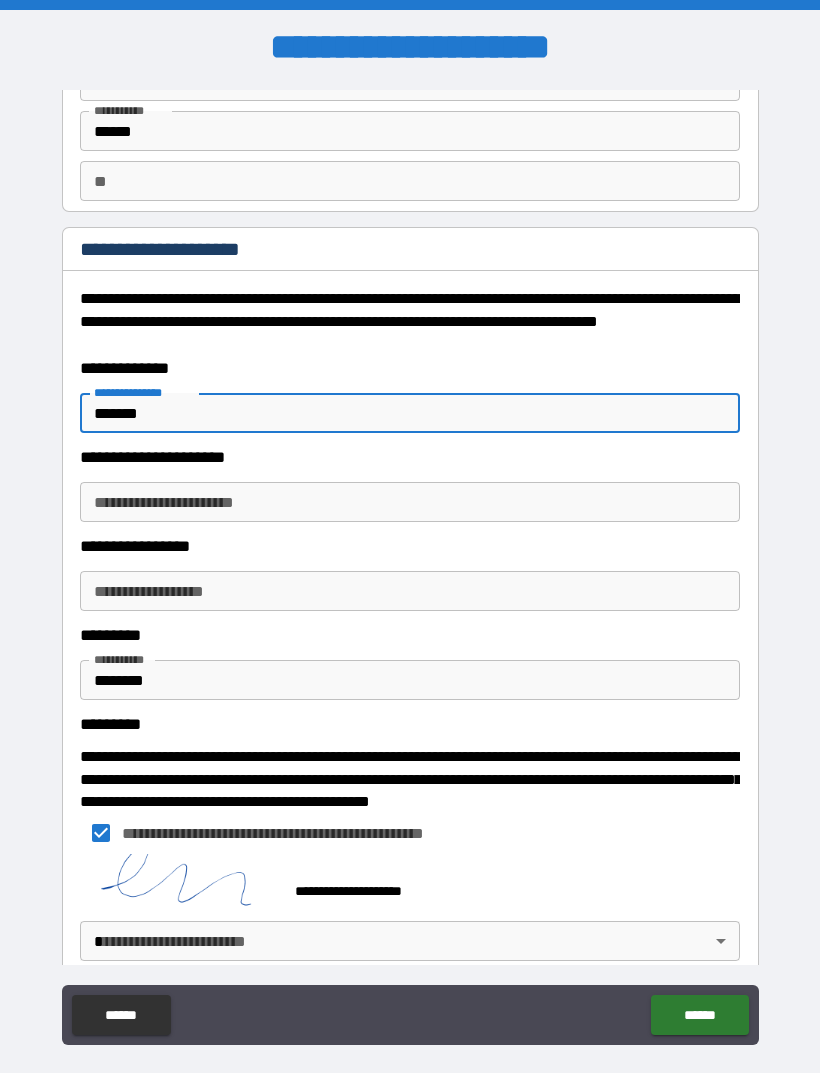 click on "*******" at bounding box center (410, 413) 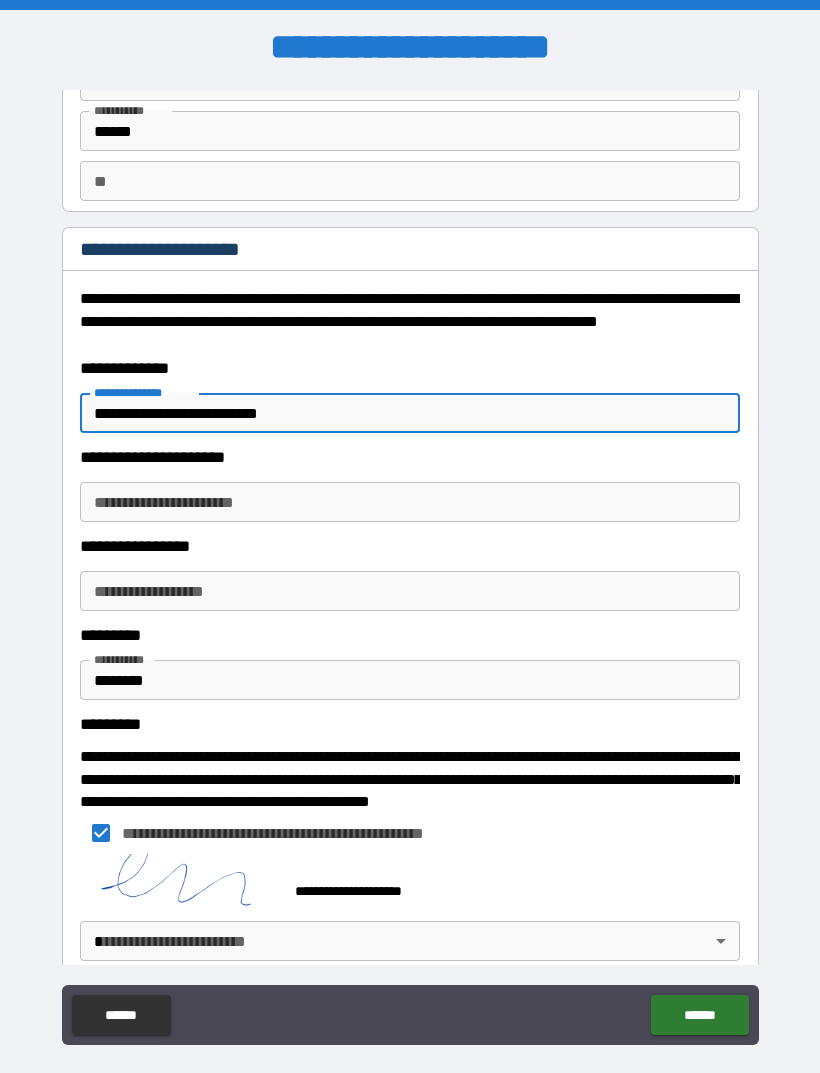 type on "**********" 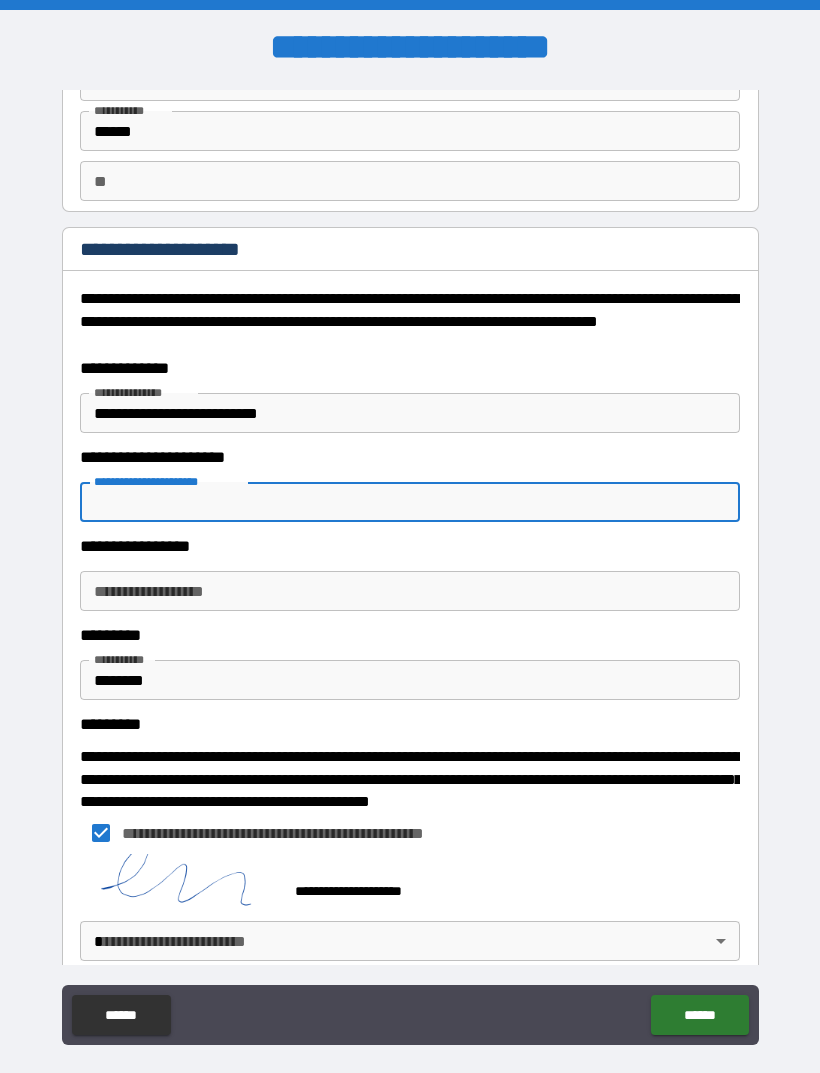 click on "**********" at bounding box center (410, 591) 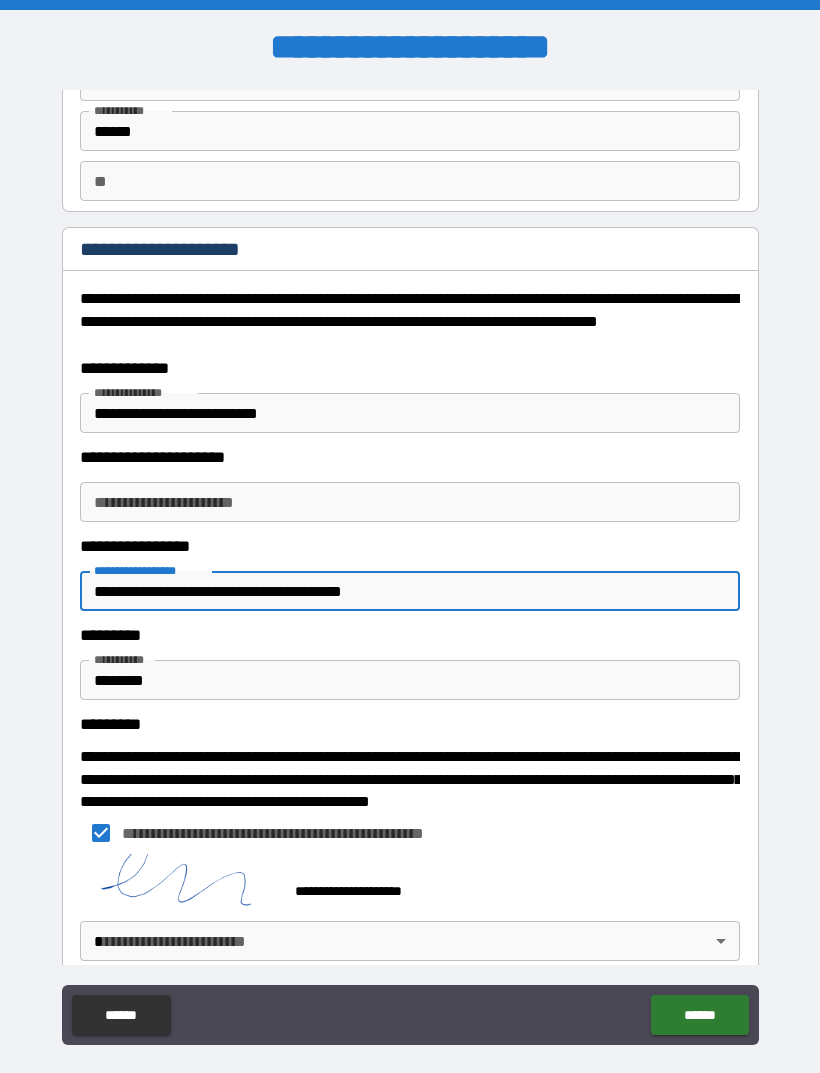 type on "**********" 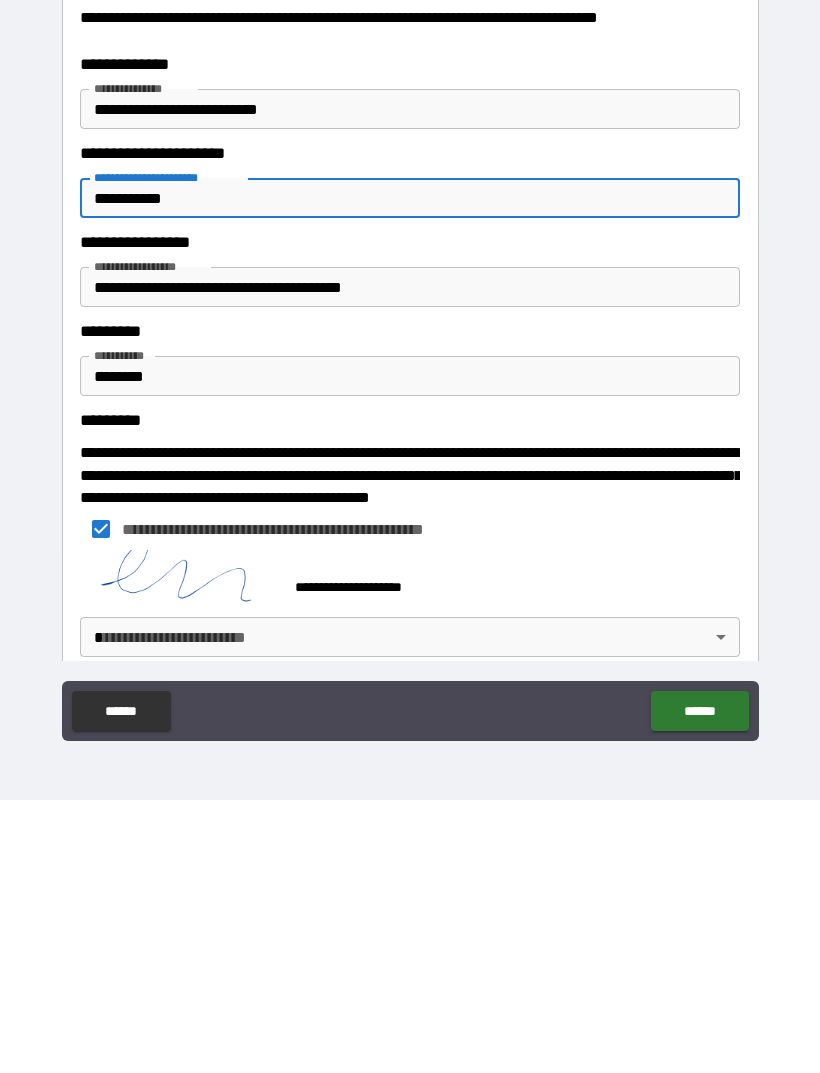 scroll, scrollTop: 64, scrollLeft: 0, axis: vertical 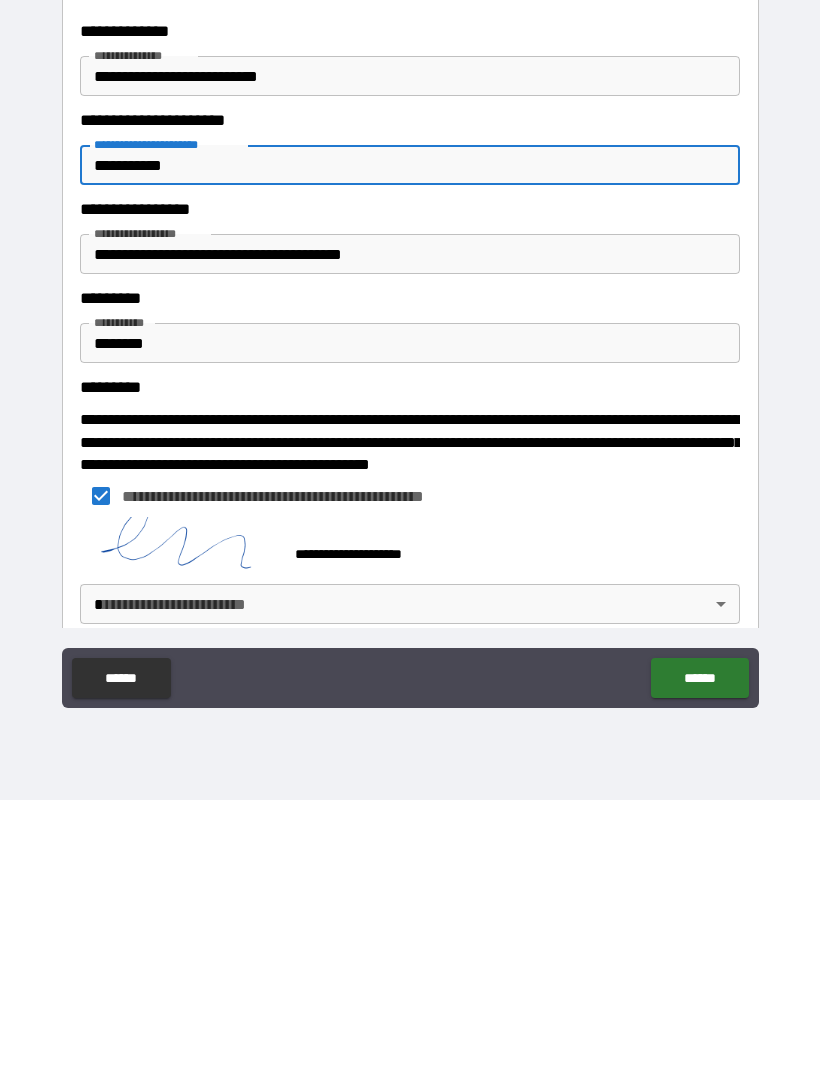 type on "**********" 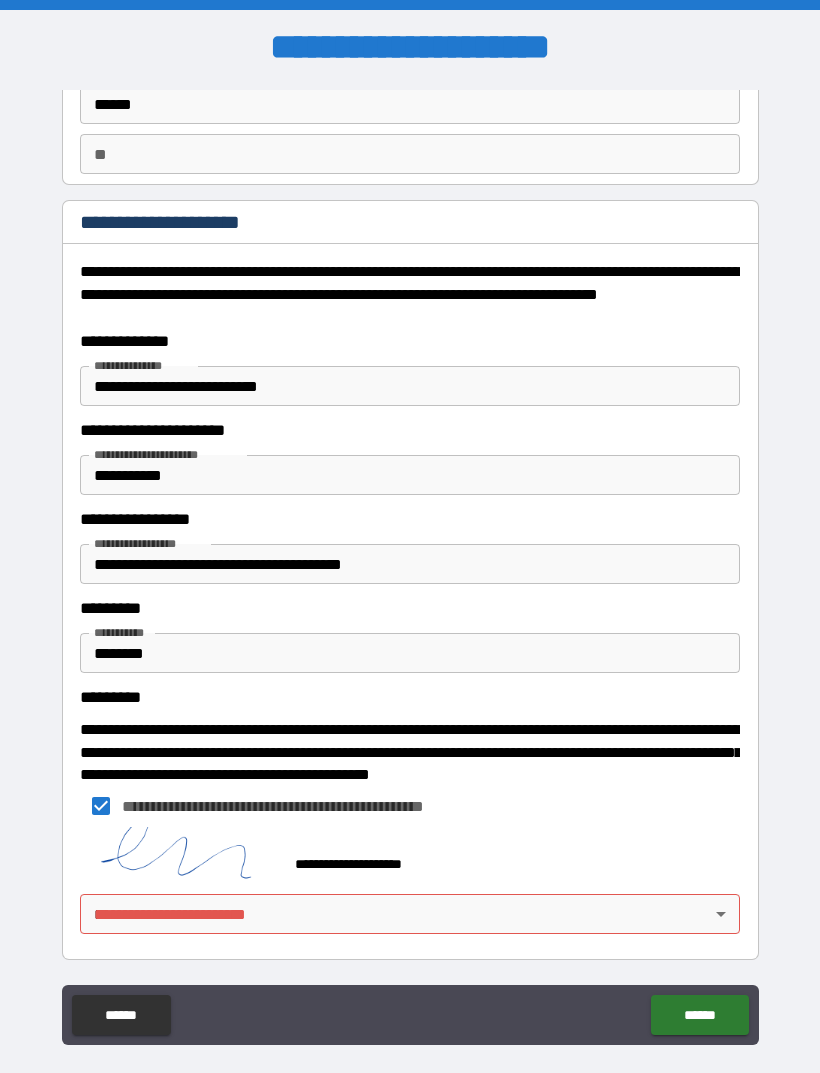 scroll, scrollTop: 142, scrollLeft: 0, axis: vertical 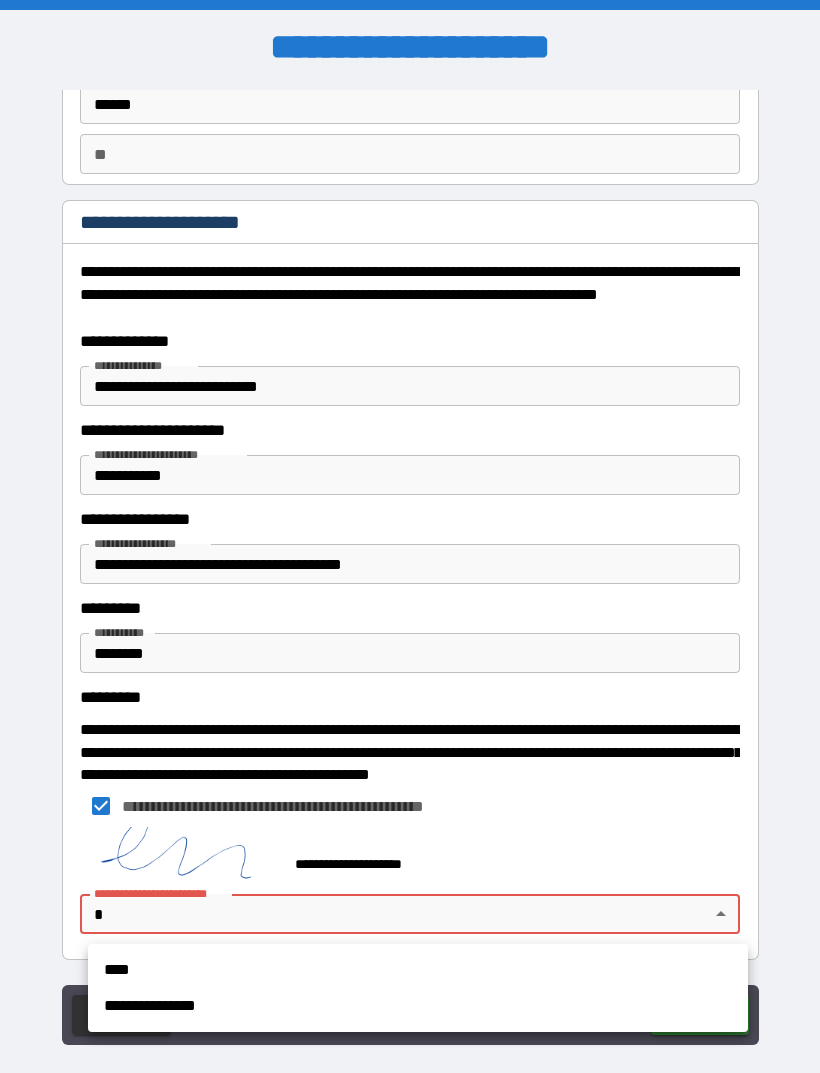 click on "****" at bounding box center [418, 970] 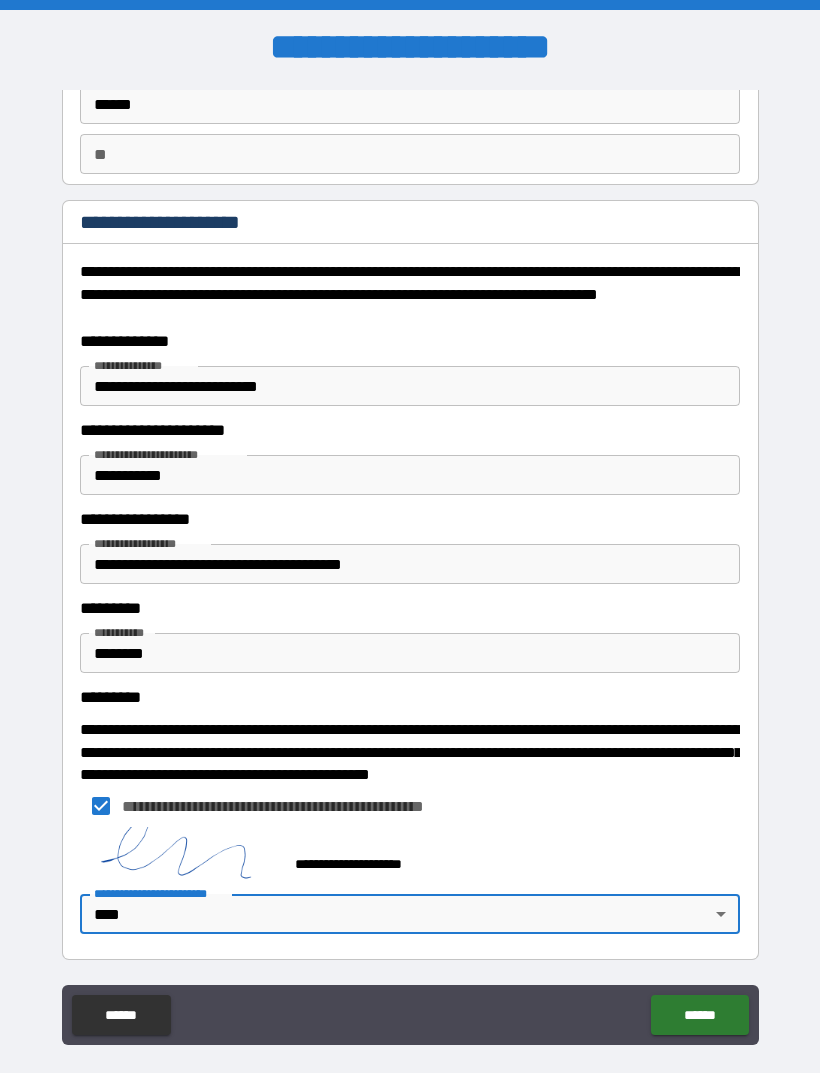 click on "******" at bounding box center (699, 1015) 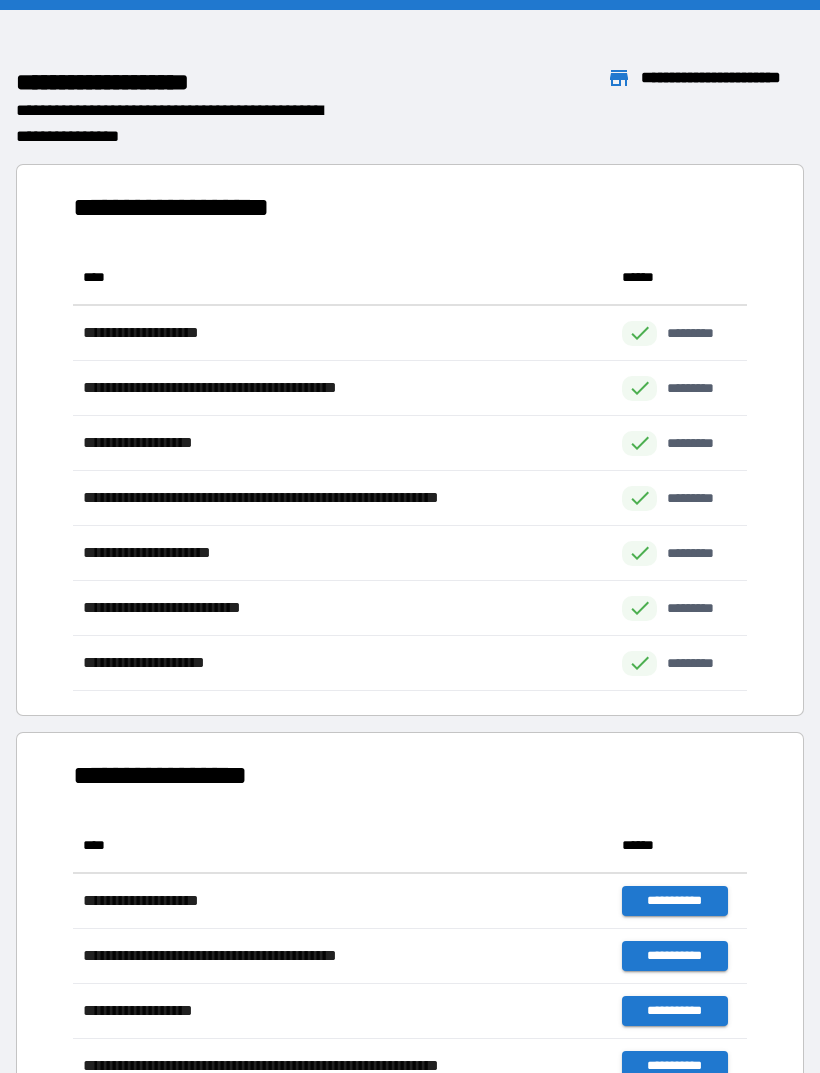 scroll, scrollTop: 1, scrollLeft: 1, axis: both 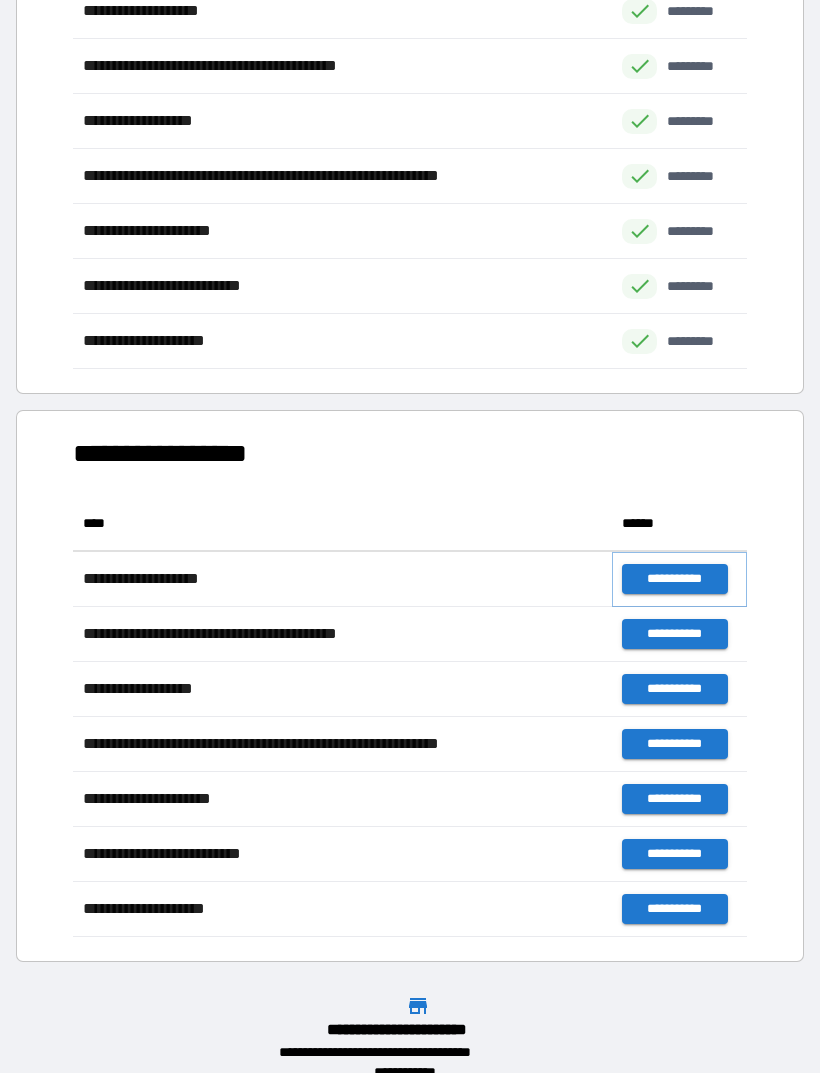 click on "**********" at bounding box center (674, 579) 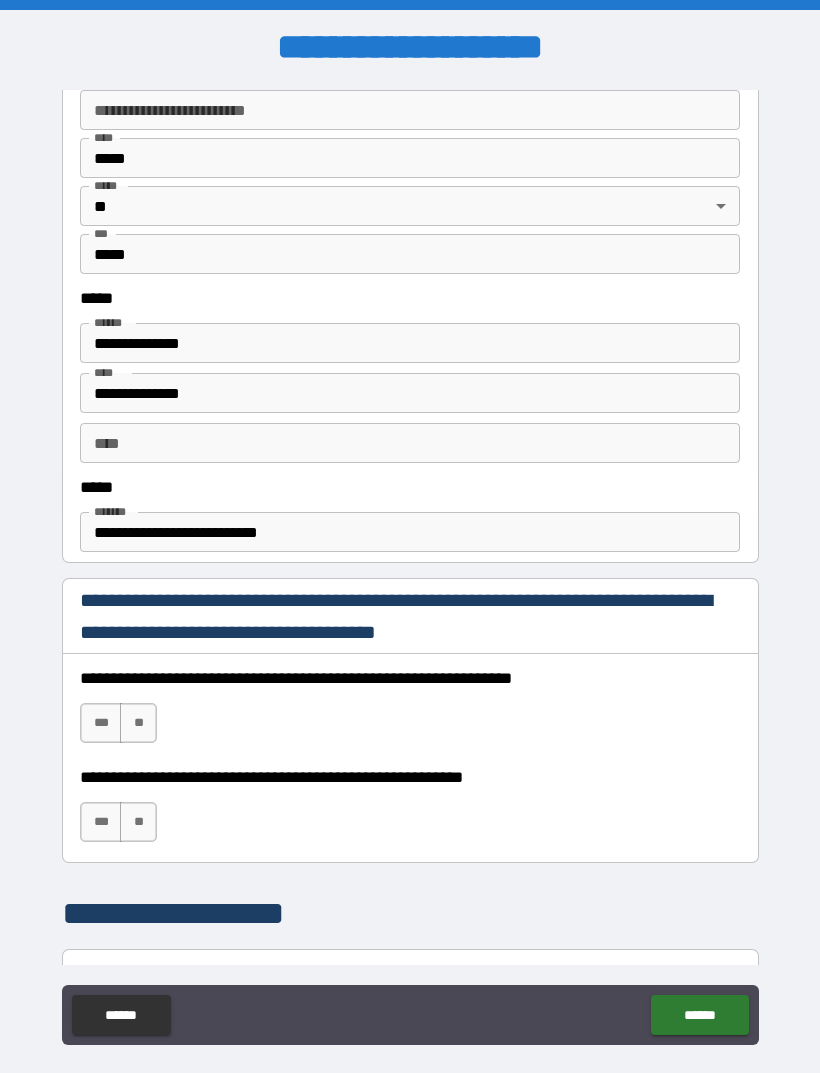 scroll, scrollTop: 873, scrollLeft: 0, axis: vertical 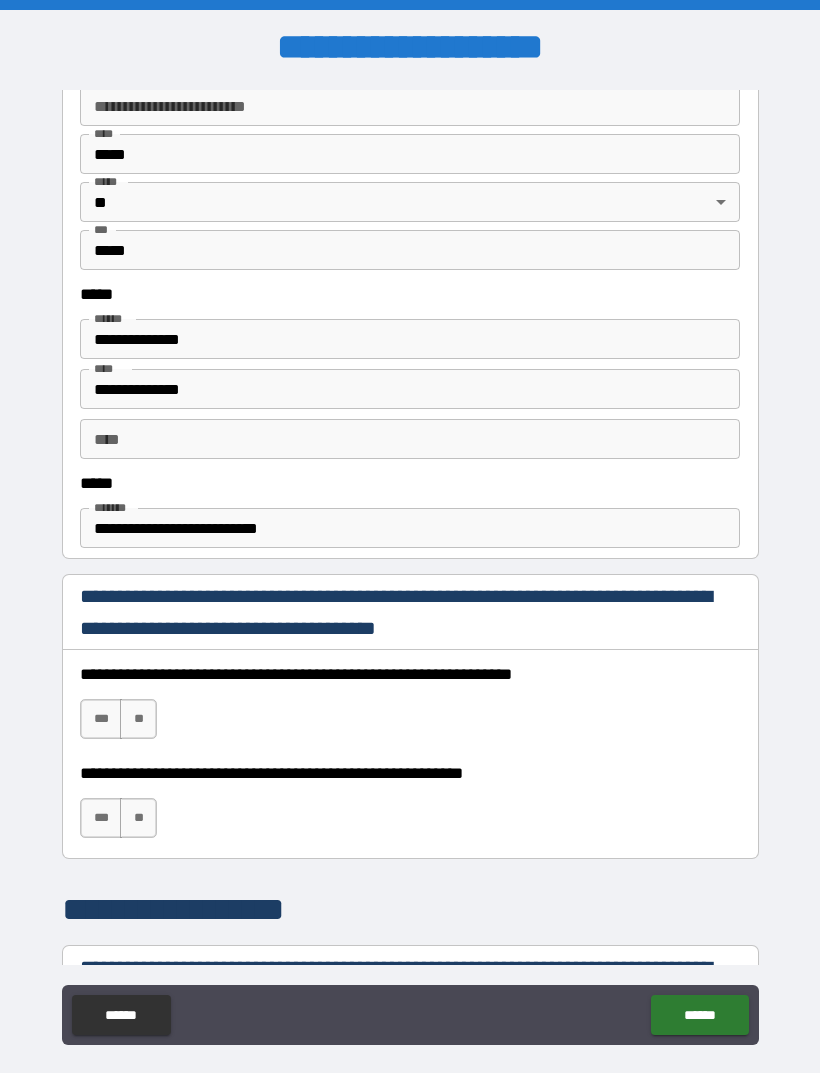 click on "***" at bounding box center [101, 719] 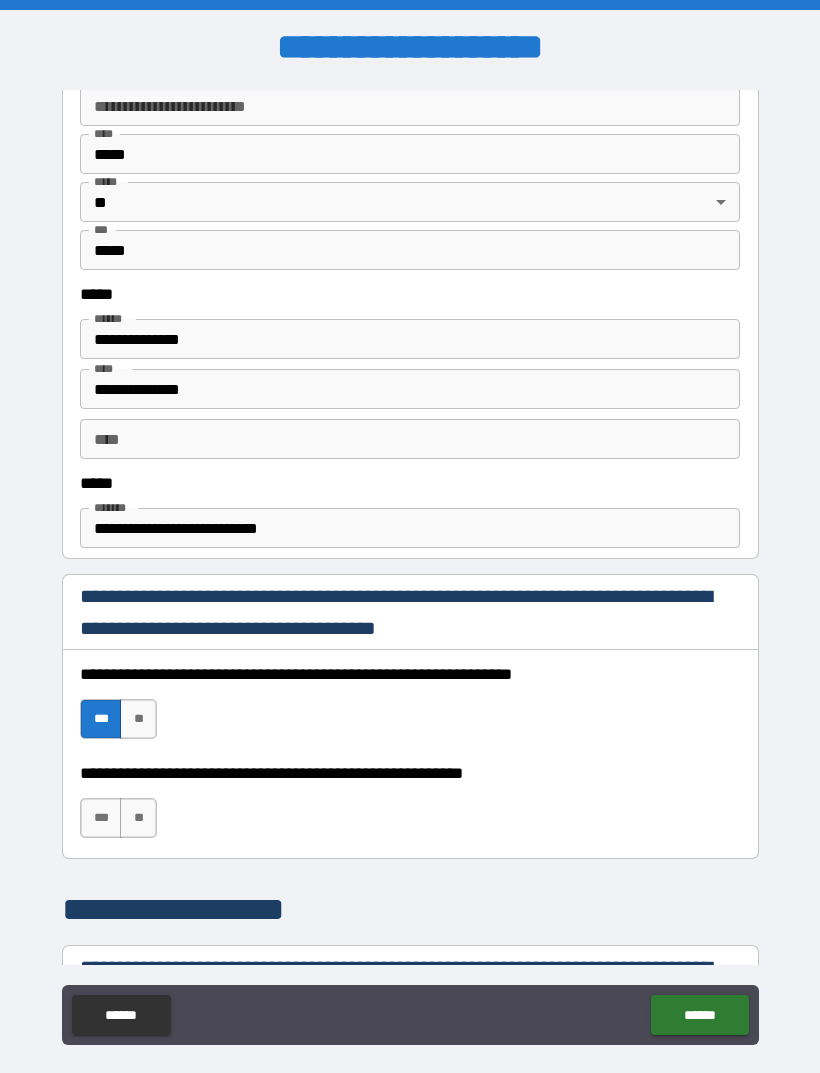 click on "***" at bounding box center [101, 818] 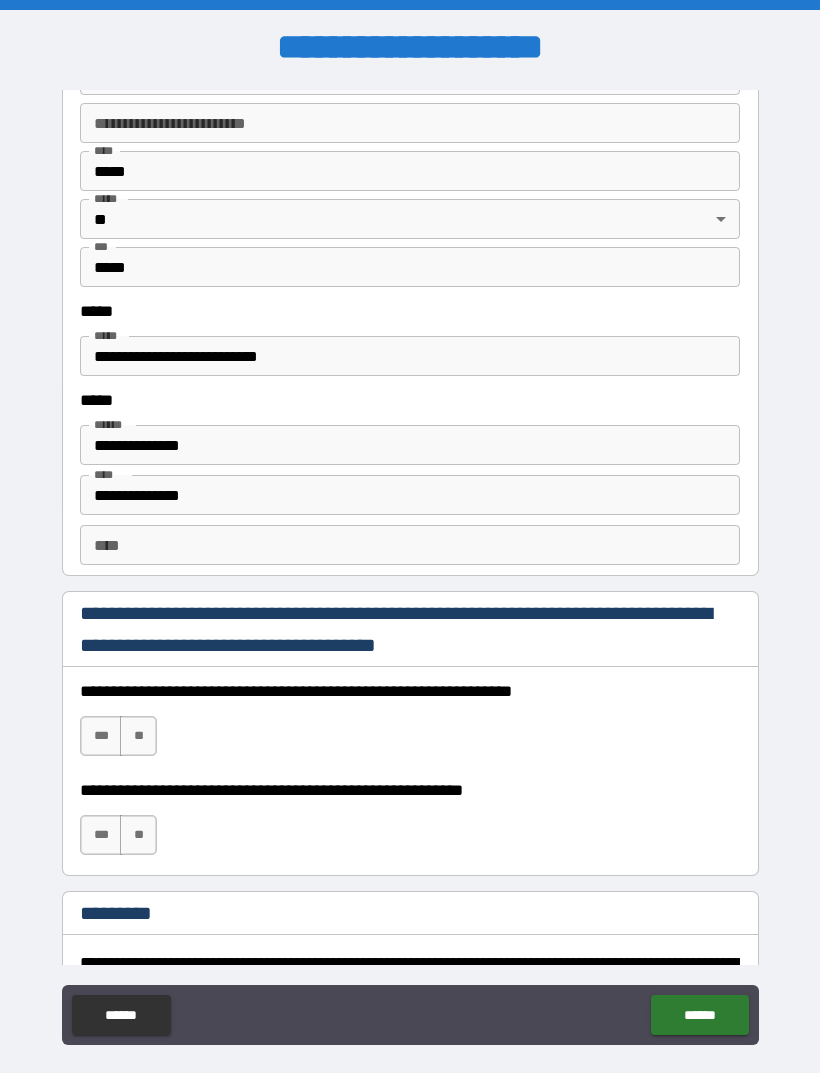 scroll, scrollTop: 2507, scrollLeft: 0, axis: vertical 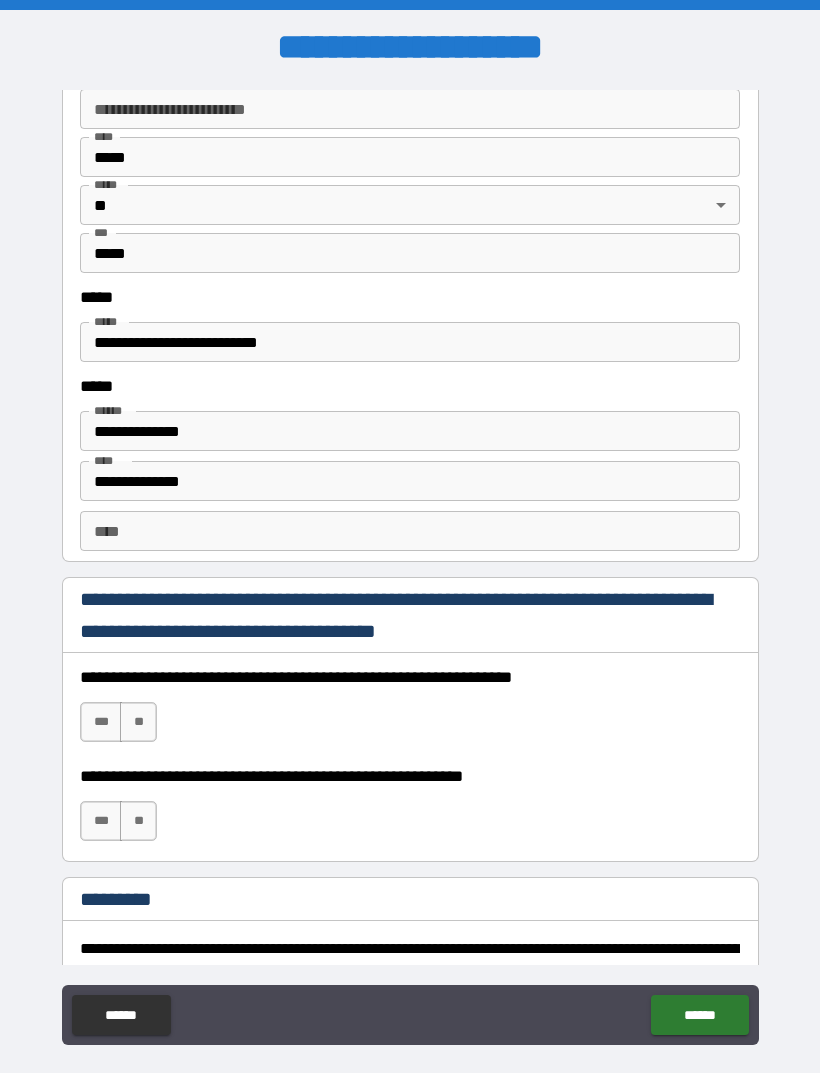 click on "***" at bounding box center [101, 722] 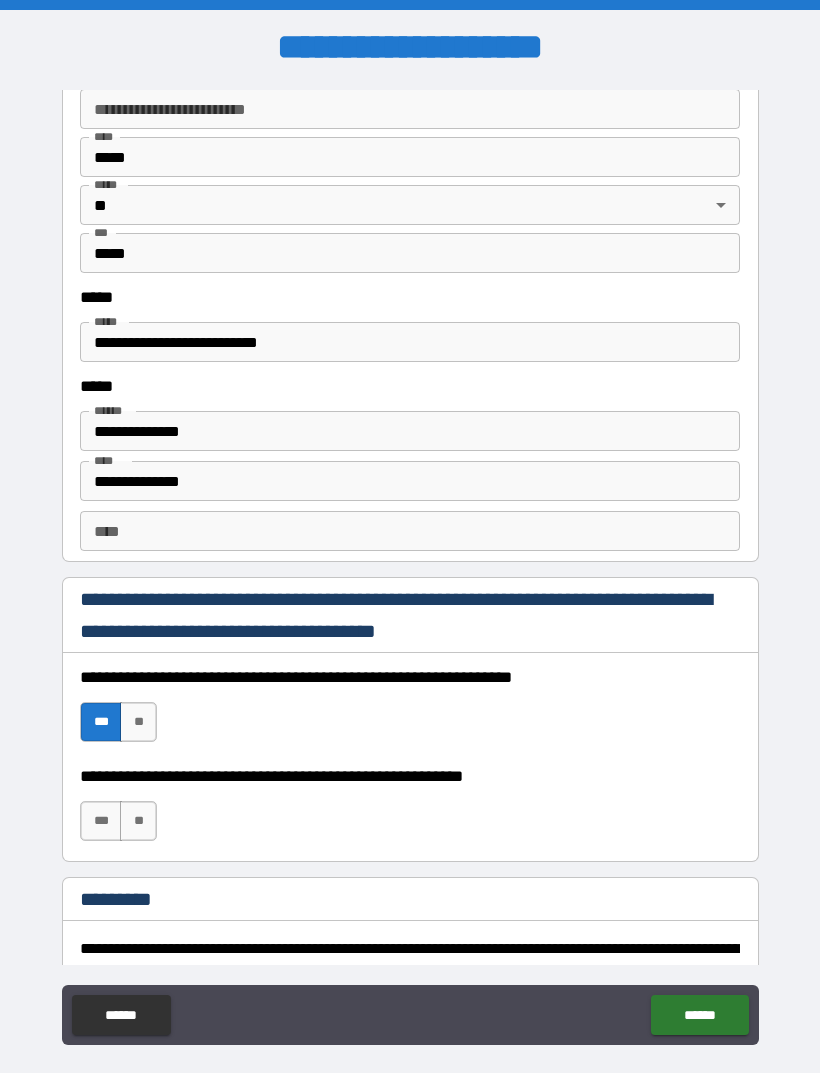 click on "***" at bounding box center [101, 821] 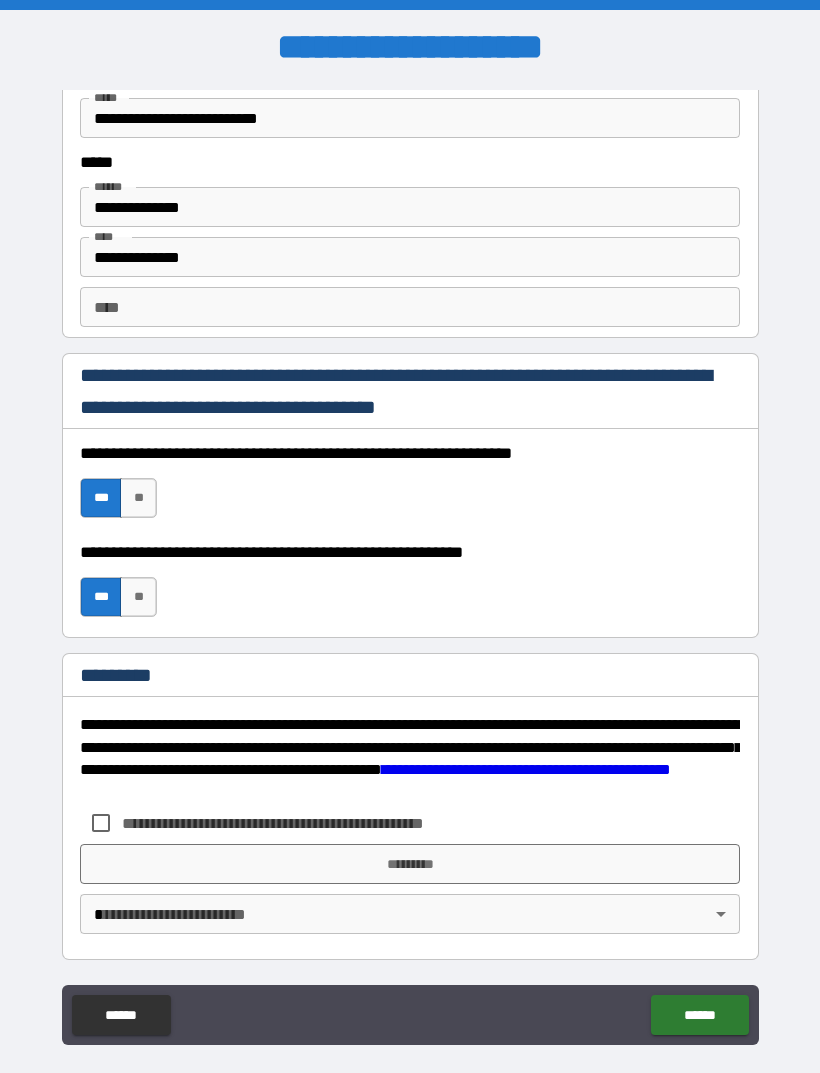 scroll, scrollTop: 2731, scrollLeft: 0, axis: vertical 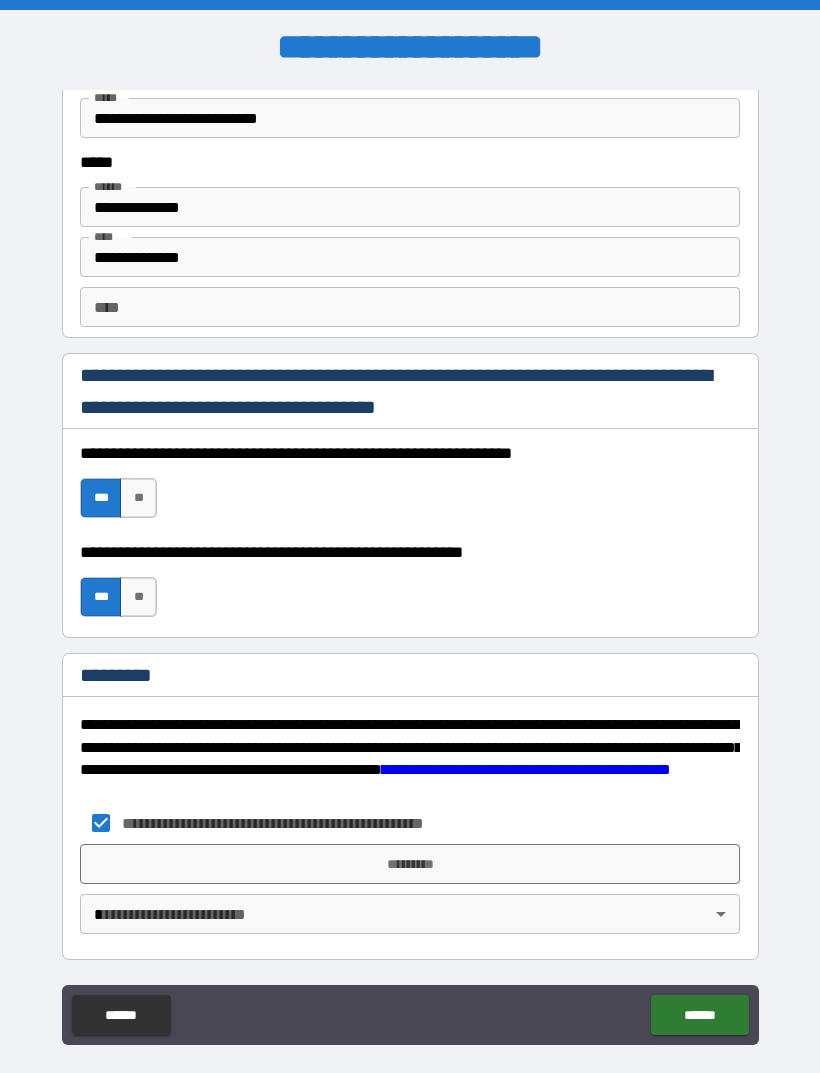 click on "*********" at bounding box center (410, 864) 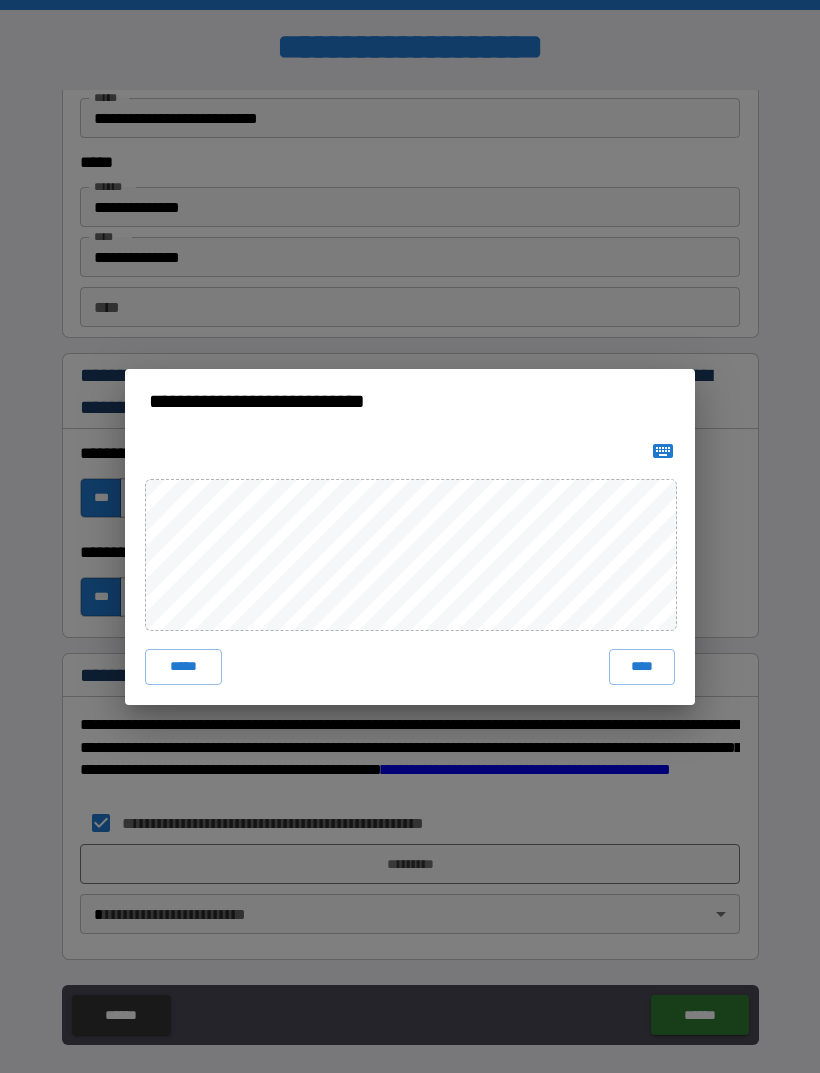 click on "****" at bounding box center [642, 667] 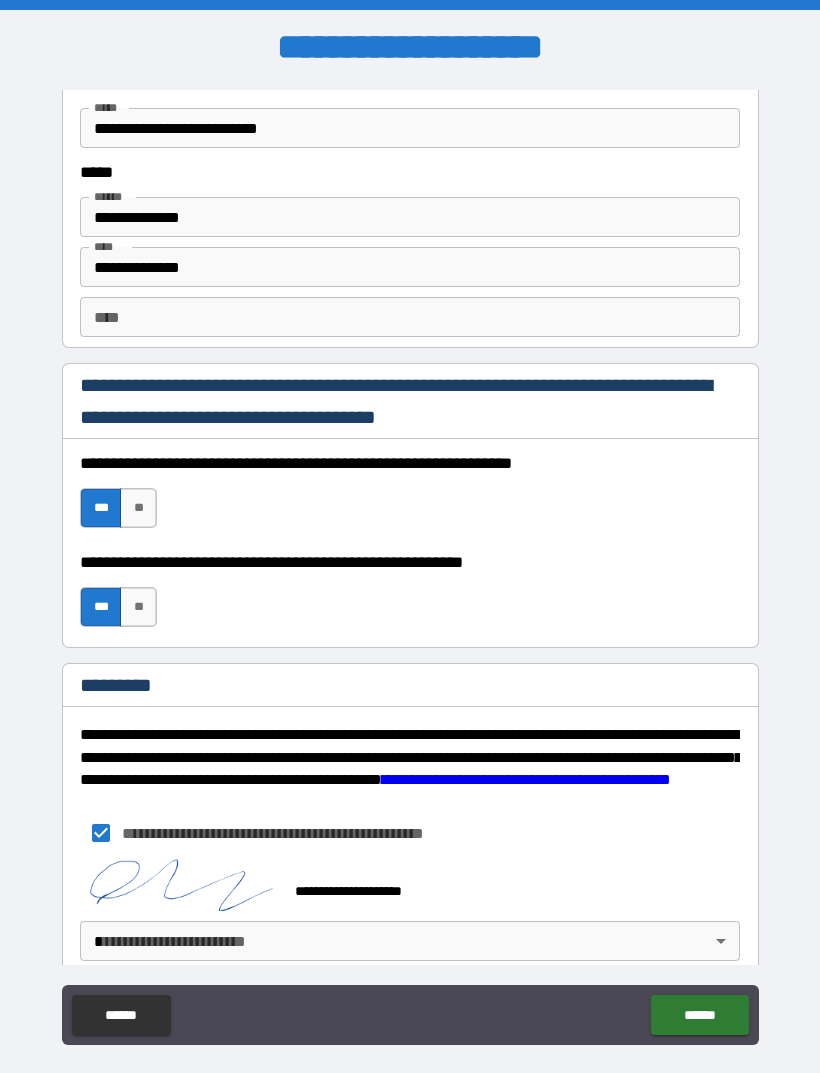 click on "**********" at bounding box center [410, 568] 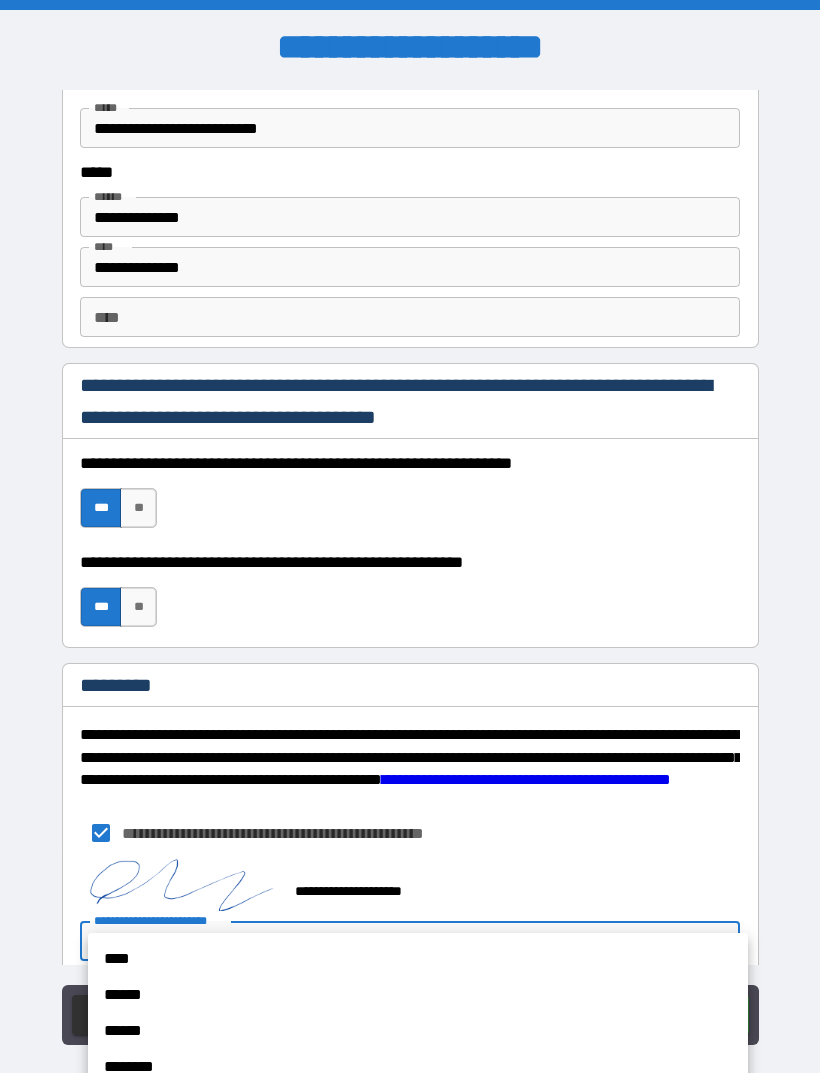click on "******" at bounding box center (418, 995) 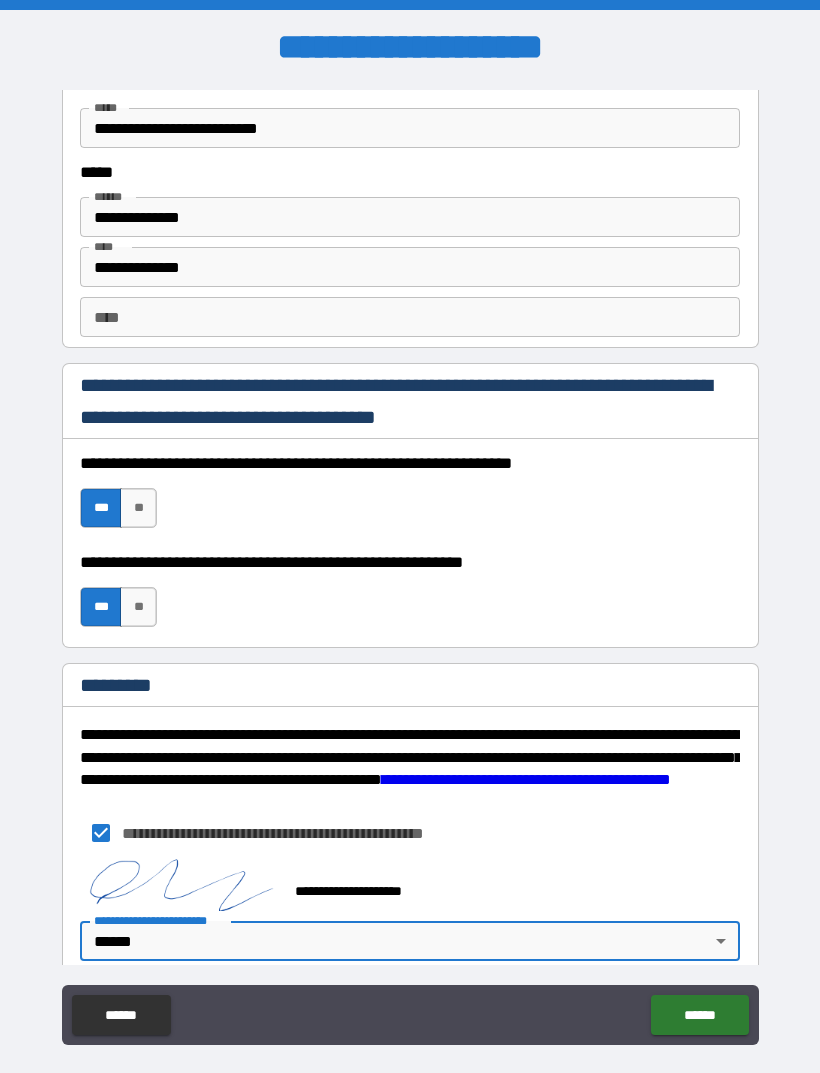click on "******" at bounding box center (699, 1015) 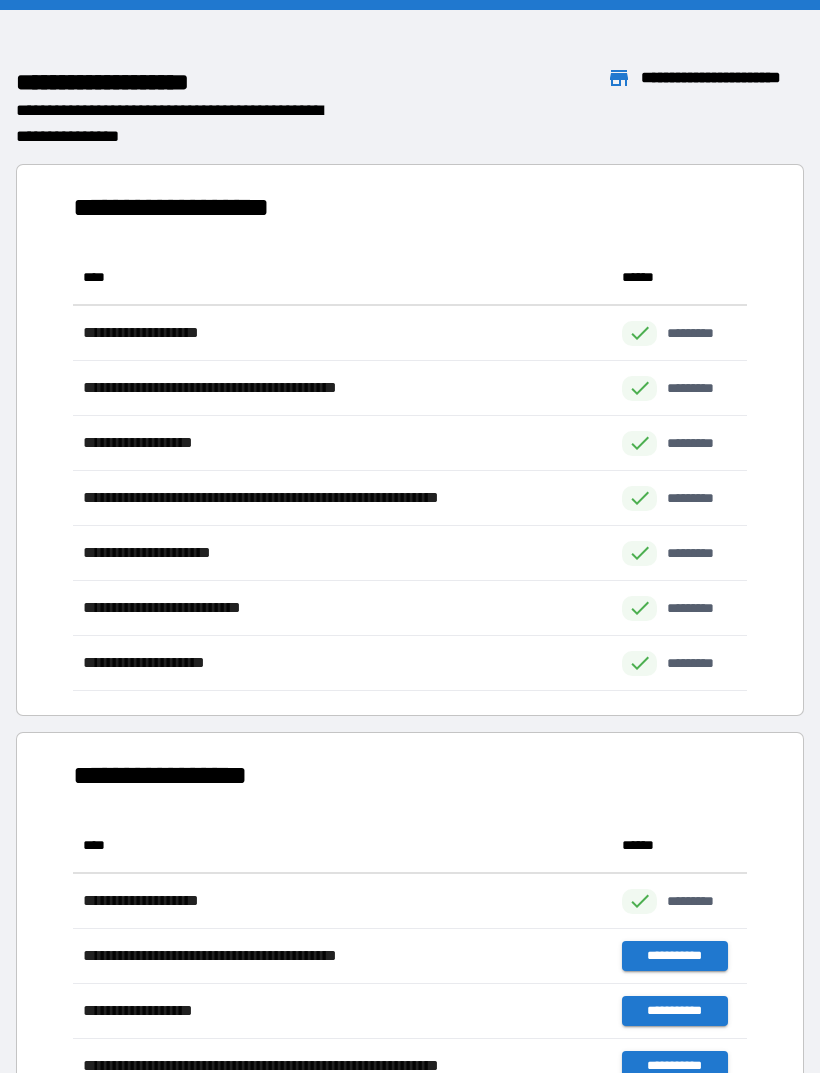 scroll, scrollTop: 1, scrollLeft: 1, axis: both 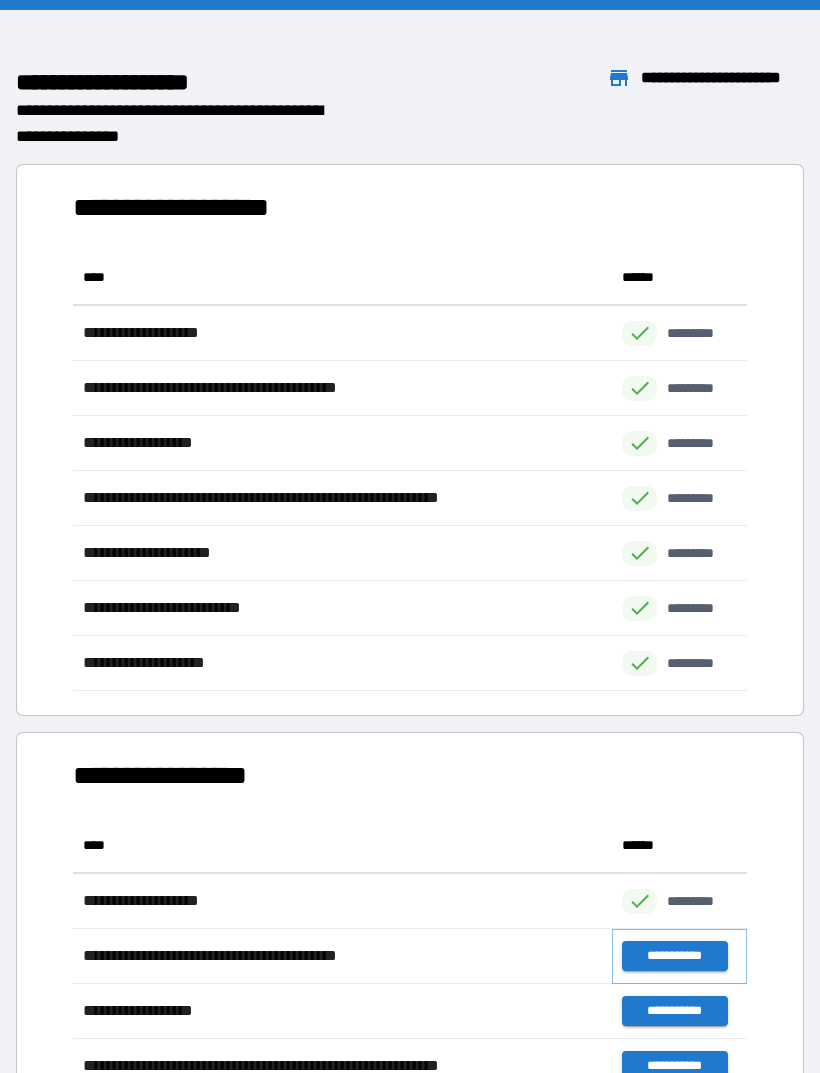 click on "**********" at bounding box center [674, 956] 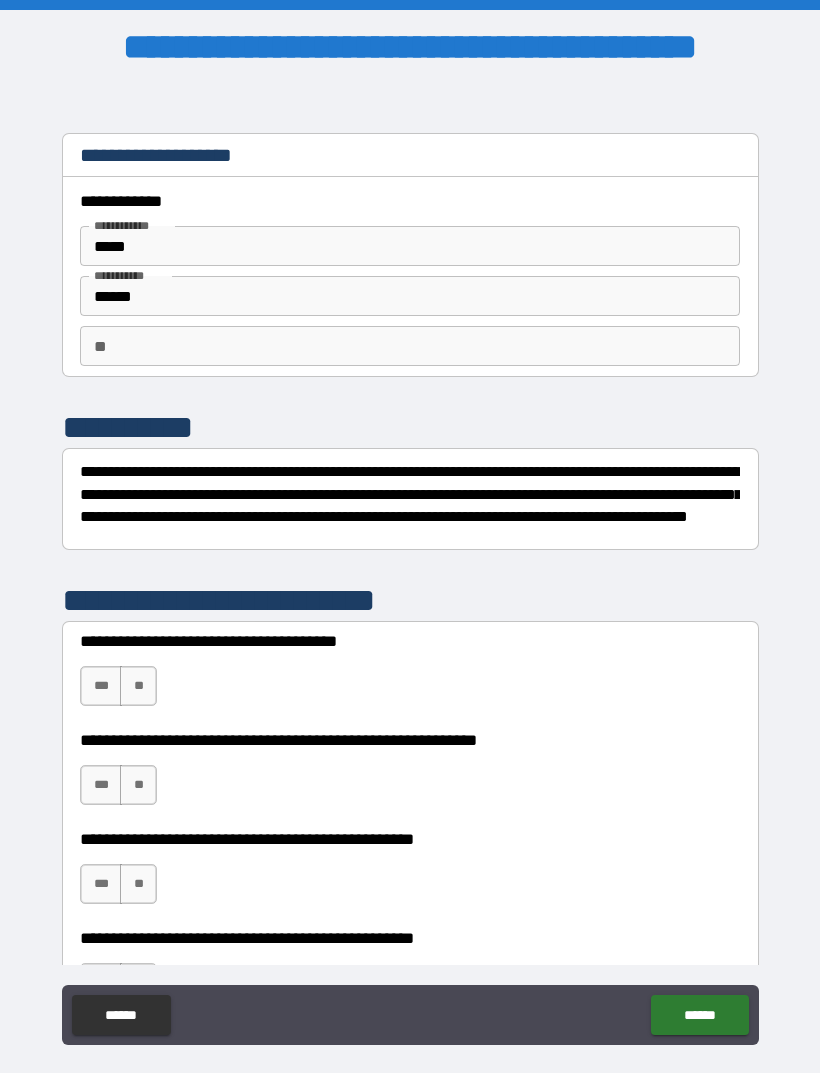 click on "**" at bounding box center [138, 686] 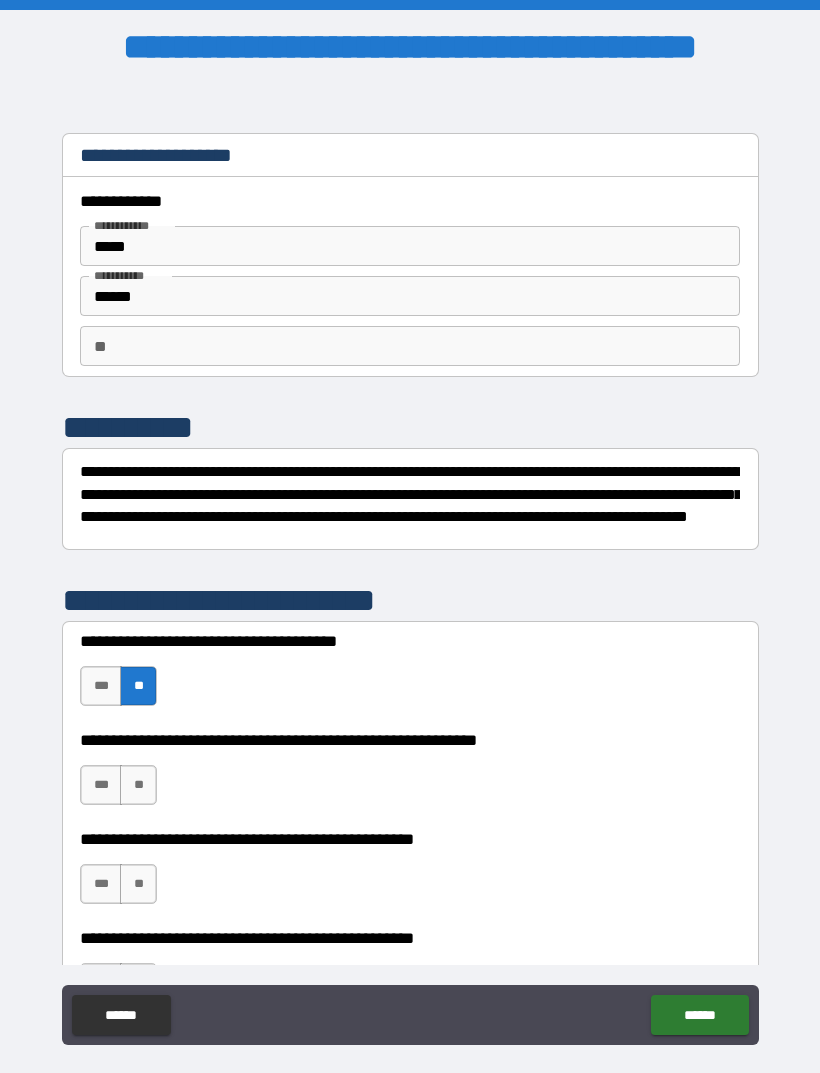 click on "**" at bounding box center [138, 785] 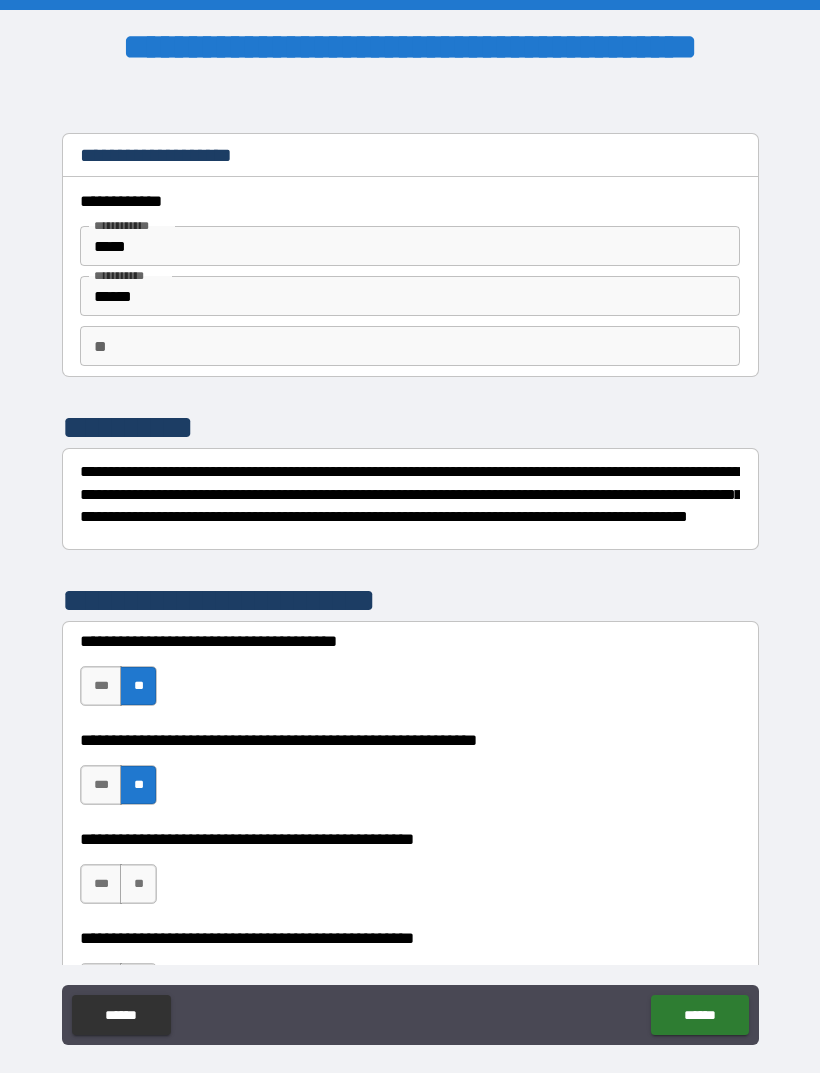 click on "**" at bounding box center [138, 884] 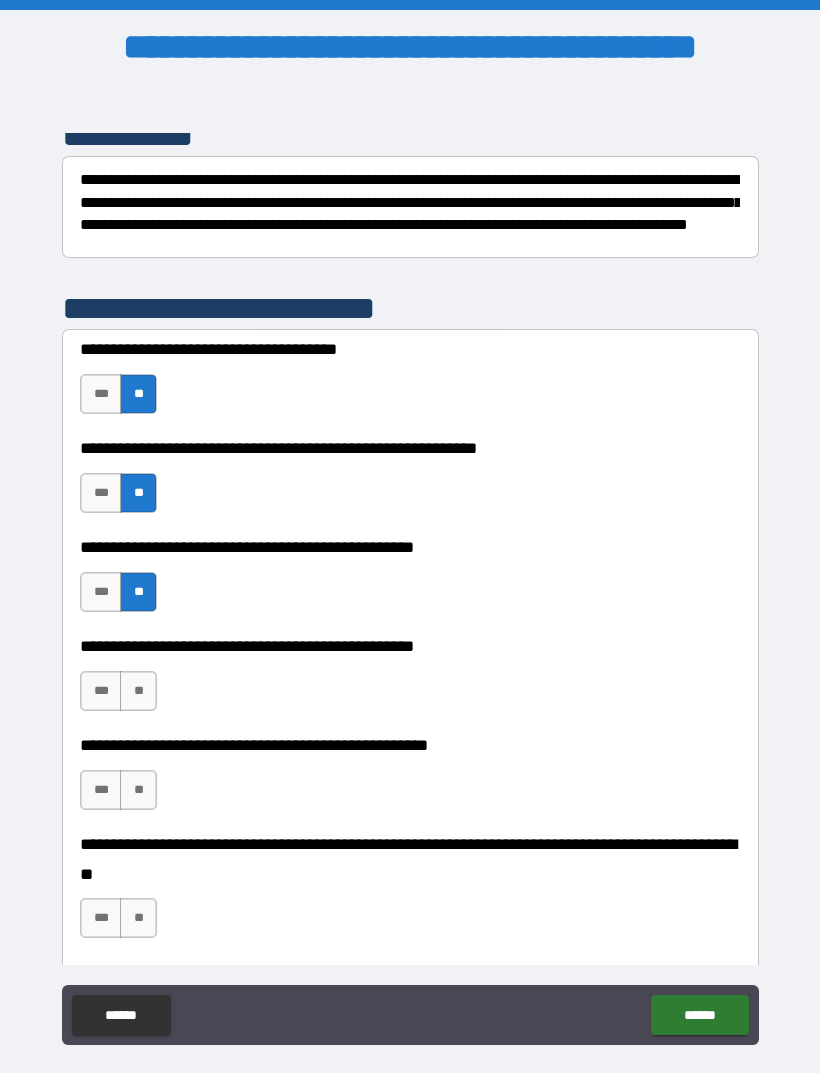 scroll, scrollTop: 301, scrollLeft: 0, axis: vertical 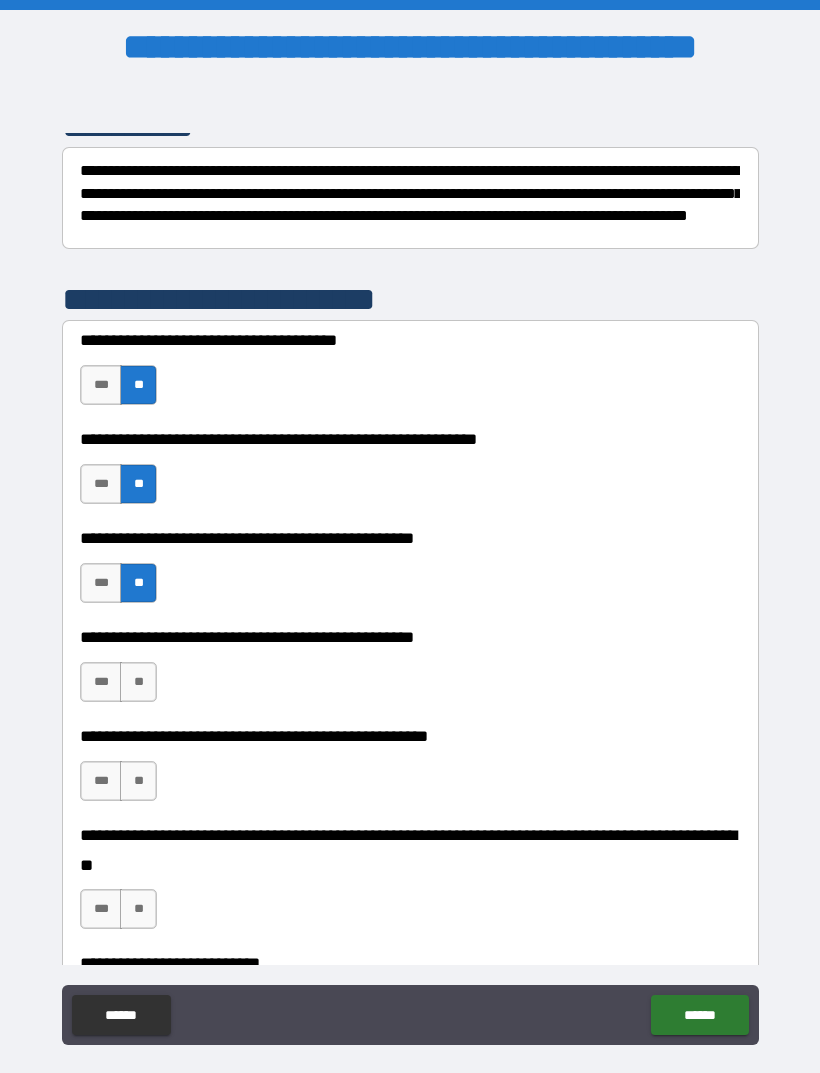 click on "**" at bounding box center (138, 682) 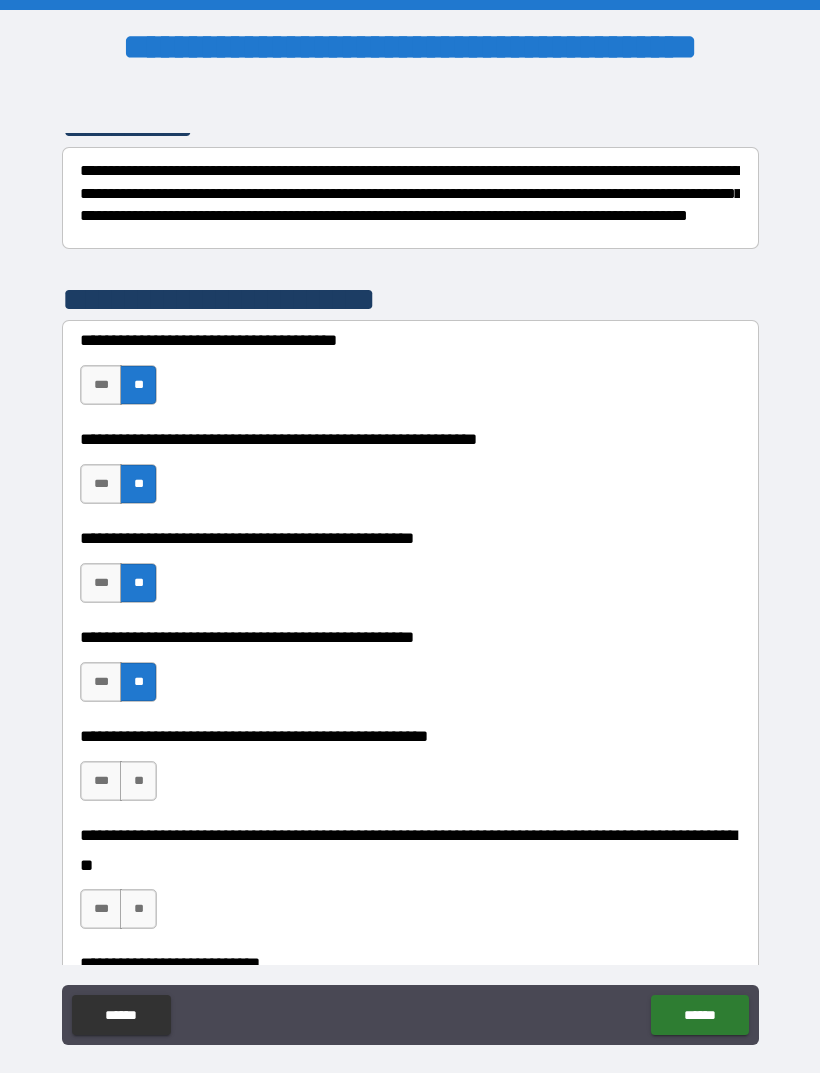 click on "**" at bounding box center (138, 781) 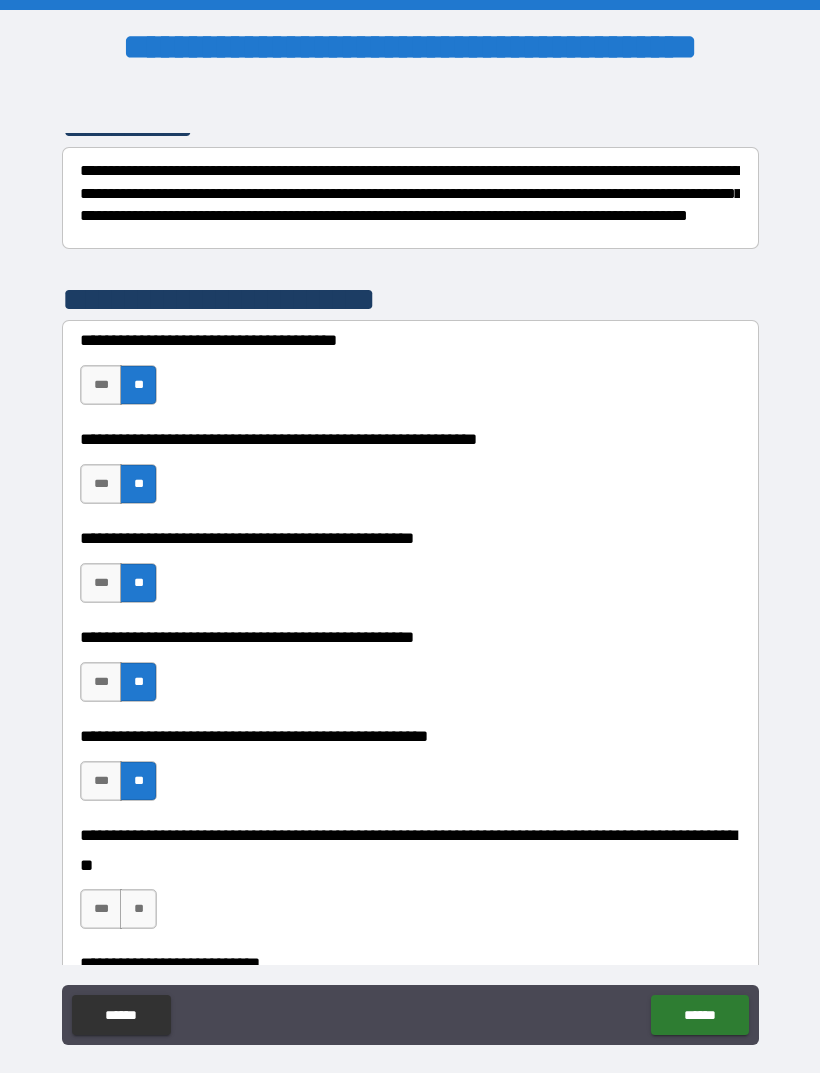 scroll, scrollTop: 470, scrollLeft: 0, axis: vertical 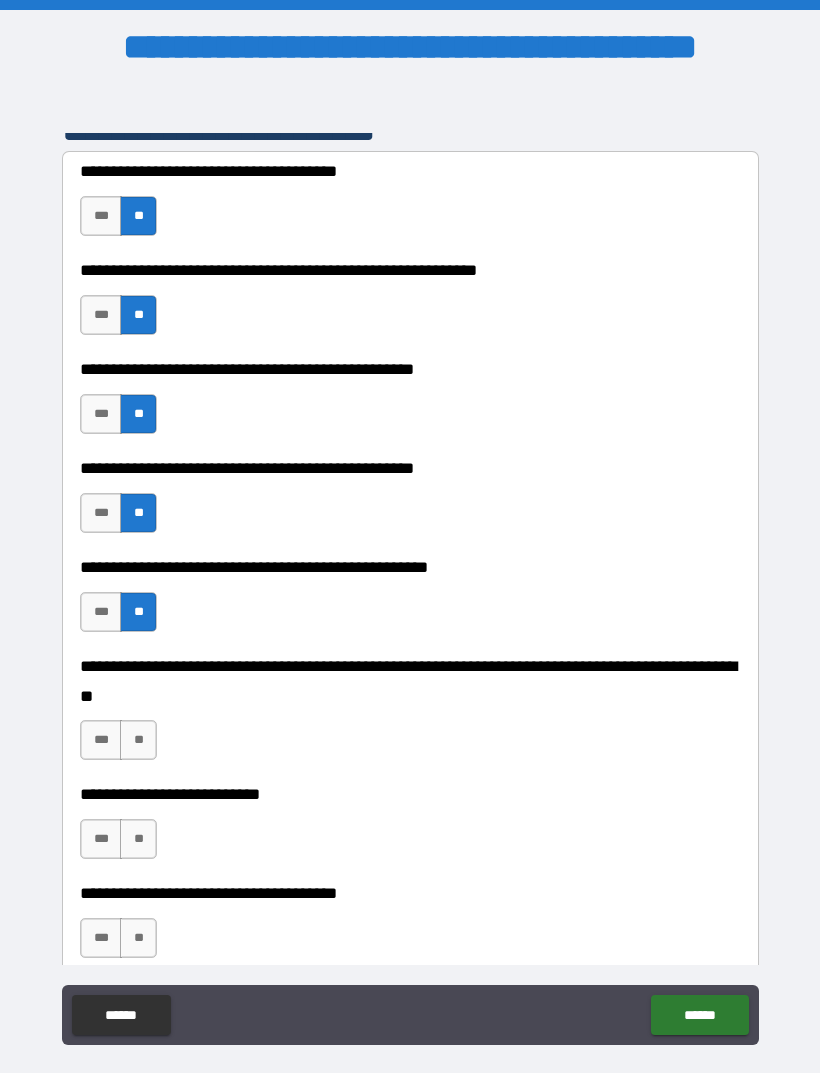 click on "**" at bounding box center (138, 740) 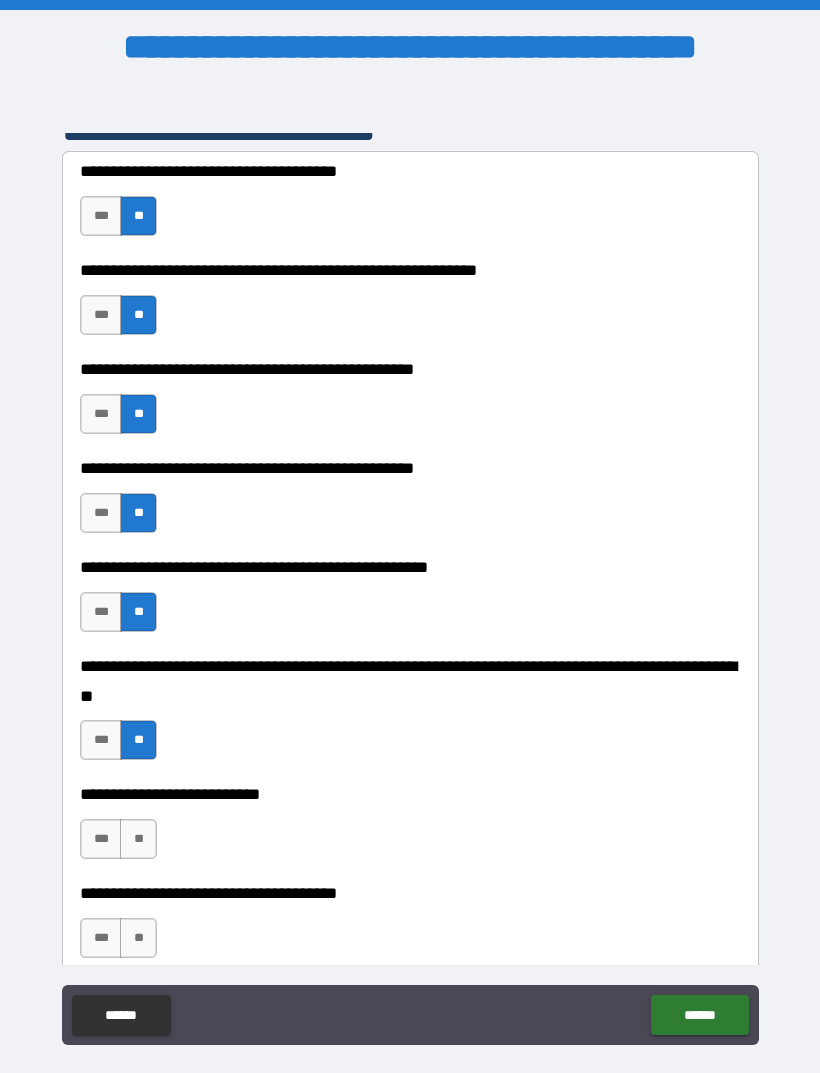 click on "**" at bounding box center [138, 839] 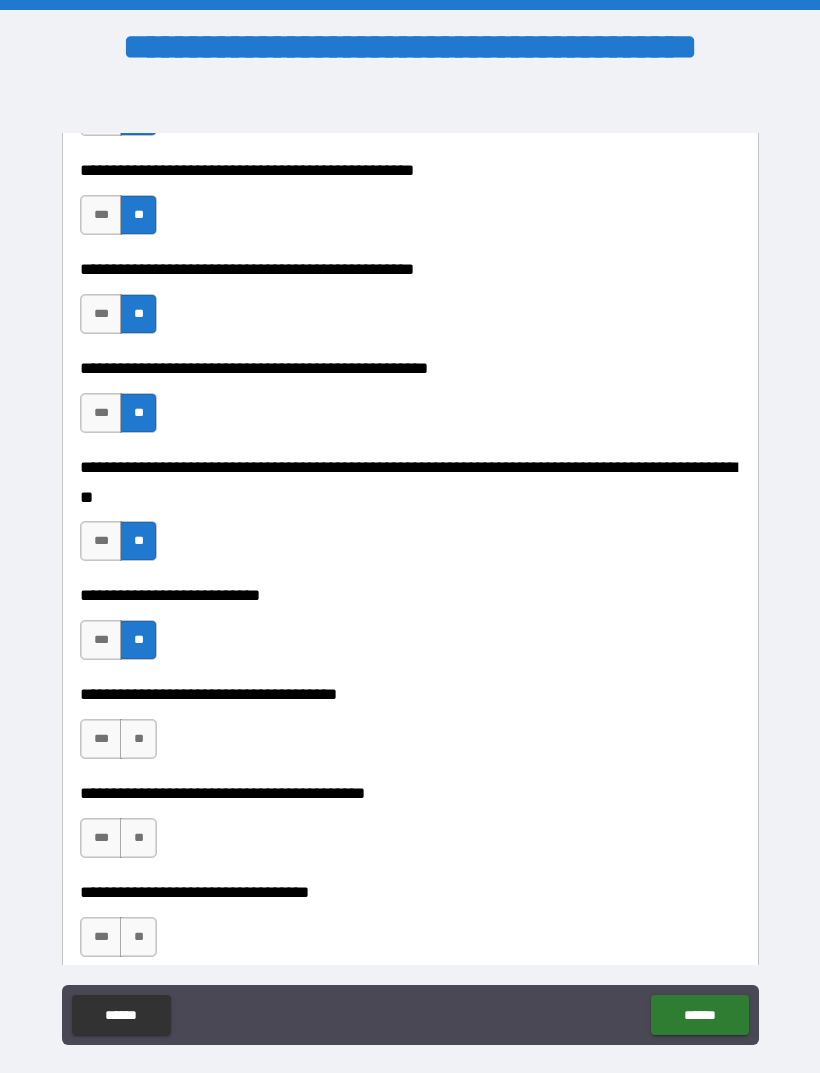 click on "**" at bounding box center [138, 739] 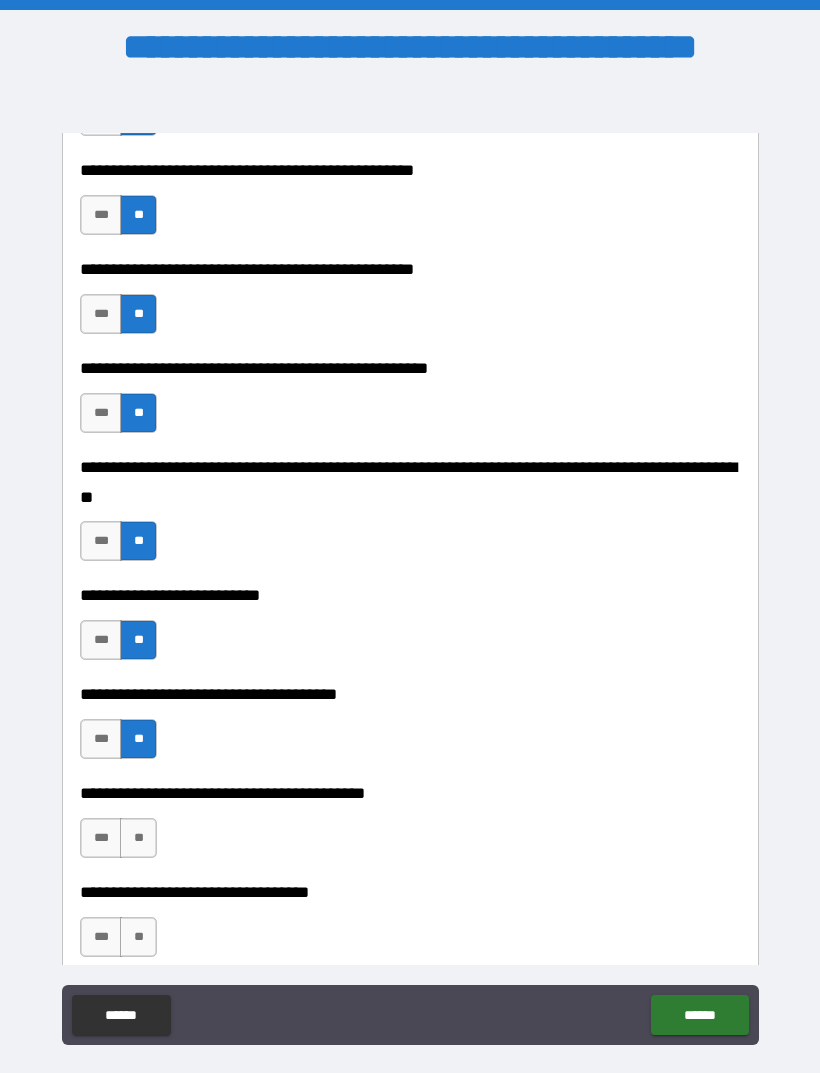 click on "**" at bounding box center (138, 838) 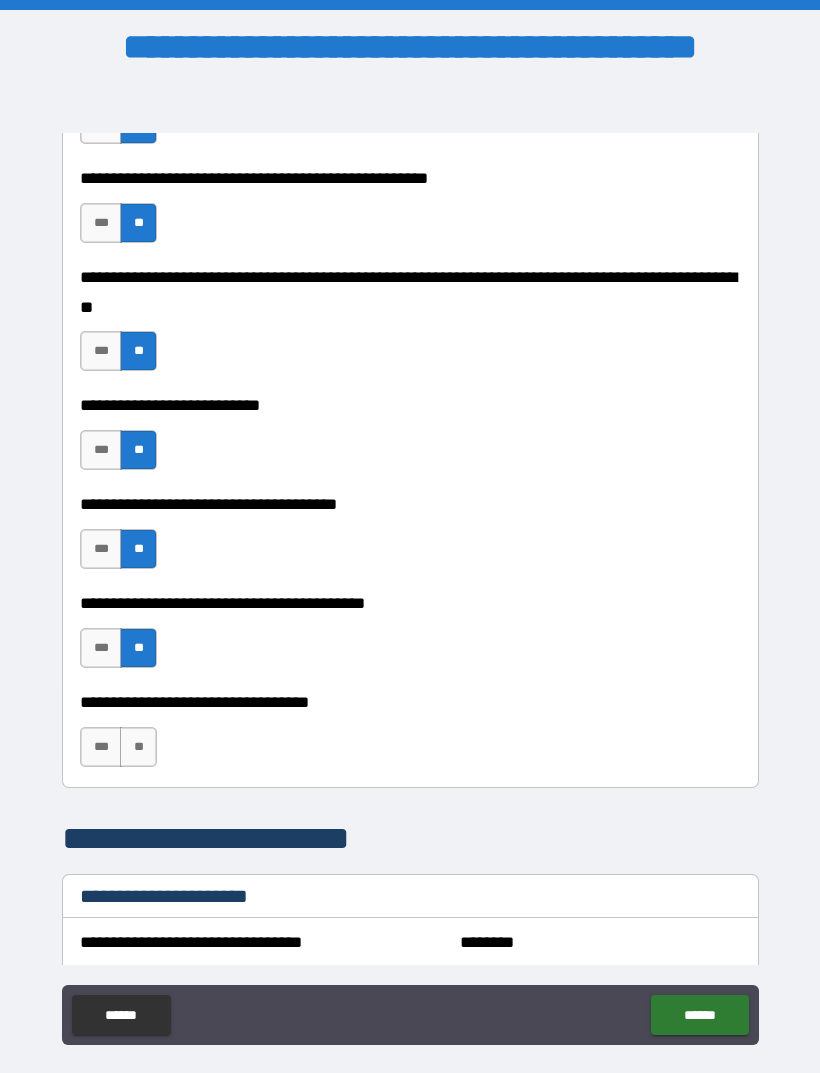 click on "**" at bounding box center (138, 747) 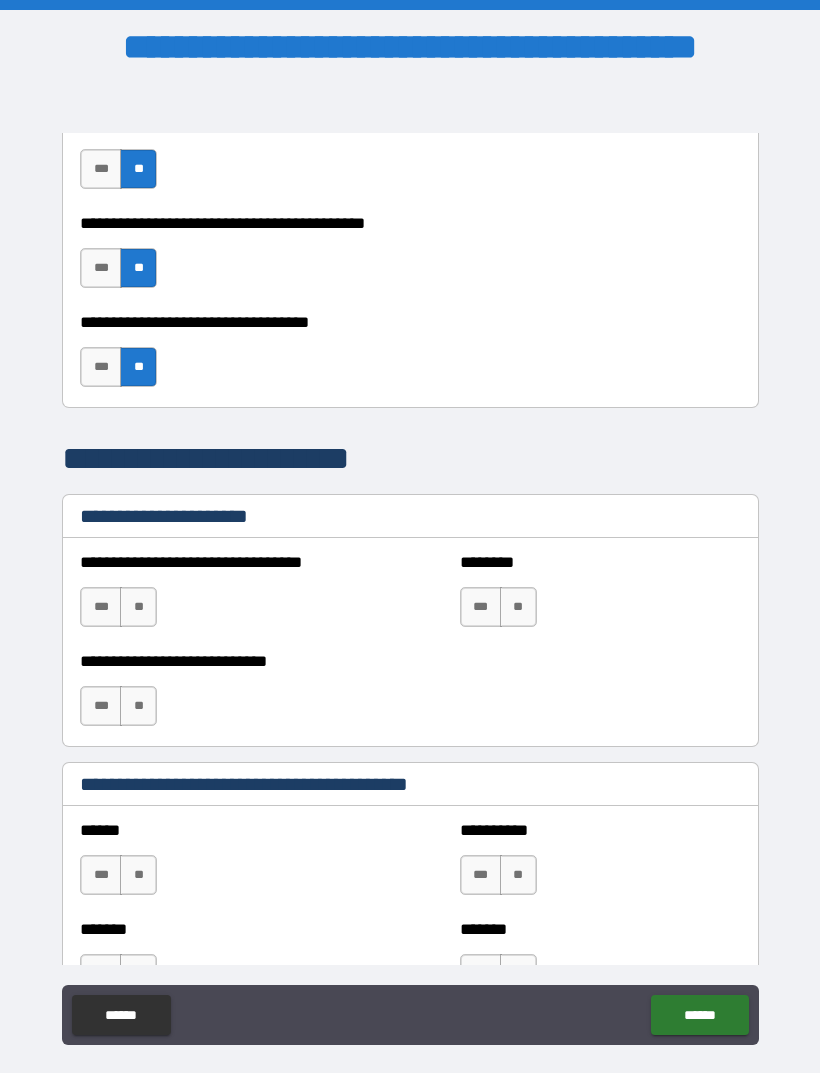 scroll, scrollTop: 1258, scrollLeft: 0, axis: vertical 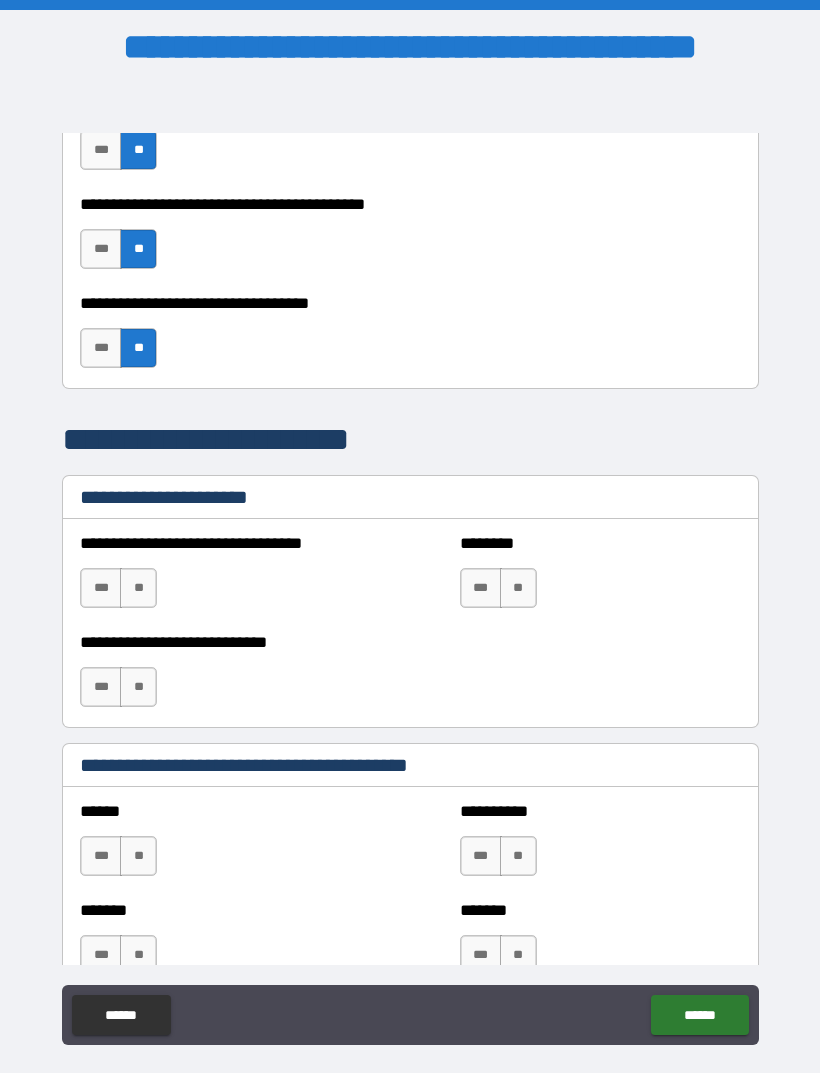 click on "**" at bounding box center (138, 588) 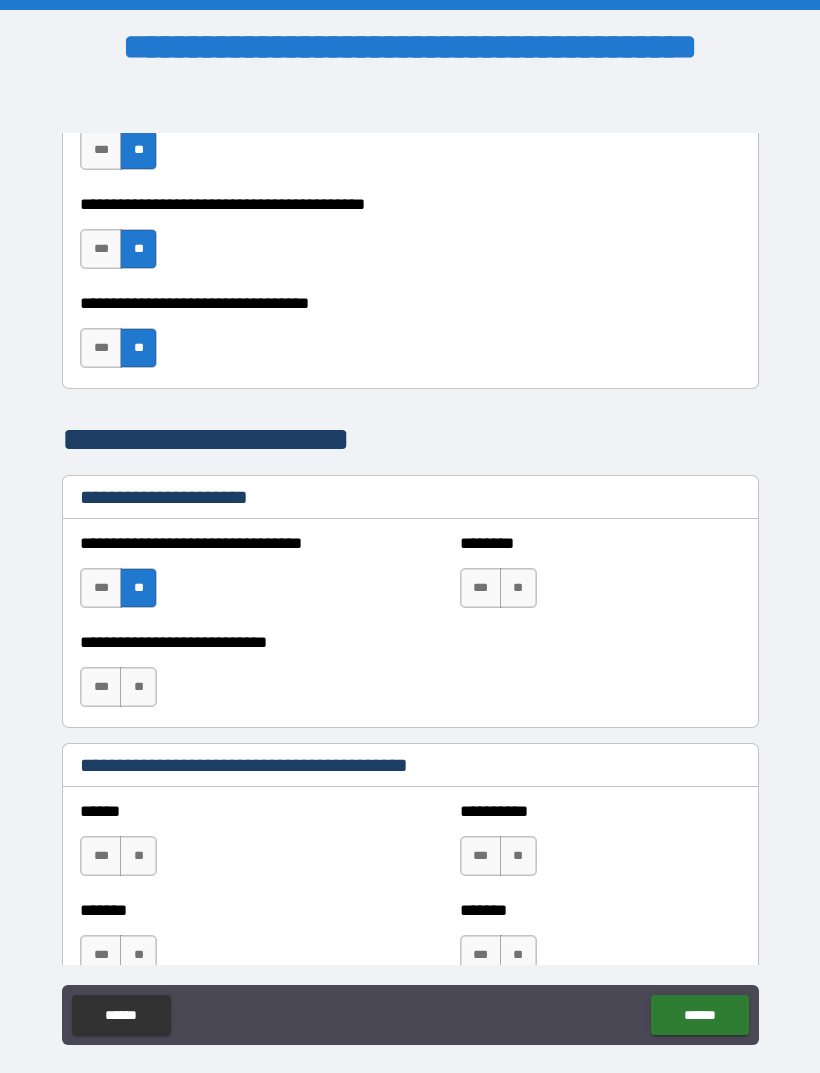 click on "**" at bounding box center (138, 687) 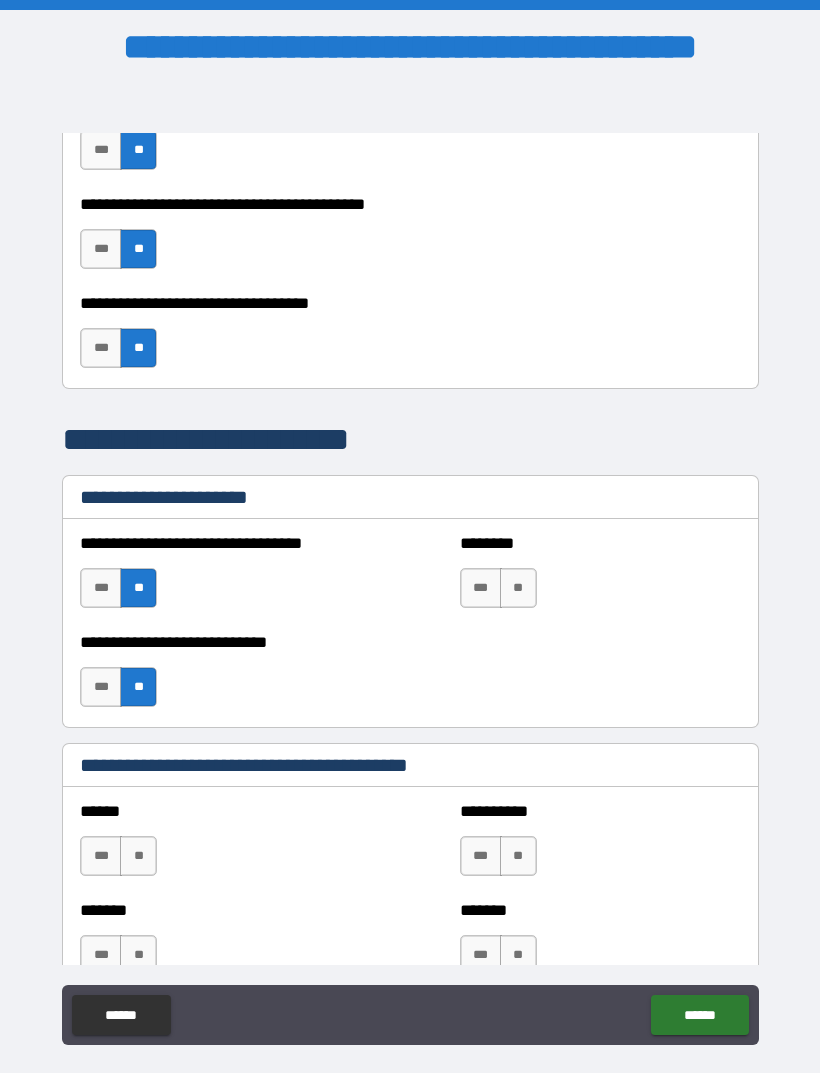 click on "**" at bounding box center [518, 588] 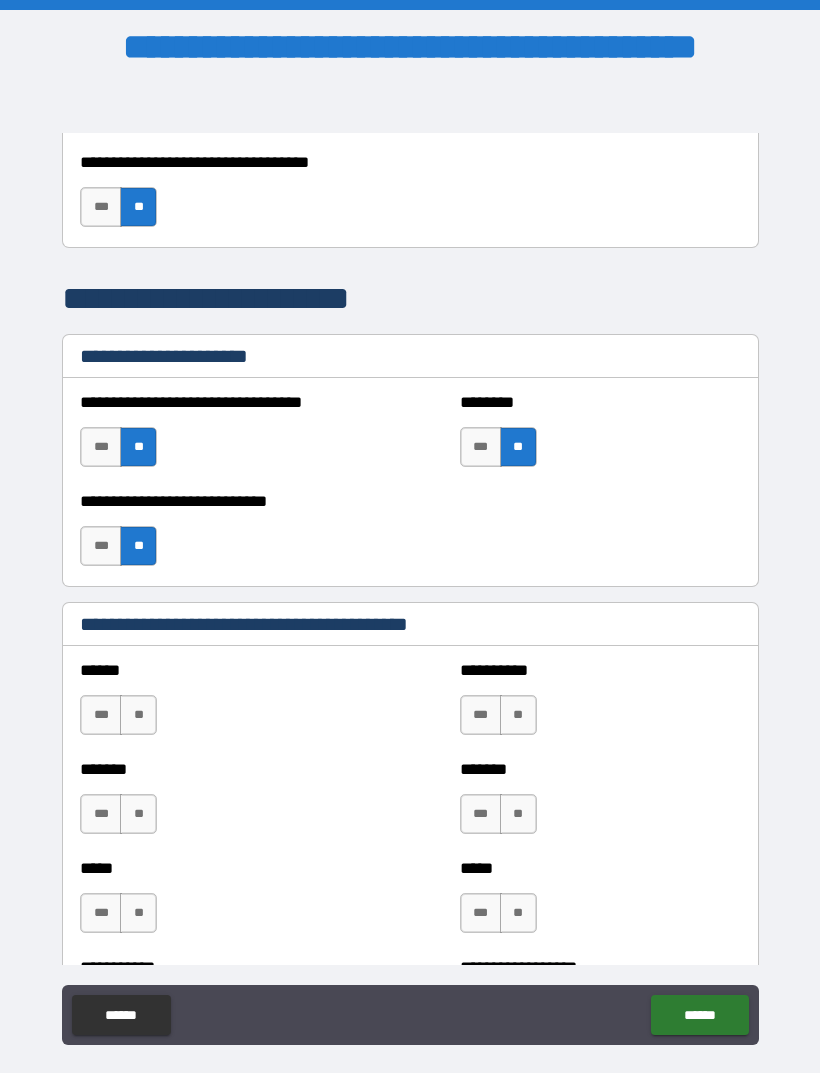 scroll, scrollTop: 1431, scrollLeft: 0, axis: vertical 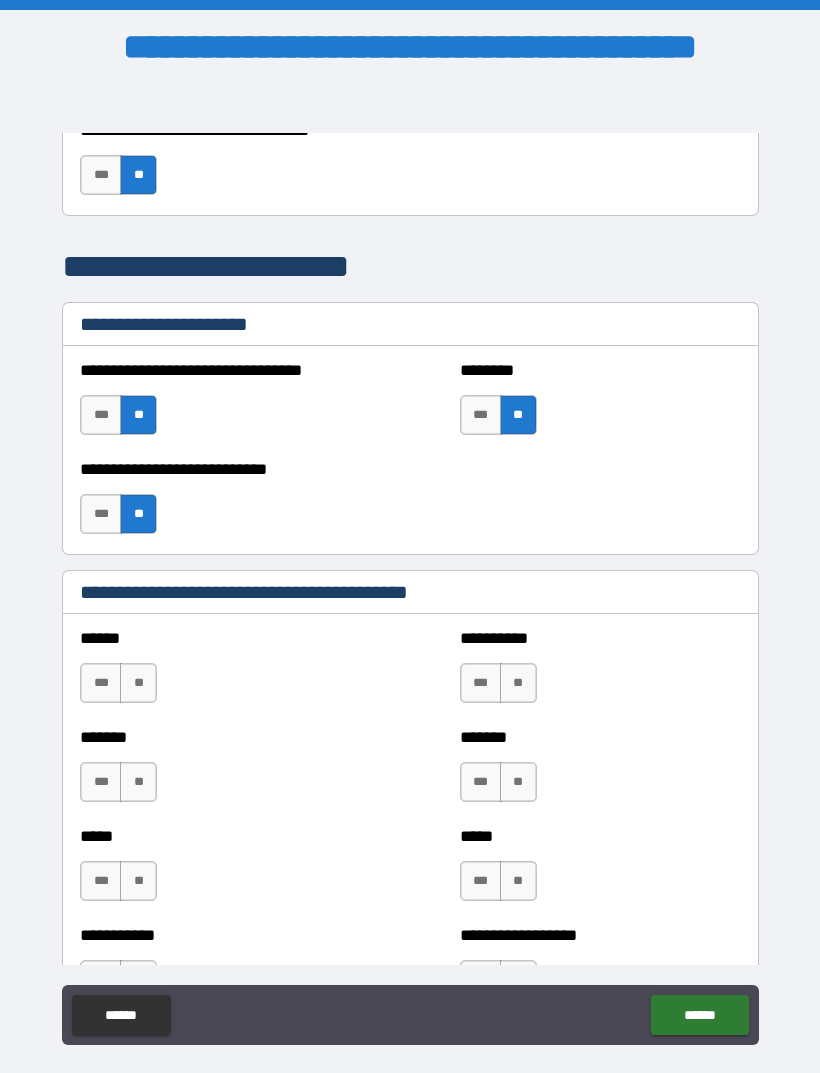 click on "**" at bounding box center (138, 683) 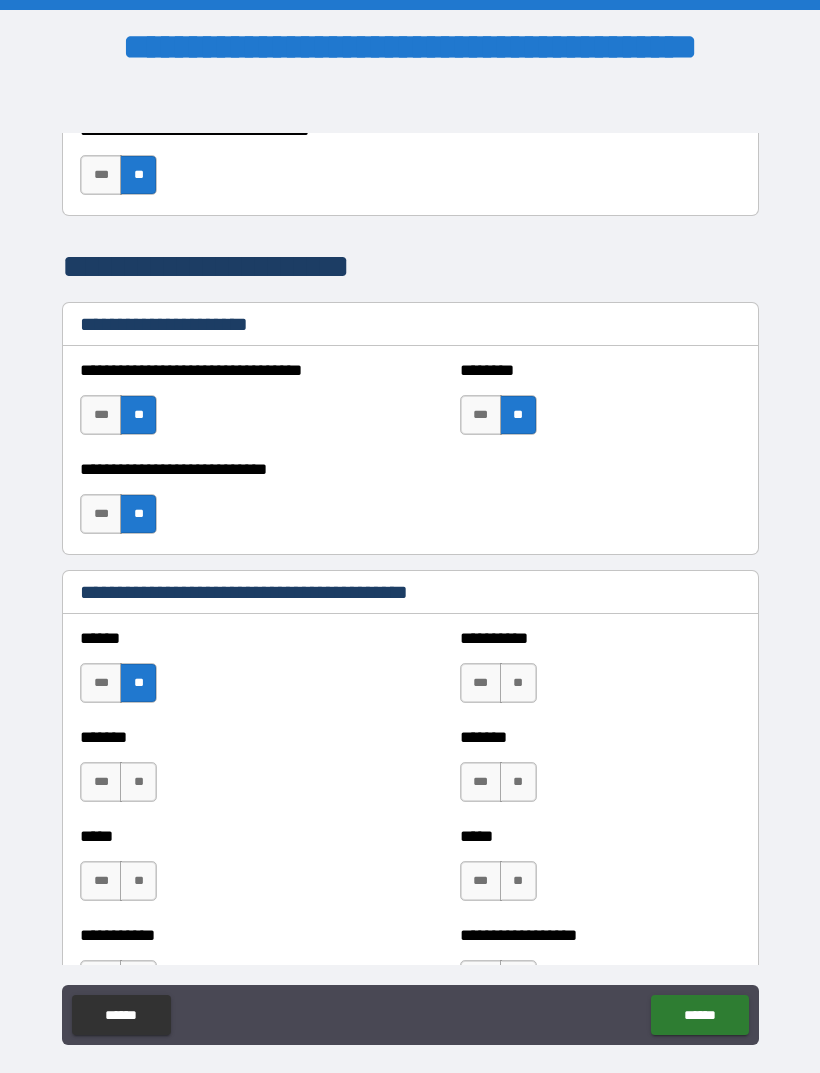click on "**" at bounding box center (138, 782) 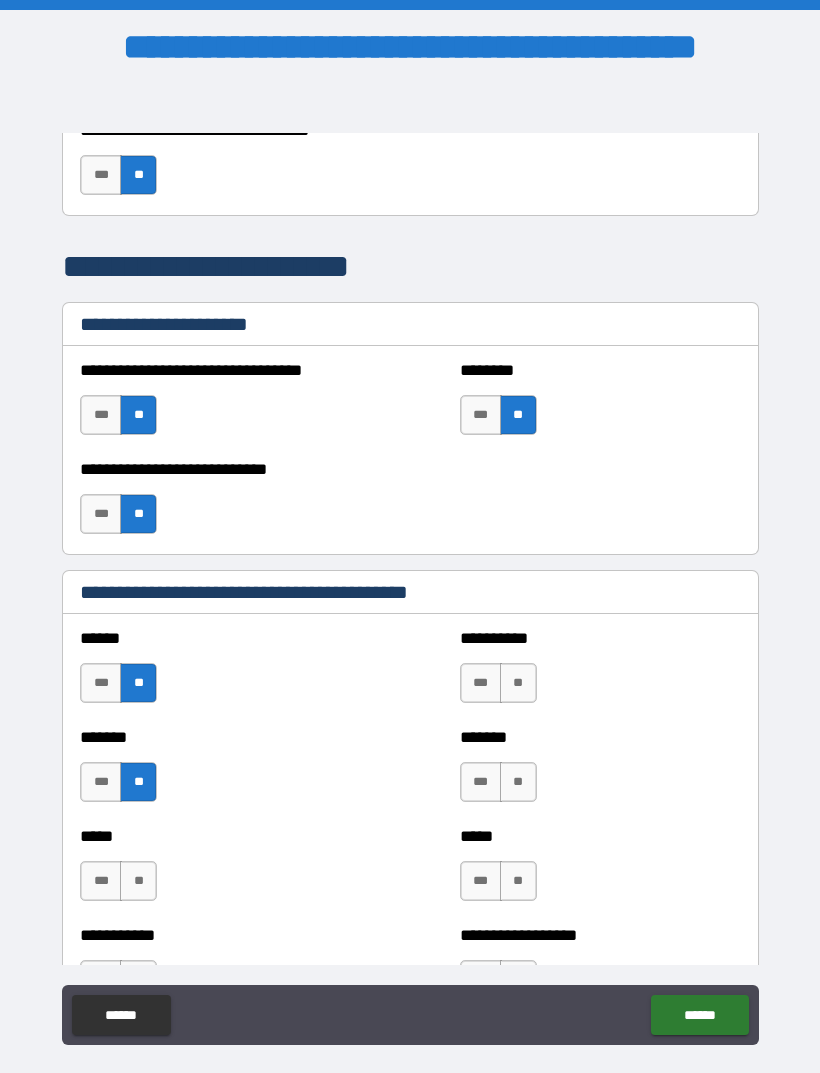 click on "**" at bounding box center (138, 881) 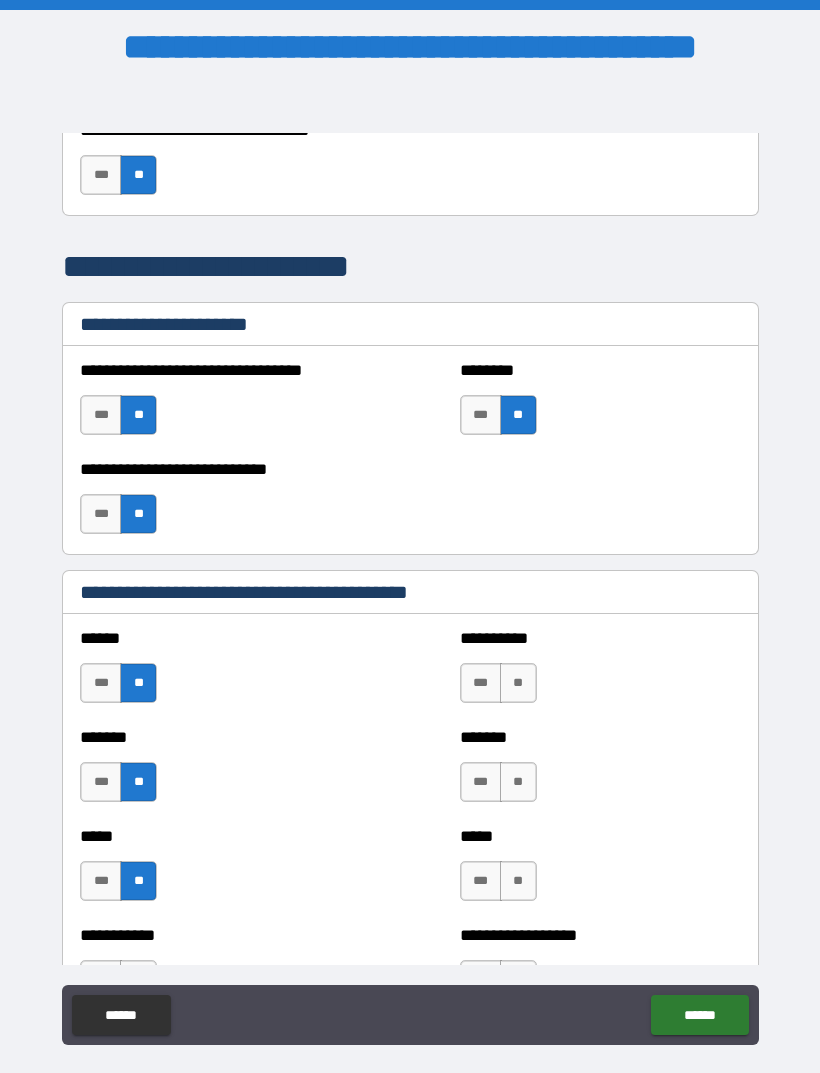 click on "**" at bounding box center [518, 683] 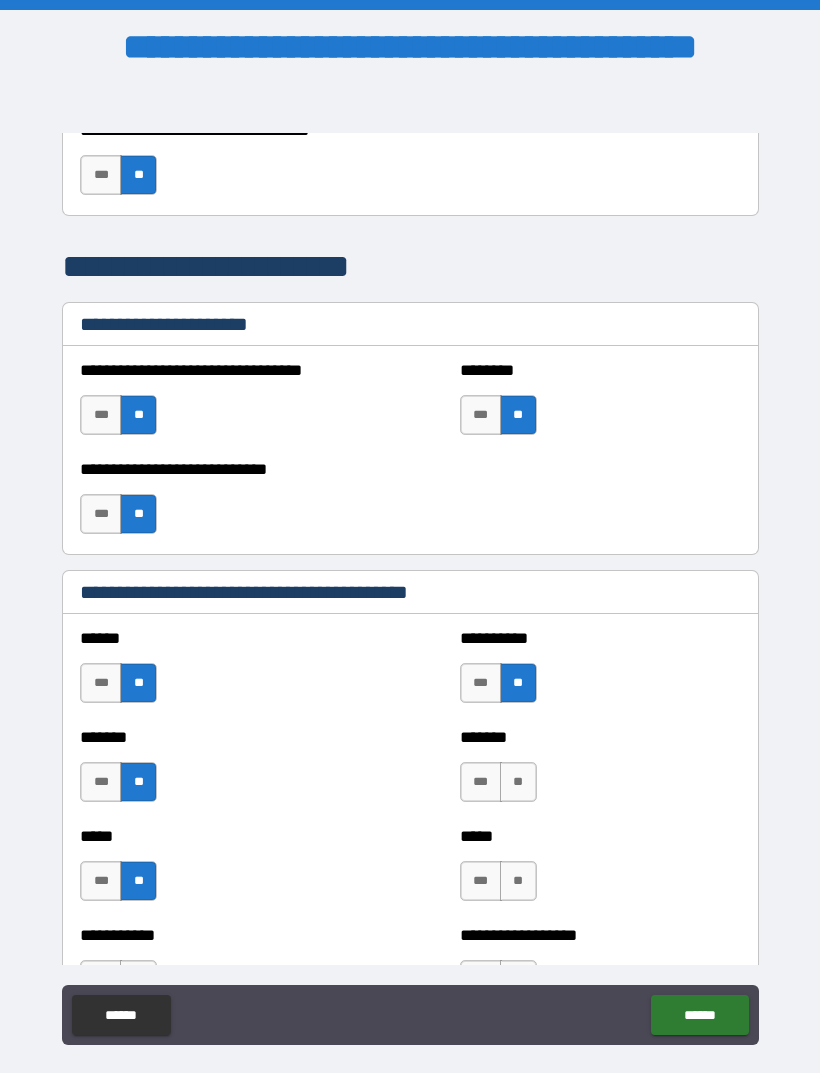 click on "**" at bounding box center (518, 782) 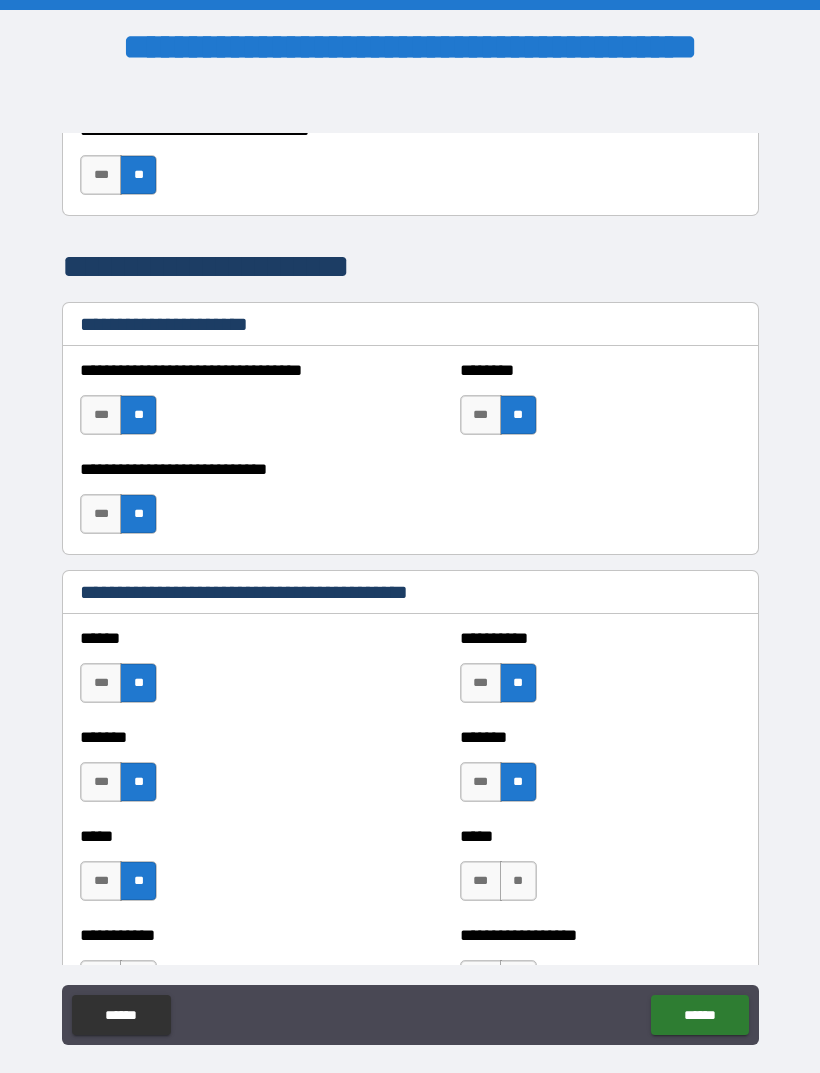 click on "***** *** **" at bounding box center [600, 871] 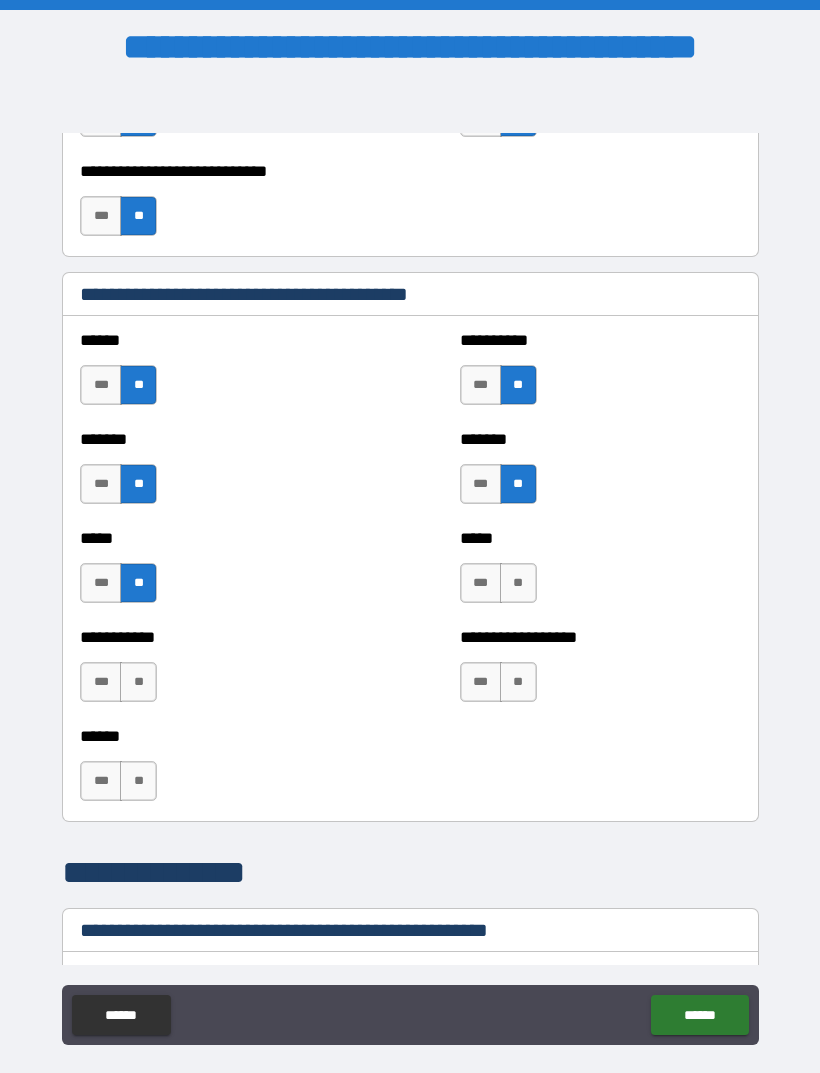 scroll, scrollTop: 1760, scrollLeft: 0, axis: vertical 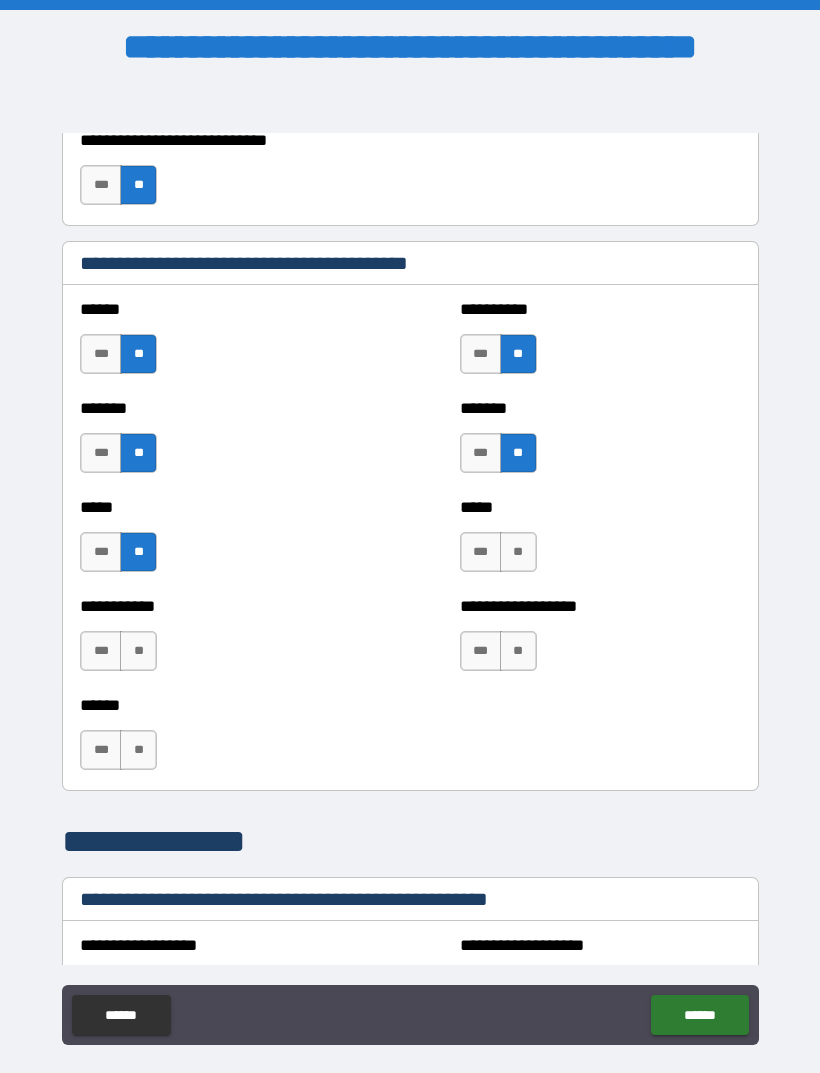 click on "**" at bounding box center (518, 552) 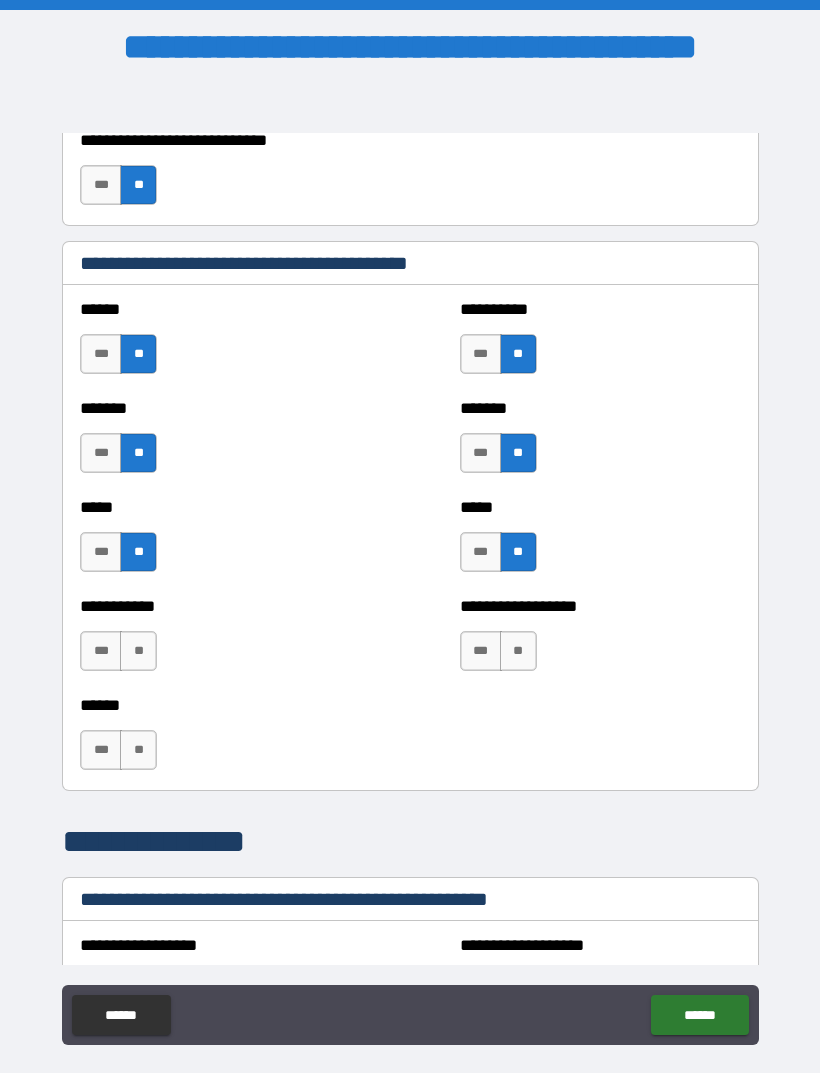 click on "**" at bounding box center [518, 651] 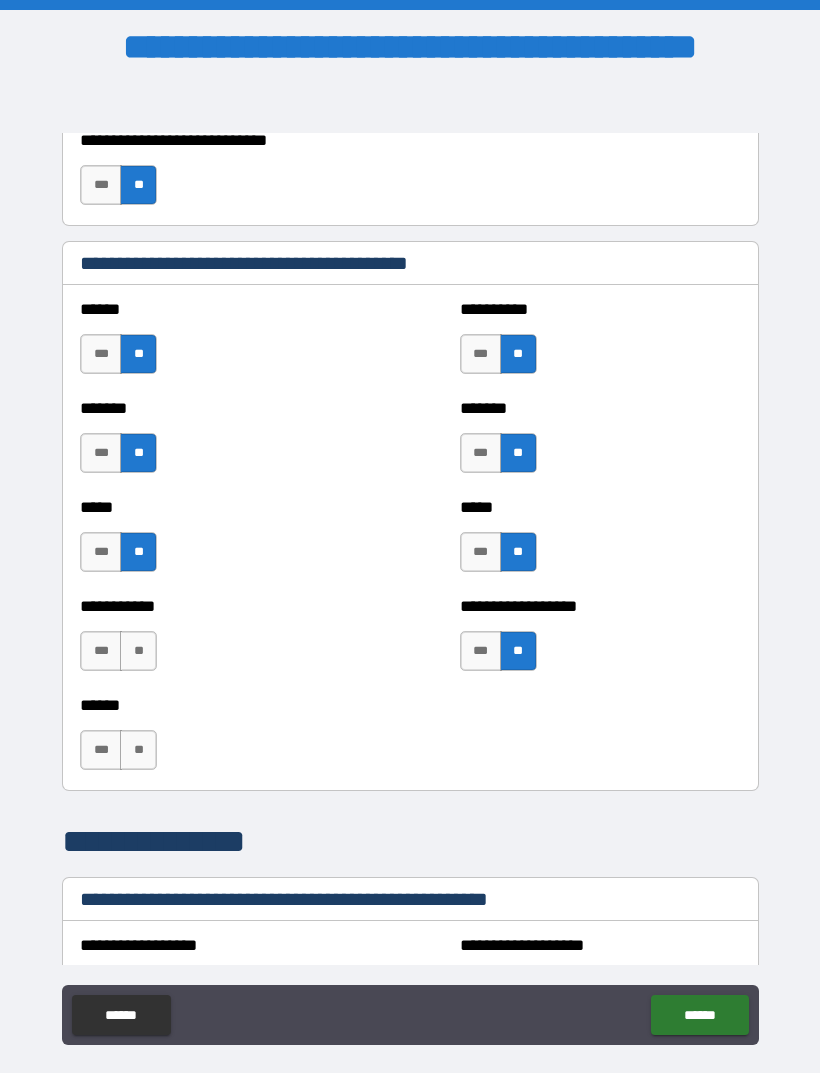 click on "**" at bounding box center [138, 651] 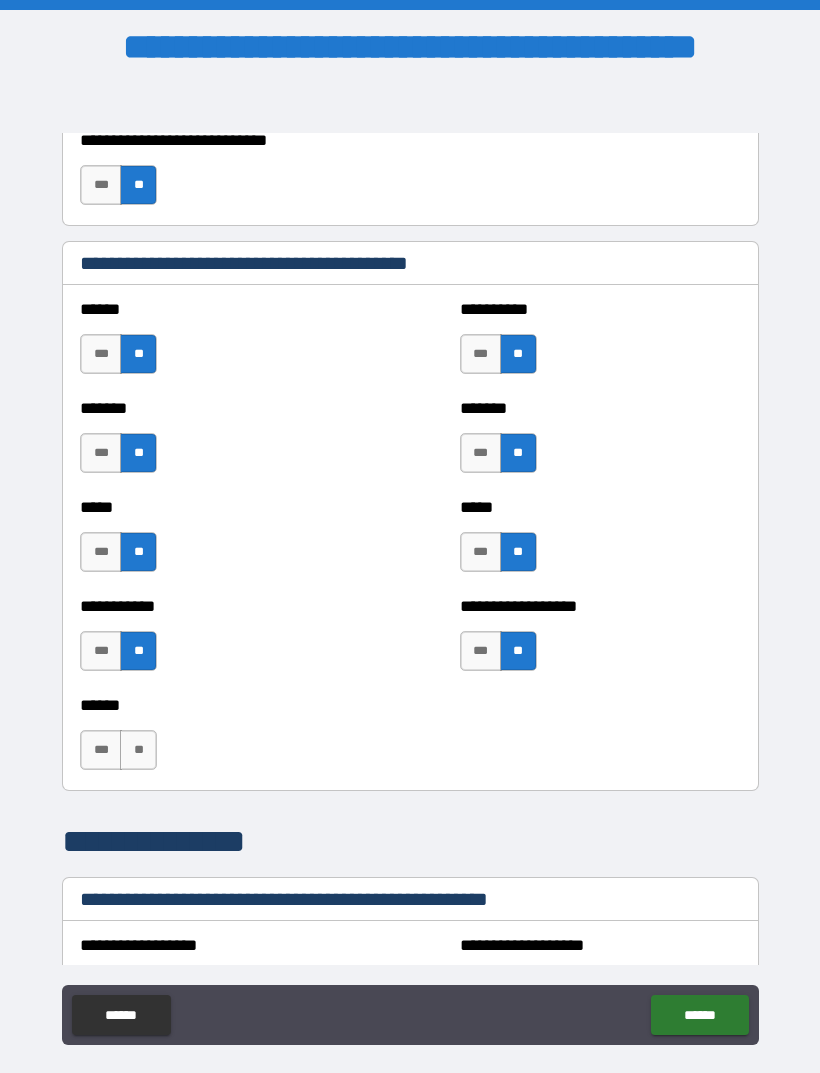 click on "**" at bounding box center (138, 750) 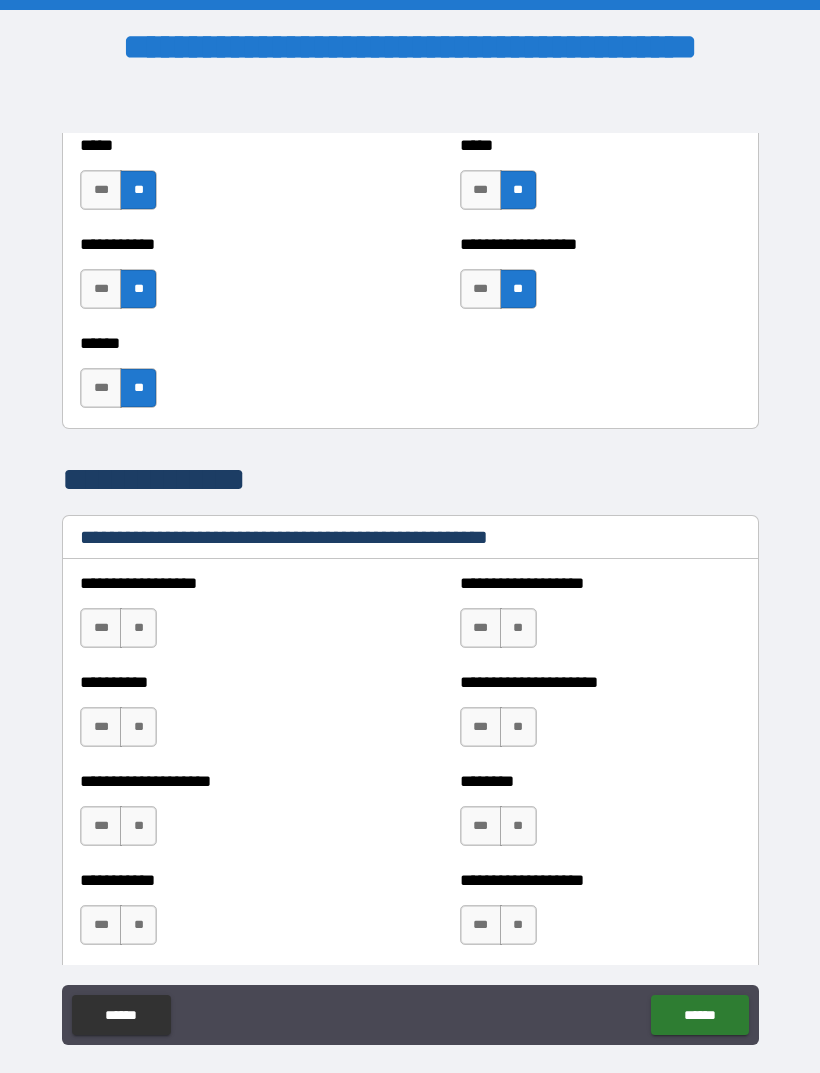 scroll, scrollTop: 2131, scrollLeft: 0, axis: vertical 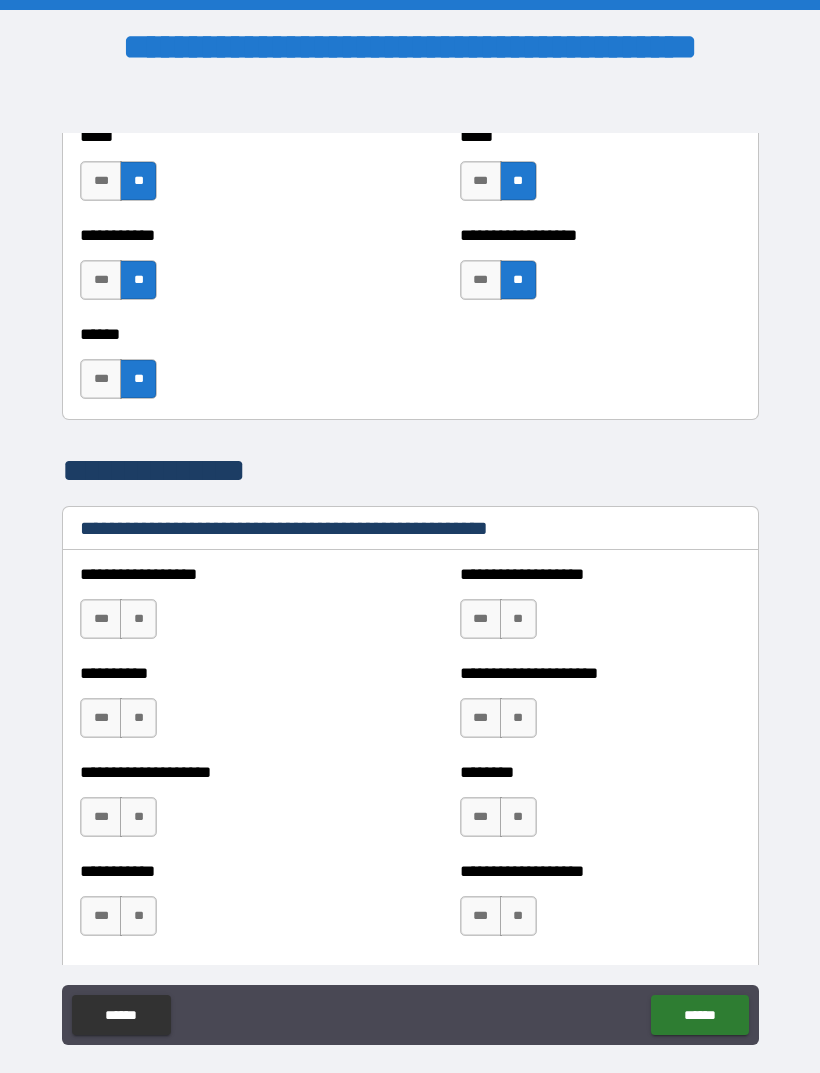 click on "**" at bounding box center [138, 619] 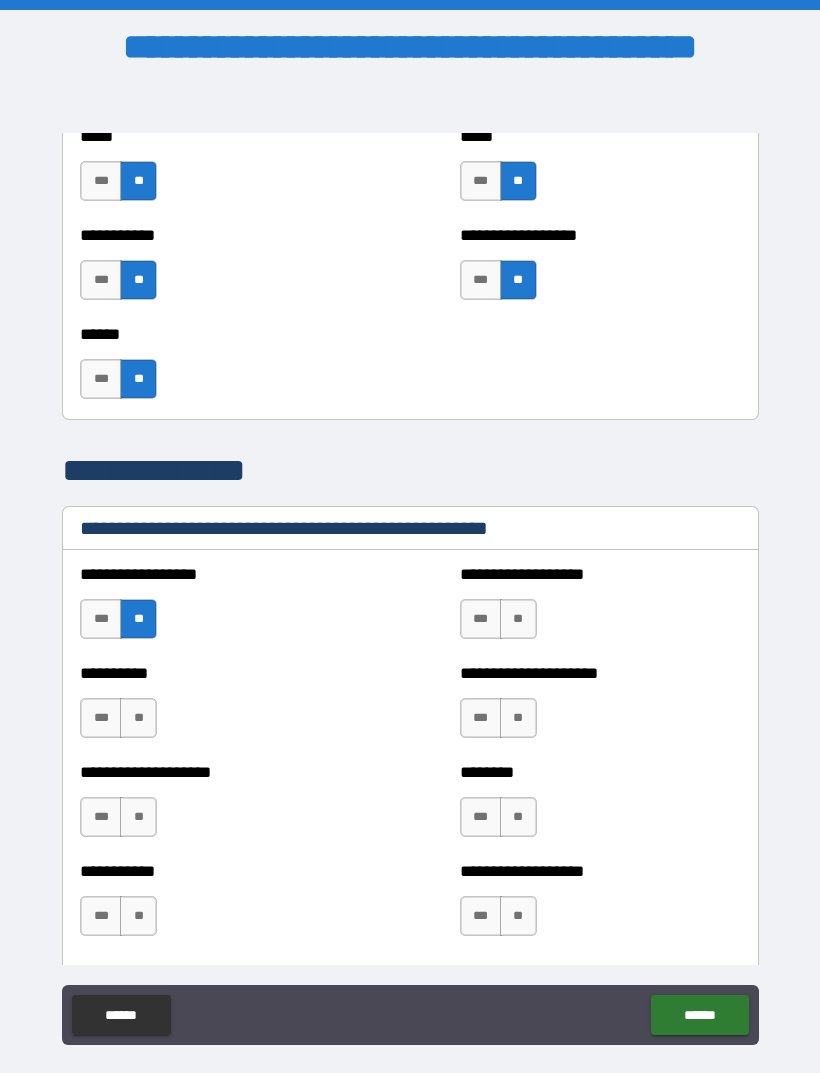 click on "**" at bounding box center (138, 718) 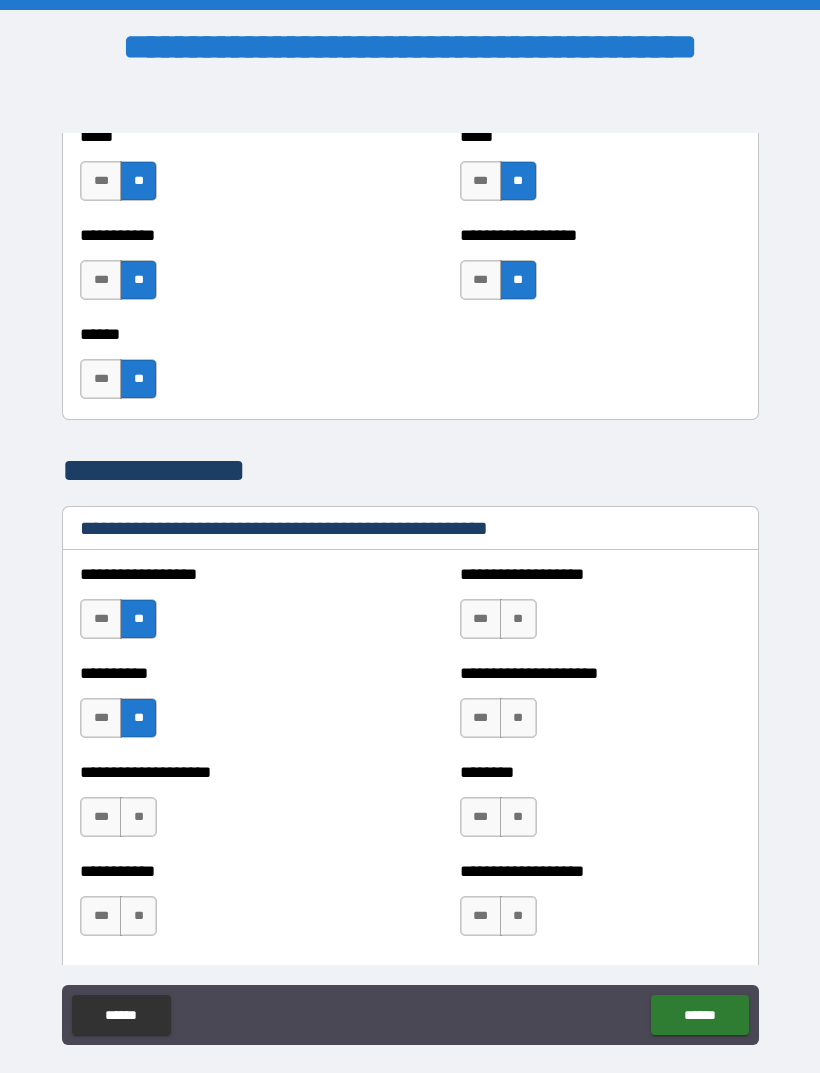 click on "**" at bounding box center (138, 817) 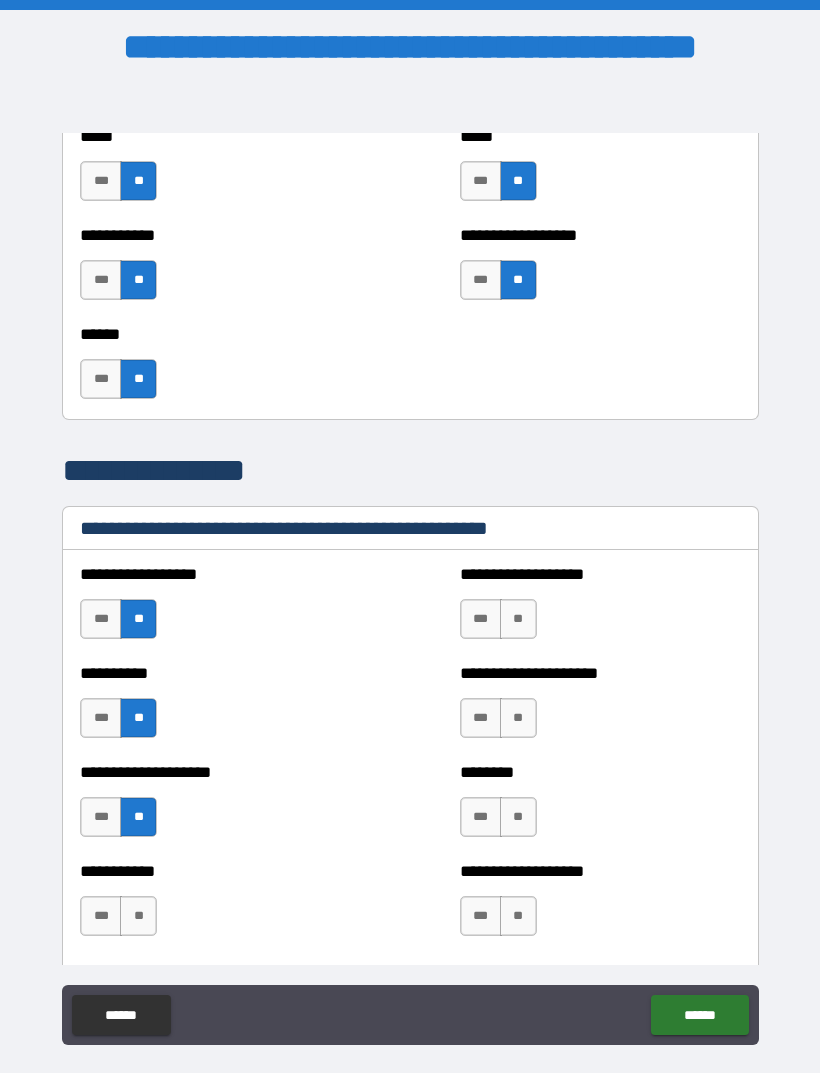 click on "**" at bounding box center (138, 916) 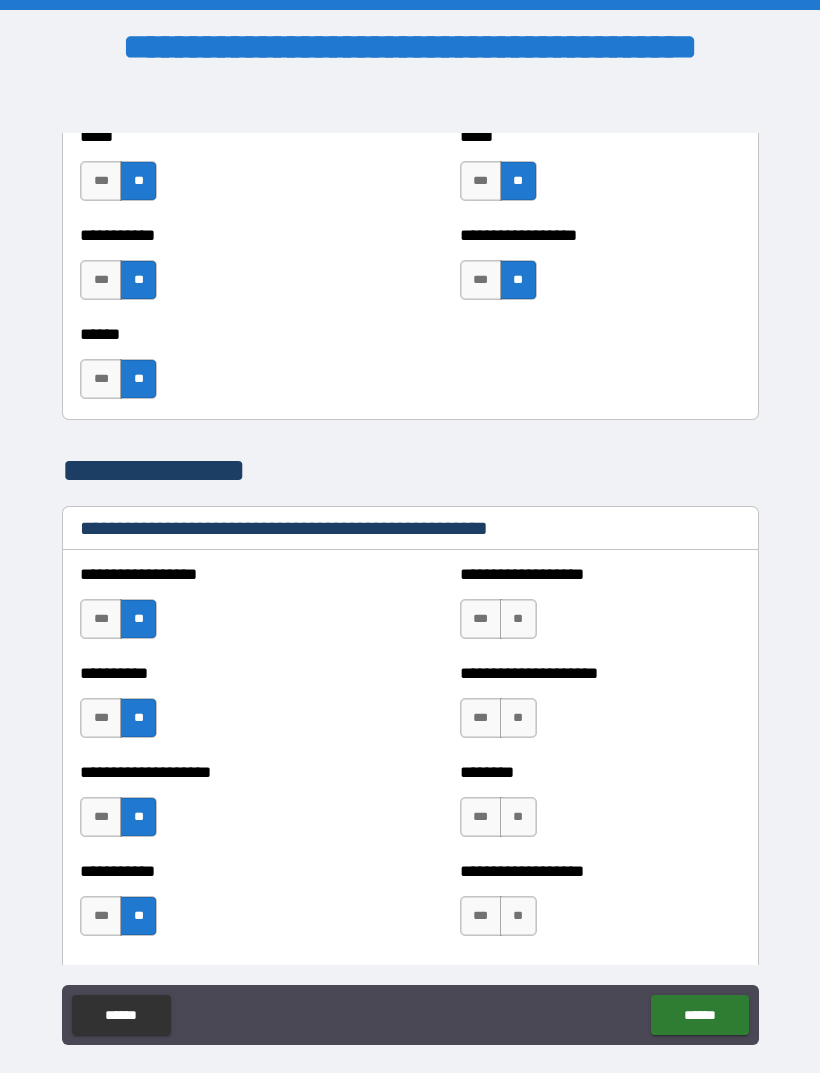 click on "**" at bounding box center (518, 619) 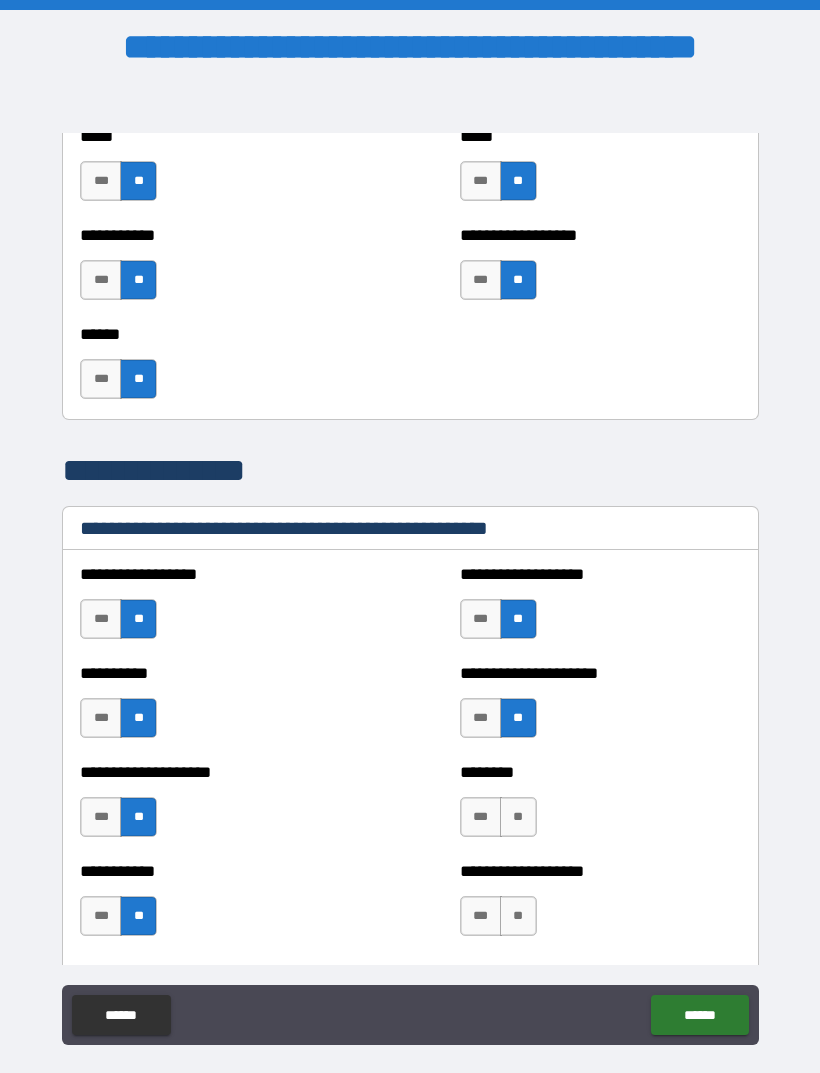 click on "**" at bounding box center [518, 817] 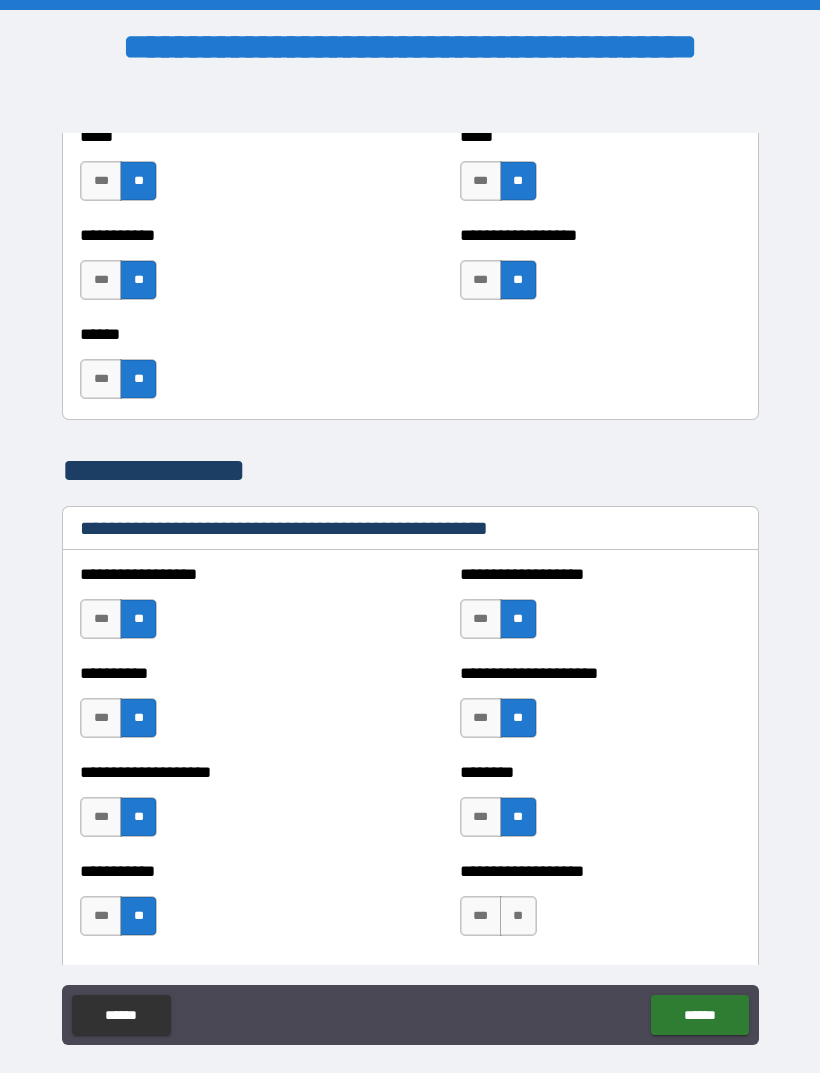 click on "**" at bounding box center [518, 916] 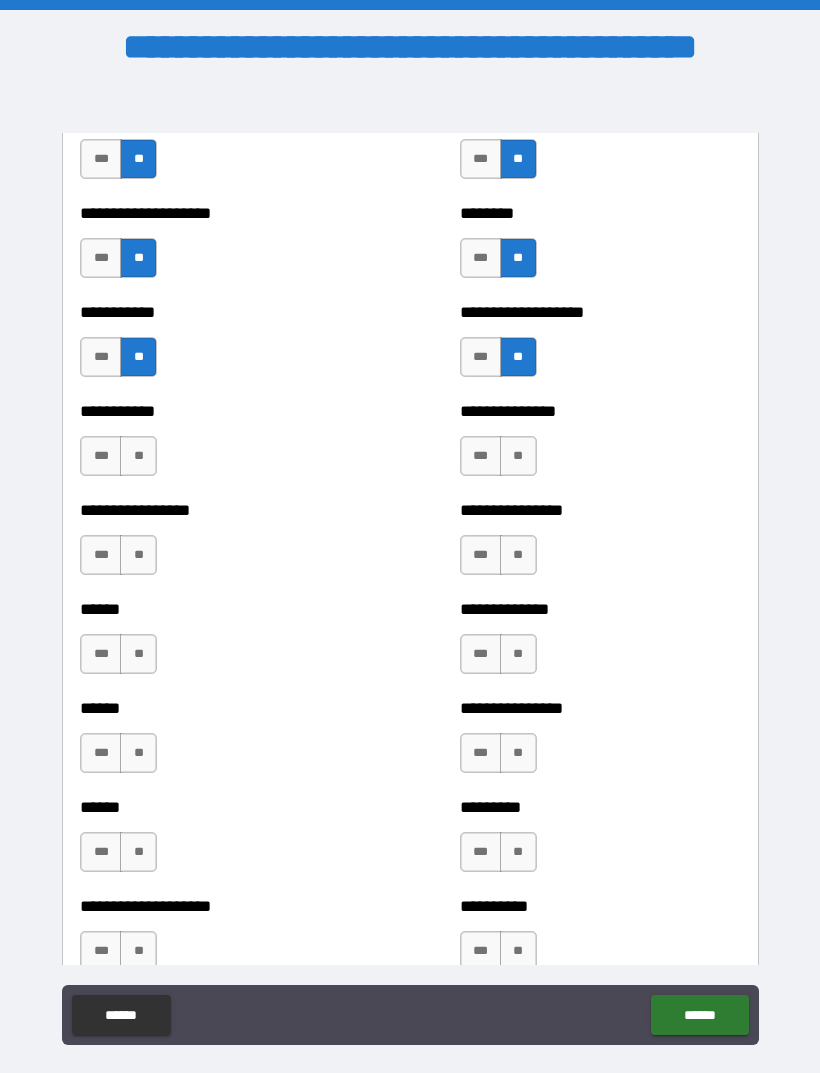 scroll, scrollTop: 2690, scrollLeft: 0, axis: vertical 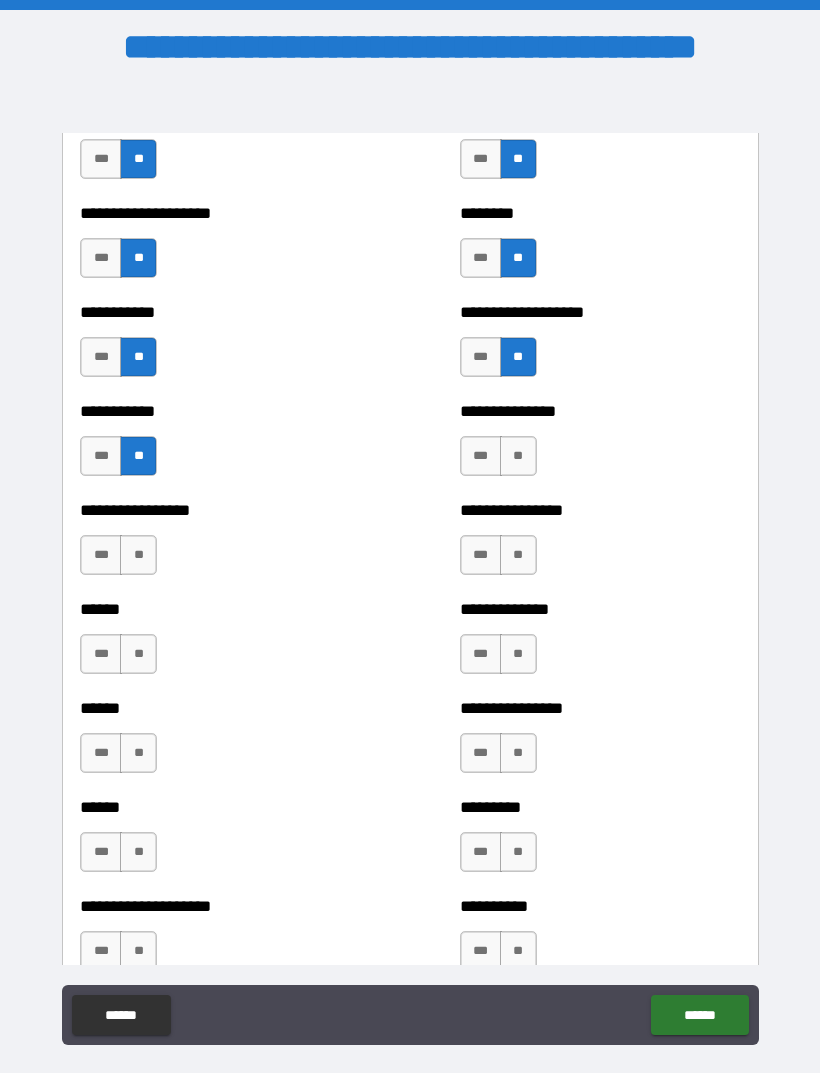 click on "**" at bounding box center [138, 555] 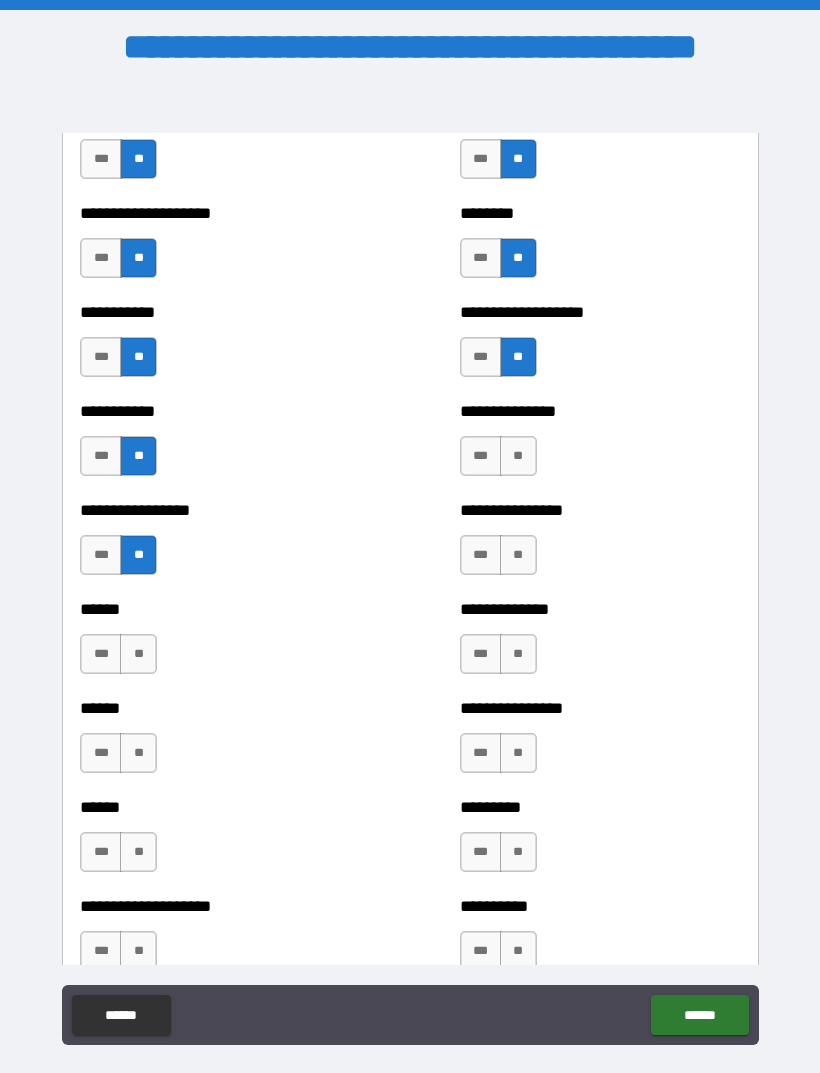 click on "**" at bounding box center (138, 654) 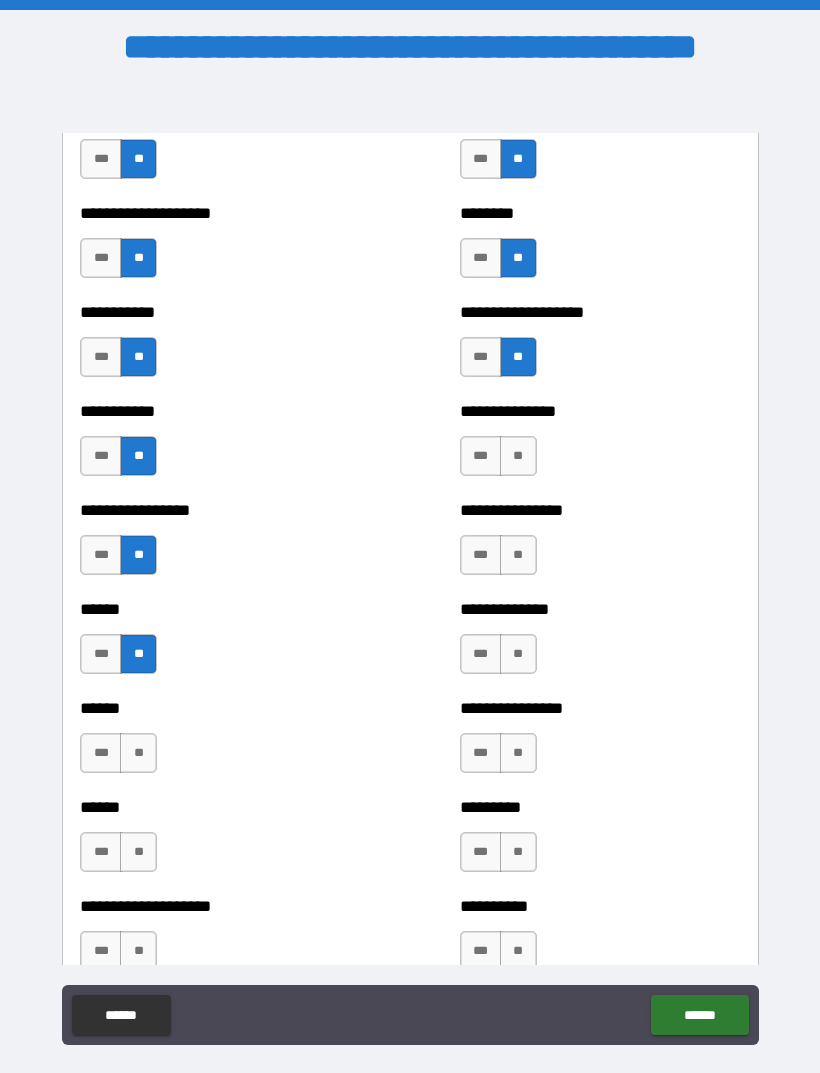 click on "**" at bounding box center (138, 753) 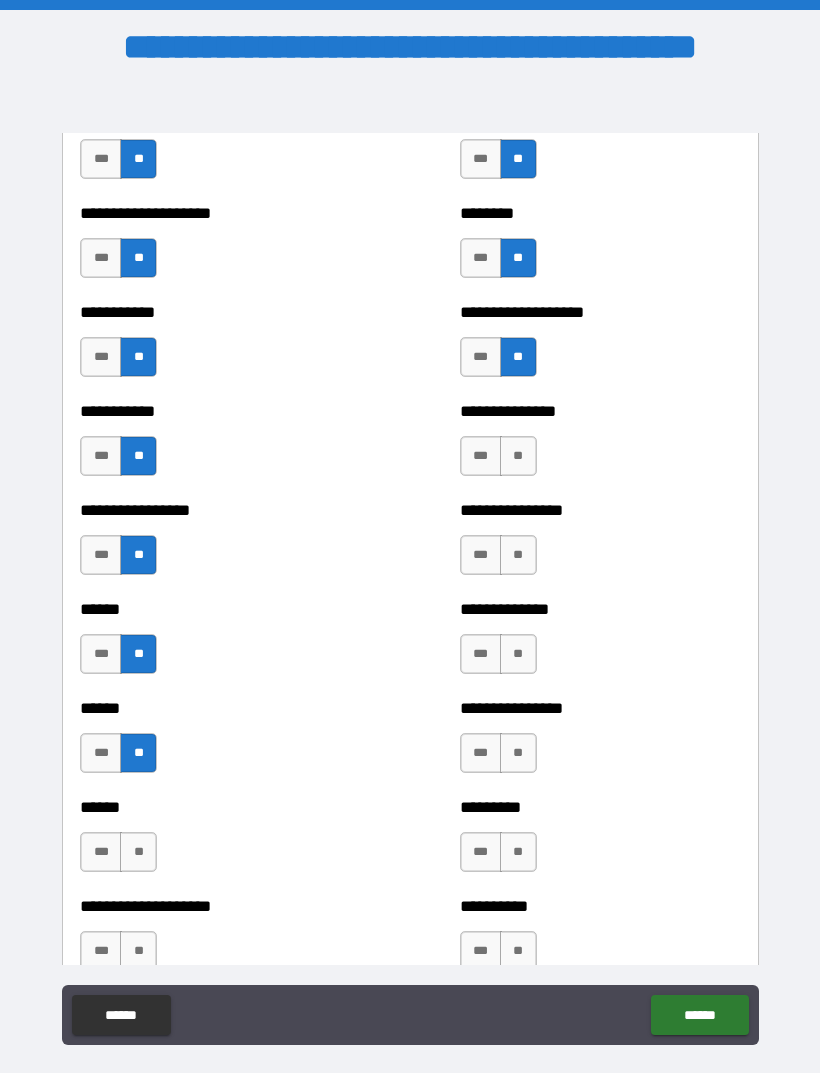 click on "**" at bounding box center (518, 456) 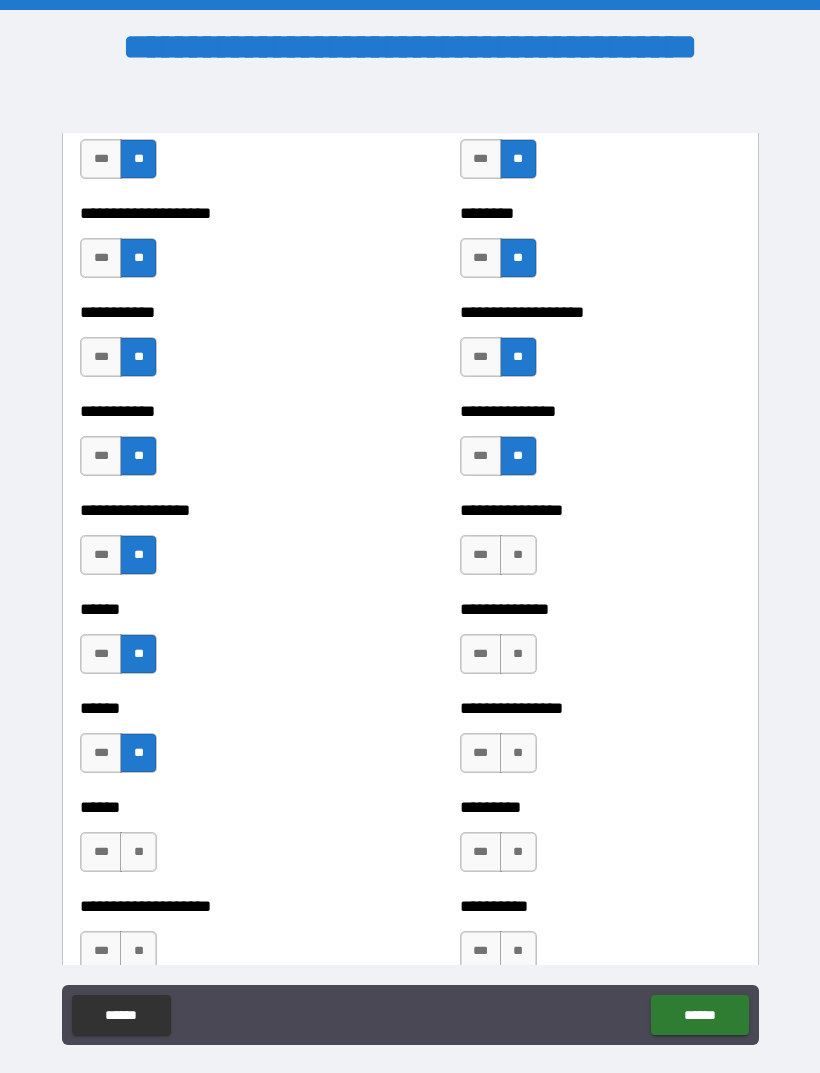 click on "**" at bounding box center [518, 555] 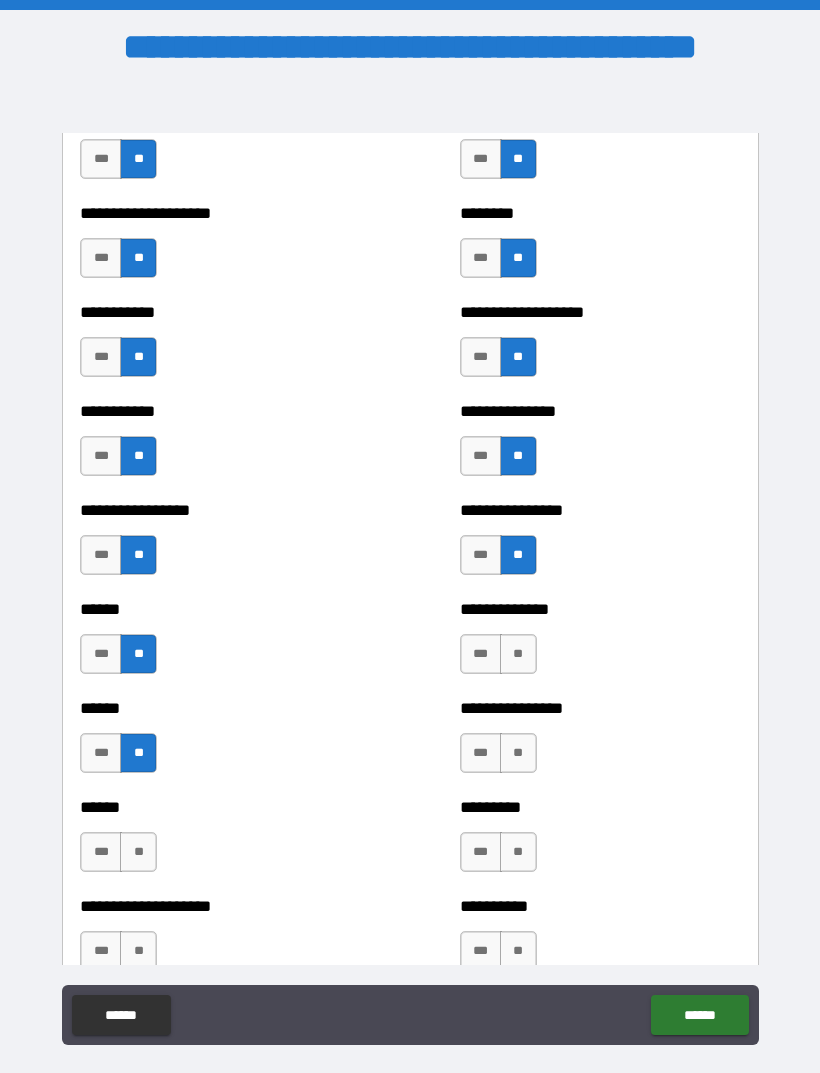 click on "**" at bounding box center (518, 654) 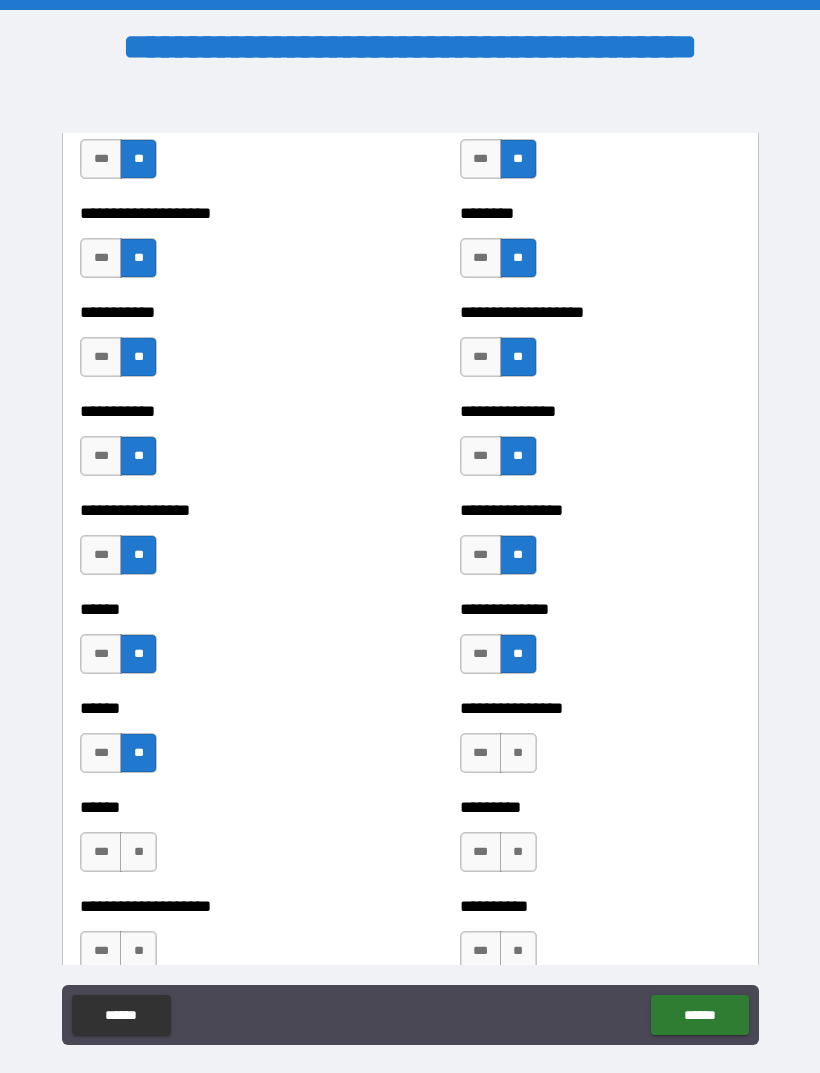 click on "**" at bounding box center [518, 753] 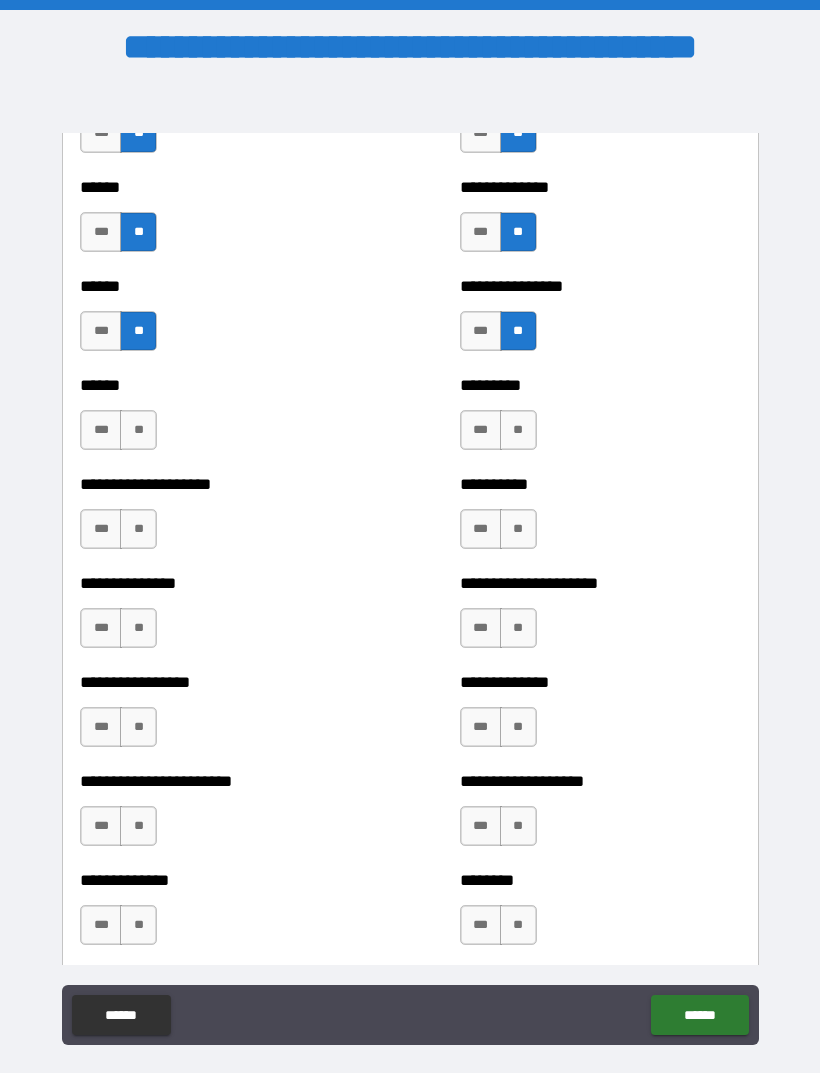 scroll, scrollTop: 3146, scrollLeft: 0, axis: vertical 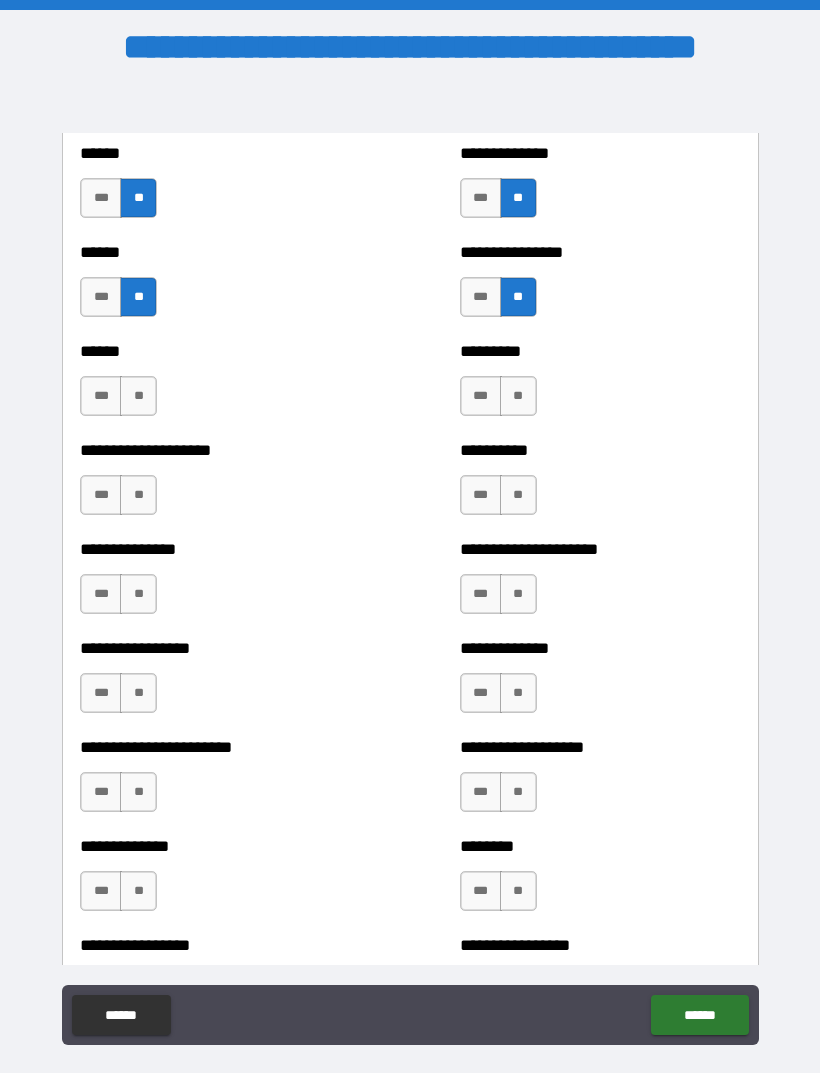 click on "**" at bounding box center [138, 396] 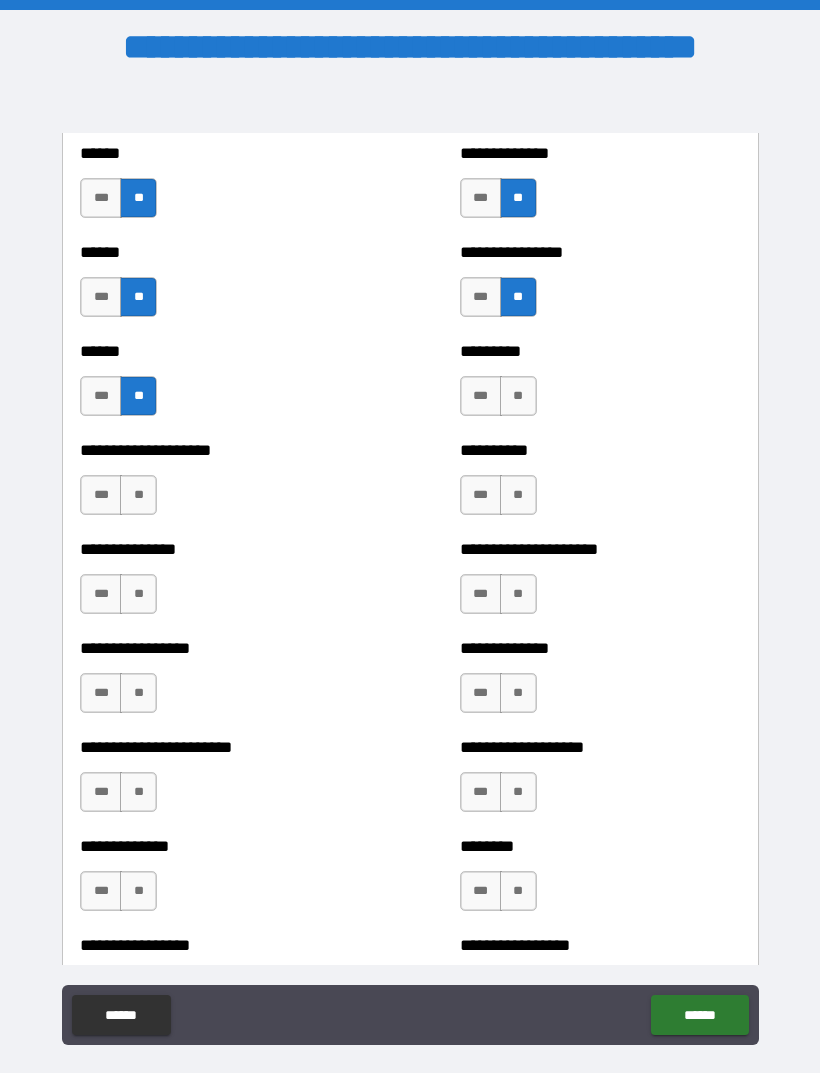click on "**" at bounding box center (138, 495) 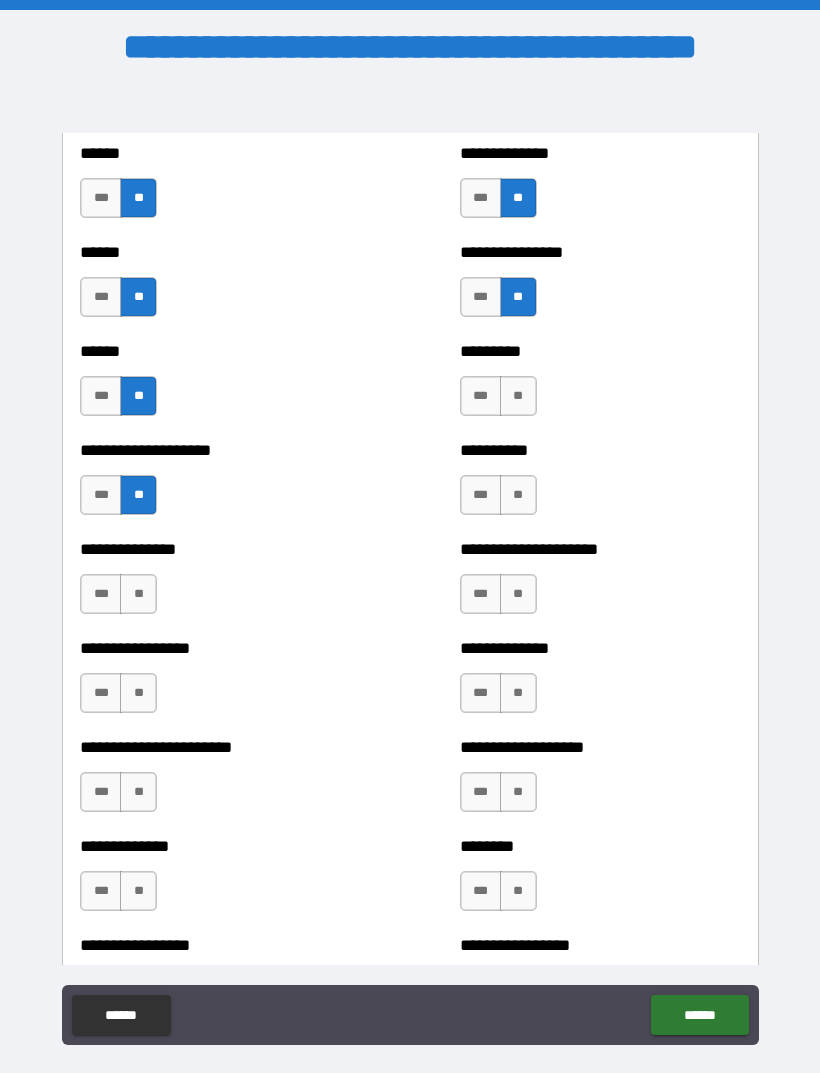 click on "**" at bounding box center (138, 594) 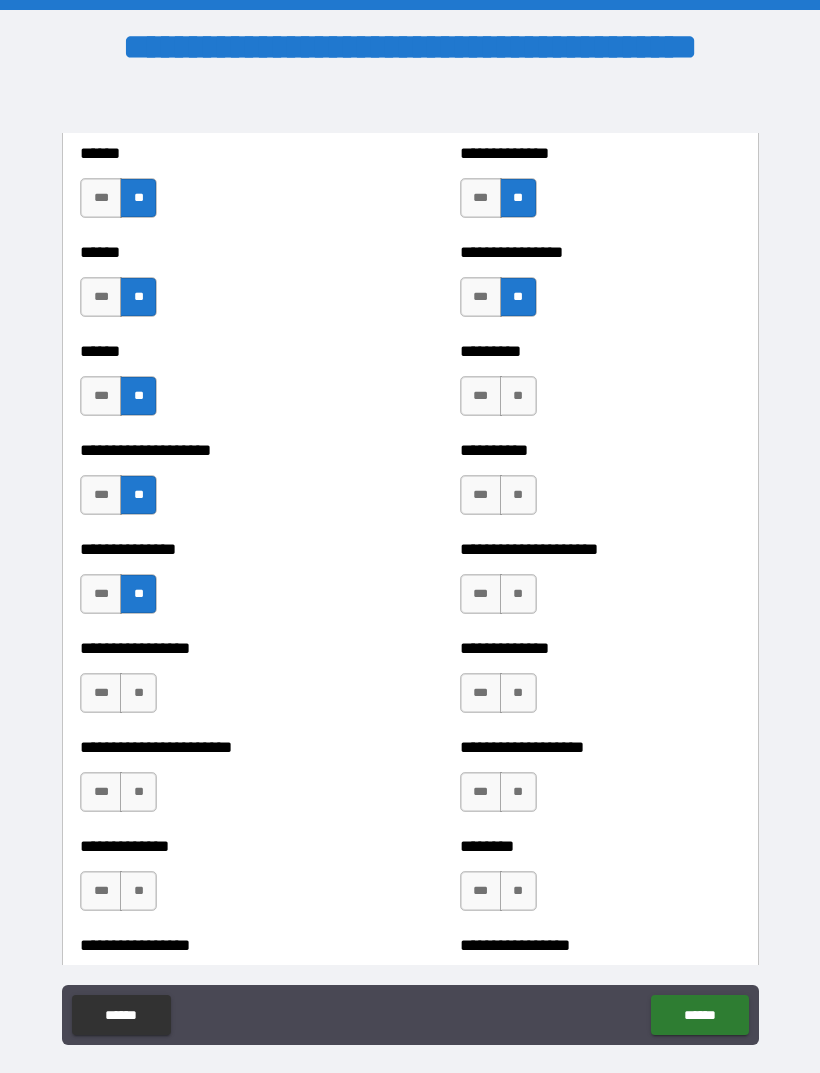 click on "**" at bounding box center [138, 693] 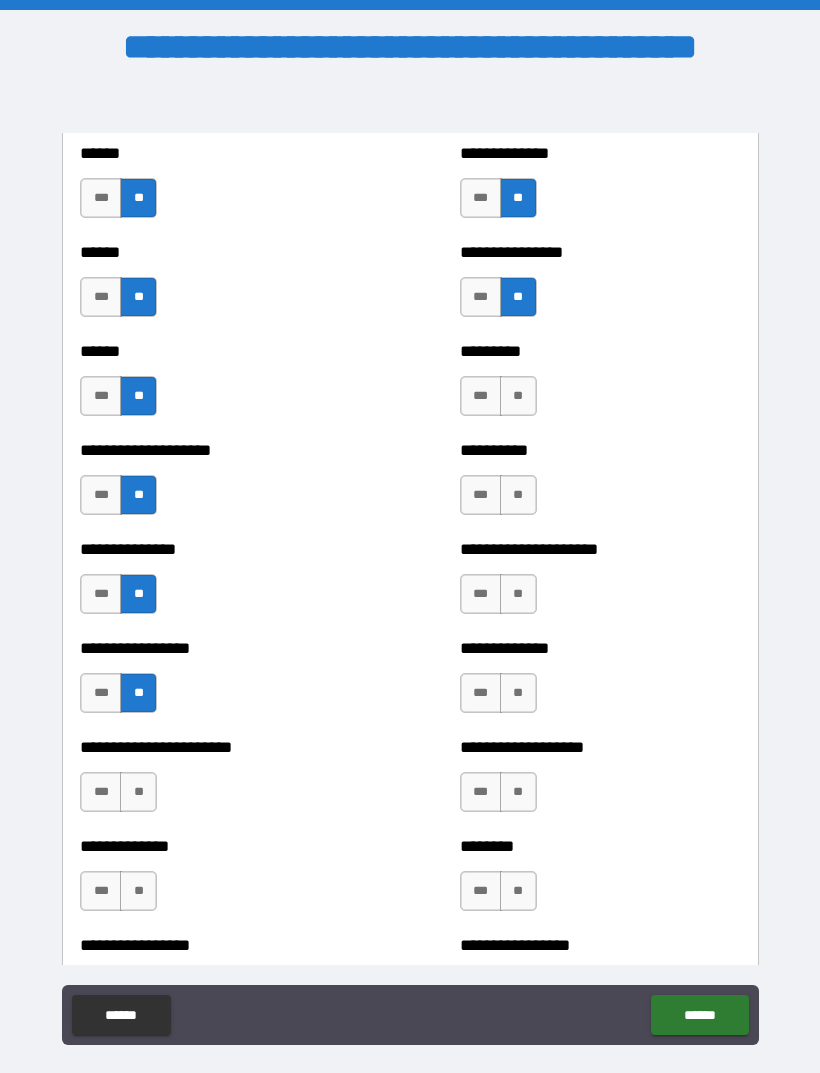 click on "**" at bounding box center (138, 792) 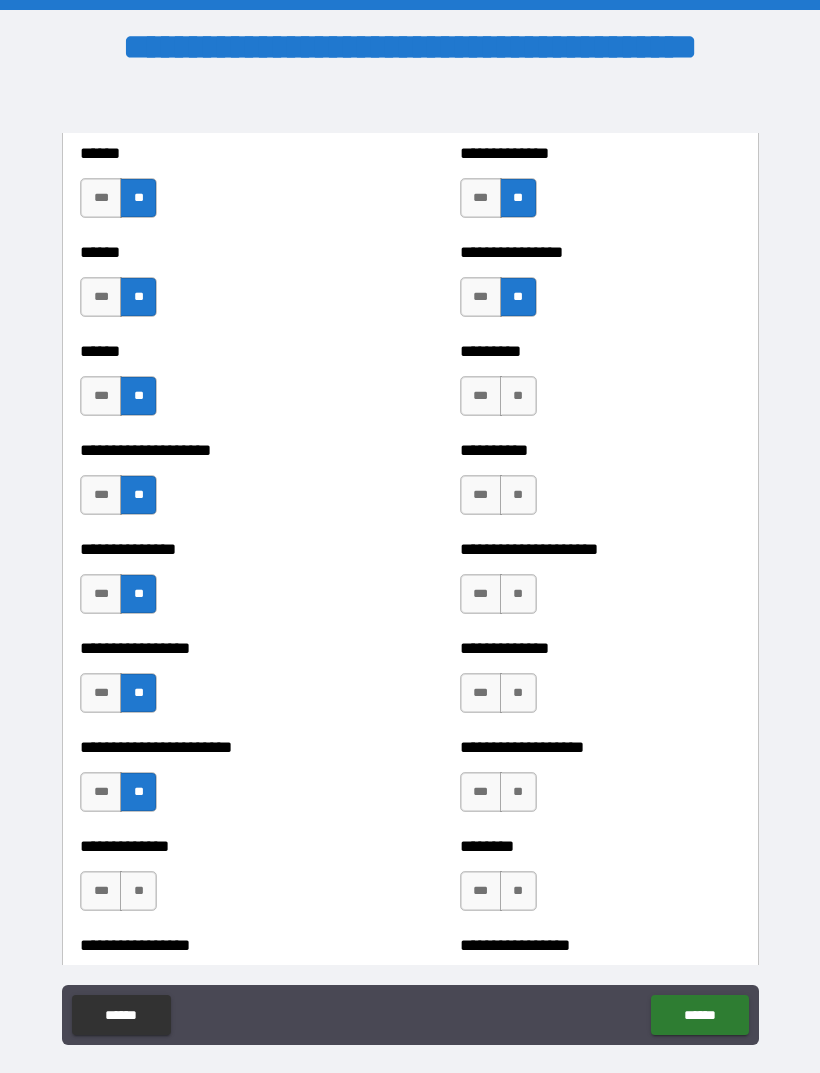 click on "**" at bounding box center [138, 891] 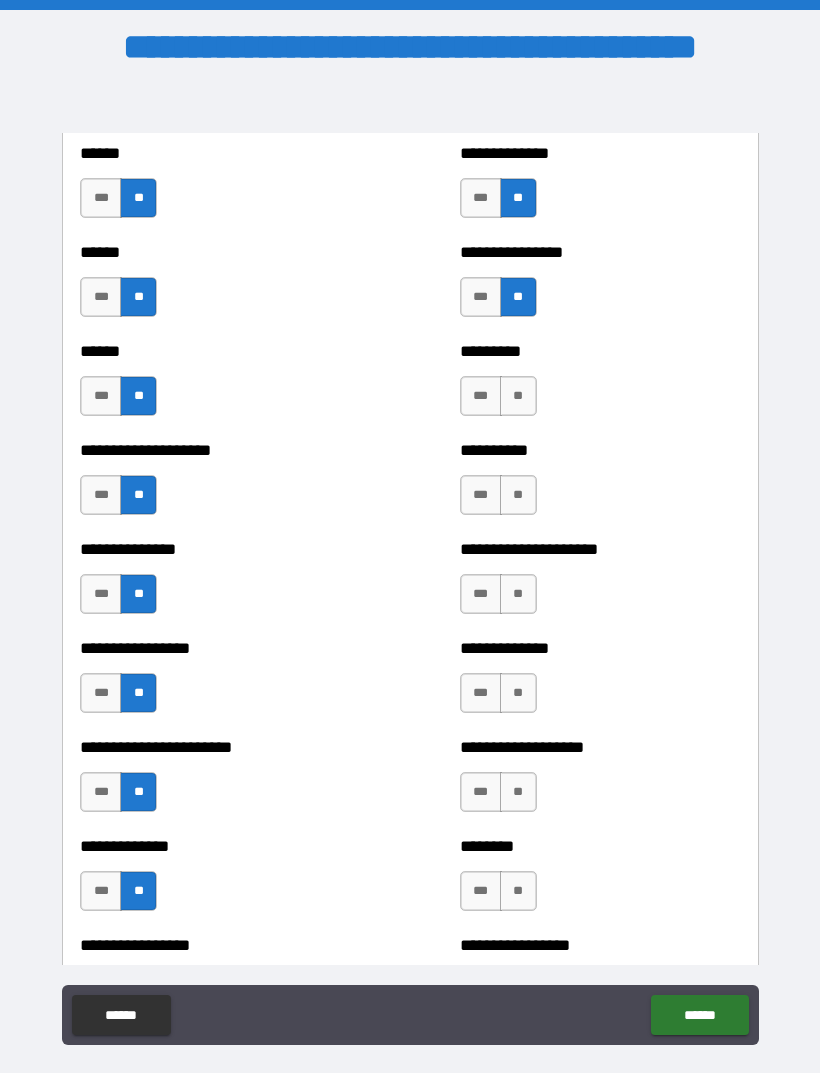 click on "**" at bounding box center [518, 396] 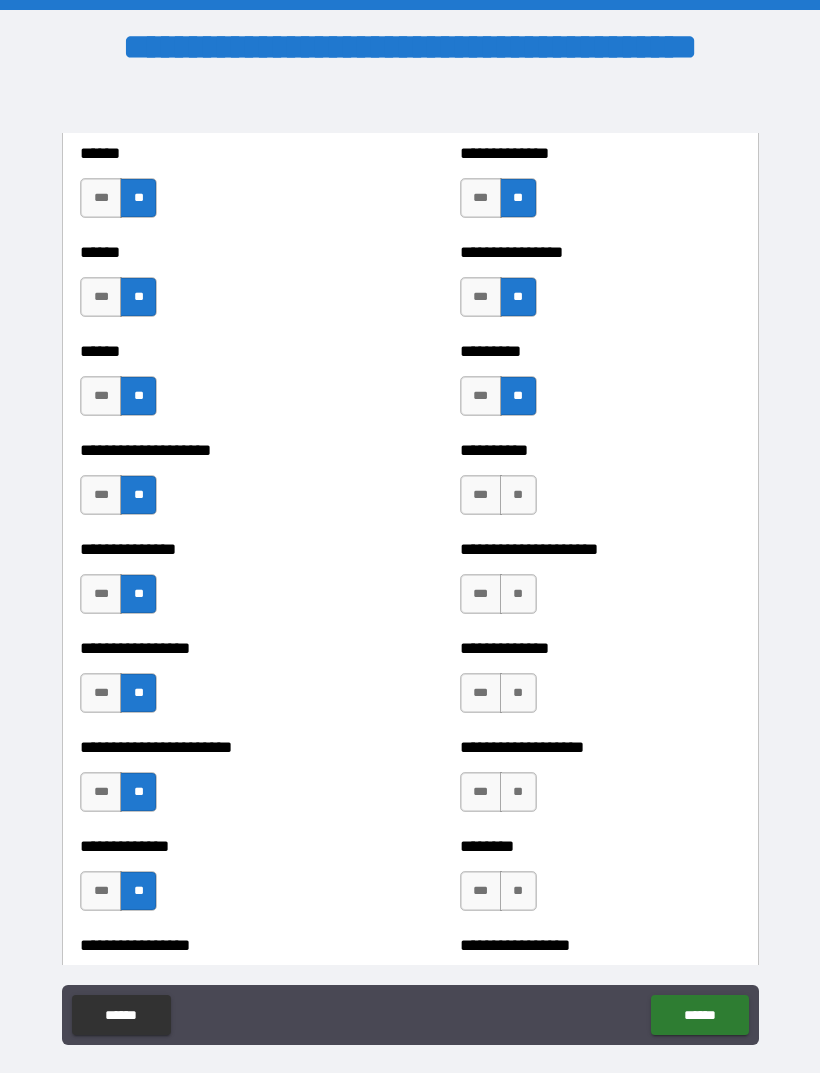 click on "**" at bounding box center [518, 495] 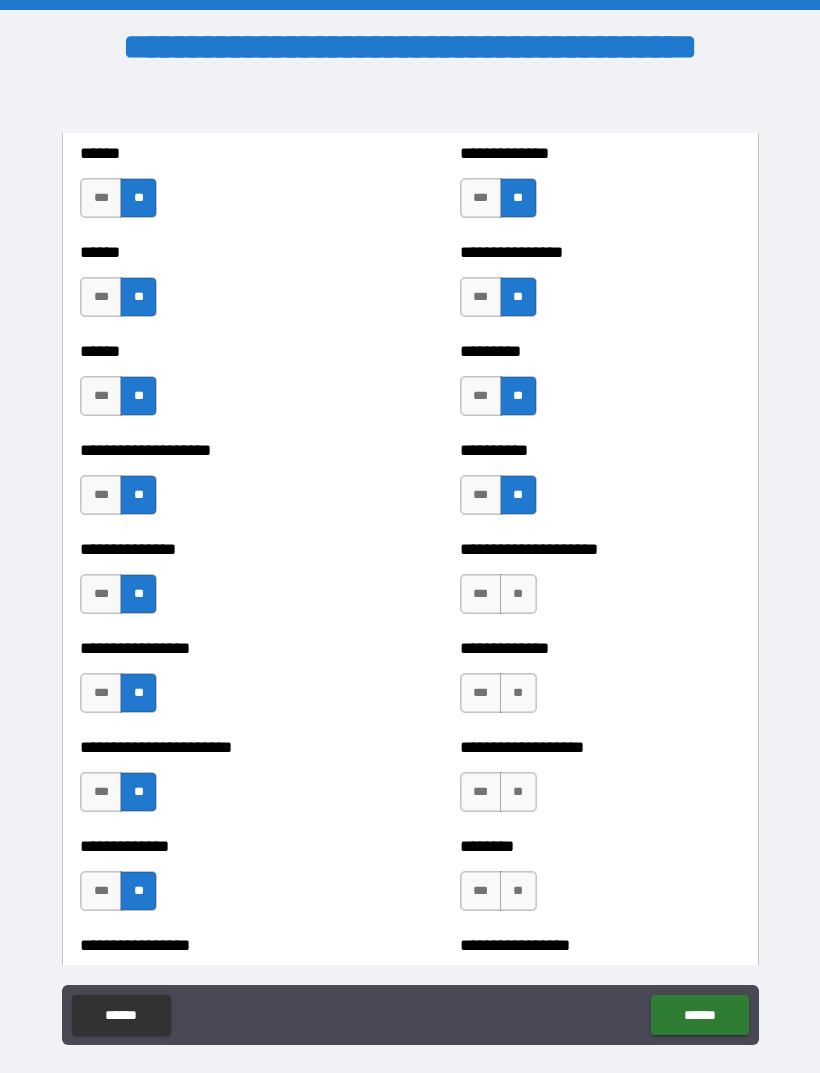 click on "**" at bounding box center (518, 594) 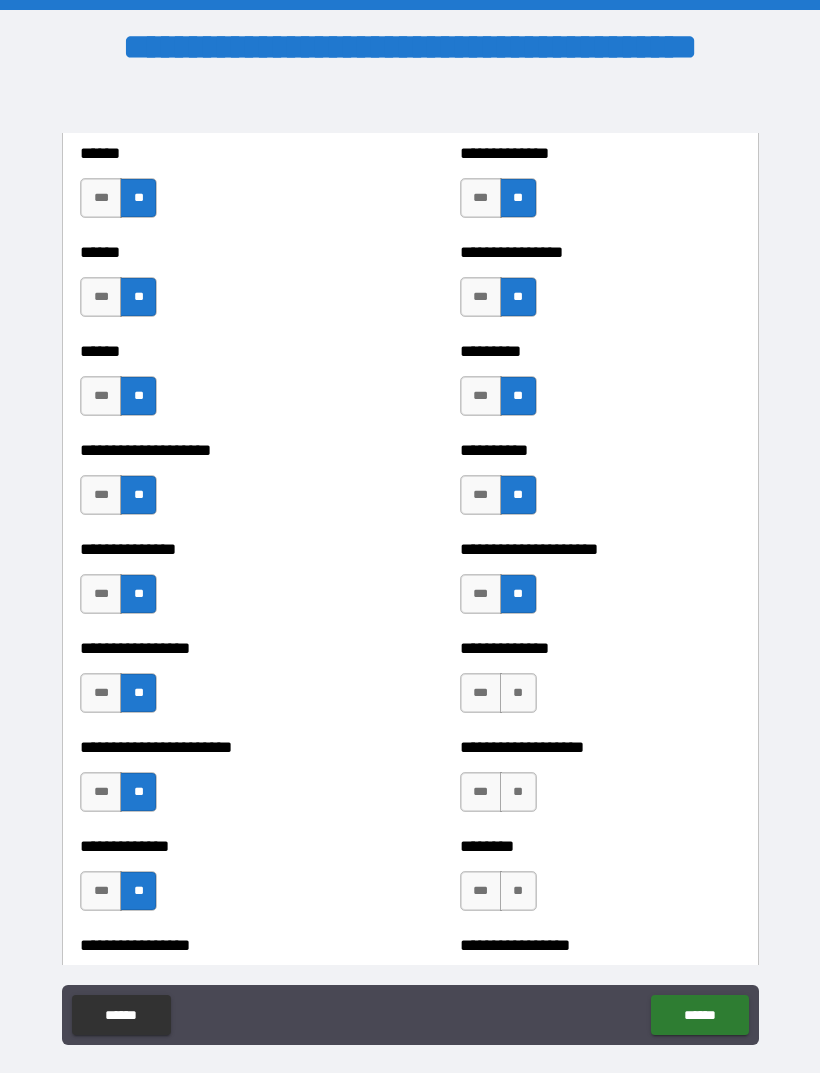 click on "**" at bounding box center [518, 693] 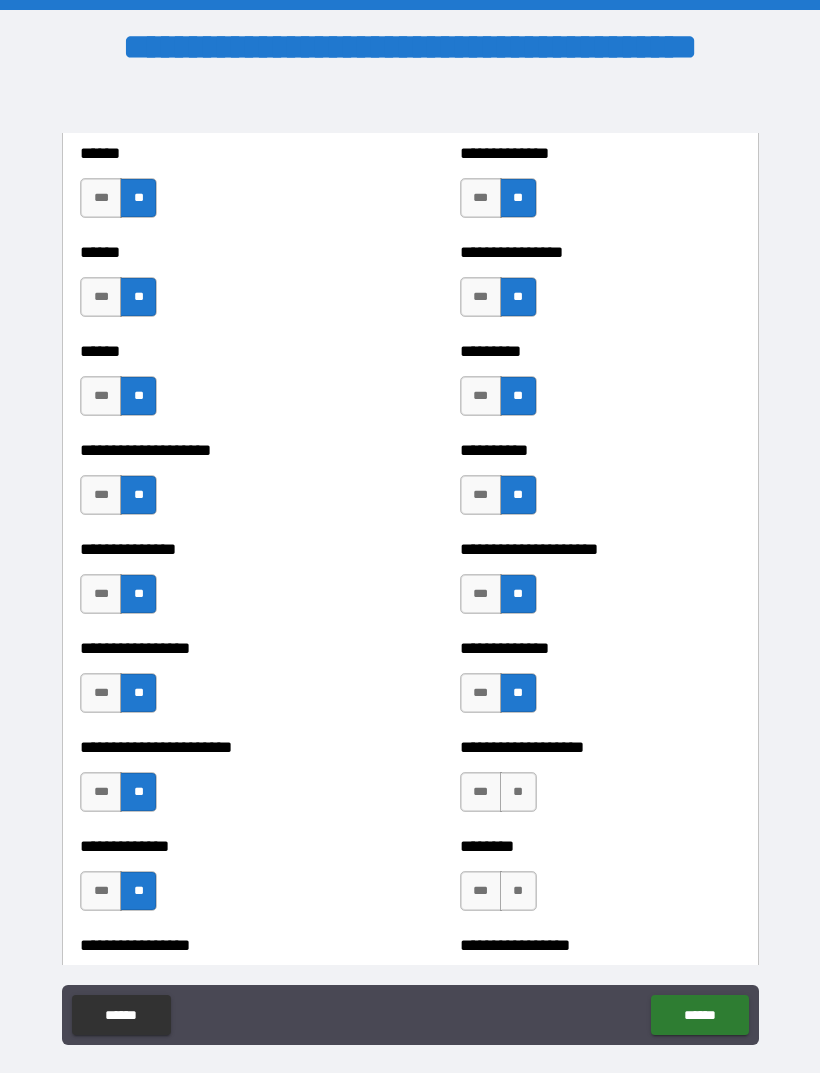 click on "**" at bounding box center (518, 792) 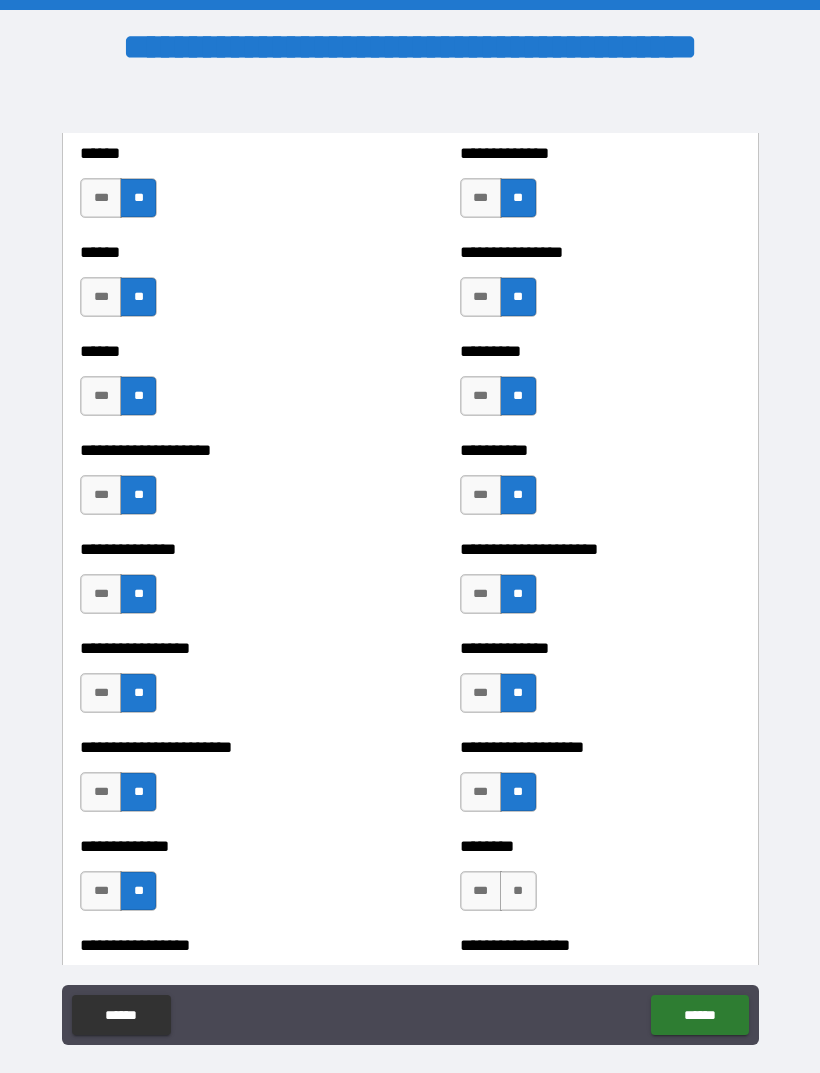 click on "**" at bounding box center (518, 891) 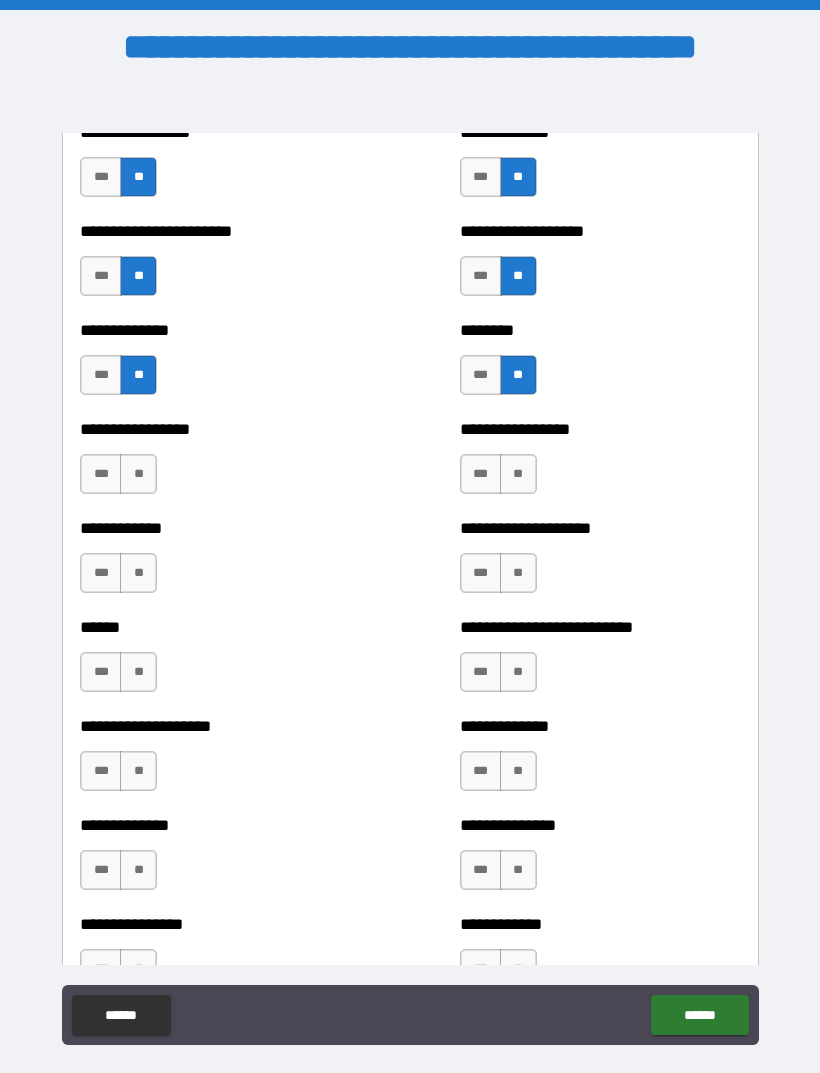 scroll, scrollTop: 3677, scrollLeft: 0, axis: vertical 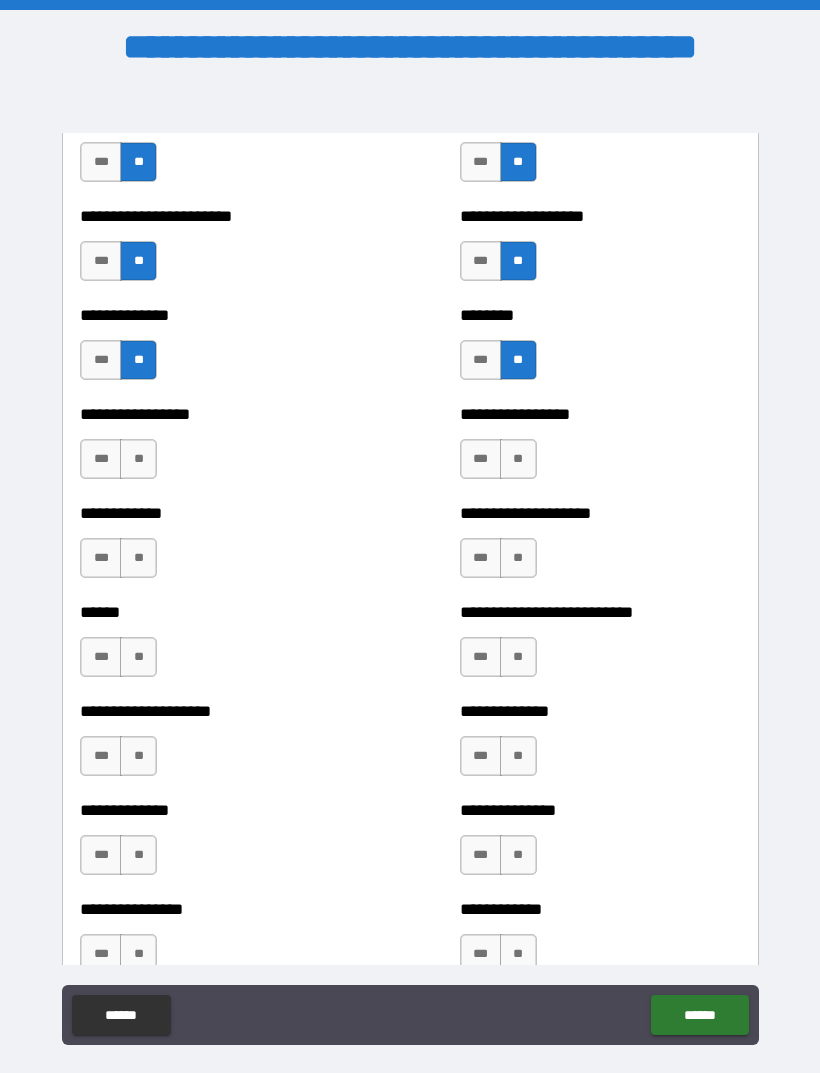 click on "**" at bounding box center [138, 459] 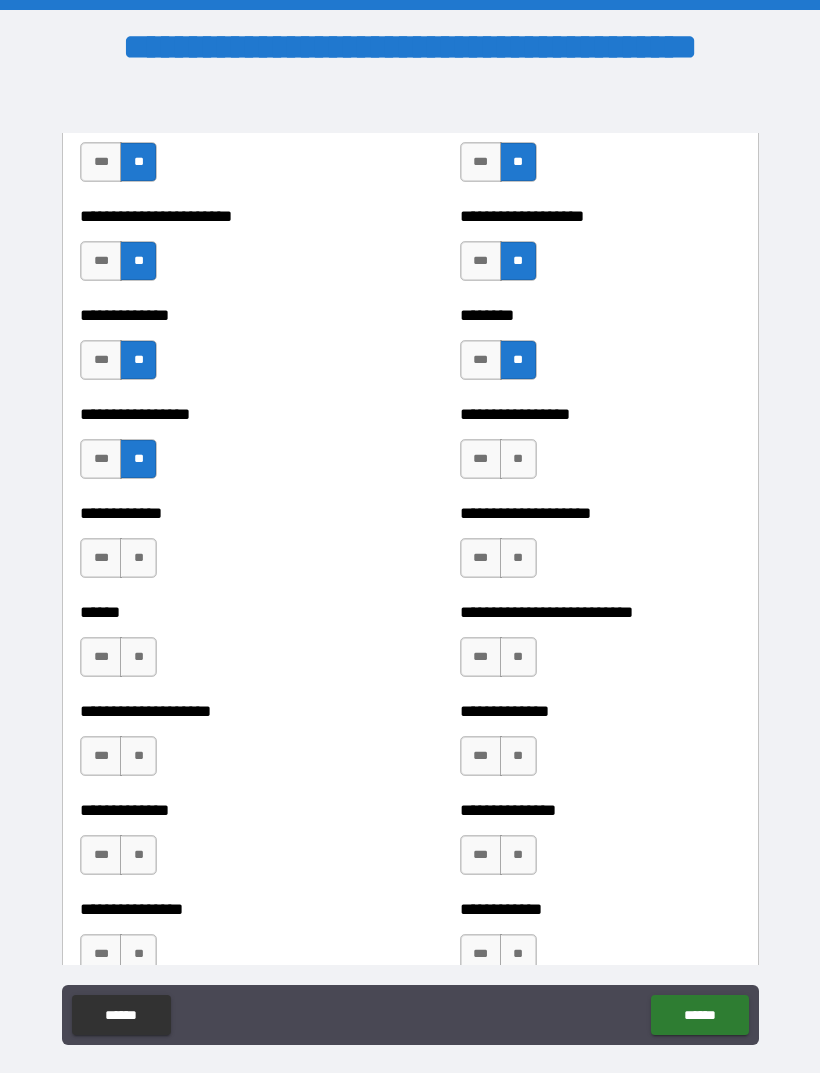 click on "**" at bounding box center (138, 558) 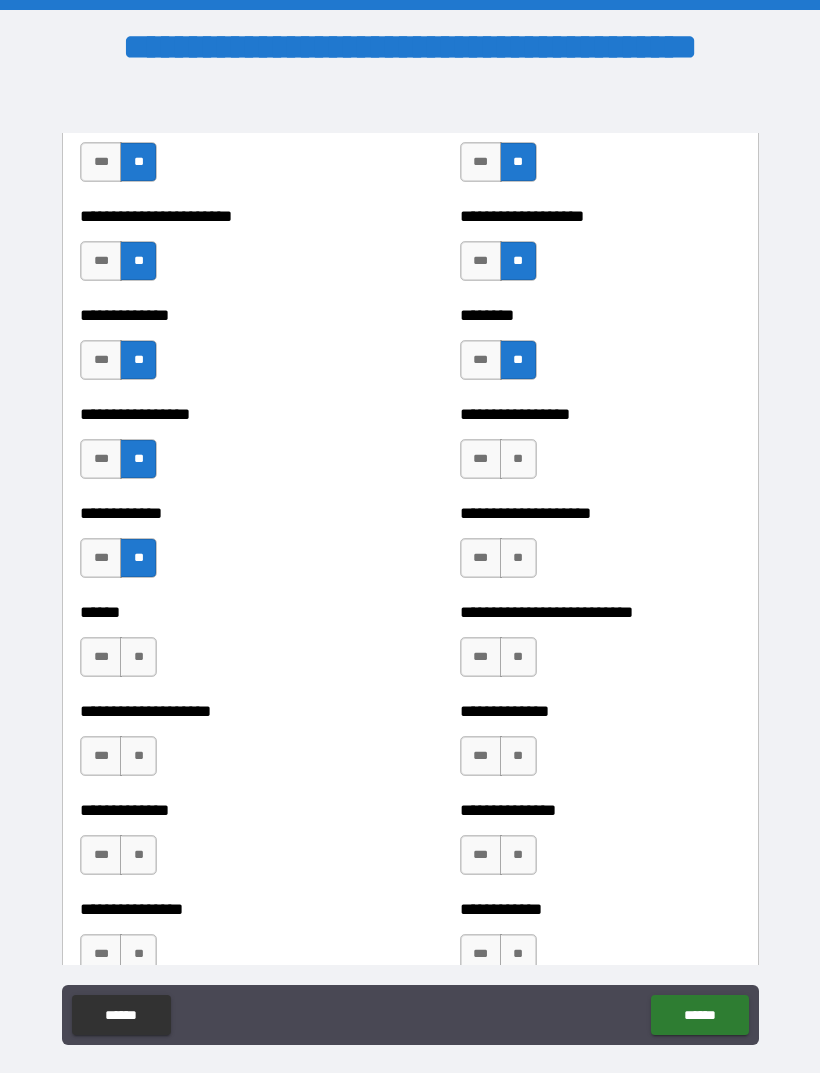 click on "**" at bounding box center [138, 657] 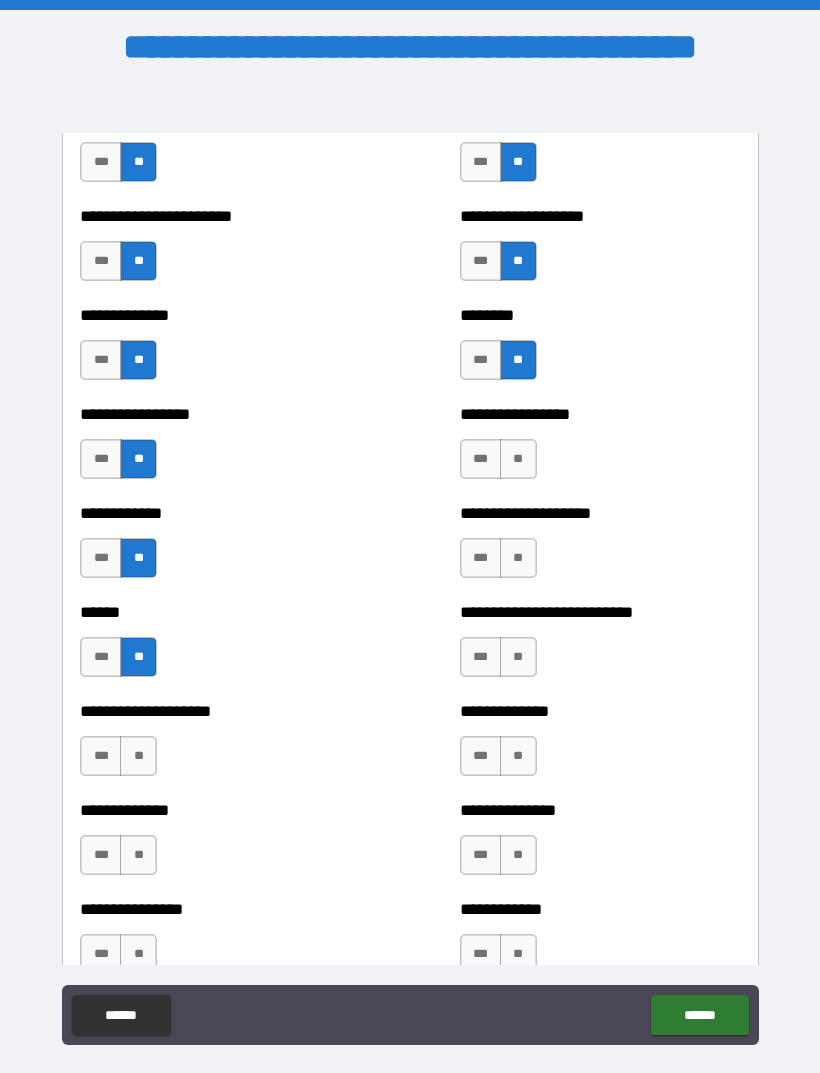 click on "**" at bounding box center (138, 756) 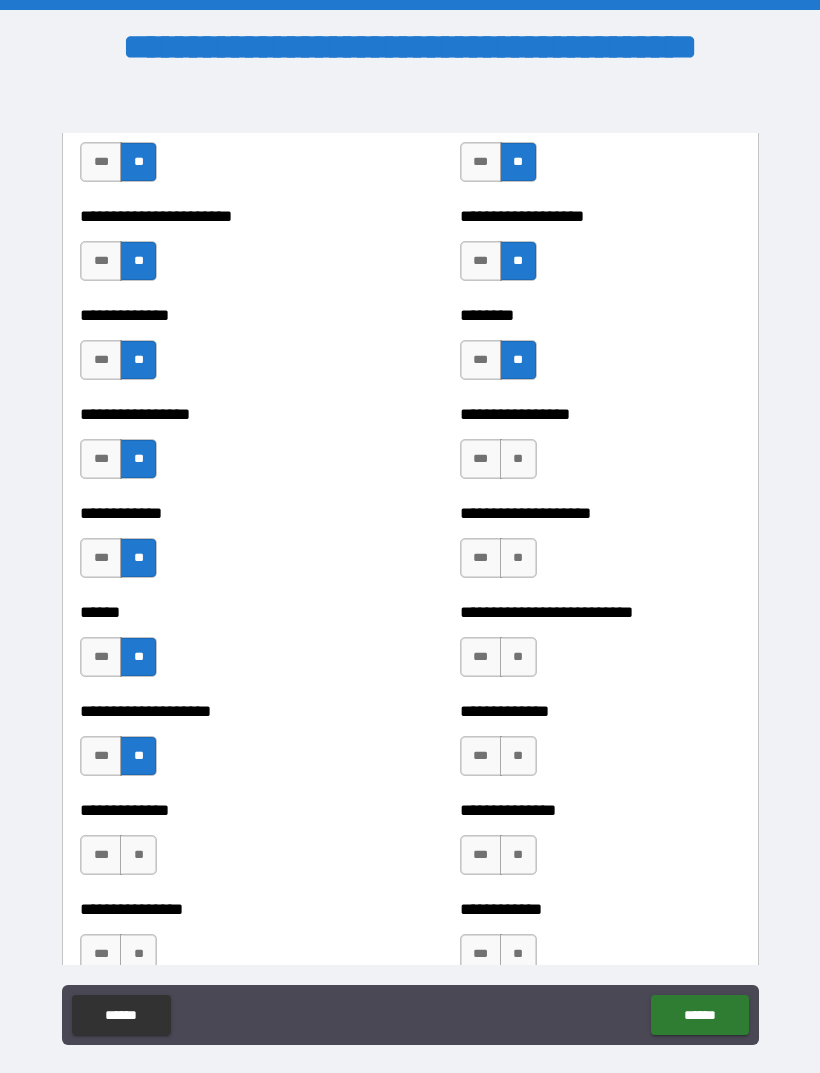 click on "**" at bounding box center [138, 855] 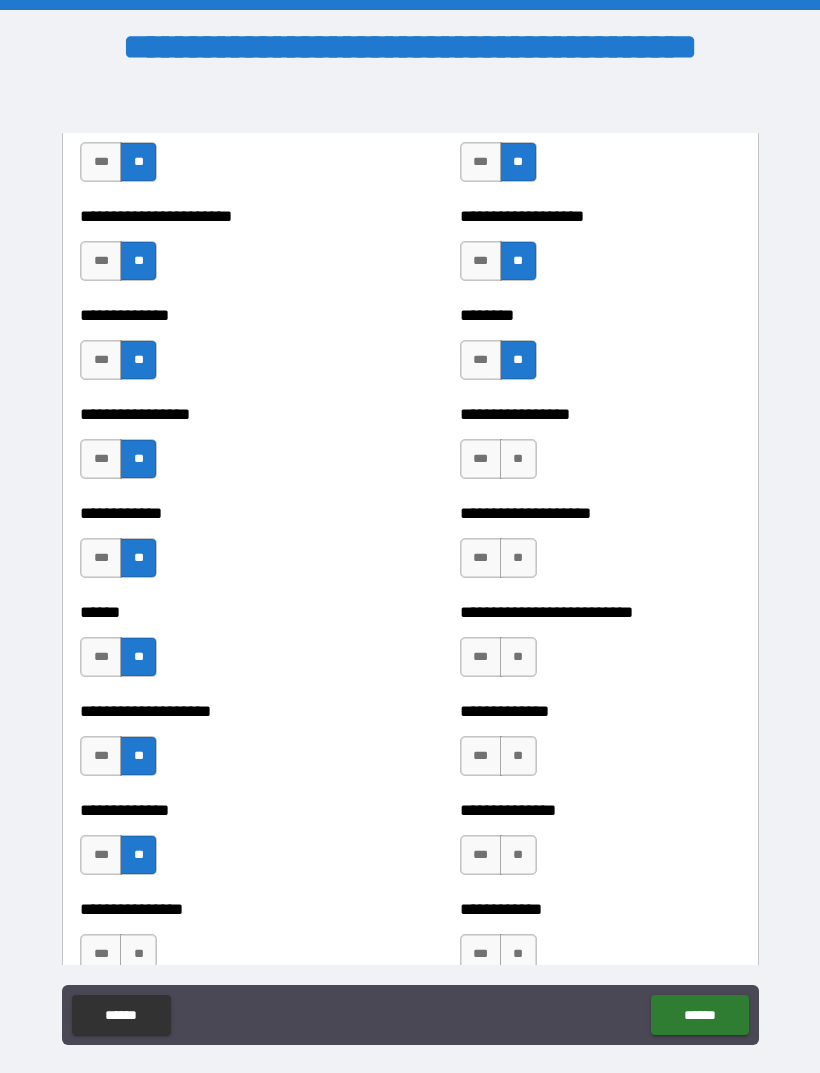 click on "**" at bounding box center [138, 954] 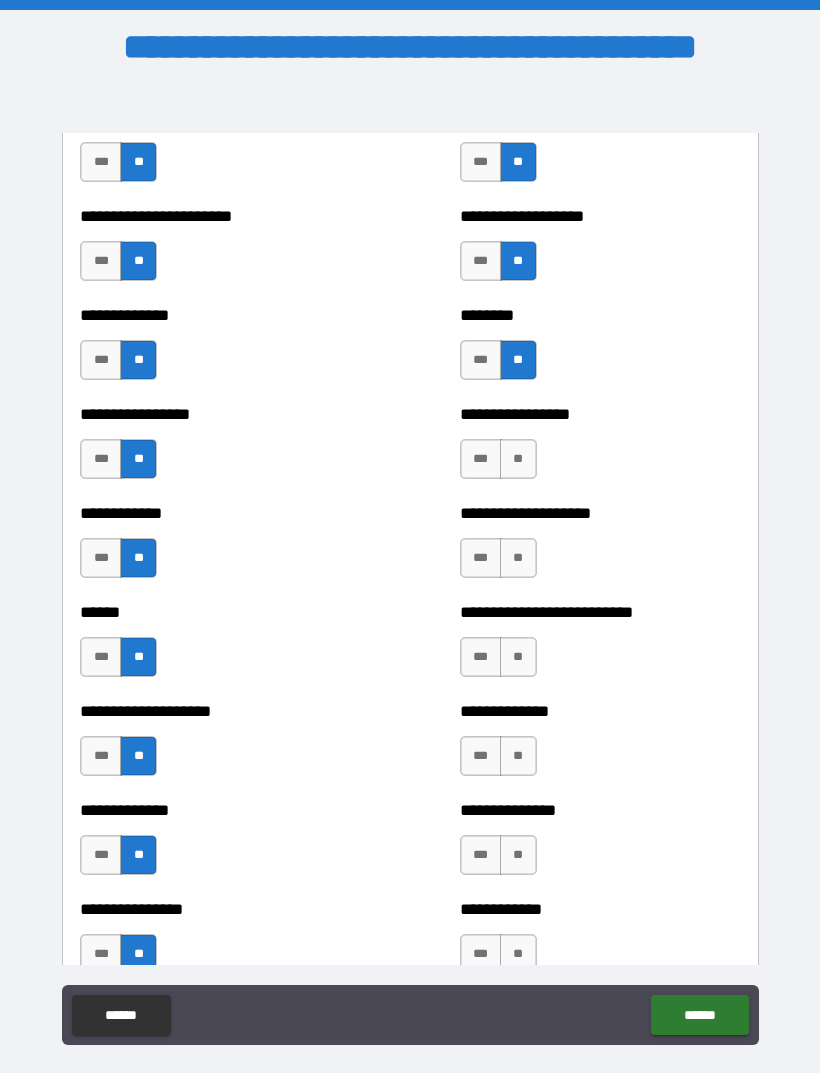 click on "**" at bounding box center [518, 459] 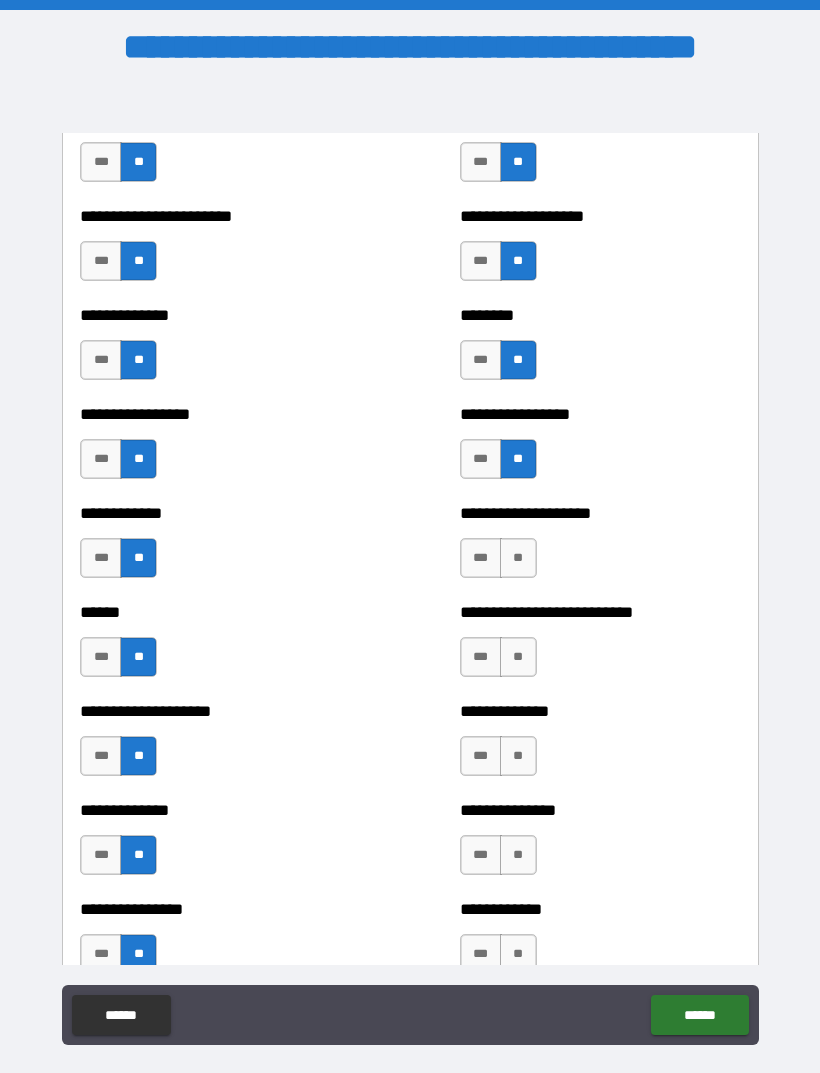 click on "**" at bounding box center (518, 558) 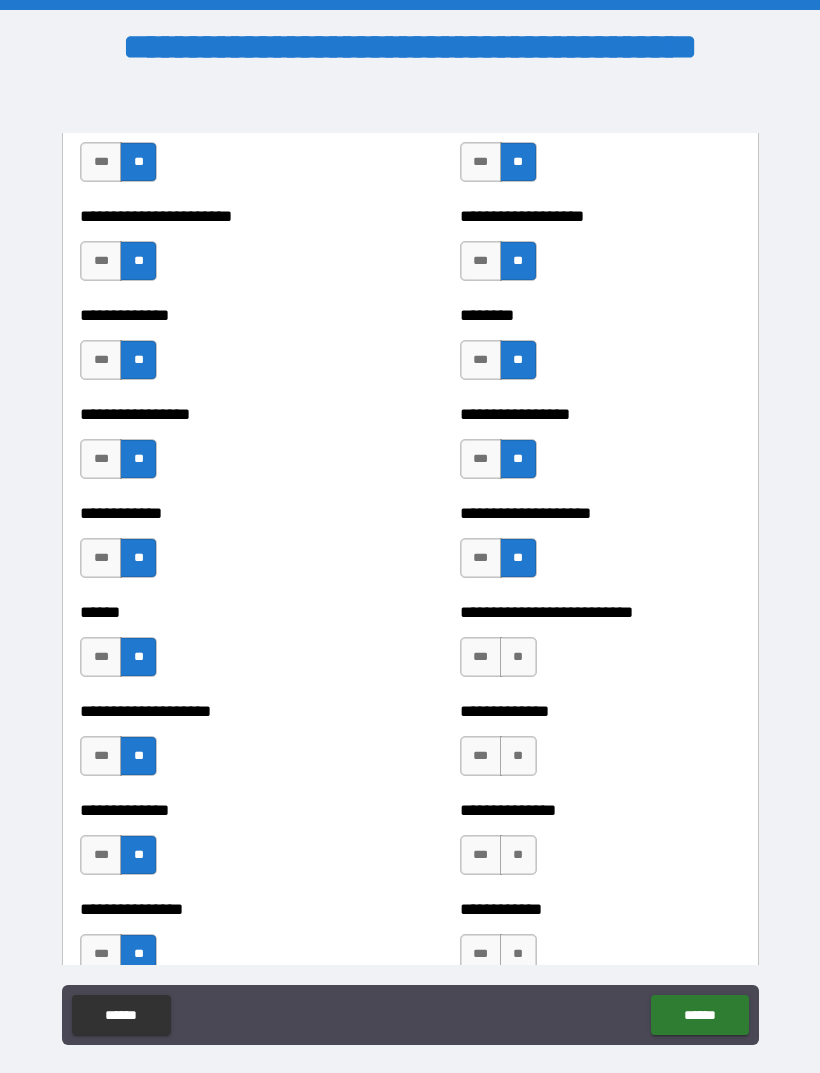 click on "**" at bounding box center (518, 657) 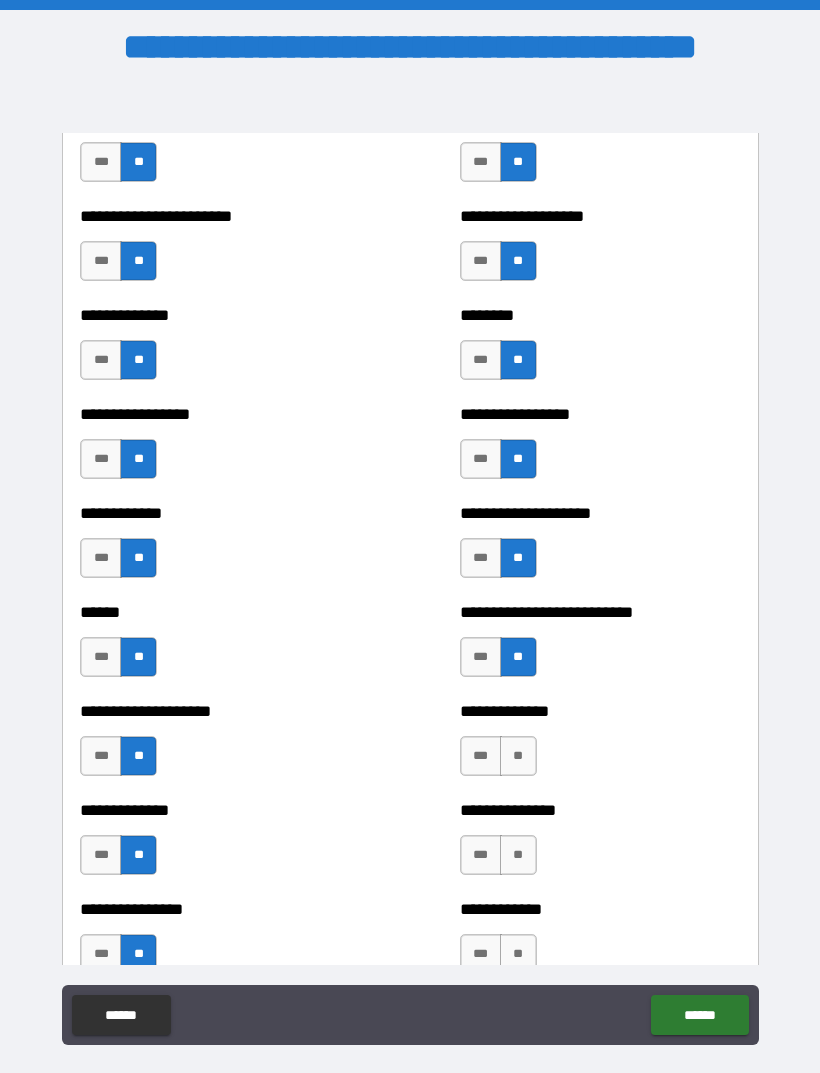 click on "**" at bounding box center (518, 756) 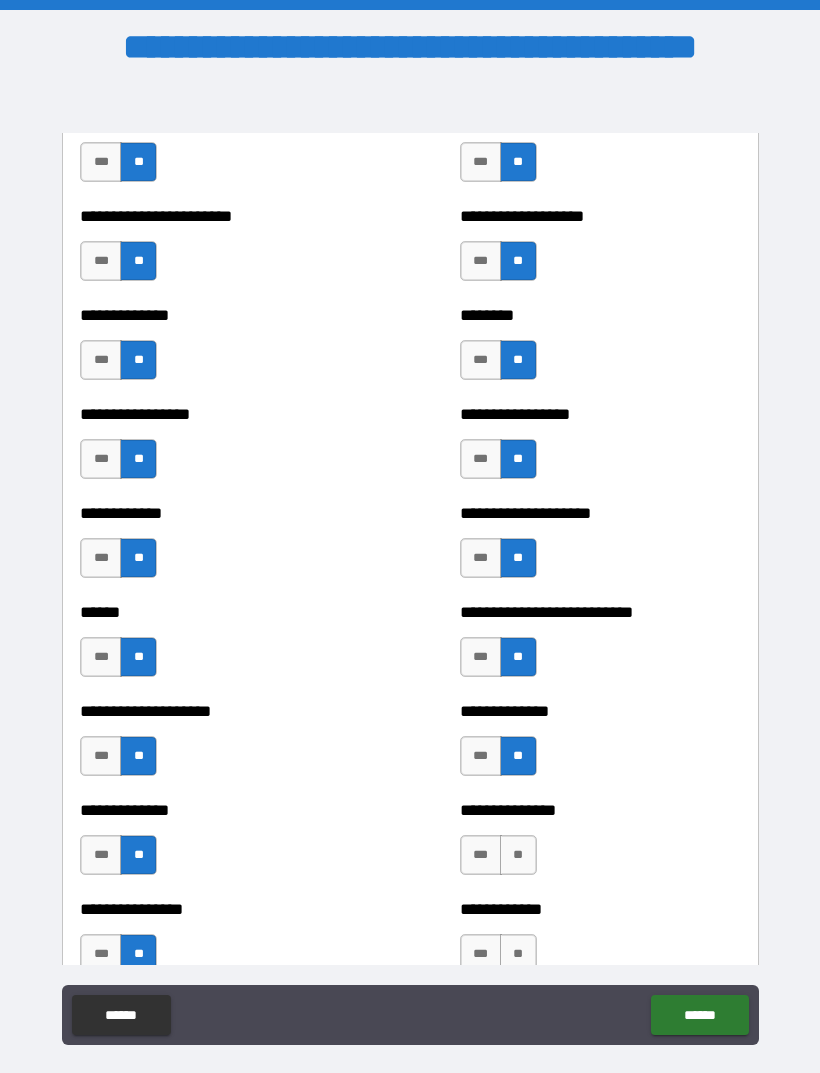 click on "**" at bounding box center (518, 855) 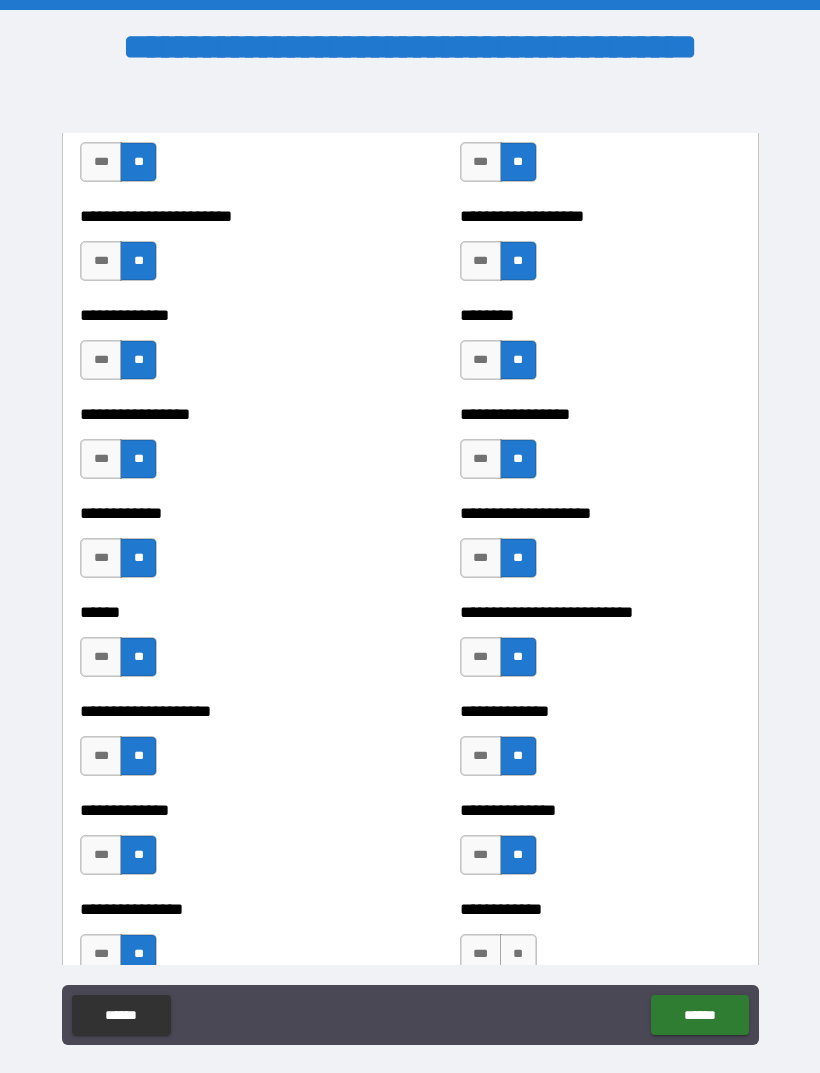 click on "**" at bounding box center (518, 954) 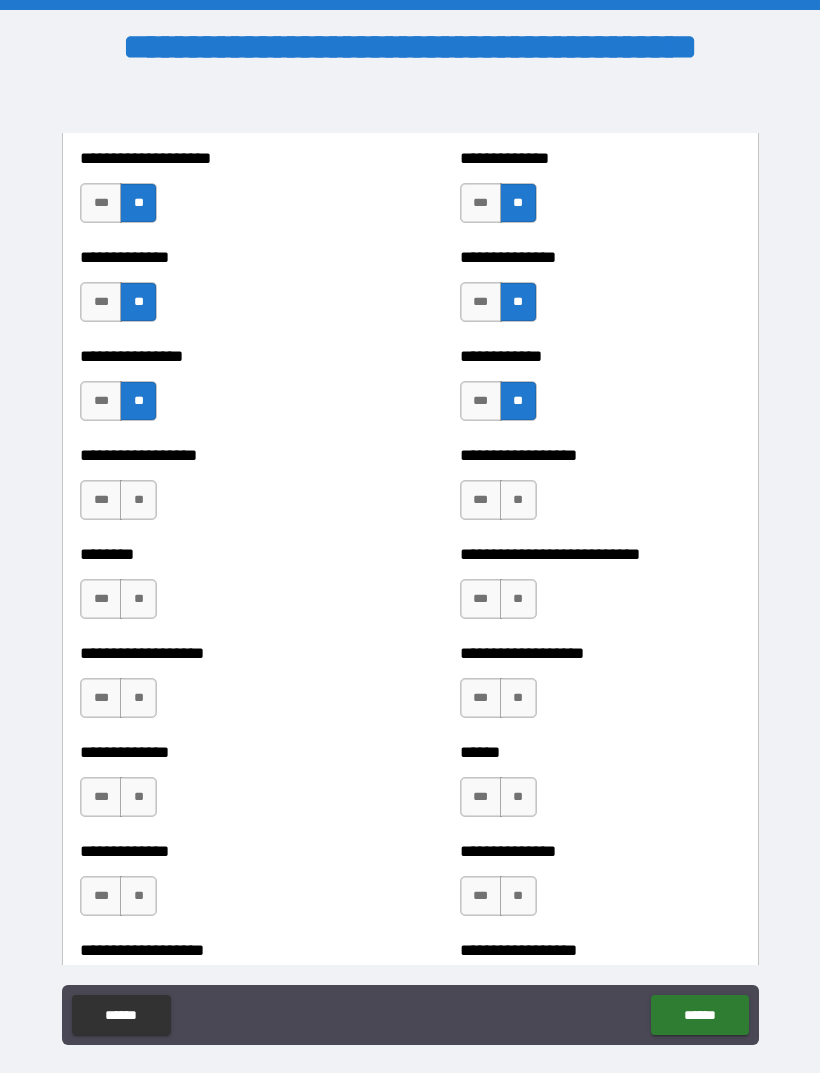 scroll, scrollTop: 4253, scrollLeft: 0, axis: vertical 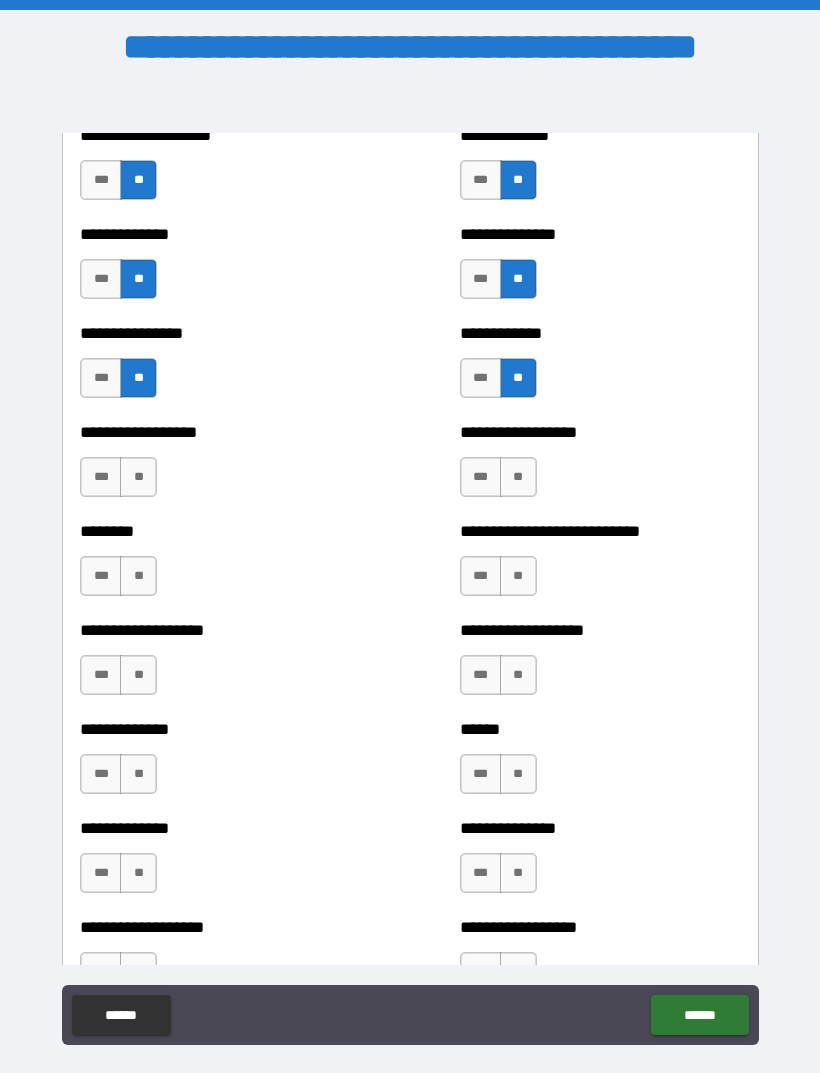 click on "**" at bounding box center [138, 477] 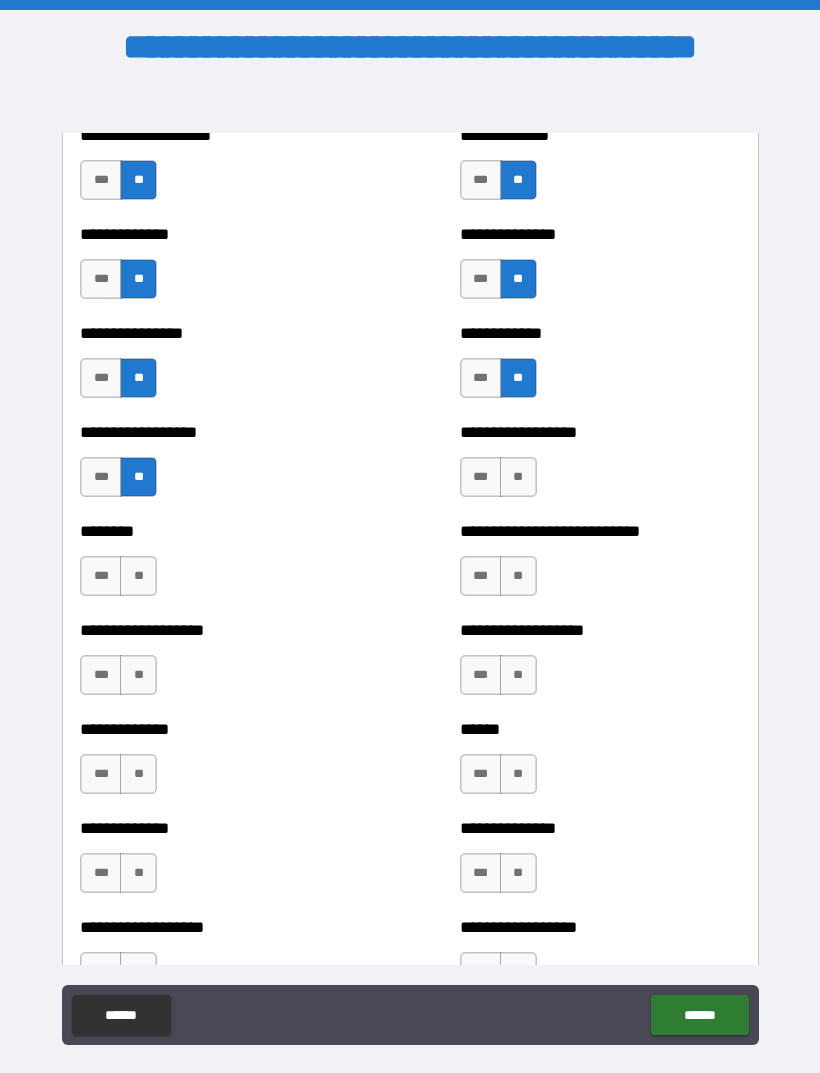 click on "**" at bounding box center (138, 576) 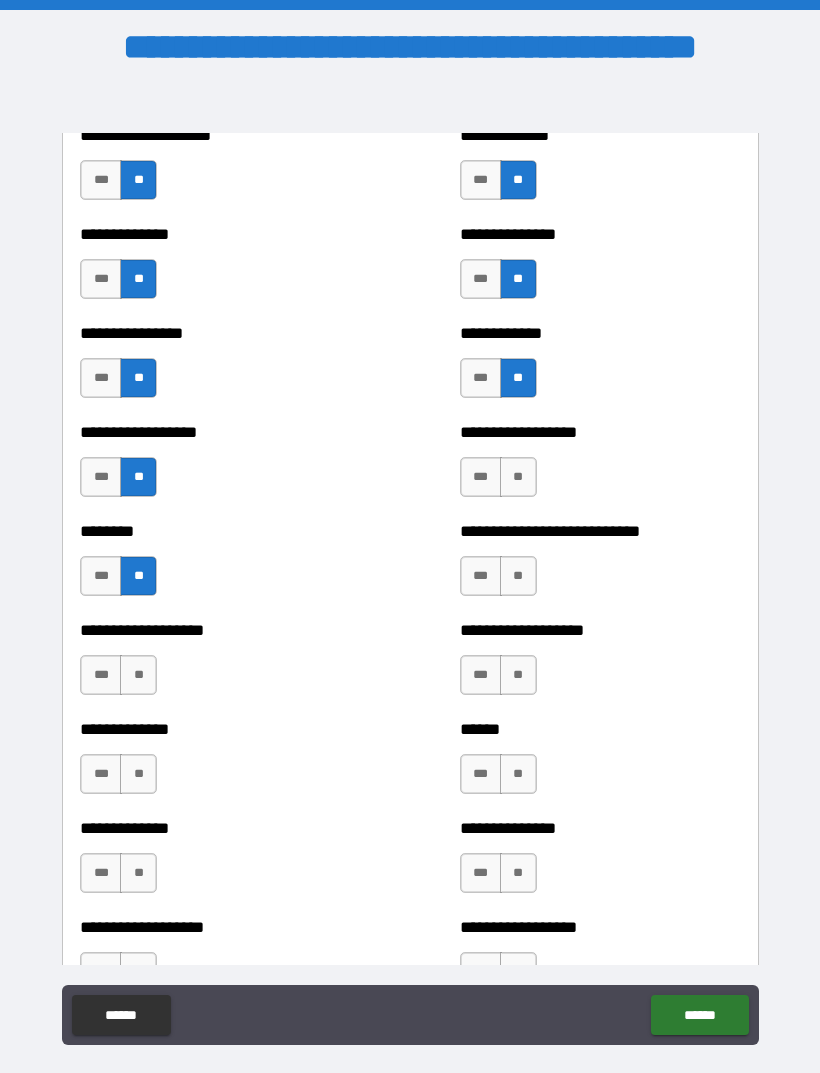 click on "**" at bounding box center (138, 675) 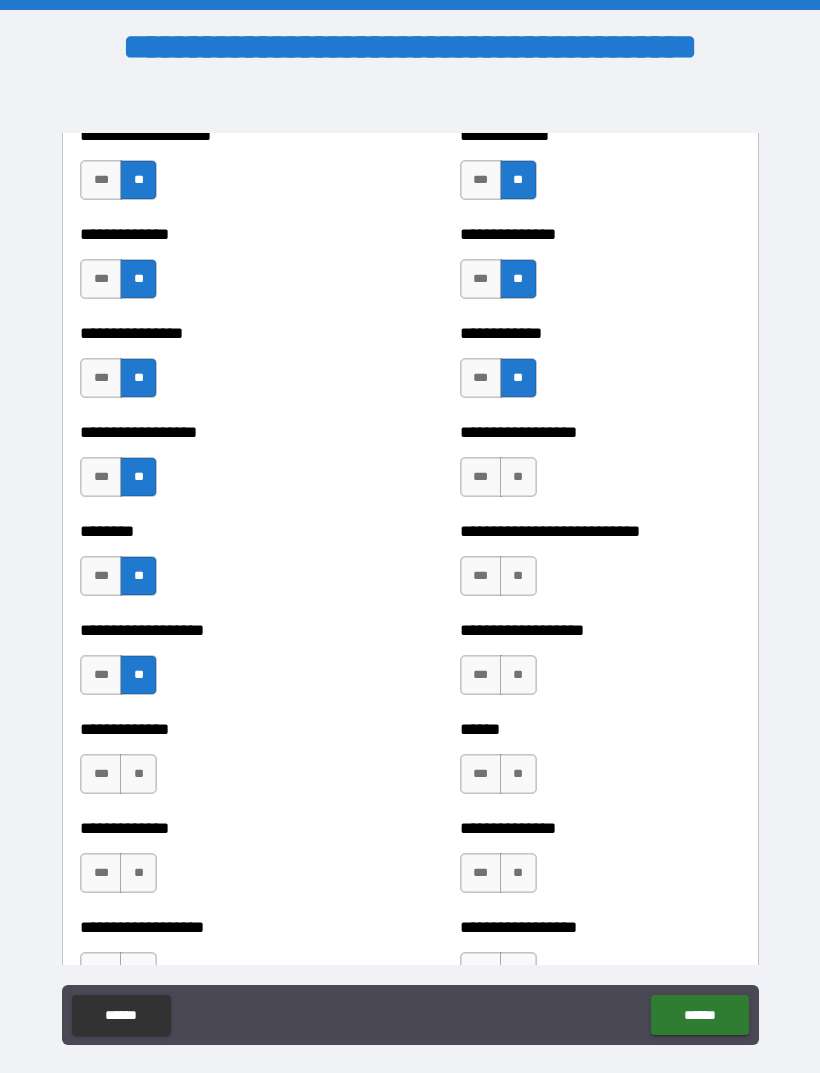 click on "**" at bounding box center [138, 774] 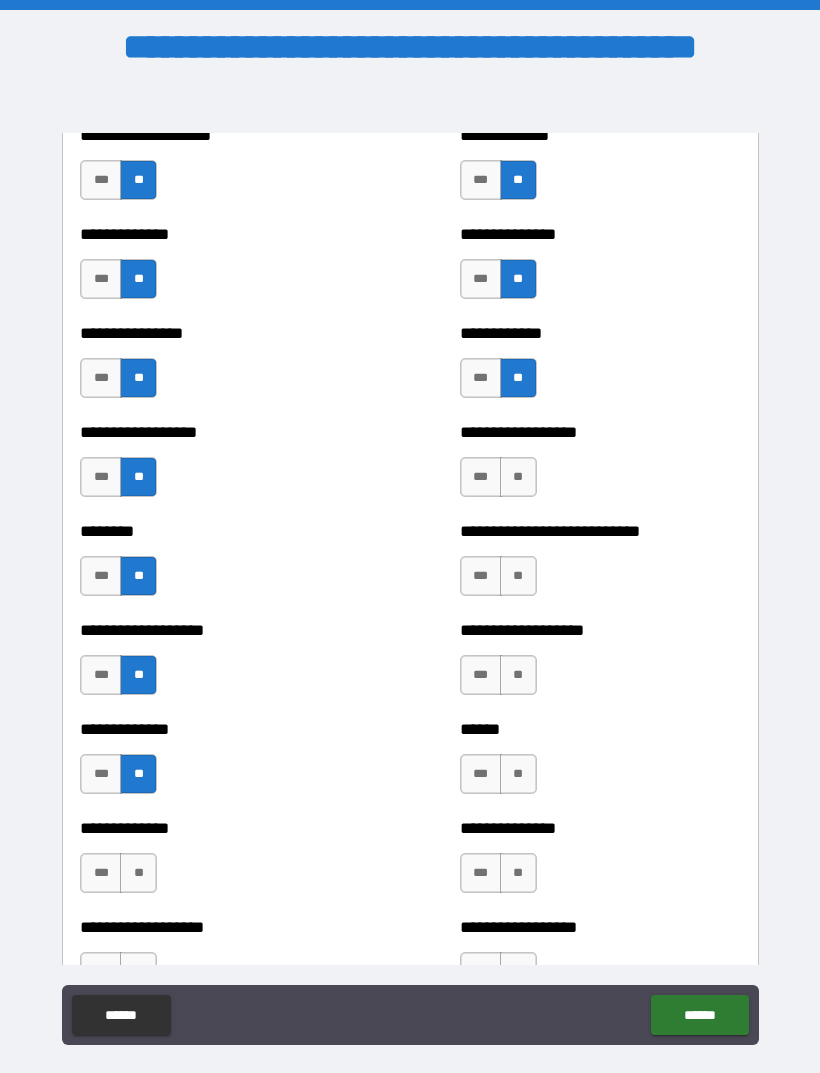 click on "**" at bounding box center [138, 873] 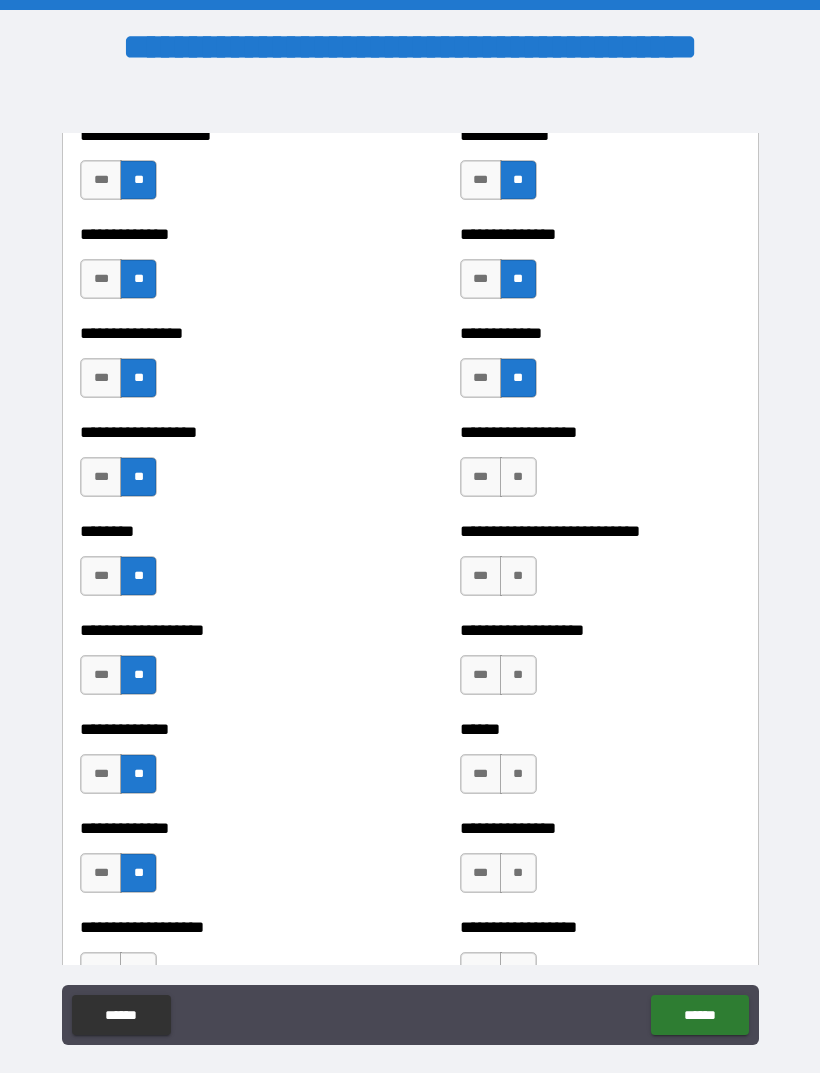 click on "**" at bounding box center (518, 477) 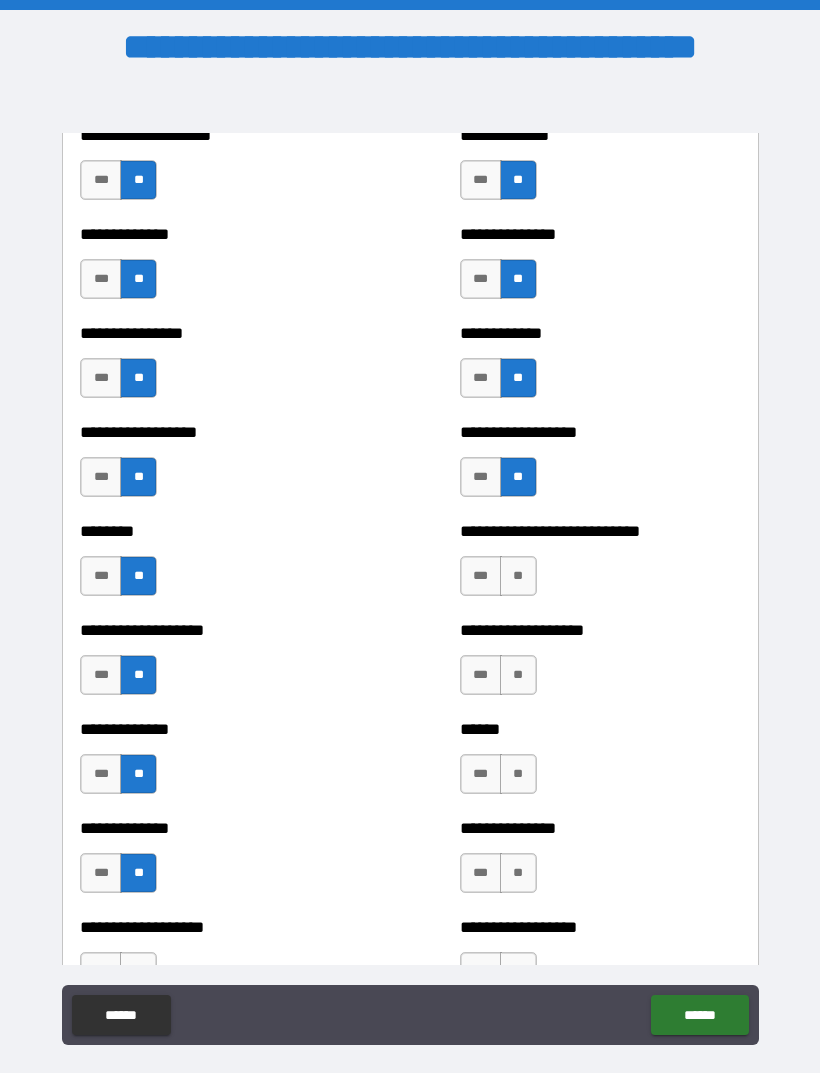 click on "**" at bounding box center (518, 576) 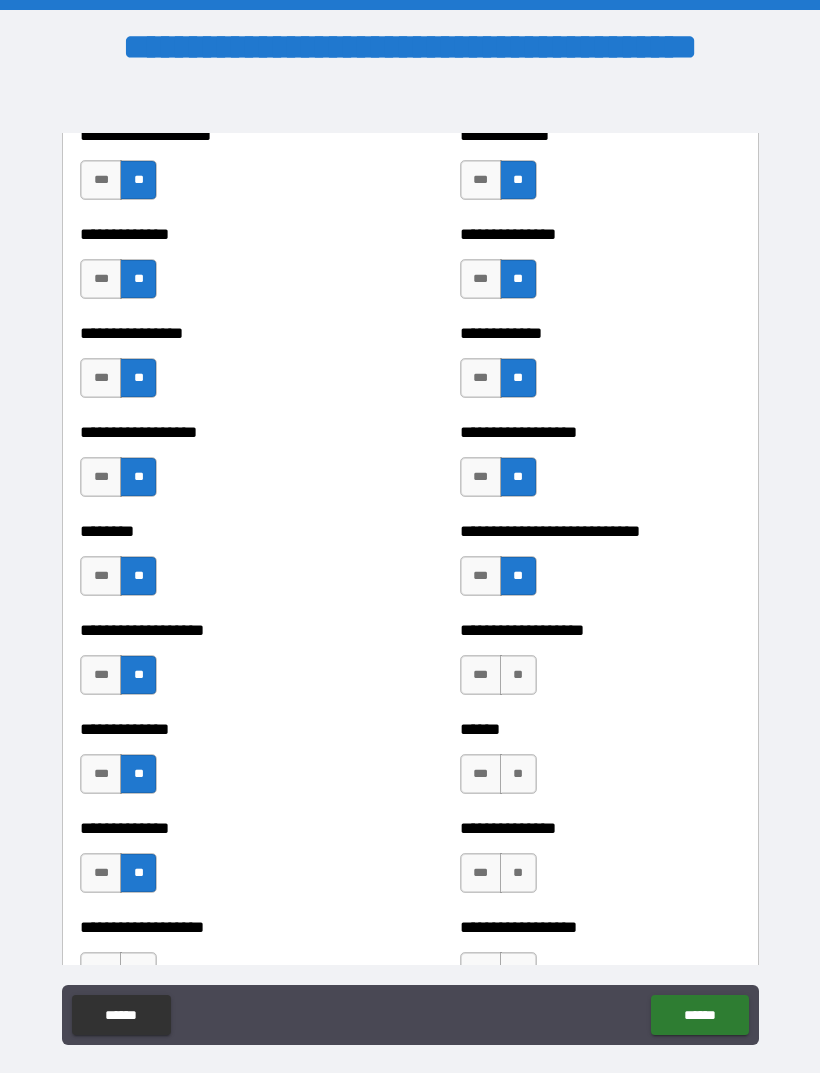 click on "**" at bounding box center (518, 675) 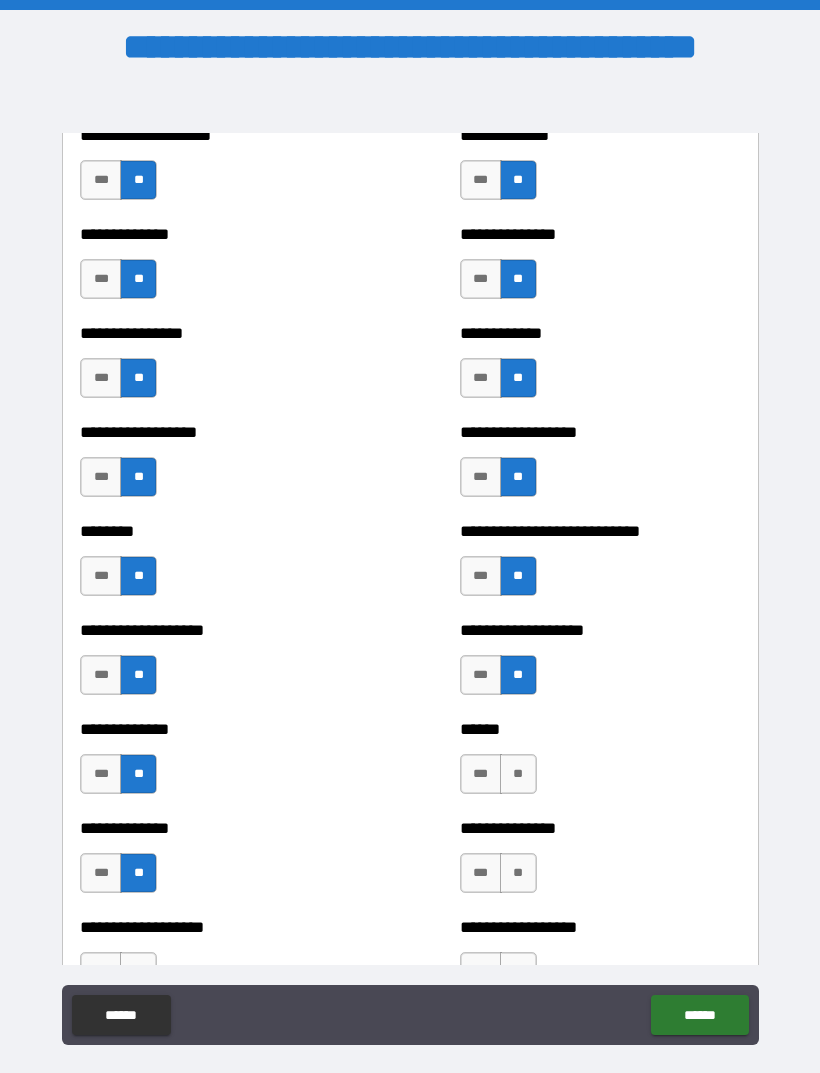 click on "**" at bounding box center (518, 774) 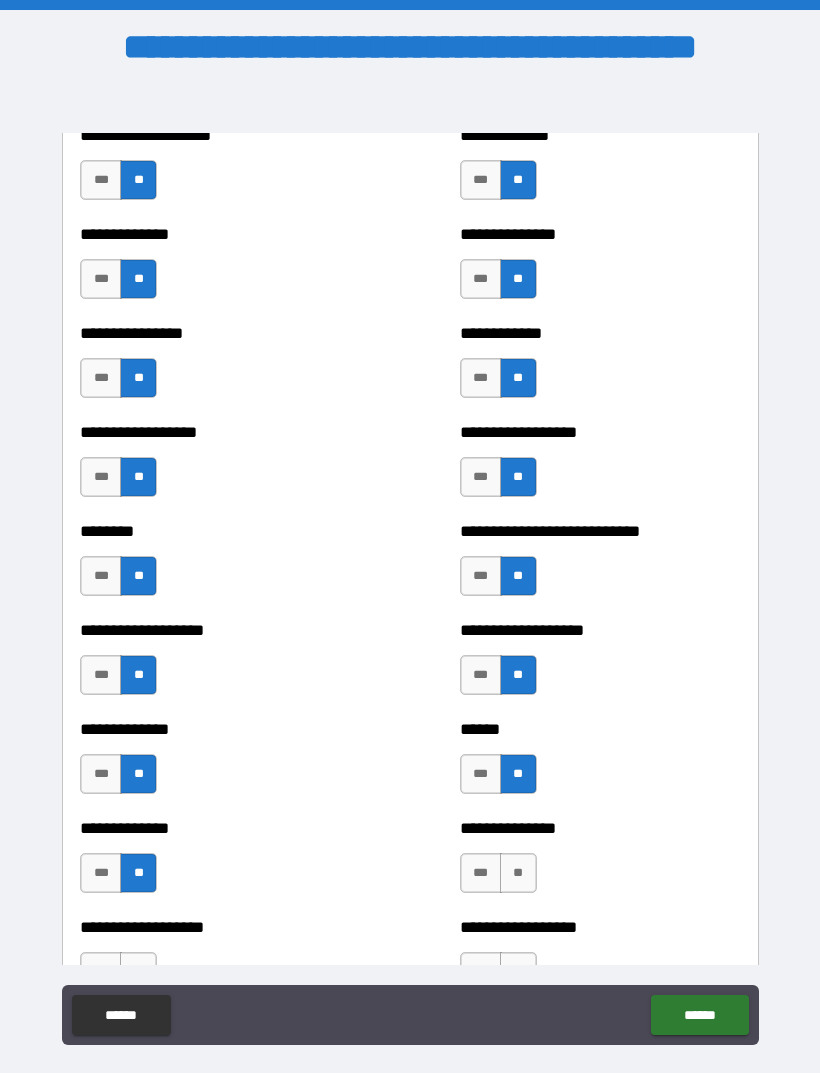 click on "**" at bounding box center [518, 873] 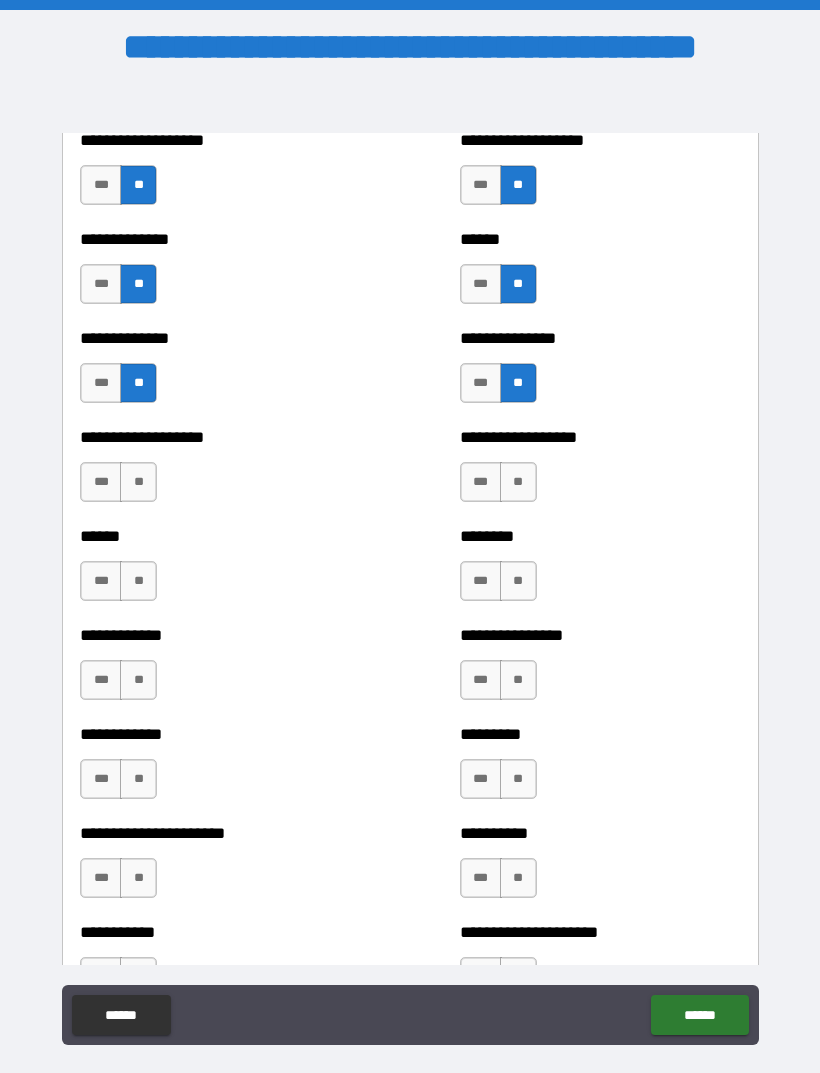 scroll, scrollTop: 4741, scrollLeft: 0, axis: vertical 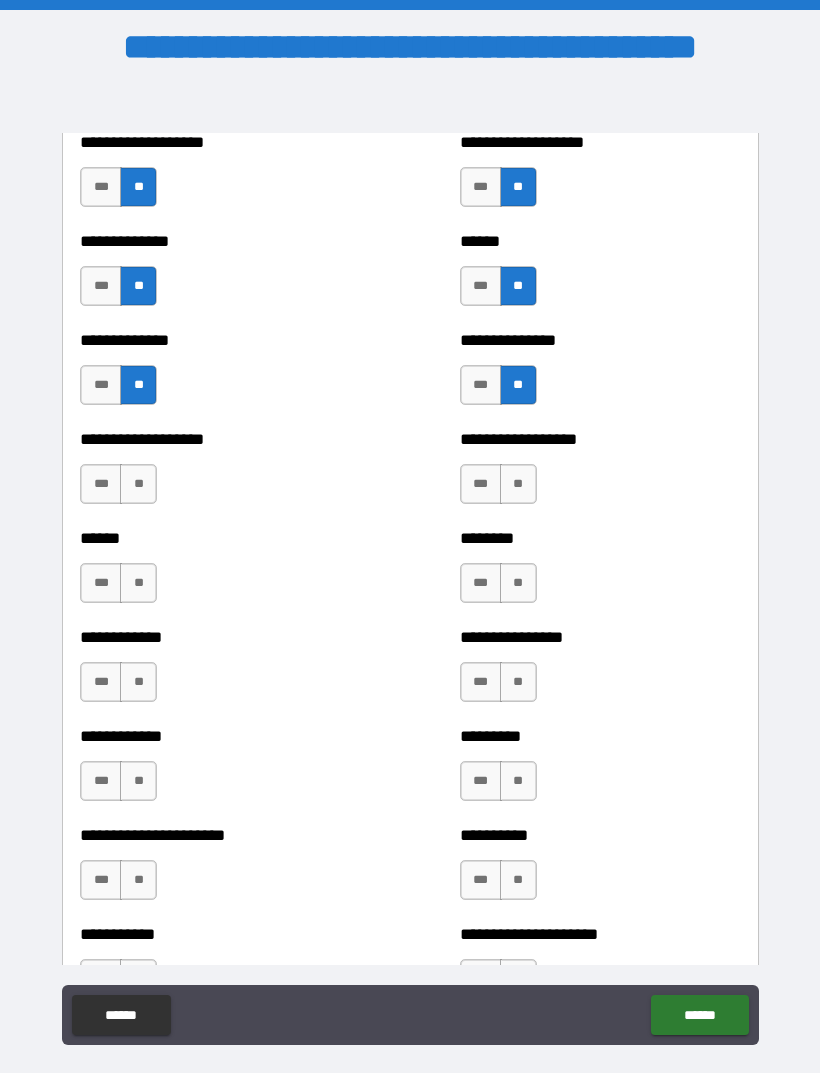 click on "**" at bounding box center [138, 484] 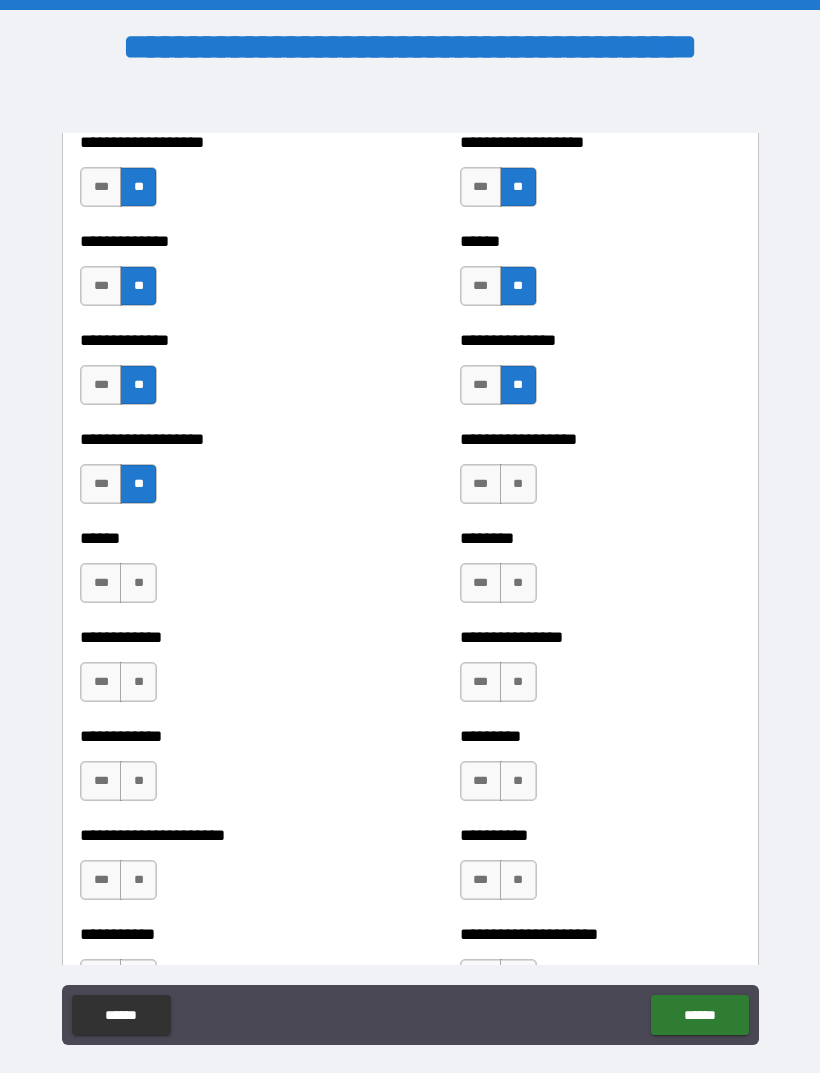click on "**" at bounding box center [138, 583] 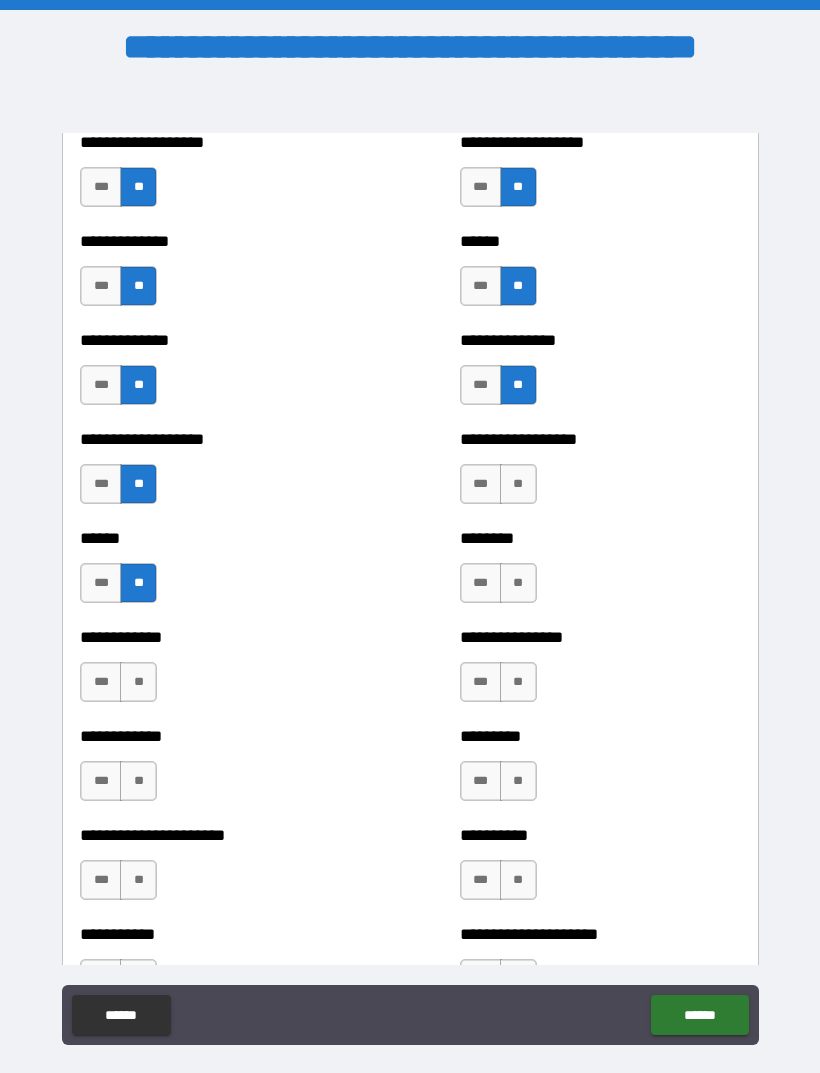 click on "**" at bounding box center (138, 682) 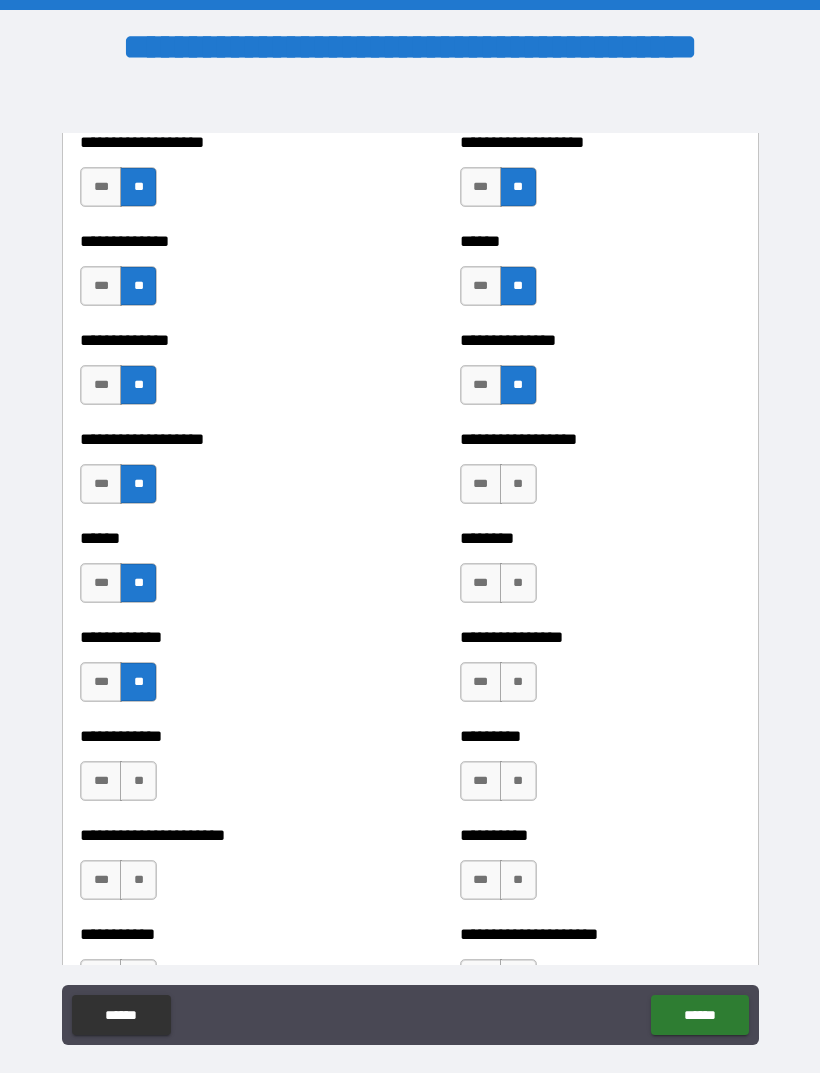 click on "**" at bounding box center [138, 781] 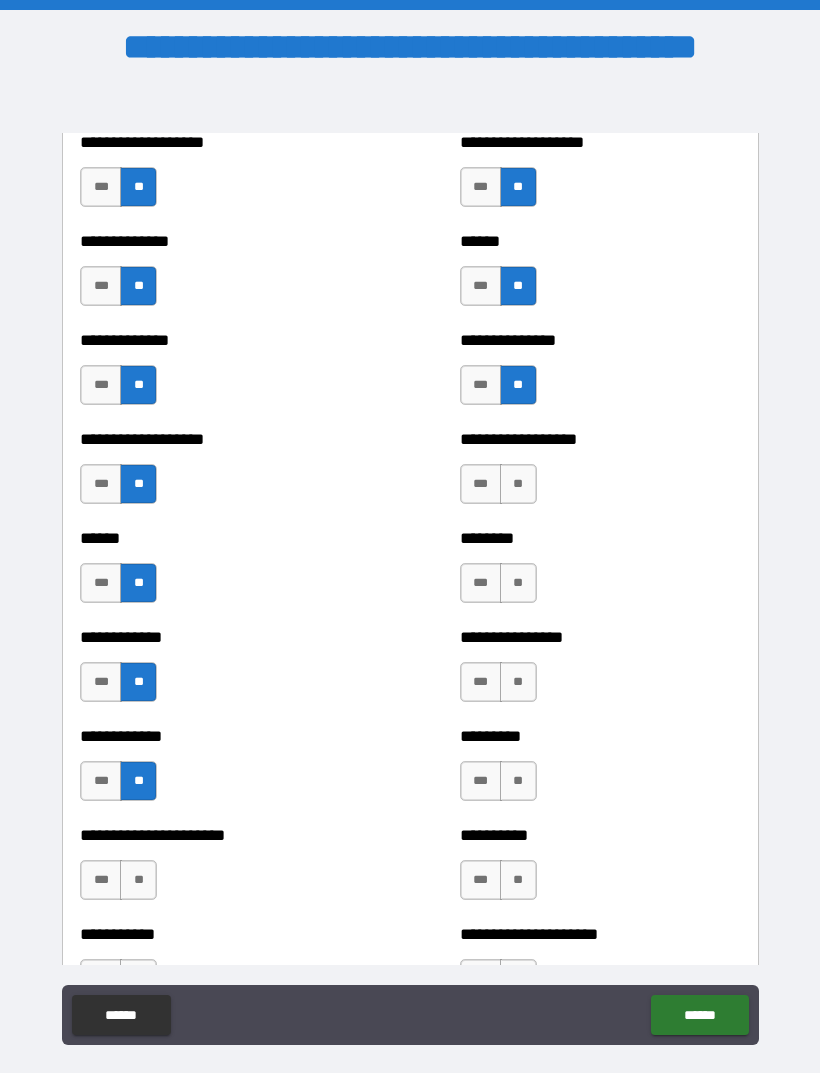 click on "**" at bounding box center (138, 880) 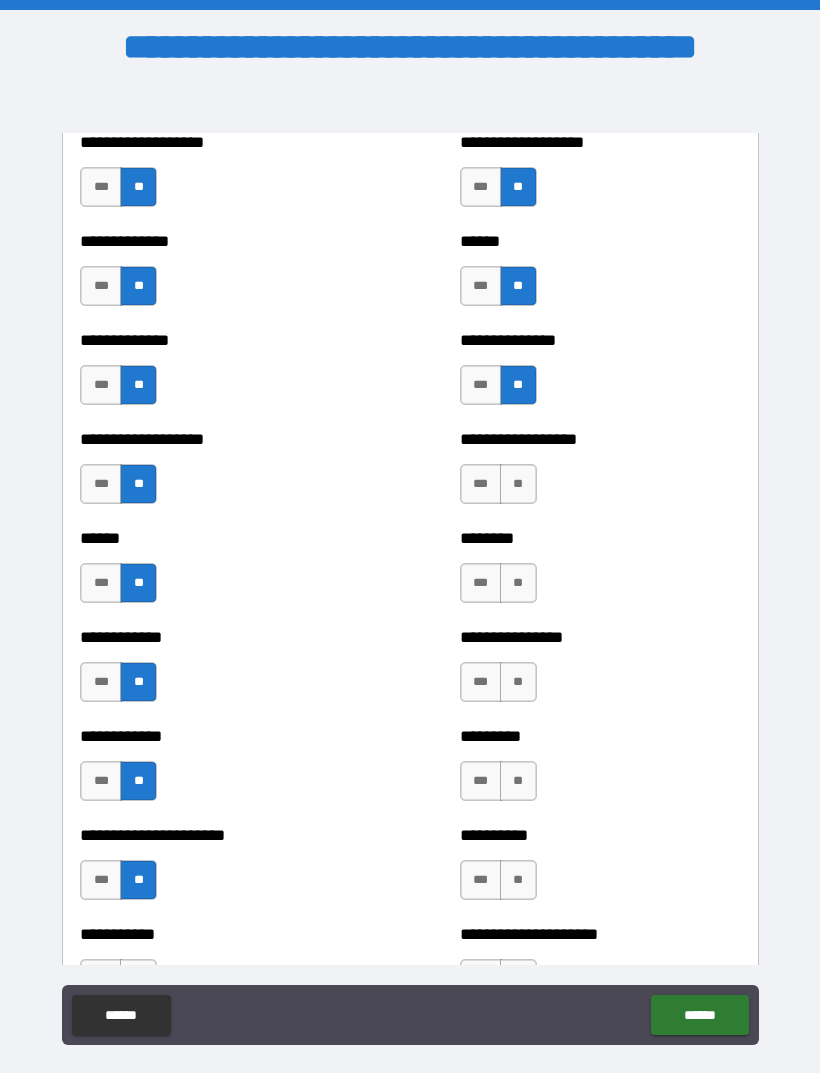 click on "**" at bounding box center (518, 484) 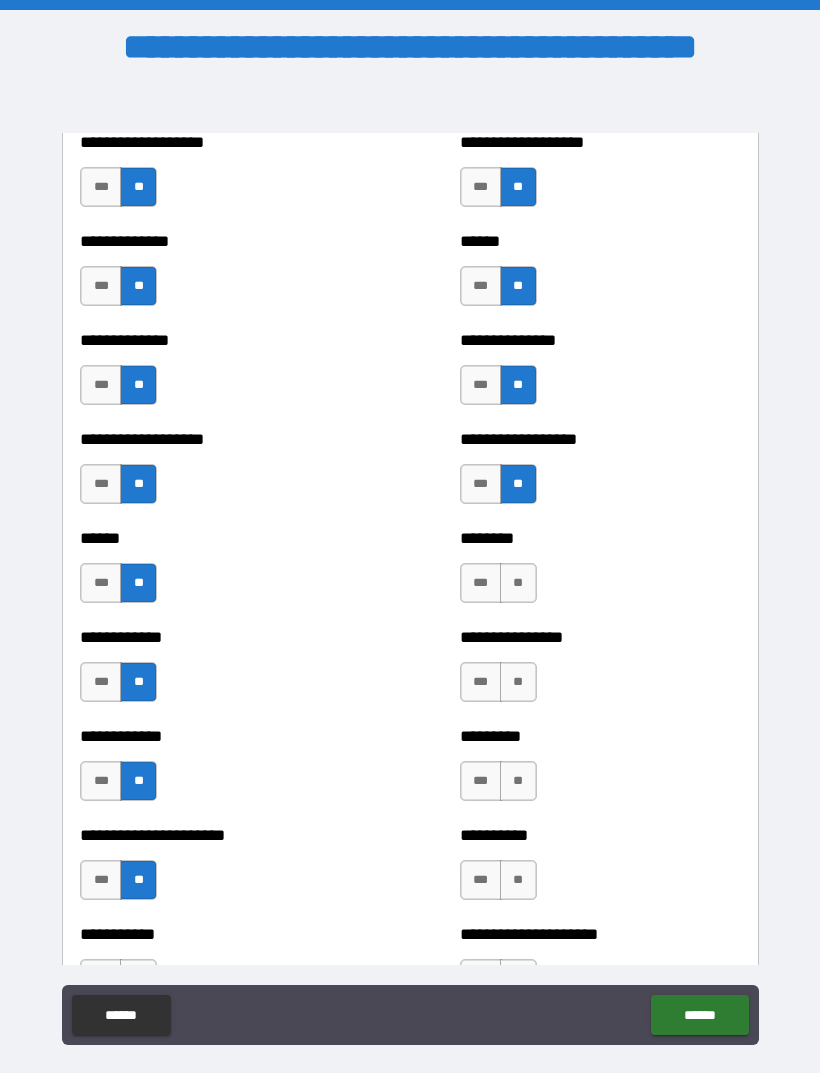click on "**" at bounding box center (518, 583) 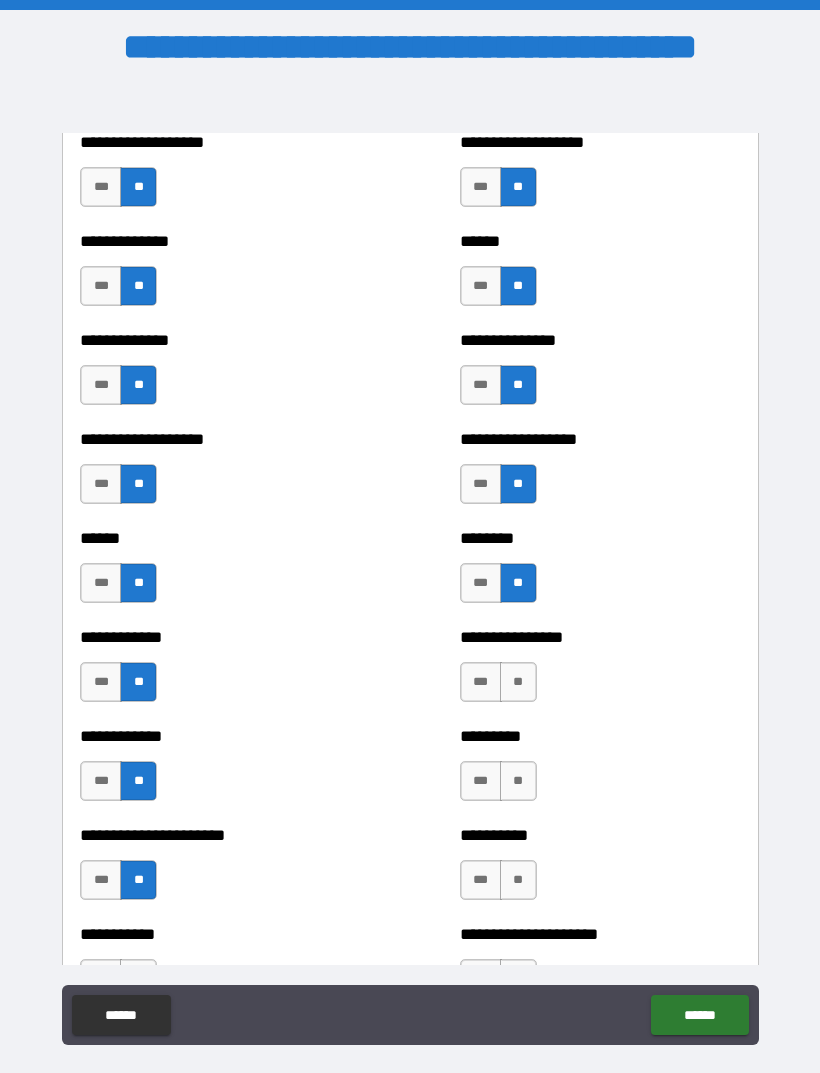 click on "**" at bounding box center [518, 682] 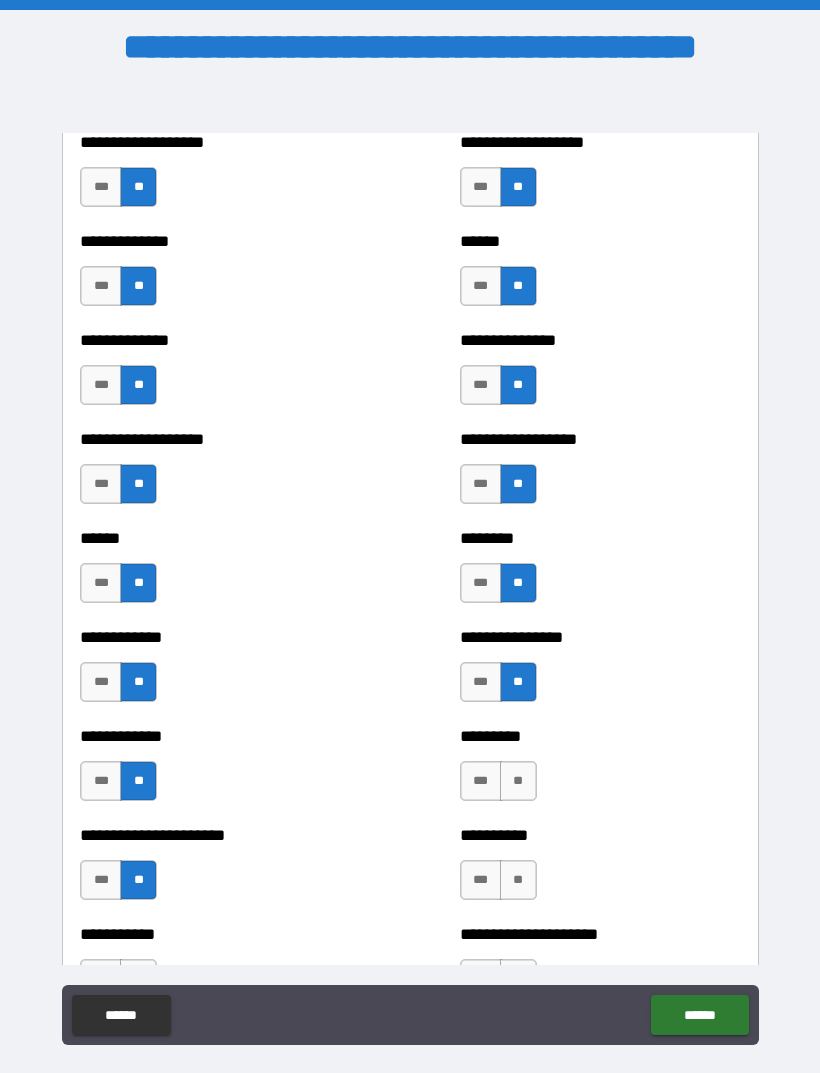 click on "**" at bounding box center [518, 781] 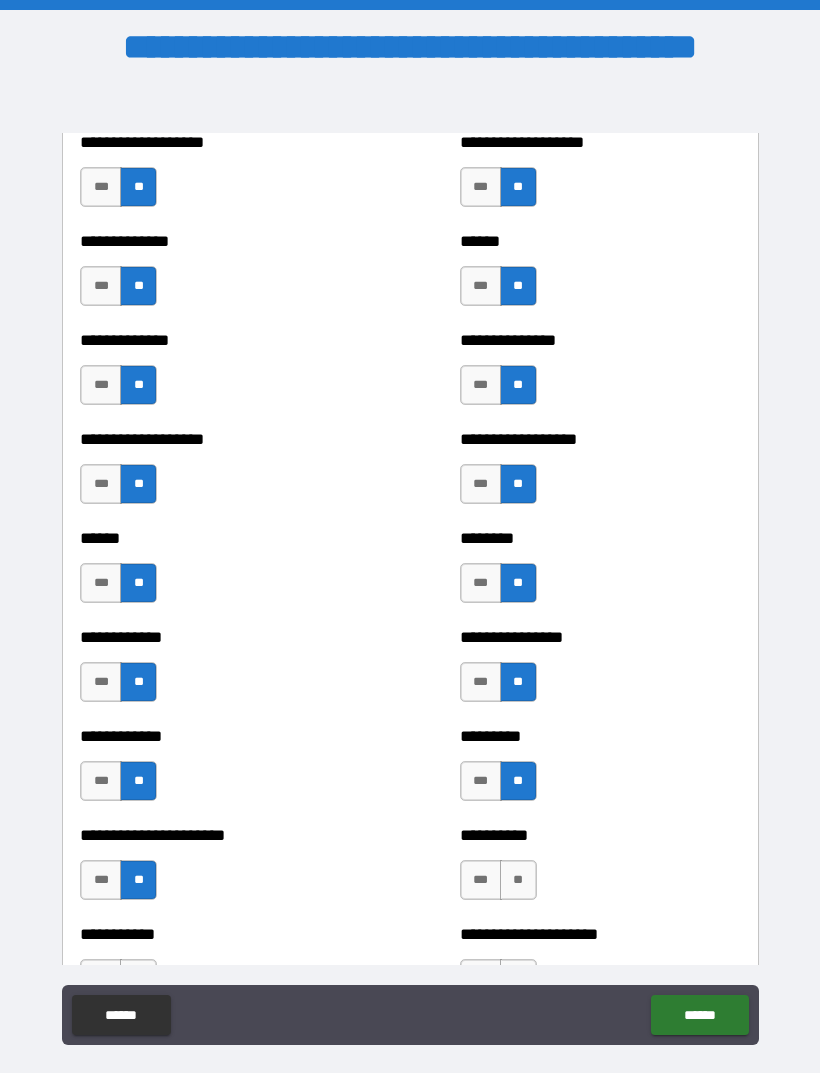 click on "**" at bounding box center (518, 880) 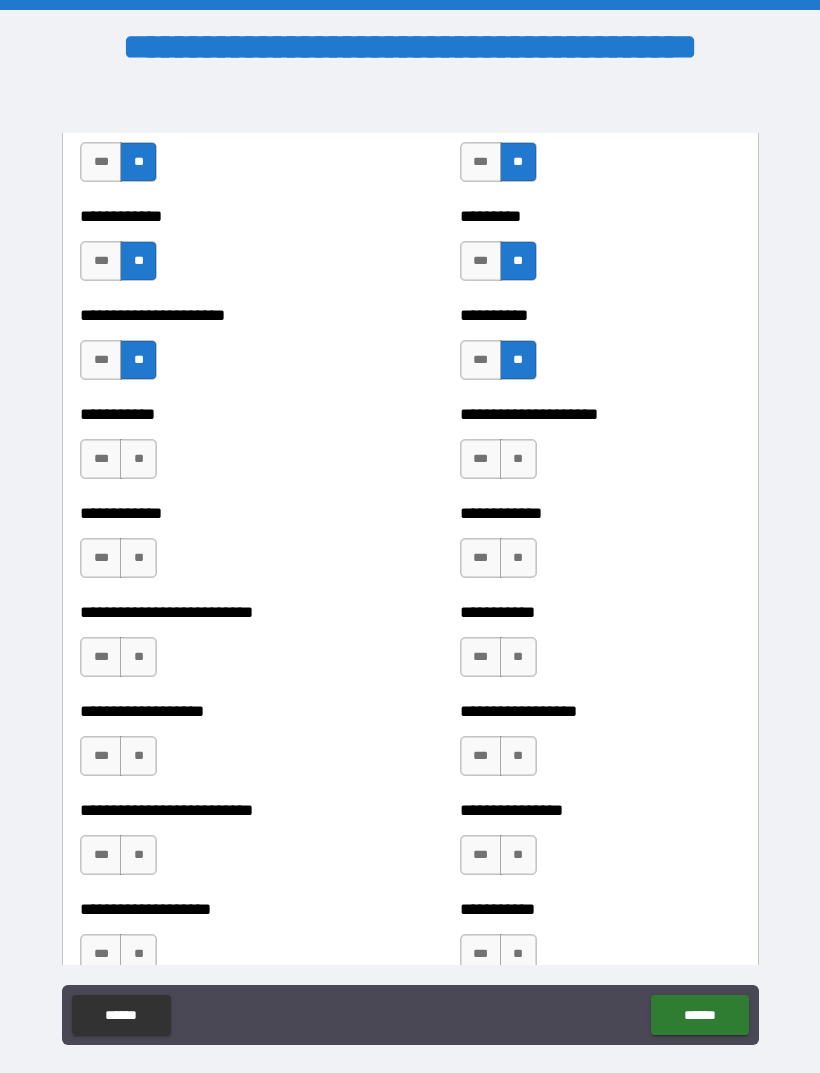 scroll, scrollTop: 5263, scrollLeft: 0, axis: vertical 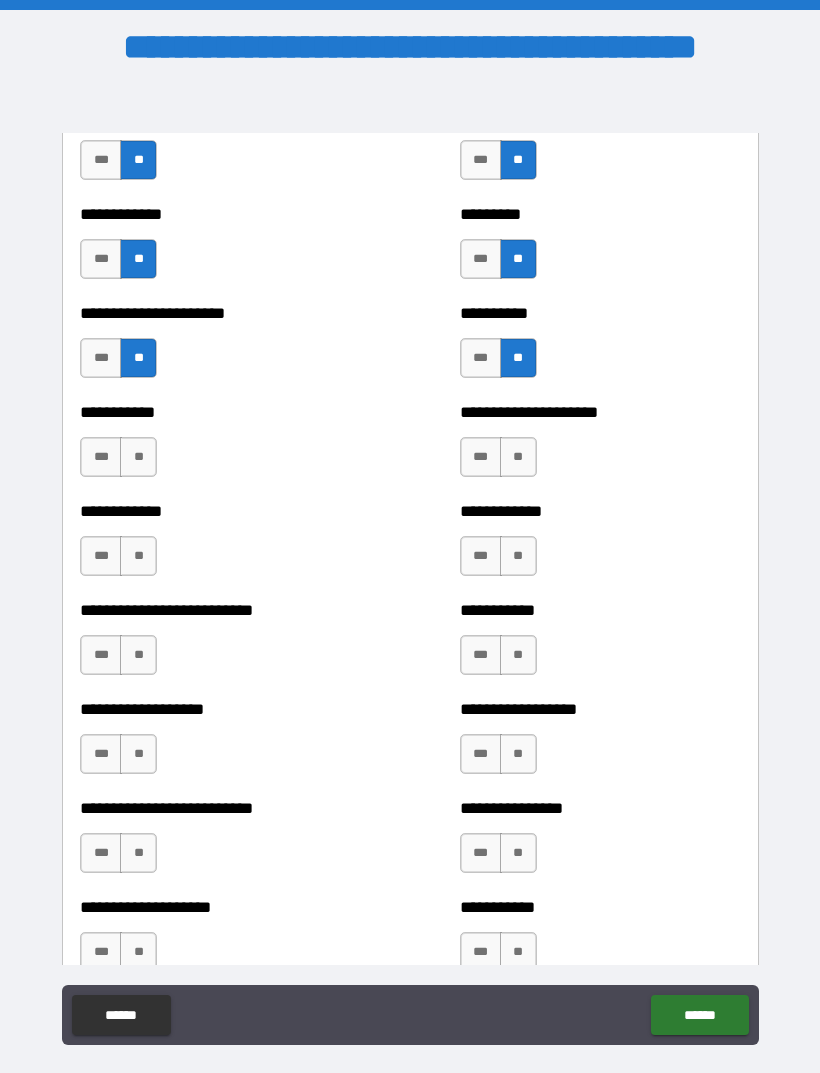 click on "**" at bounding box center (518, 457) 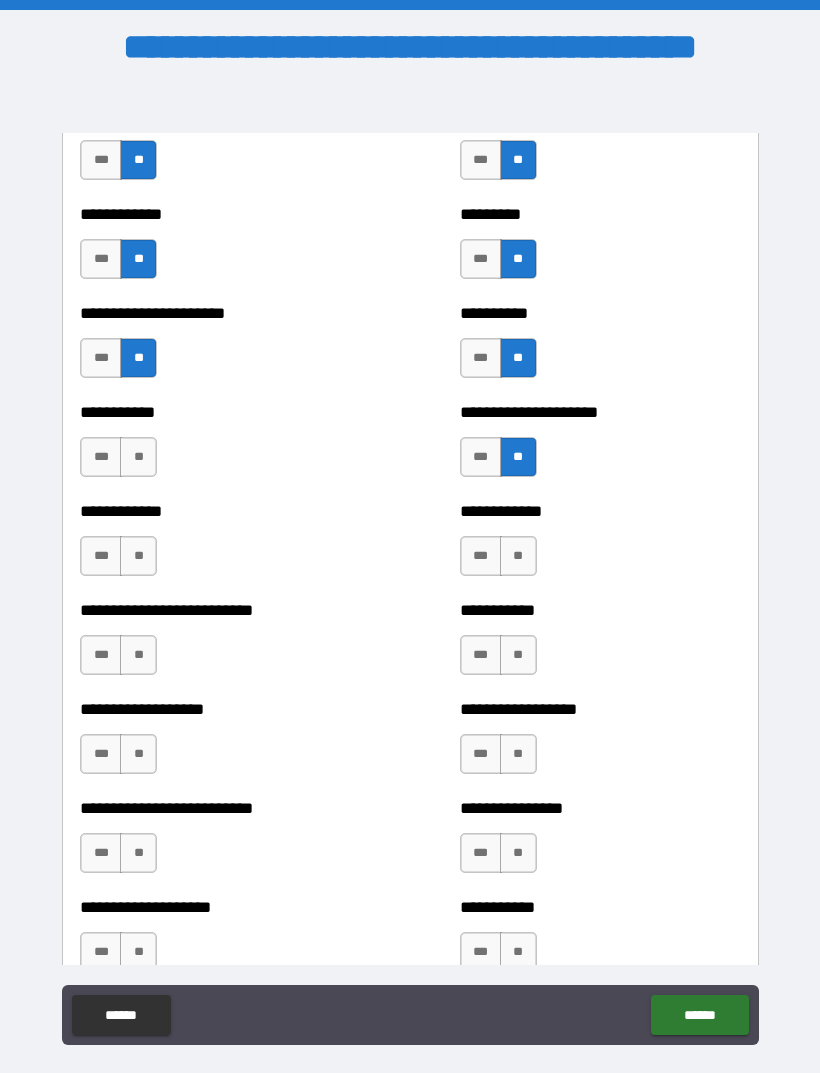 click on "**" at bounding box center [518, 556] 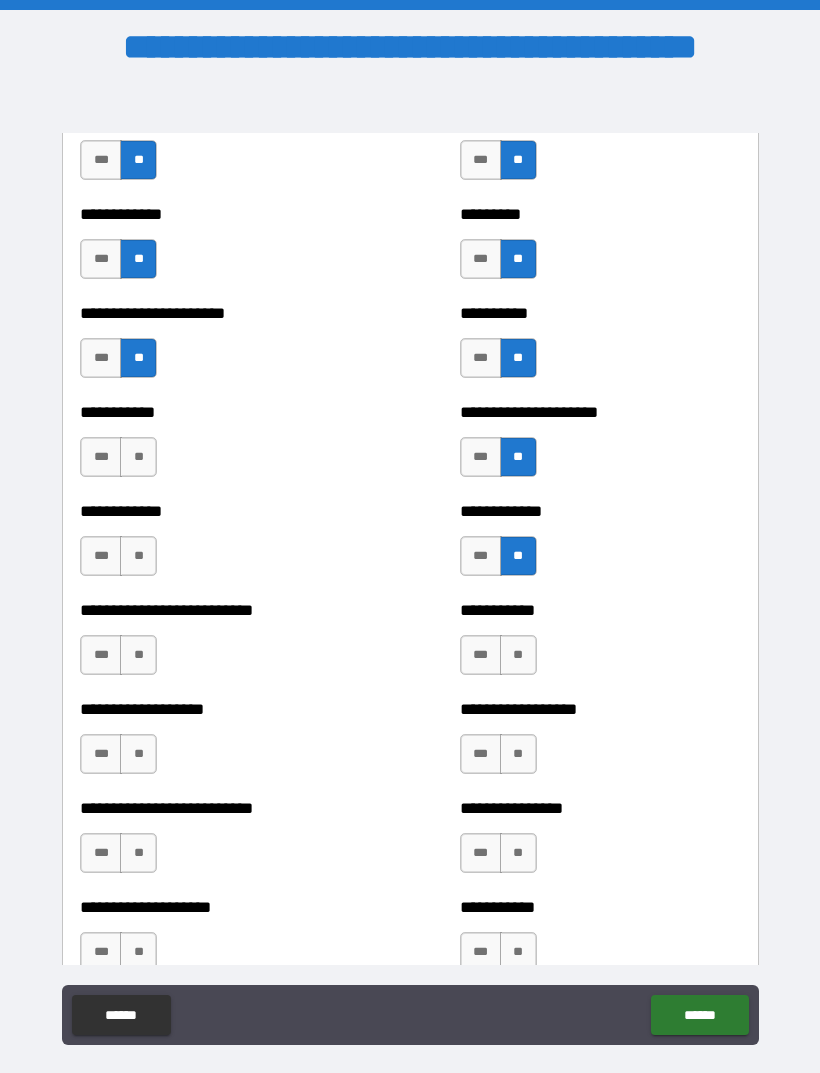 click on "**" at bounding box center [138, 457] 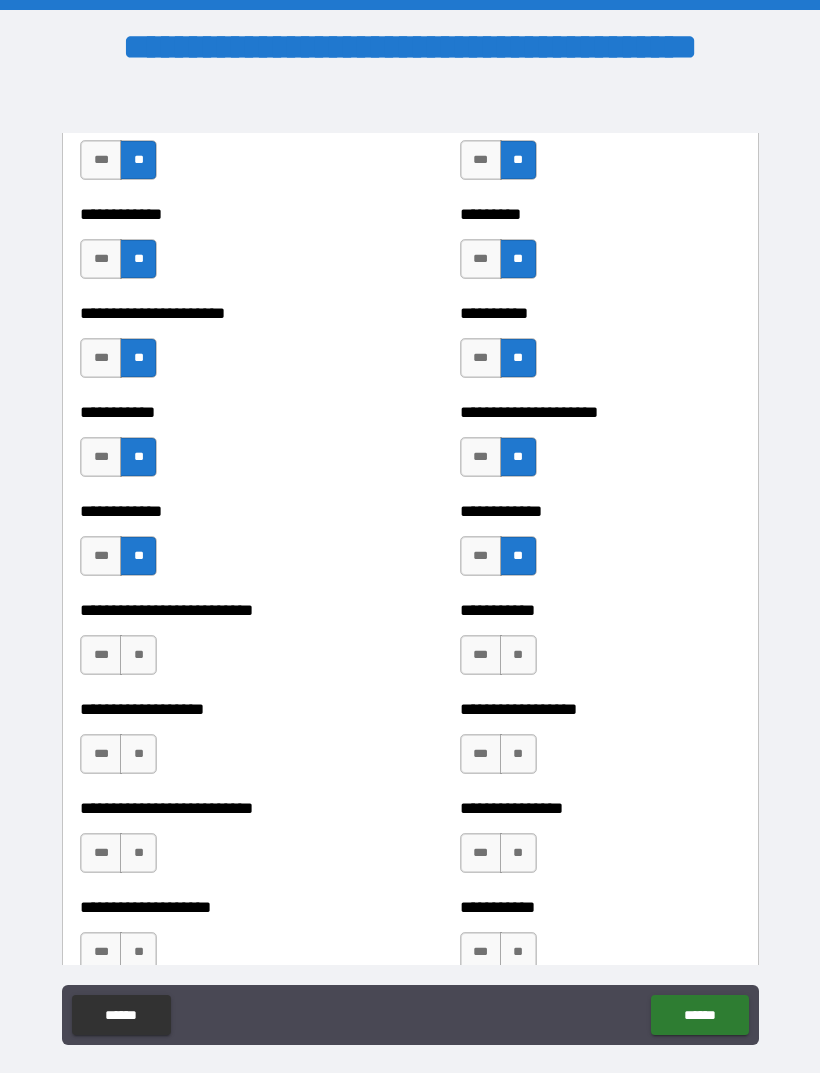 click on "**" at bounding box center (138, 655) 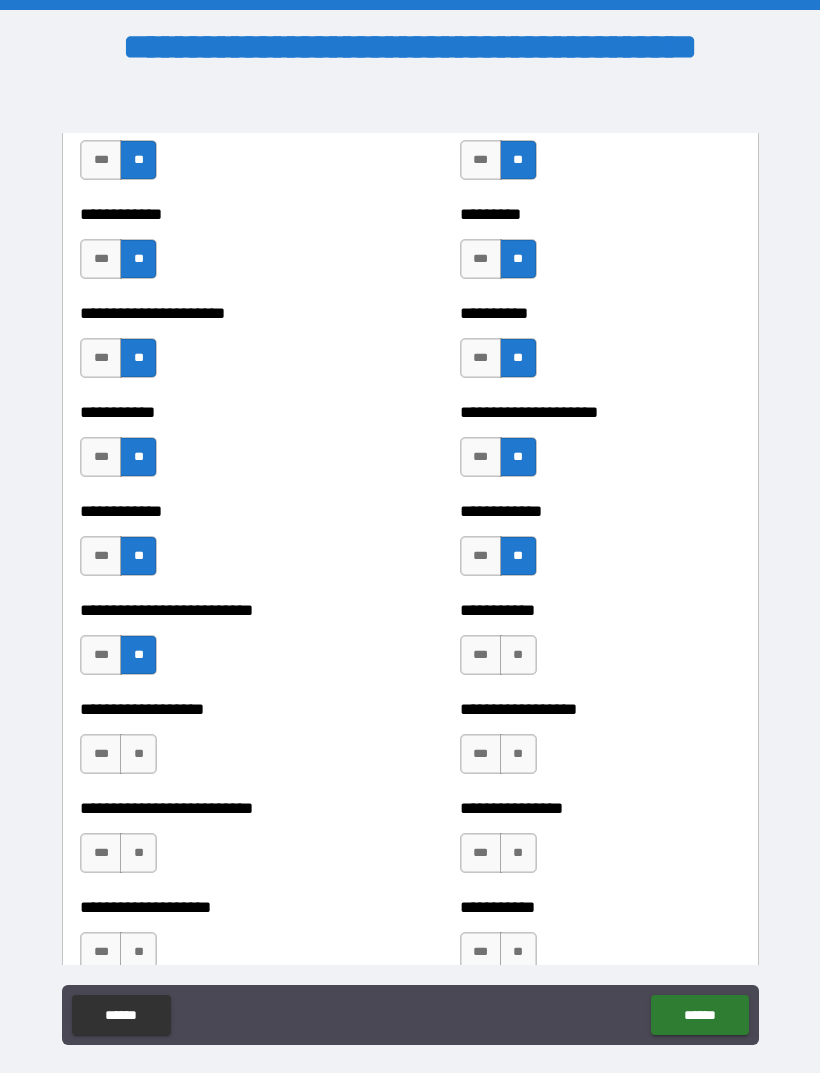 click on "**" at bounding box center (138, 754) 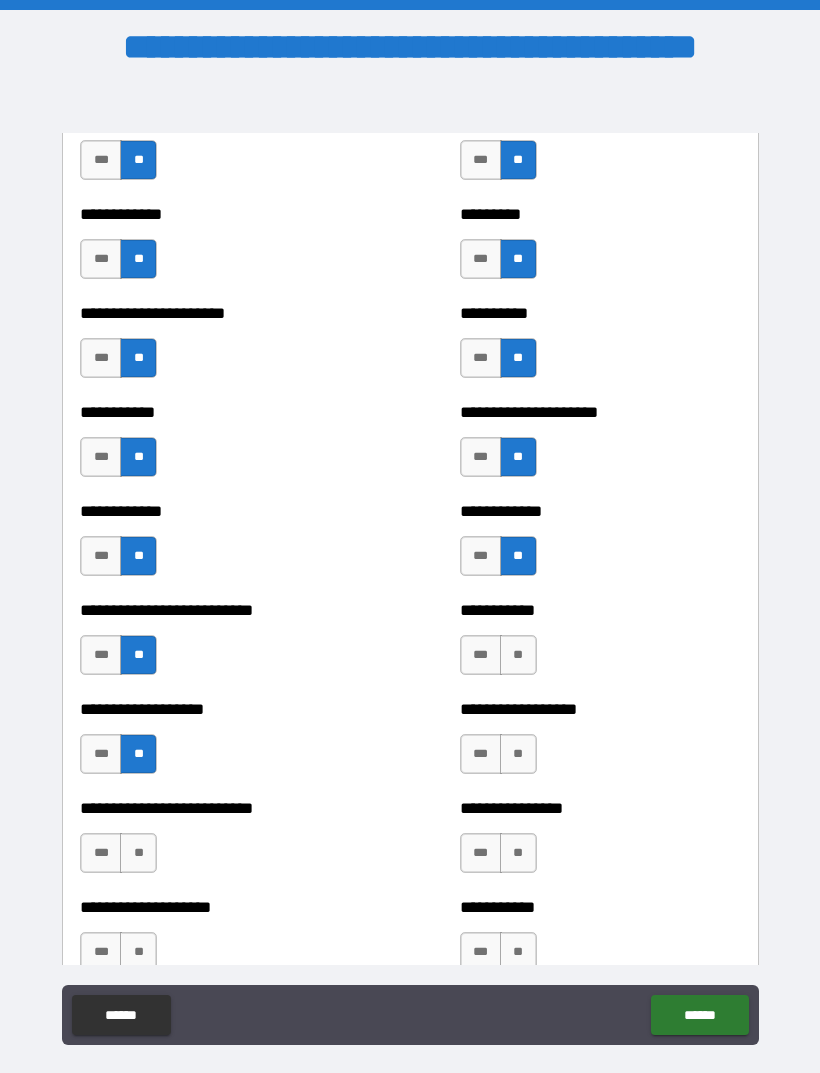 click on "**" at bounding box center [138, 853] 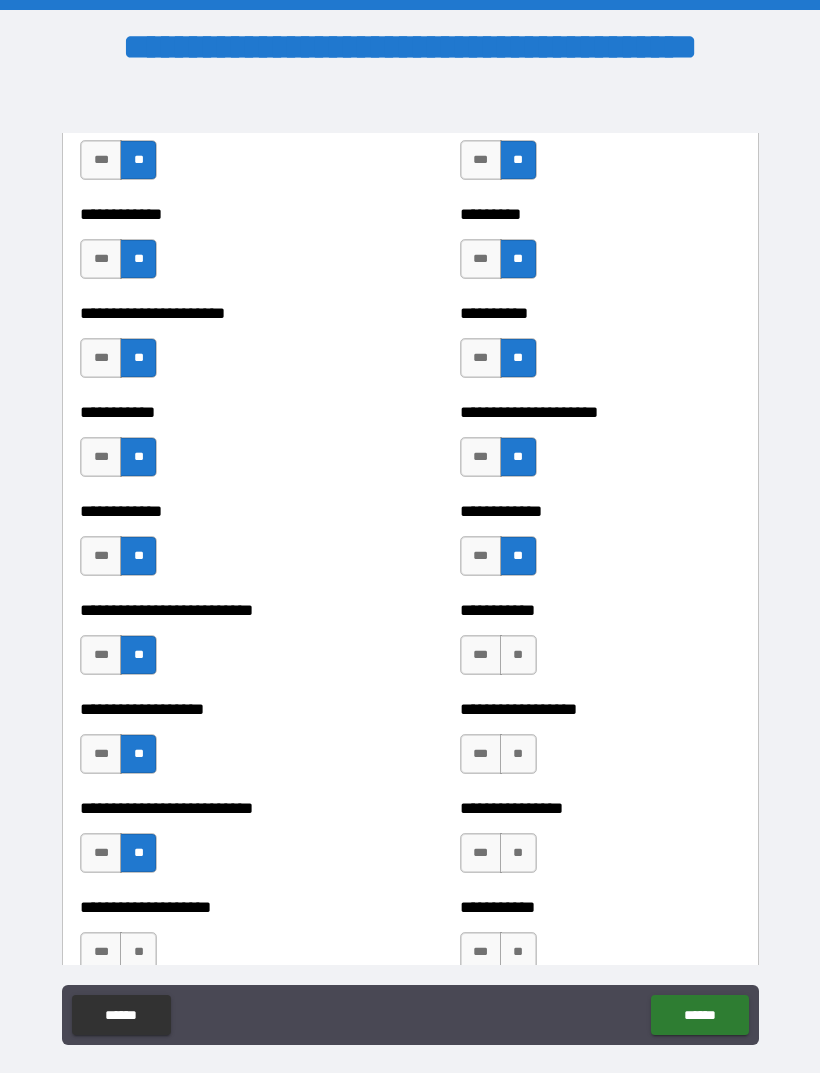 click on "**" at bounding box center (138, 952) 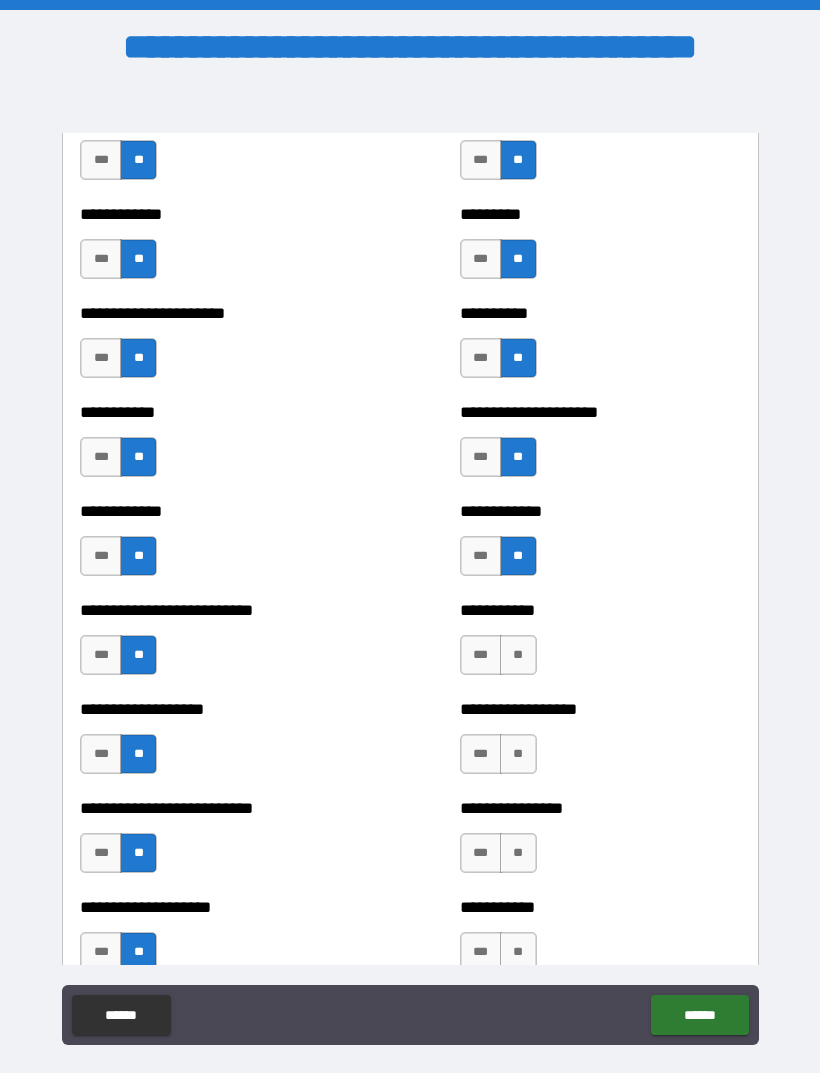 click on "**" at bounding box center [518, 655] 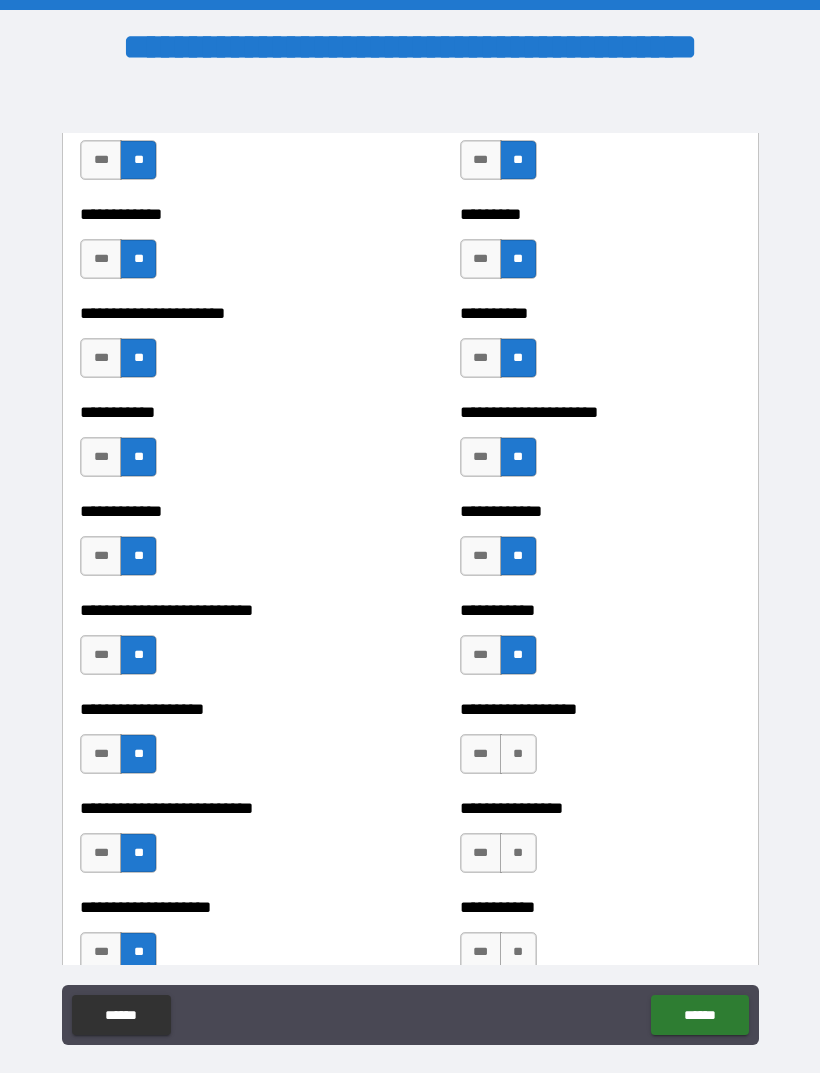 click on "**" at bounding box center [518, 754] 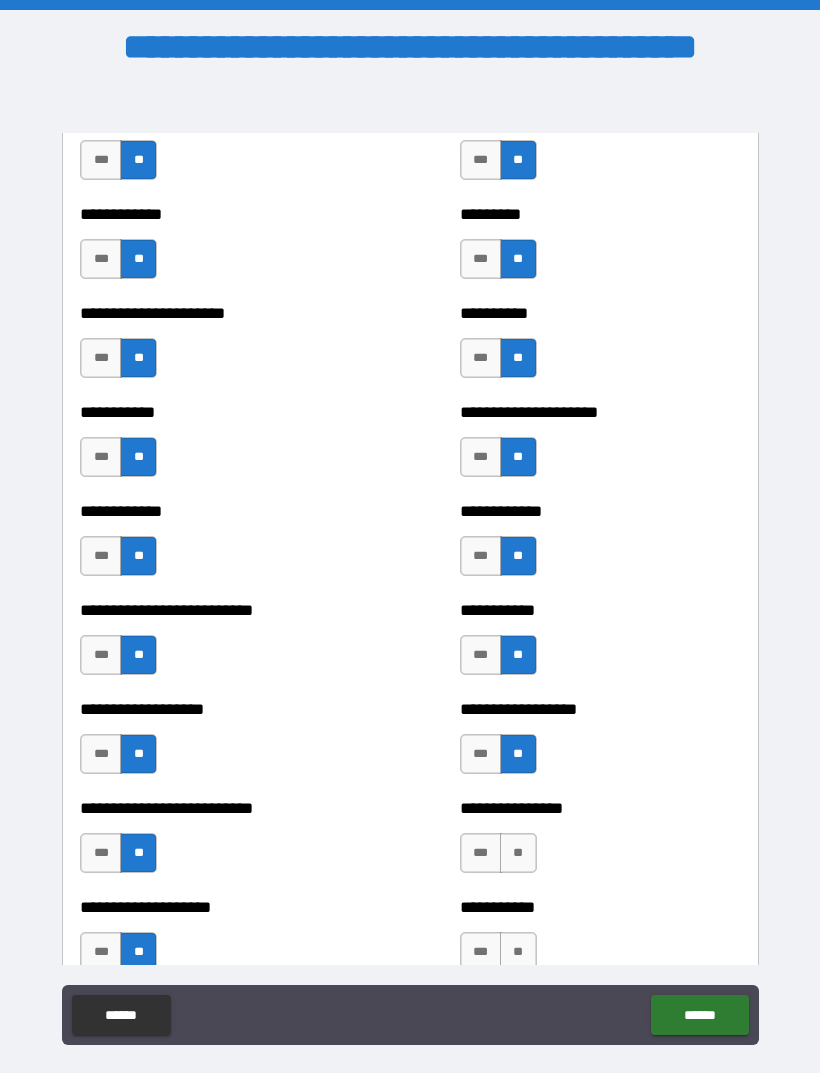 click on "**" at bounding box center [518, 853] 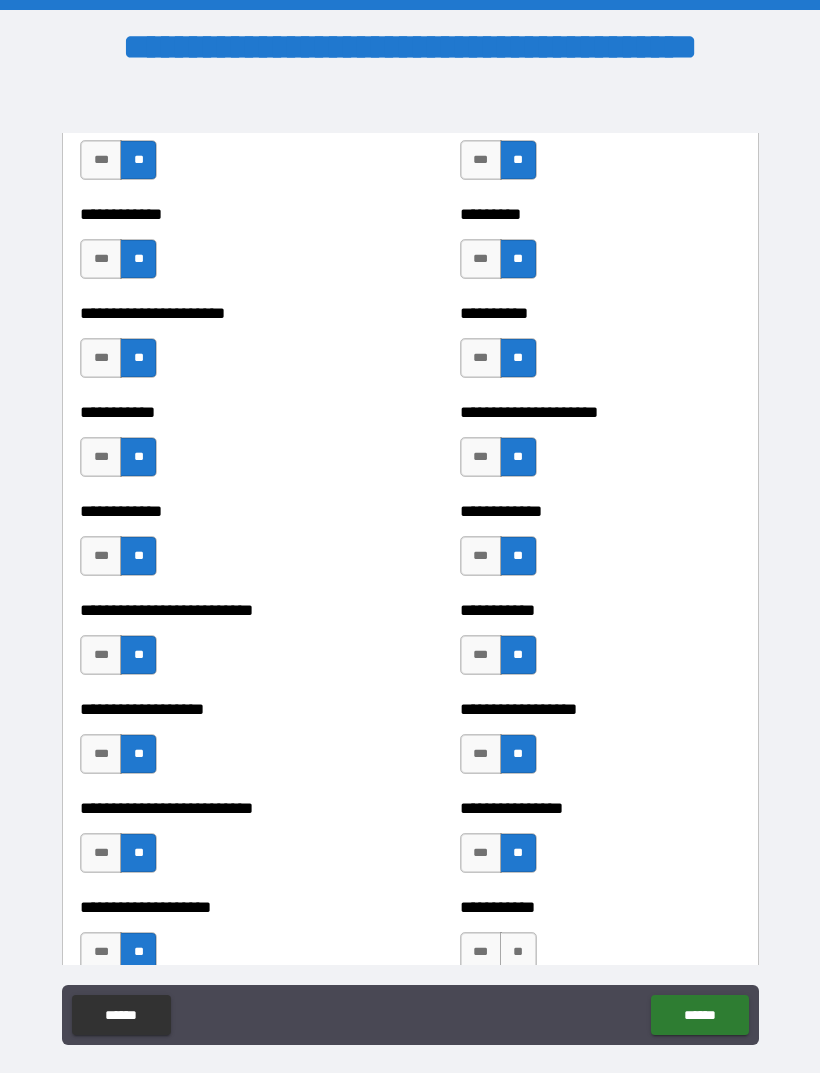 click on "**" at bounding box center (518, 952) 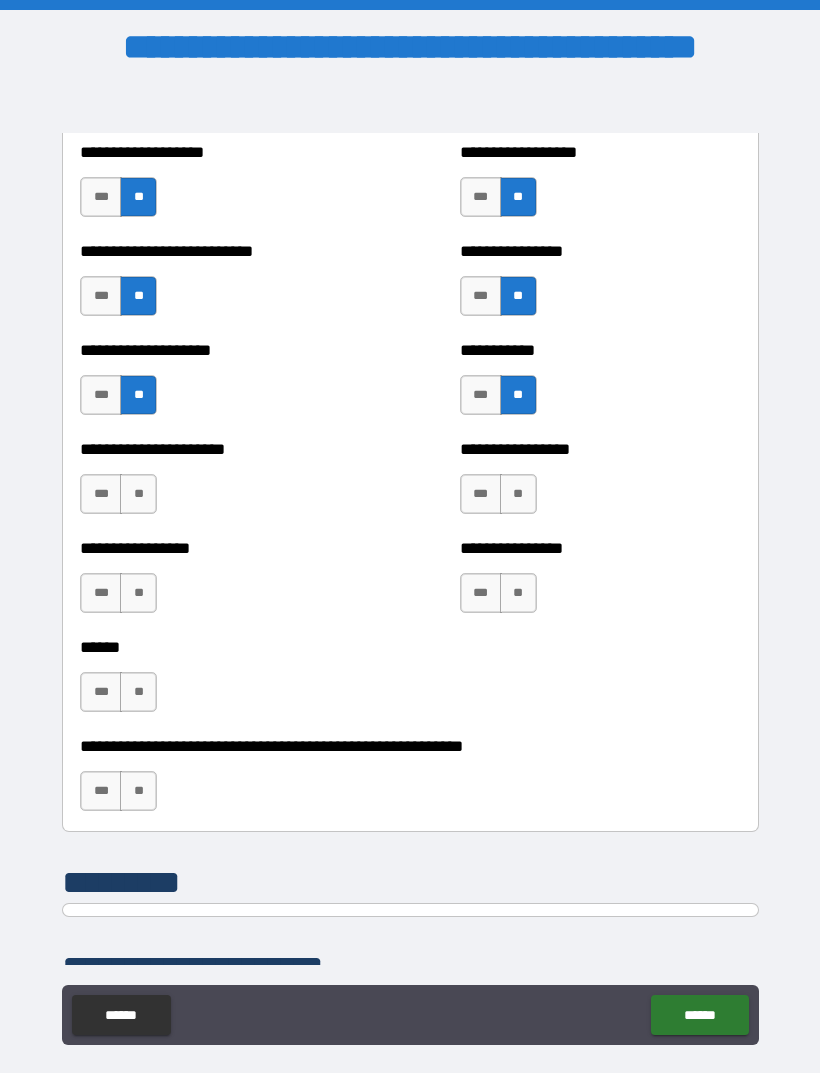 scroll, scrollTop: 5821, scrollLeft: 0, axis: vertical 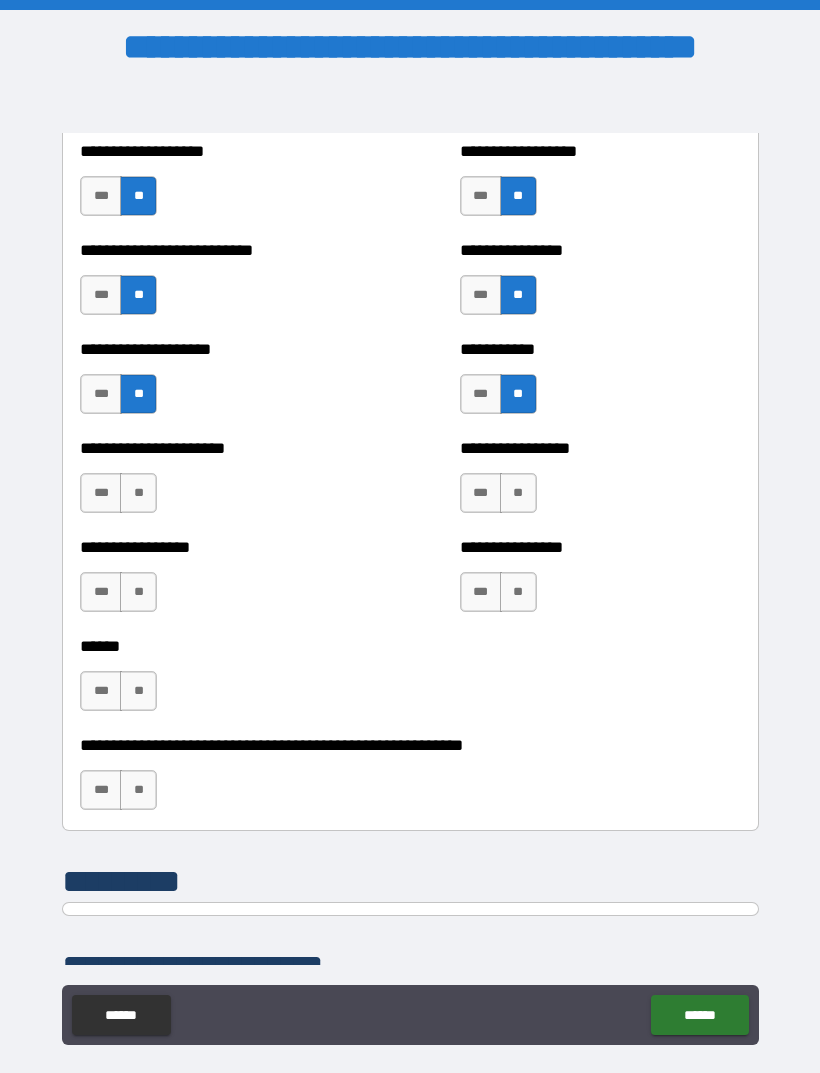 click on "**" at bounding box center (138, 493) 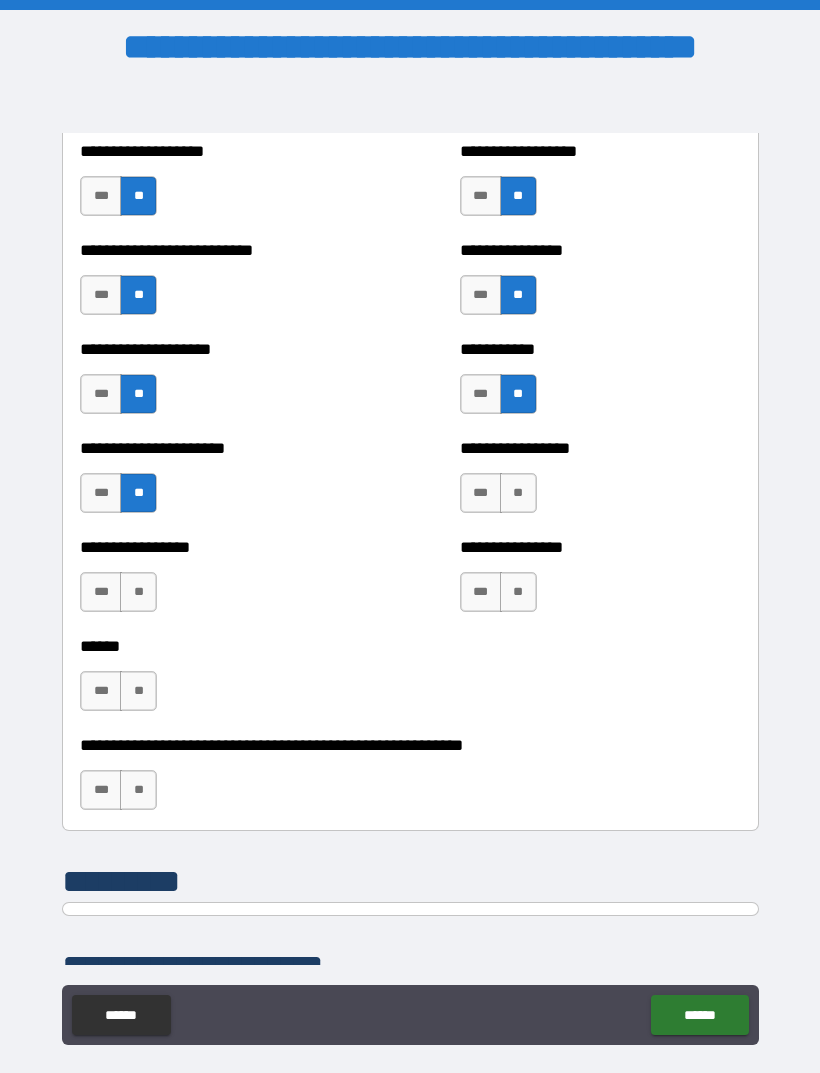 click on "**" at bounding box center (138, 592) 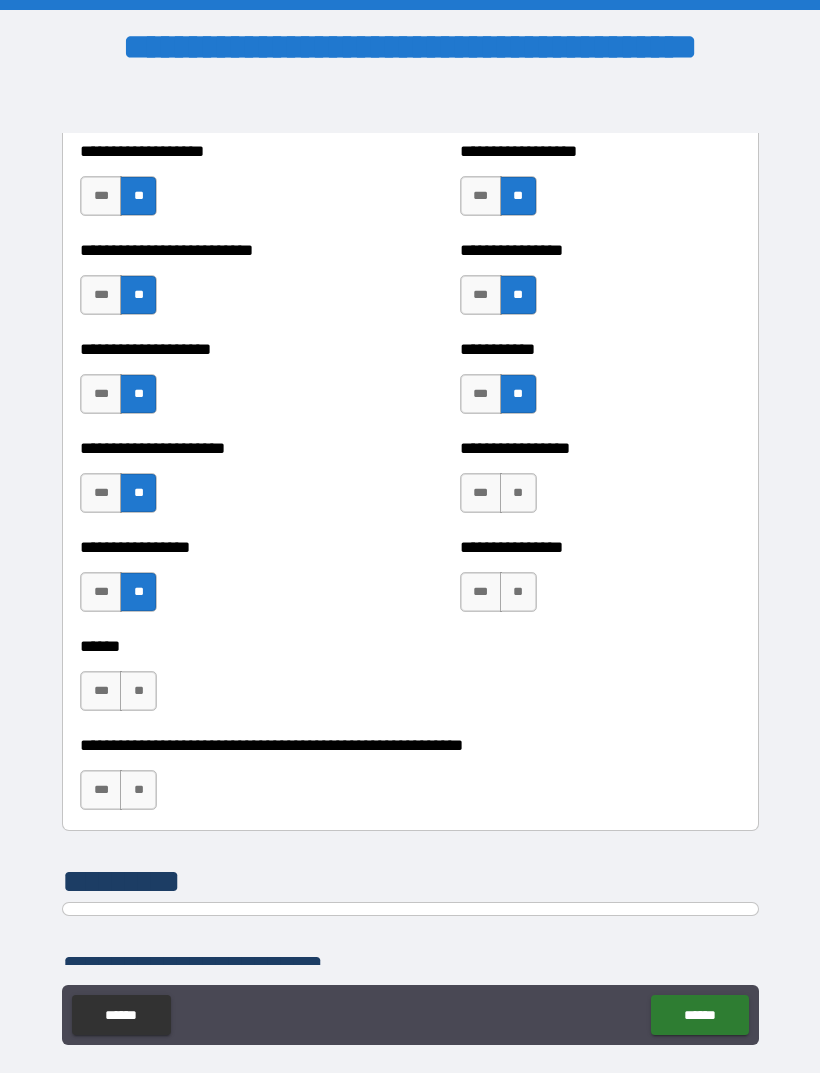 click on "**" at bounding box center (138, 691) 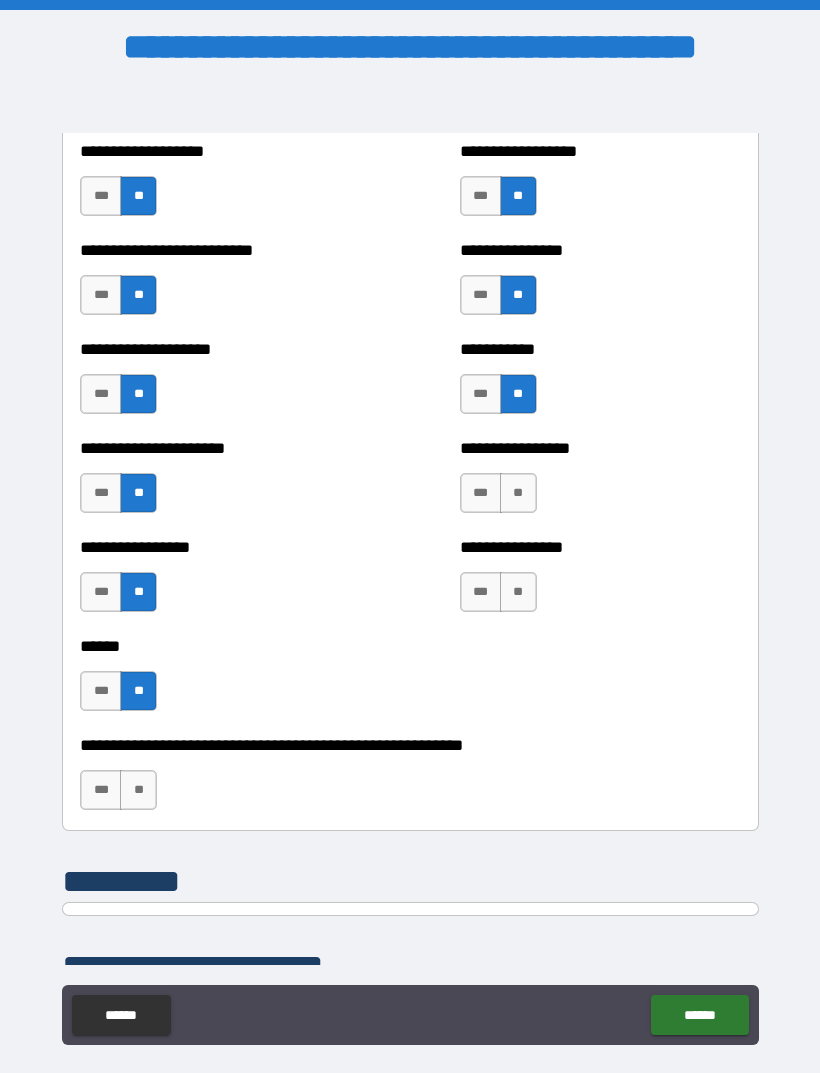 click on "**" at bounding box center (138, 790) 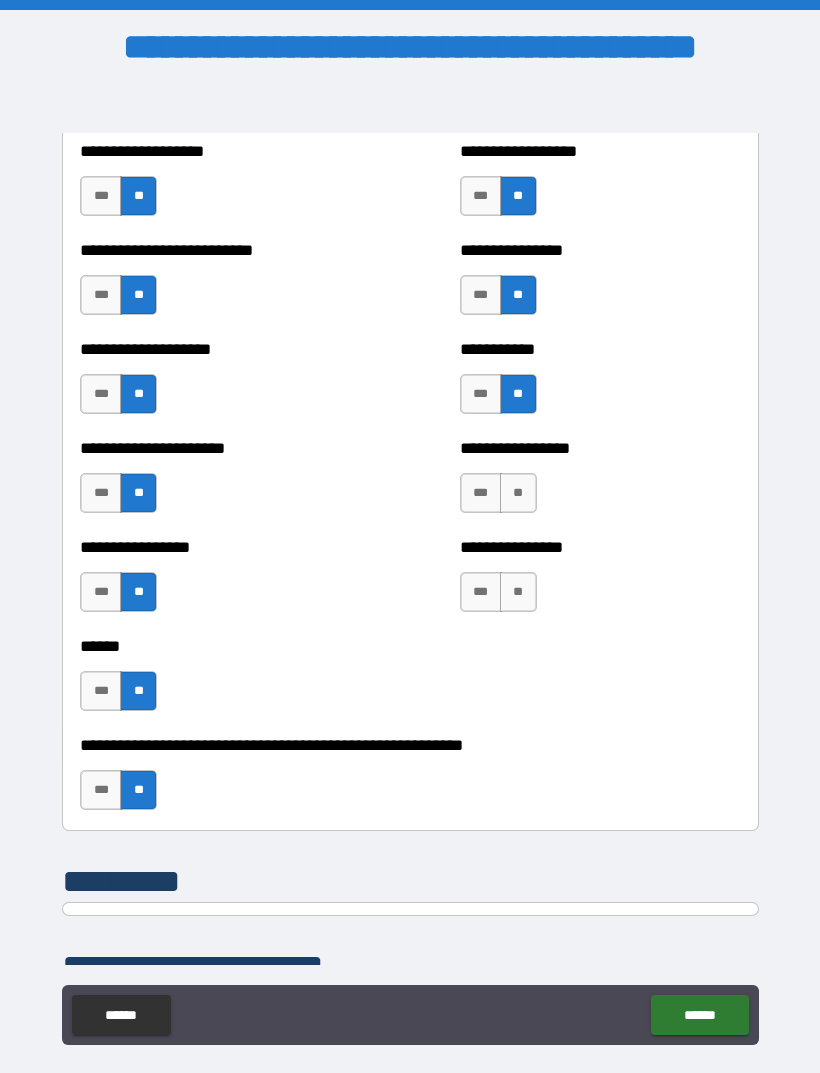 click on "**" at bounding box center [518, 493] 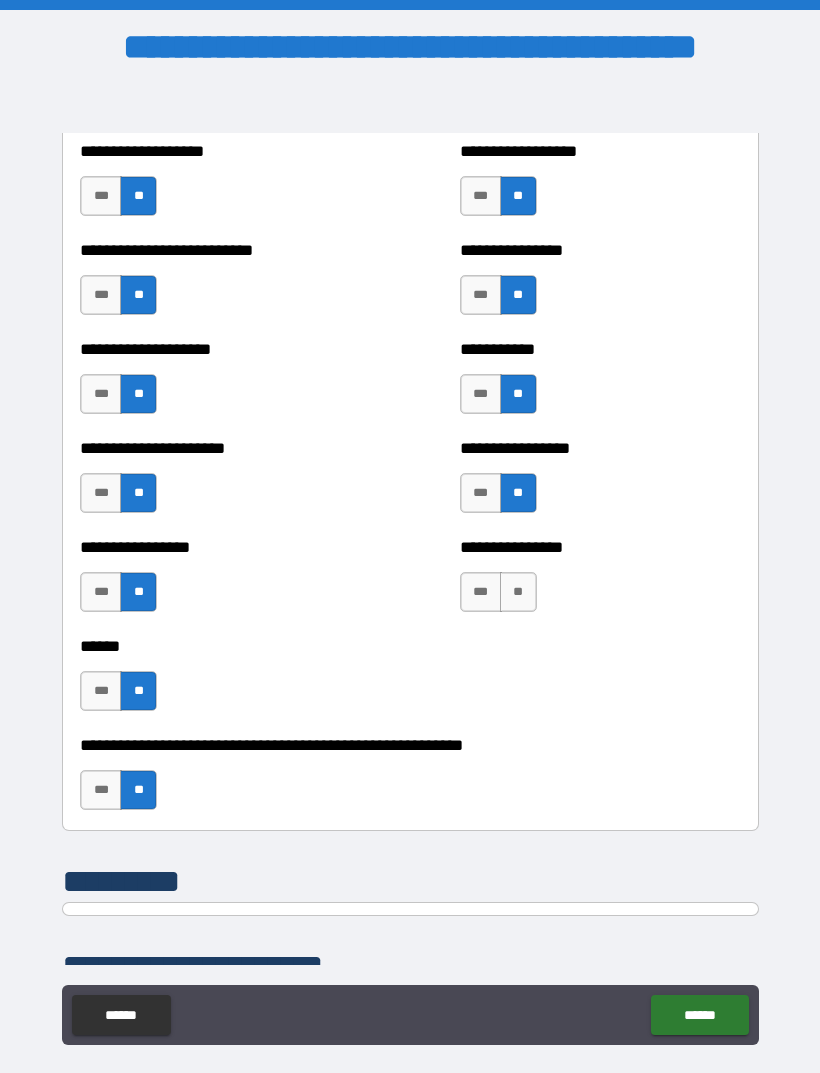 click on "**" at bounding box center (518, 592) 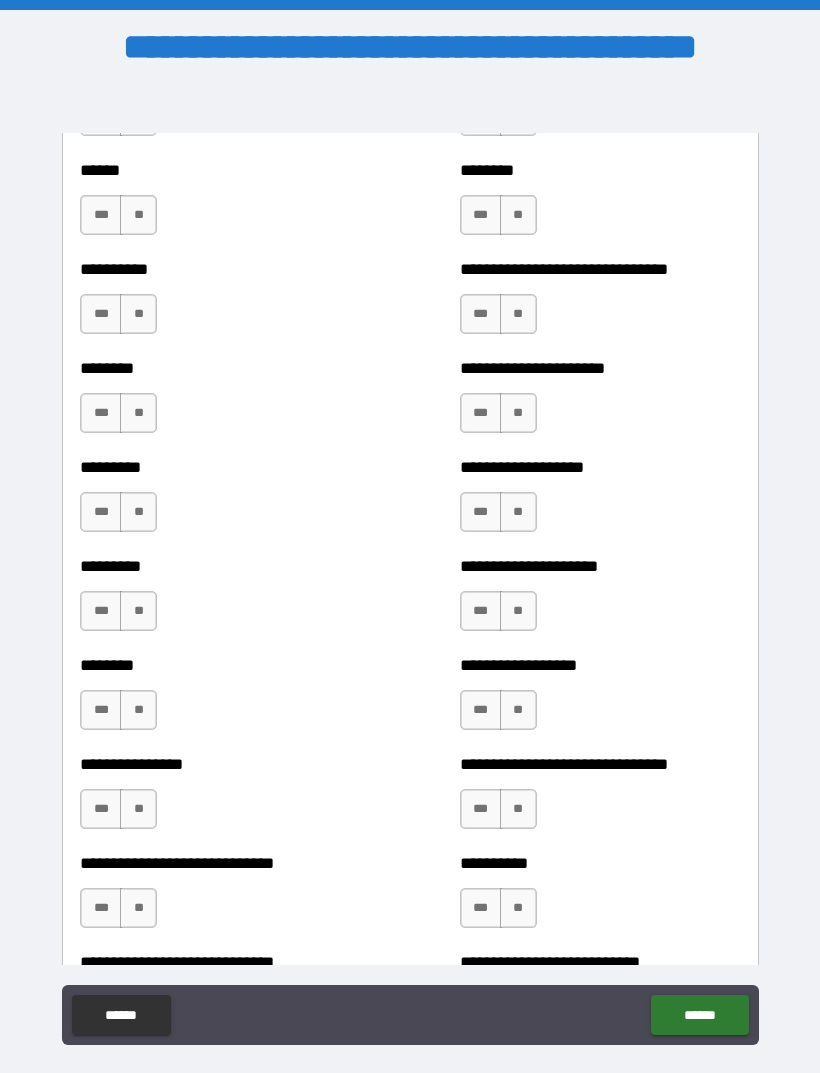 scroll, scrollTop: 6935, scrollLeft: 0, axis: vertical 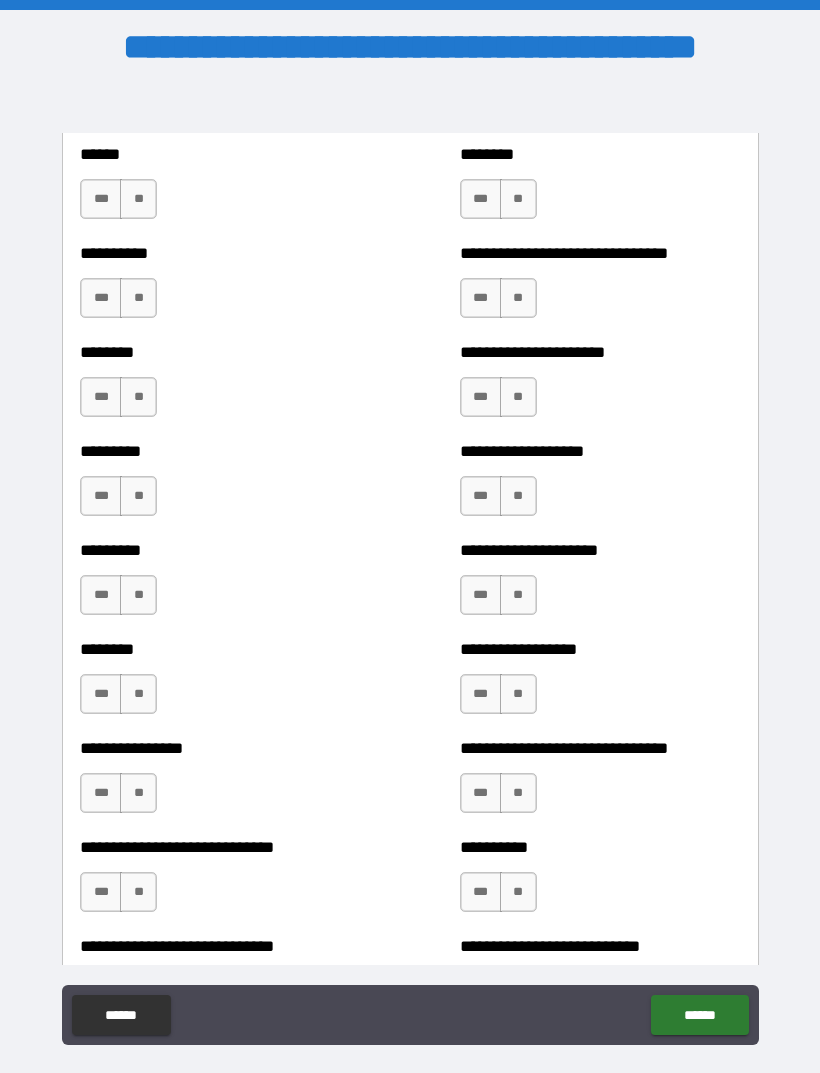 click on "**" at bounding box center (518, 892) 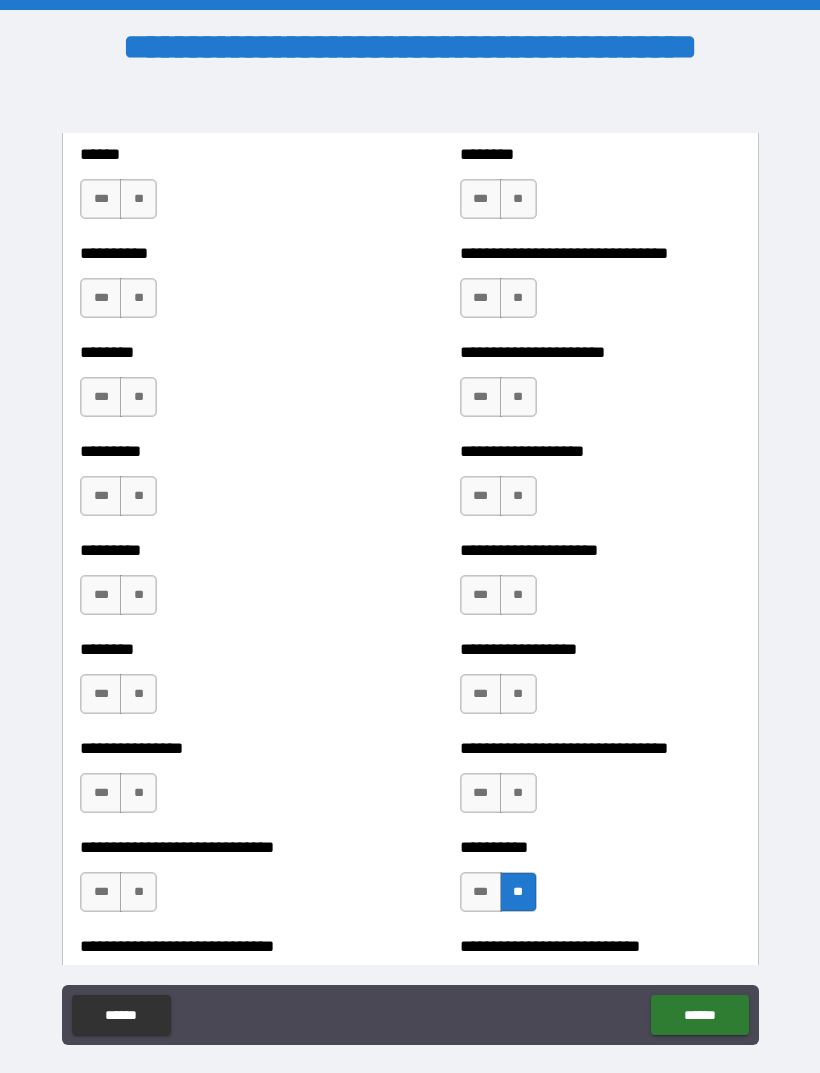 click on "**" at bounding box center (518, 793) 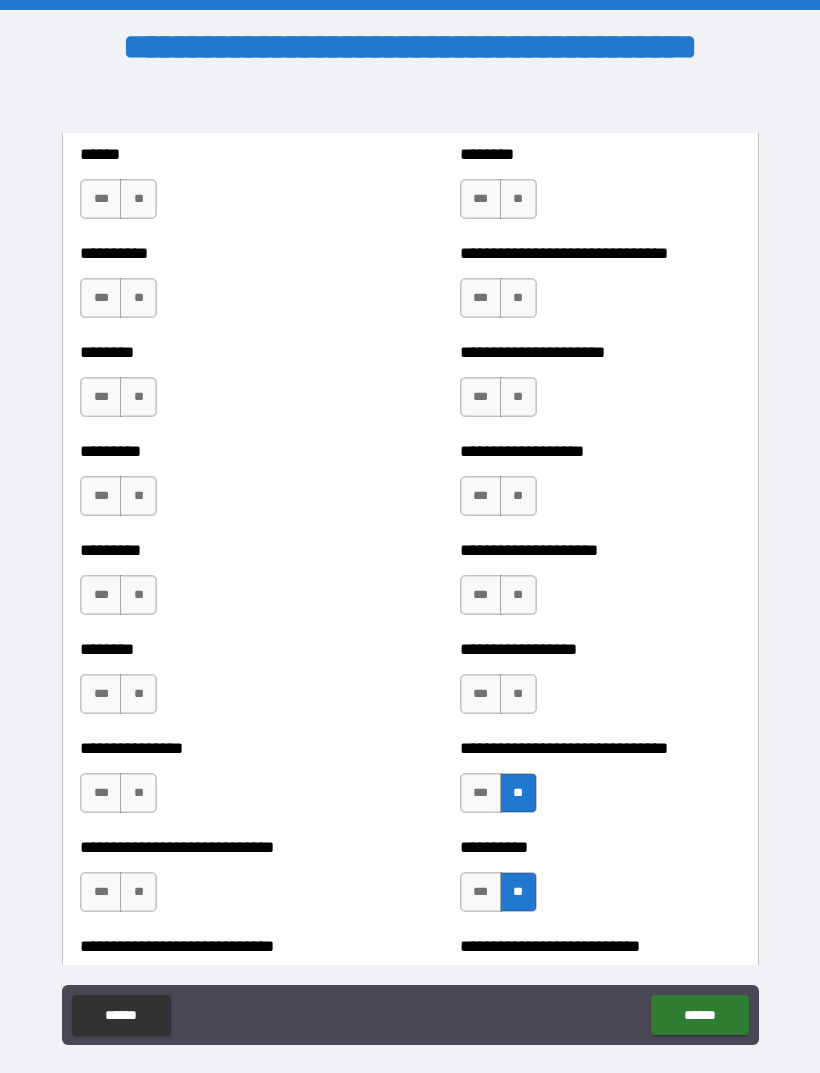 click on "**" at bounding box center (518, 694) 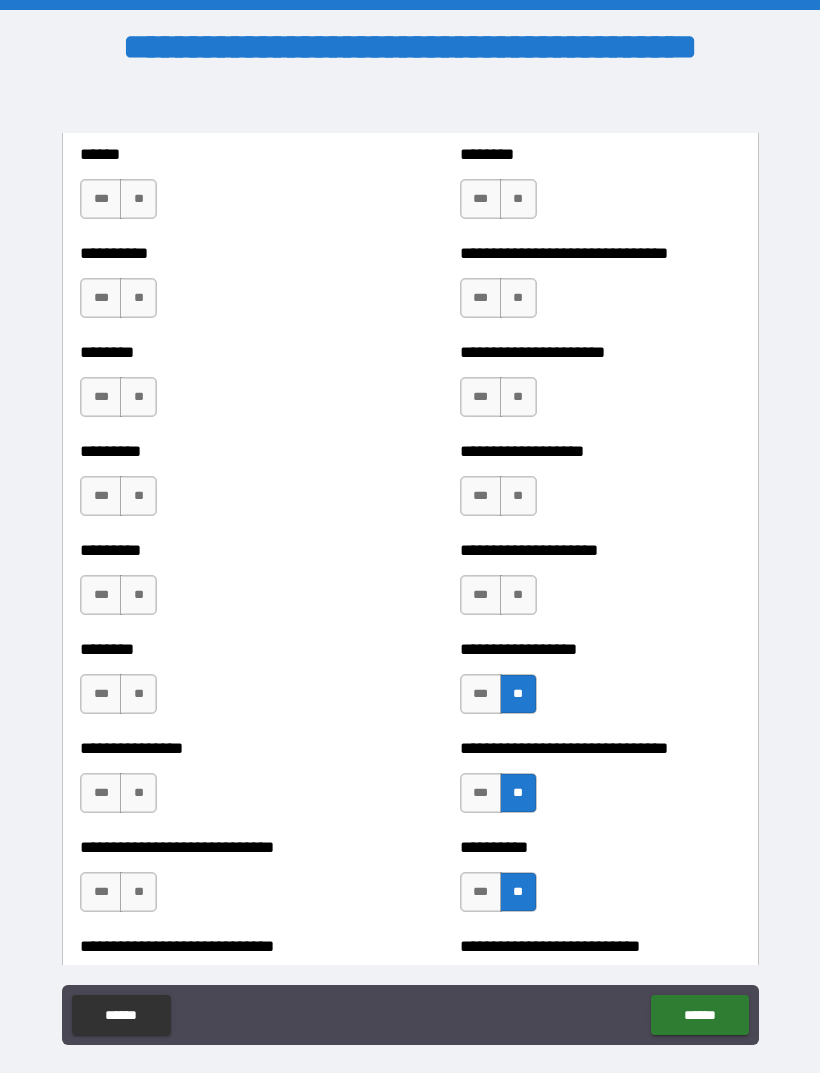 click on "**" at bounding box center [518, 595] 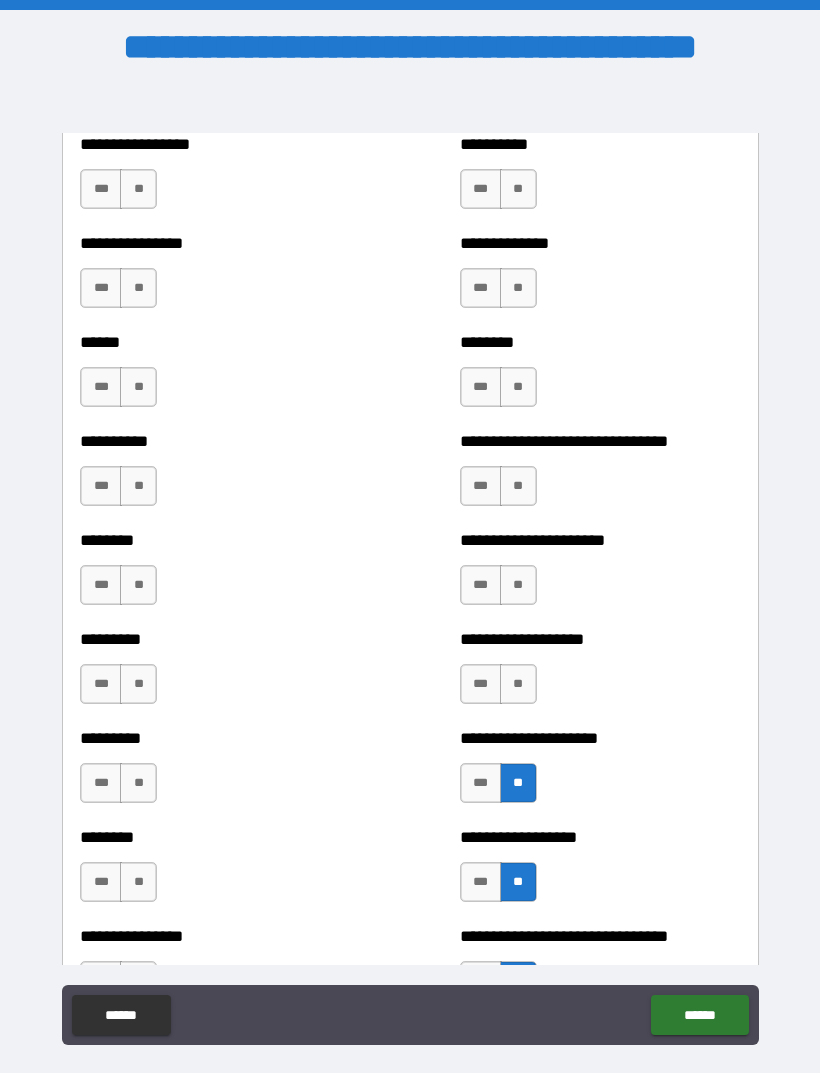 scroll, scrollTop: 6748, scrollLeft: 0, axis: vertical 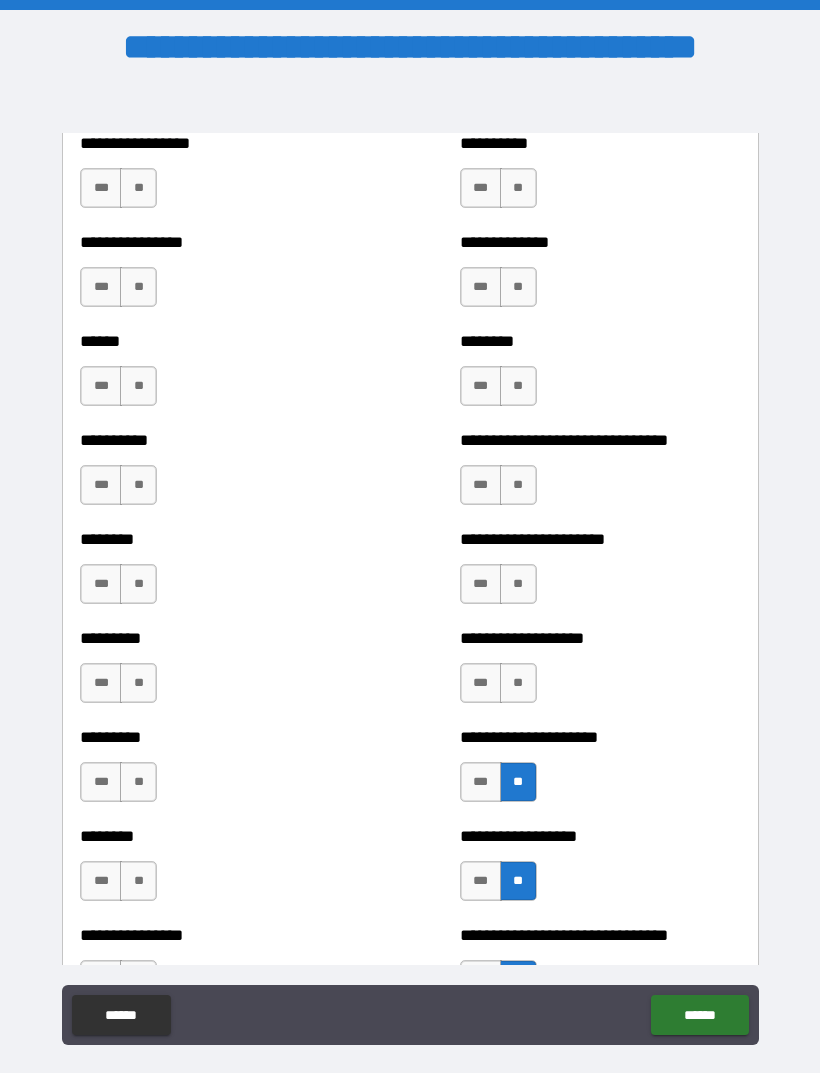 click on "***" at bounding box center [481, 584] 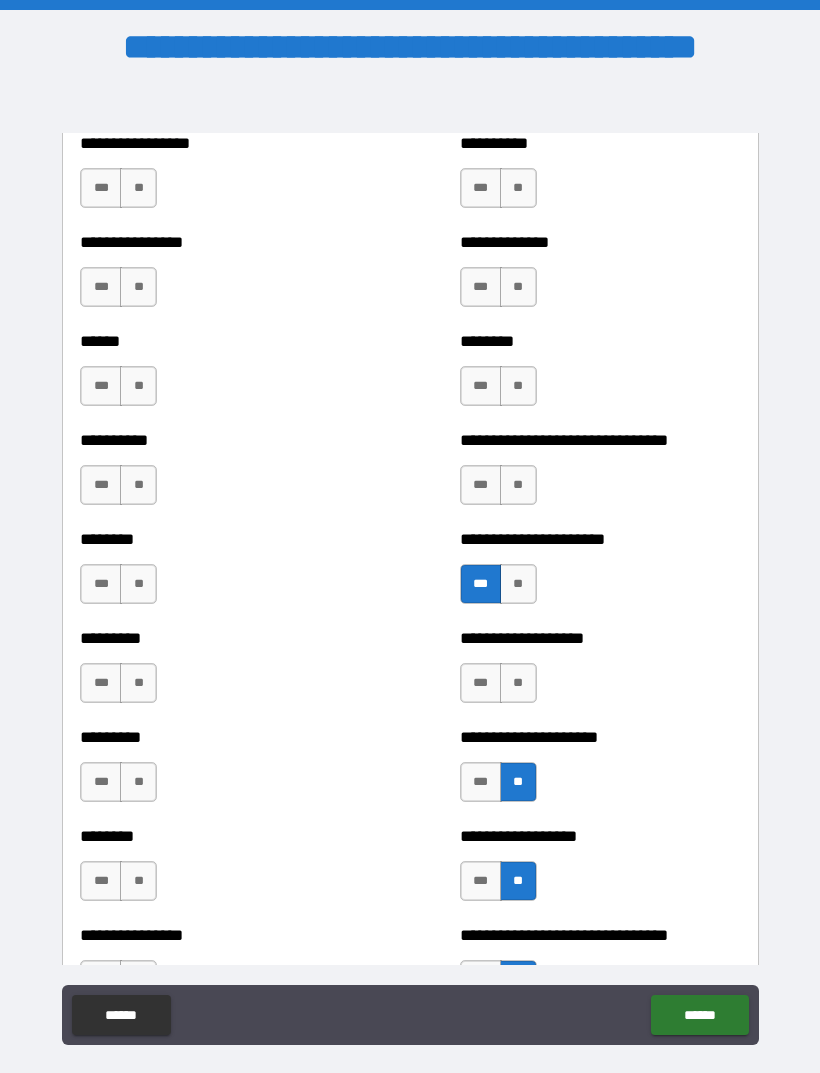 click on "**" at bounding box center (518, 485) 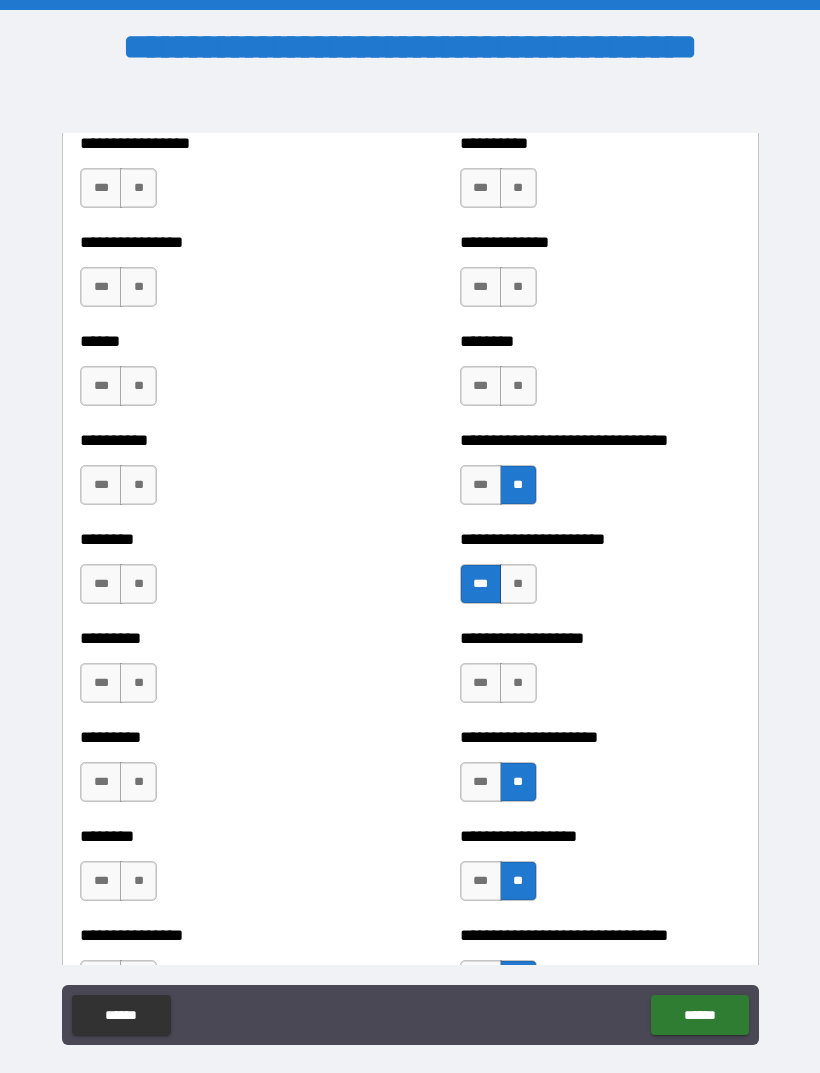 click on "**" at bounding box center (518, 386) 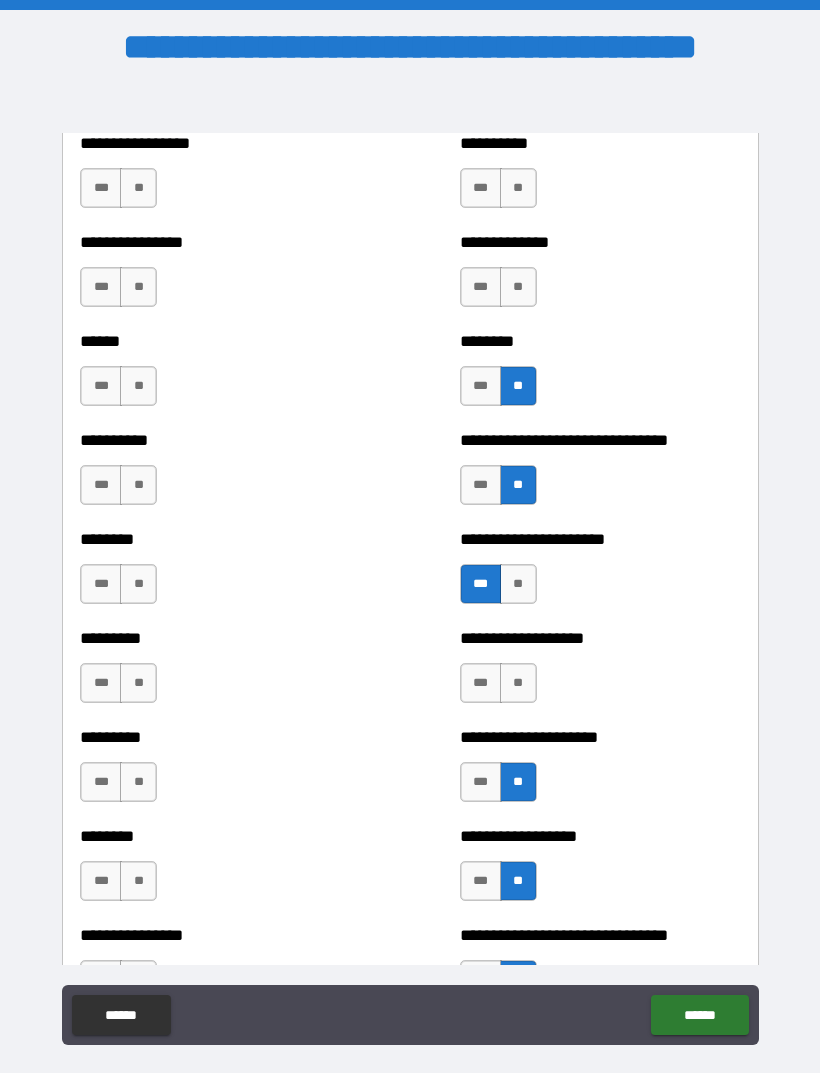 click on "***" at bounding box center [481, 287] 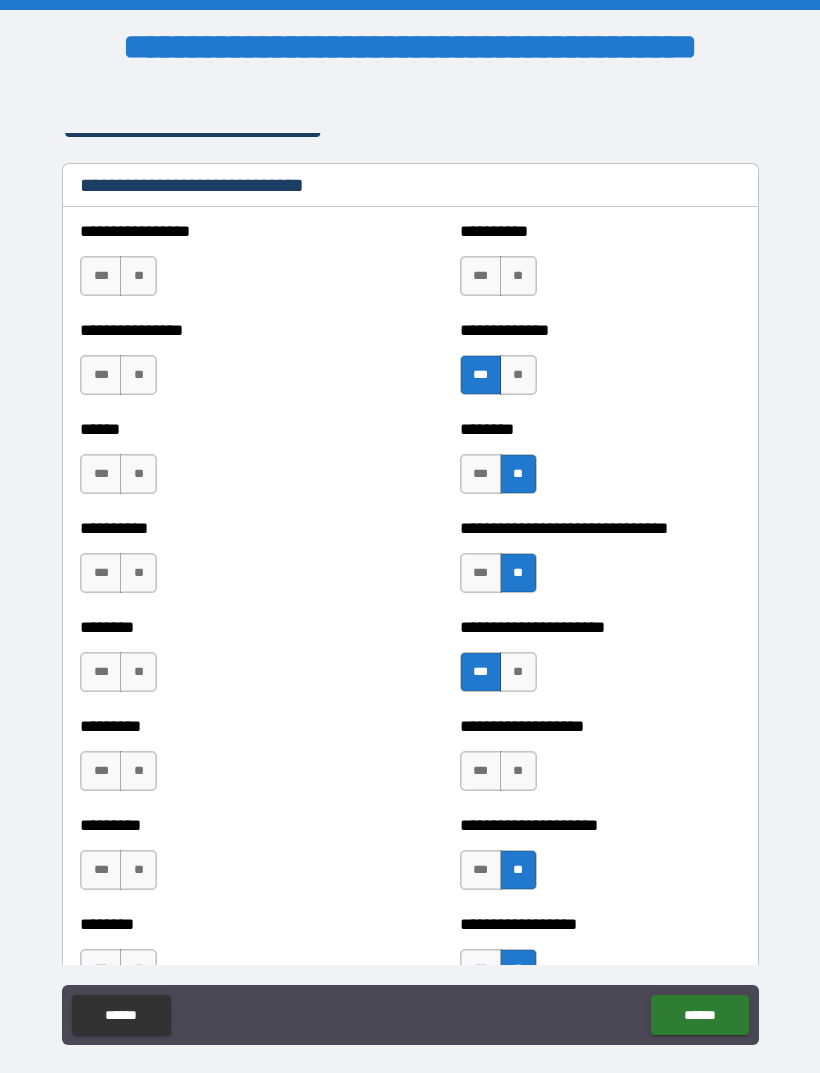 scroll, scrollTop: 6648, scrollLeft: 0, axis: vertical 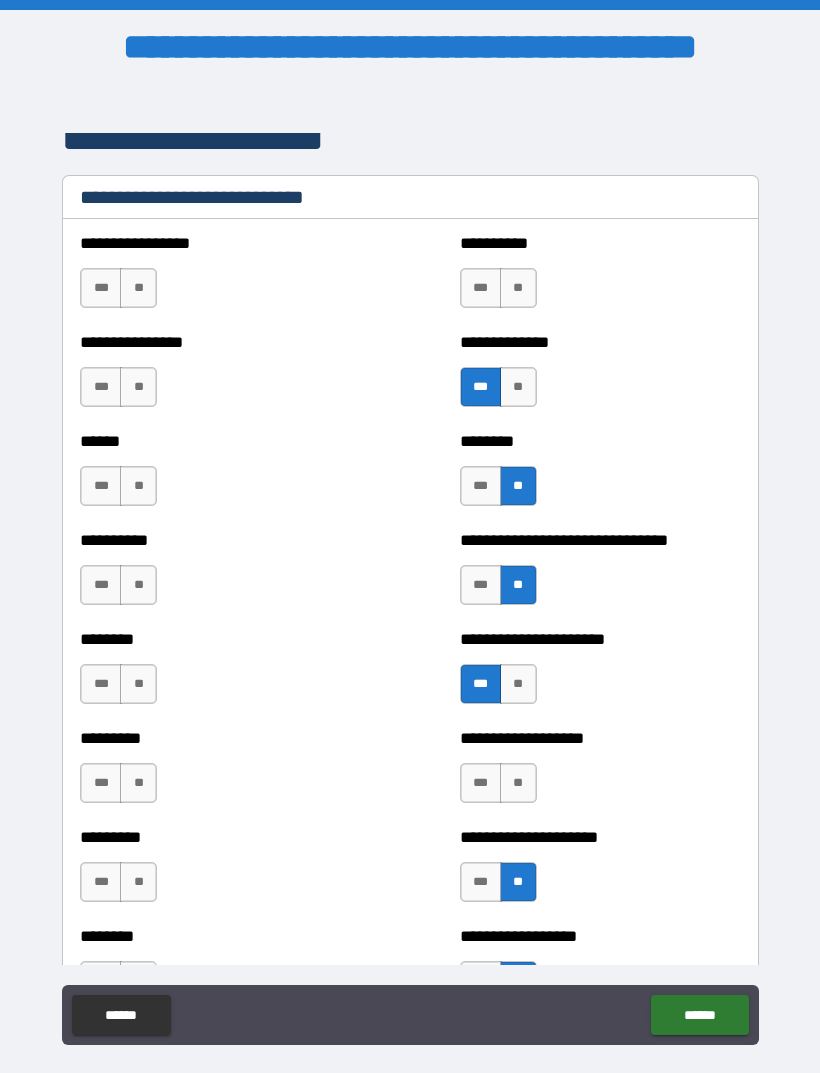 click on "**" at bounding box center (518, 288) 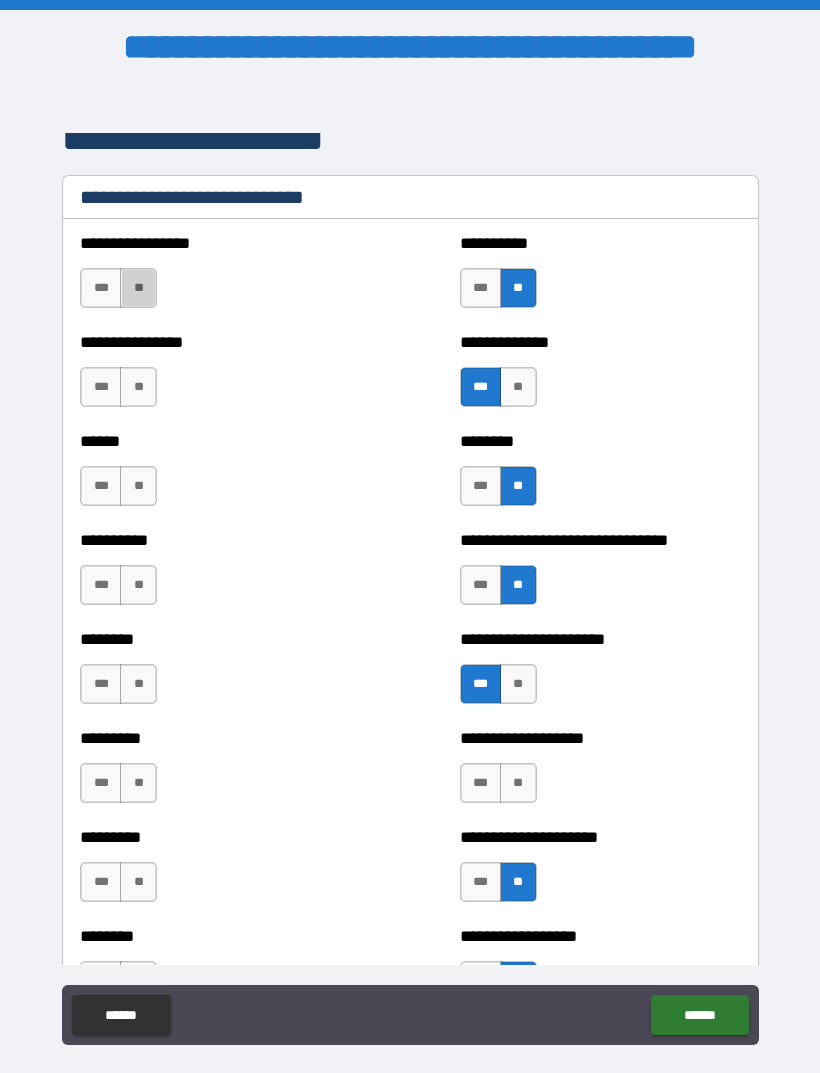 click on "**" at bounding box center [138, 288] 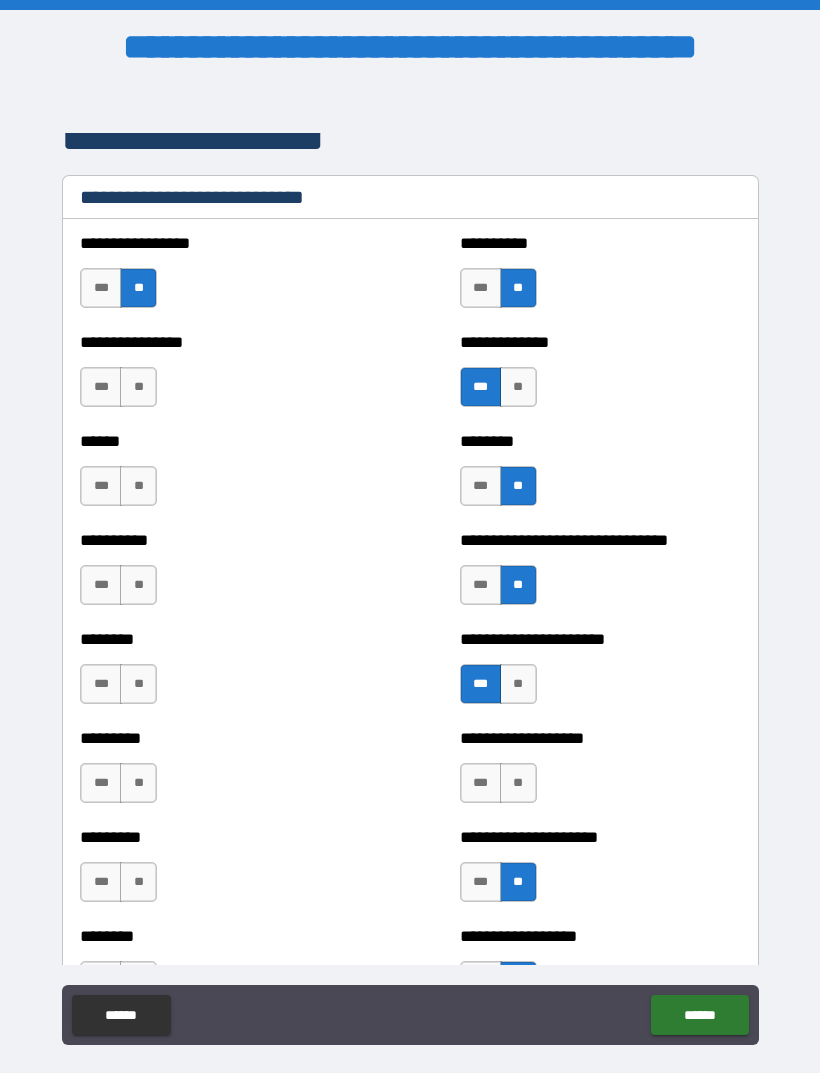 click on "**" at bounding box center (138, 387) 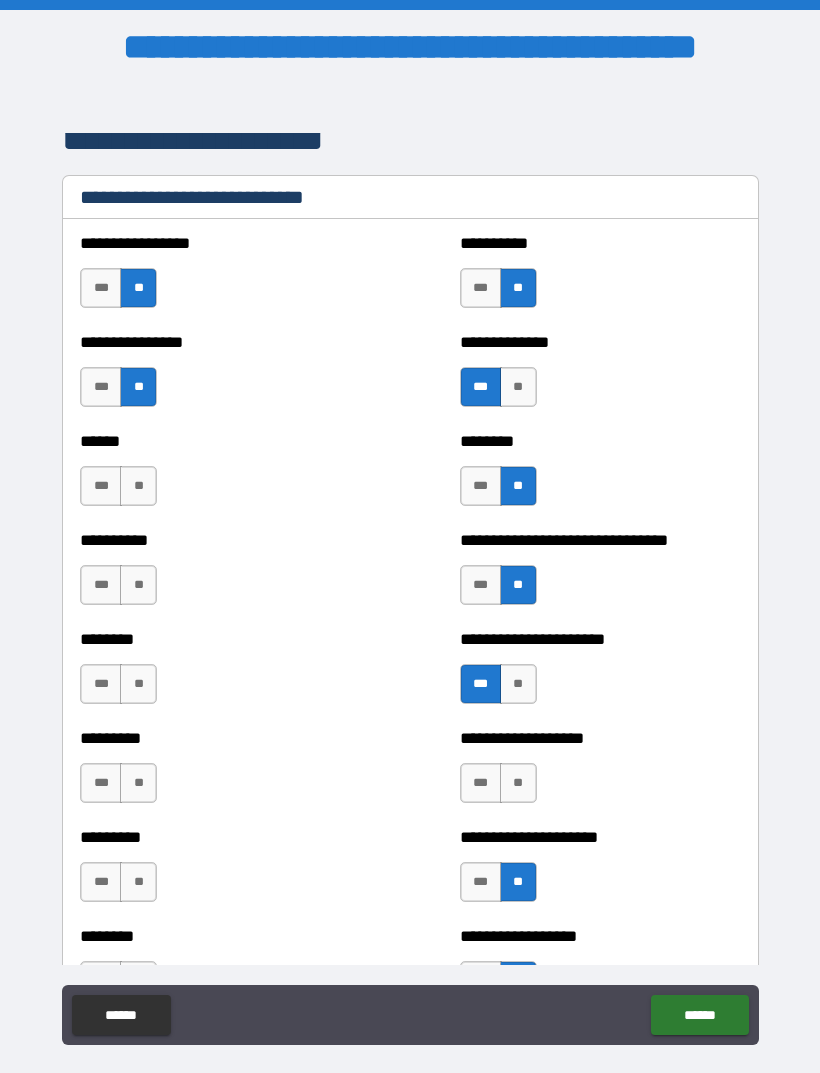 click on "***" at bounding box center [101, 486] 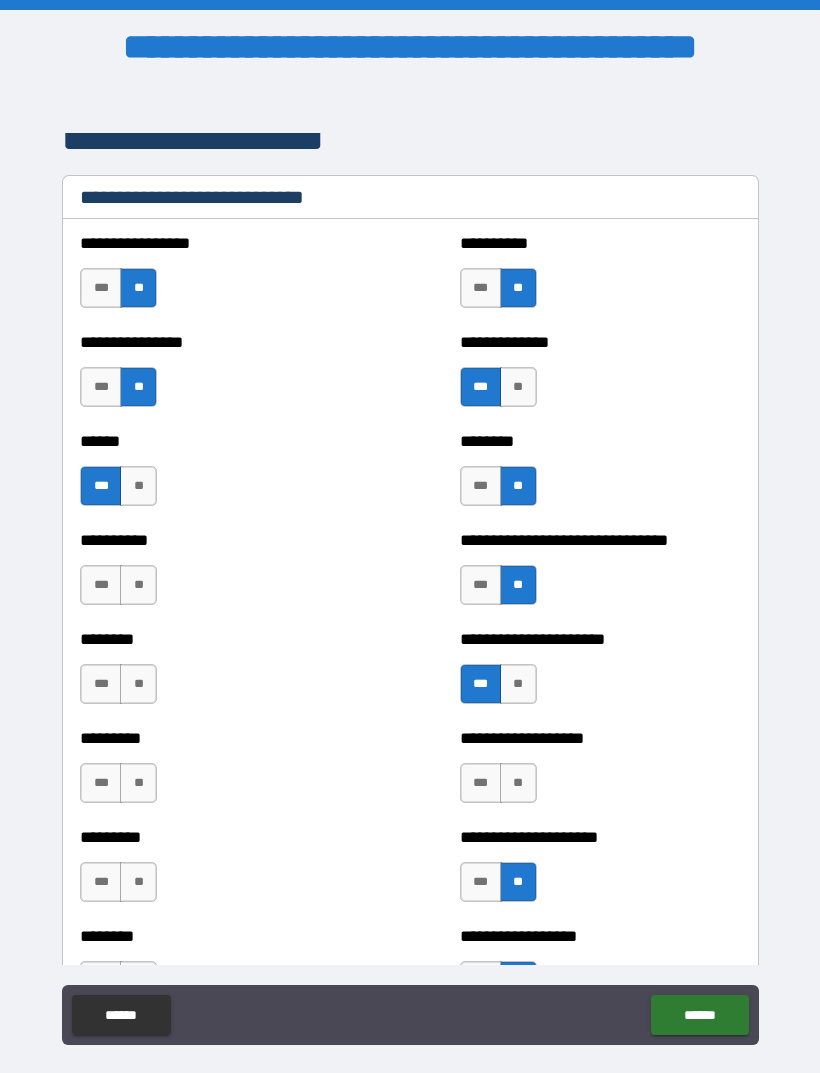 click on "***" at bounding box center [101, 486] 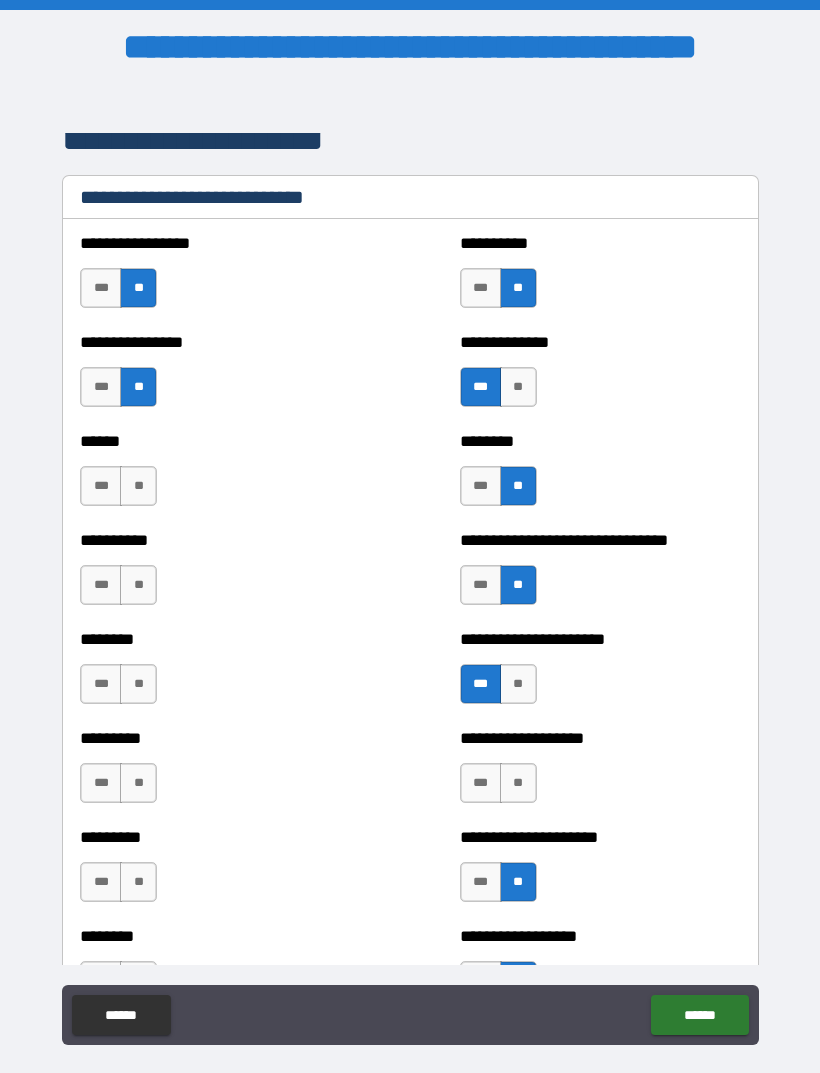 click on "**" at bounding box center [138, 486] 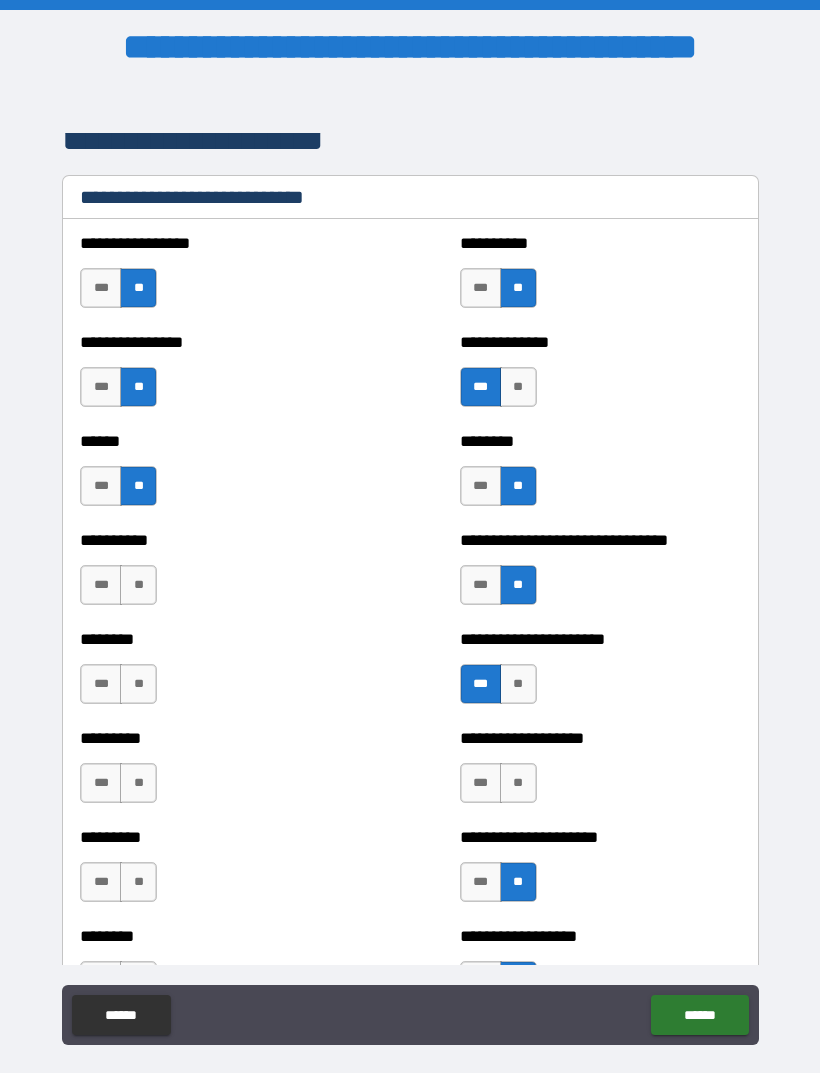 click on "**" at bounding box center (138, 585) 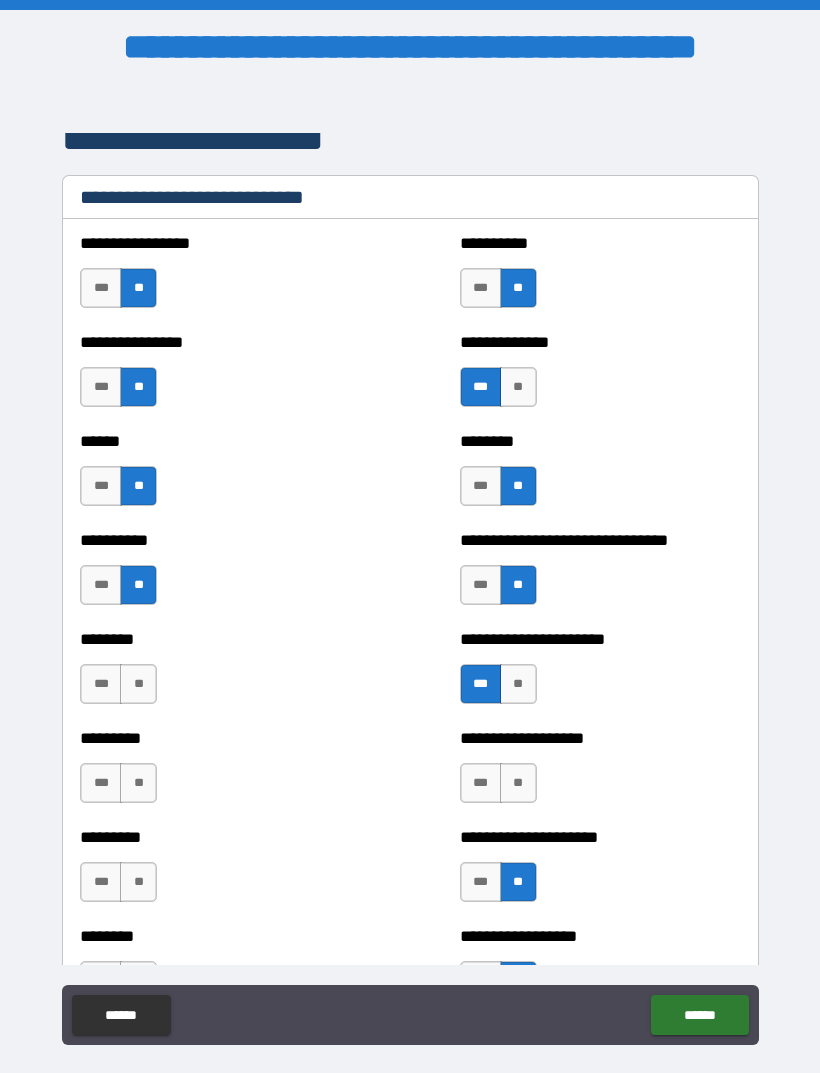 click on "**" at bounding box center (138, 684) 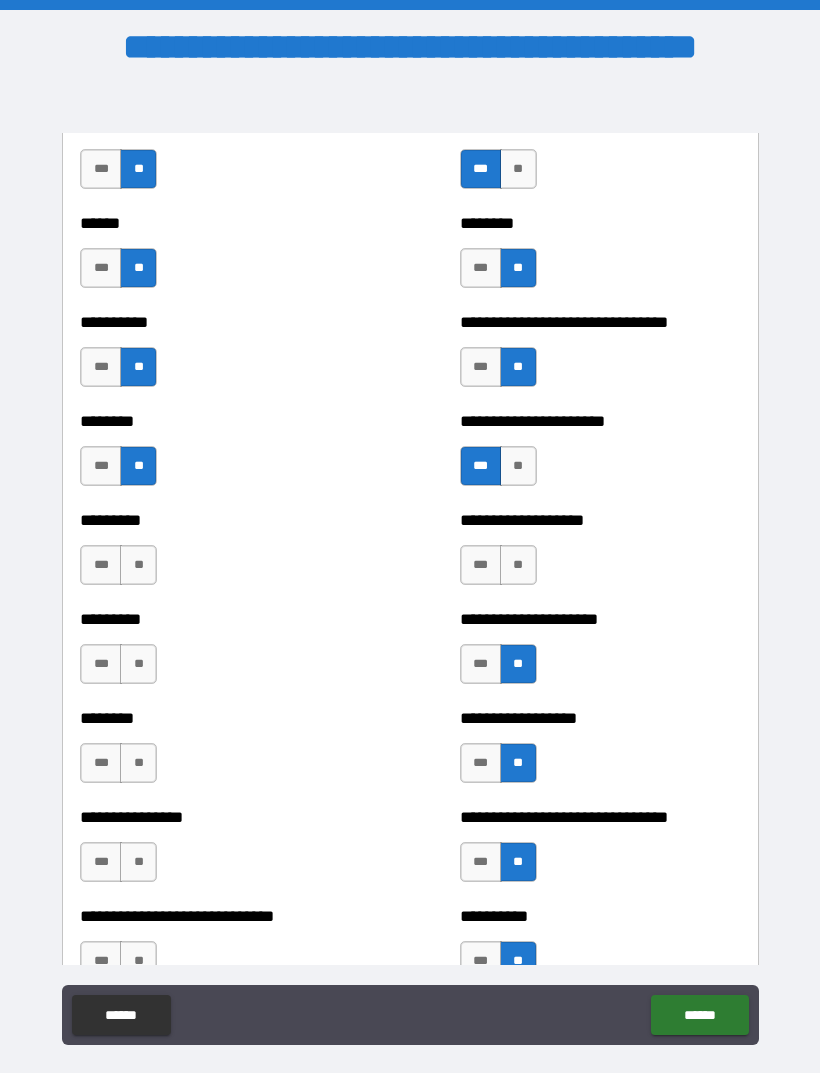 scroll, scrollTop: 6863, scrollLeft: 0, axis: vertical 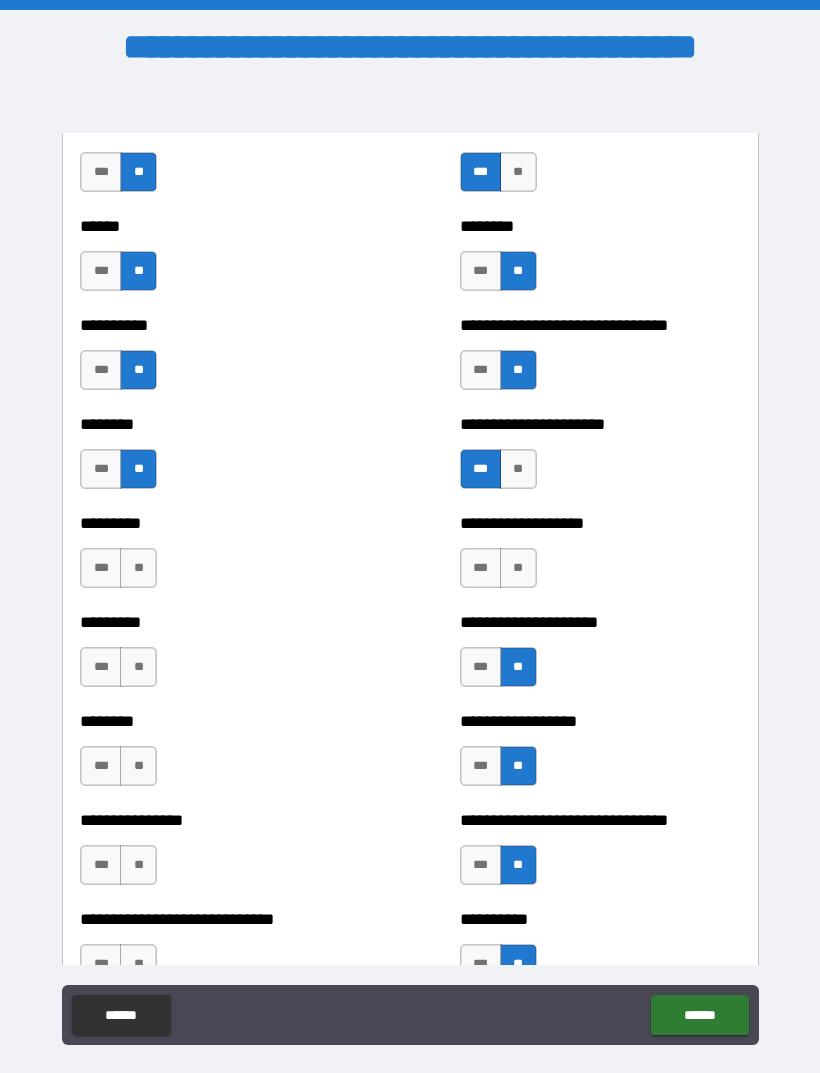 click on "**" at bounding box center (138, 568) 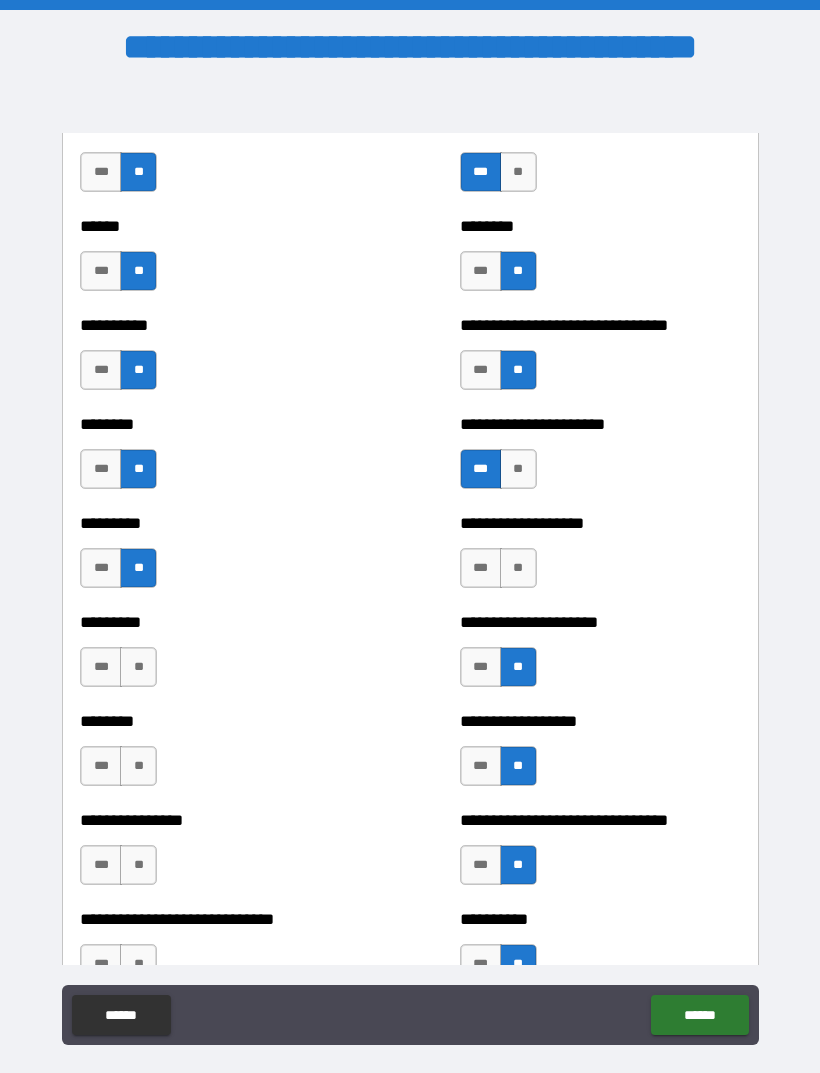 click on "**" at bounding box center [138, 667] 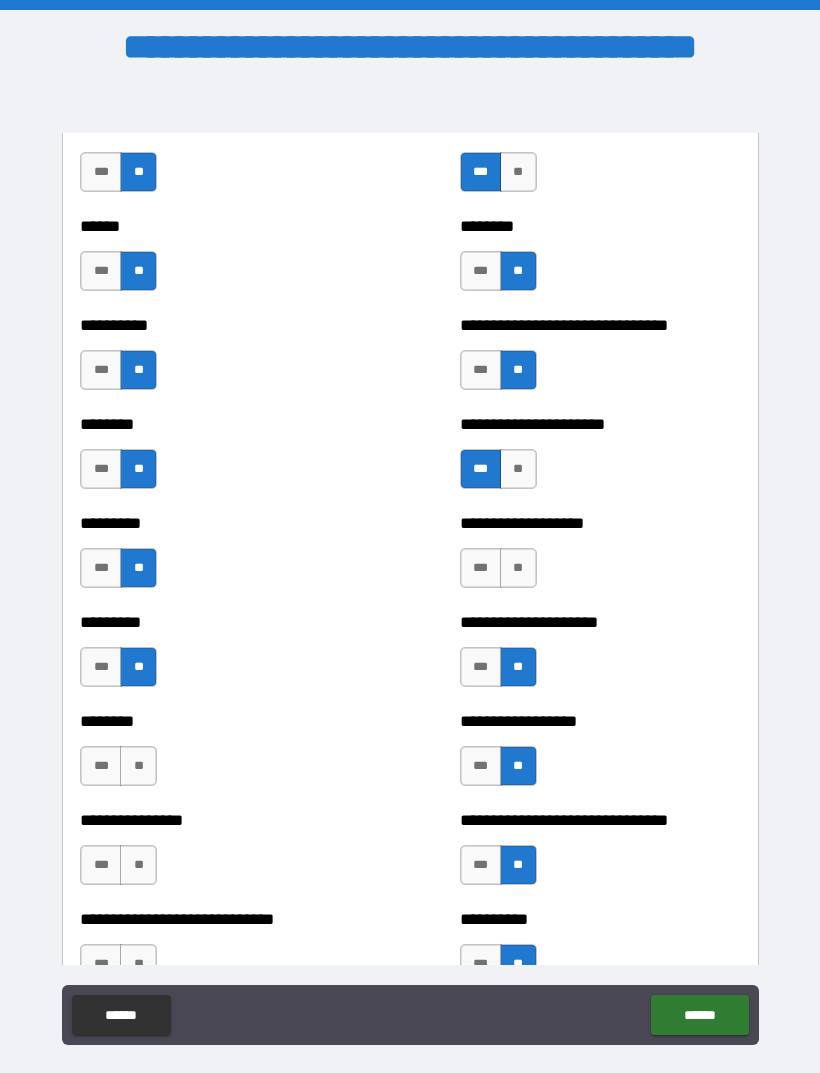 scroll, scrollTop: 7000, scrollLeft: 0, axis: vertical 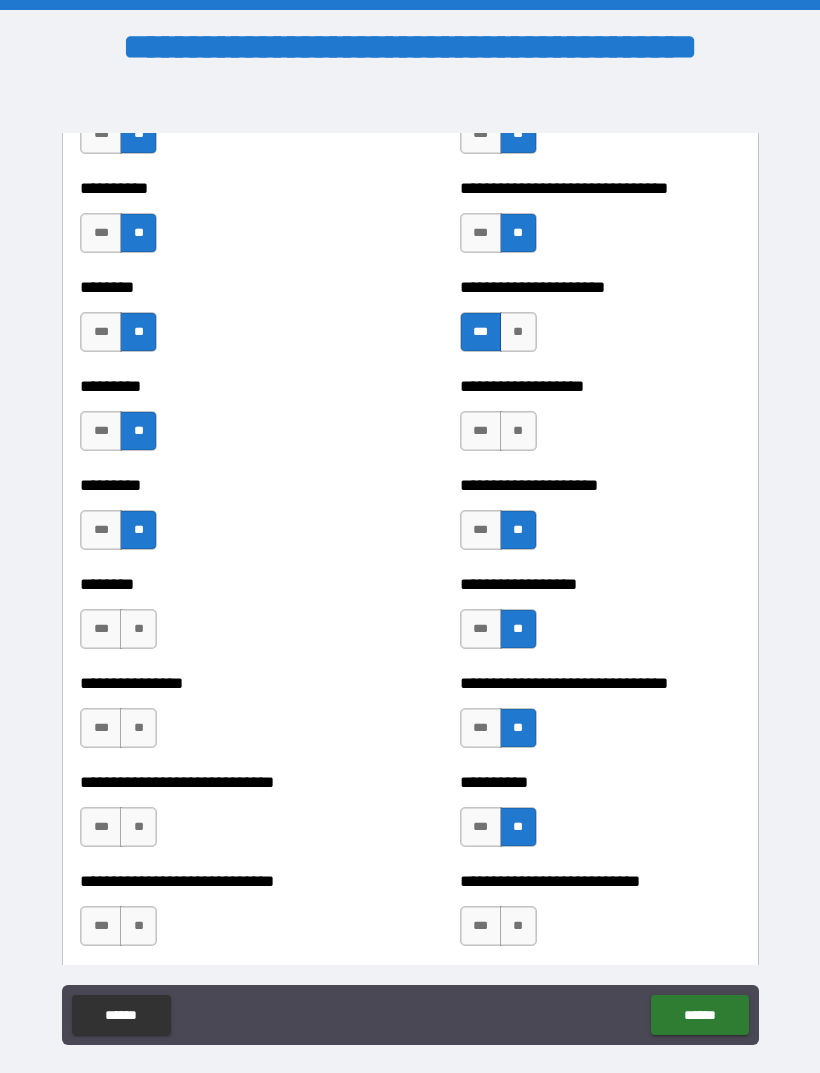 click on "**" at bounding box center [138, 629] 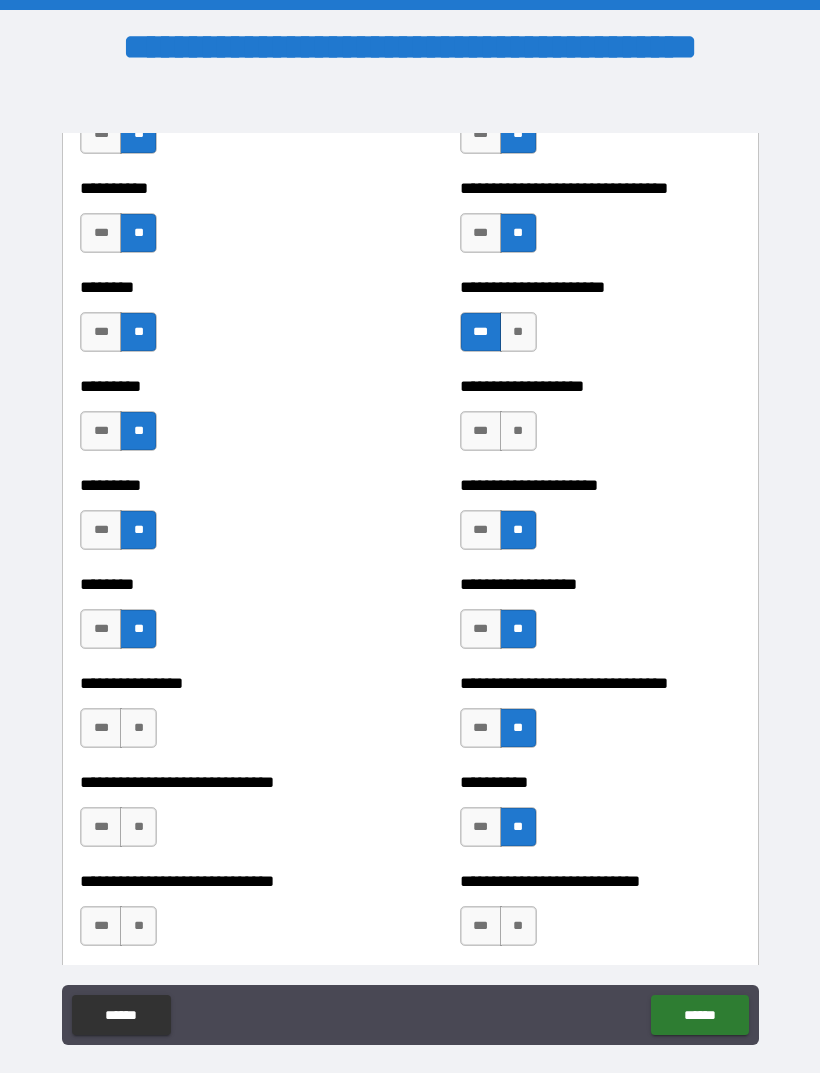 click on "**" at bounding box center [138, 728] 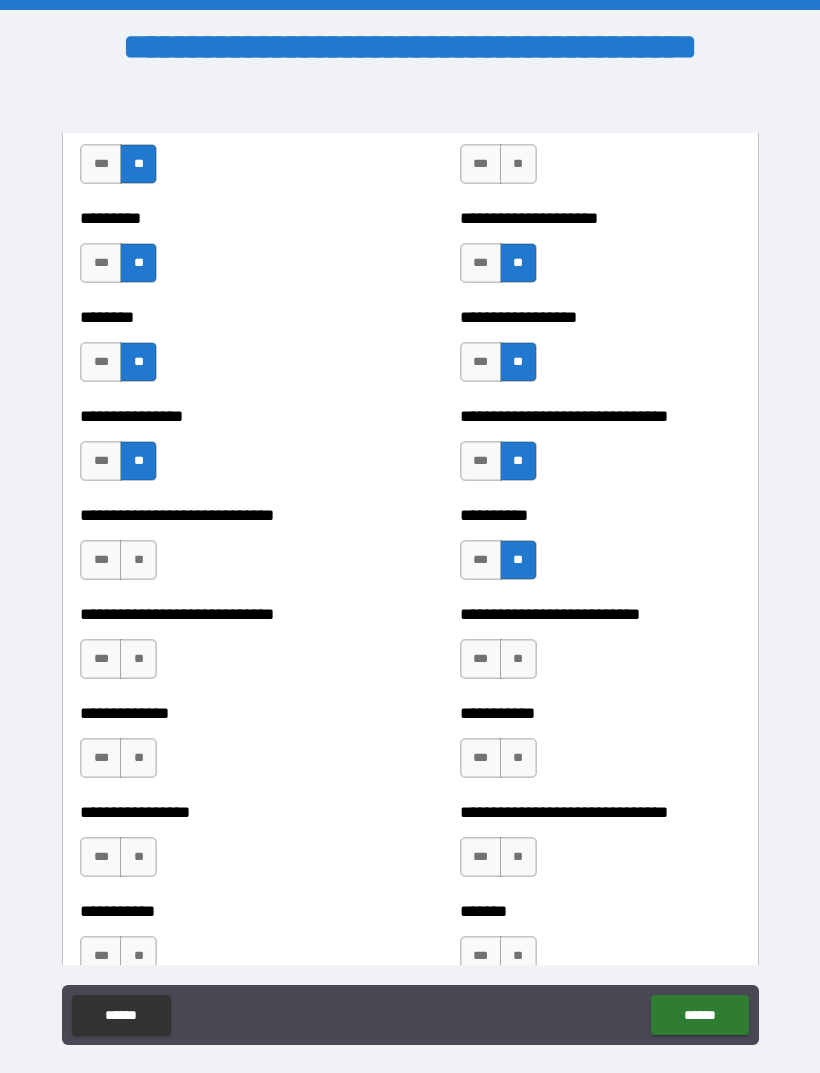 scroll, scrollTop: 7305, scrollLeft: 0, axis: vertical 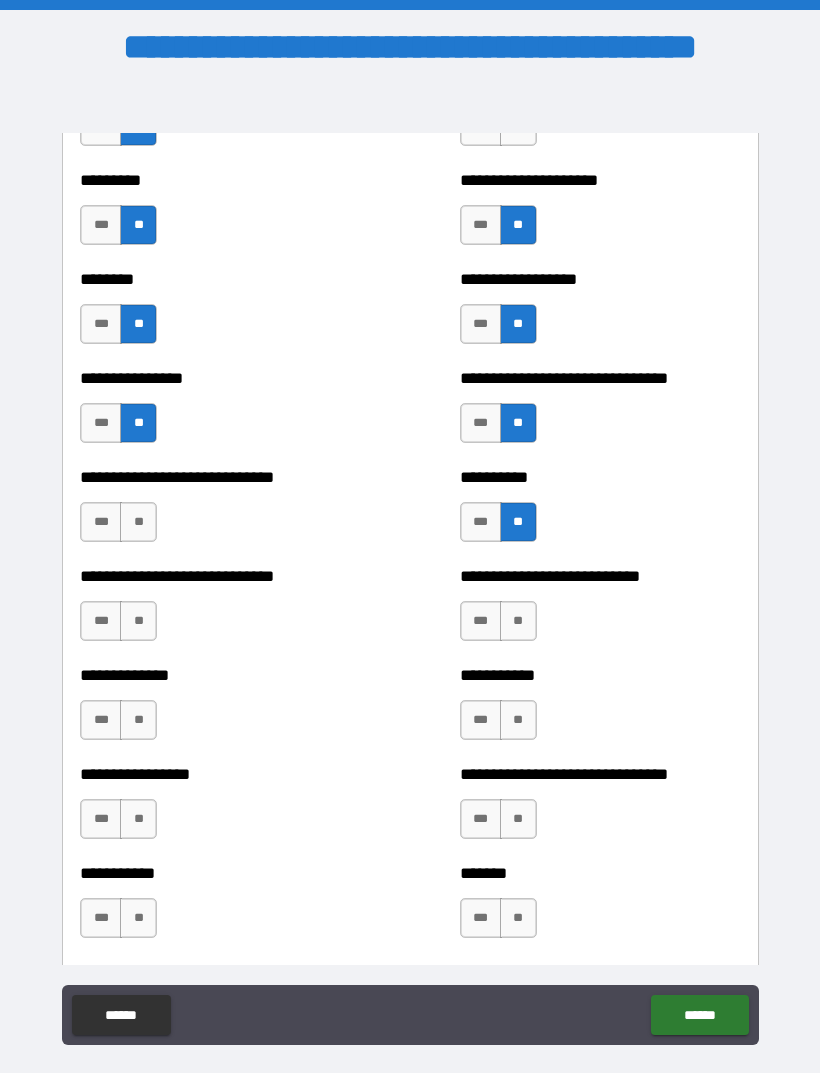click on "**" at bounding box center (138, 522) 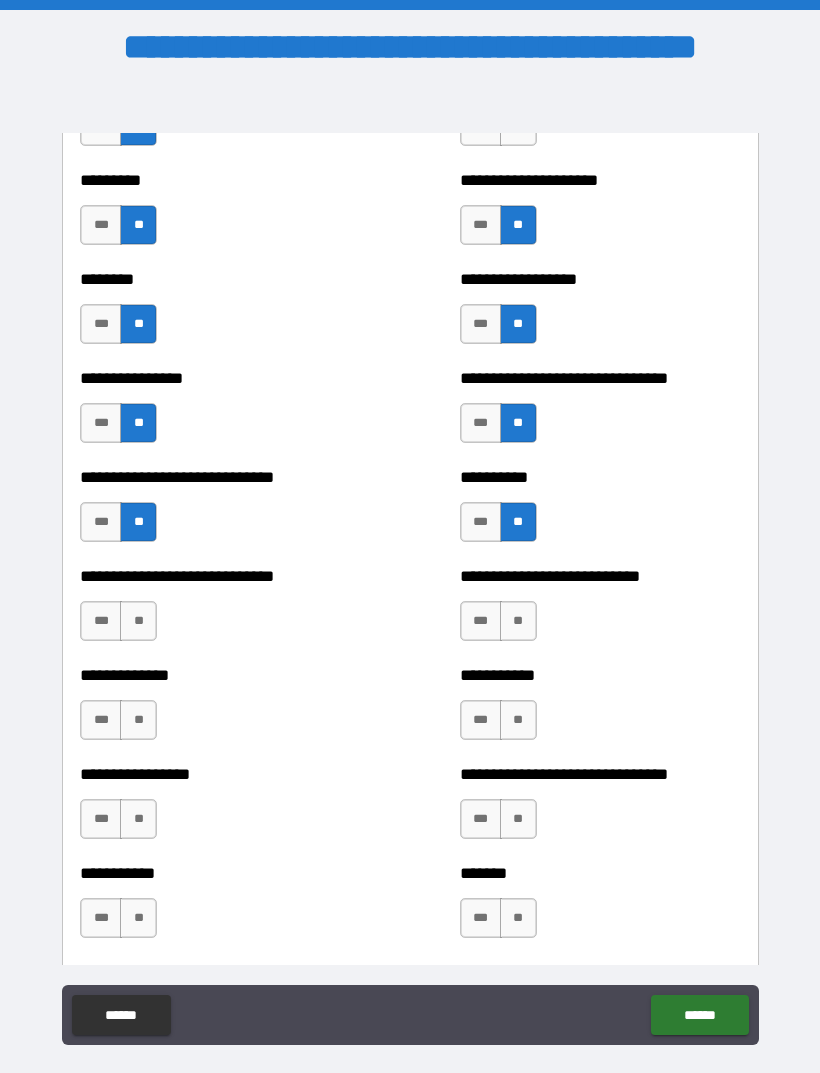 click on "**" at bounding box center (138, 621) 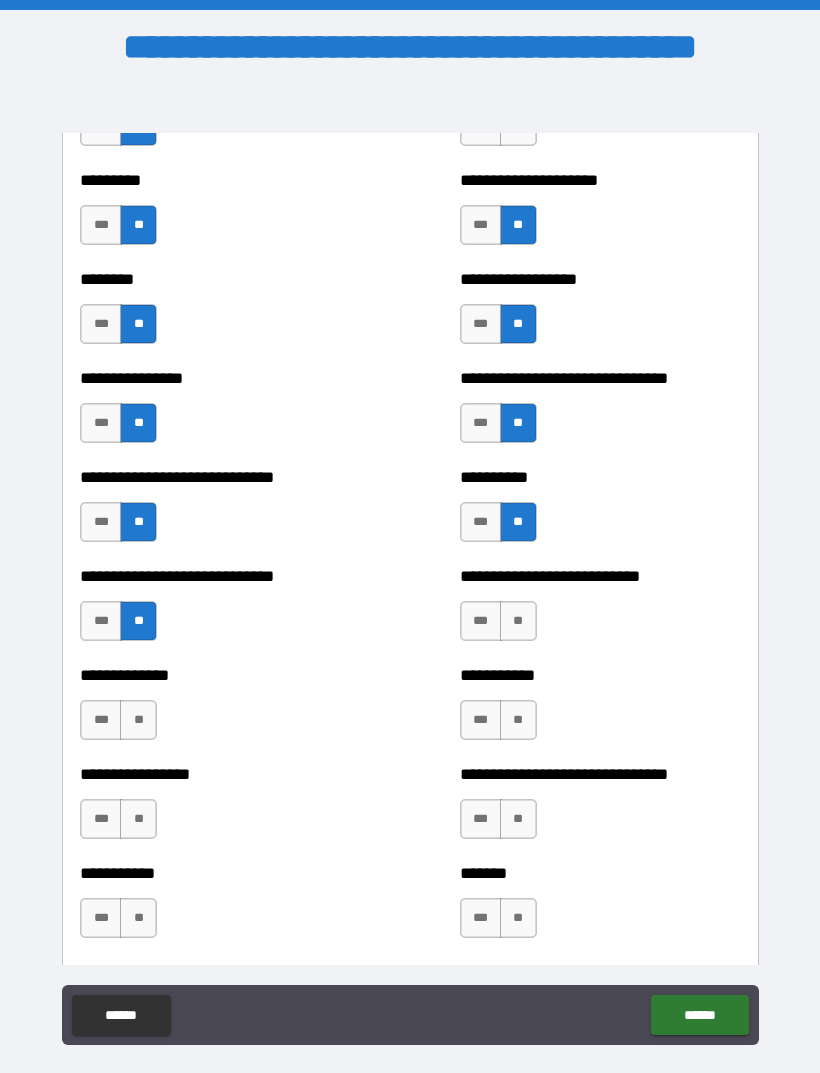 click on "**********" at bounding box center (220, 710) 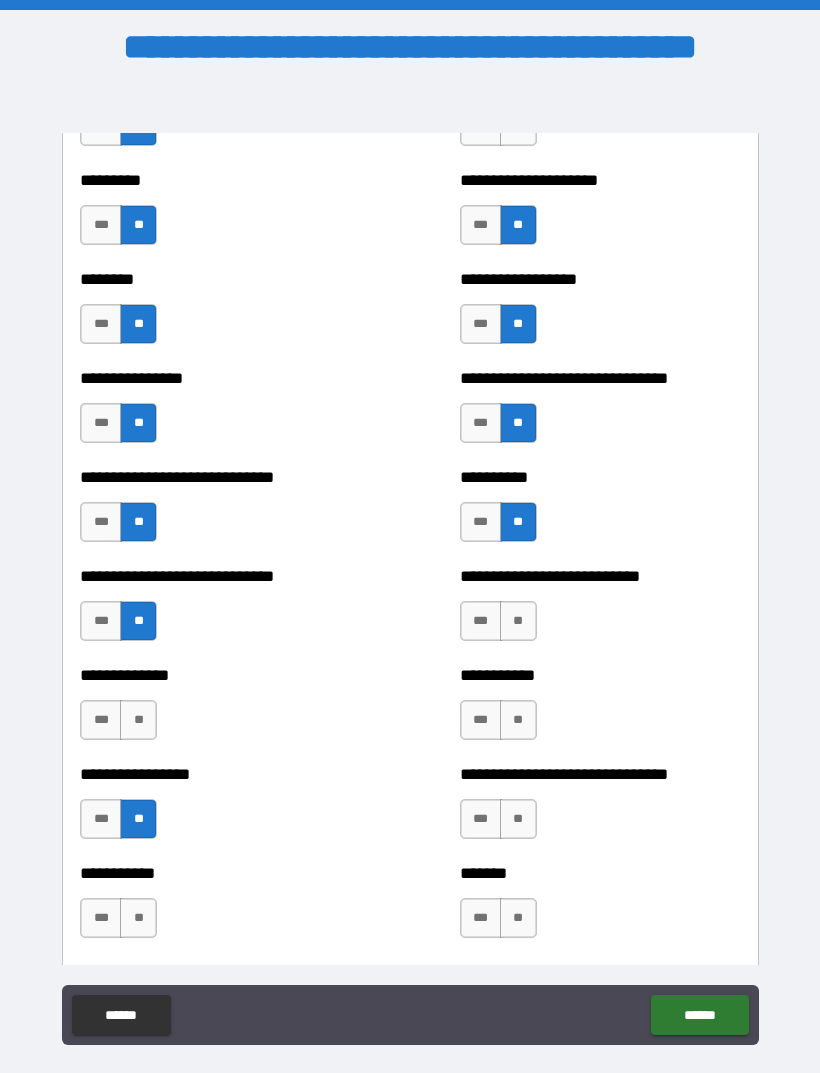 click on "**" at bounding box center (138, 918) 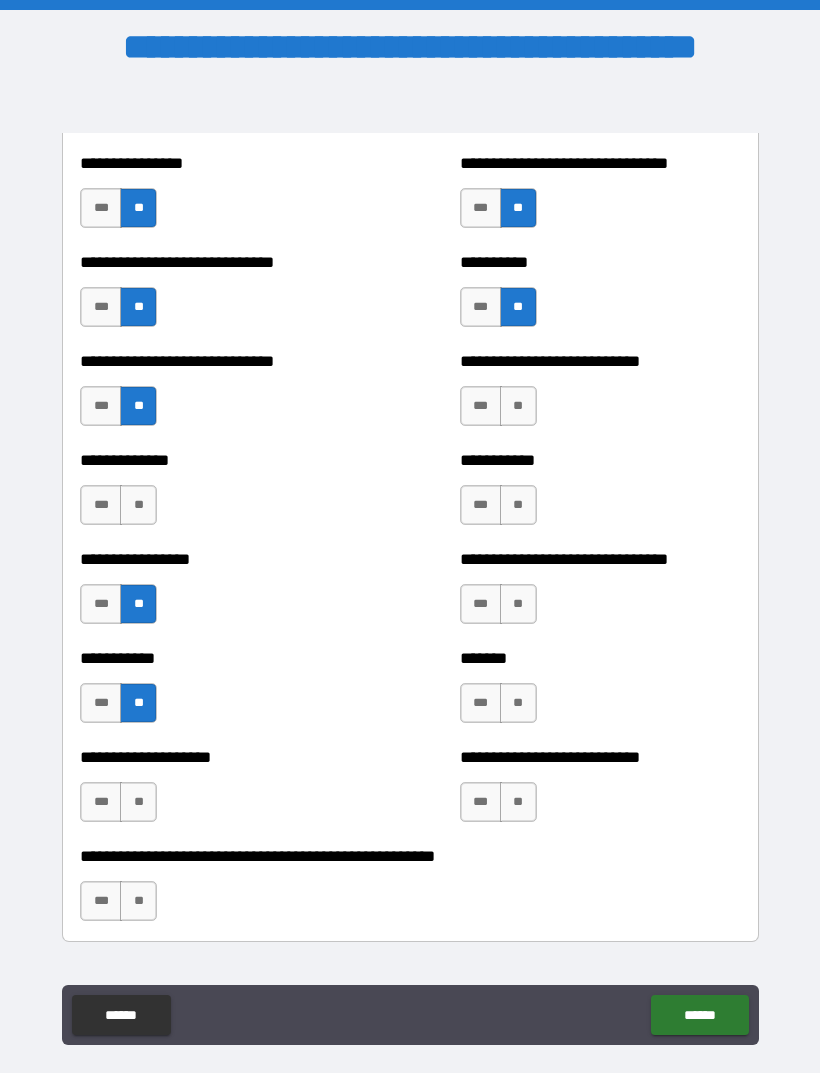 scroll, scrollTop: 7525, scrollLeft: 0, axis: vertical 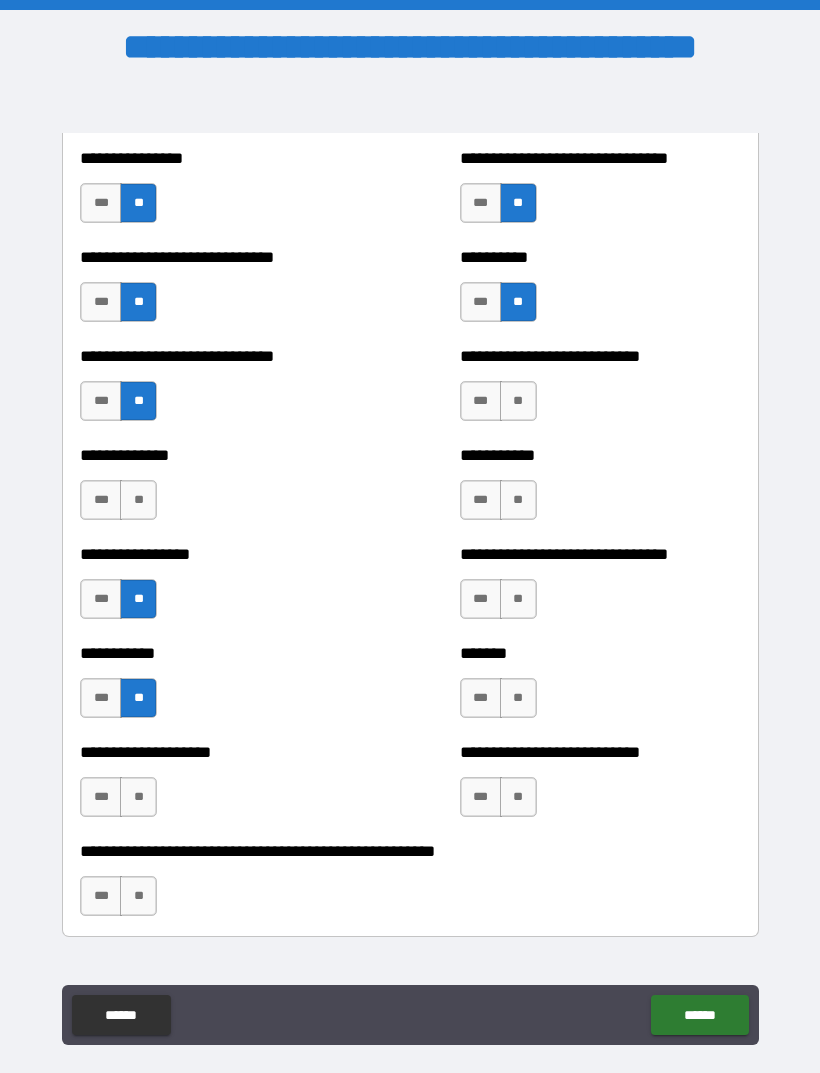 click on "**" at bounding box center [138, 797] 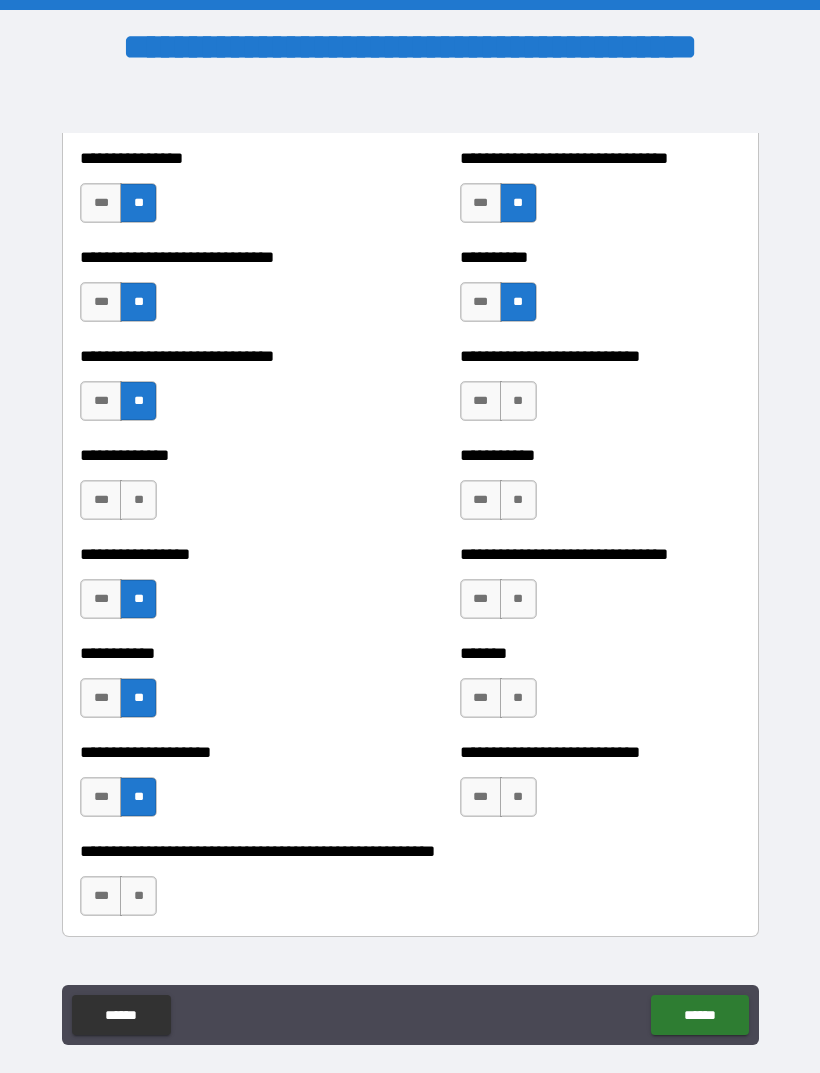 click on "**" at bounding box center [138, 896] 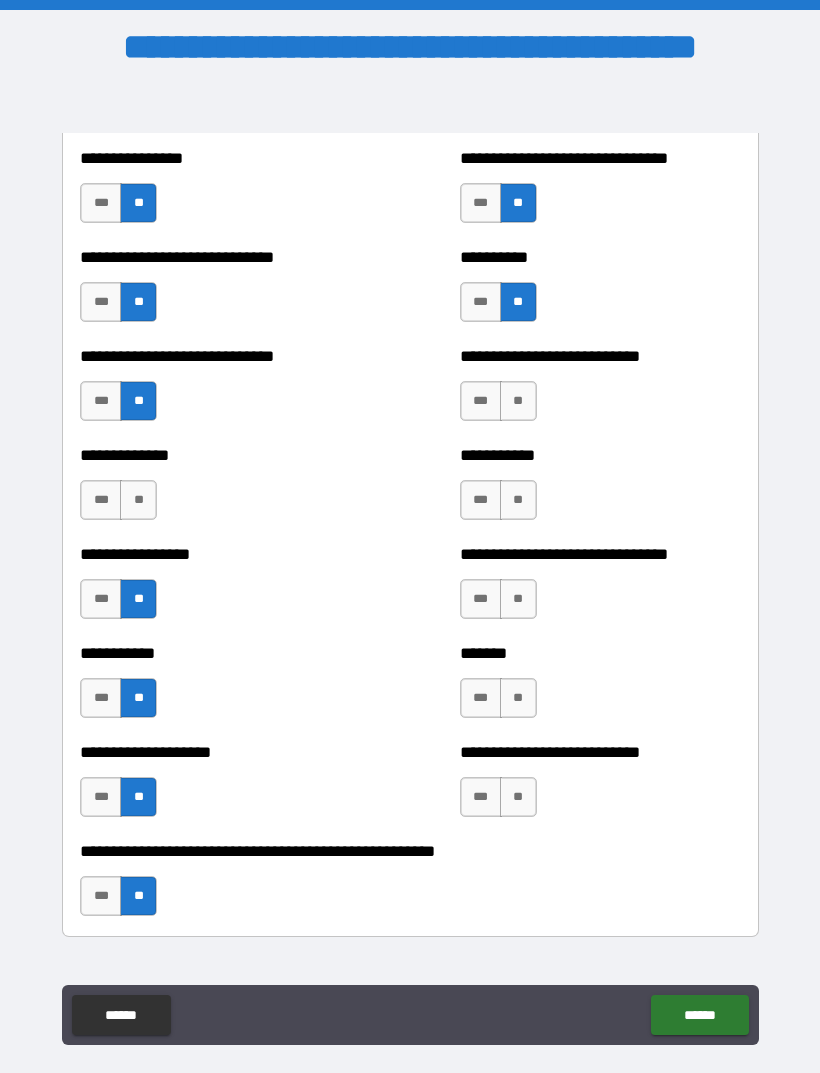 click on "**" at bounding box center (518, 401) 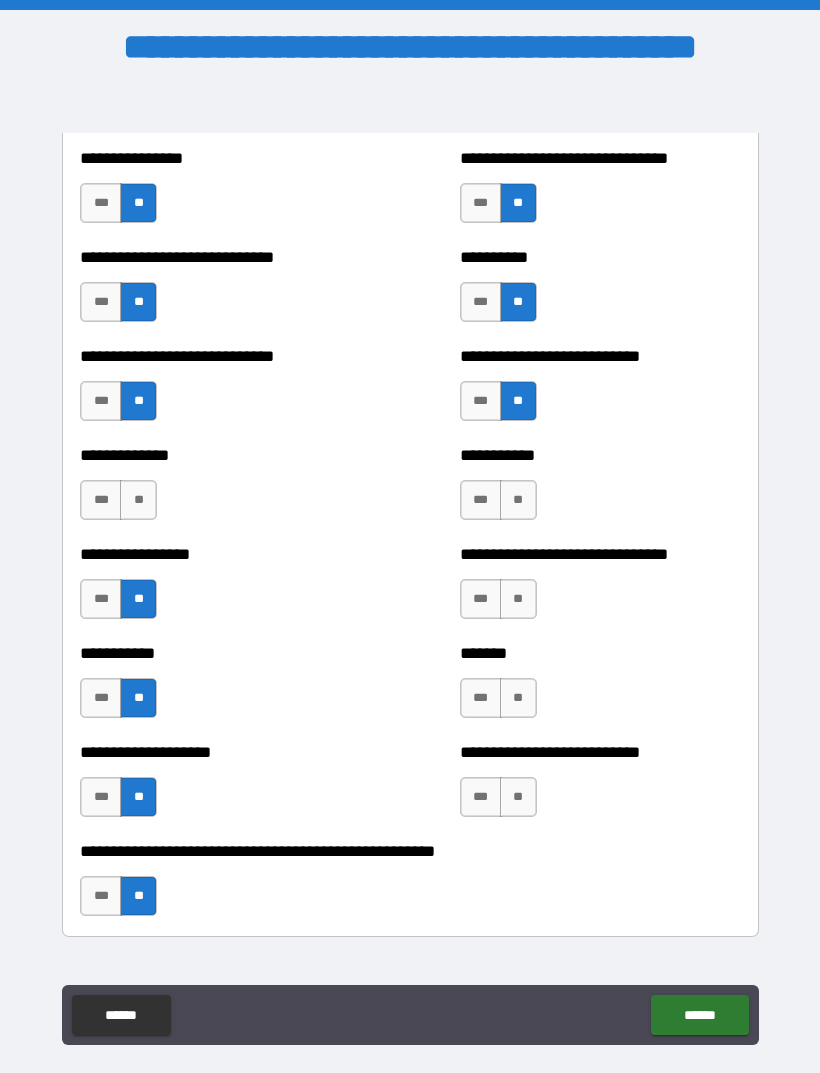 click on "**" at bounding box center (518, 500) 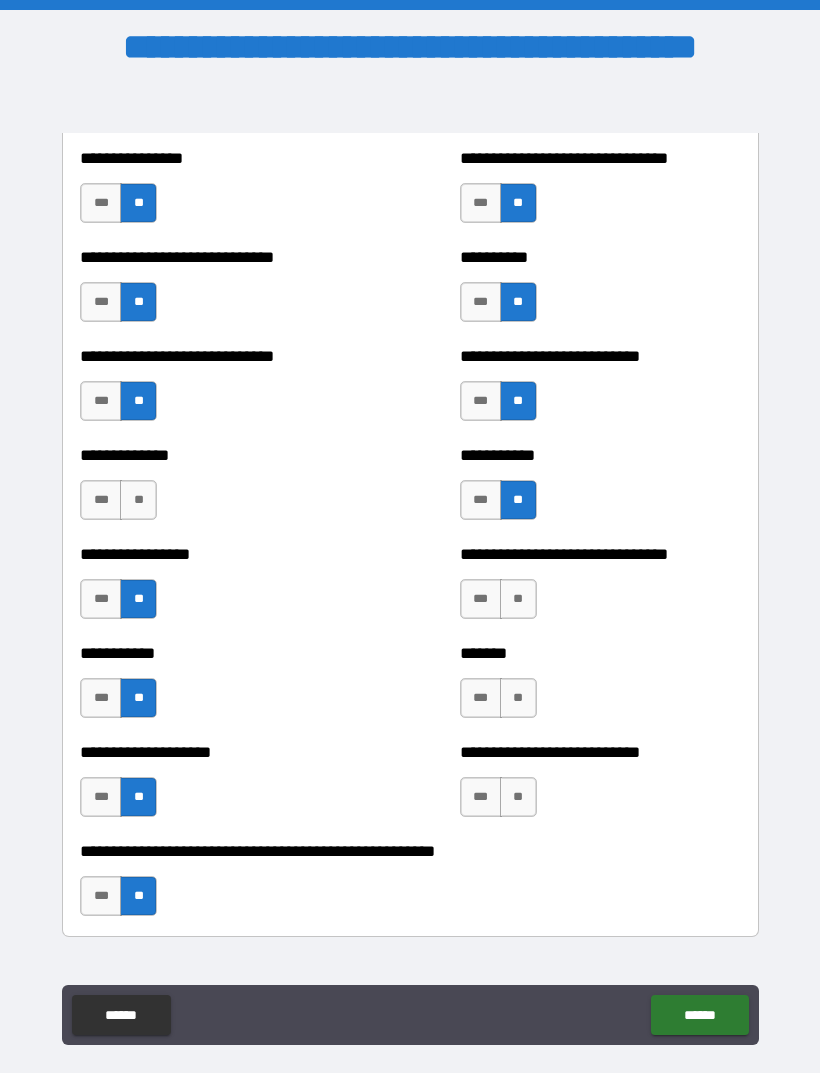 click on "**" at bounding box center (518, 599) 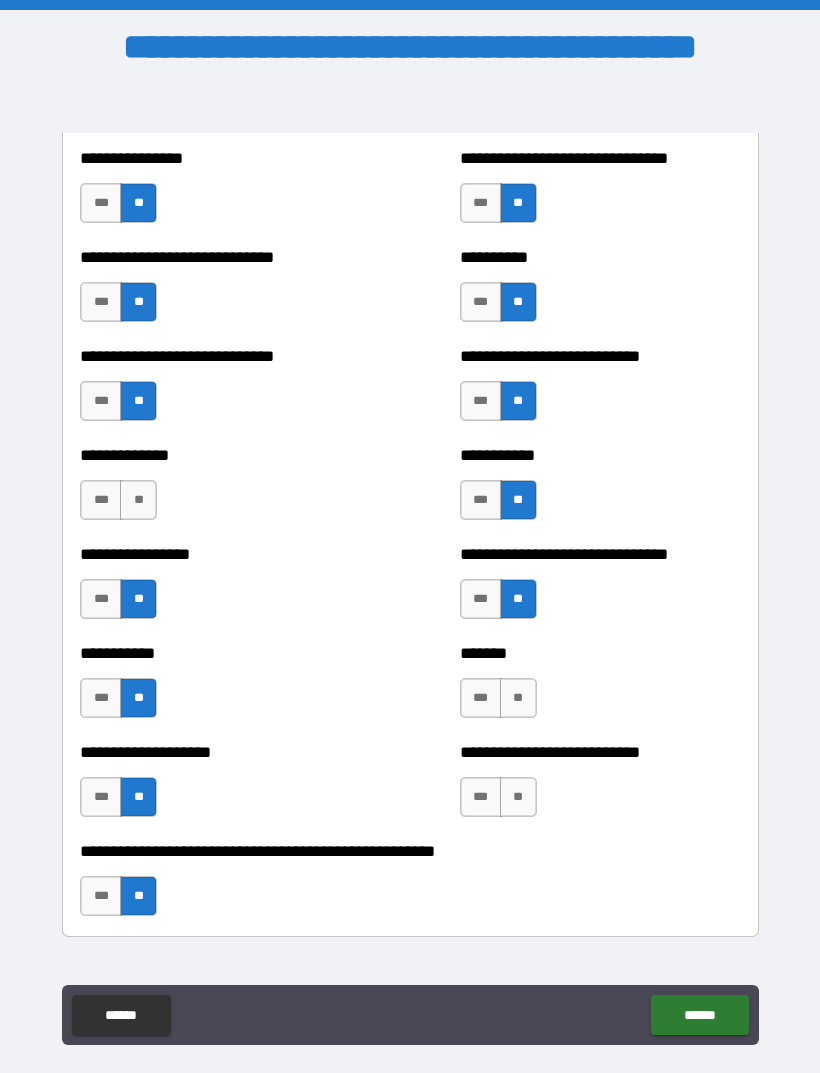 click on "**" at bounding box center (518, 698) 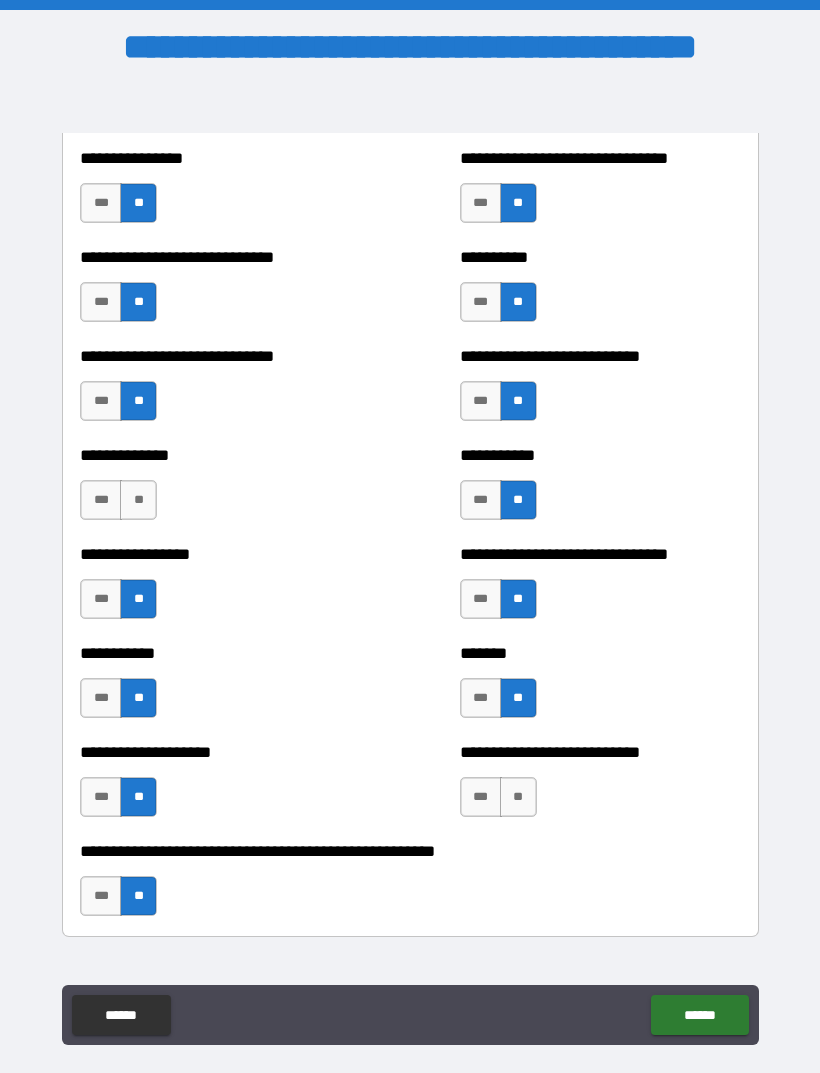 click on "**" at bounding box center (518, 797) 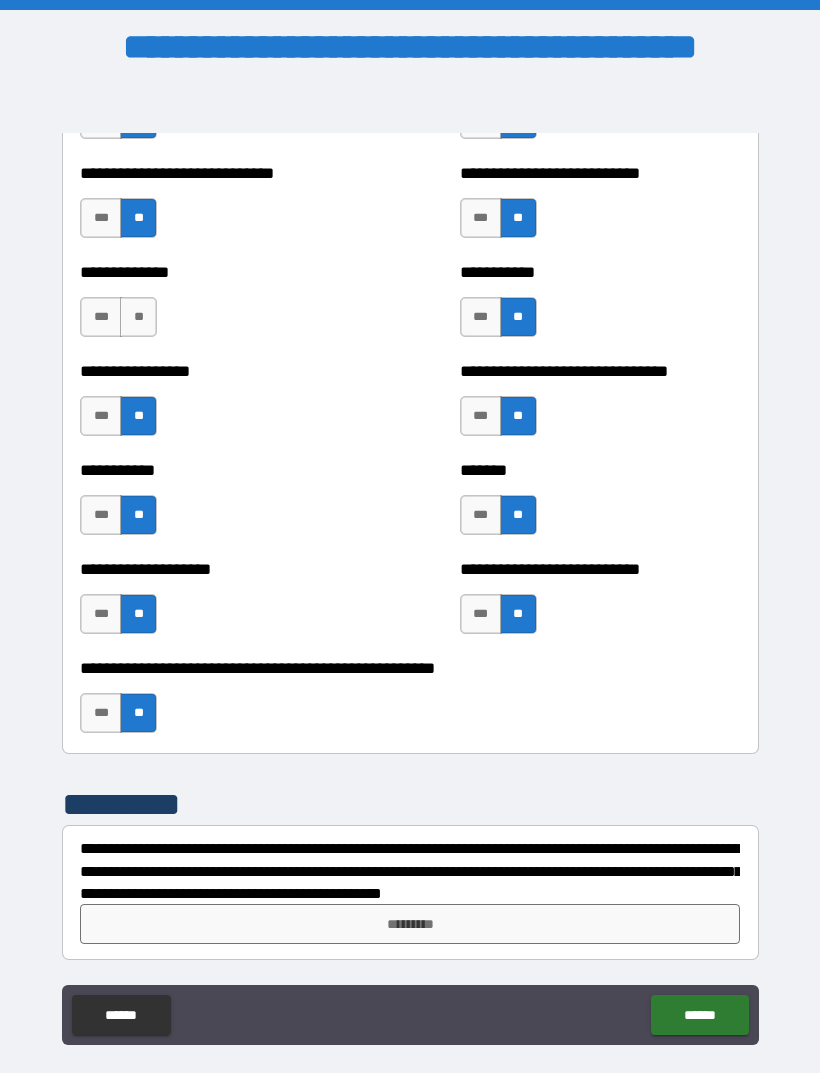 scroll, scrollTop: 7708, scrollLeft: 0, axis: vertical 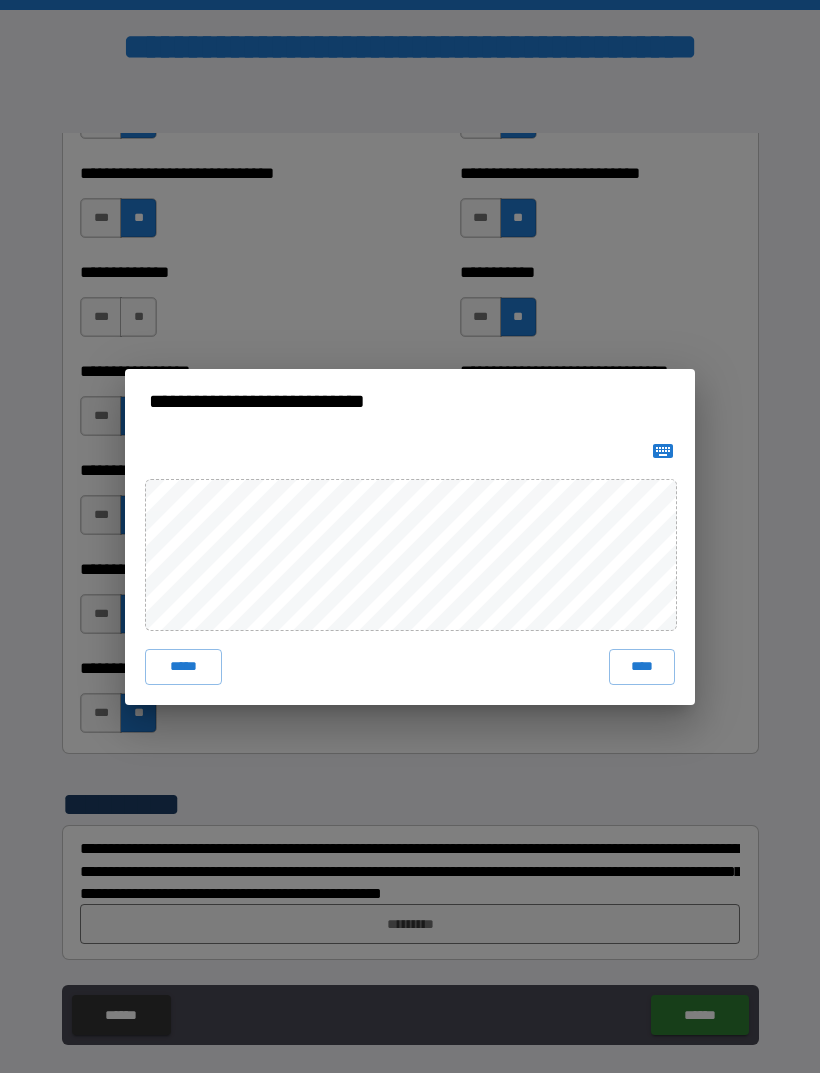 click on "****" at bounding box center [642, 667] 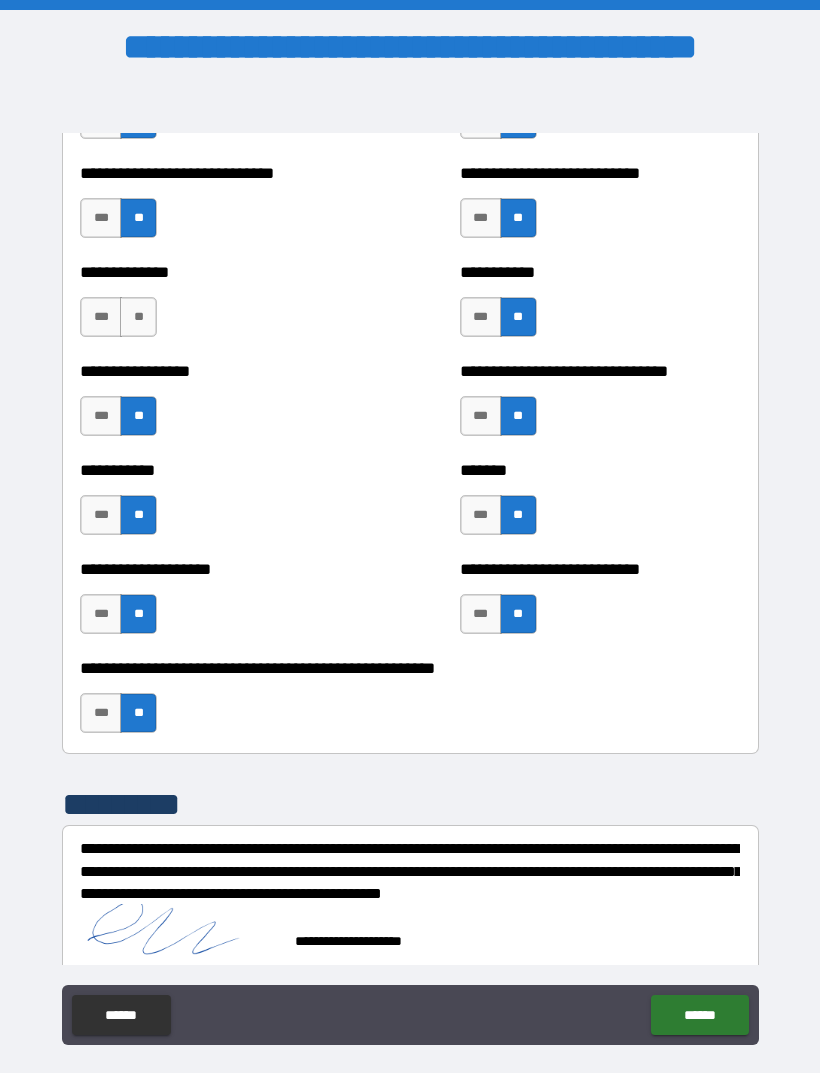 click on "******" at bounding box center (699, 1015) 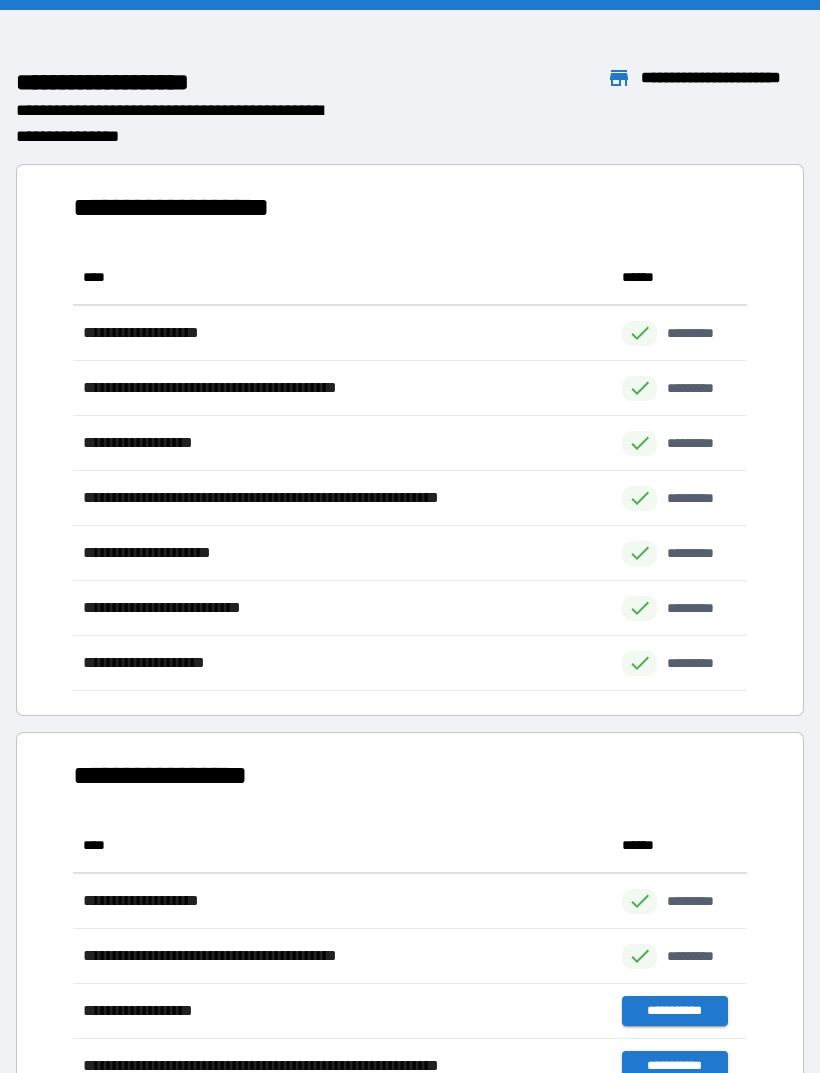 scroll, scrollTop: 1, scrollLeft: 1, axis: both 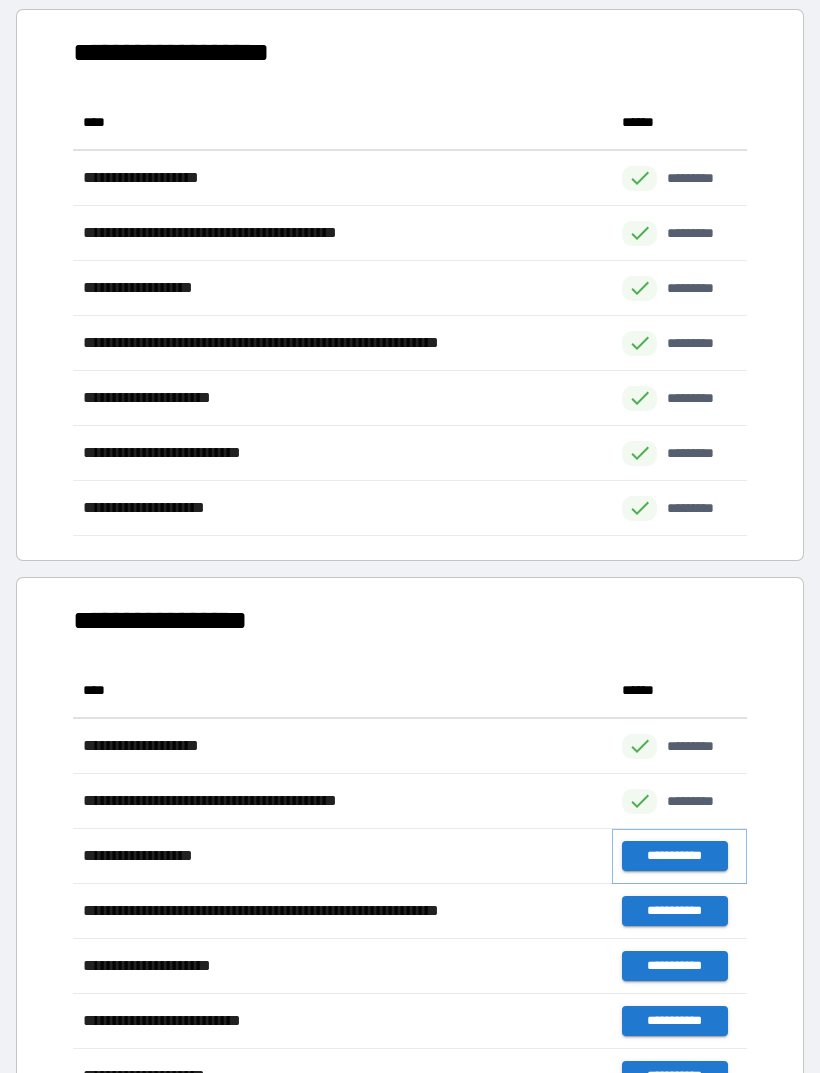 click on "**********" at bounding box center (674, 856) 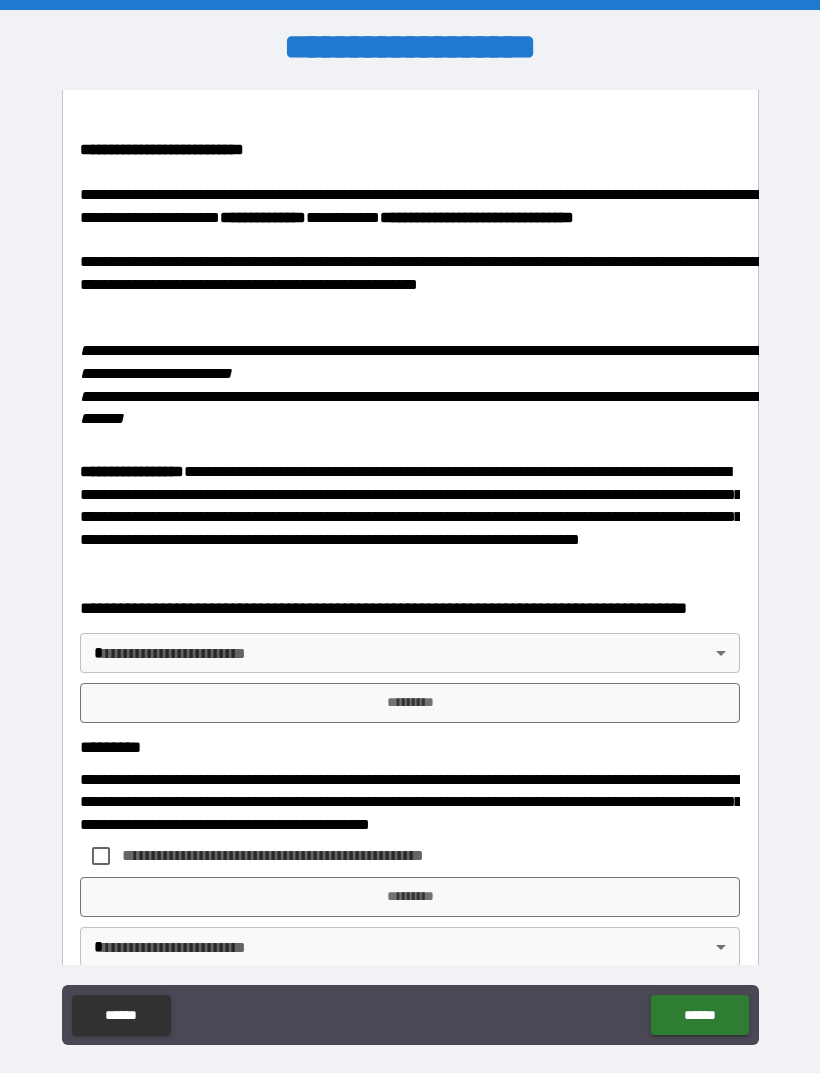scroll, scrollTop: 3124, scrollLeft: 0, axis: vertical 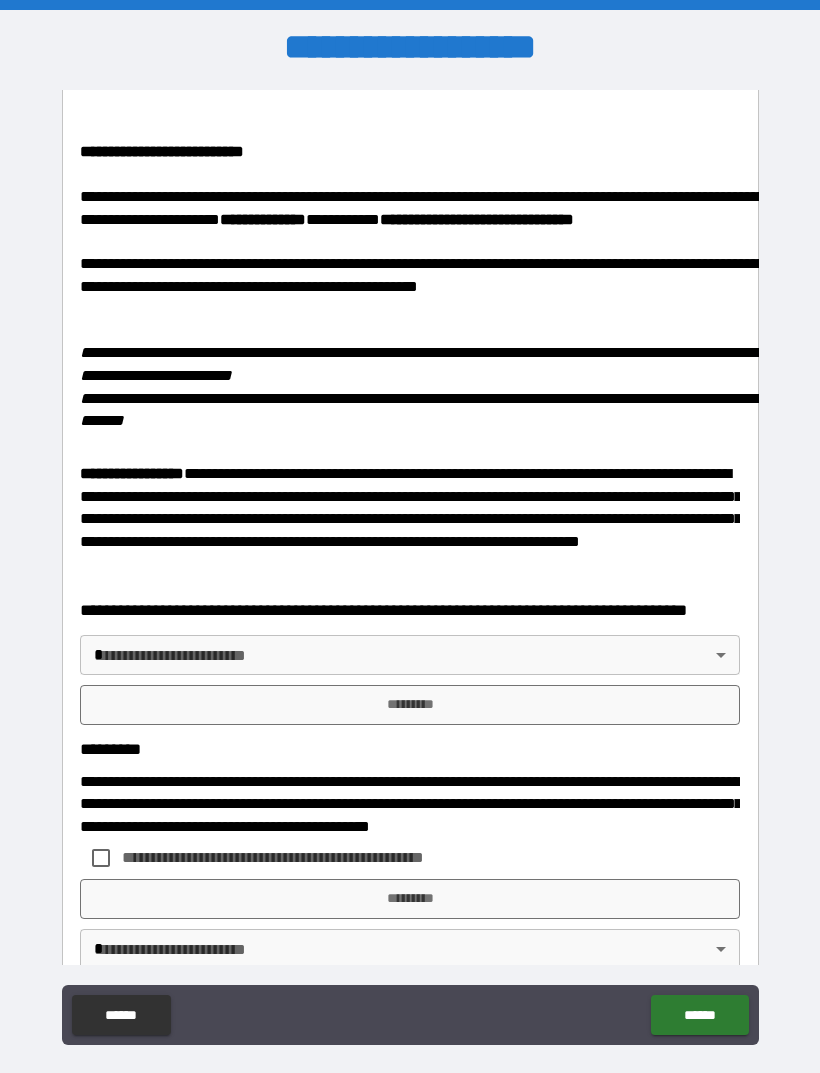 click on "**********" at bounding box center [410, 568] 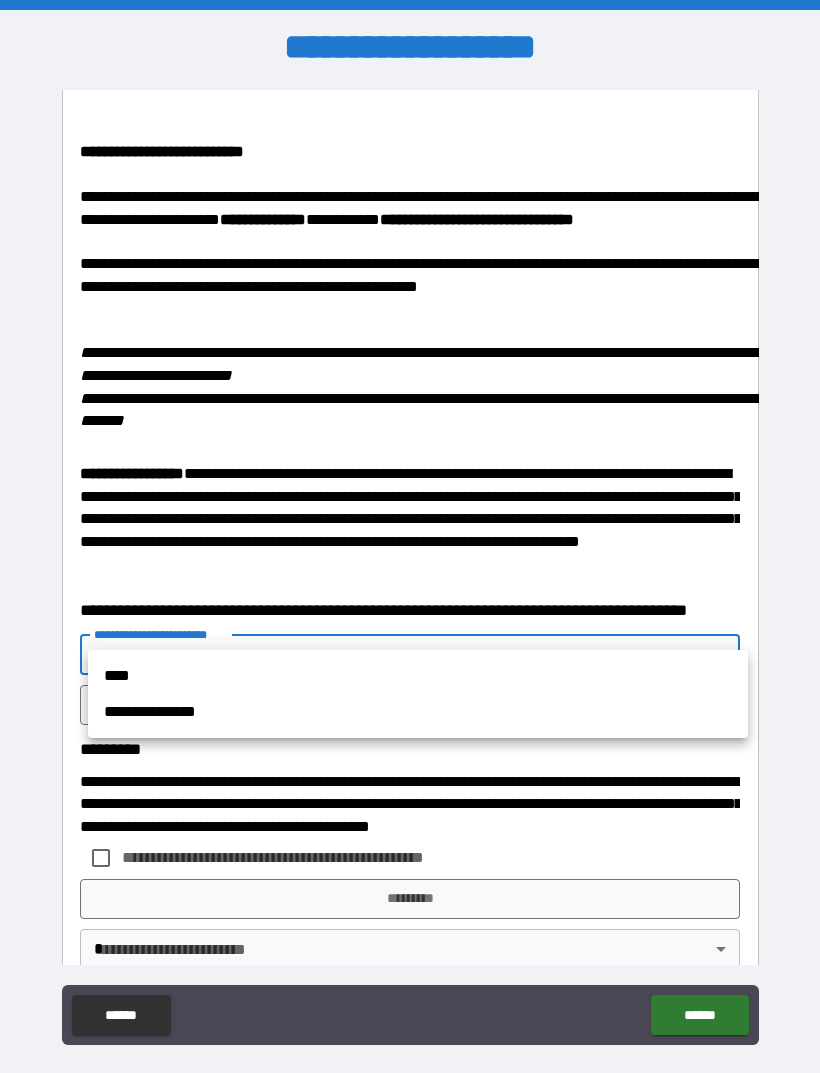 click on "**********" at bounding box center [418, 712] 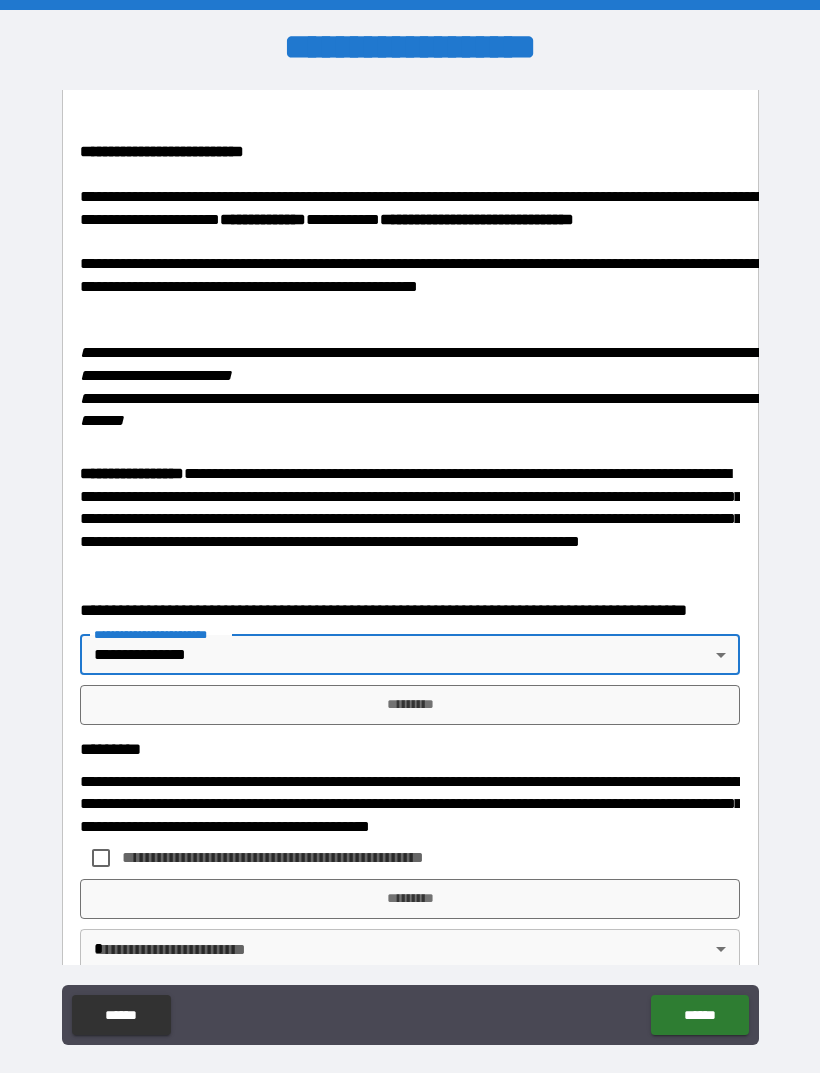 click on "*********" at bounding box center (410, 705) 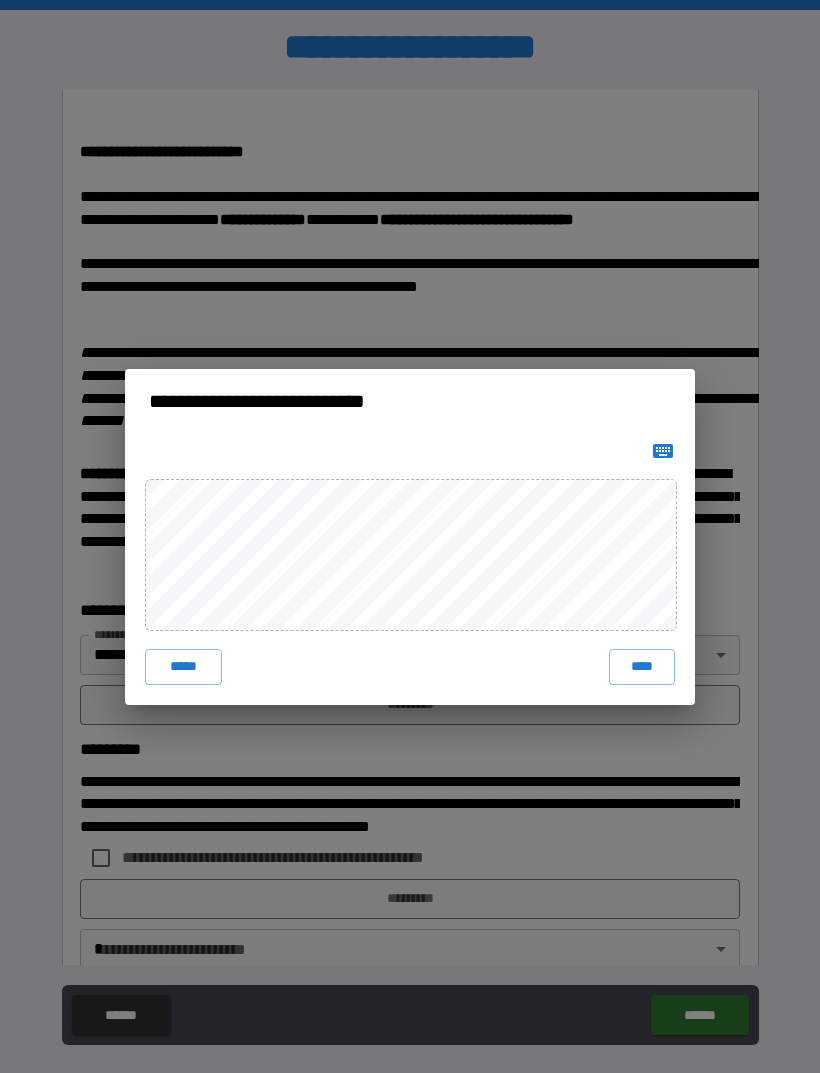 click on "****" at bounding box center (642, 667) 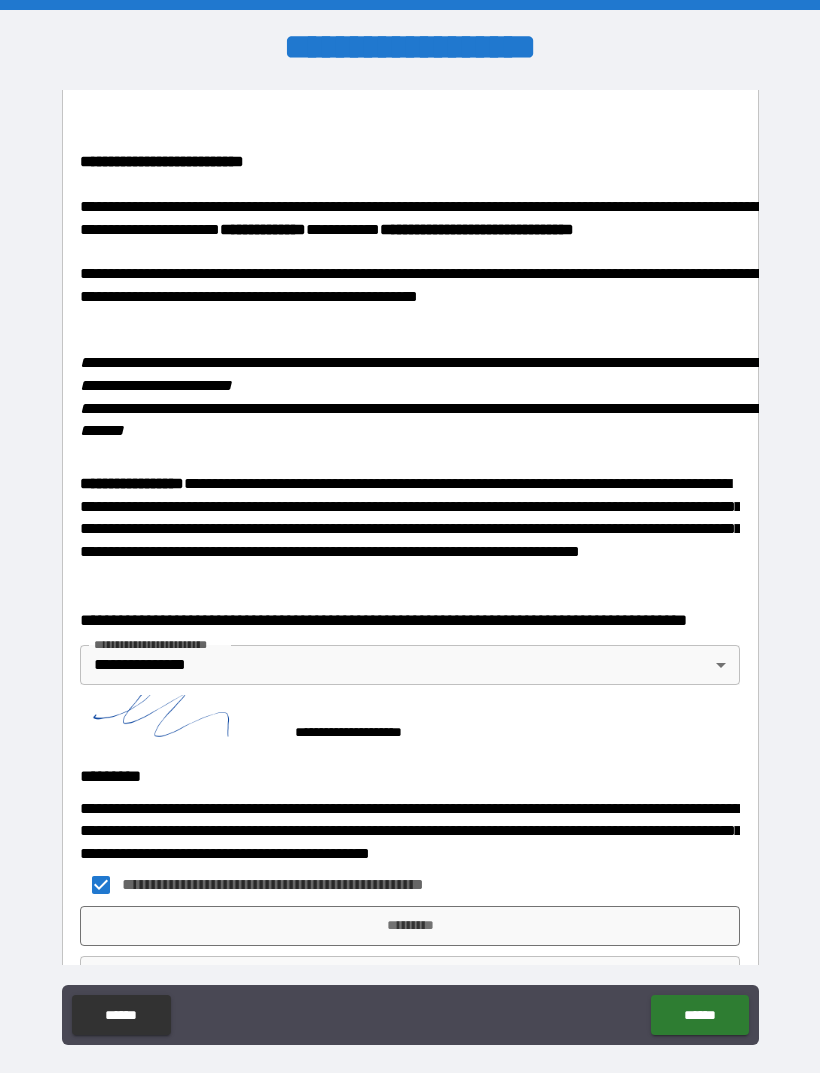 click on "*********" at bounding box center (410, 926) 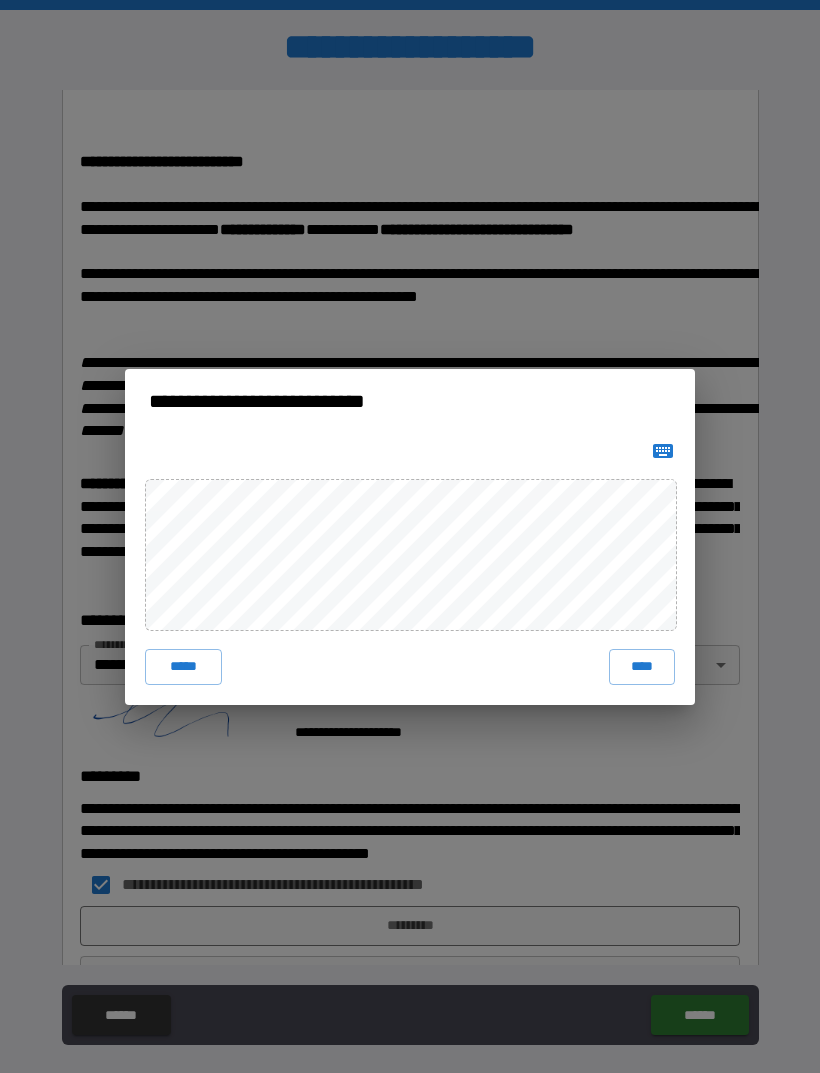 click on "****" at bounding box center [642, 667] 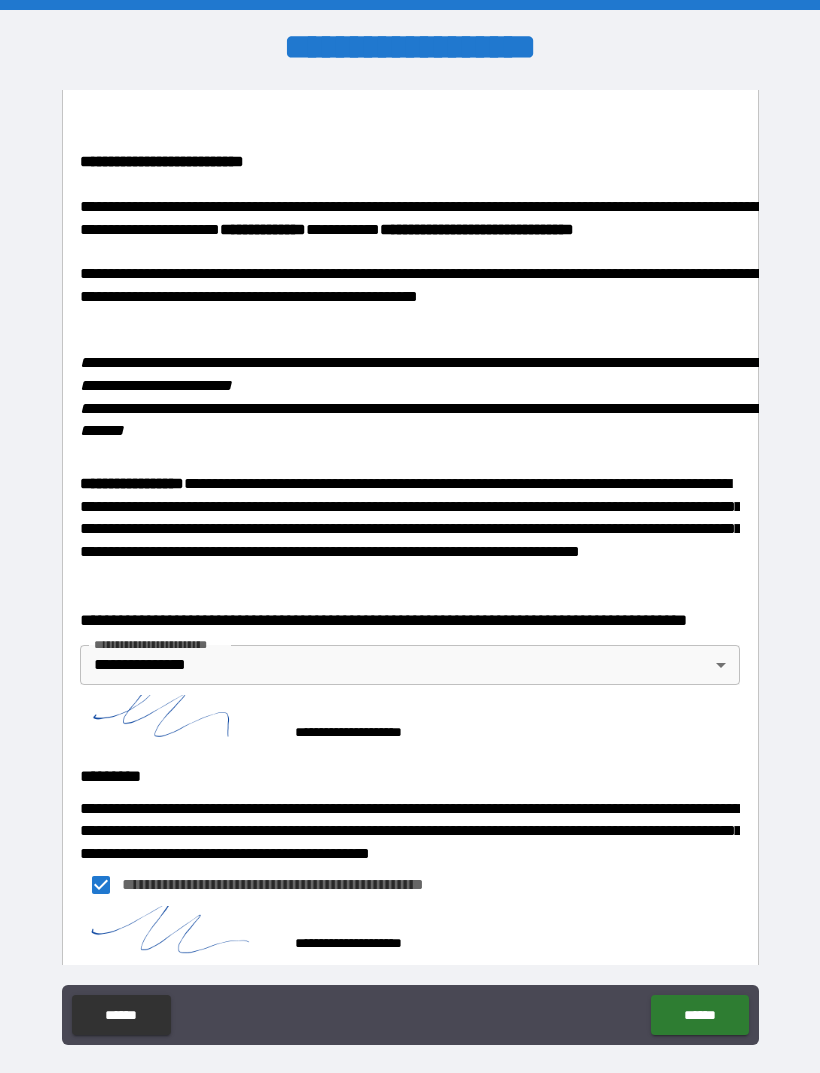 click on "**********" at bounding box center (410, 568) 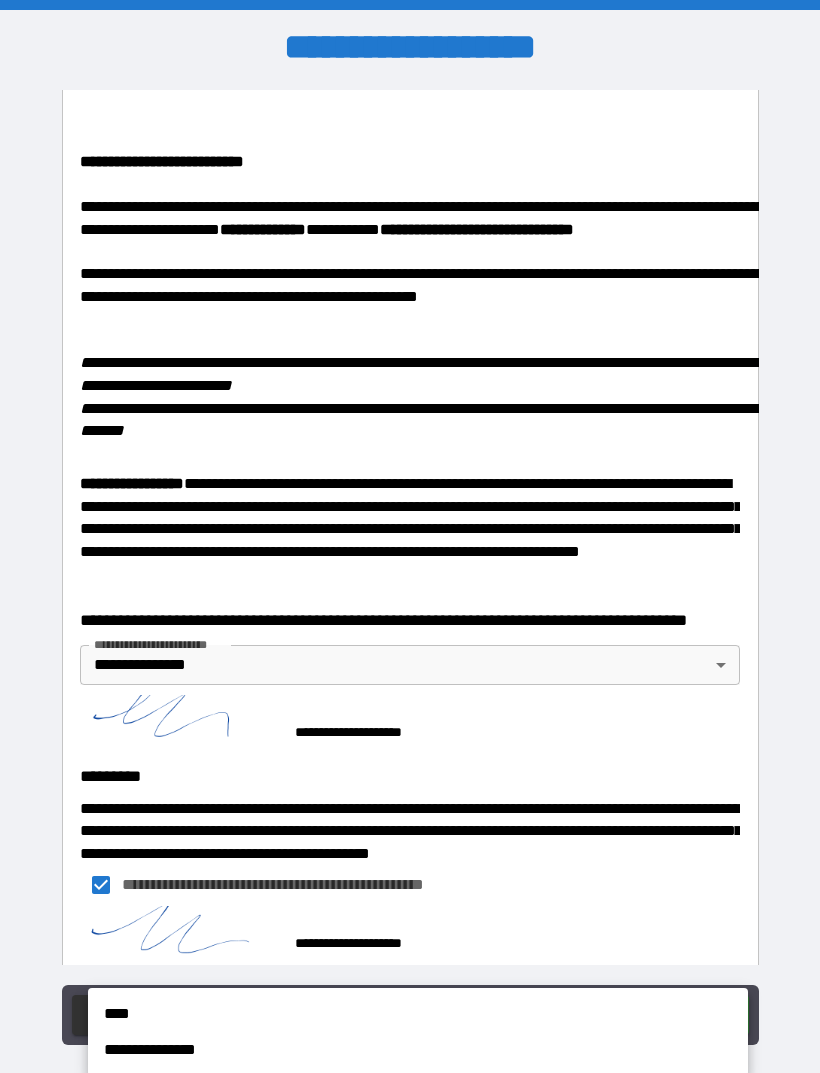 click on "**********" at bounding box center (418, 1050) 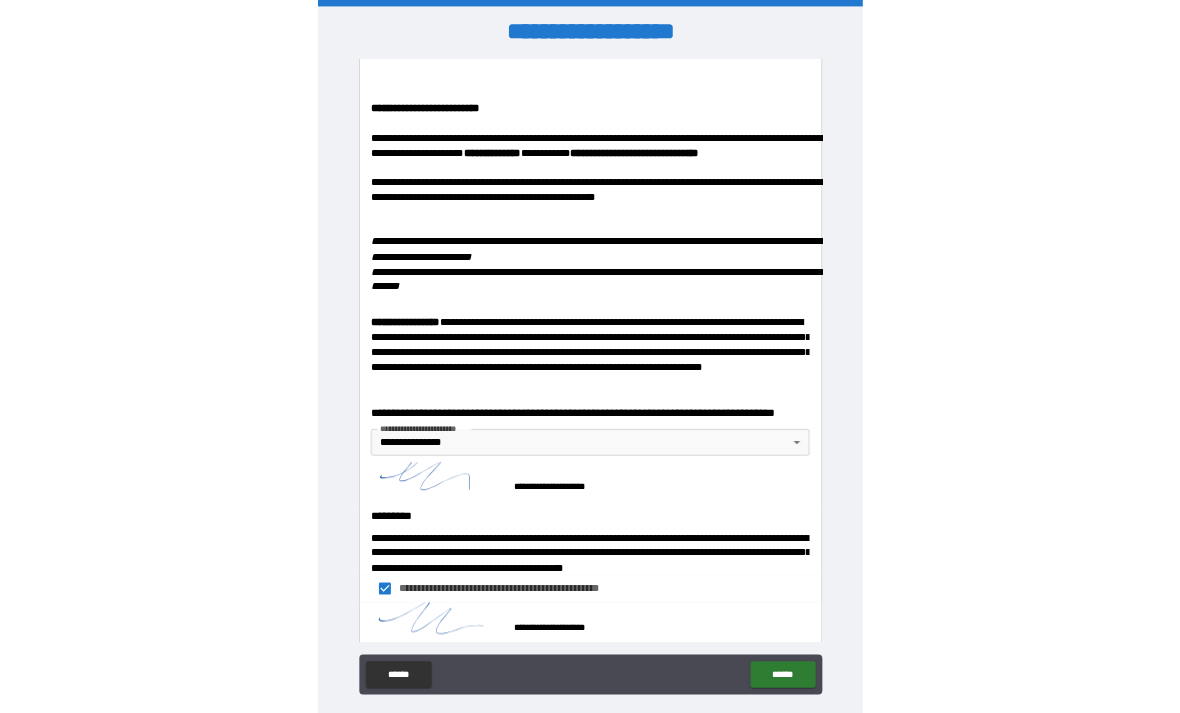 scroll, scrollTop: 3127, scrollLeft: 0, axis: vertical 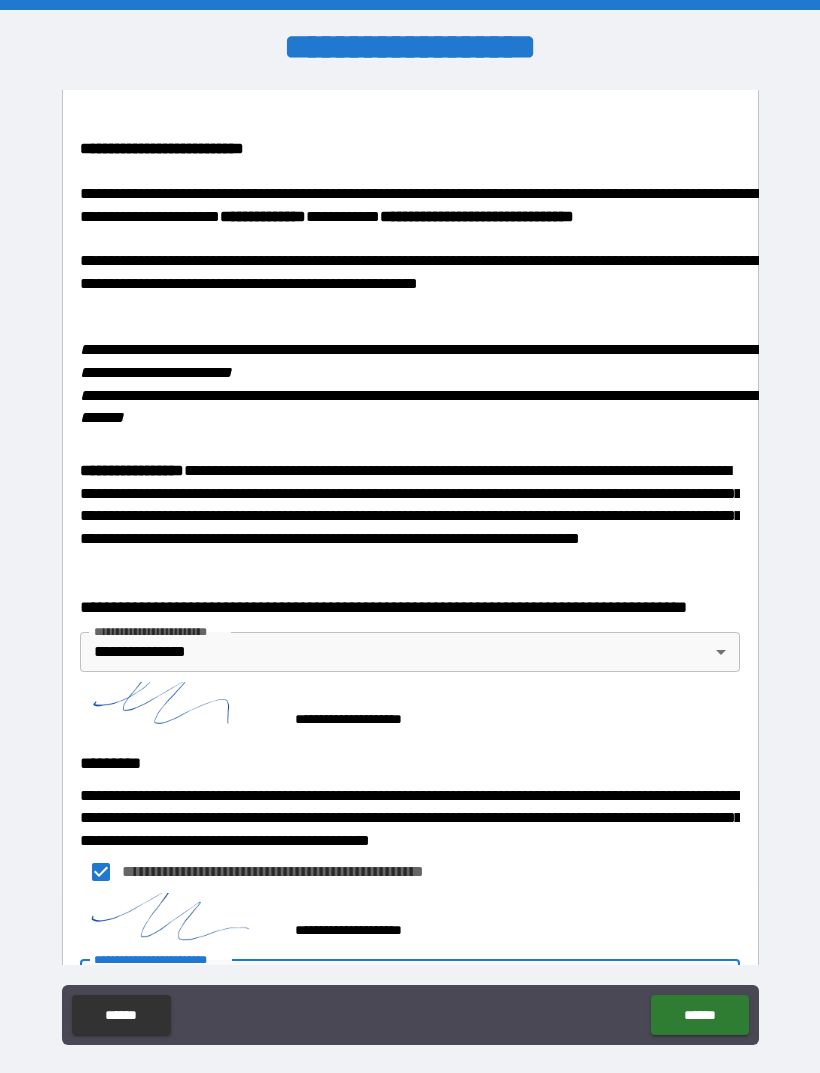 click on "******" at bounding box center (699, 1015) 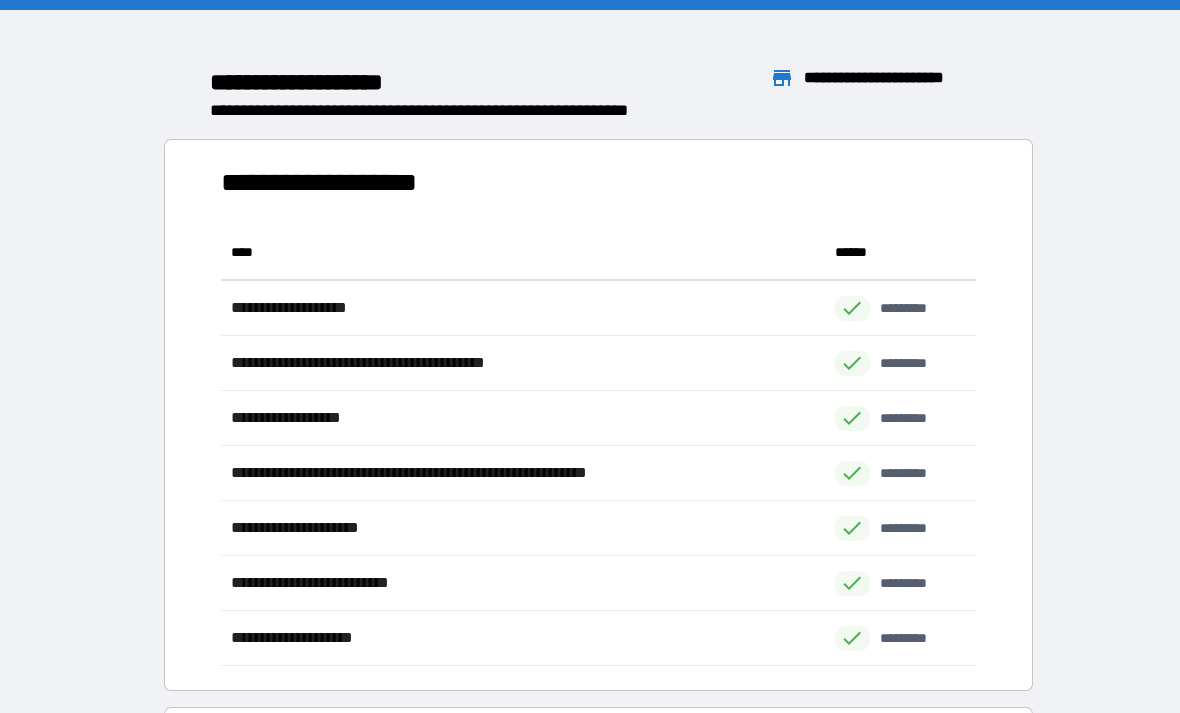 scroll, scrollTop: 441, scrollLeft: 755, axis: both 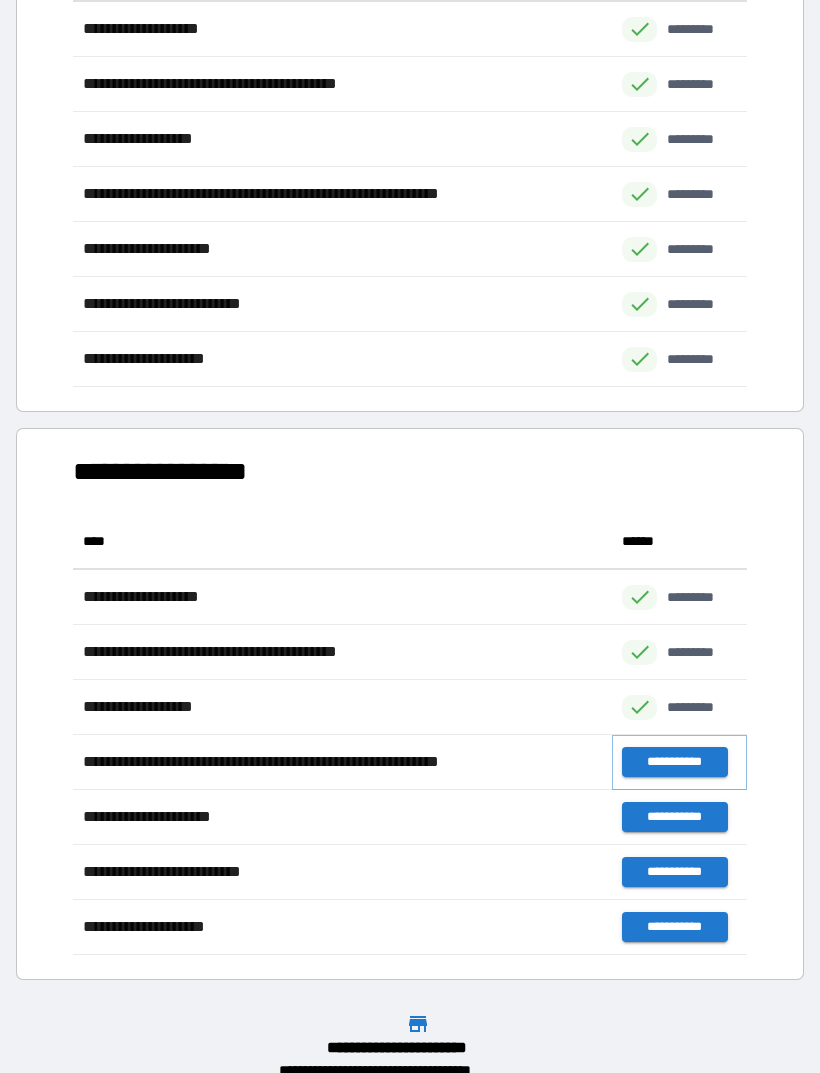 click on "**********" at bounding box center [674, 762] 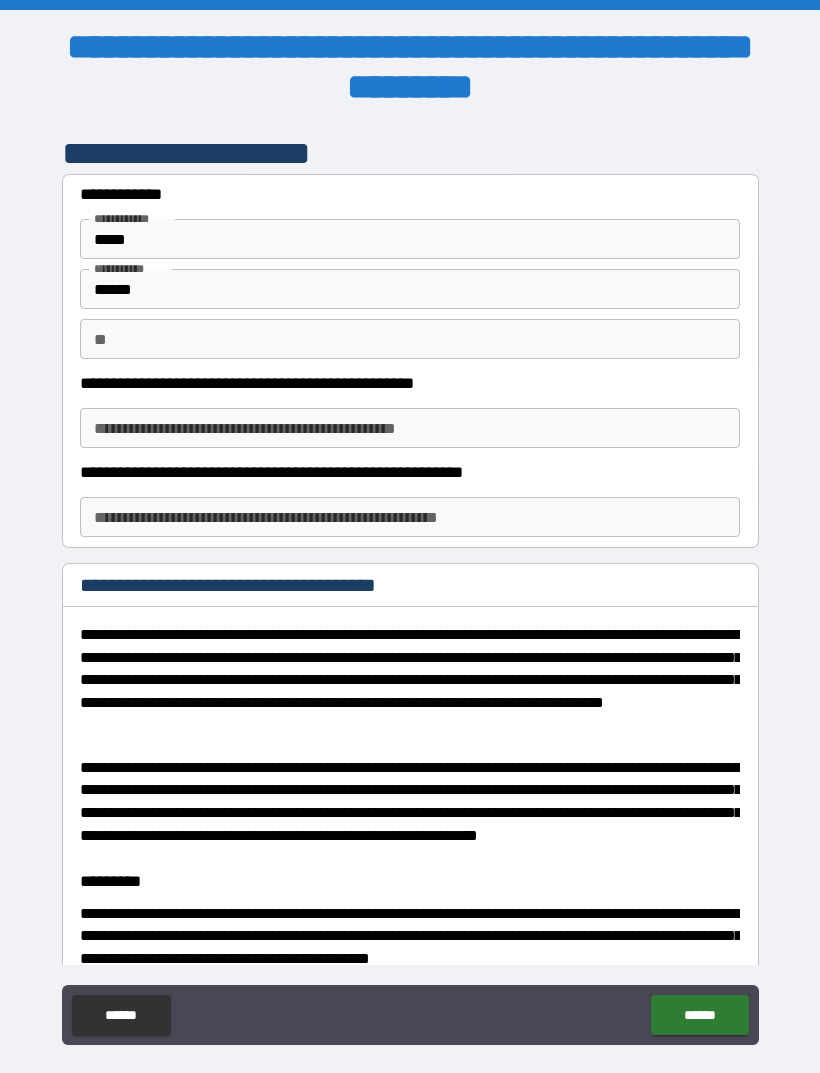 click on "**********" at bounding box center [410, 428] 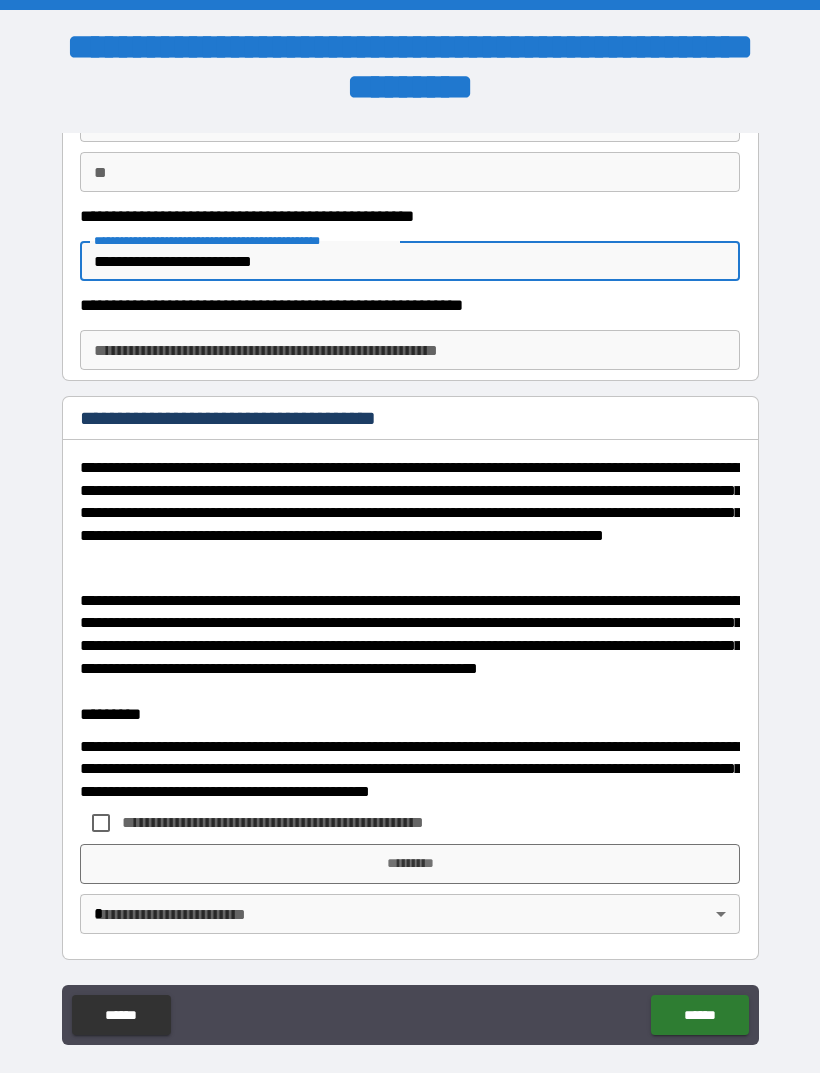 scroll, scrollTop: 166, scrollLeft: 0, axis: vertical 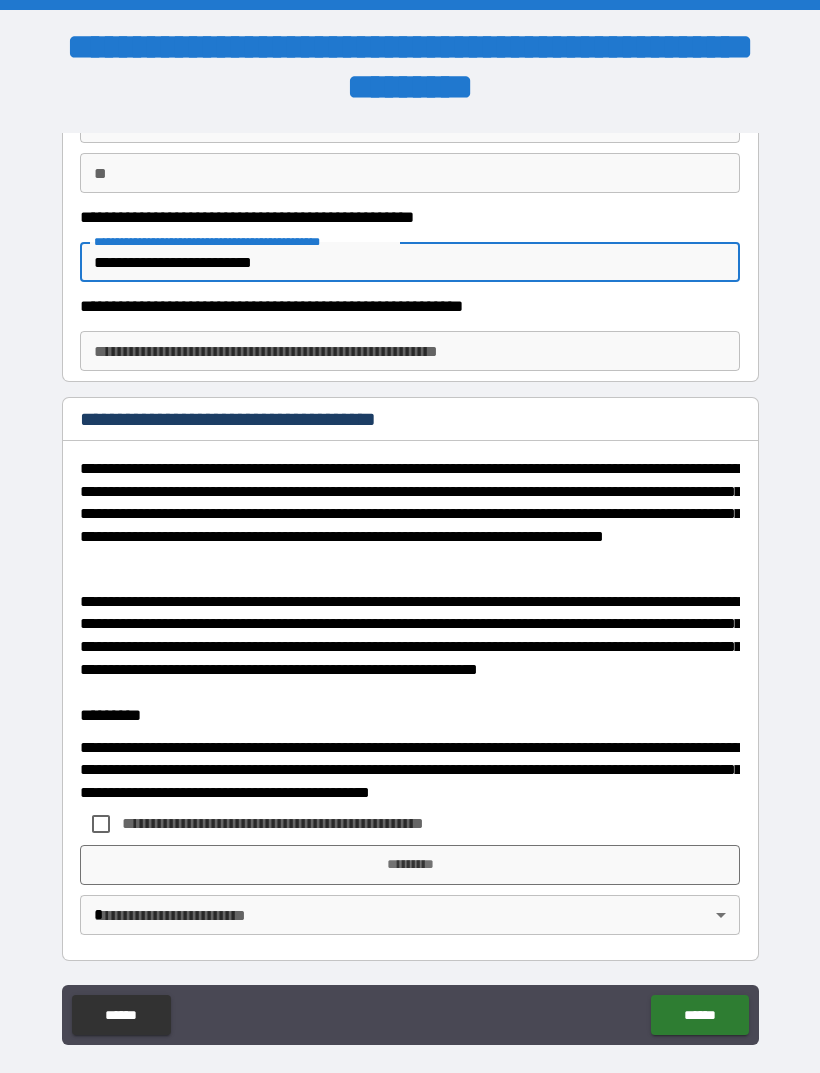 type on "**********" 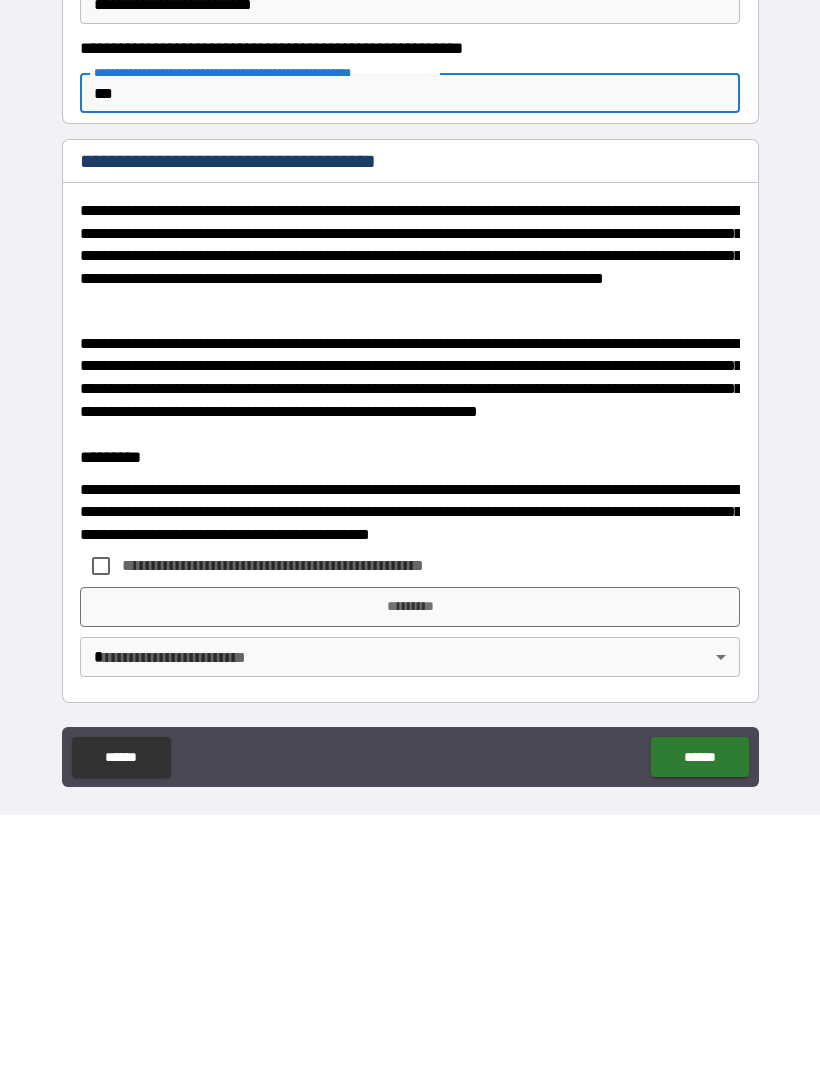 scroll, scrollTop: 64, scrollLeft: 0, axis: vertical 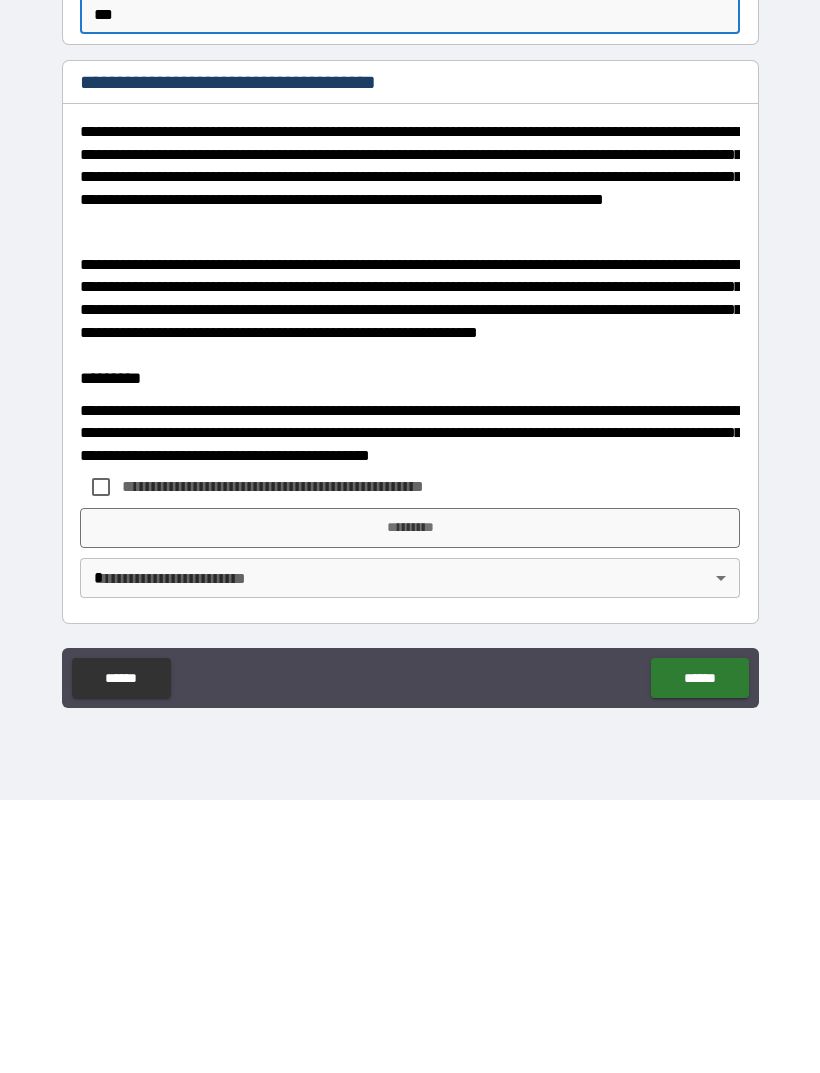 type on "***" 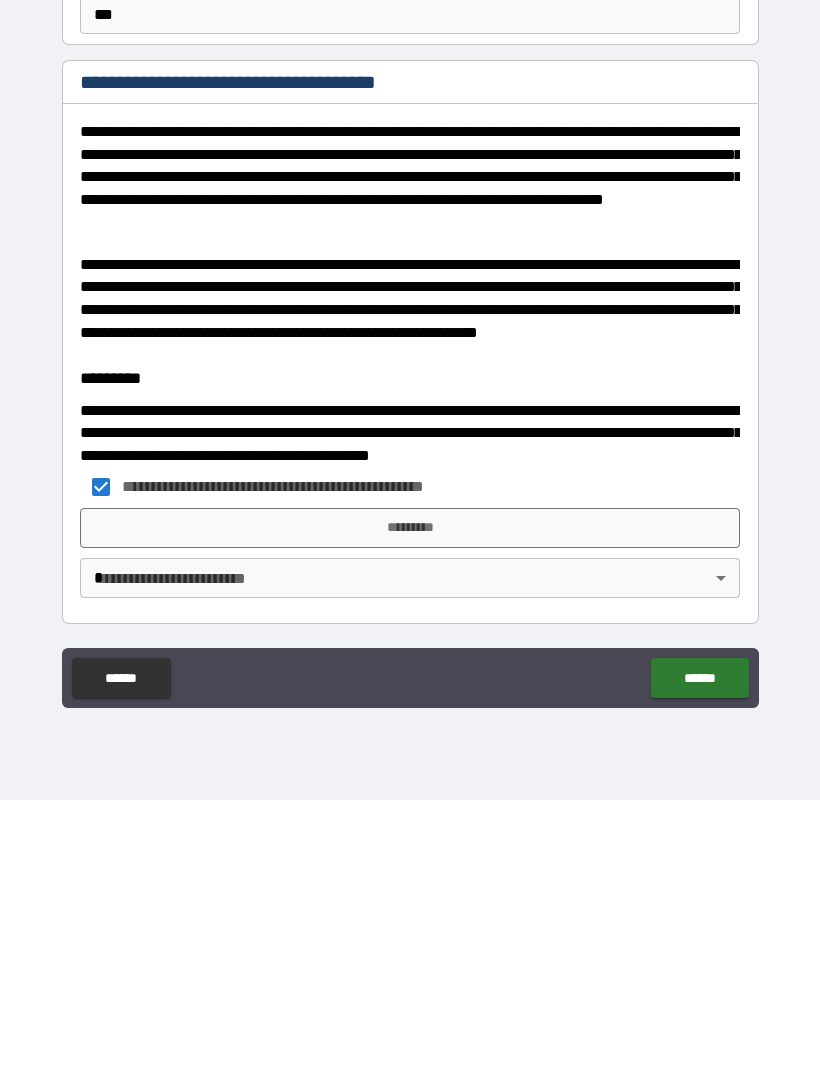 scroll, scrollTop: 0, scrollLeft: 0, axis: both 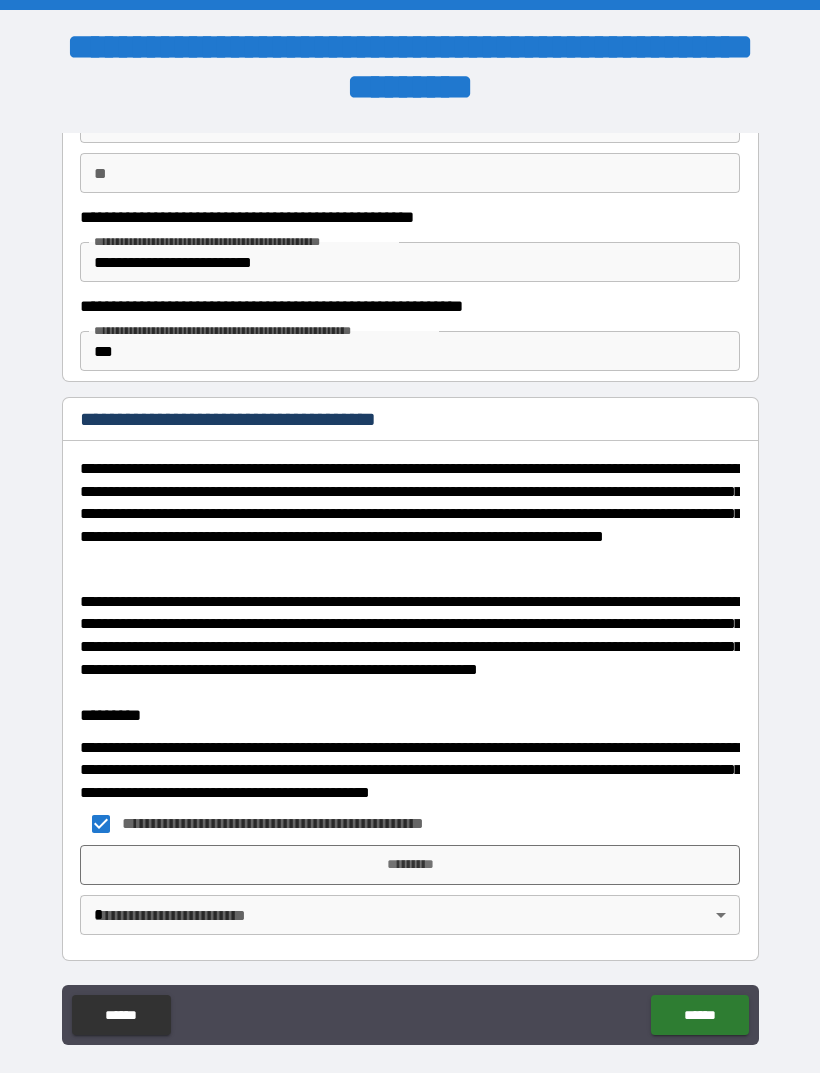 click on "*********" at bounding box center (410, 865) 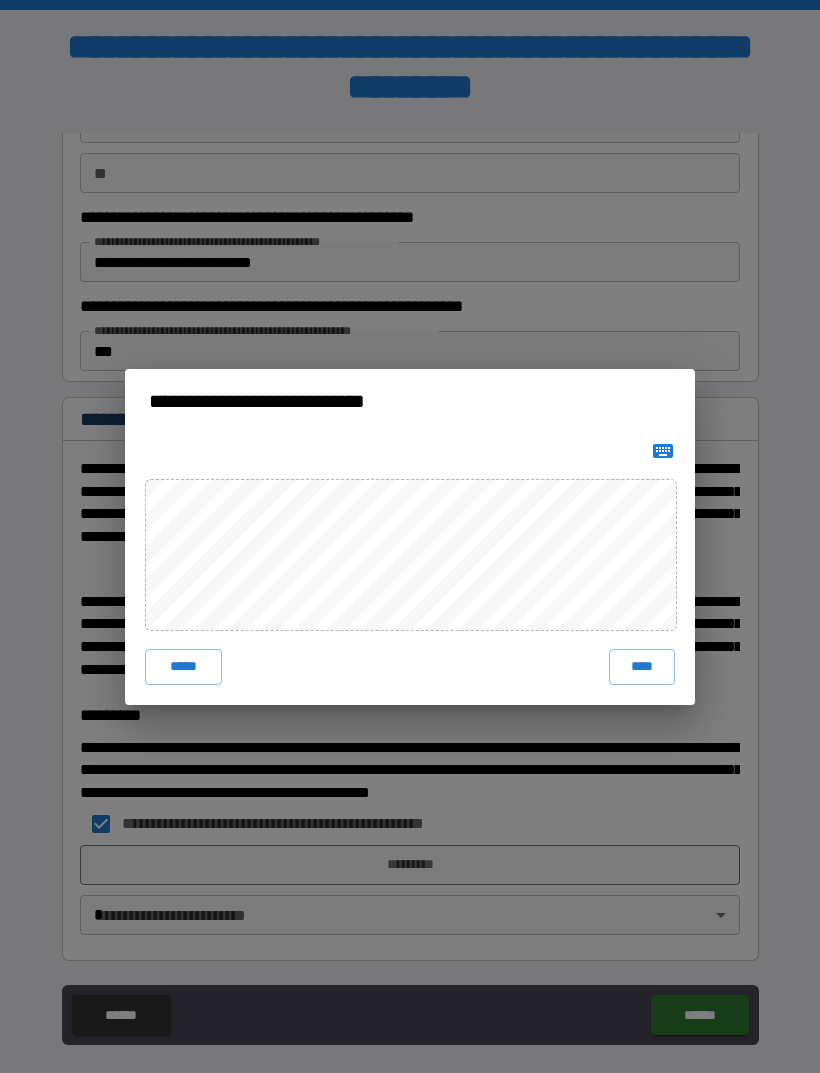 click on "****" at bounding box center [642, 667] 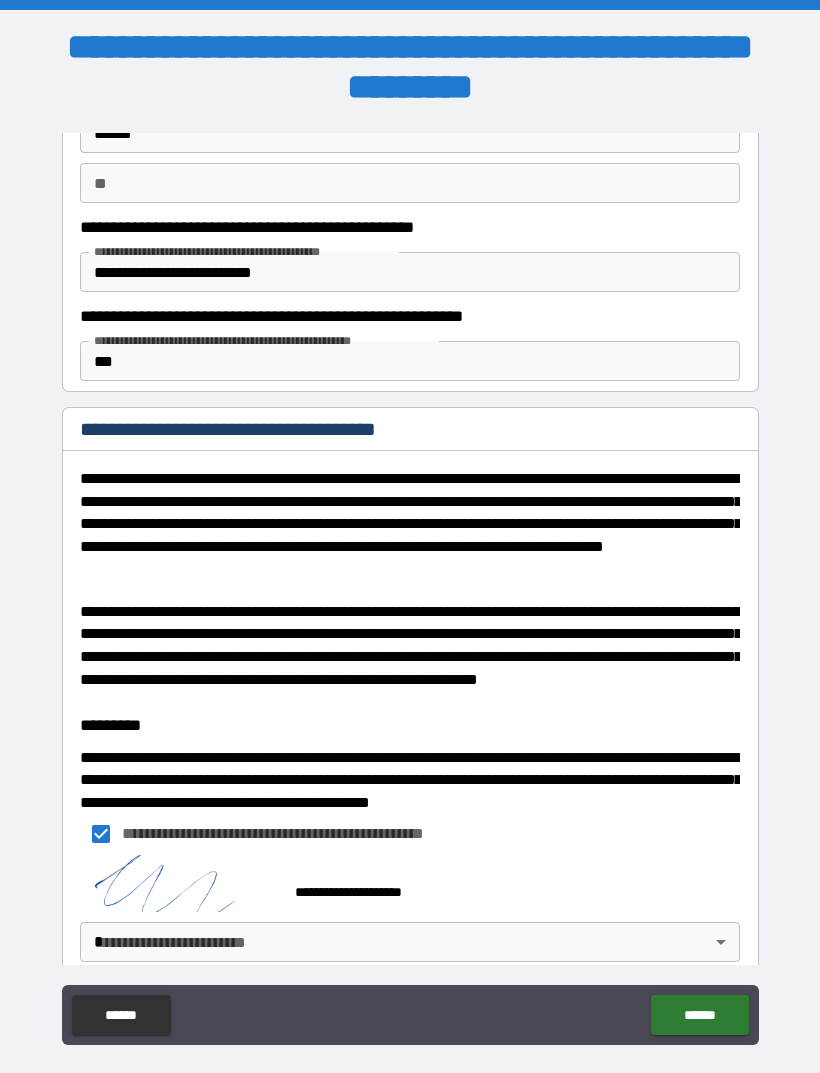 click on "******" at bounding box center (699, 1015) 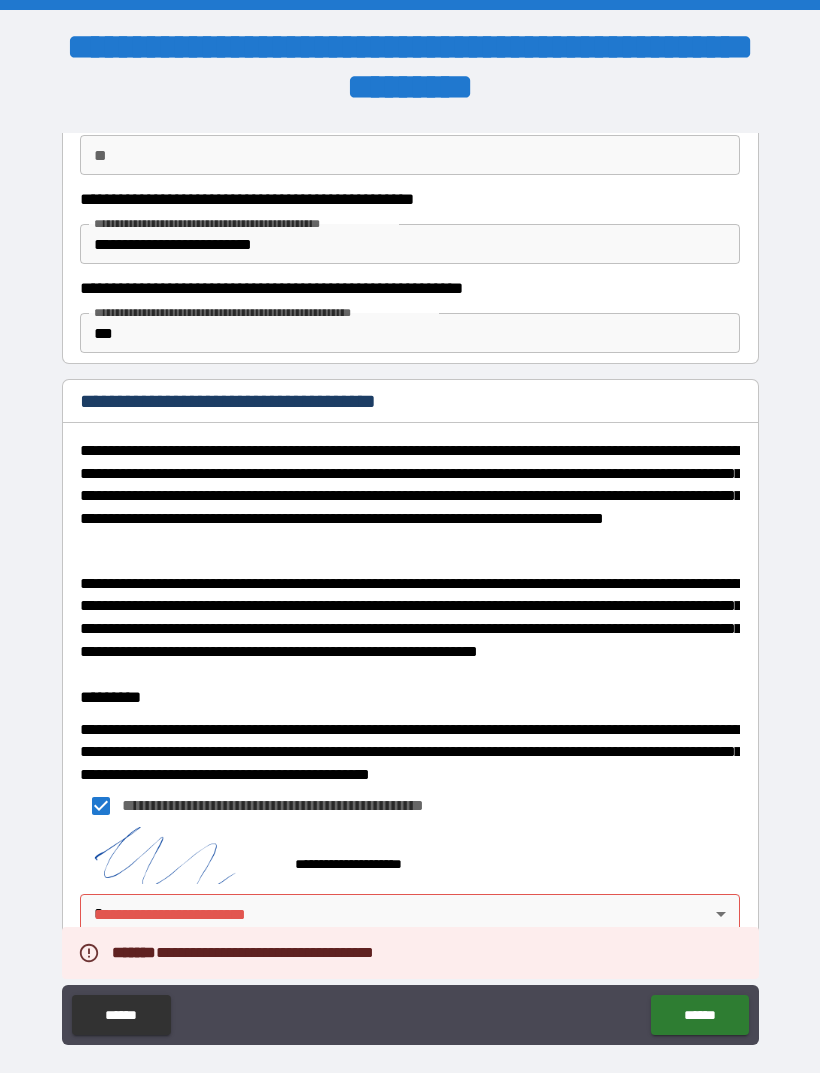 scroll, scrollTop: 183, scrollLeft: 0, axis: vertical 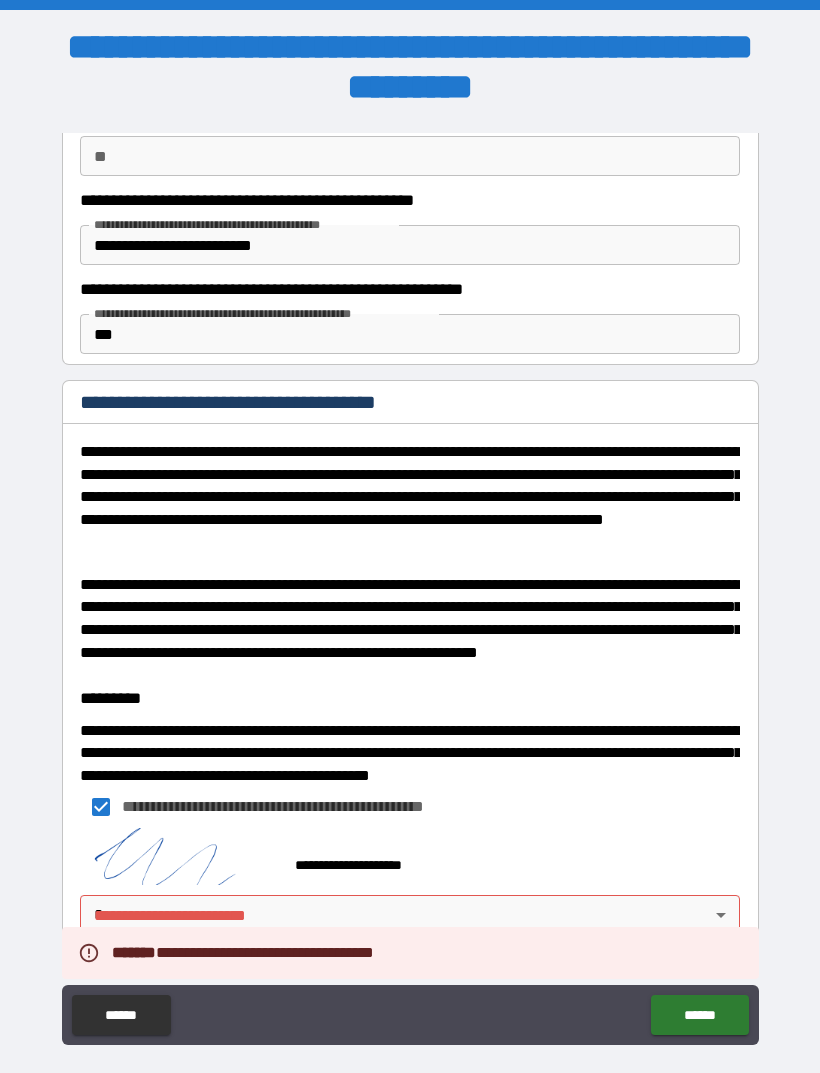 click on "**********" at bounding box center [410, 568] 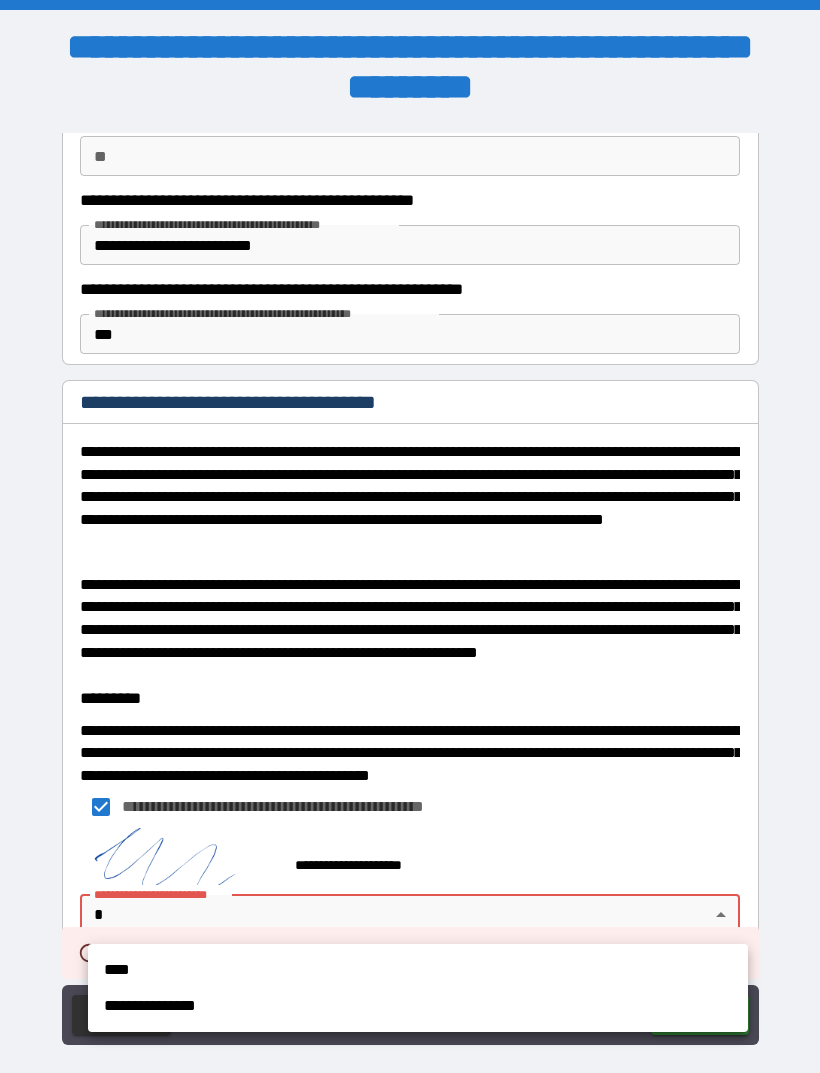 click on "**********" at bounding box center (418, 1006) 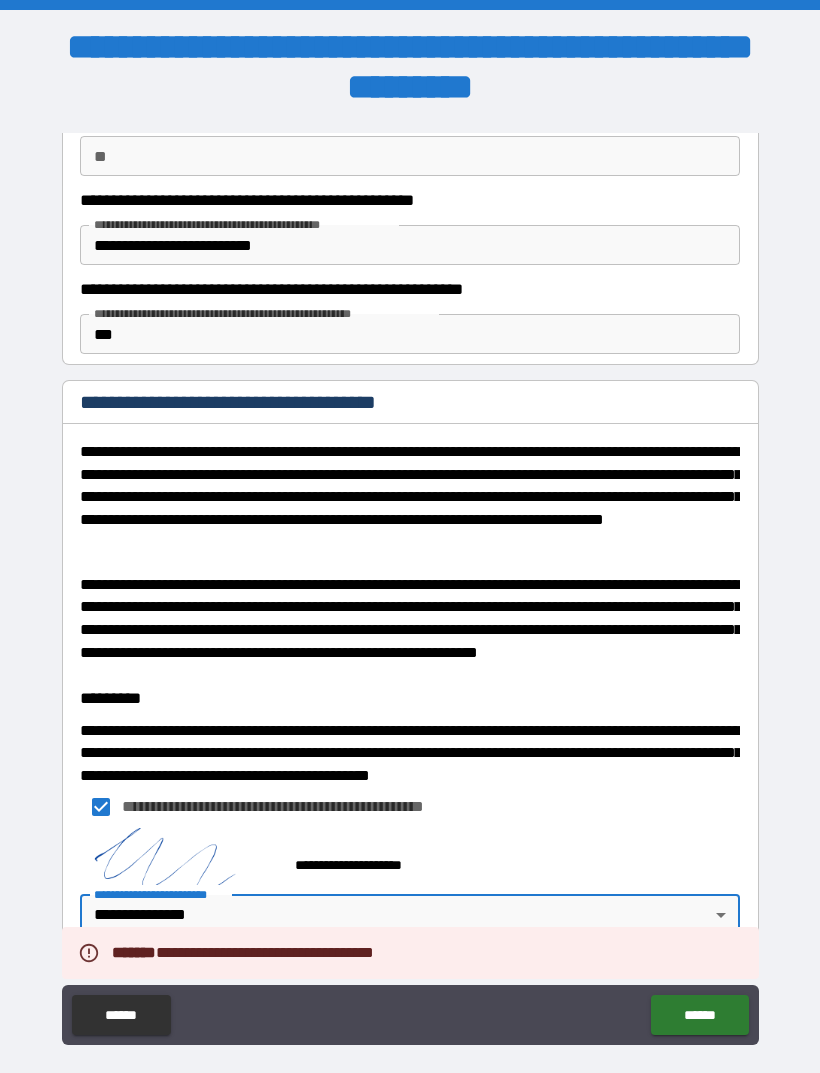 click on "******" at bounding box center (699, 1015) 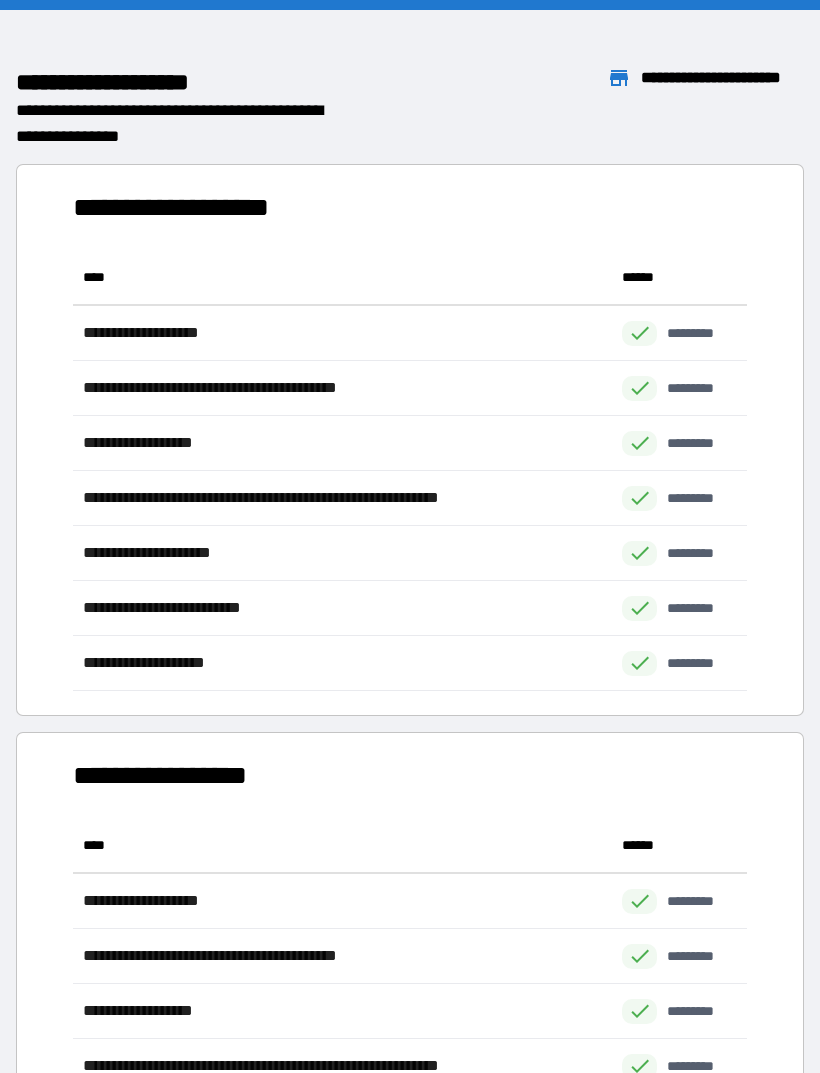 scroll, scrollTop: 441, scrollLeft: 674, axis: both 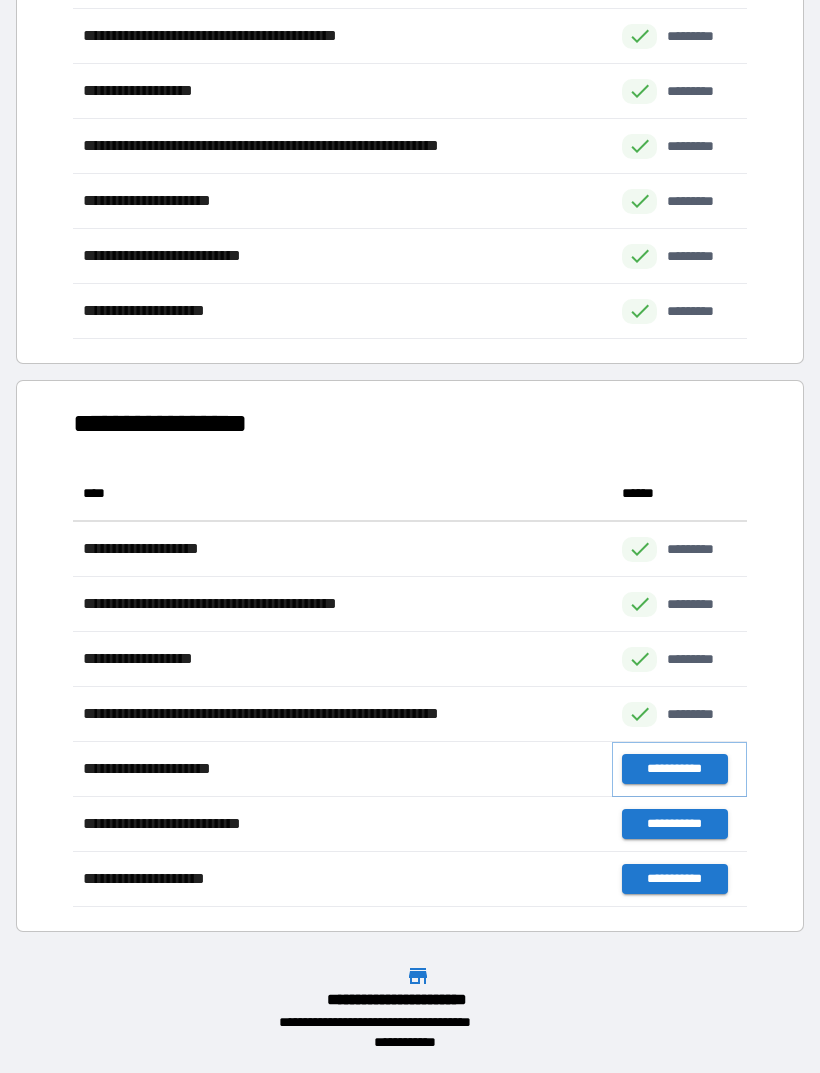 click on "**********" at bounding box center [674, 769] 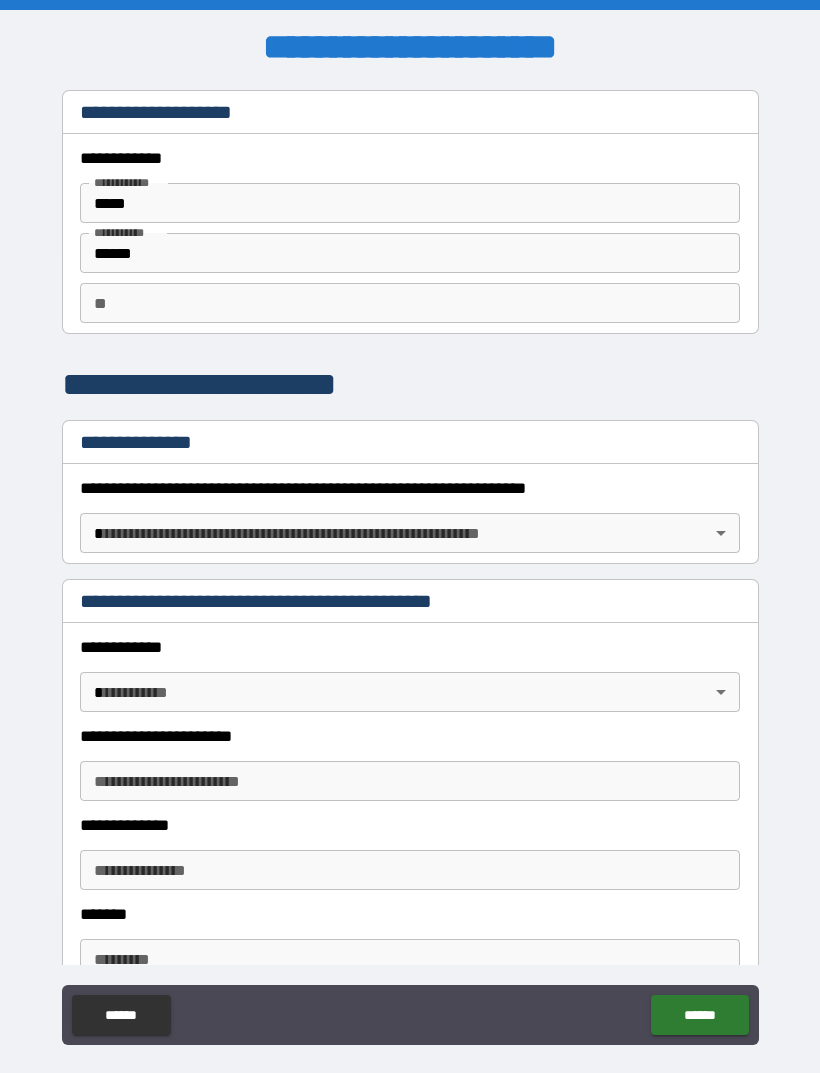 scroll, scrollTop: 0, scrollLeft: 0, axis: both 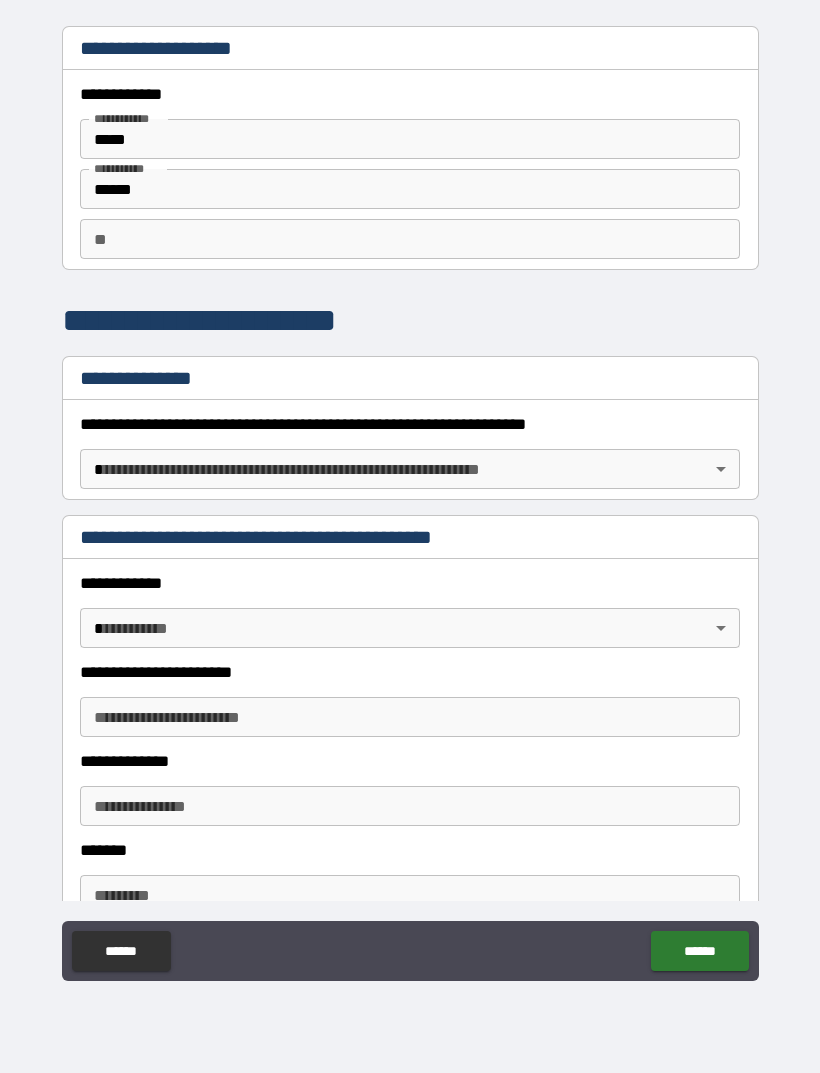 click on "**********" at bounding box center [410, 504] 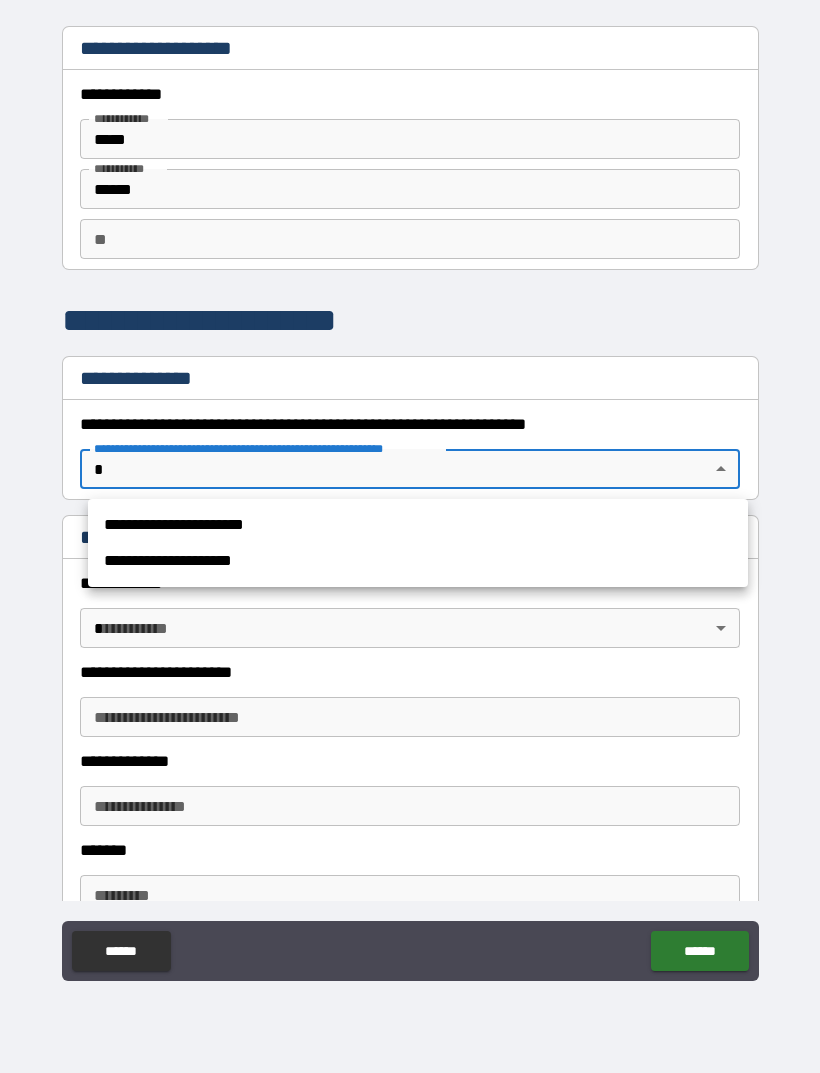 click on "**********" at bounding box center (418, 525) 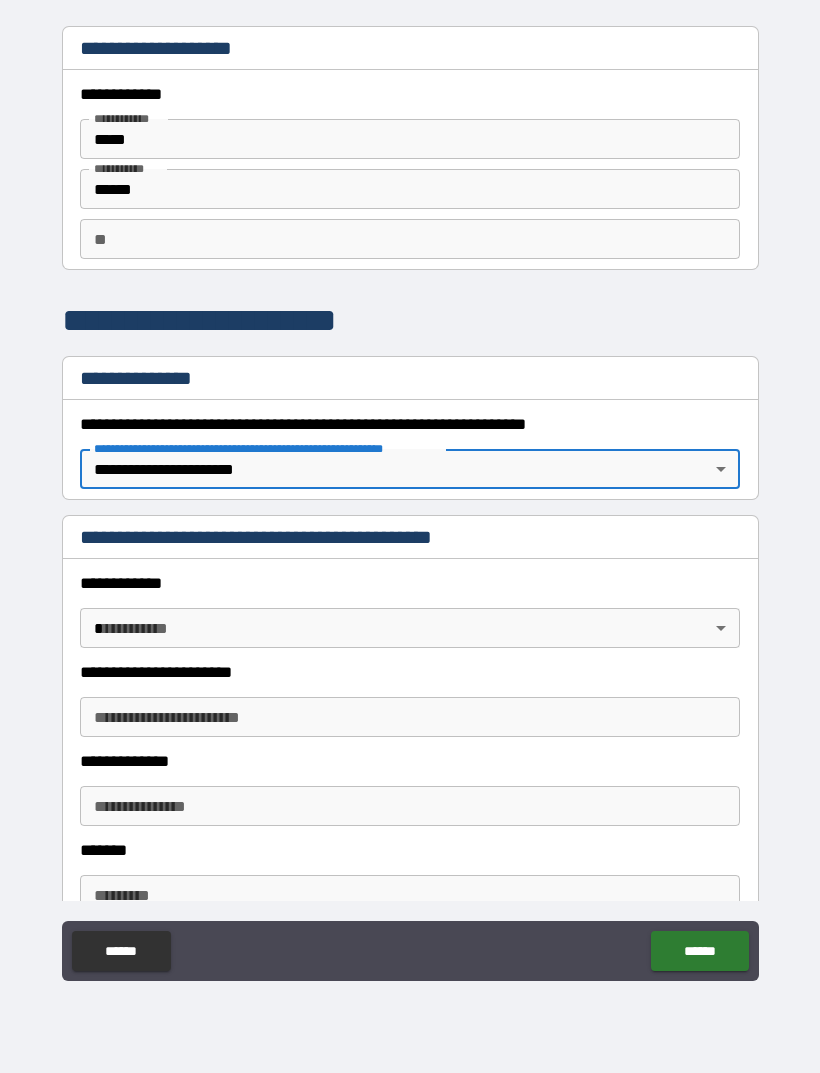 type on "*" 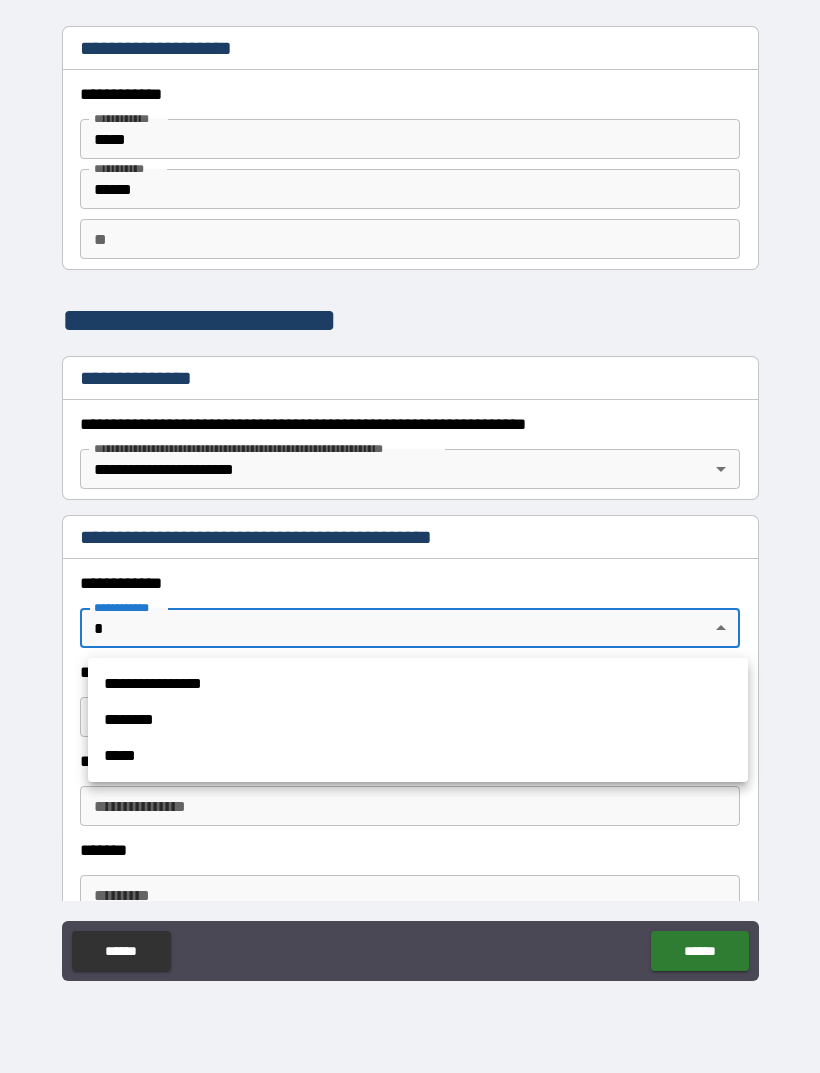 click on "**********" at bounding box center [418, 684] 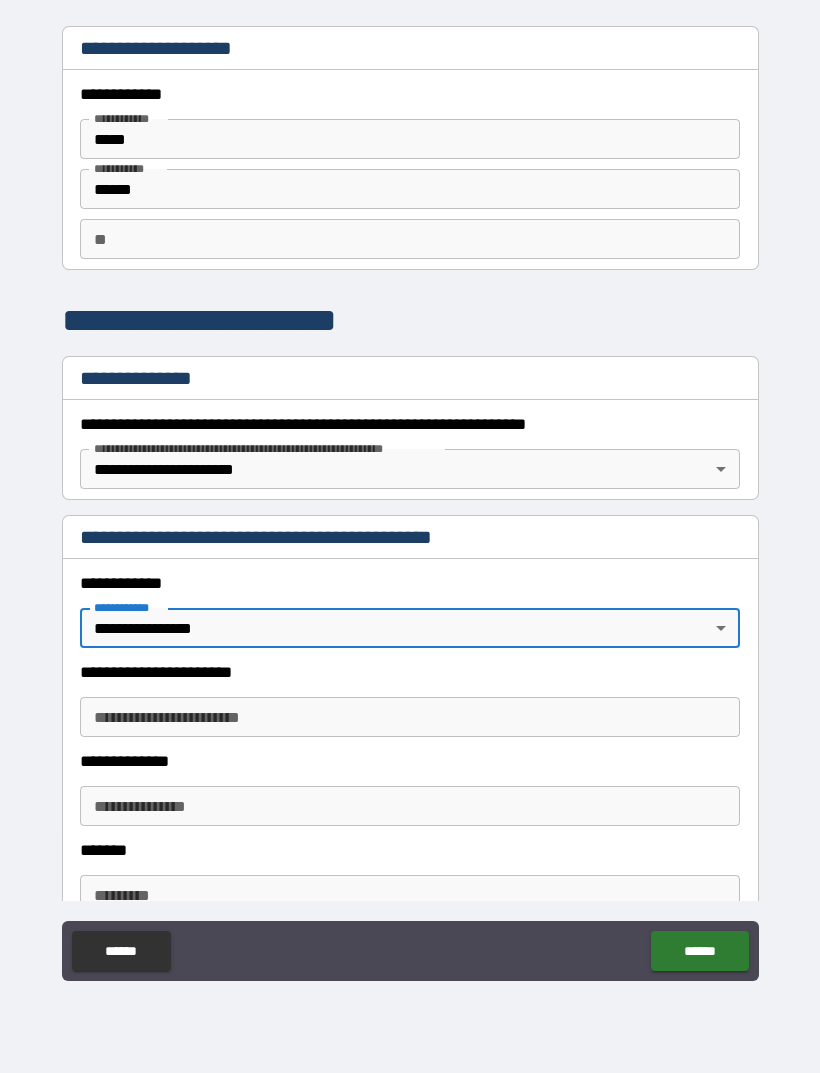click on "**********" at bounding box center (410, 717) 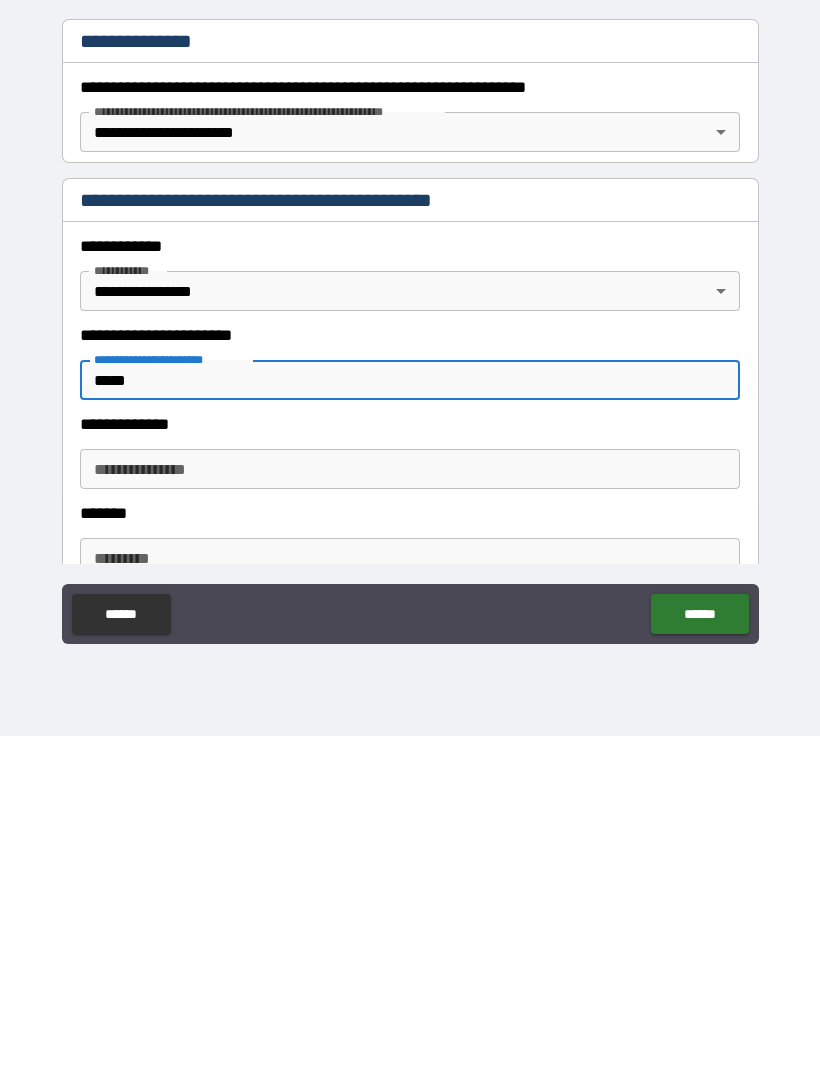 type on "*****" 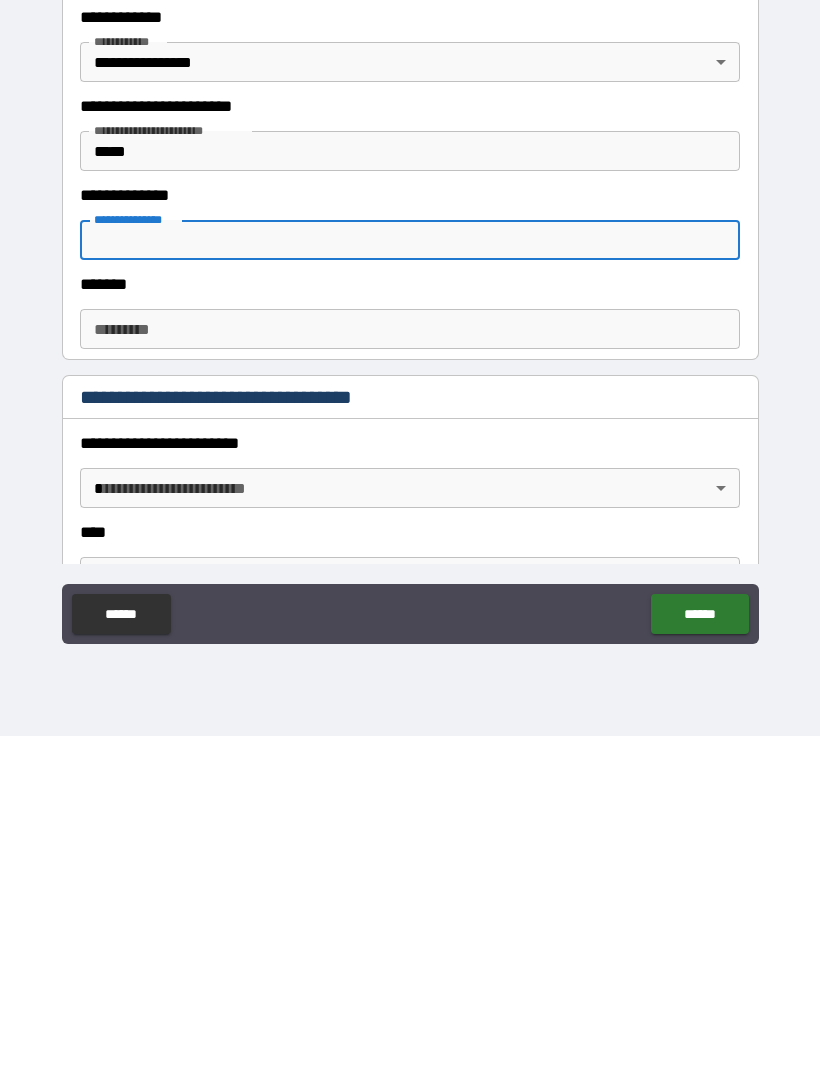 scroll, scrollTop: 227, scrollLeft: 0, axis: vertical 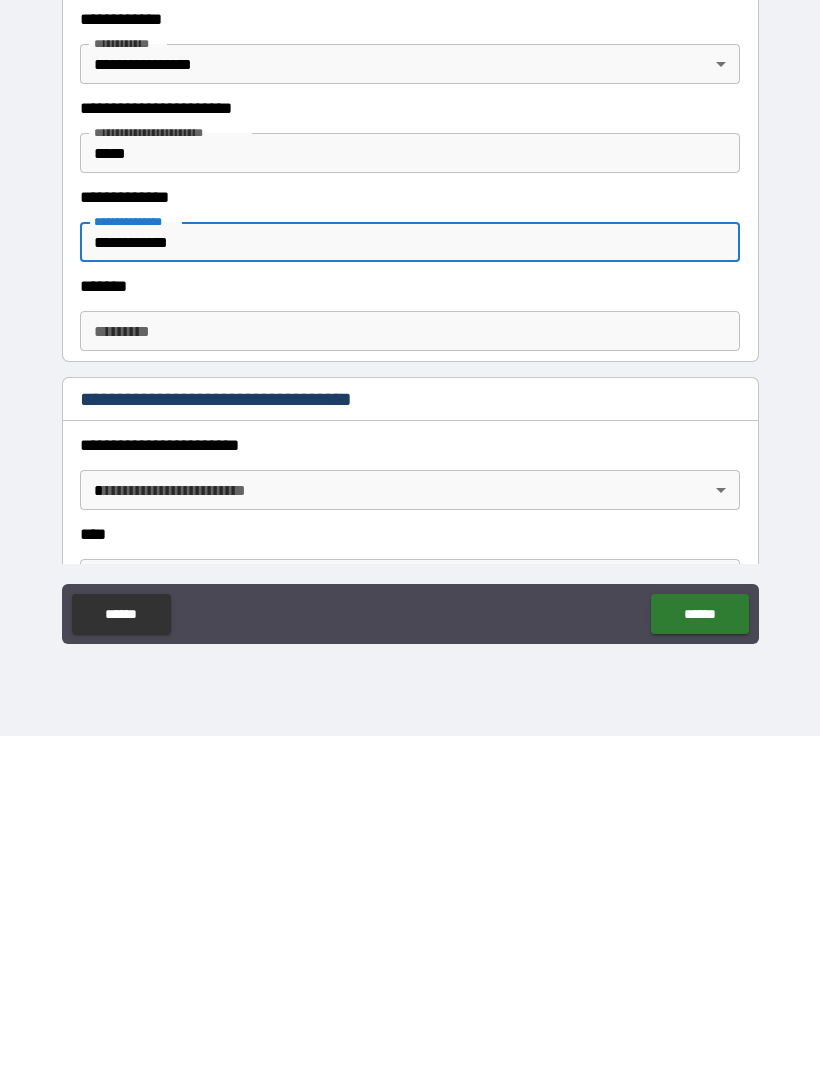 type on "**********" 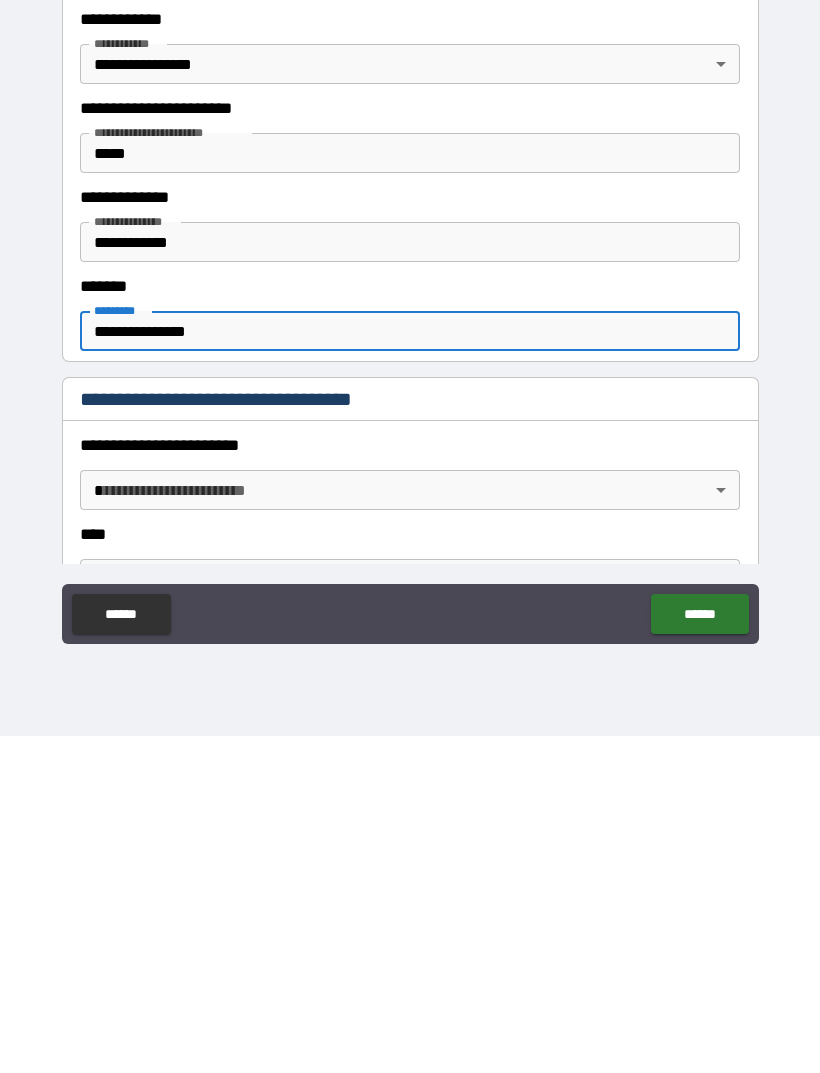 type on "**********" 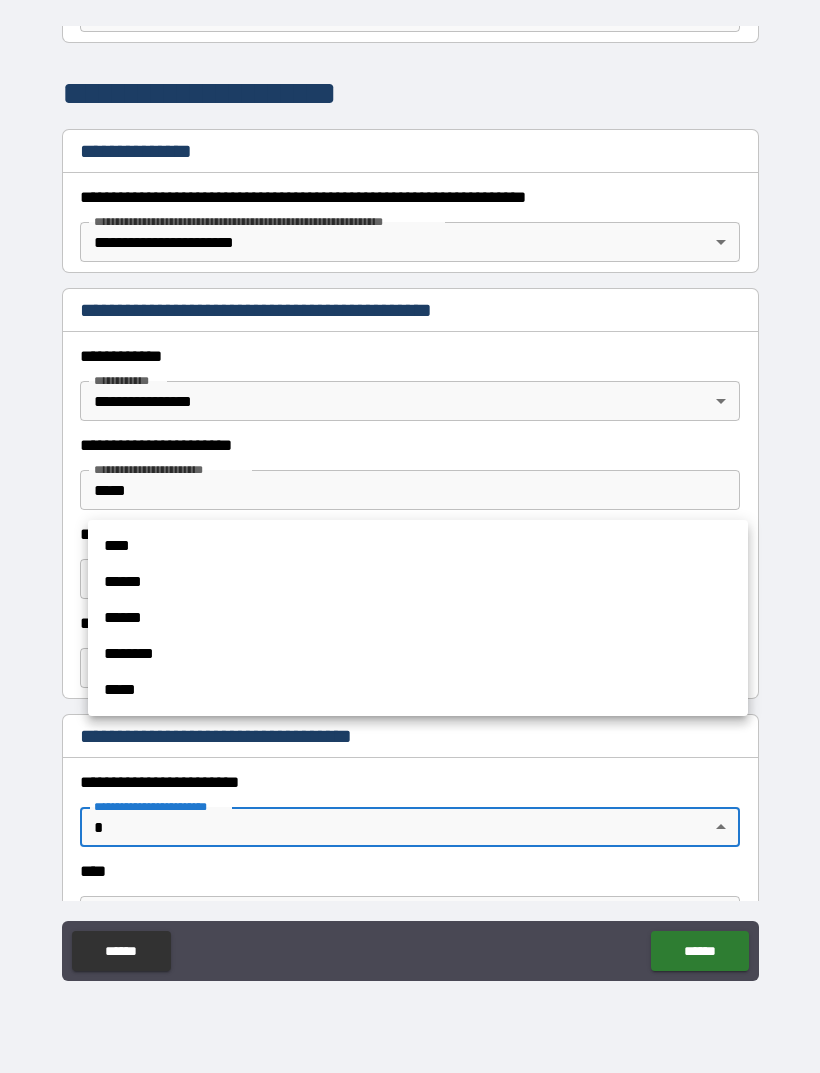 click on "******" at bounding box center [418, 582] 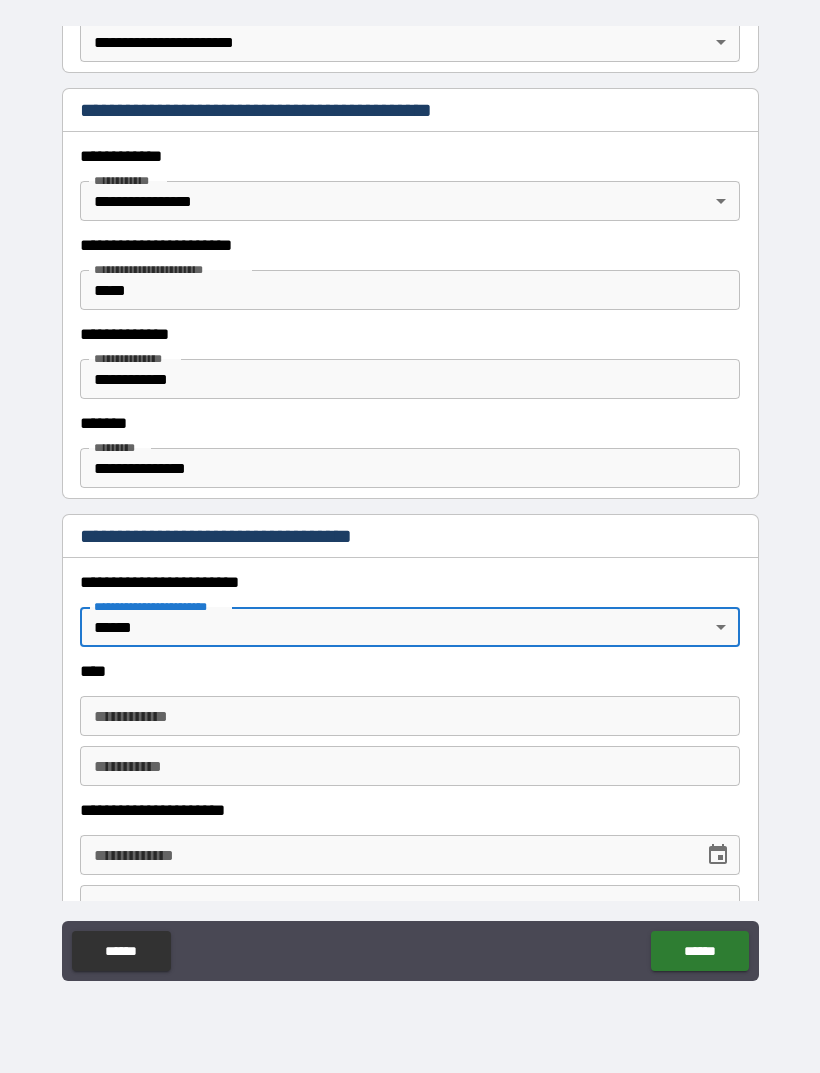 scroll, scrollTop: 426, scrollLeft: 0, axis: vertical 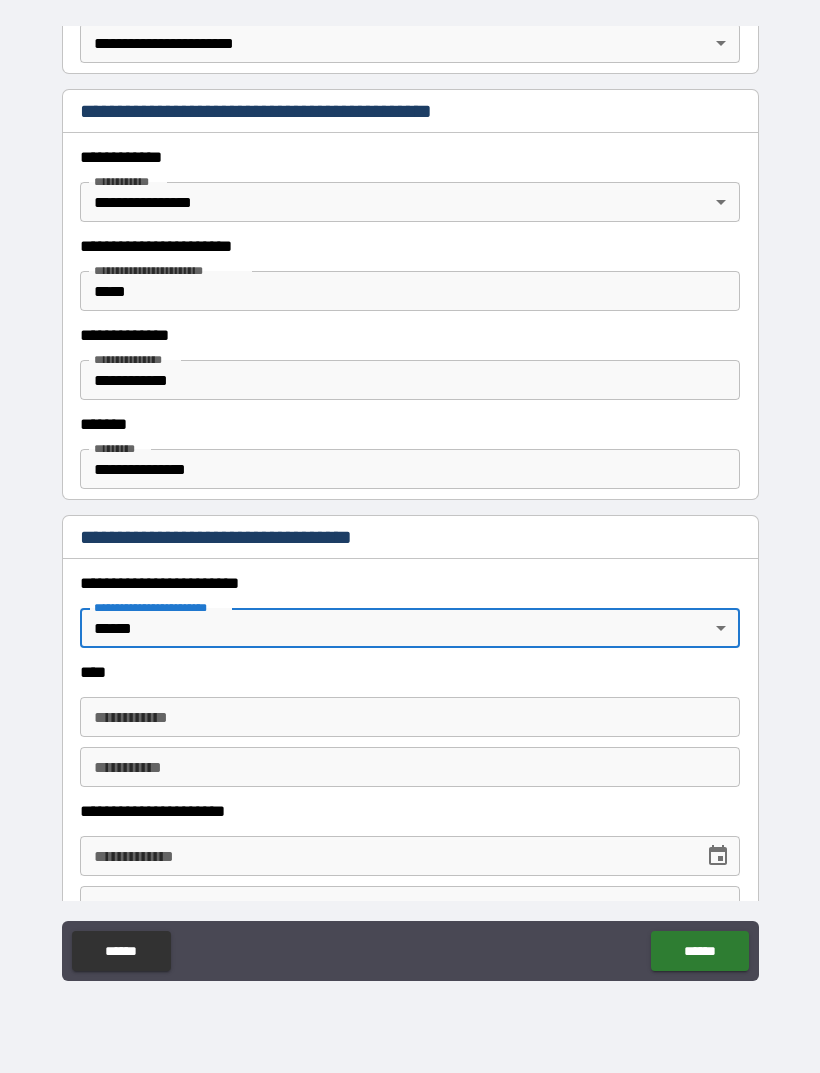 click on "**********" at bounding box center [410, 717] 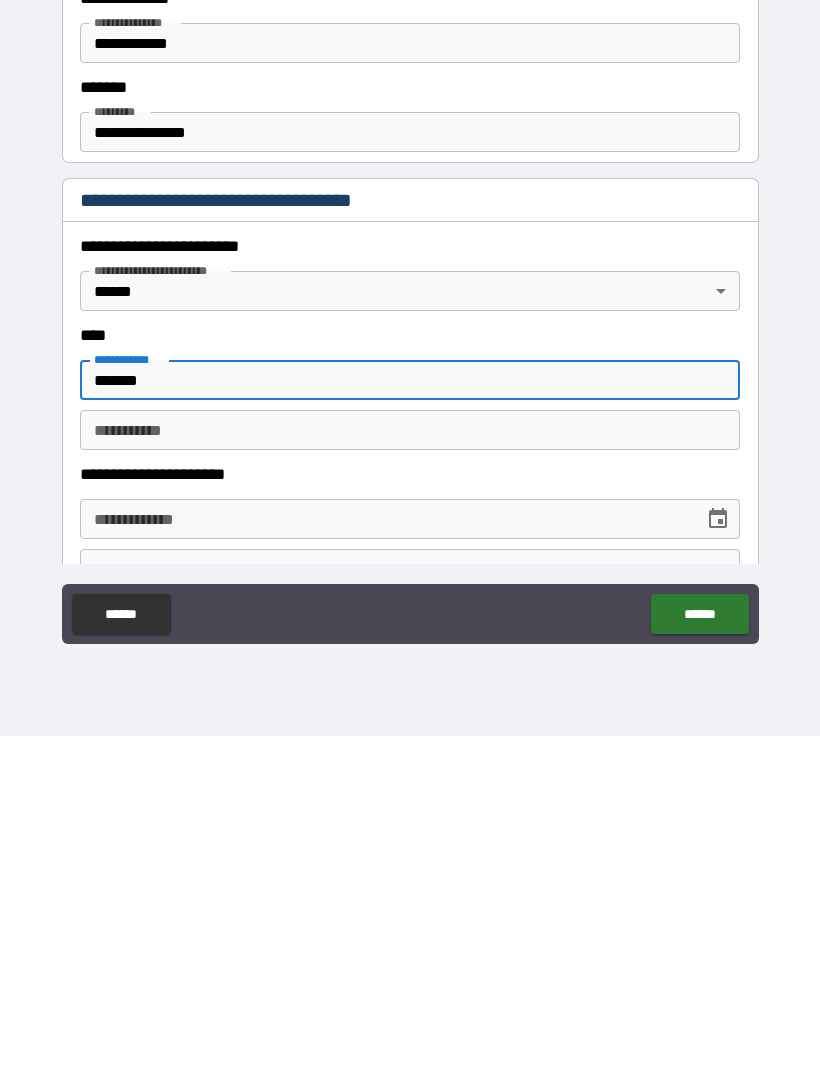 type on "*******" 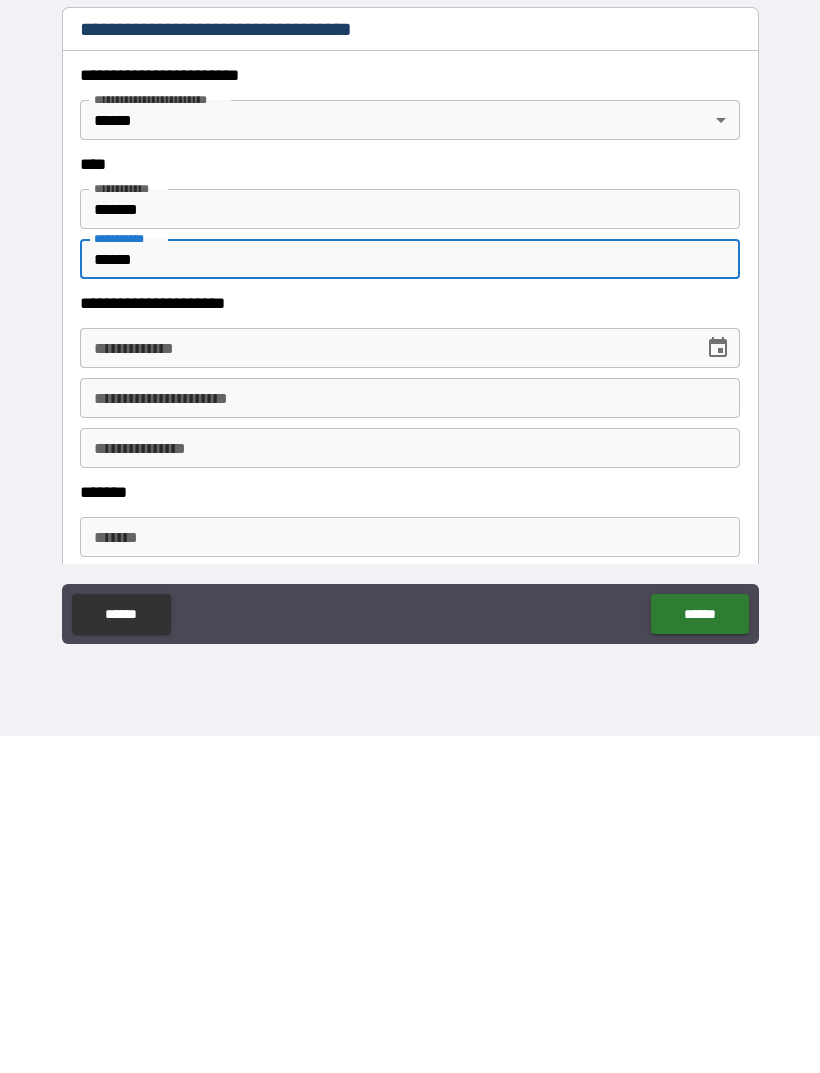 scroll, scrollTop: 607, scrollLeft: 0, axis: vertical 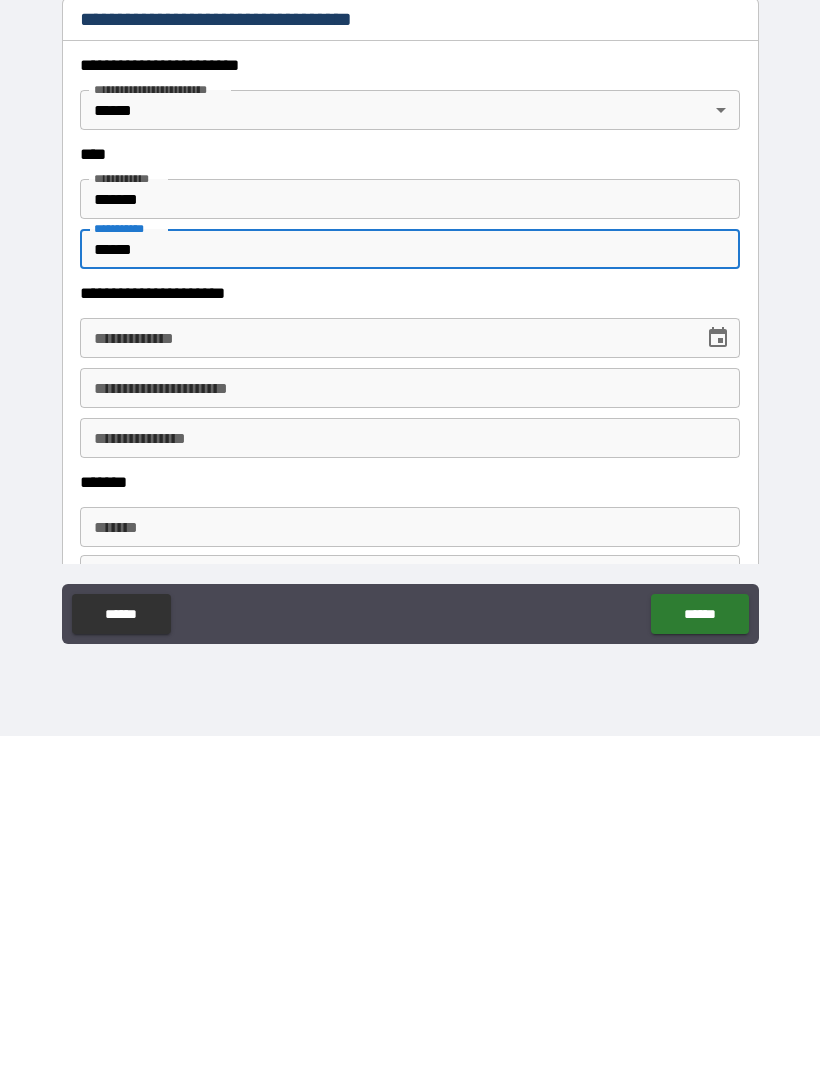 type on "******" 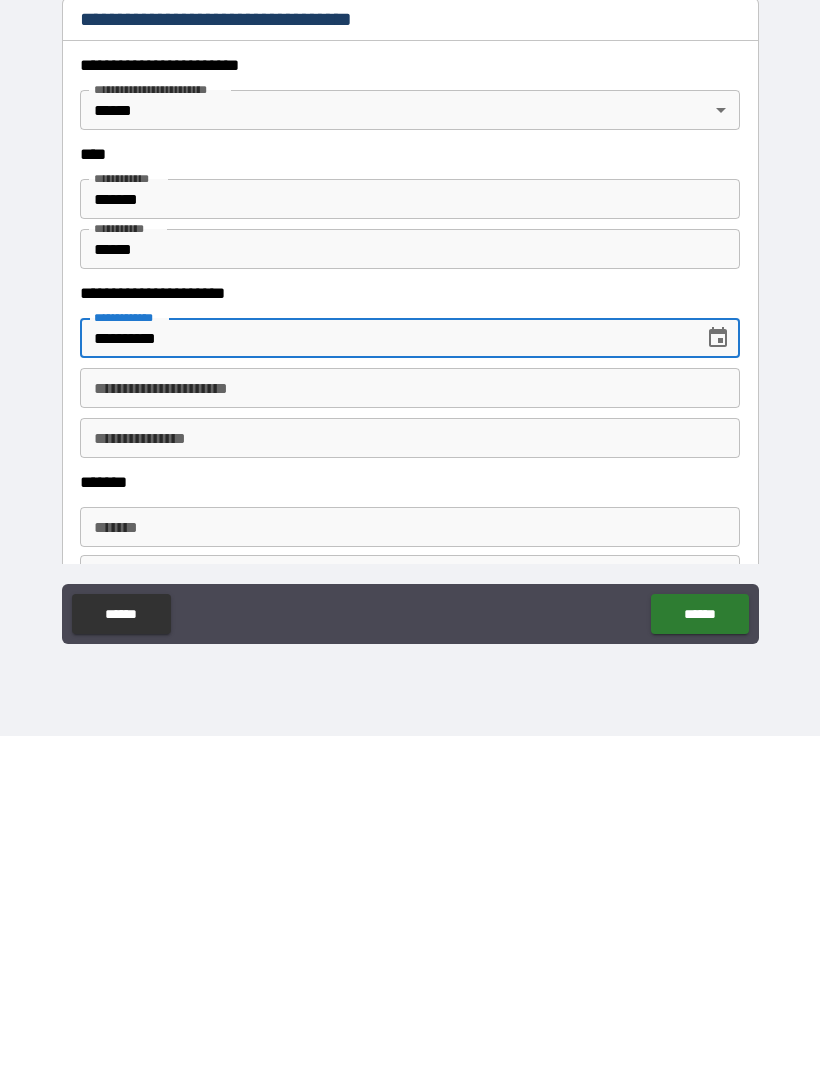 type on "**********" 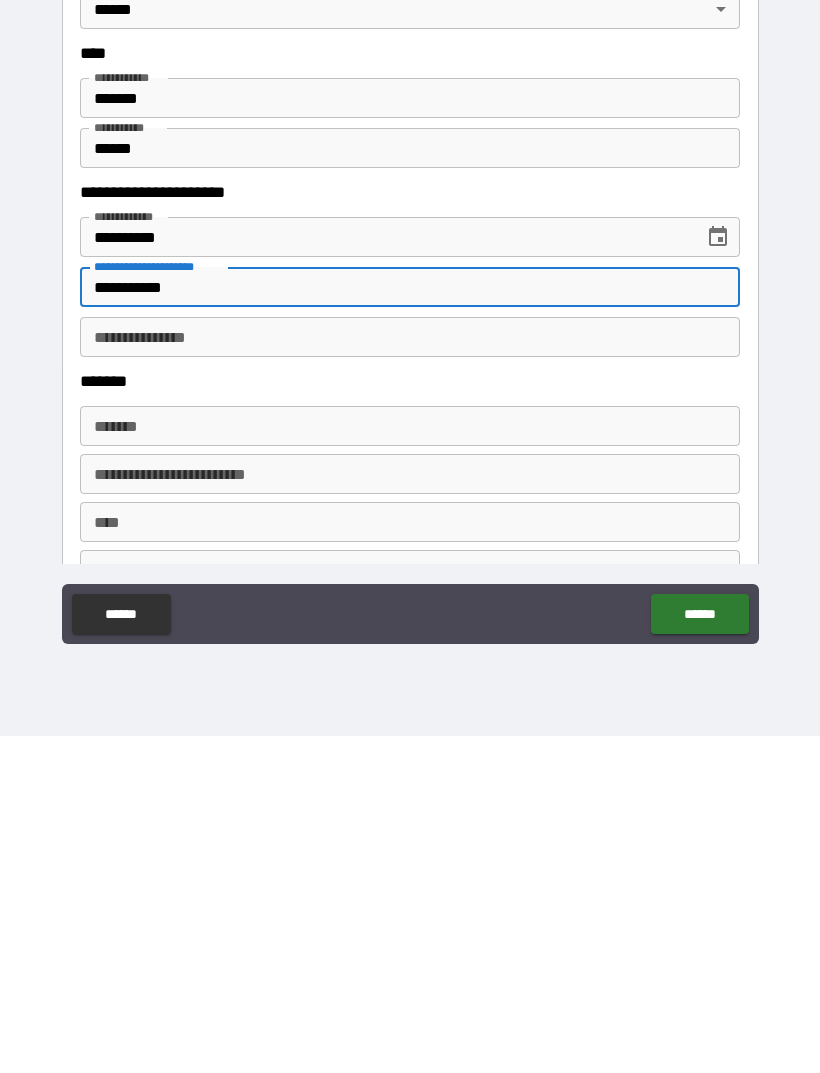 scroll, scrollTop: 738, scrollLeft: 0, axis: vertical 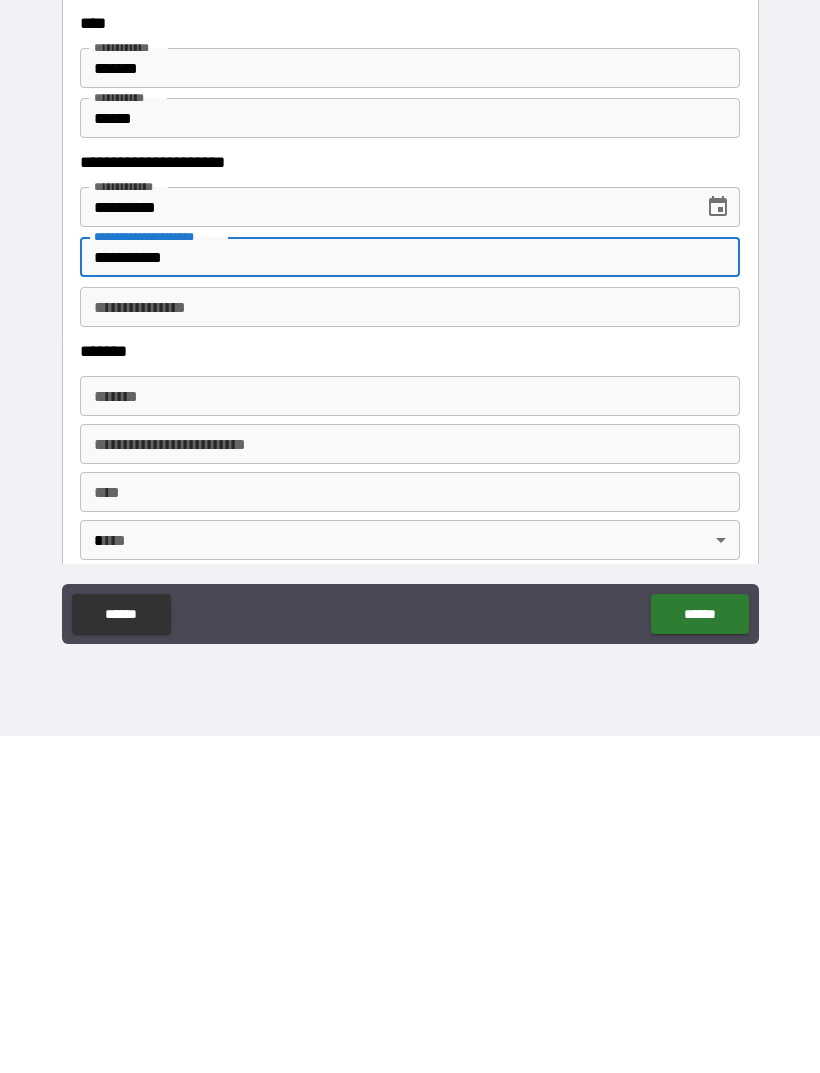 type on "**********" 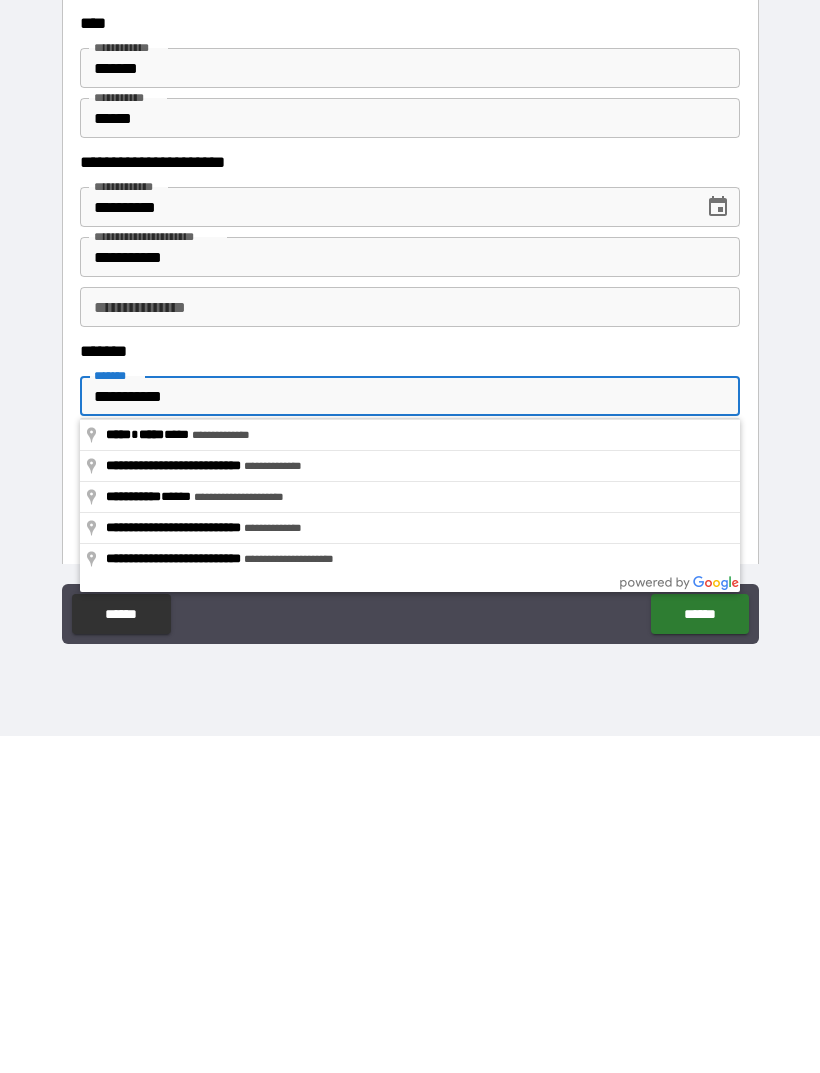 type on "**********" 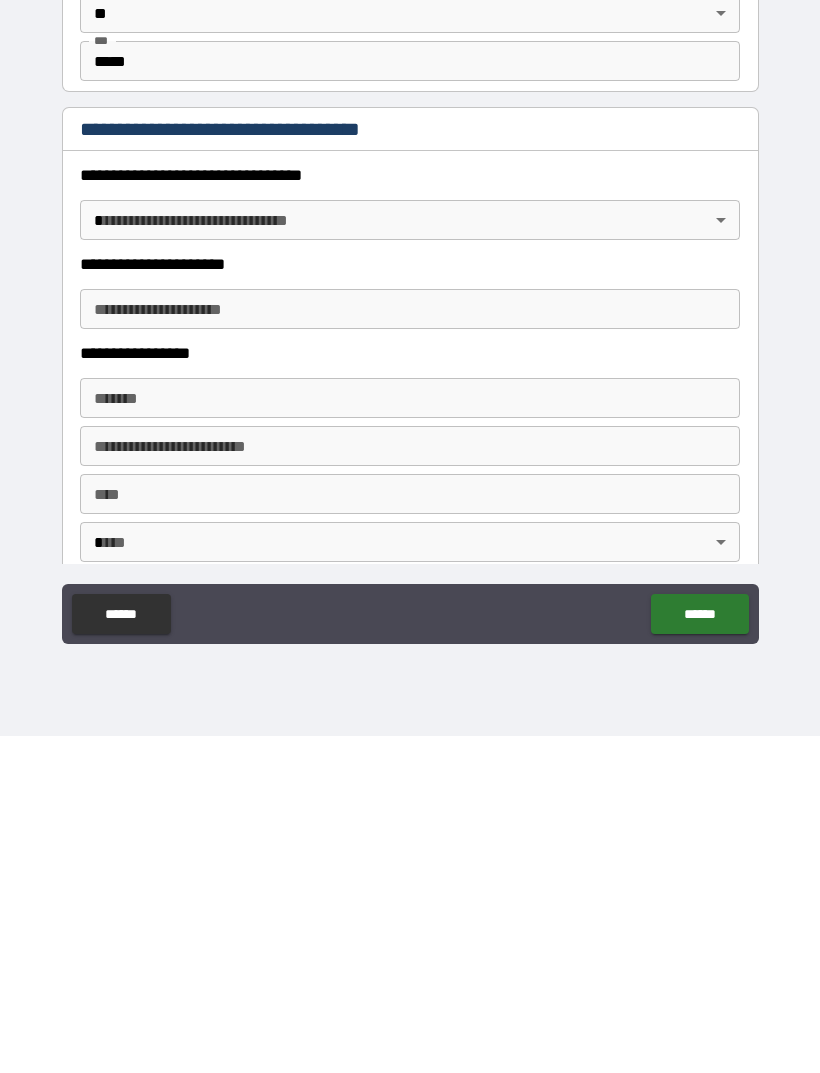 scroll, scrollTop: 1272, scrollLeft: 0, axis: vertical 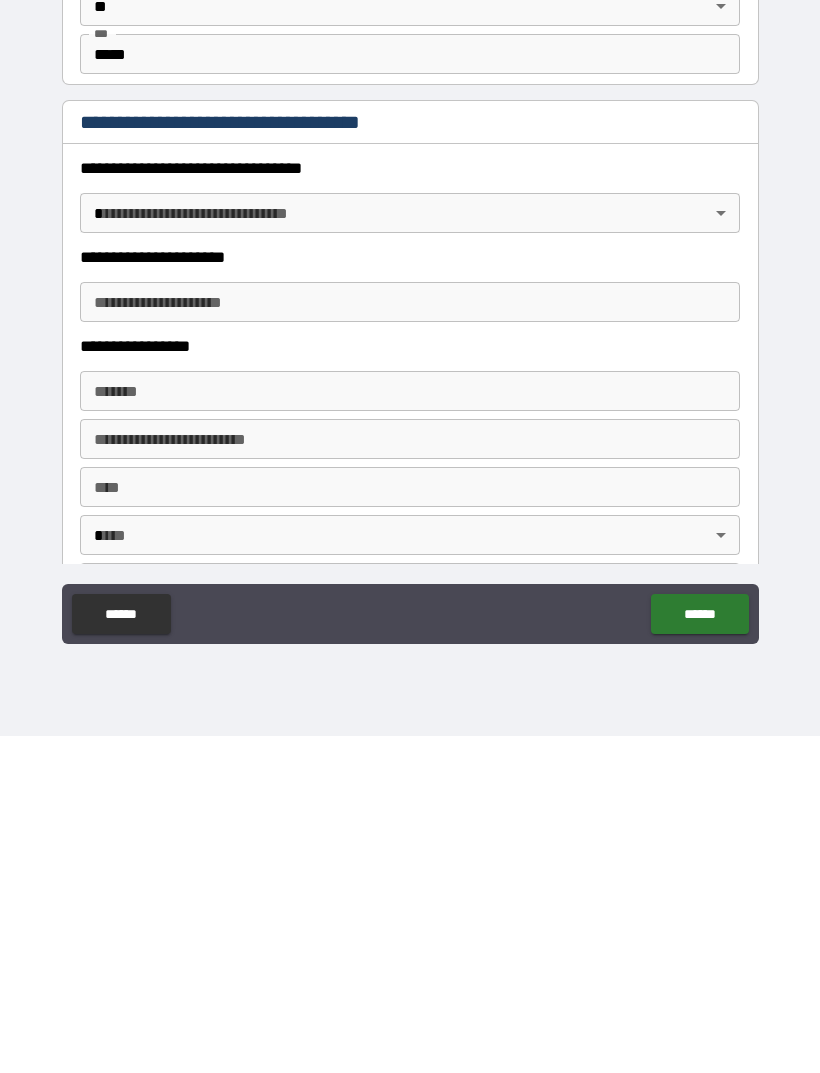click on "**********" at bounding box center (410, 504) 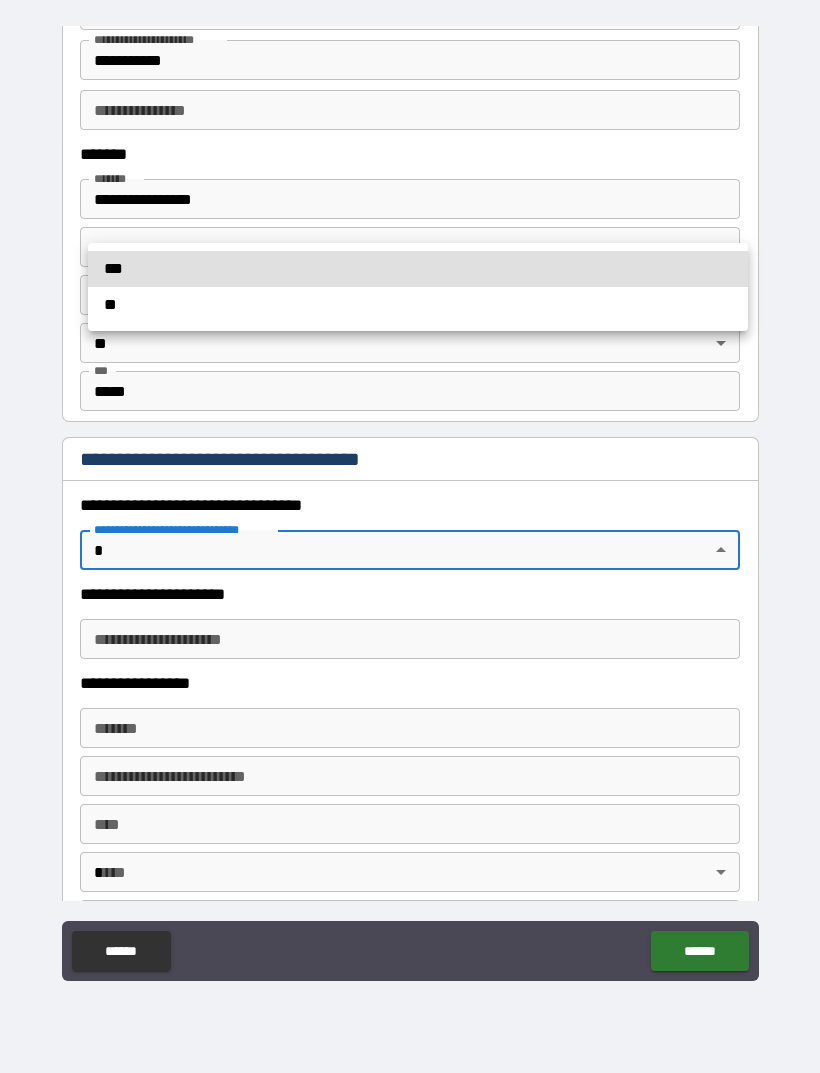 click at bounding box center [410, 536] 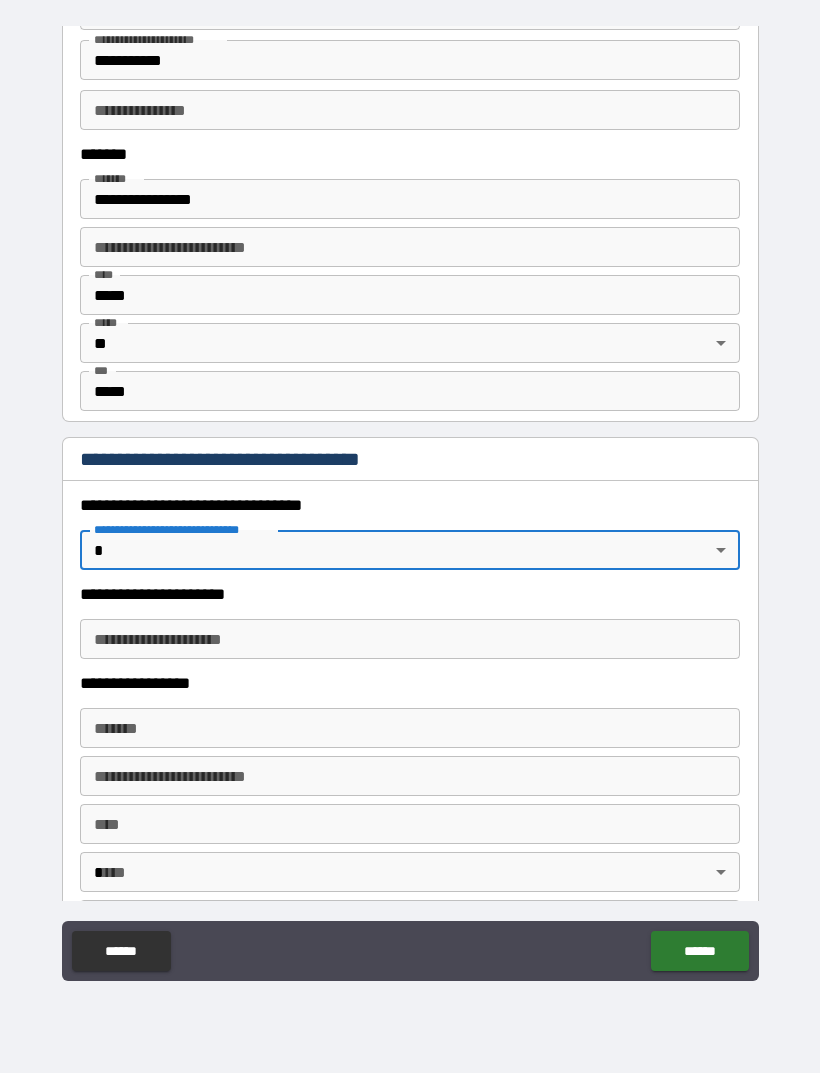 click on "**********" at bounding box center (410, 504) 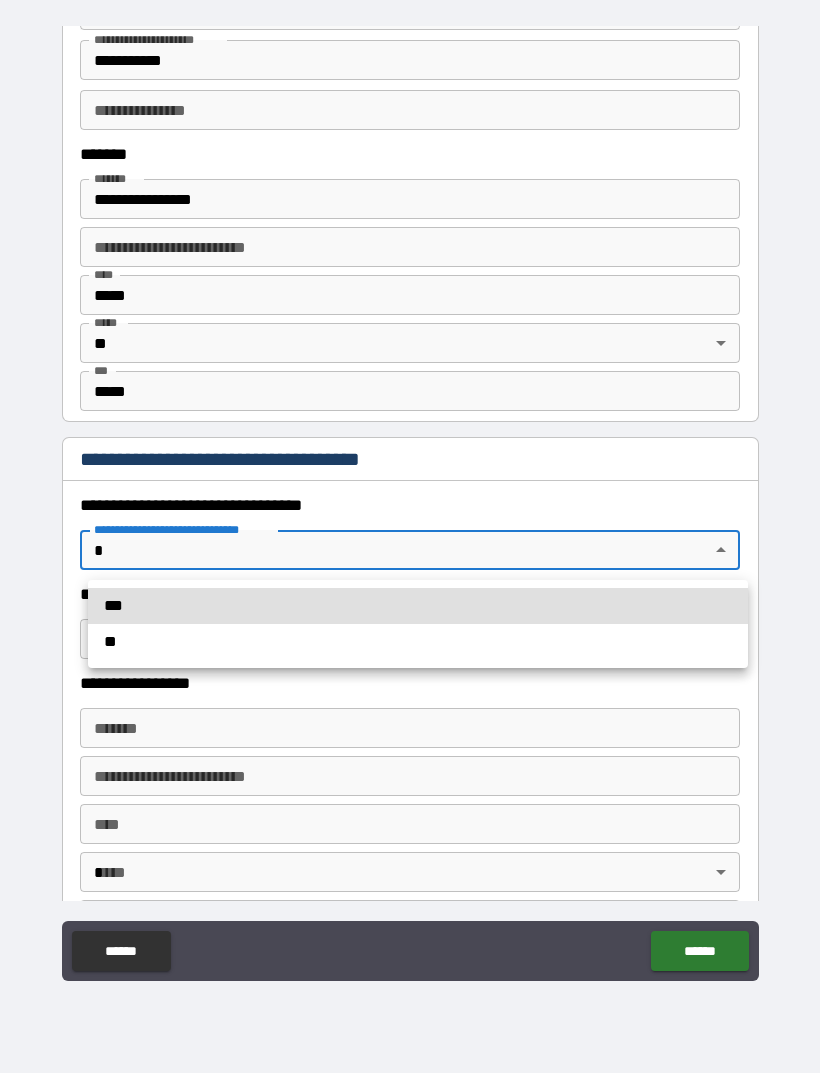 click on "***" at bounding box center [418, 606] 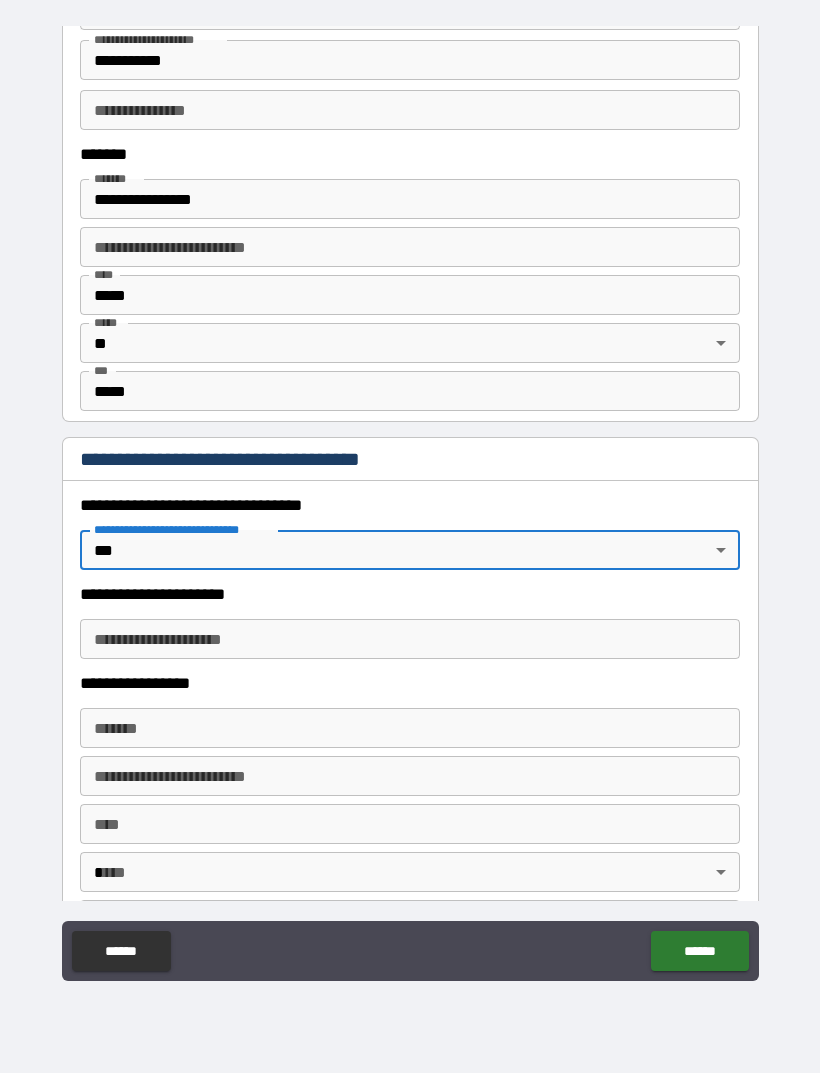 type on "*" 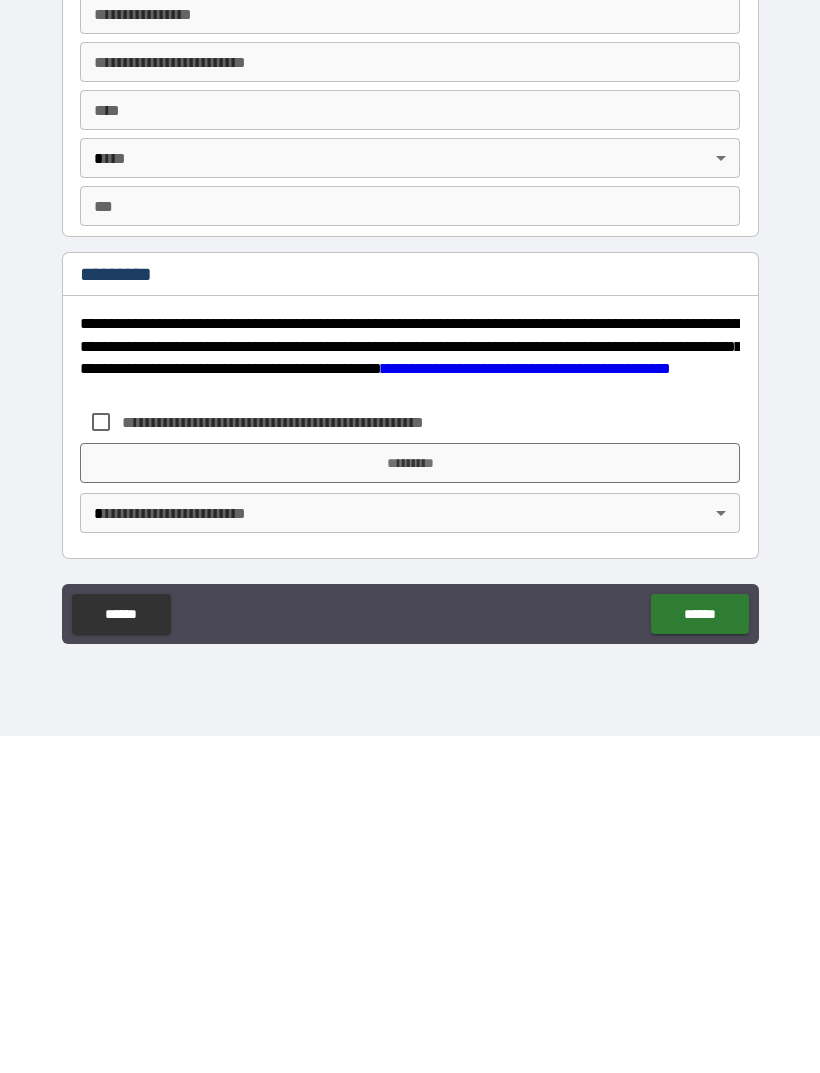 scroll, scrollTop: 3461, scrollLeft: 0, axis: vertical 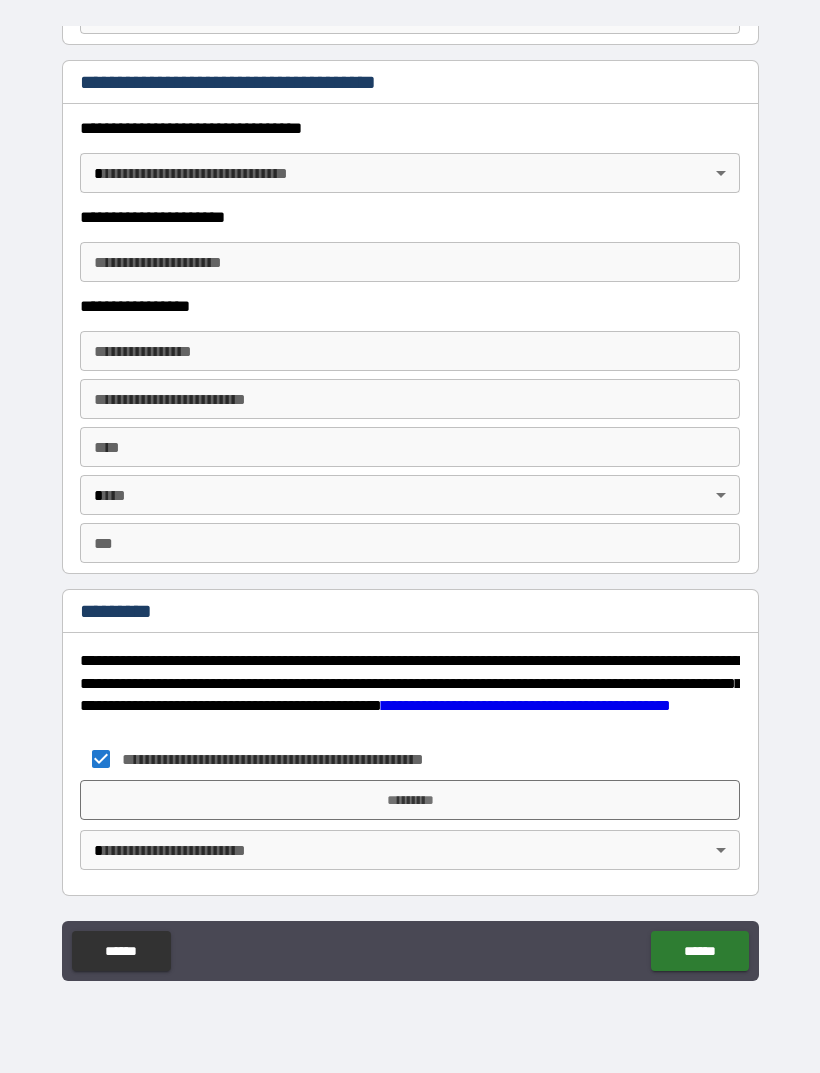 click on "*********" at bounding box center [410, 800] 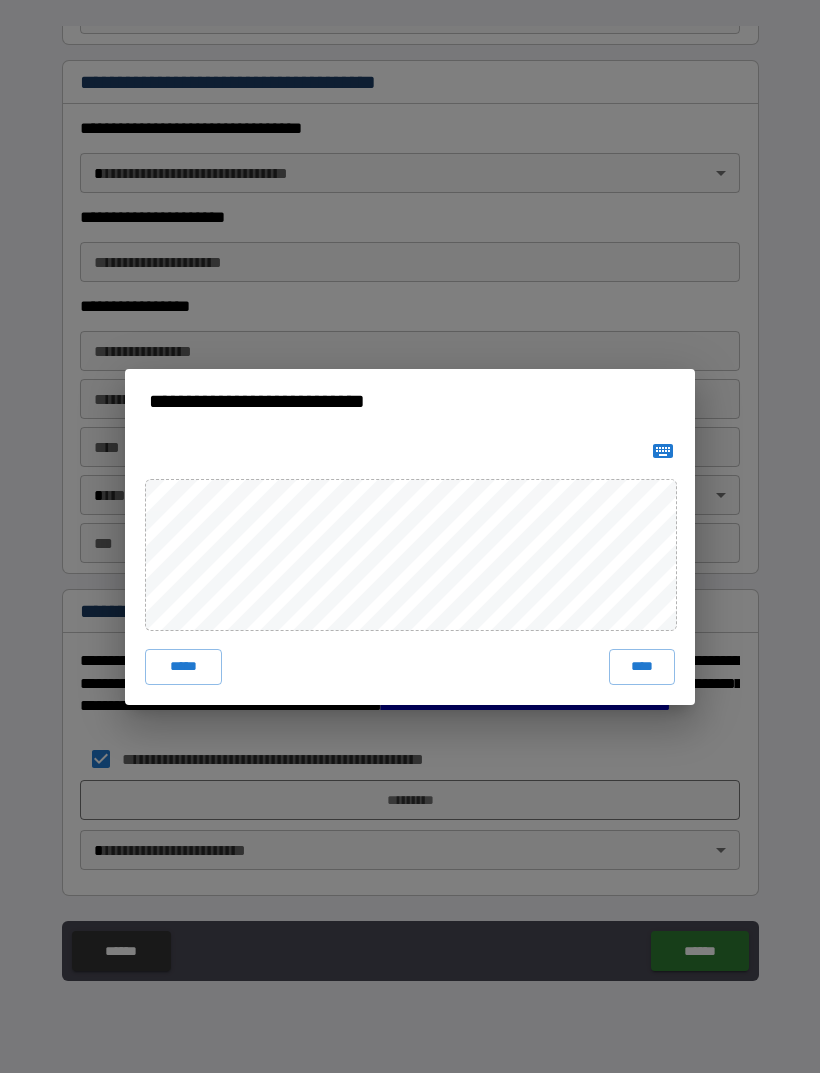 click on "****" at bounding box center [642, 667] 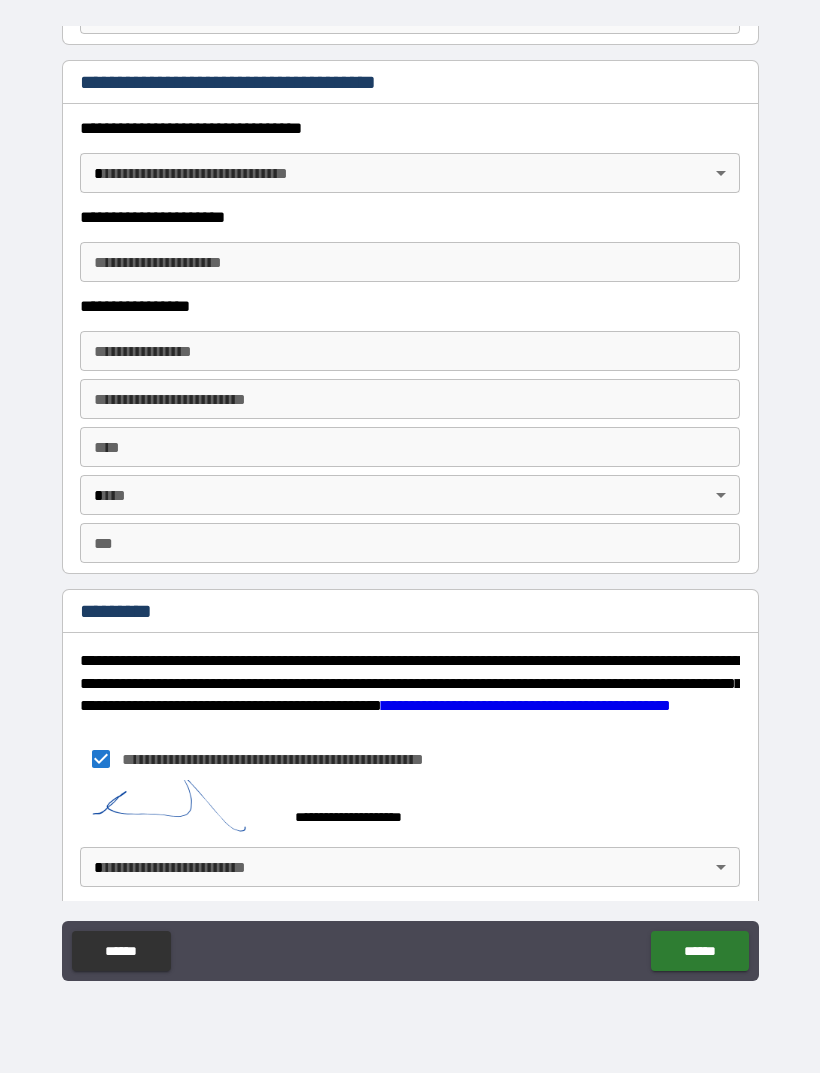 scroll, scrollTop: 3451, scrollLeft: 0, axis: vertical 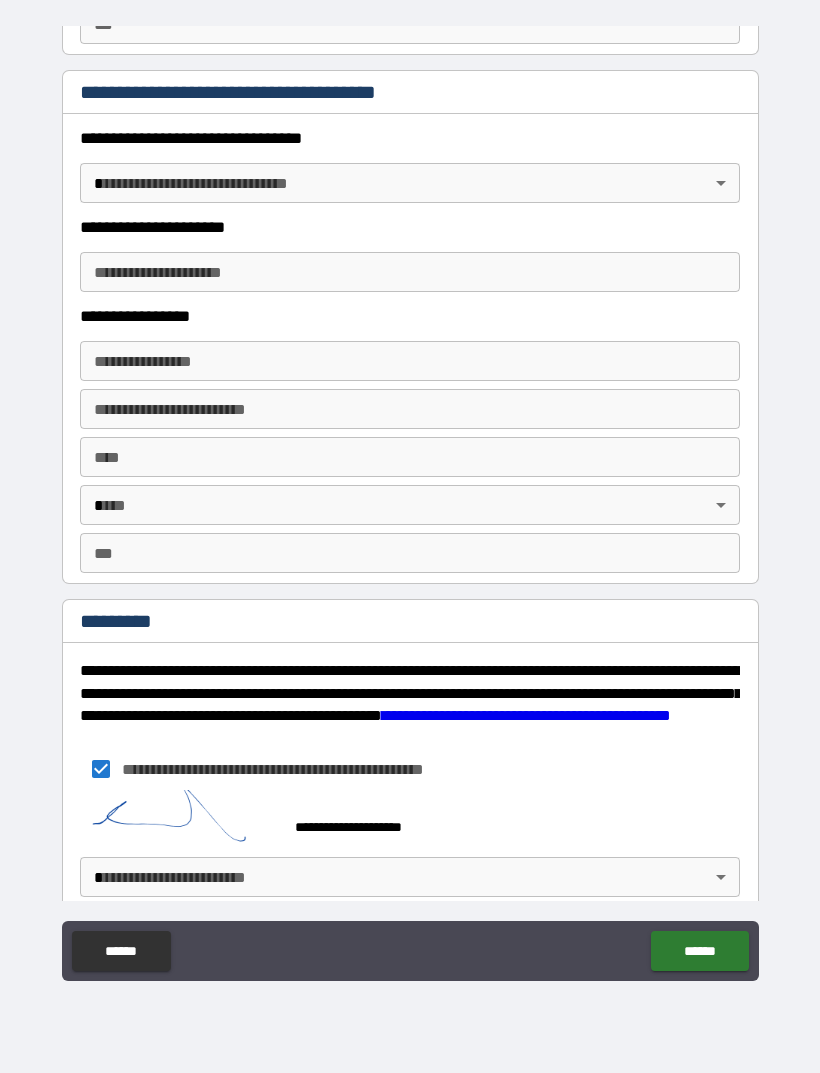 click on "**********" at bounding box center (410, 504) 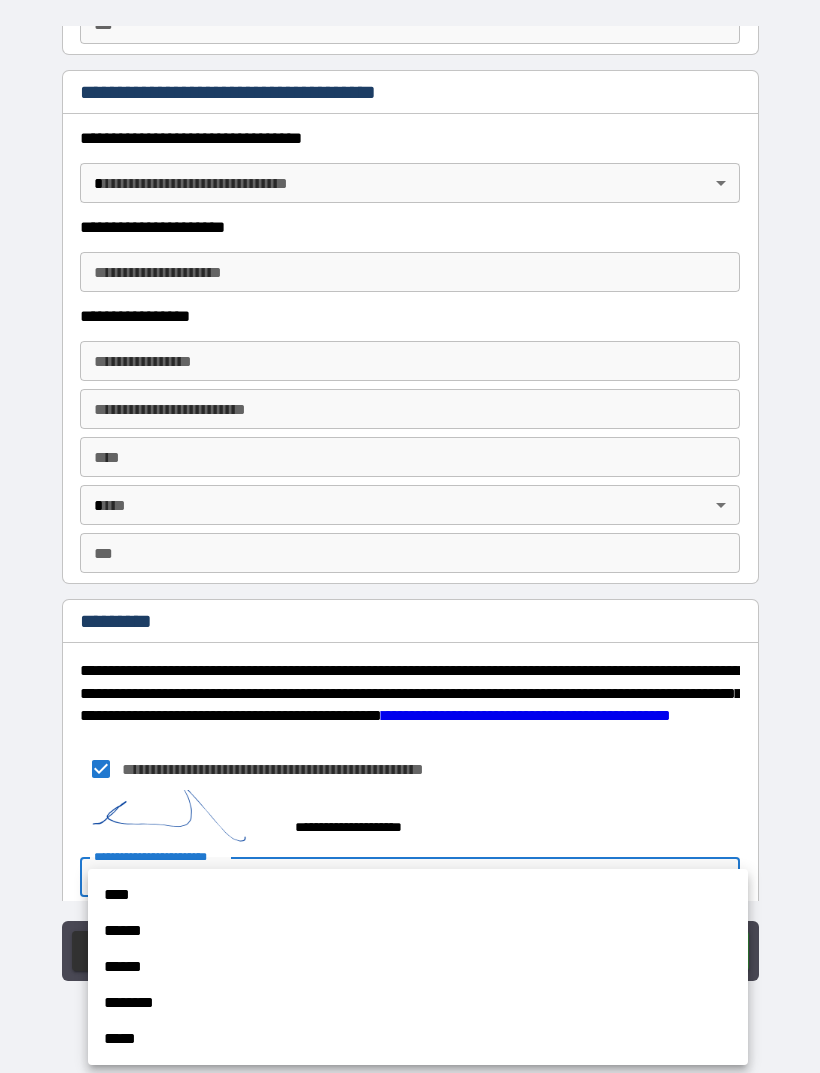 click on "******" at bounding box center [418, 931] 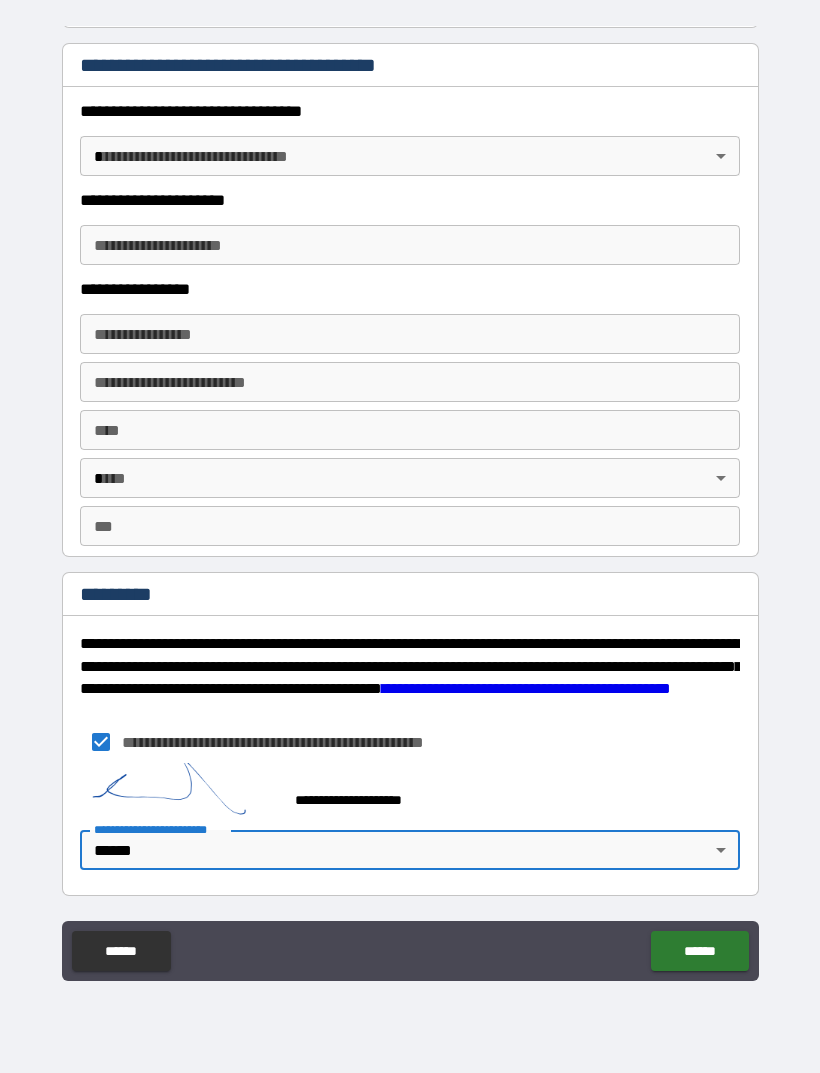 click on "******" at bounding box center (699, 951) 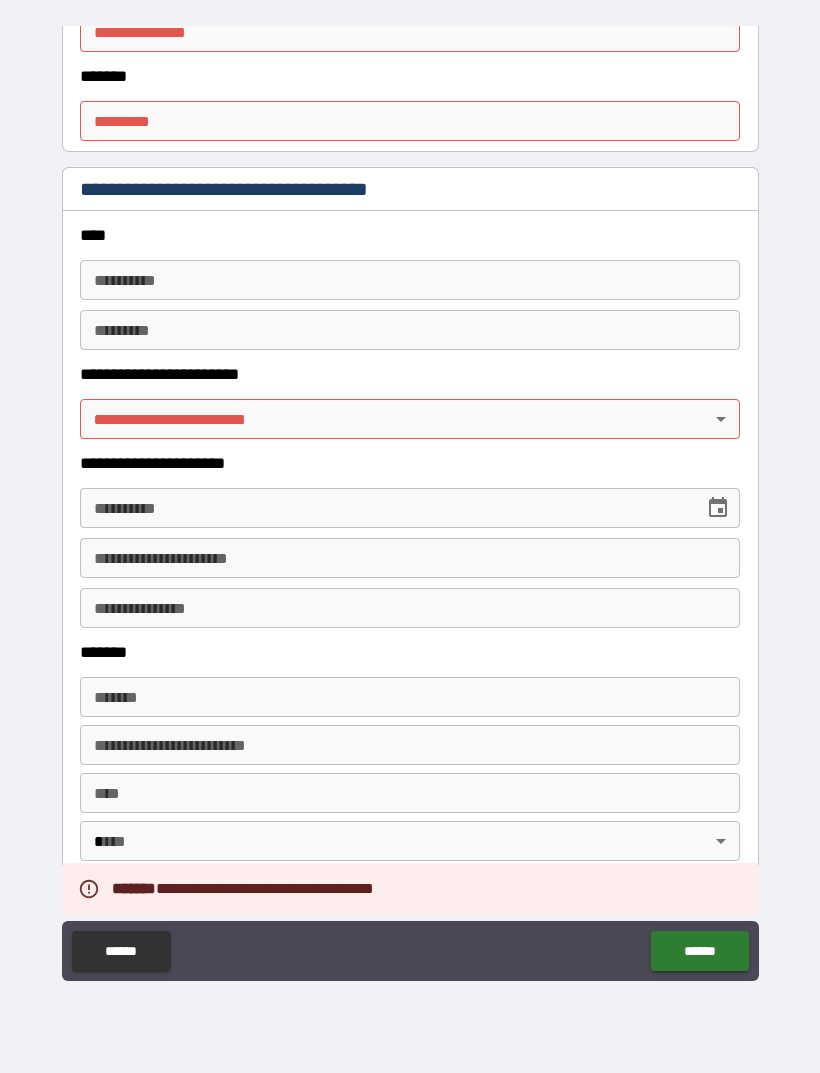 scroll, scrollTop: 2566, scrollLeft: 0, axis: vertical 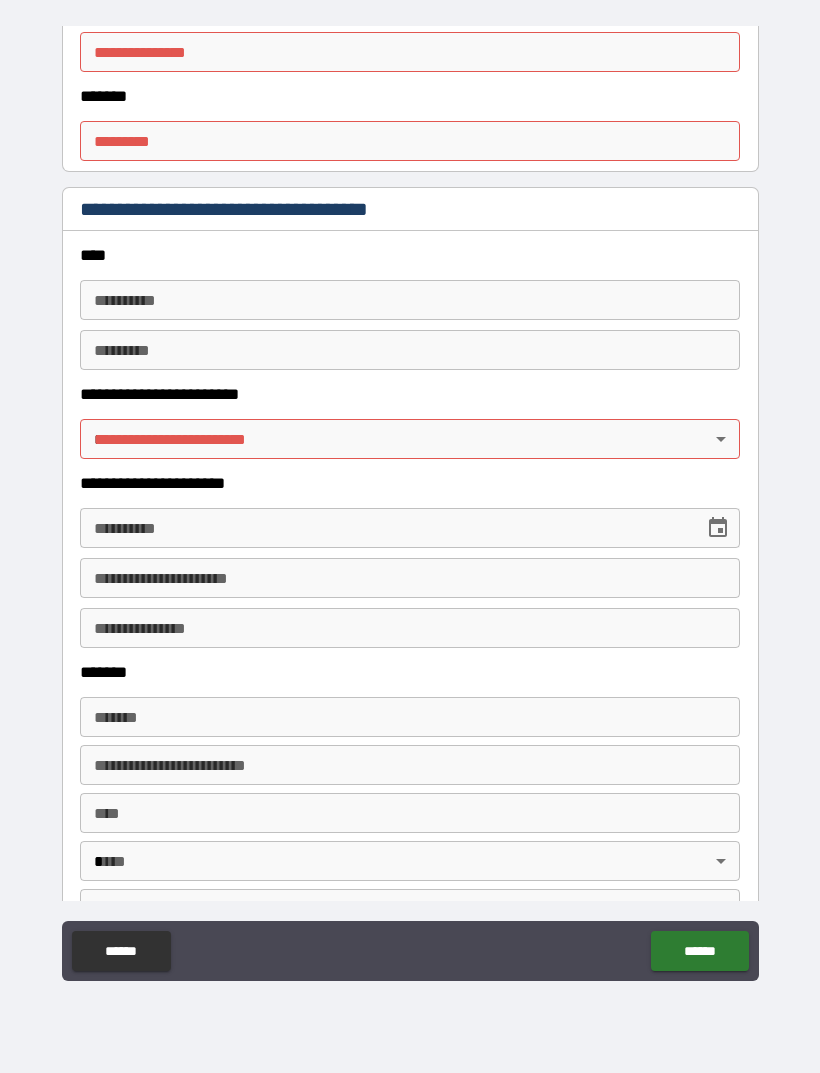 click on "**********" at bounding box center [410, 504] 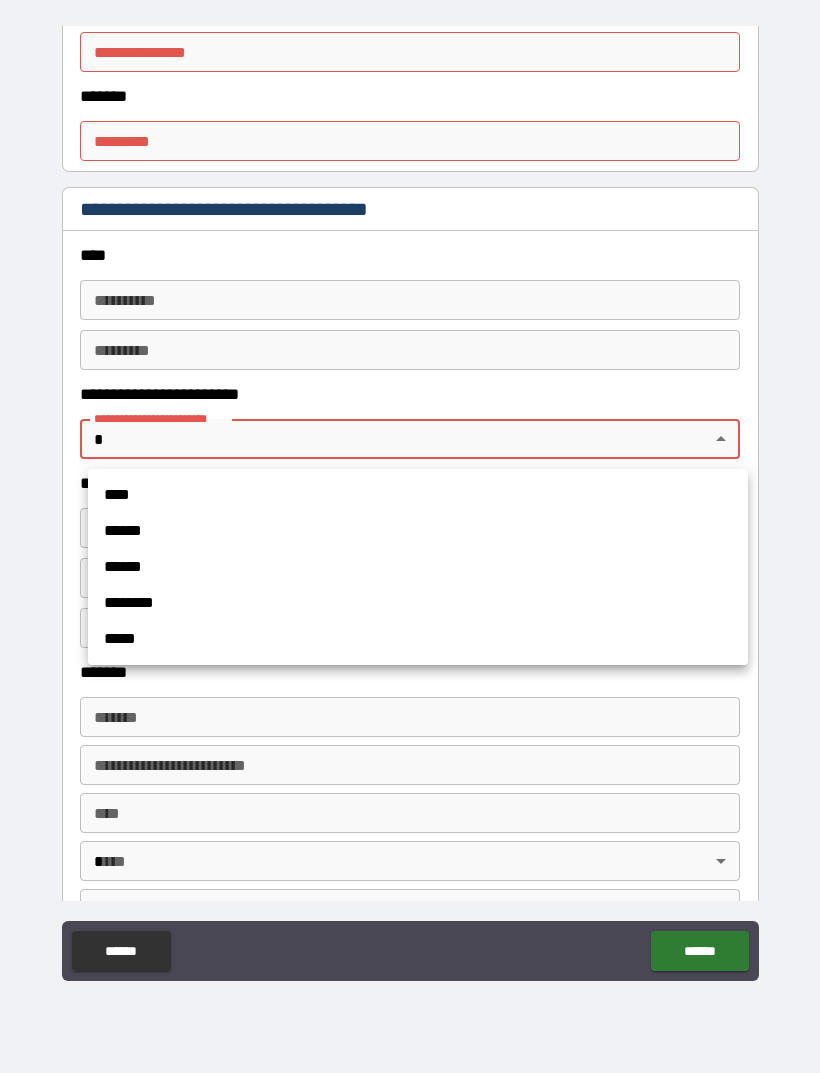 click on "******" at bounding box center (418, 531) 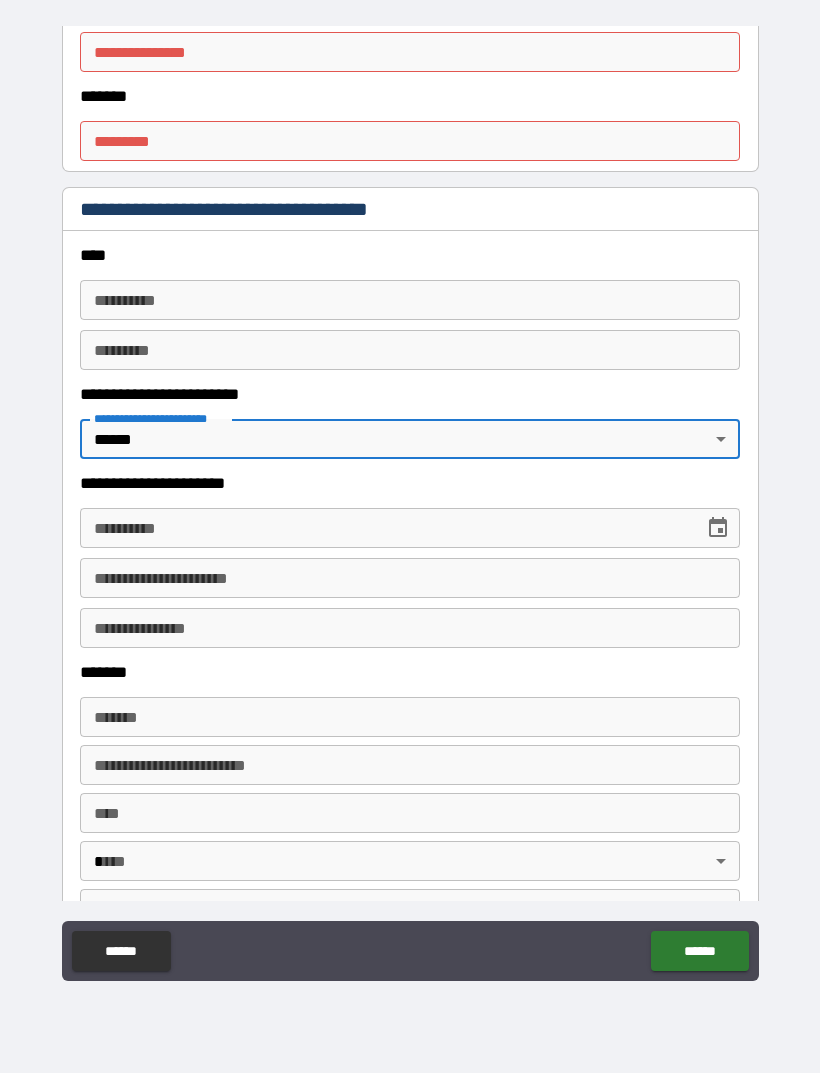 type on "*" 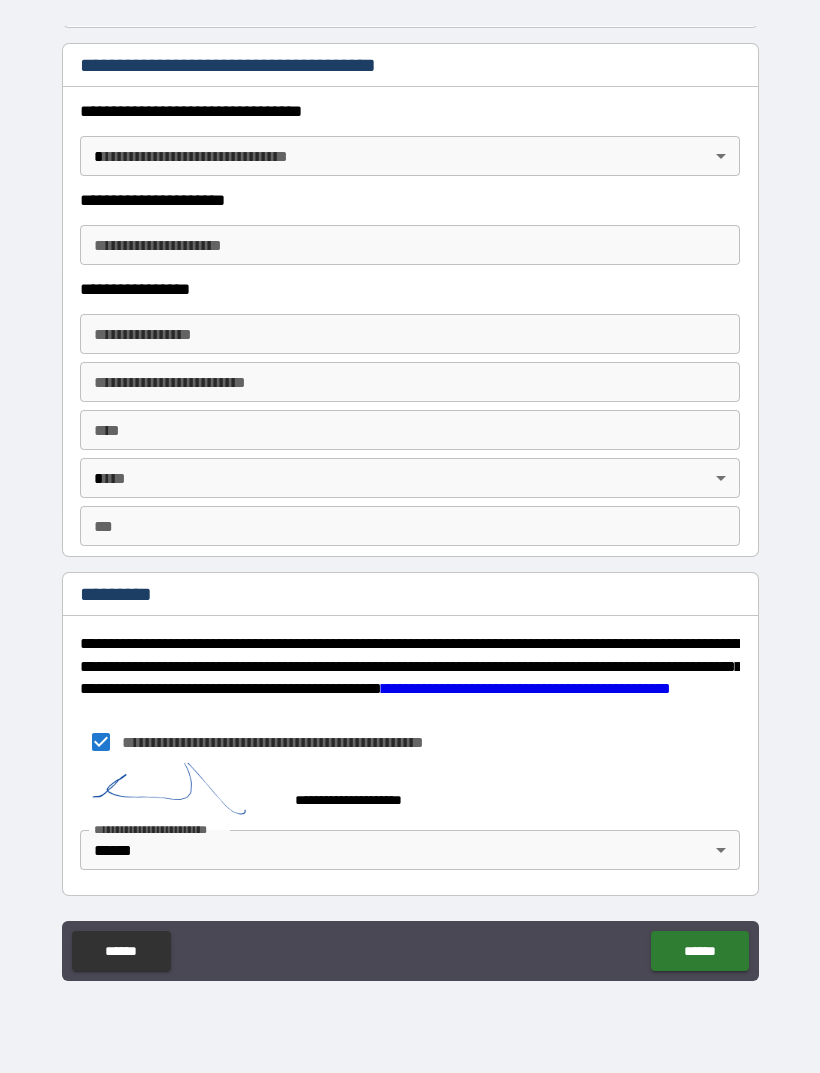 click on "******" at bounding box center [699, 951] 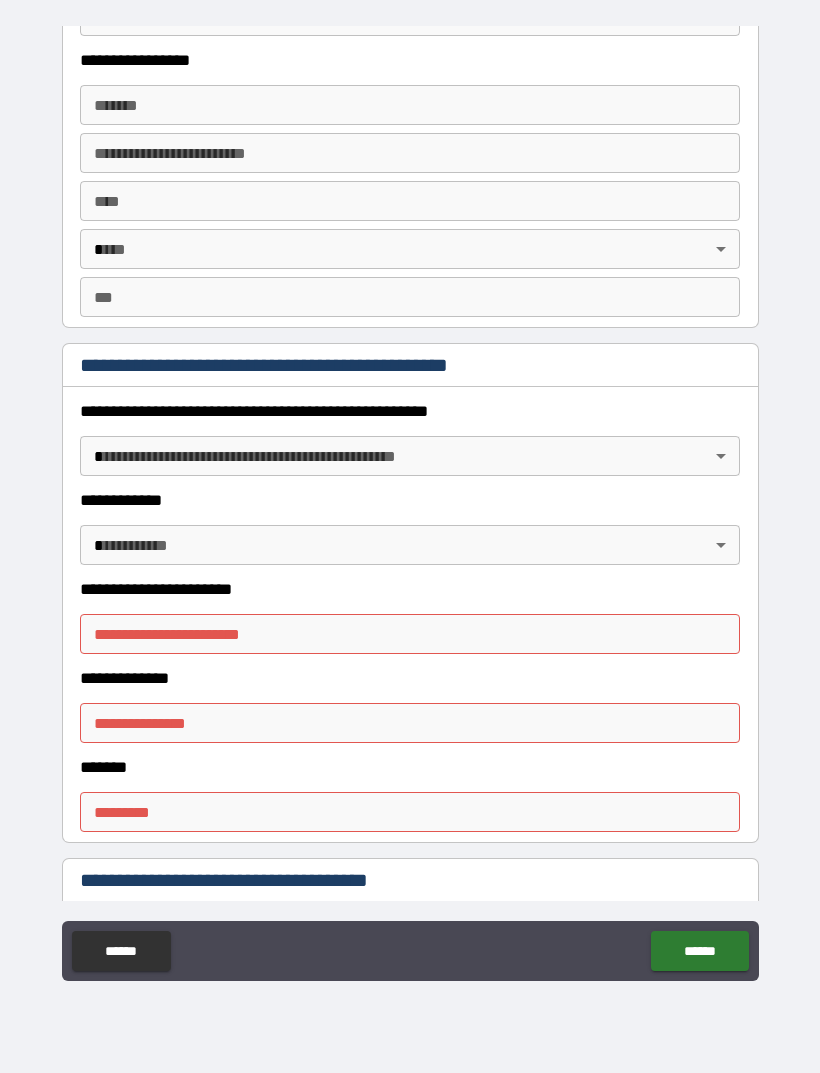 scroll, scrollTop: 1876, scrollLeft: 0, axis: vertical 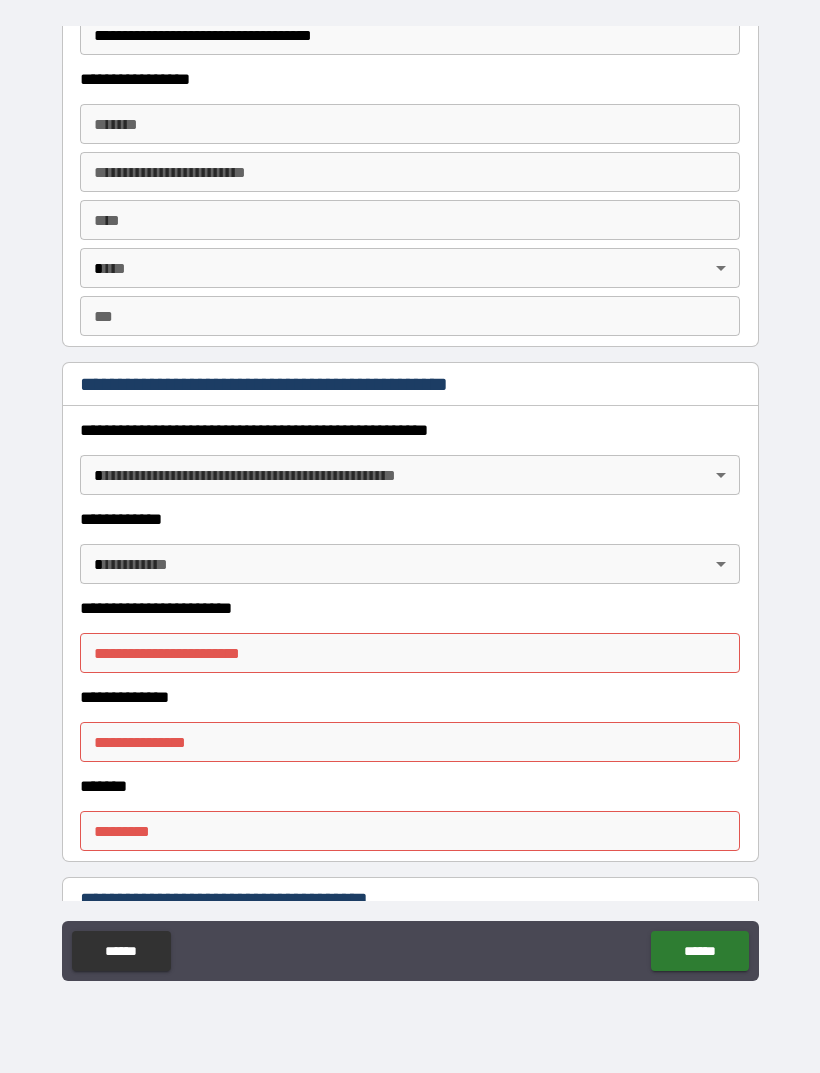 click on "**********" at bounding box center (410, 504) 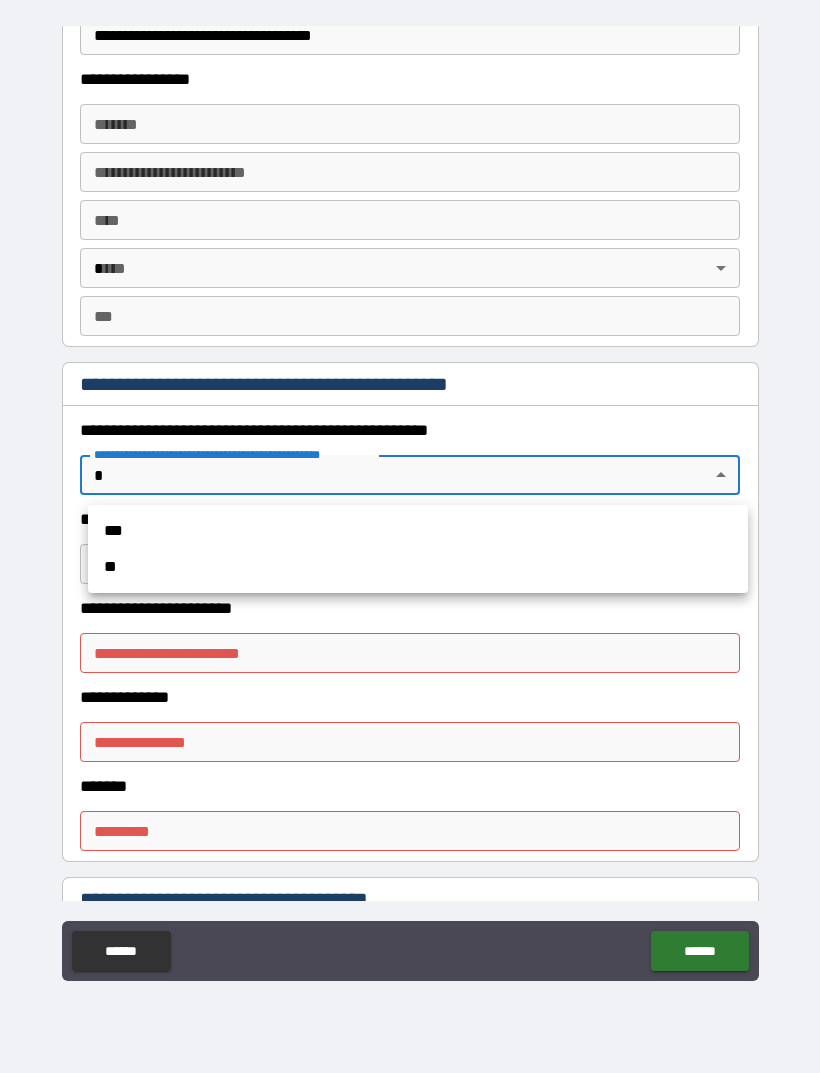 click on "**" at bounding box center [418, 567] 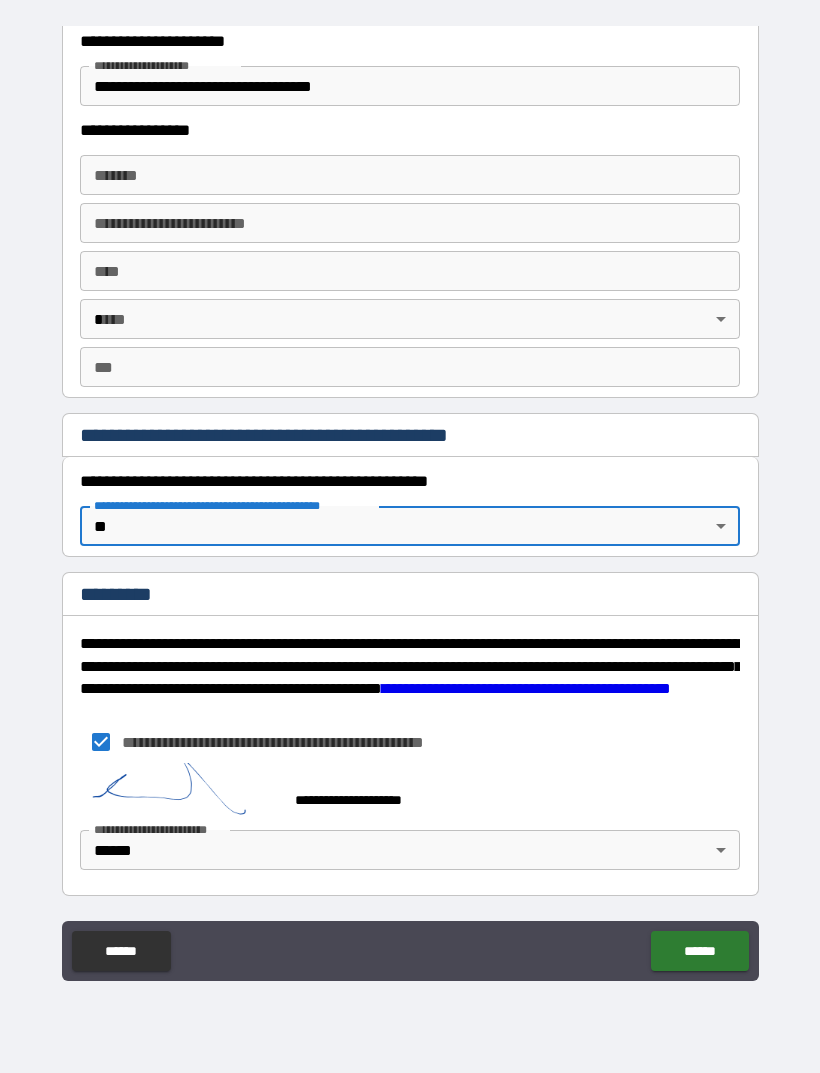 type on "*" 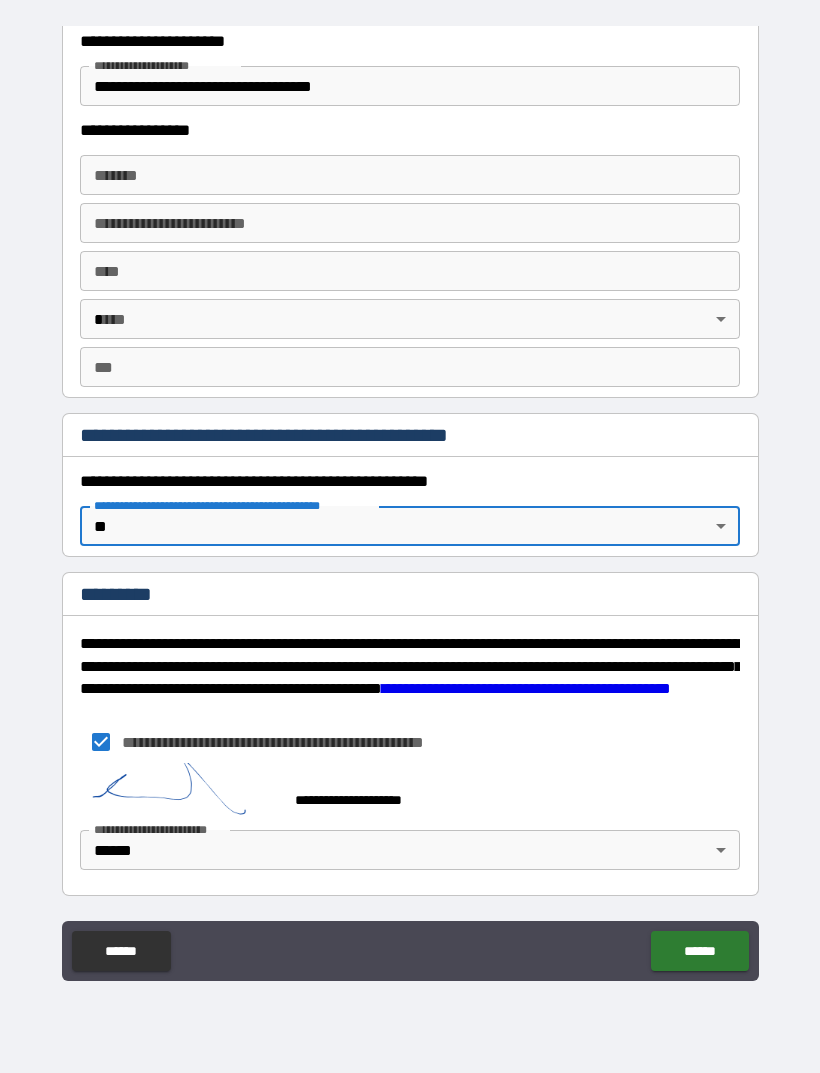 scroll, scrollTop: 1830, scrollLeft: 0, axis: vertical 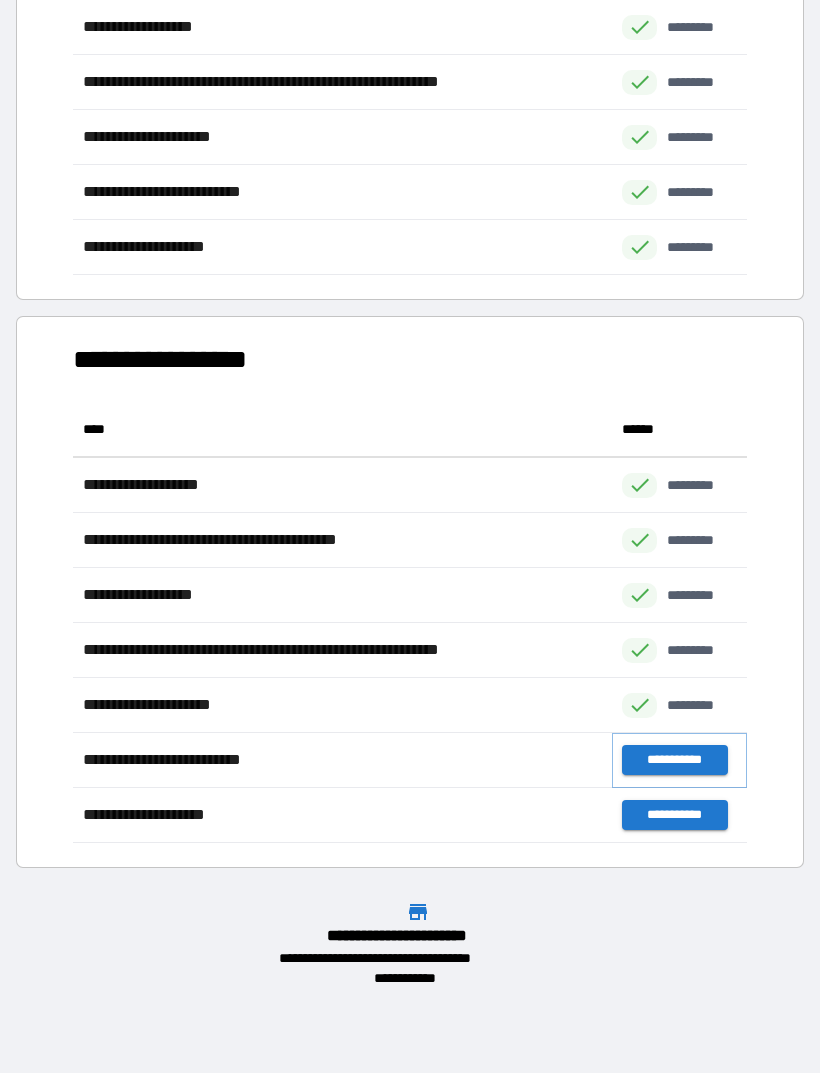 click on "**********" at bounding box center (674, 760) 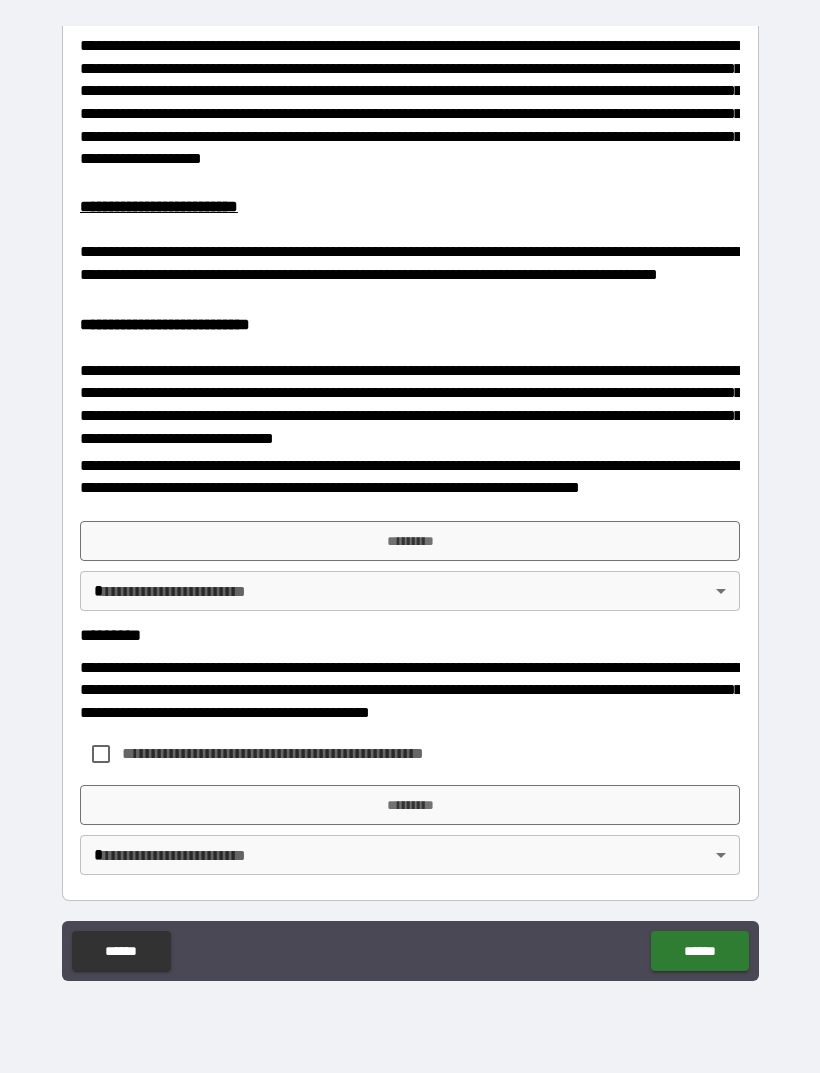 click on "*********" at bounding box center [410, 541] 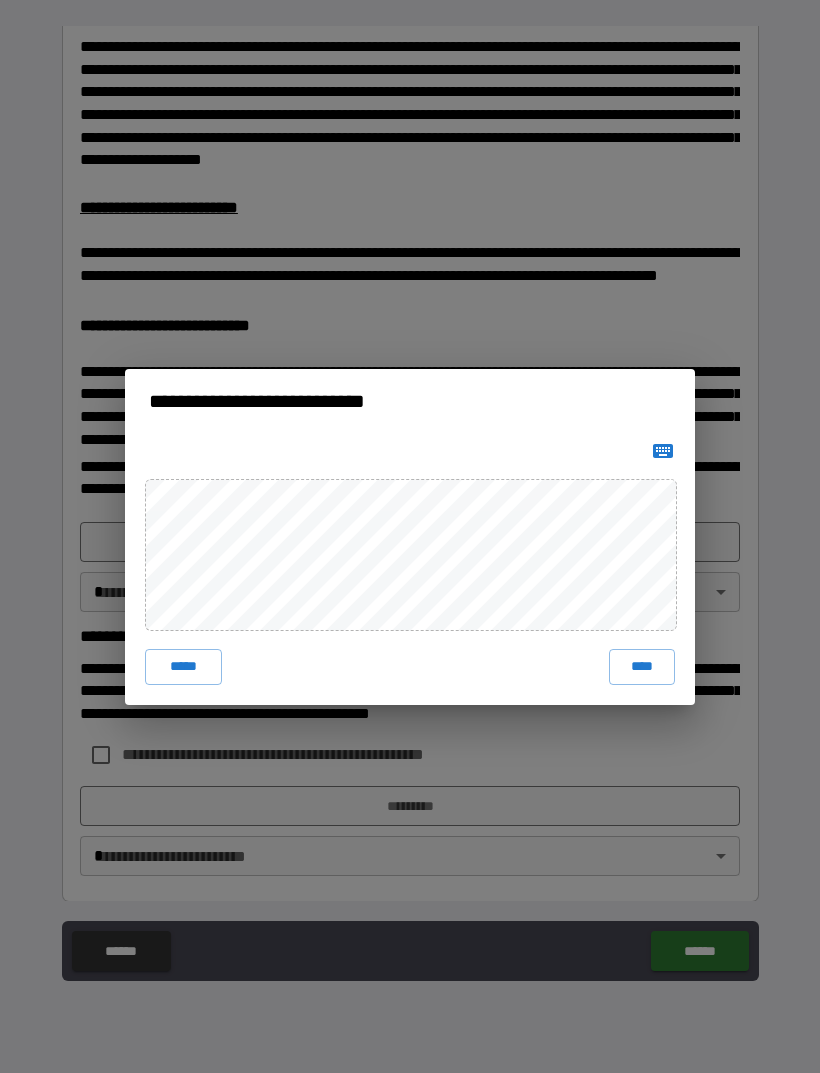 click on "****" at bounding box center [642, 667] 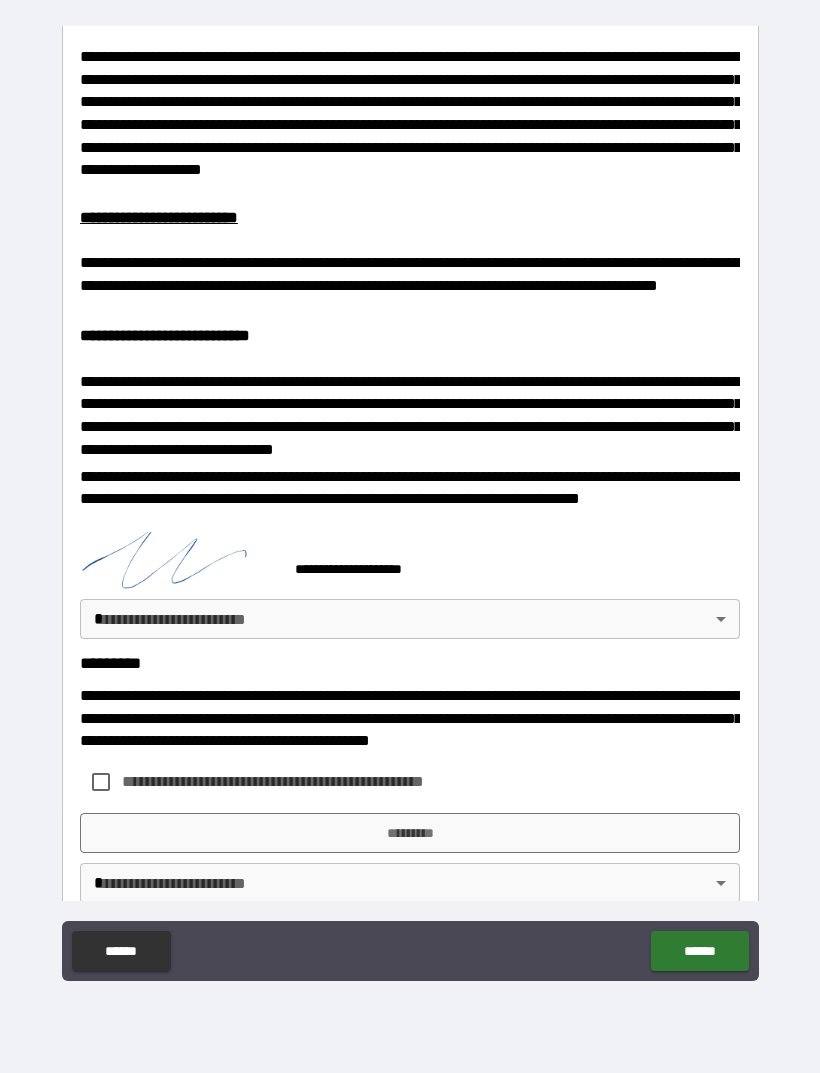 click on "**********" at bounding box center (410, 504) 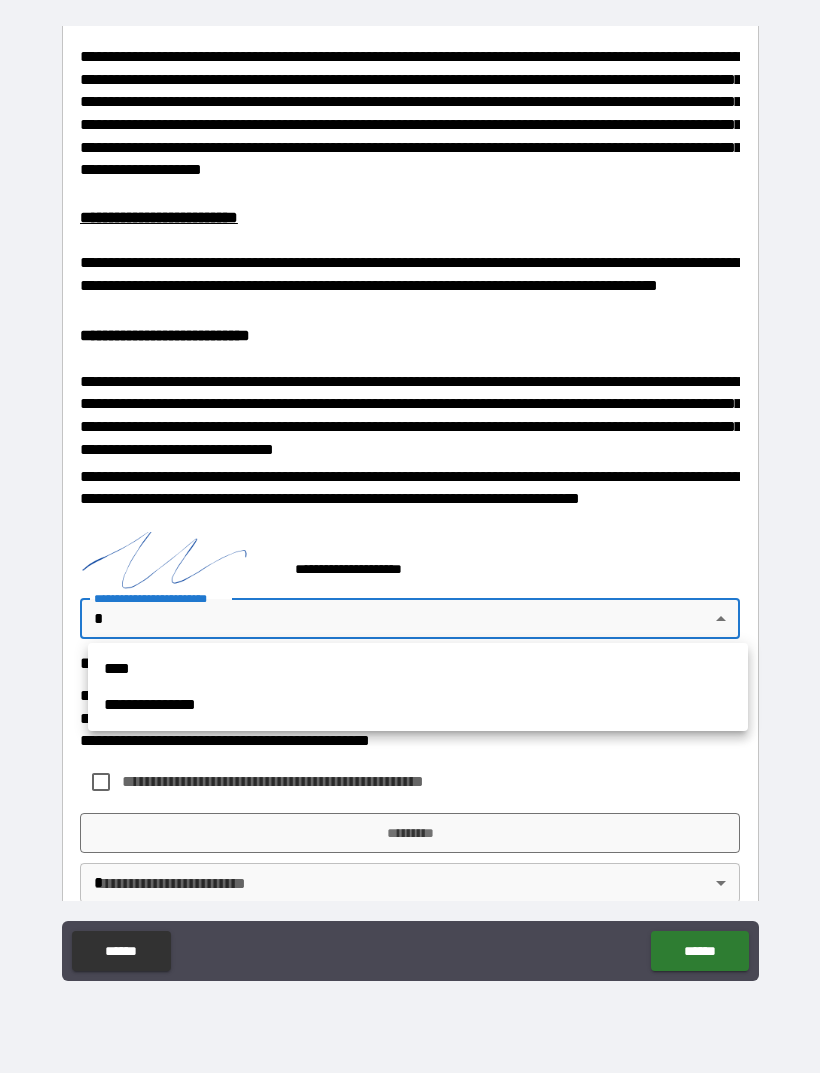 click on "**********" at bounding box center [418, 705] 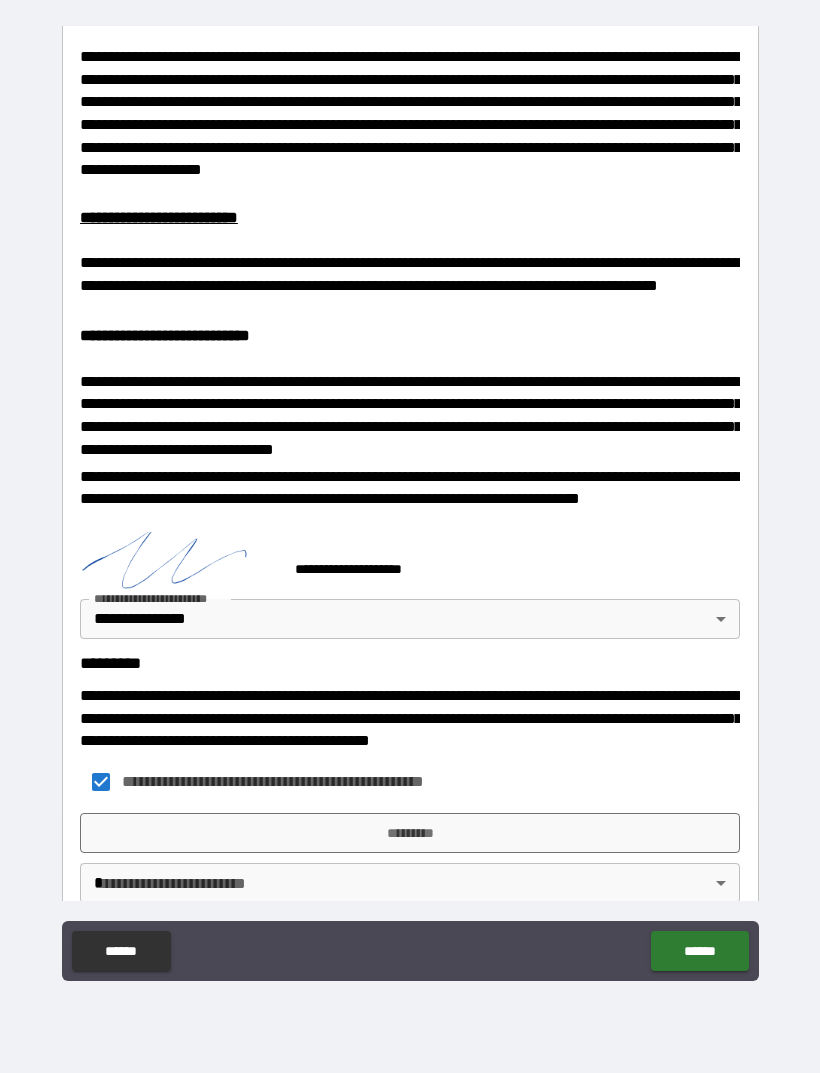 click on "*********" at bounding box center (410, 833) 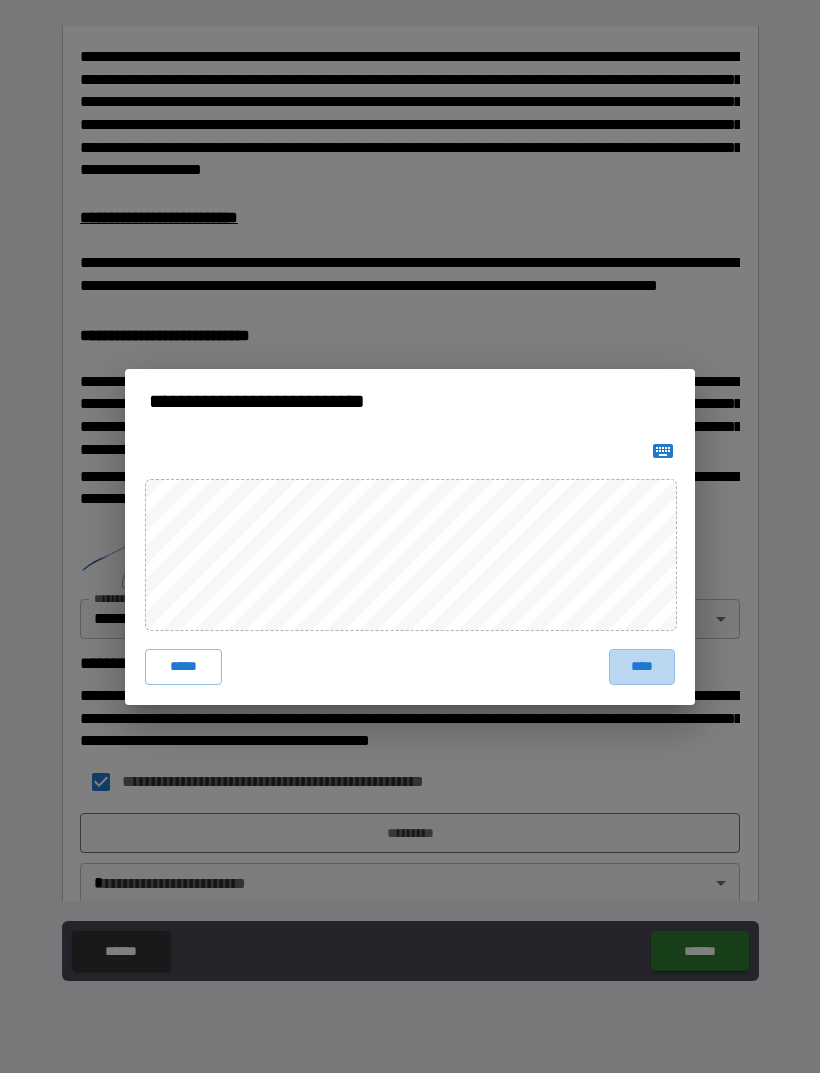 click on "****" at bounding box center (642, 667) 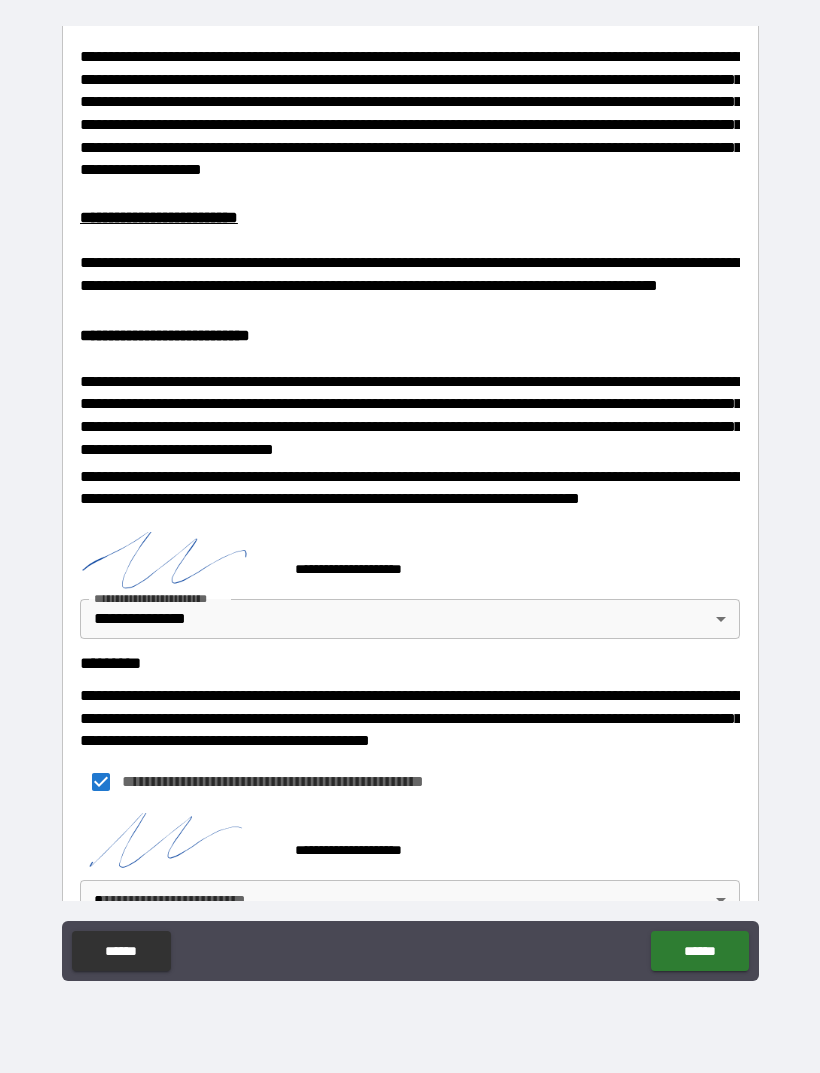 click on "**********" at bounding box center (410, 504) 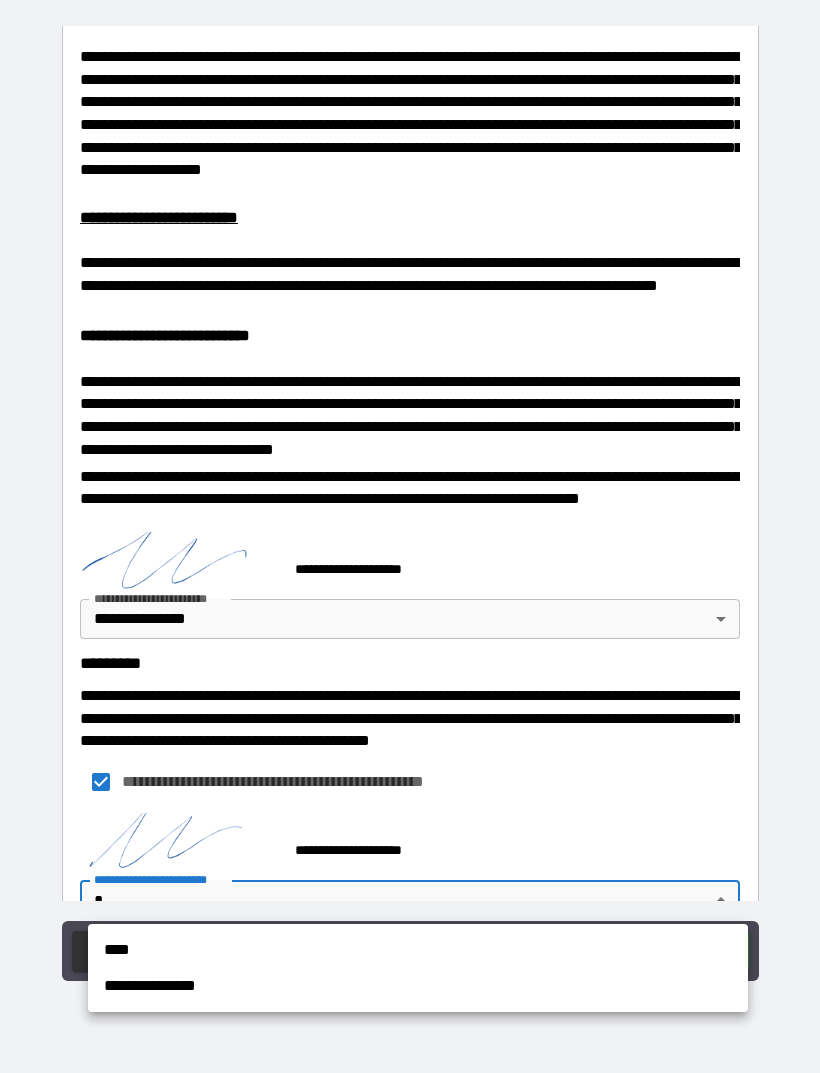 click on "**********" at bounding box center [418, 986] 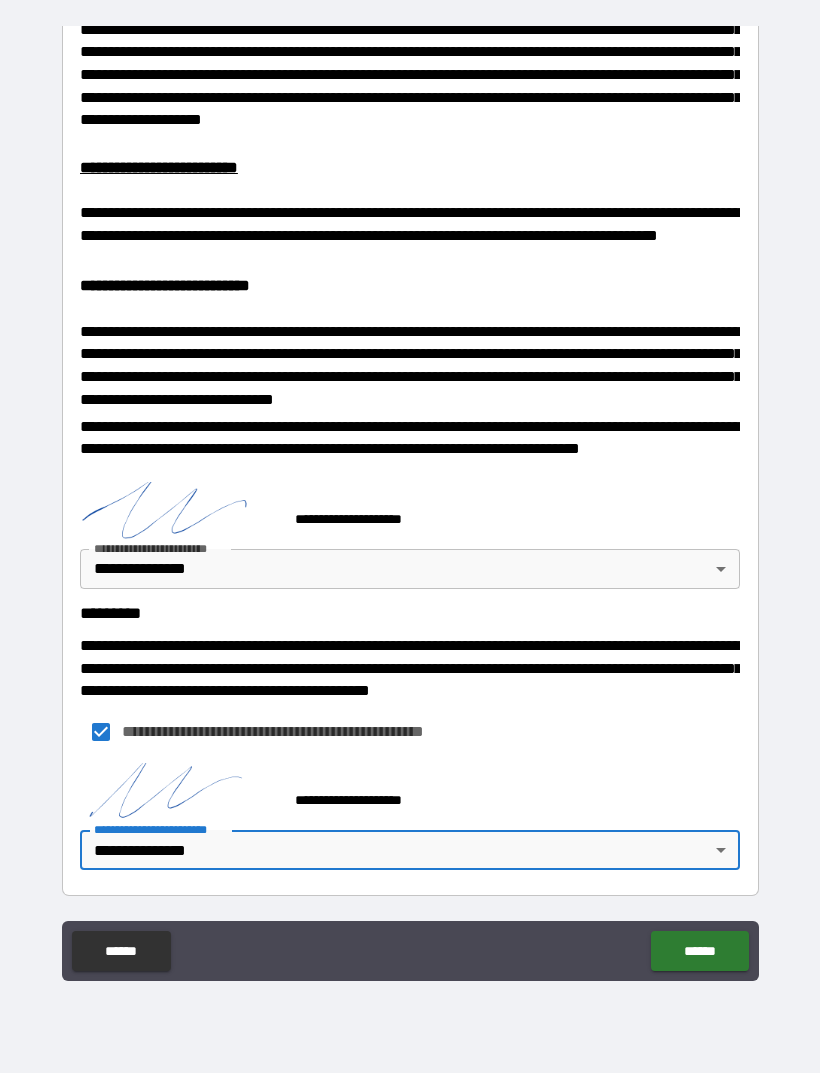 scroll, scrollTop: 616, scrollLeft: 0, axis: vertical 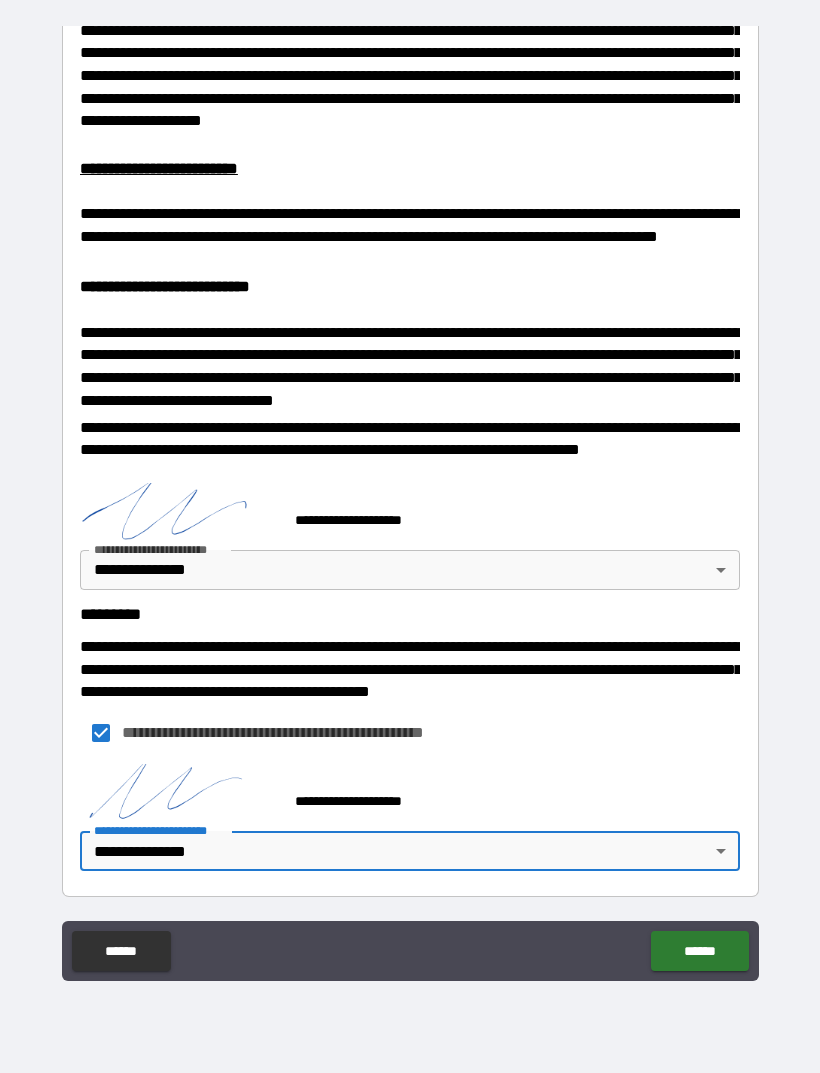 click on "******" at bounding box center [699, 951] 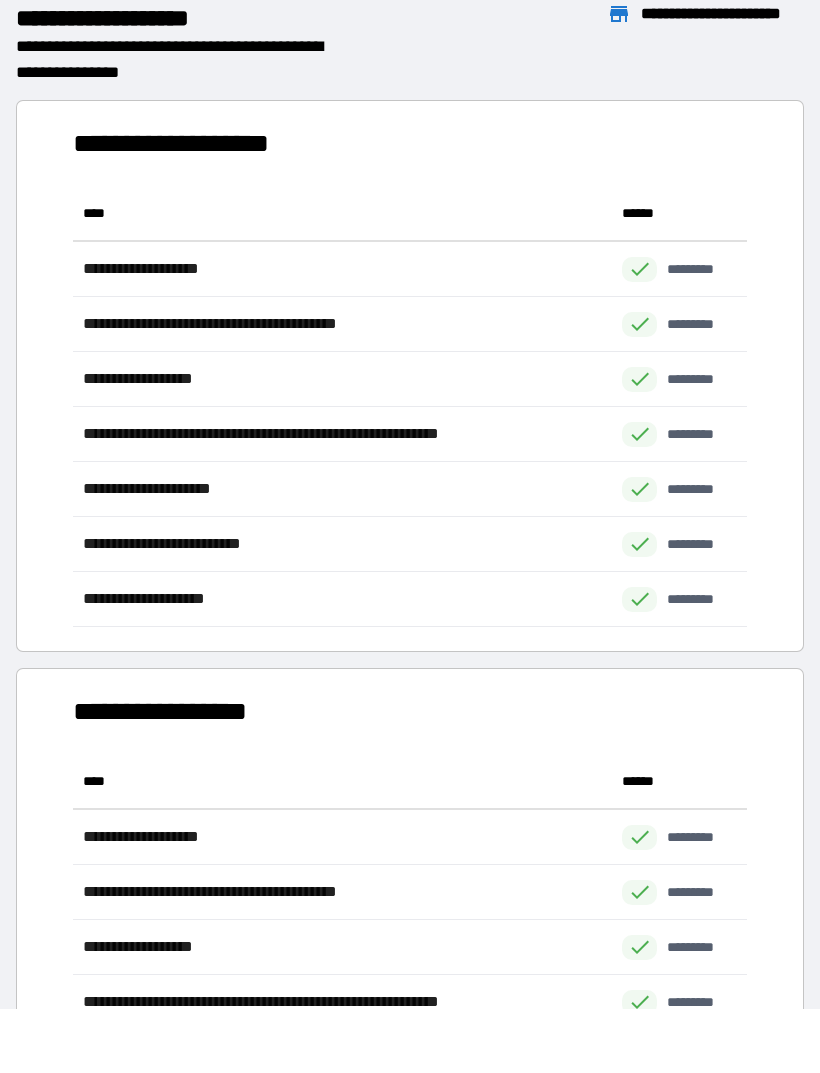 scroll, scrollTop: 1, scrollLeft: 1, axis: both 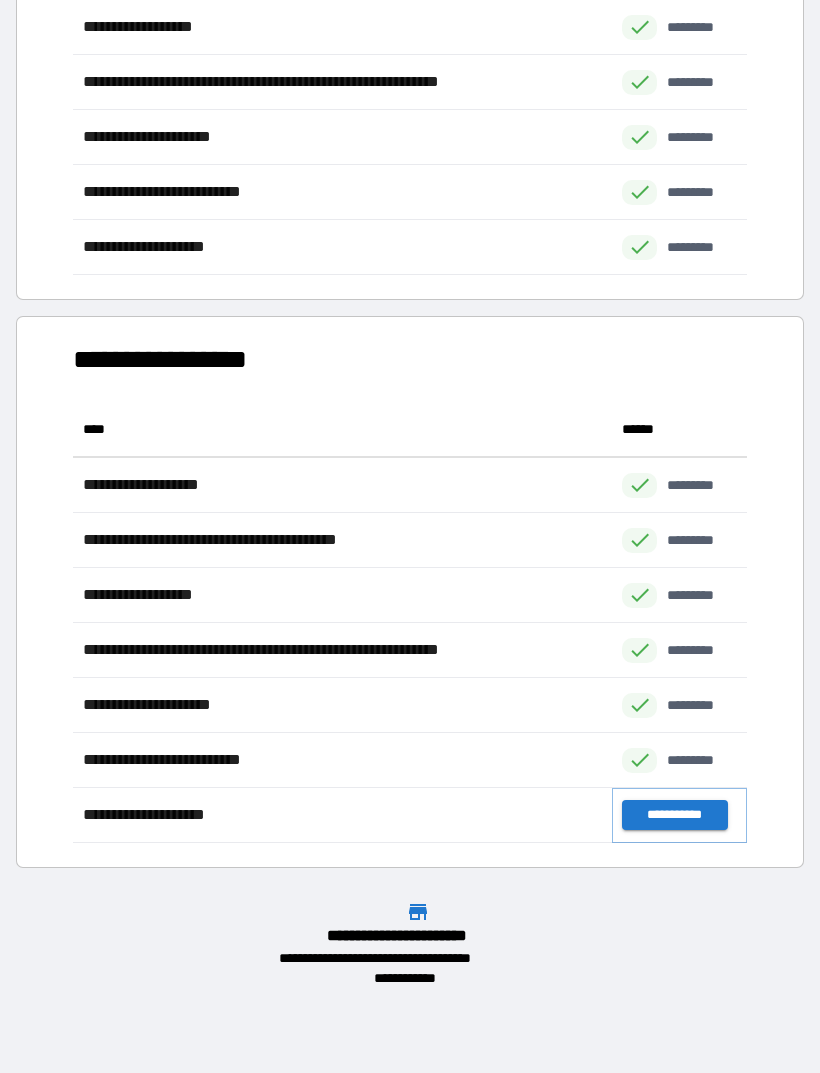 click on "**********" at bounding box center (674, 815) 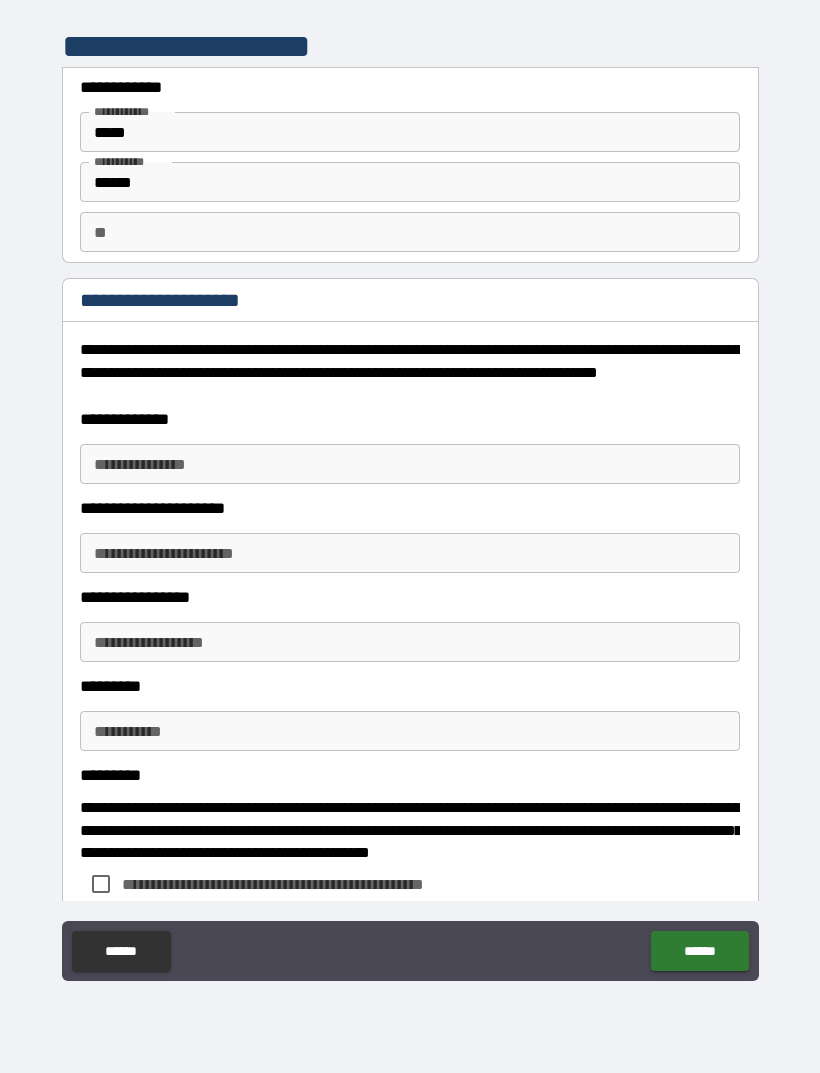 click on "**********" at bounding box center [410, 464] 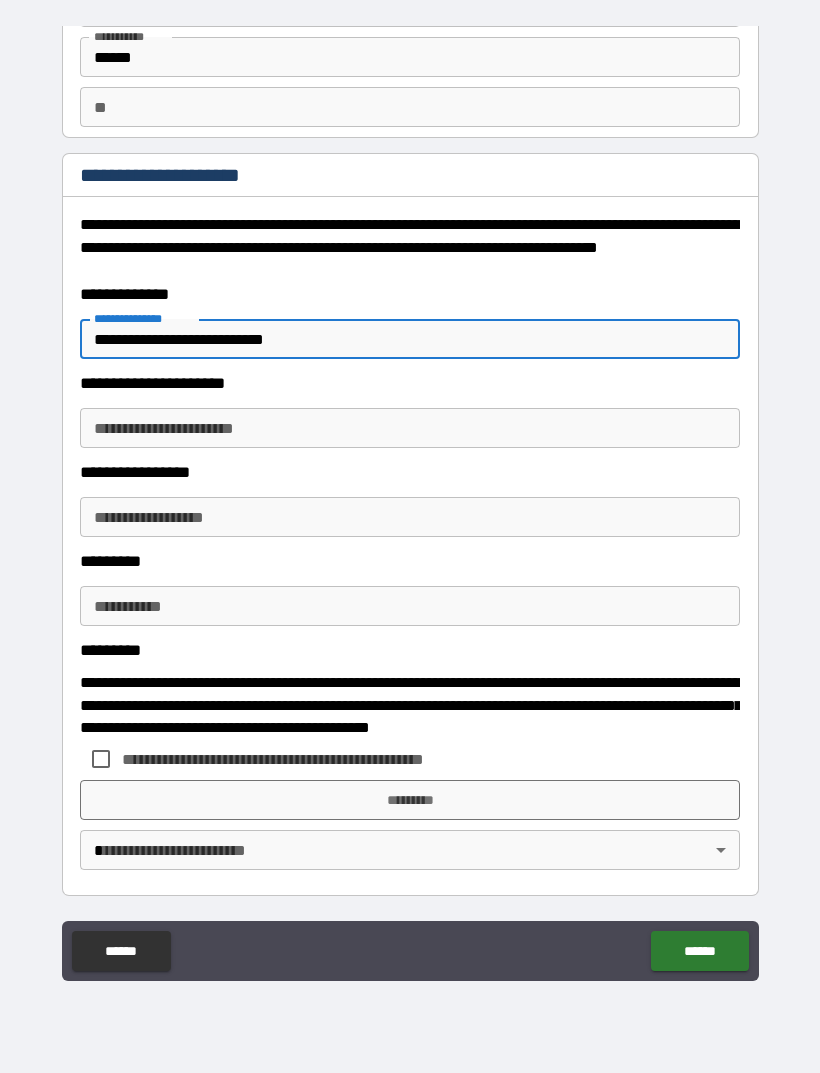 scroll, scrollTop: 125, scrollLeft: 0, axis: vertical 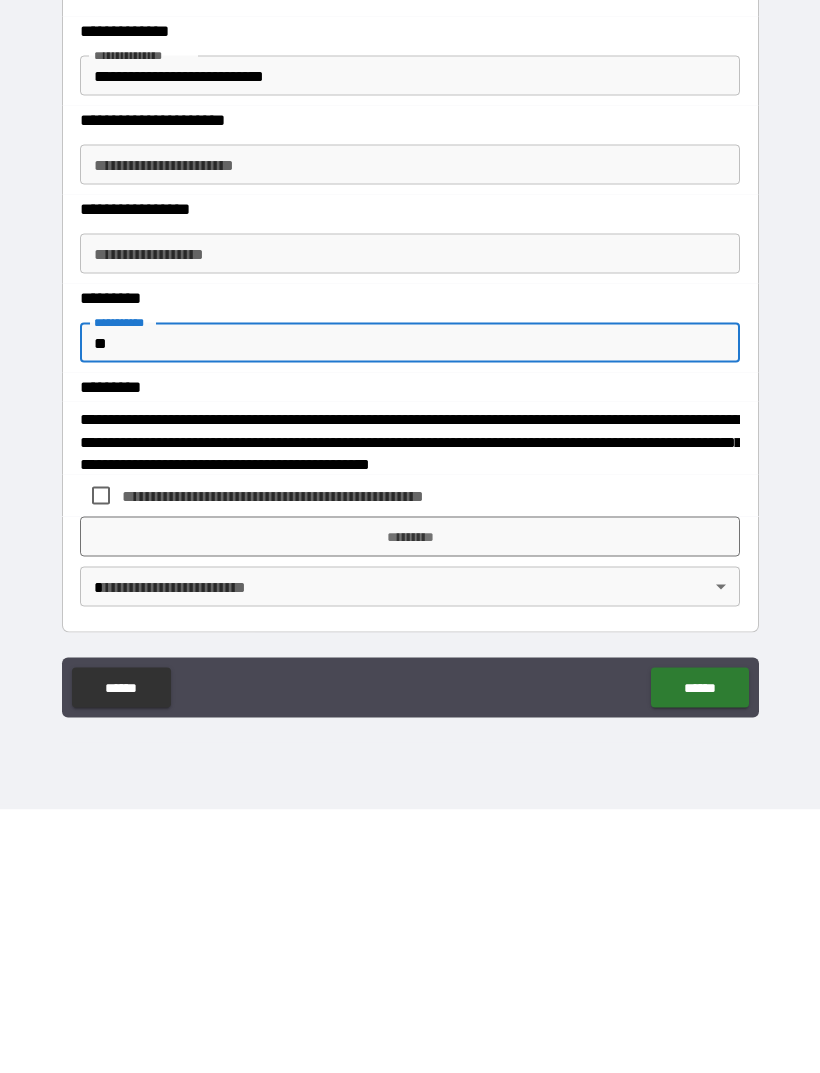 type on "**" 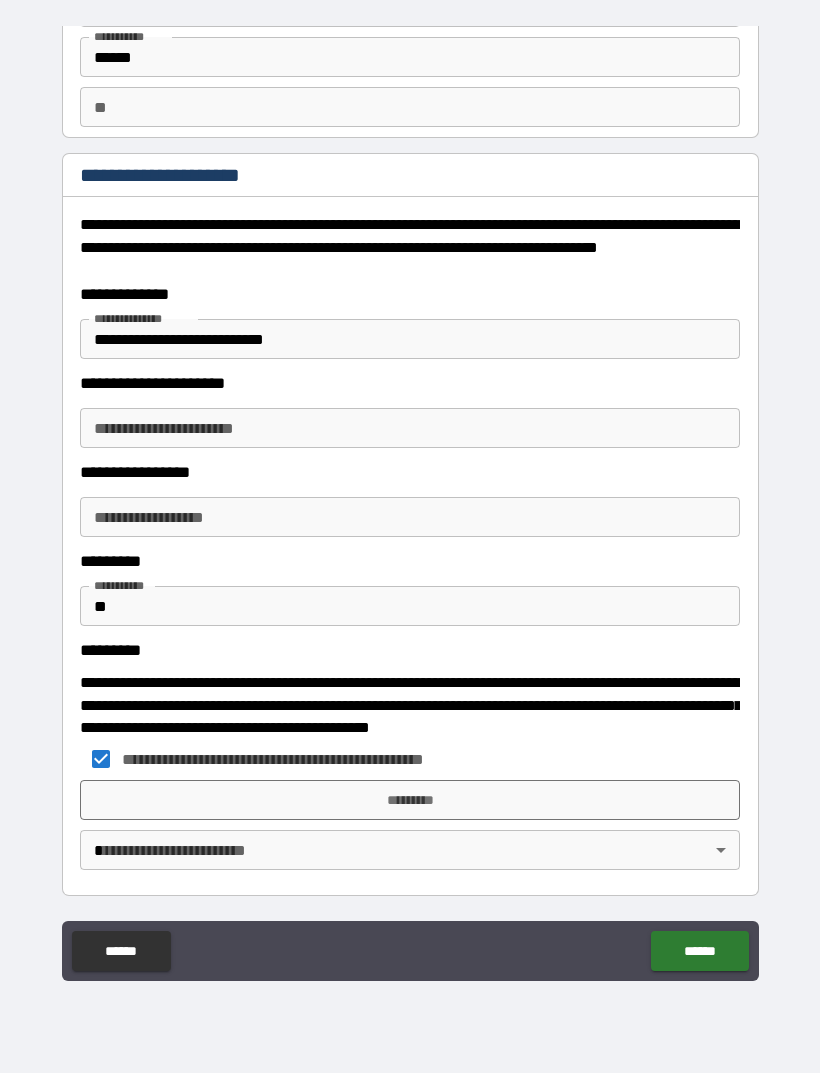click on "*********" at bounding box center (410, 800) 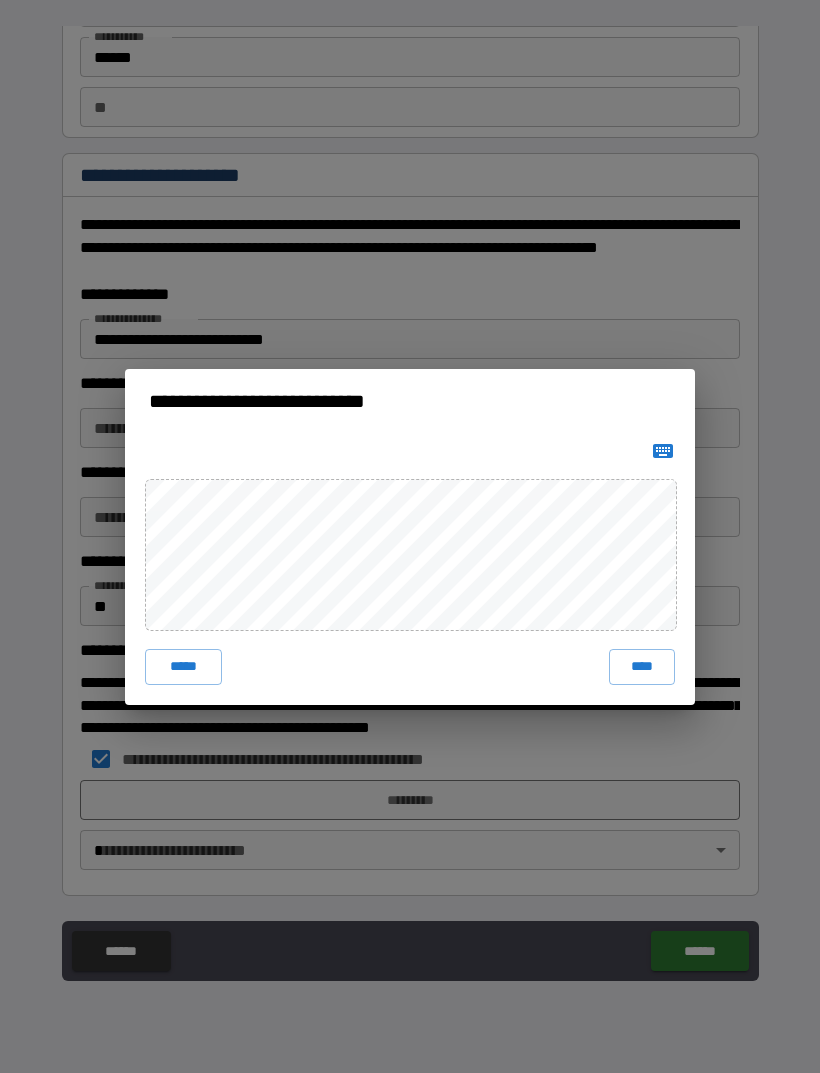 click on "****" at bounding box center [642, 667] 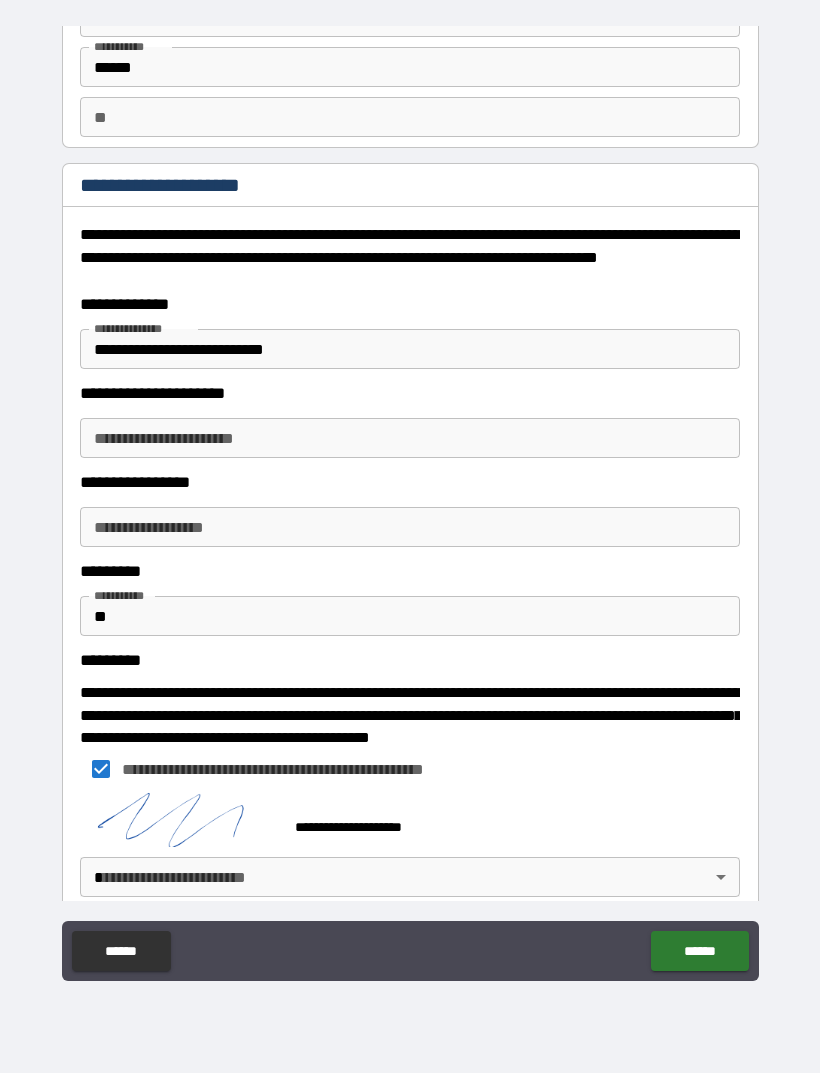 click on "**********" at bounding box center (410, 504) 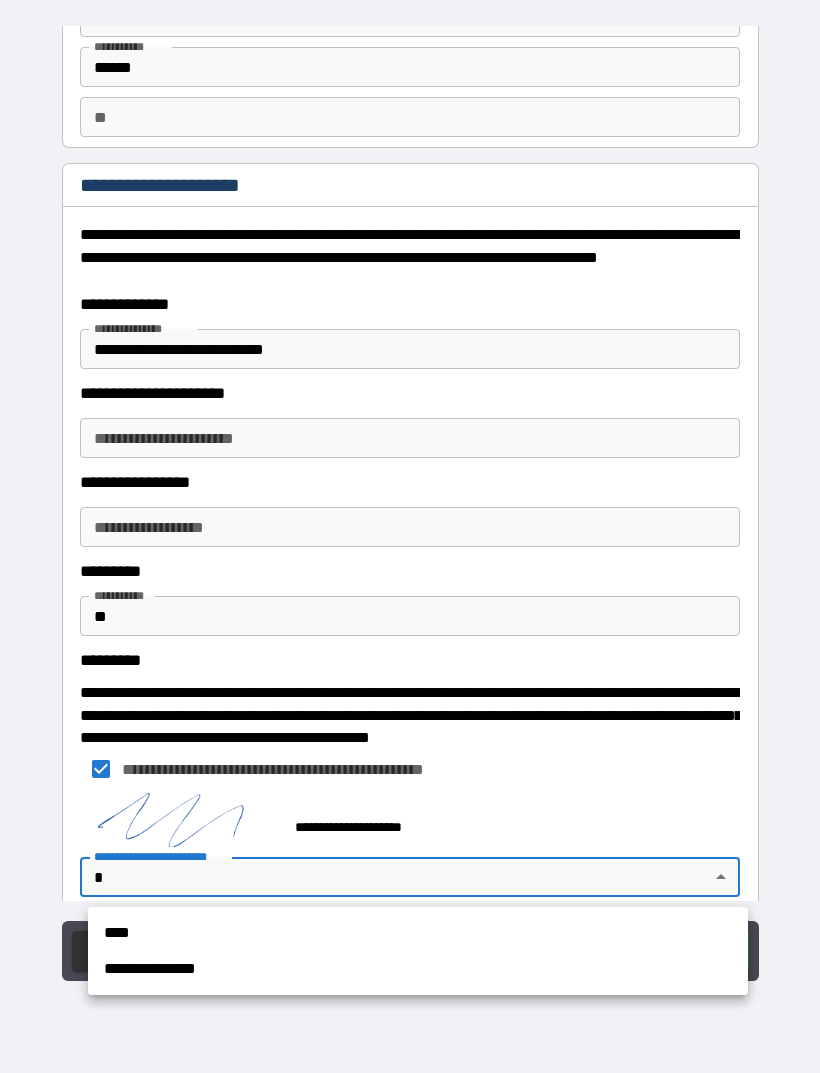 click on "**********" at bounding box center (418, 969) 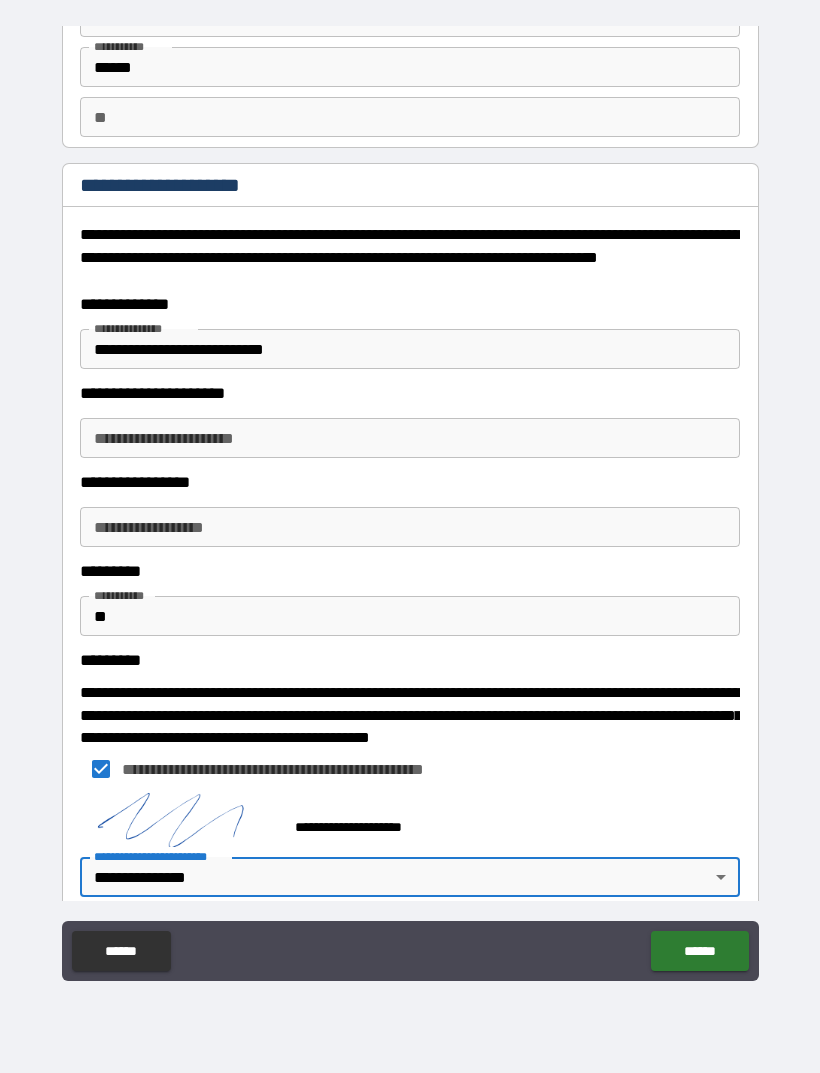click on "**********" at bounding box center (410, 438) 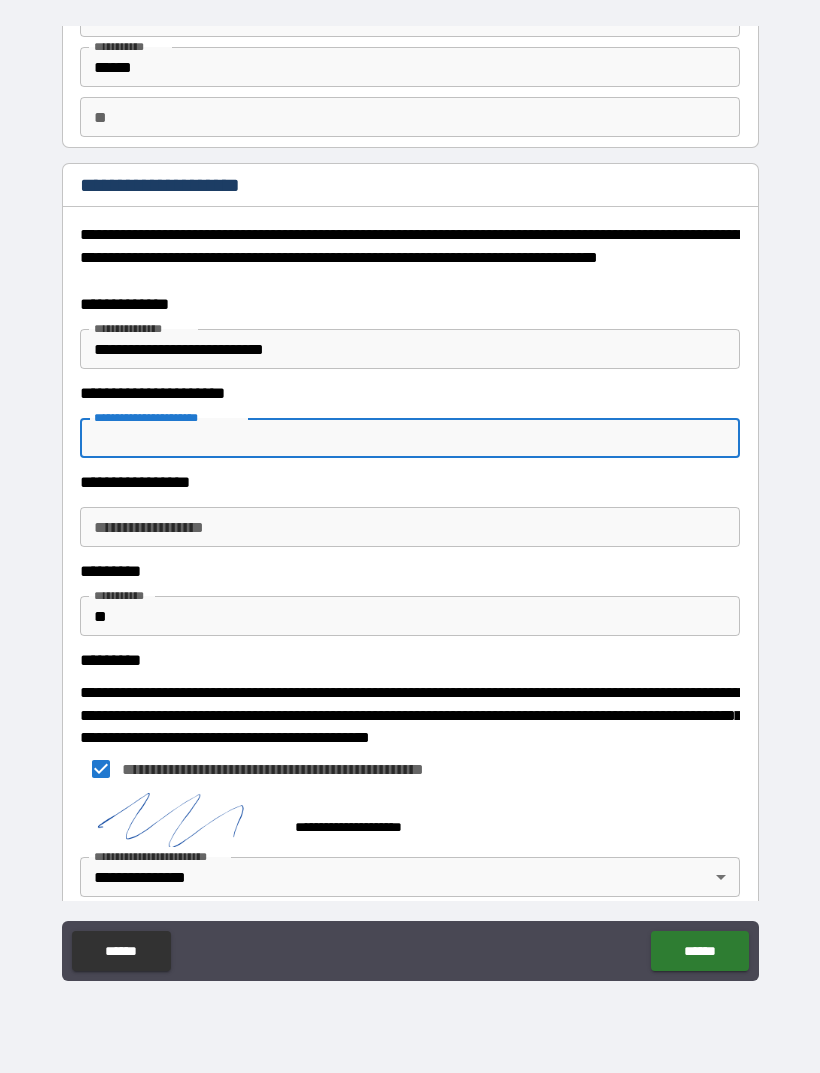 click on "**********" at bounding box center (410, 527) 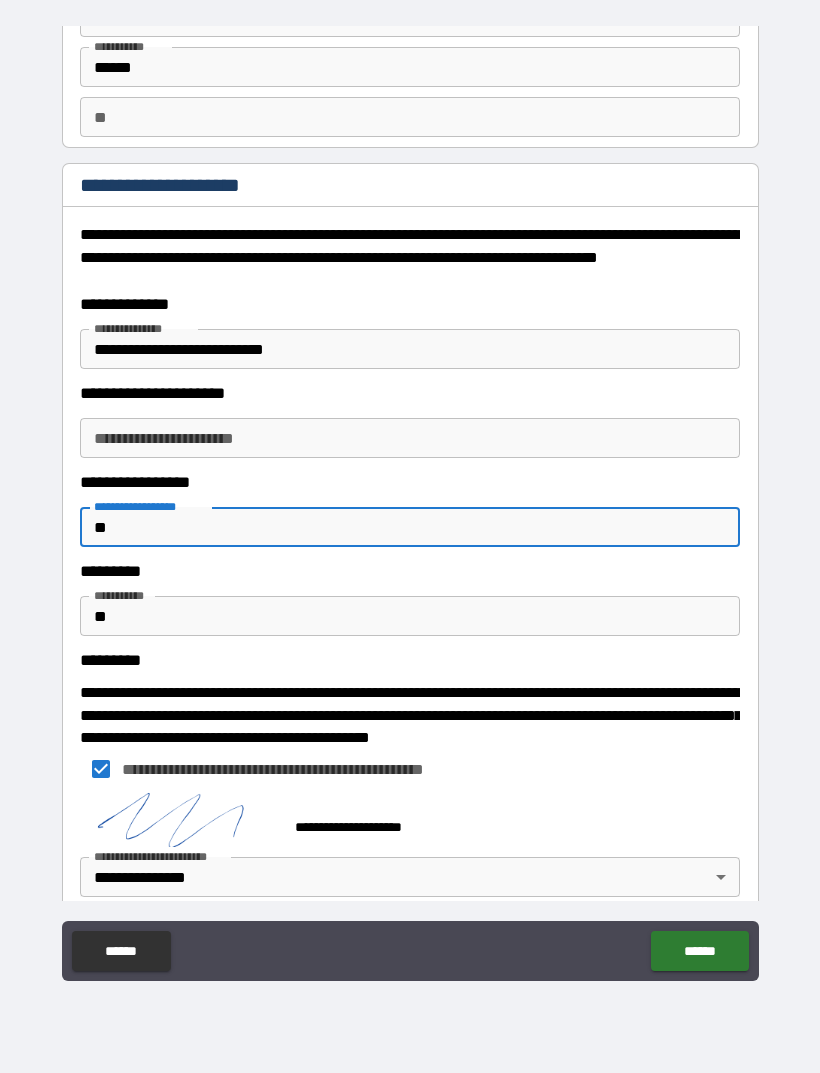 type on "**" 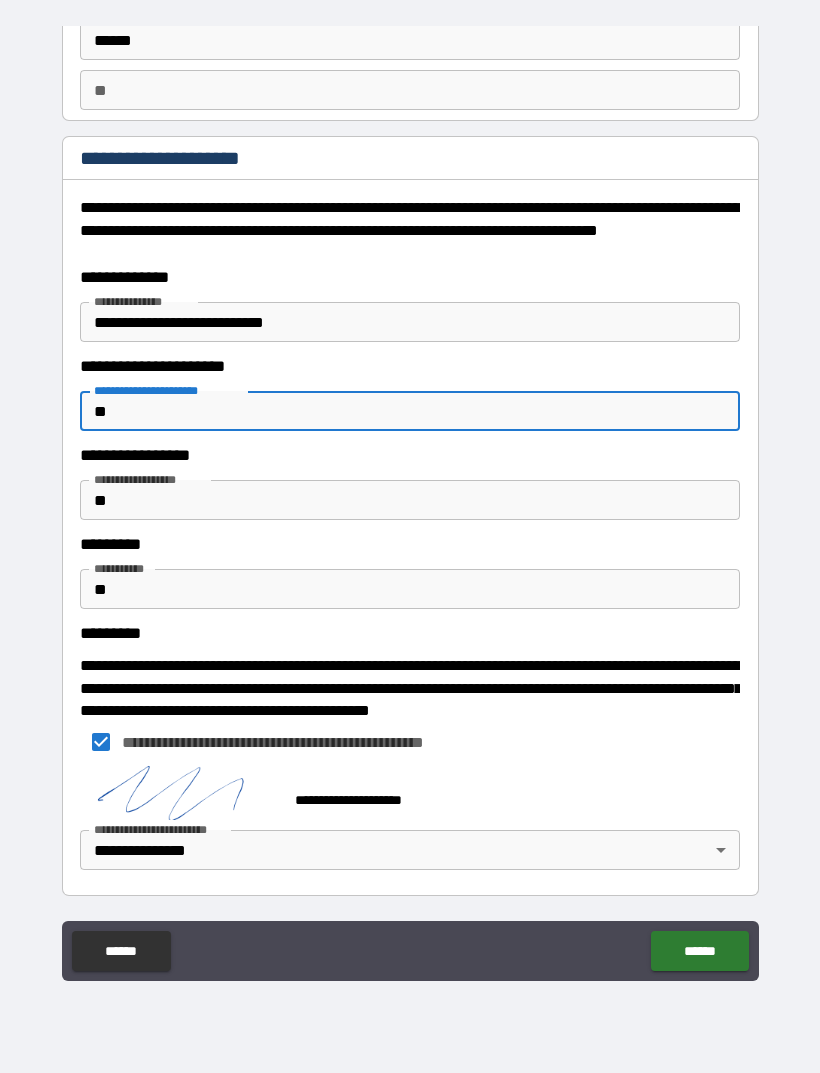 scroll, scrollTop: 142, scrollLeft: 0, axis: vertical 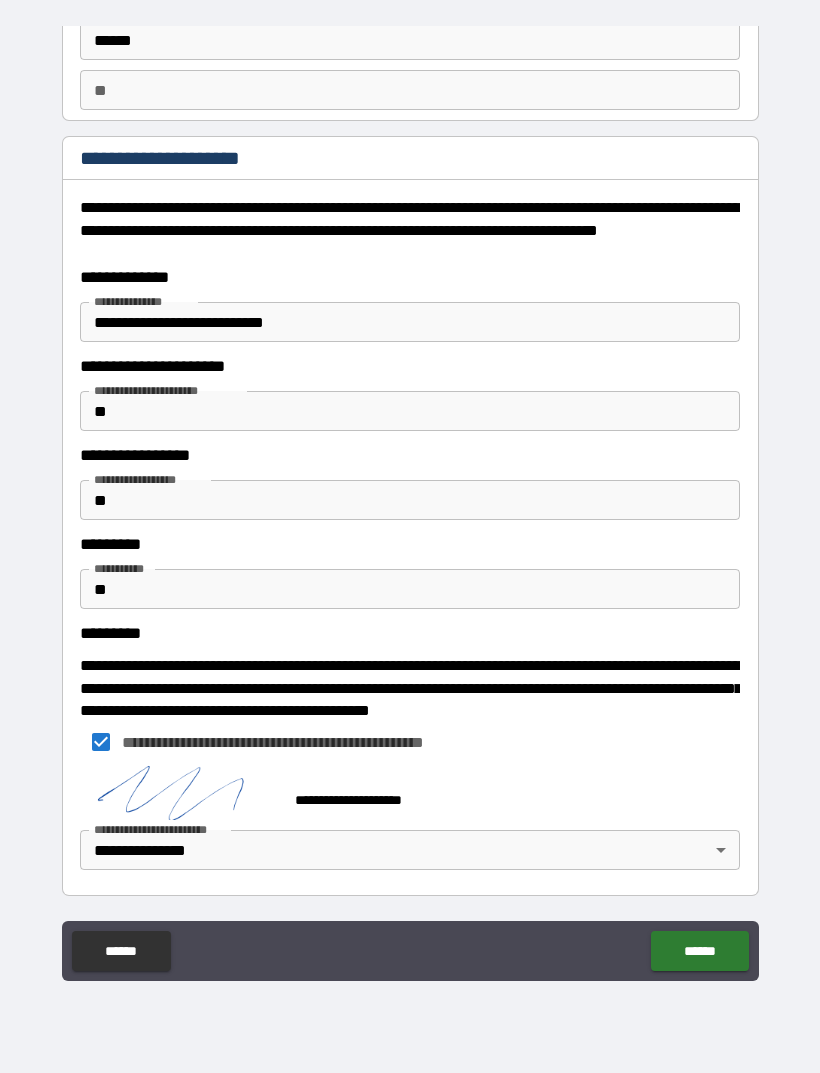click on "**" at bounding box center [410, 411] 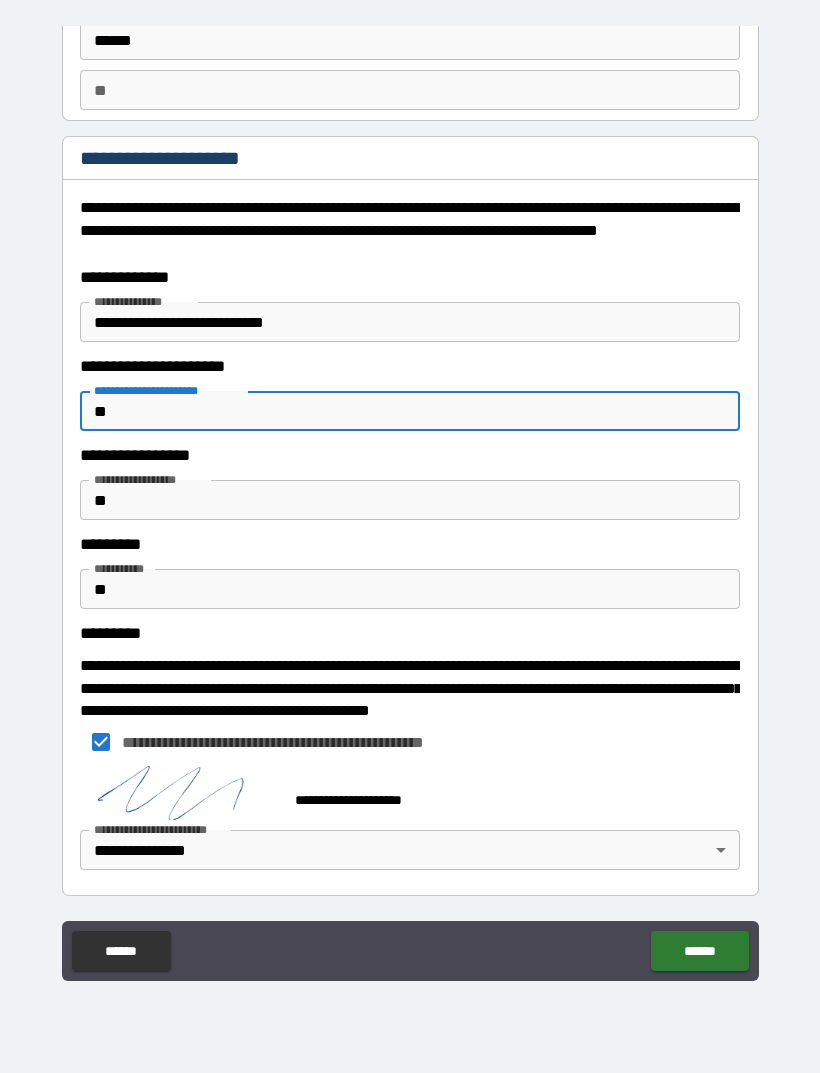 type on "*" 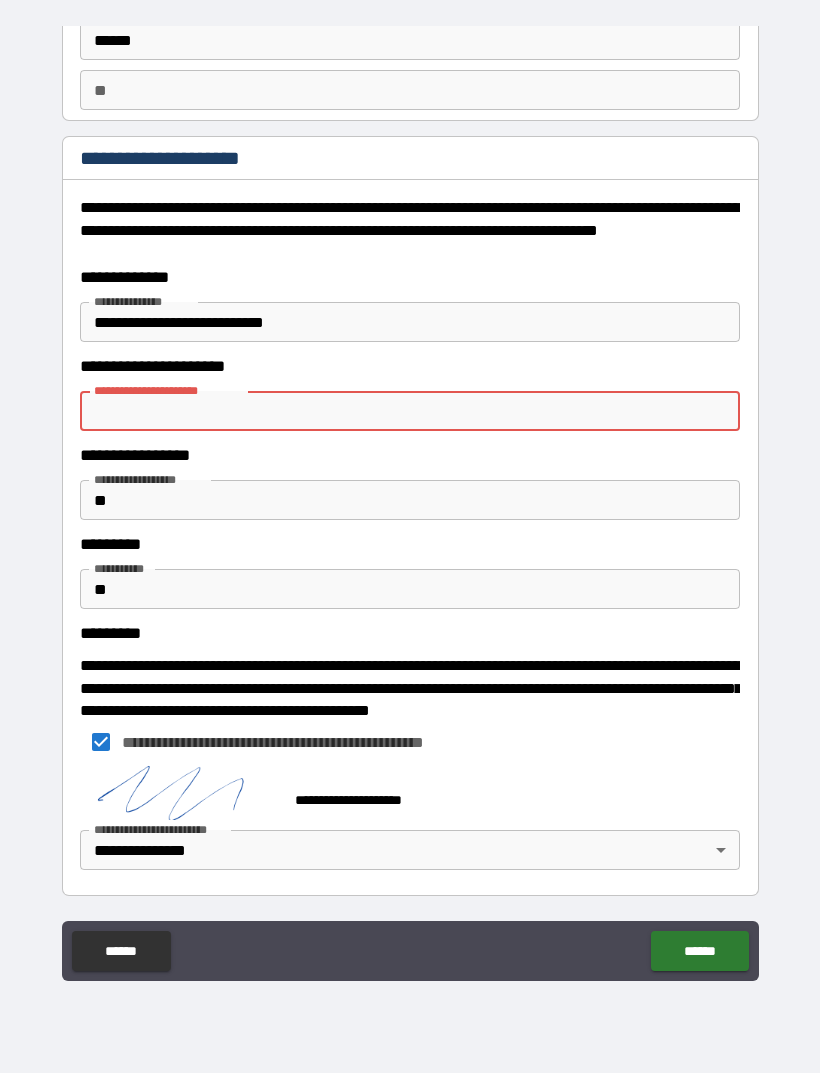 type 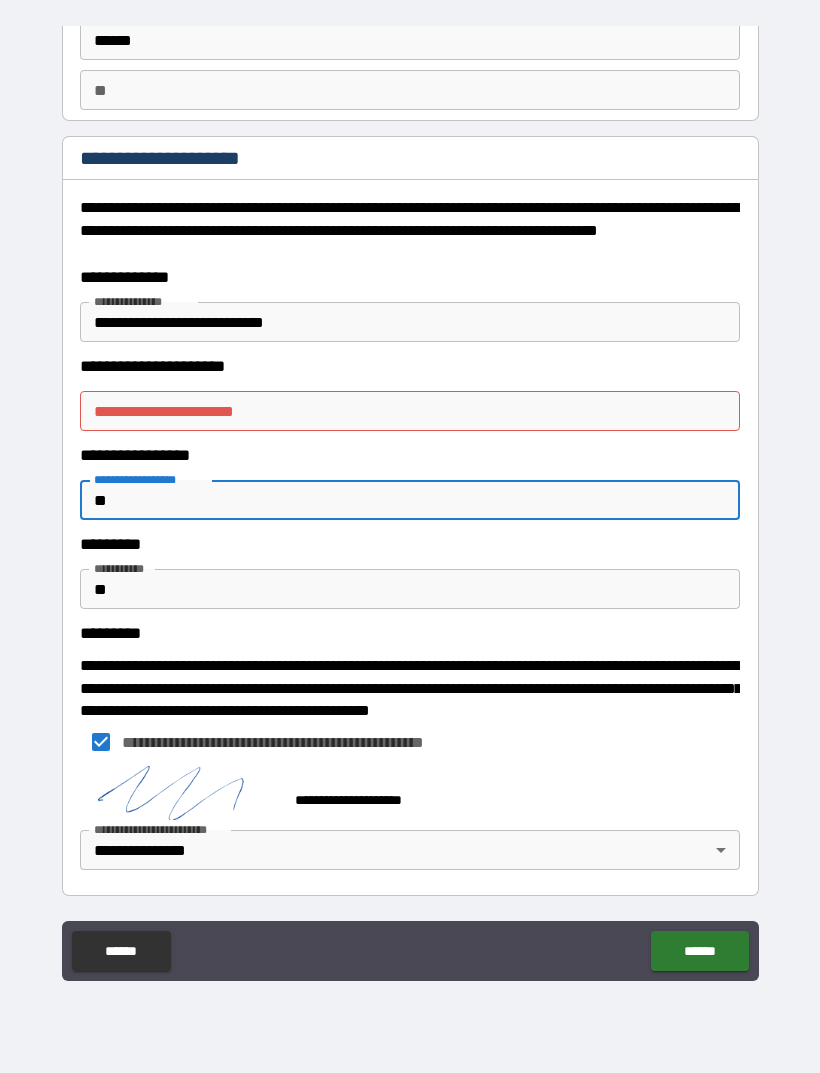 type on "*" 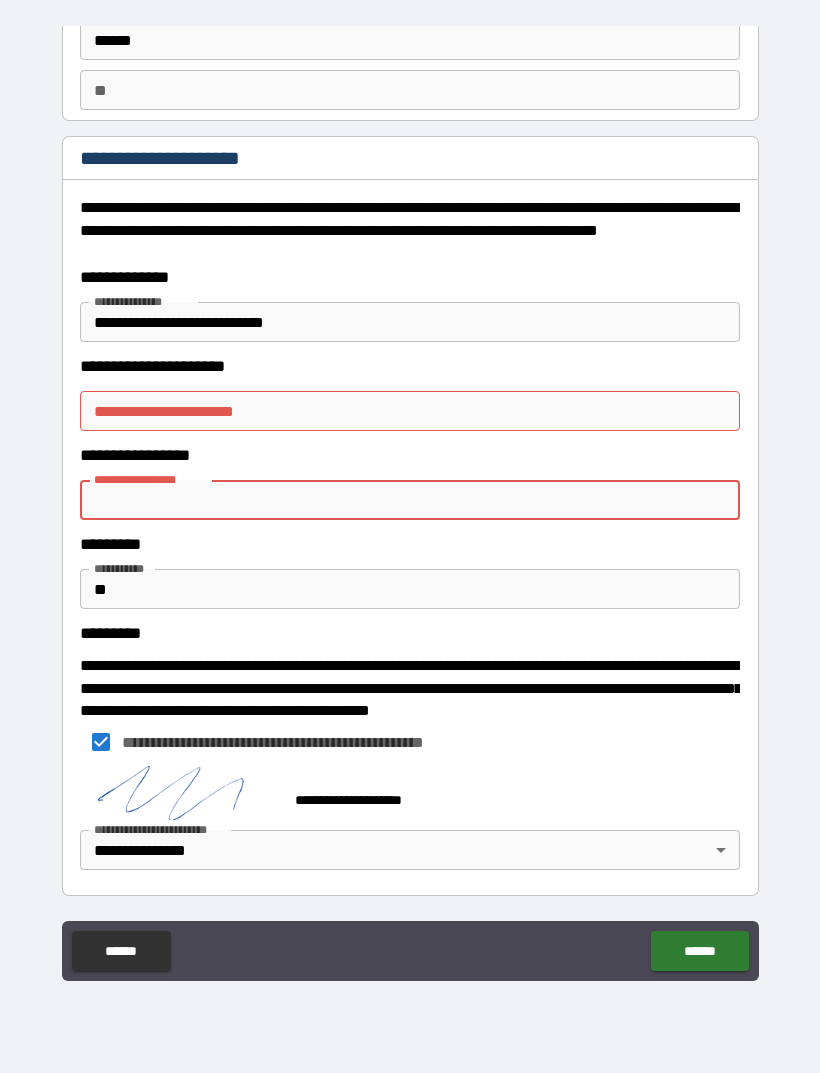 click on "**********" at bounding box center (410, 500) 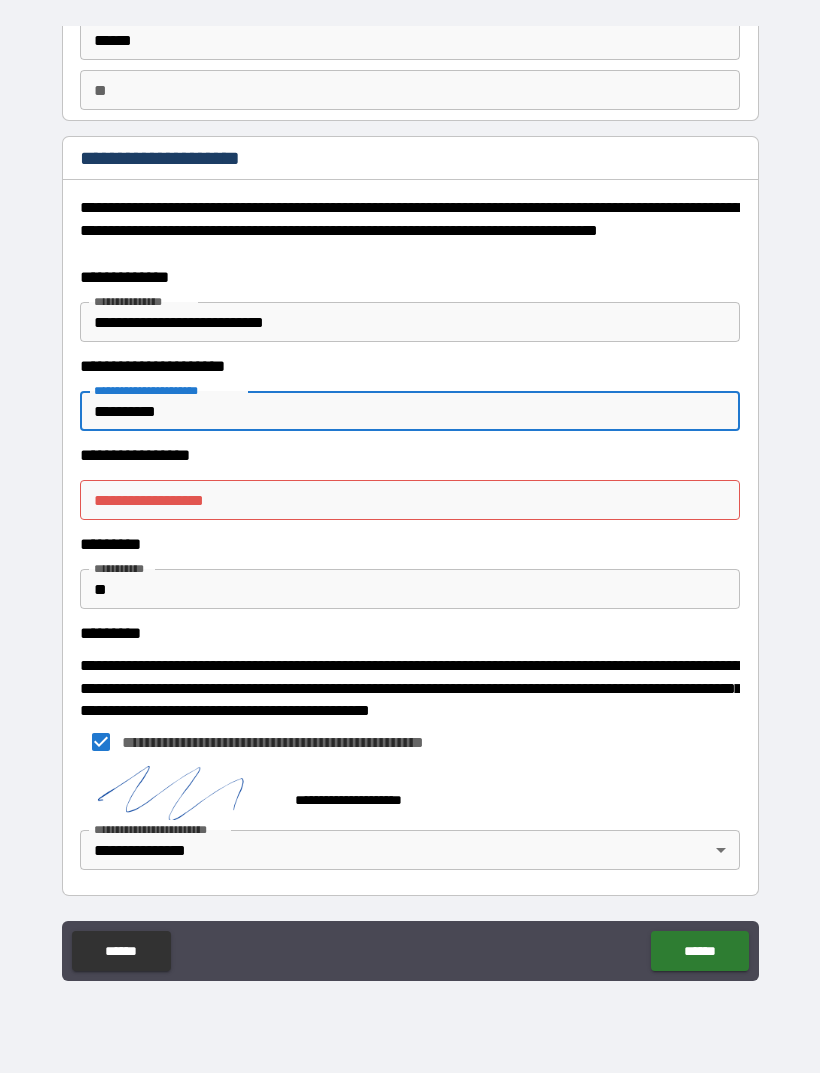 type on "**********" 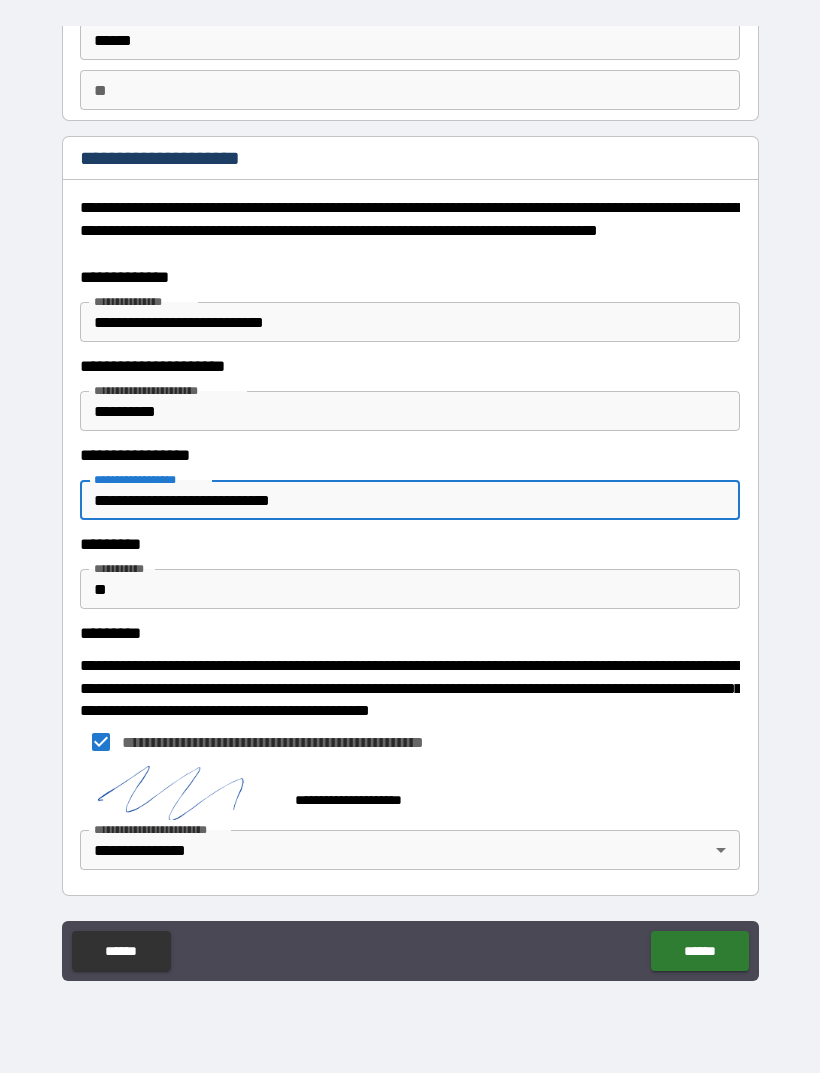 type on "**********" 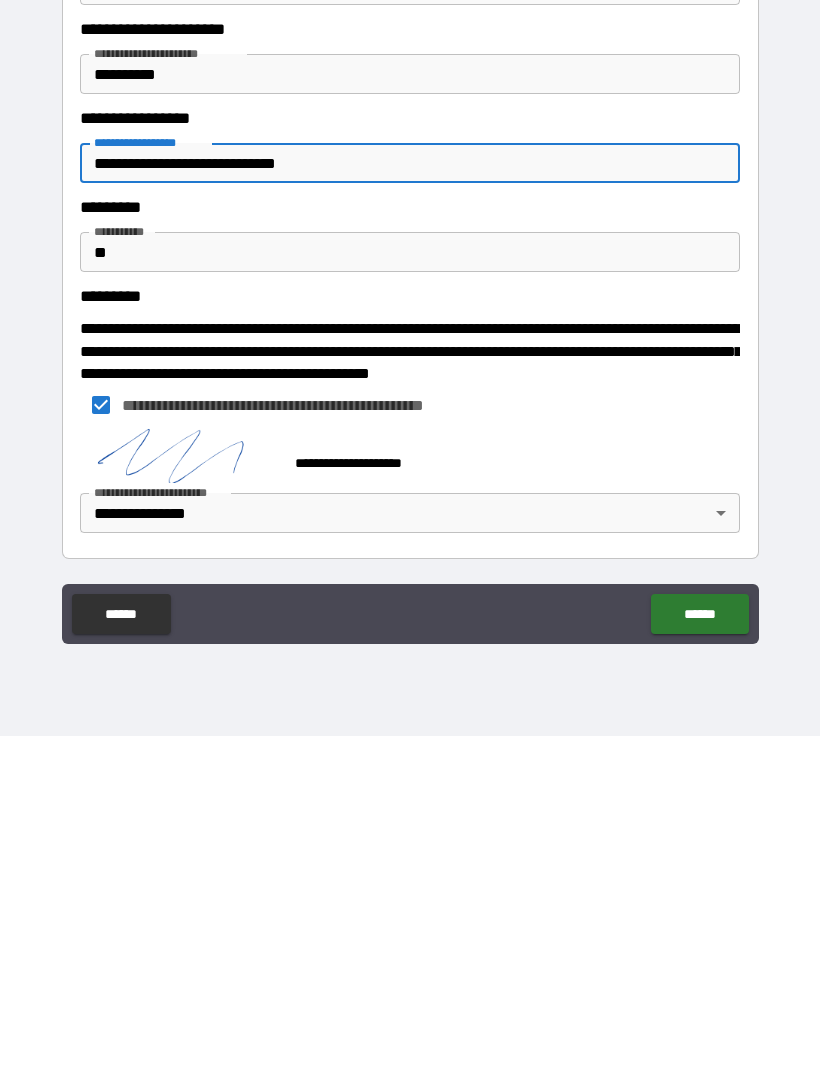 click on "******" at bounding box center (699, 951) 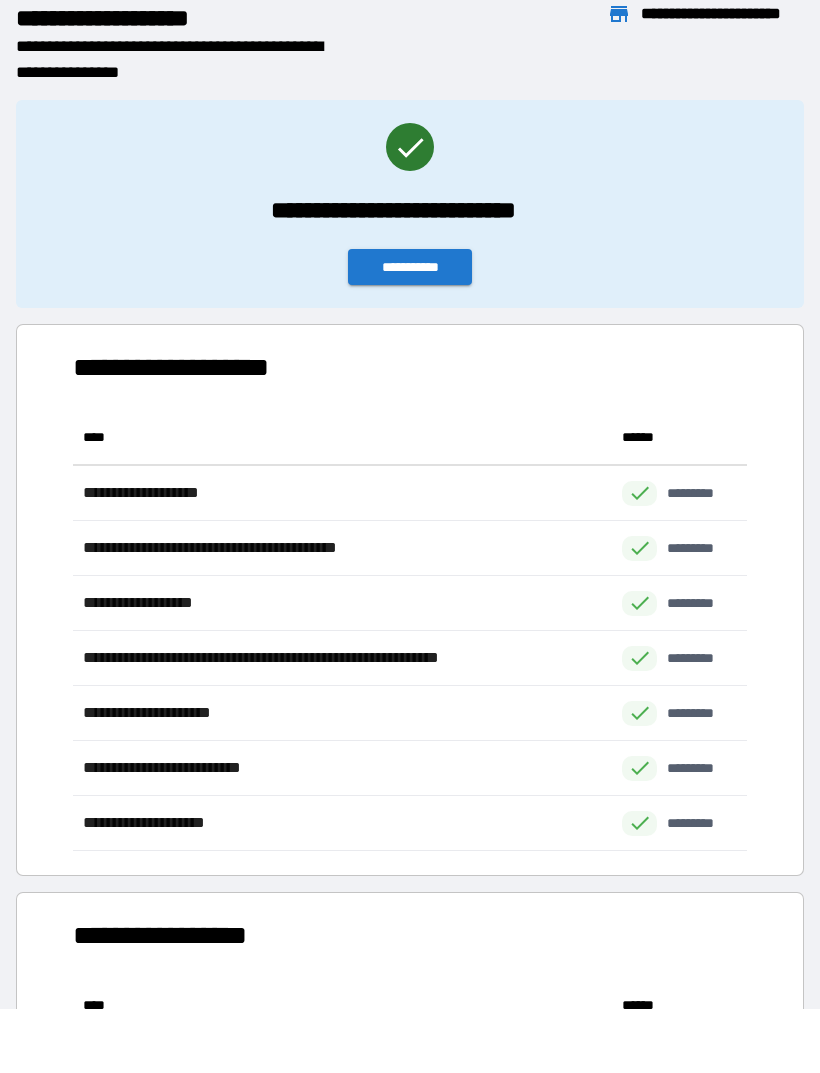 scroll, scrollTop: 1, scrollLeft: 1, axis: both 